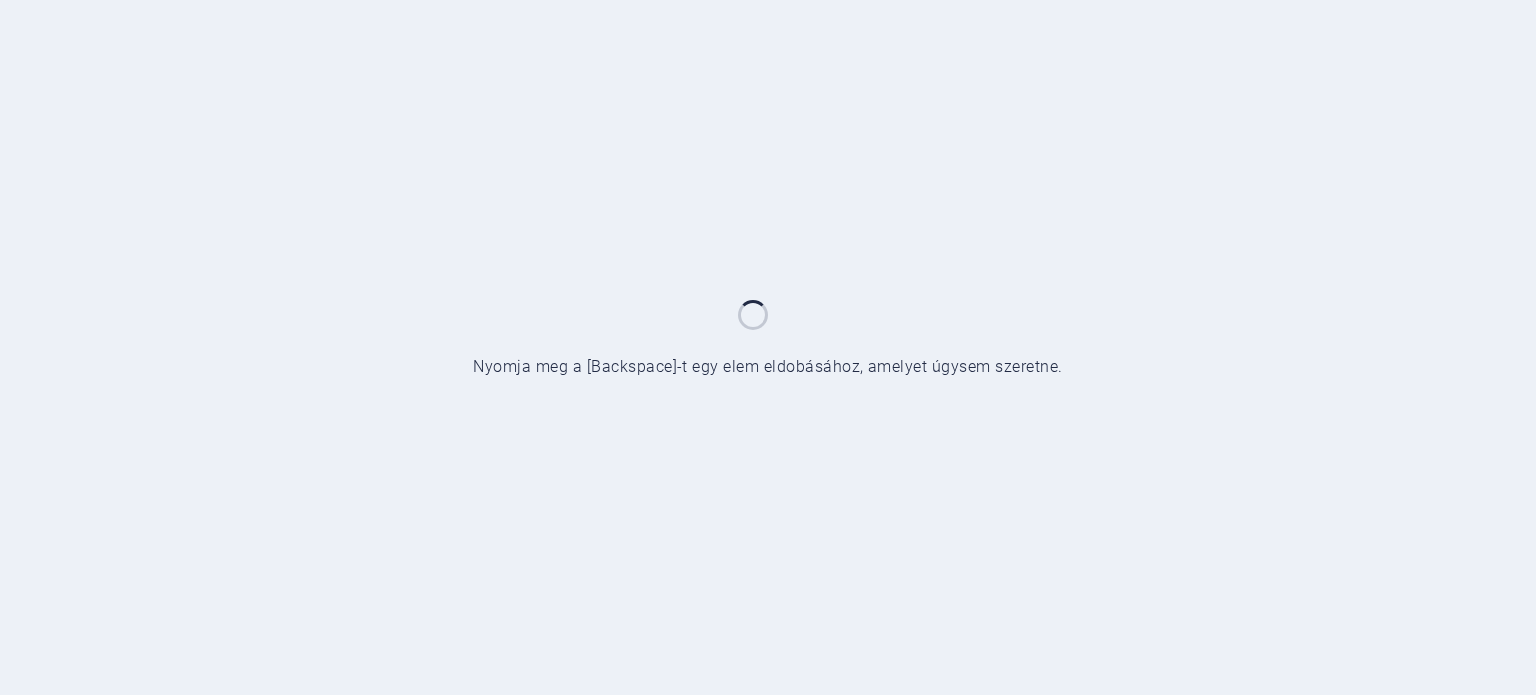 scroll, scrollTop: 0, scrollLeft: 0, axis: both 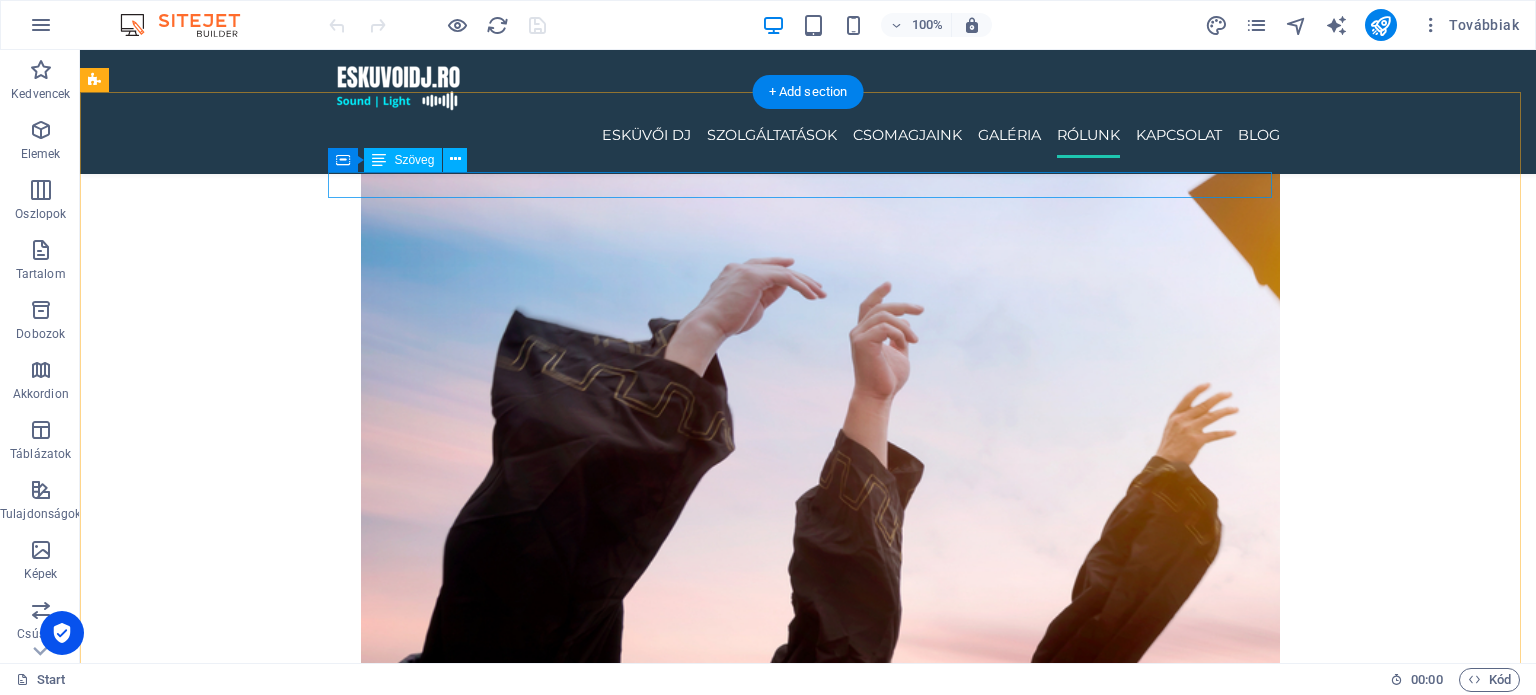 click on "Küldj nekünk üzenetet, 24 órán belül válaszolunk." at bounding box center [808, 5963] 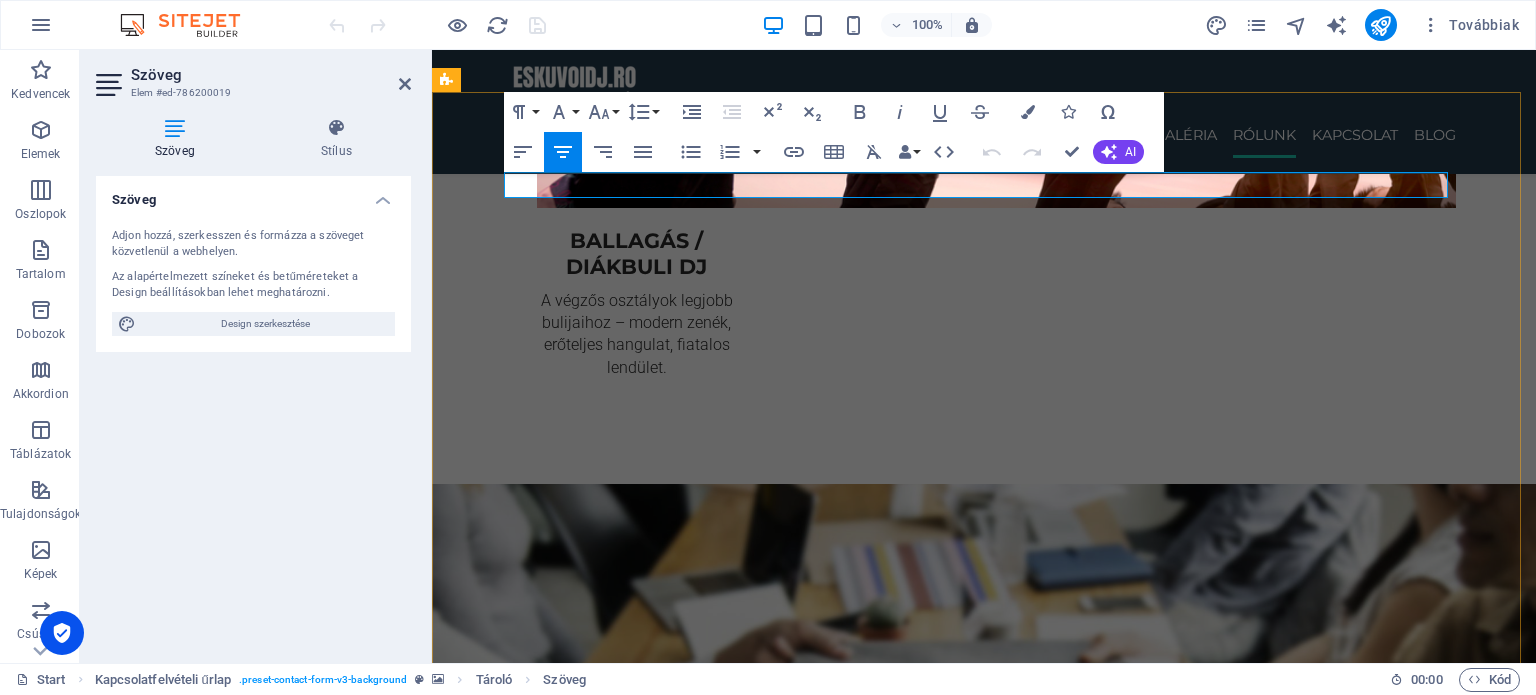 click on "Küldj nekünk üzenetet, 24 órán belül válaszolunk." at bounding box center [984, 5464] 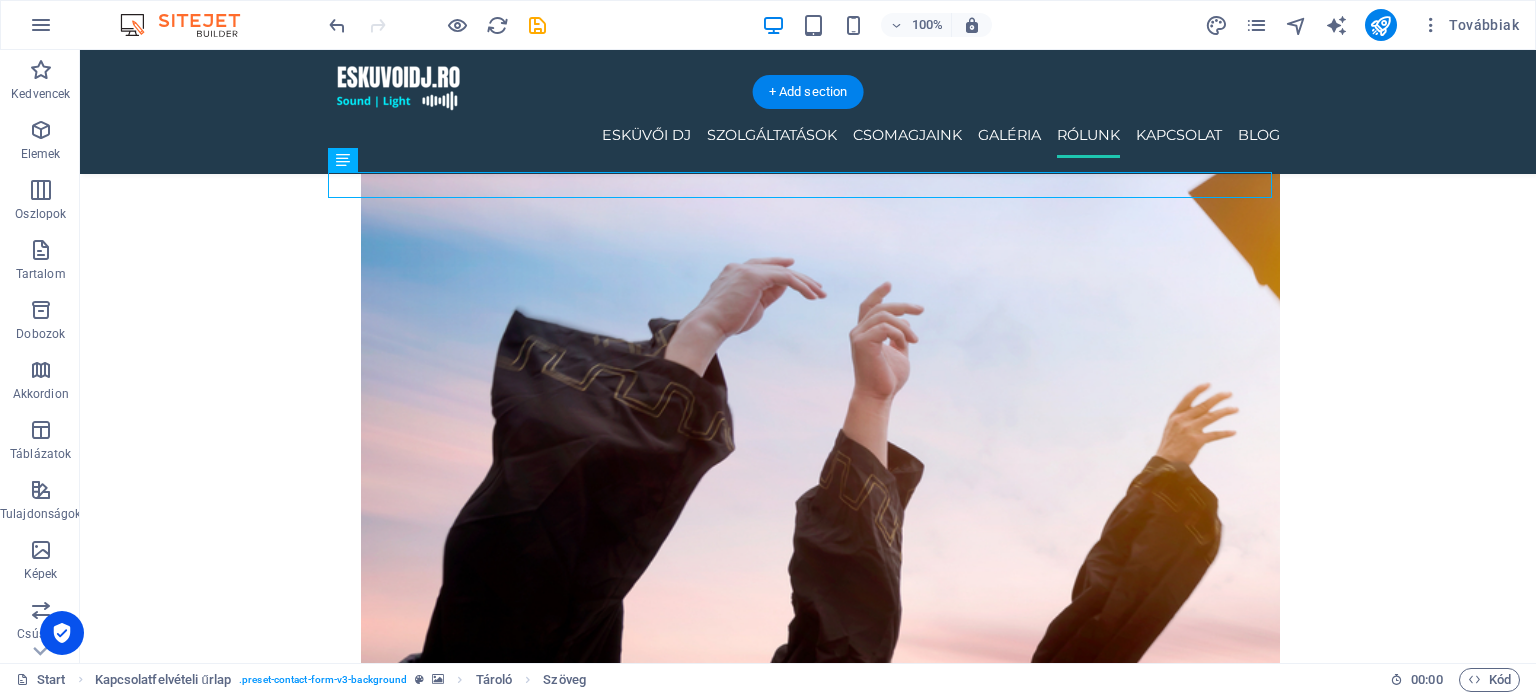 click at bounding box center [808, 5570] 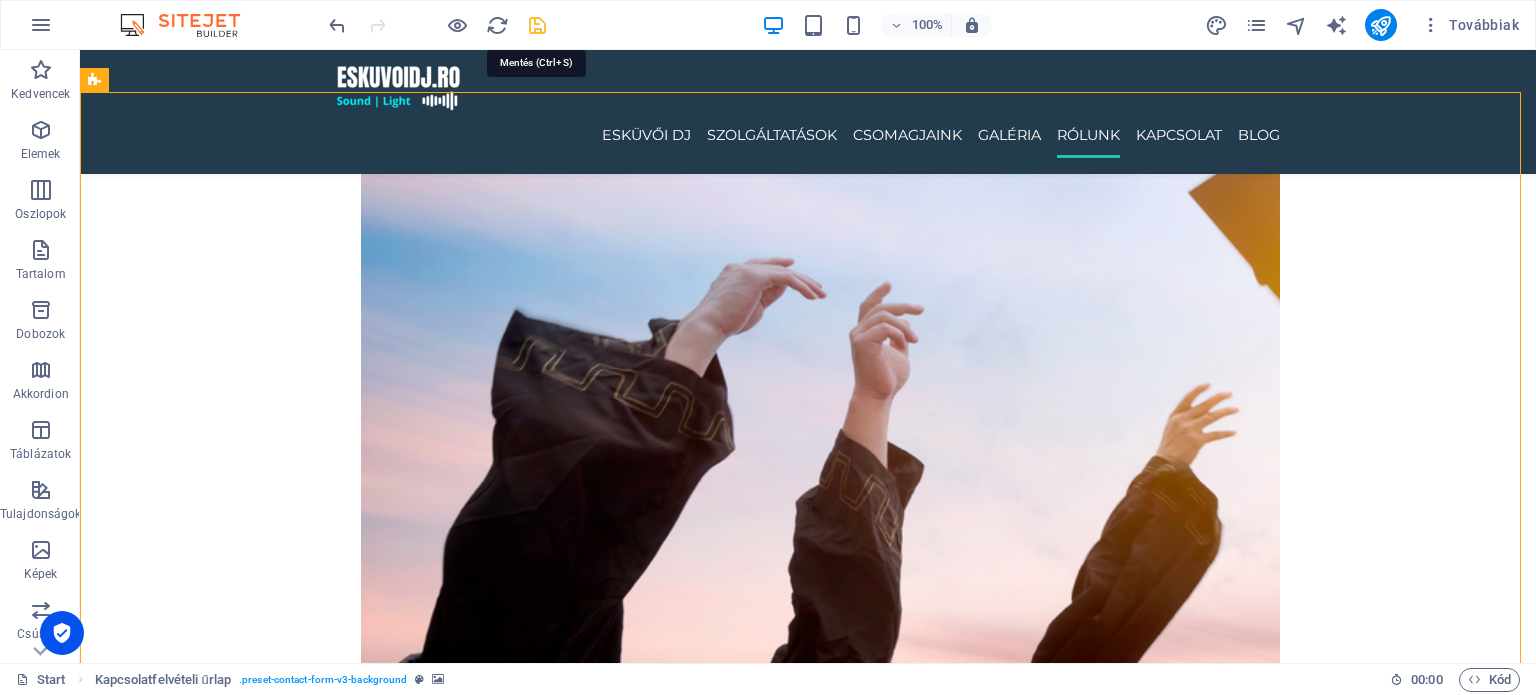 click at bounding box center [537, 25] 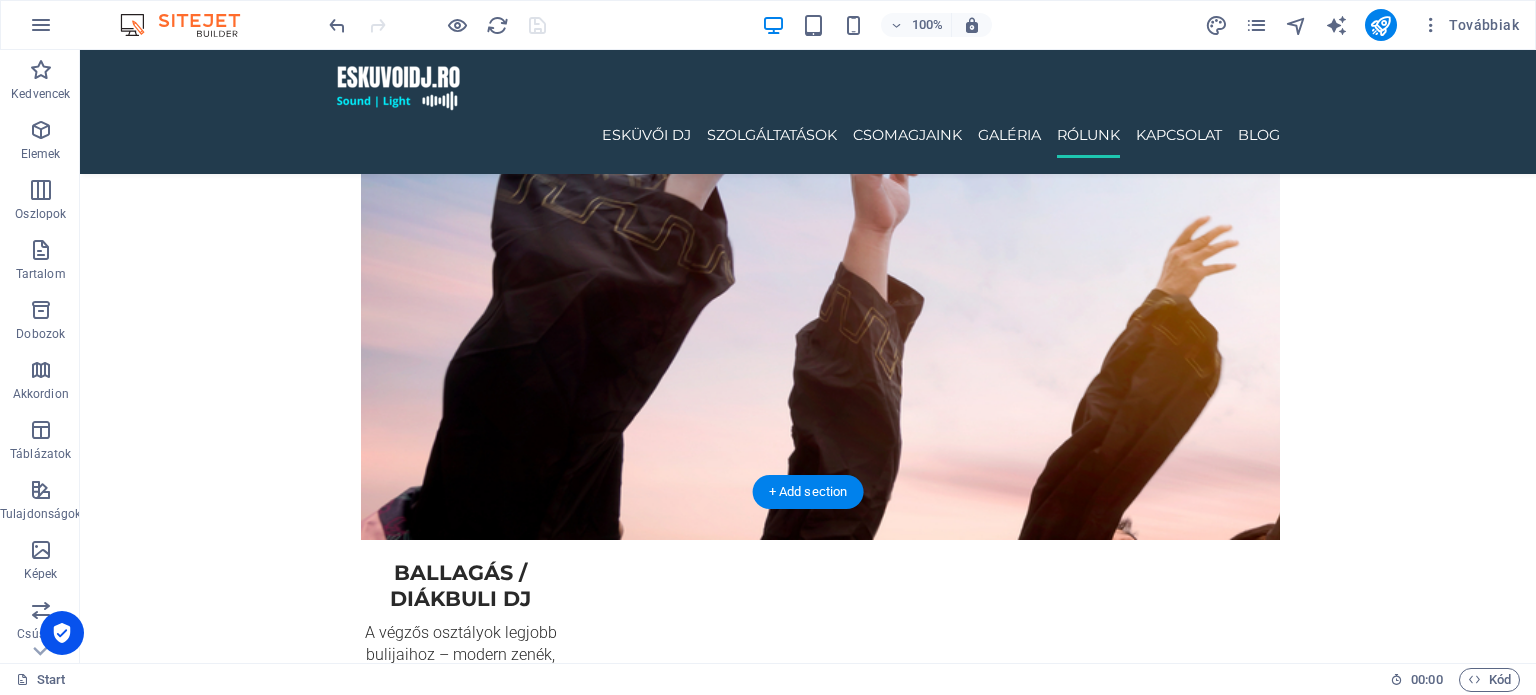 scroll, scrollTop: 4300, scrollLeft: 0, axis: vertical 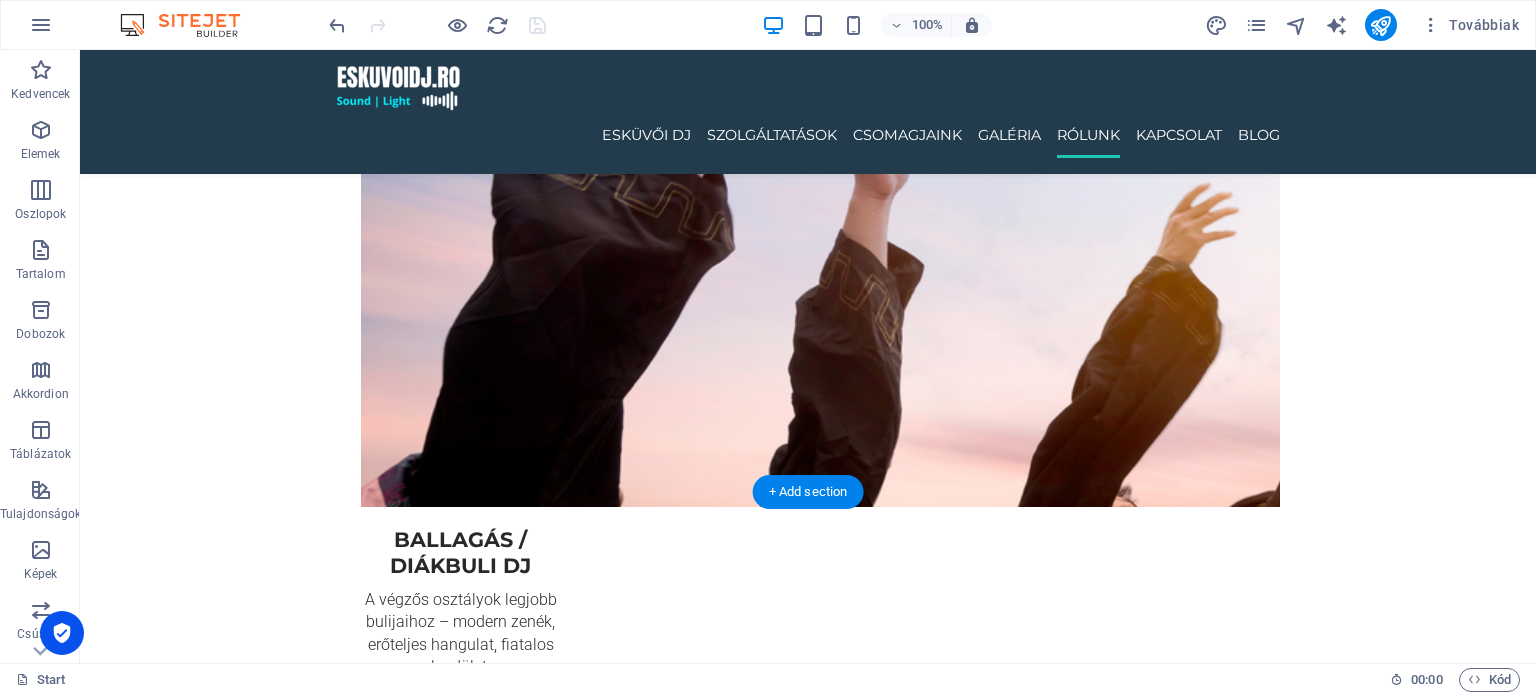 click at bounding box center [808, 5370] 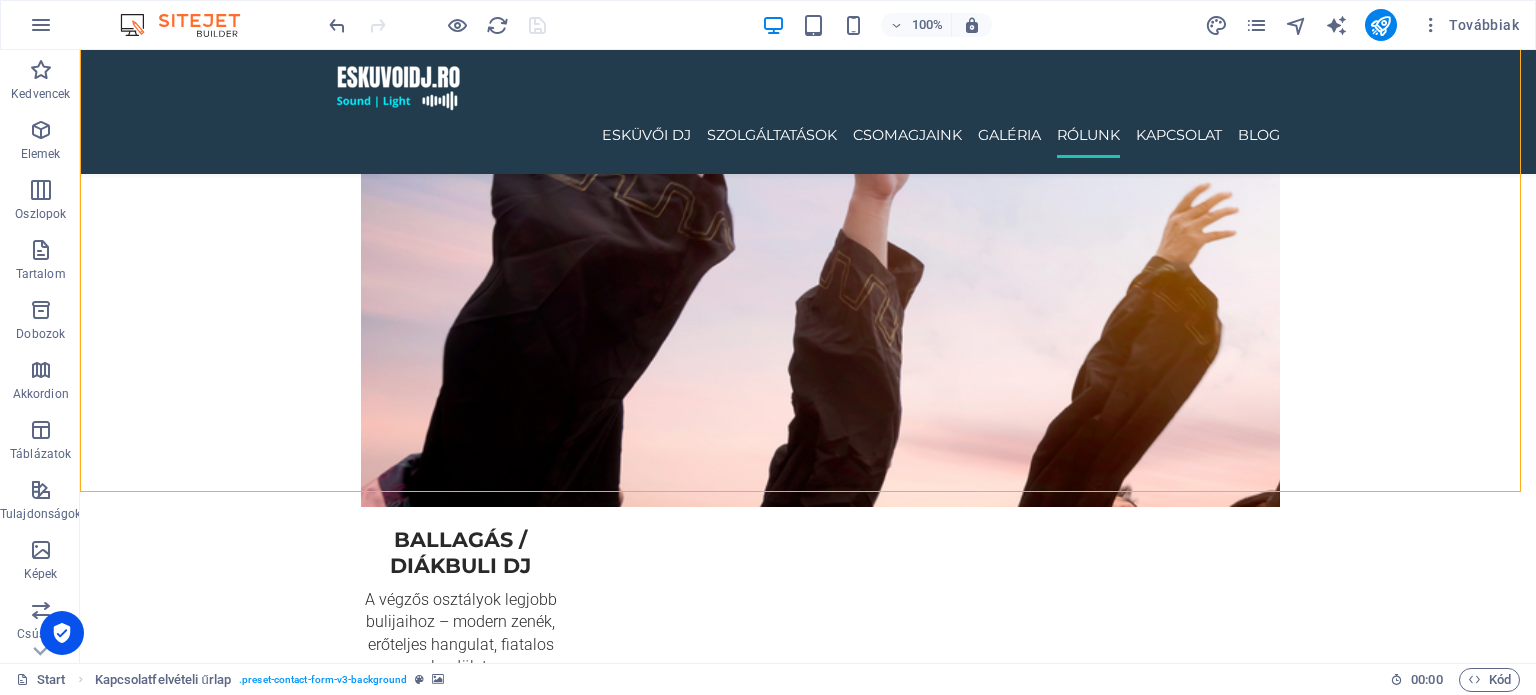 click on "100% Továbbiak" at bounding box center [768, 25] 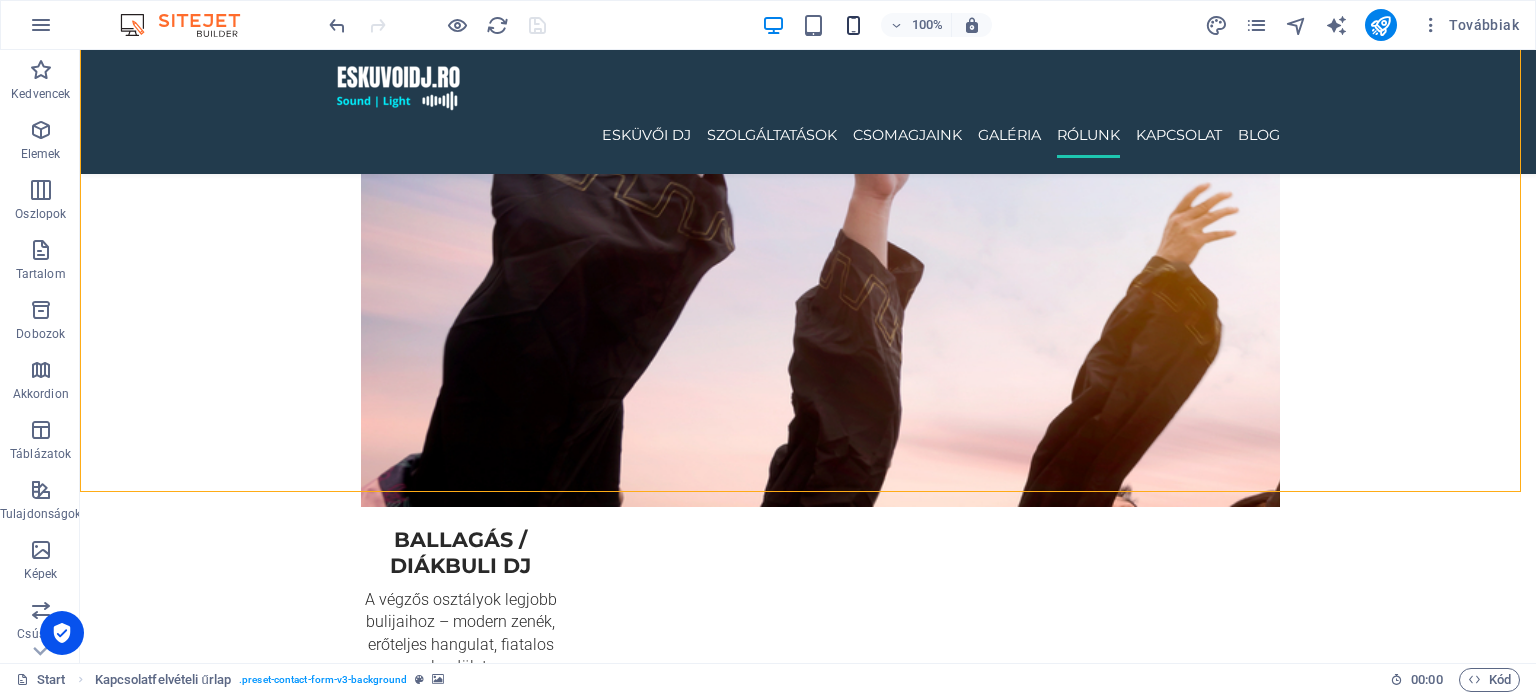 drag, startPoint x: 864, startPoint y: 41, endPoint x: 860, endPoint y: 20, distance: 21.377558 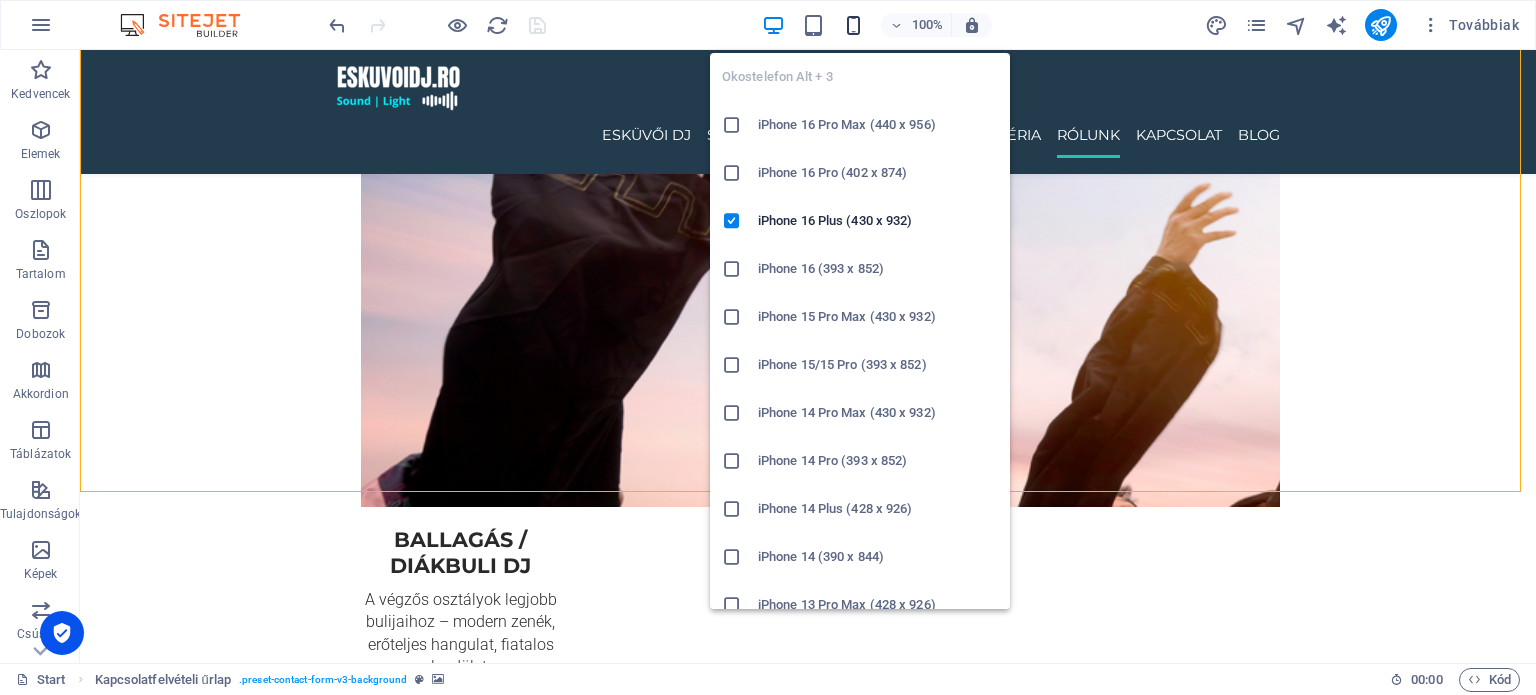 click at bounding box center [853, 25] 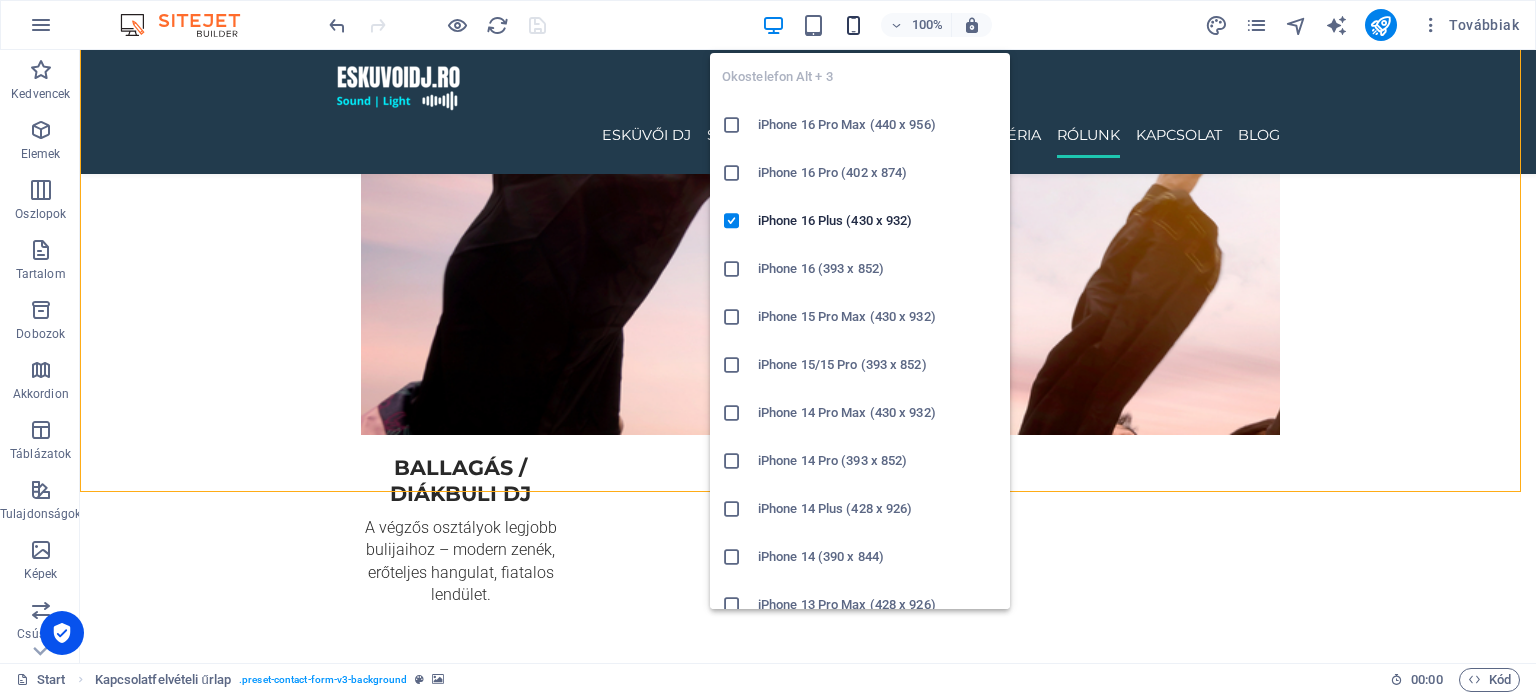 scroll, scrollTop: 6521, scrollLeft: 0, axis: vertical 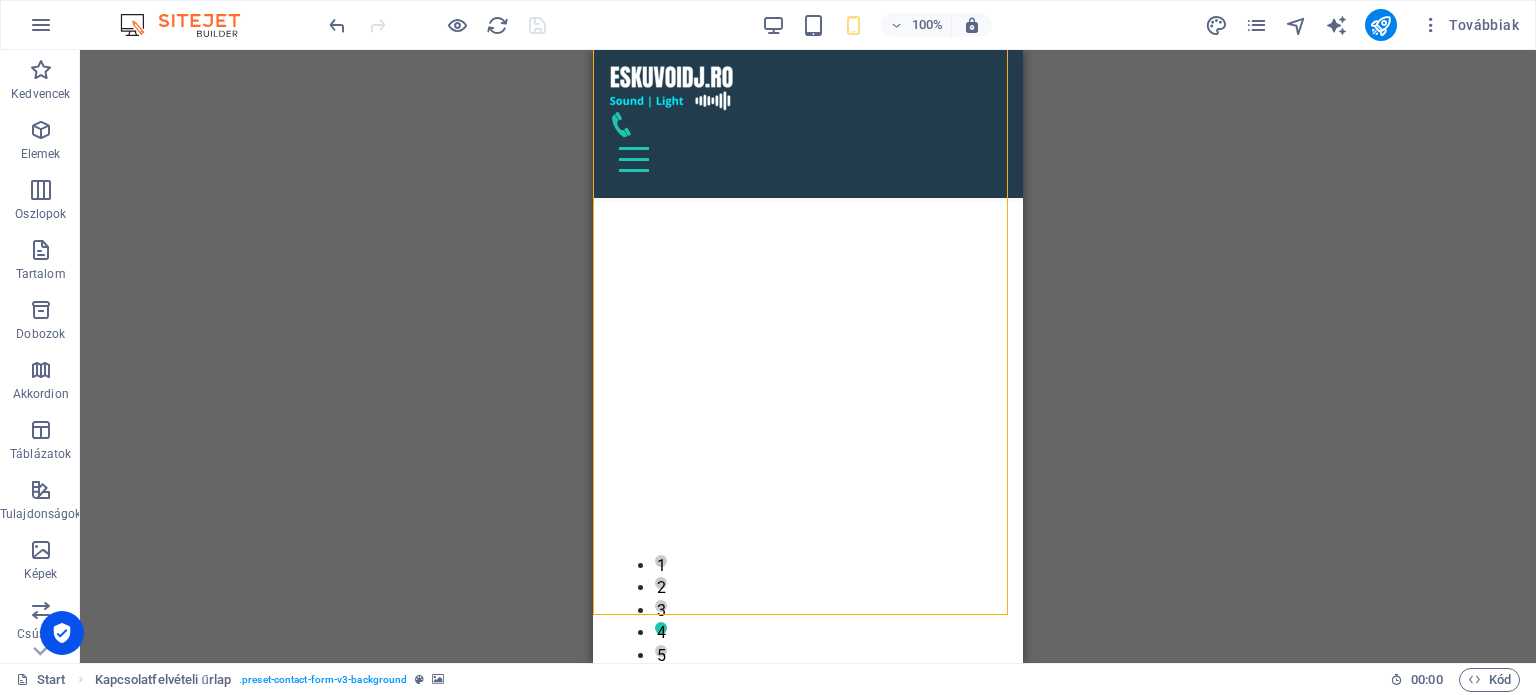 click on "H1   Banner   Tároló   Menü   Menüsáv   Előre beállított   Tároló   Dobozok   H2   Tároló   H3   Térköz   Tároló   Tervek   Tervek   Tároló   Szöveg   Tároló   Szöveg   Csúszka   Email   Kapcsolatfelvételi űrlap   Űrlap   Bemenet   Bemenet   Térköz   Tároló   Szöveg   Tároló   Szöveg   Csúszka   Csúszka   Image   Szöveg   Tároló   H3   Bemenet   Szövegdoboz   Űrlap gomb   Captcha   Lábléc Frigg   Tároló   Lábléc Frigg   Jelölőnégyzet   Térköz   Tároló   Tároló   Logó" at bounding box center [808, 356] 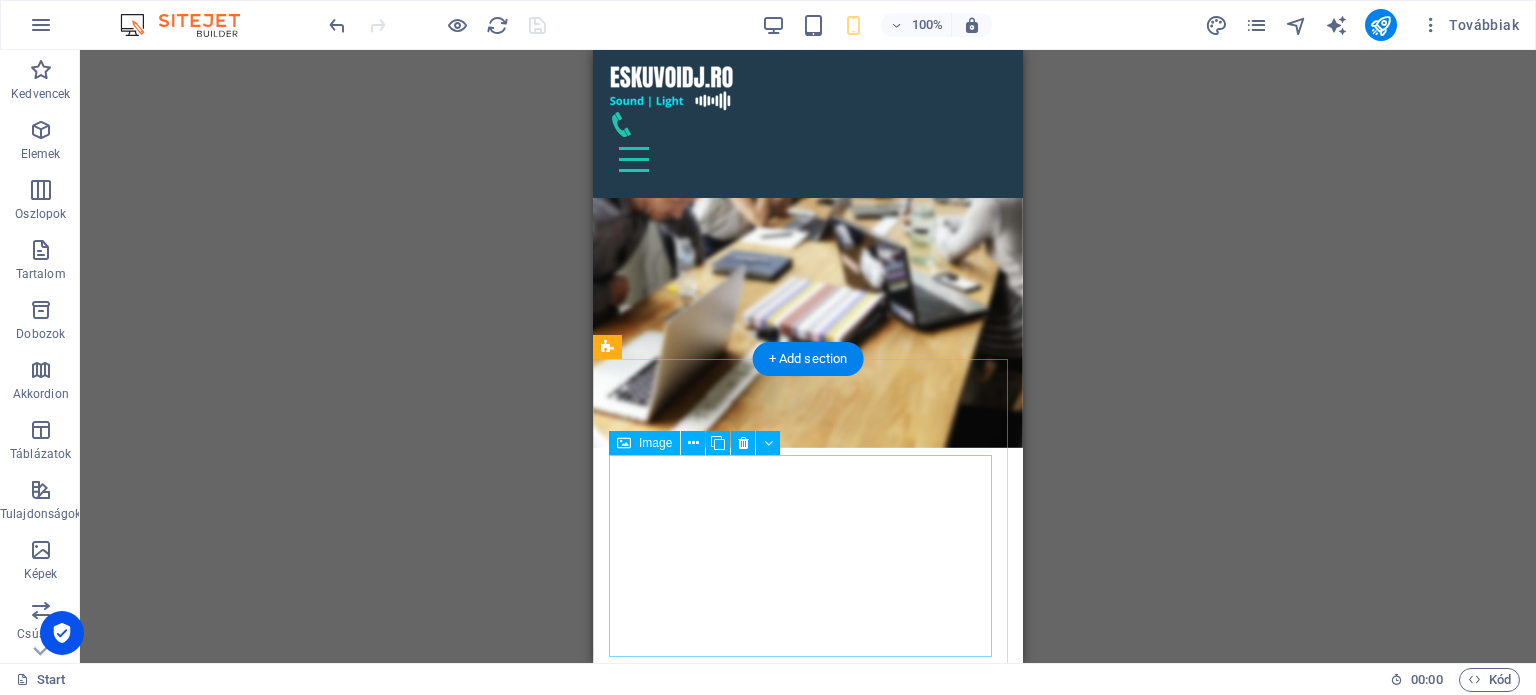 scroll, scrollTop: 7321, scrollLeft: 0, axis: vertical 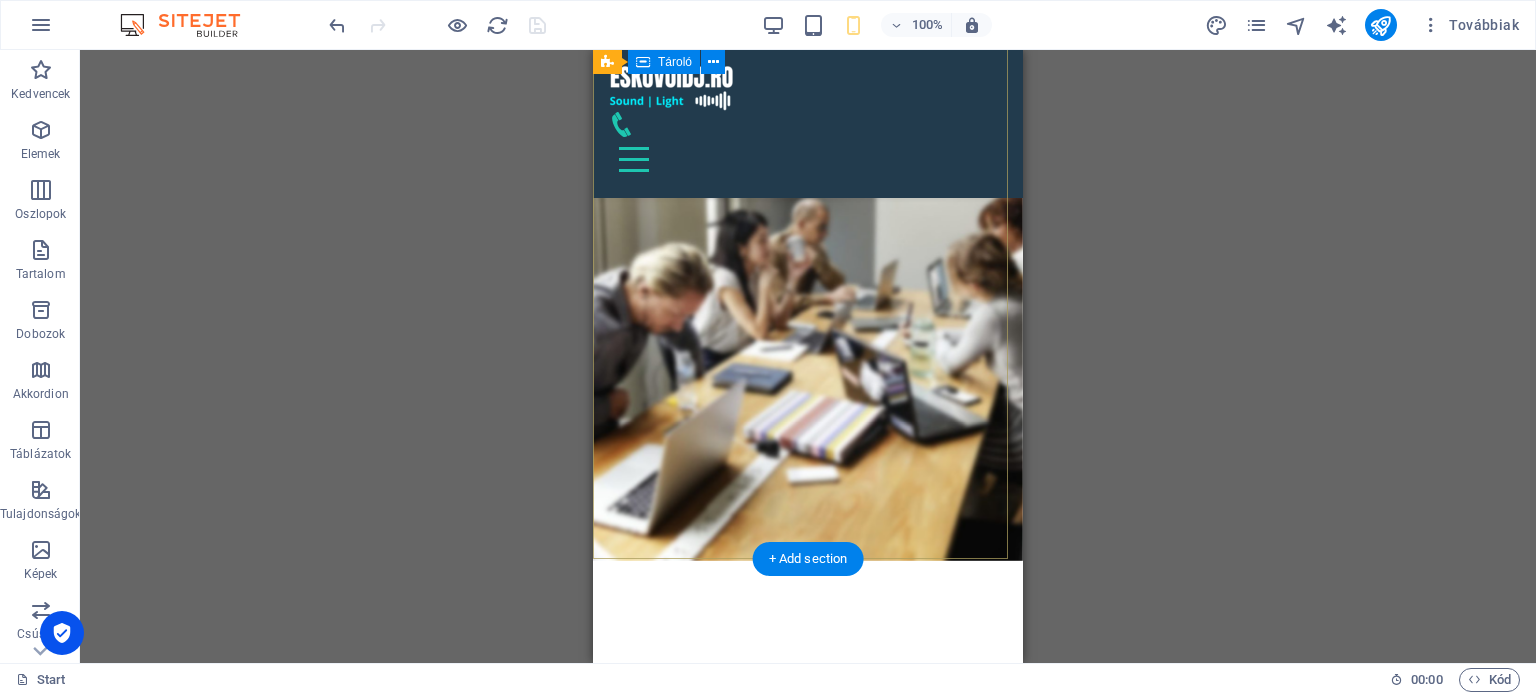 click on "Teilor 6 ,  547410   Miercurea Nirajului +40740873172 info@eskuvoidj.ro Navigáció Esküvöi DJ Rólunk Szolgáltatások Kapcsolat Jogi nyilatkozat Adatvédelmi irányelvek Közösségi média Facebook Tiktok Instagram" at bounding box center (808, 2200) 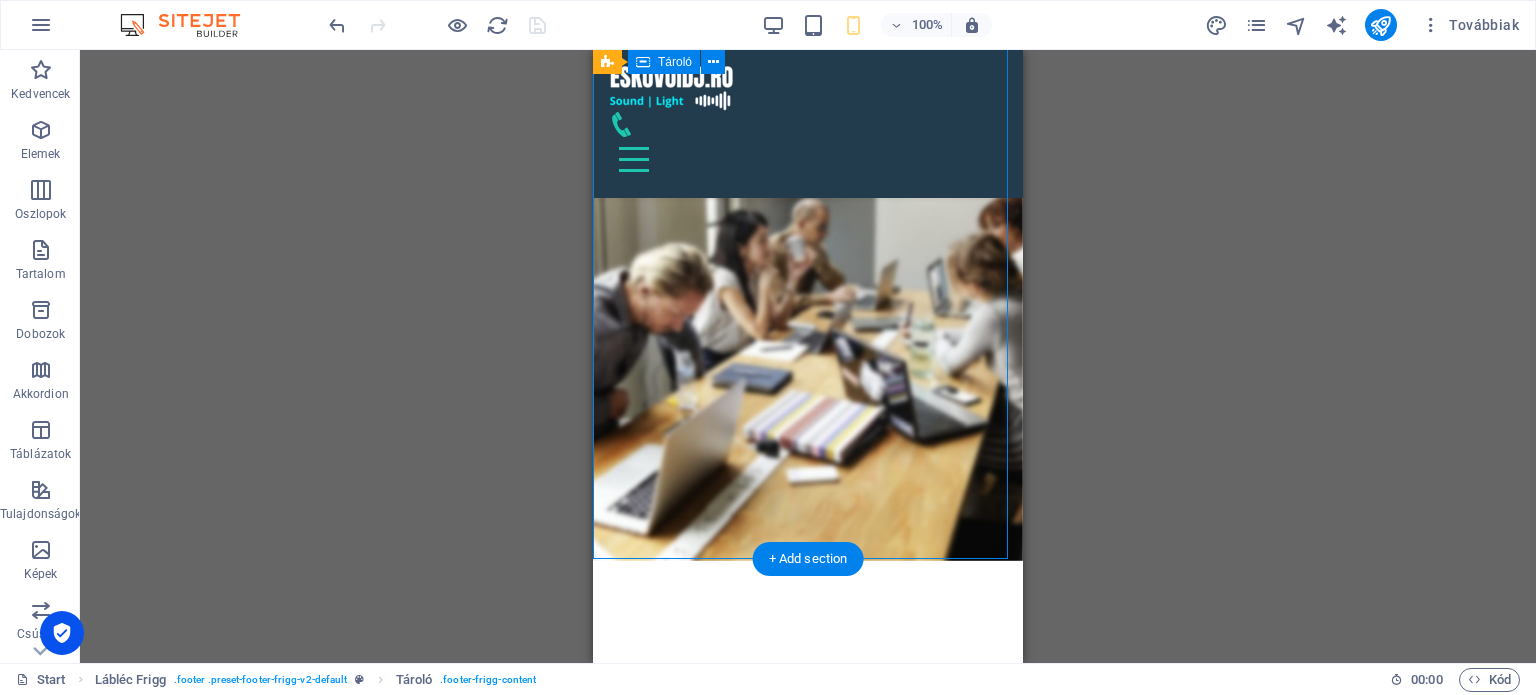 click on "Teilor 6 ,  547410   Miercurea Nirajului +40740873172 info@eskuvoidj.ro Navigáció Esküvöi DJ Rólunk Szolgáltatások Kapcsolat Jogi nyilatkozat Adatvédelmi irányelvek Közösségi média Facebook Tiktok Instagram" at bounding box center (808, 2200) 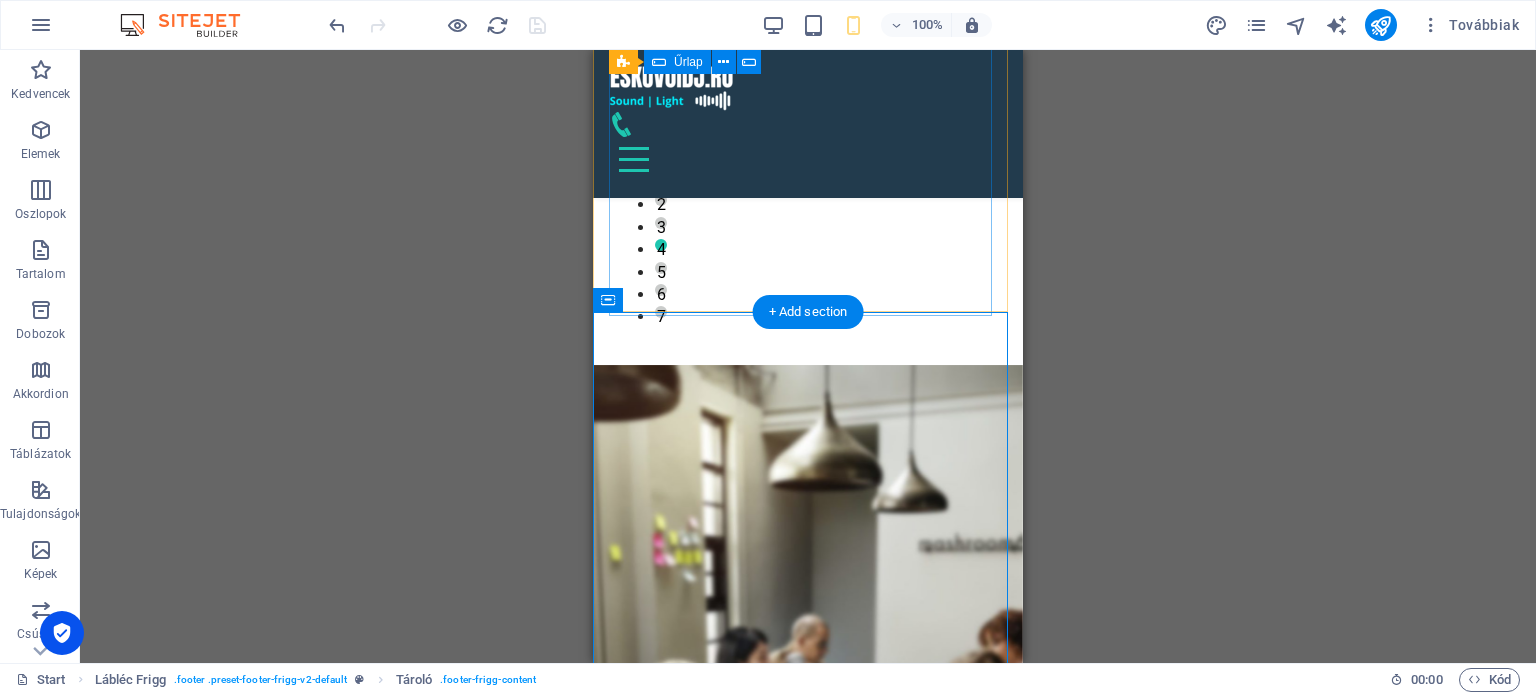 scroll, scrollTop: 6721, scrollLeft: 0, axis: vertical 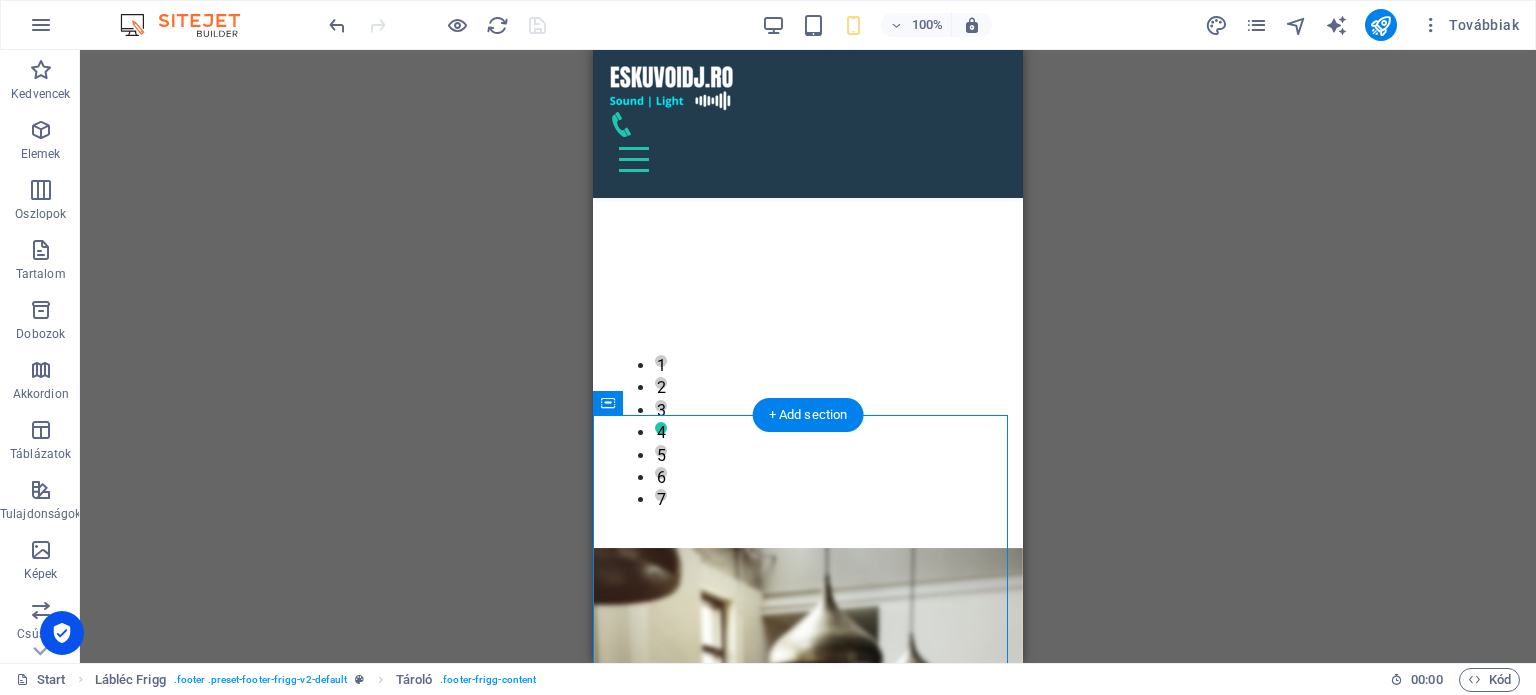 click at bounding box center (808, 2132) 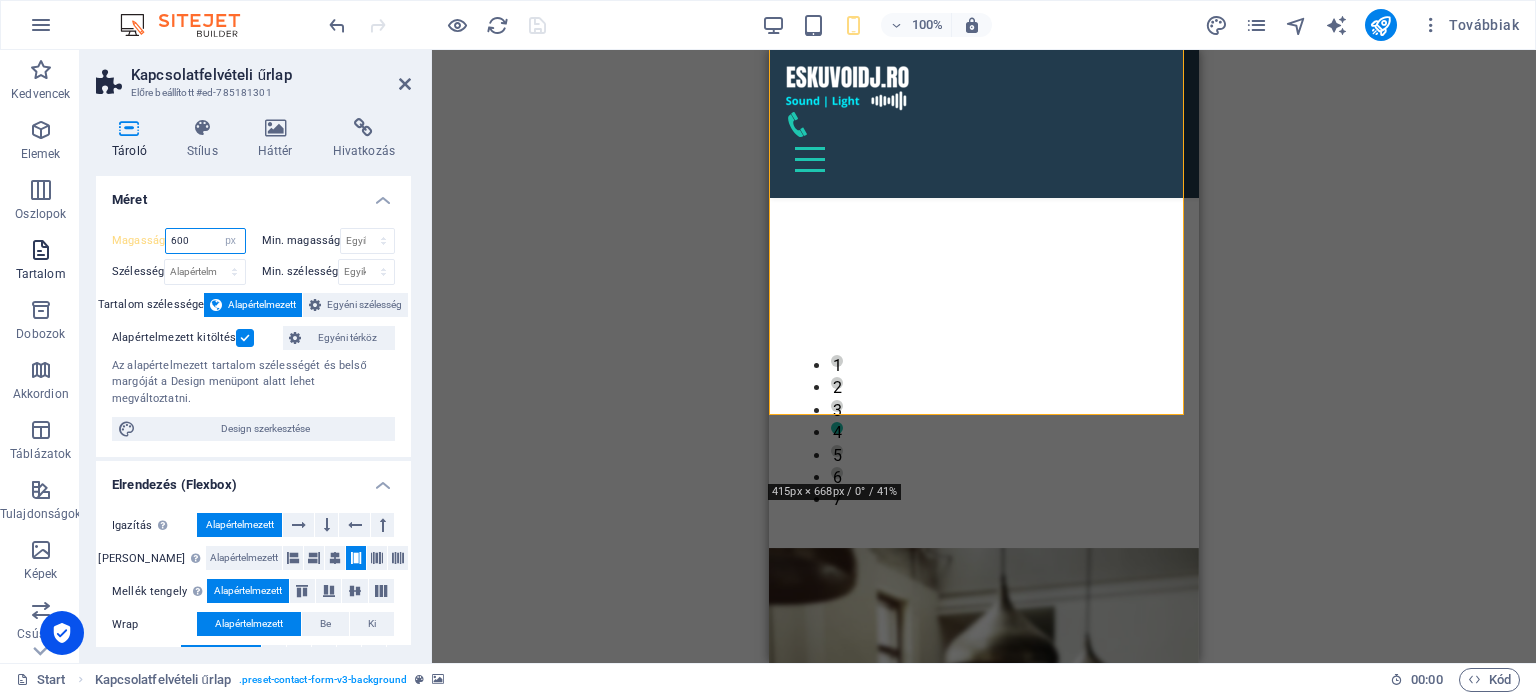 drag, startPoint x: 200, startPoint y: 239, endPoint x: 19, endPoint y: 240, distance: 181.00276 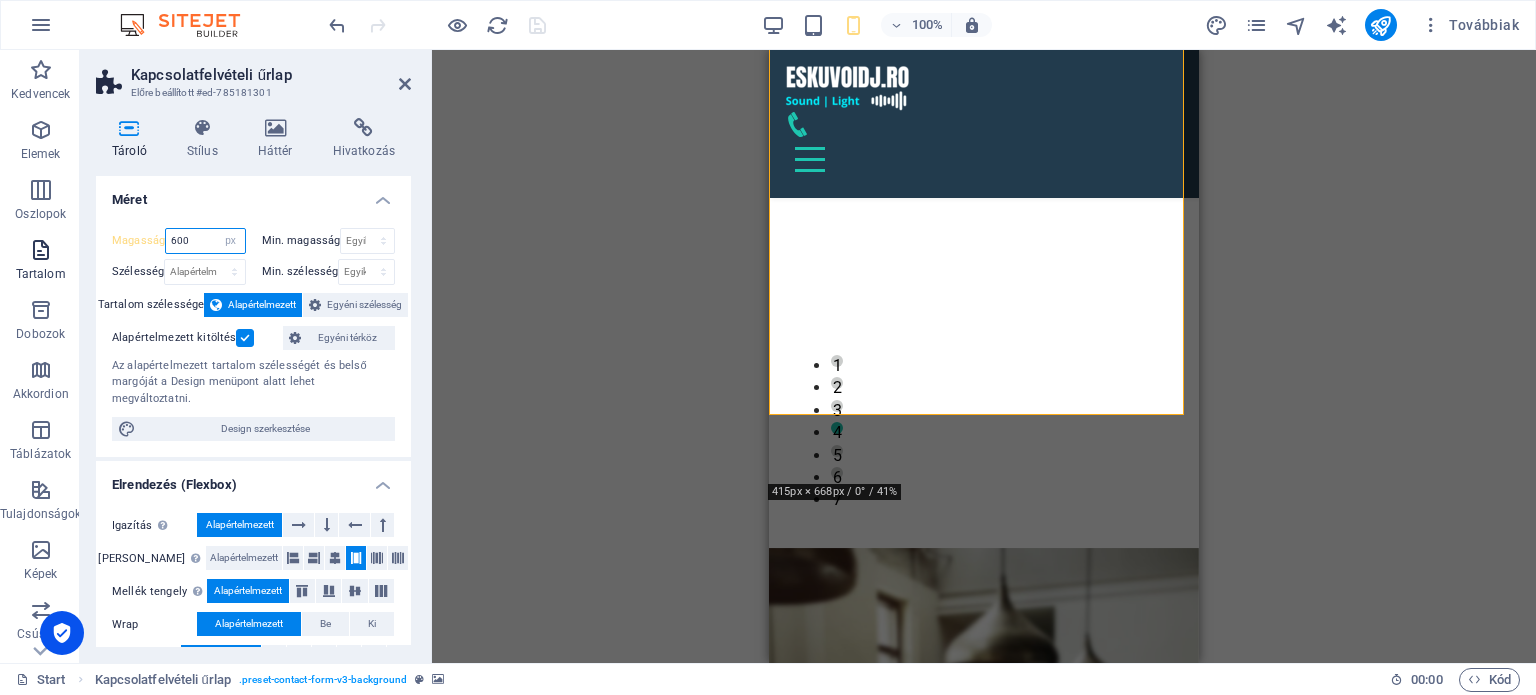 click on "Kedvencek Elemek Oszlopok Tartalom Dobozok Akkordion Táblázatok Tulajdonságok Képek Csúszka Fejléc Lábléc Űrlapok Marketing Gyűjtemények Kapcsolatfelvételi űrlap Előre beállított #ed-785181301
Tároló Stílus Háttér Hivatkozás Méret Magasság 600 Alapértelmezett px rem % vh vw Min. magasság Egyik sem px rem % vh vw Szélesség Alapértelmezett px rem % em vh vw Min. szélesség Egyik sem px rem % vh vw Tartalom szélessége Alapértelmezett Egyéni szélesség Szélesség Alapértelmezett px rem % em vh vw Min. szélesség Egyik sem px rem % vh vw Alapértelmezett kitöltés Egyéni térköz Az alapértelmezett tartalom szélességét és belső margóját a Design menüpont alatt lehet megváltoztatni. Design szerkesztése Elrendezés (Flexbox) Igazítás Meghatározza a flex irányát. Alapértelmezett Fő tengely Meghatározza, hogy az elemek hogyan viselkedjenek a fő tengely mentén ebben a tartályban (tartalom igazítása). Alapértelmezett Mellék tengely Wrap %" at bounding box center [768, 356] 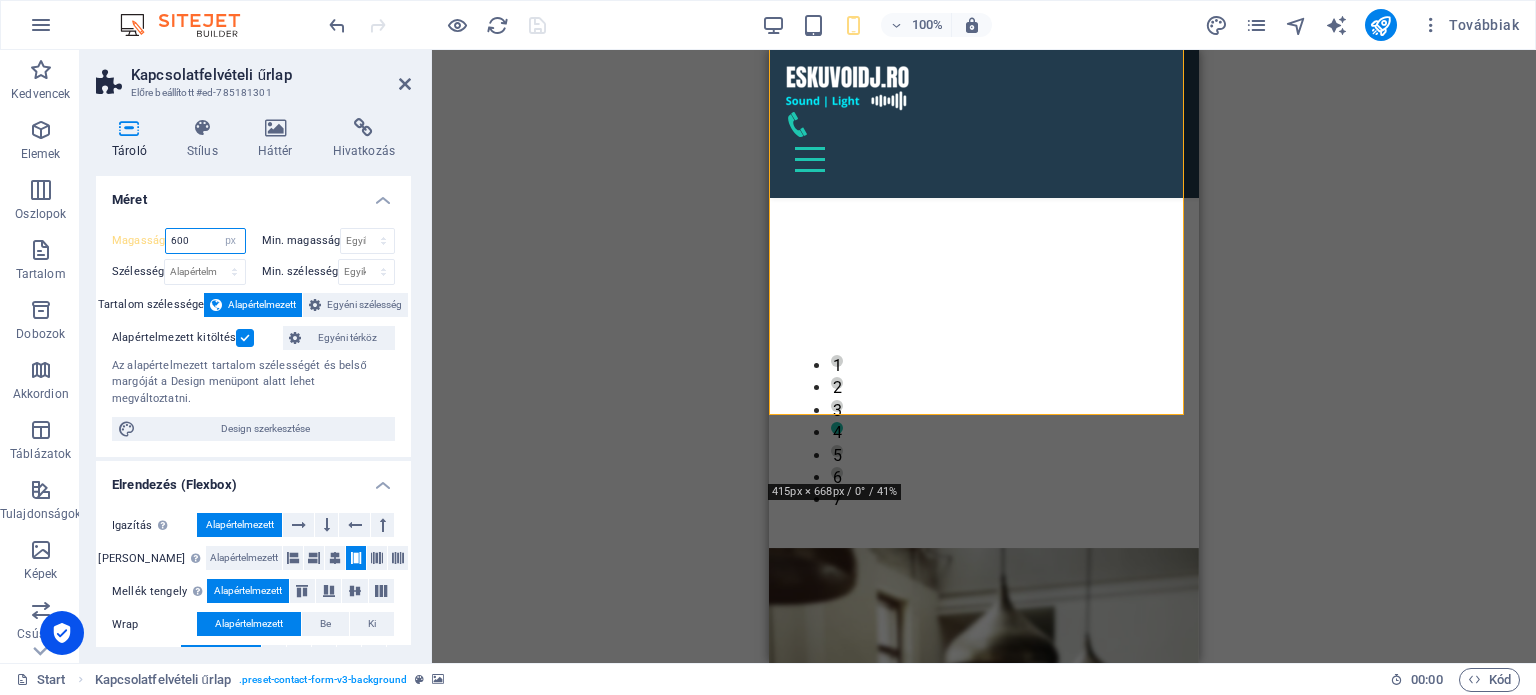 drag, startPoint x: 202, startPoint y: 235, endPoint x: 156, endPoint y: 246, distance: 47.296936 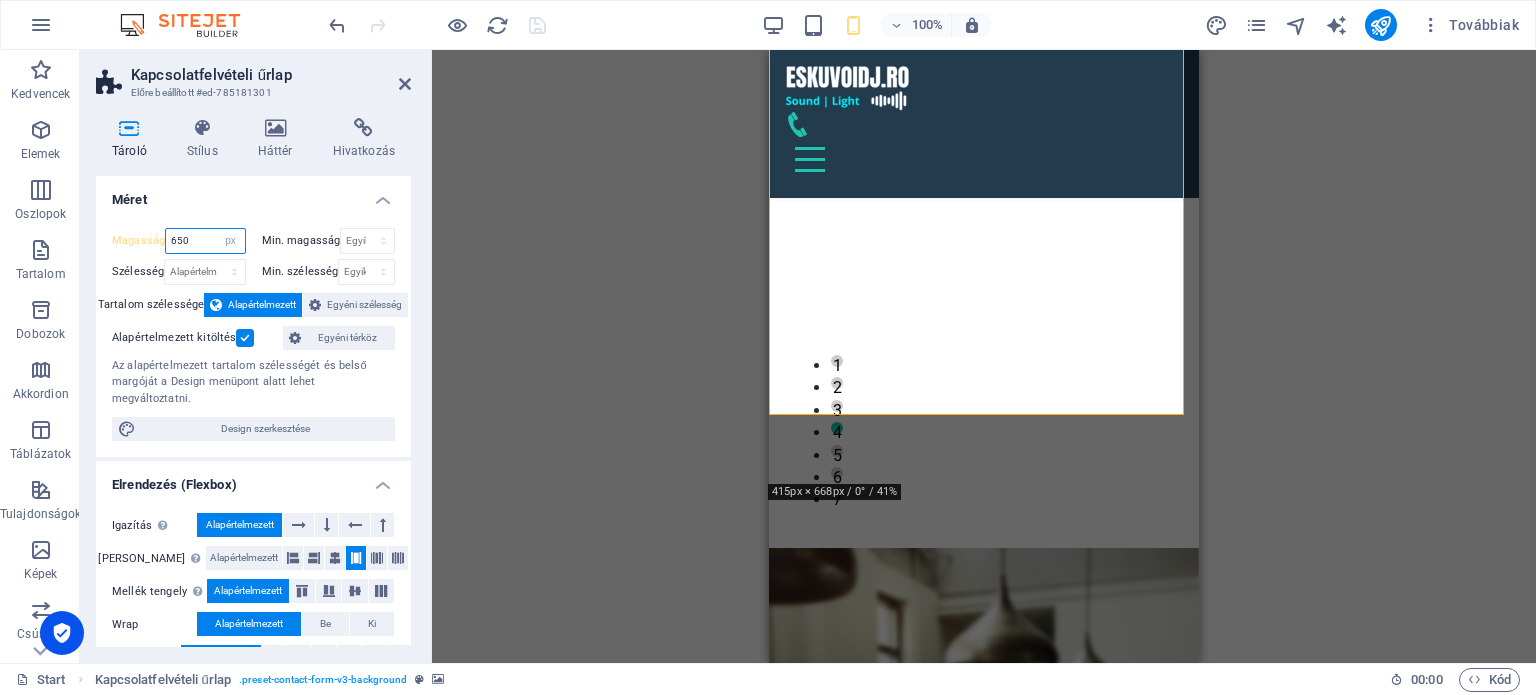 type on "650" 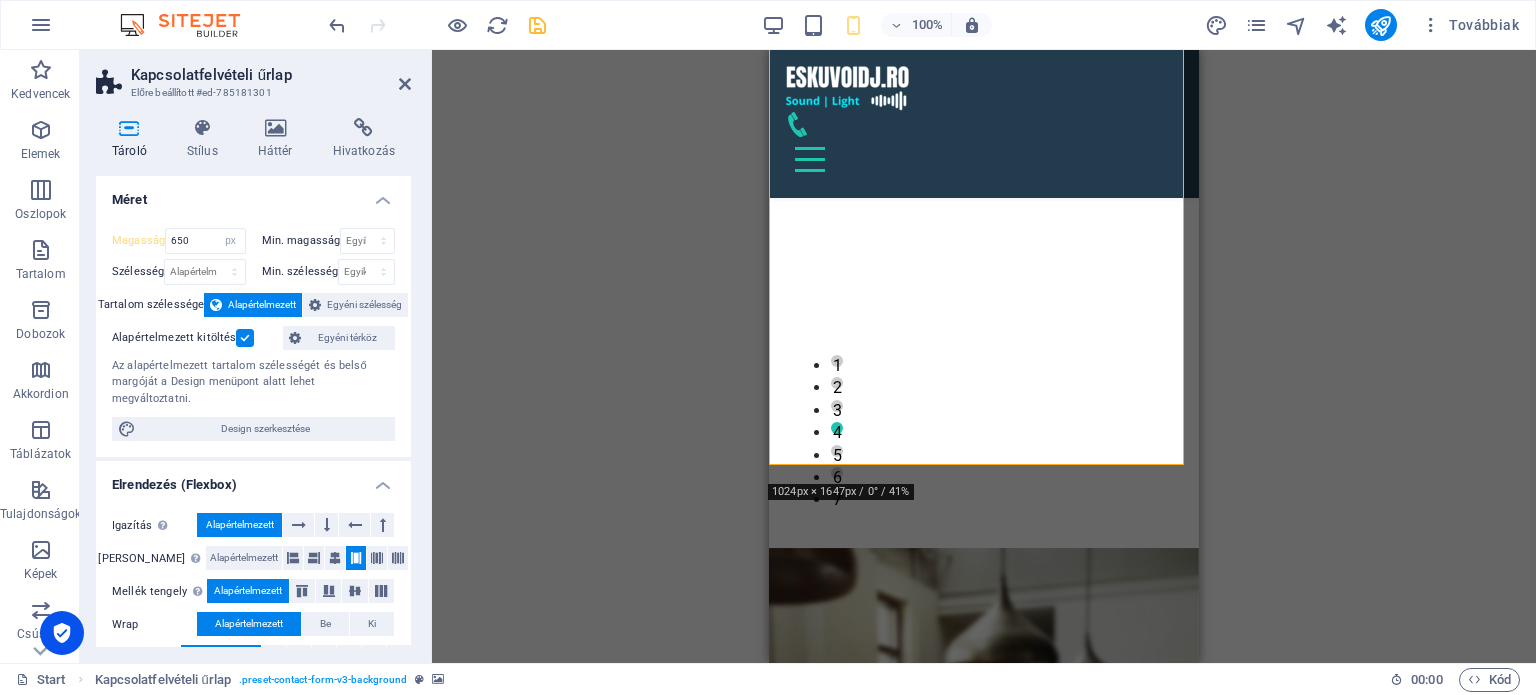 click on "Drag here to replace the existing content. Press “Ctrl” if you want to create a new element.
H1   Banner   Tároló   Menü   Menüsáv   Előre beállított   Tároló   Dobozok   H2   Tároló   H3   Térköz   Tároló   Tervek   Tervek   Tároló   Szöveg   Tároló   Szöveg   Csúszka   Email   Kapcsolatfelvételi űrlap   Kapcsolatfelvételi űrlap   Űrlap   Bemenet   Bemenet   Térköz   Tároló   Szöveg   Tároló   Szöveg   Csúszka   Csúszka   Image   Szöveg   Tároló   H3   Bemenet   Szövegdoboz   Űrlap gomb   Captcha   Lábléc Frigg   Tároló   Lábléc Frigg   Jelölőnégyzet   Térköz   Tároló   Tároló   Logó   Ikon   Ikon   Tároló   H3   Tároló   Menü   Szöveg   H3   Tároló   Szöveg   Logók   Image   Tároló   H2   Tároló   Tároló   Térköz   Szöveg   Szöveg   Szöveg 180 170 160 150 140 130 120 110 100 90 80 70 60 50 40 30 20 10 0 -10 -20 -30 -40 -50 -60 -70 -80 -90 -100 -110 -120 -130 -140 -150 -160 -170 16:10 16:9 4:3 1:1 1:2 0" at bounding box center (984, 356) 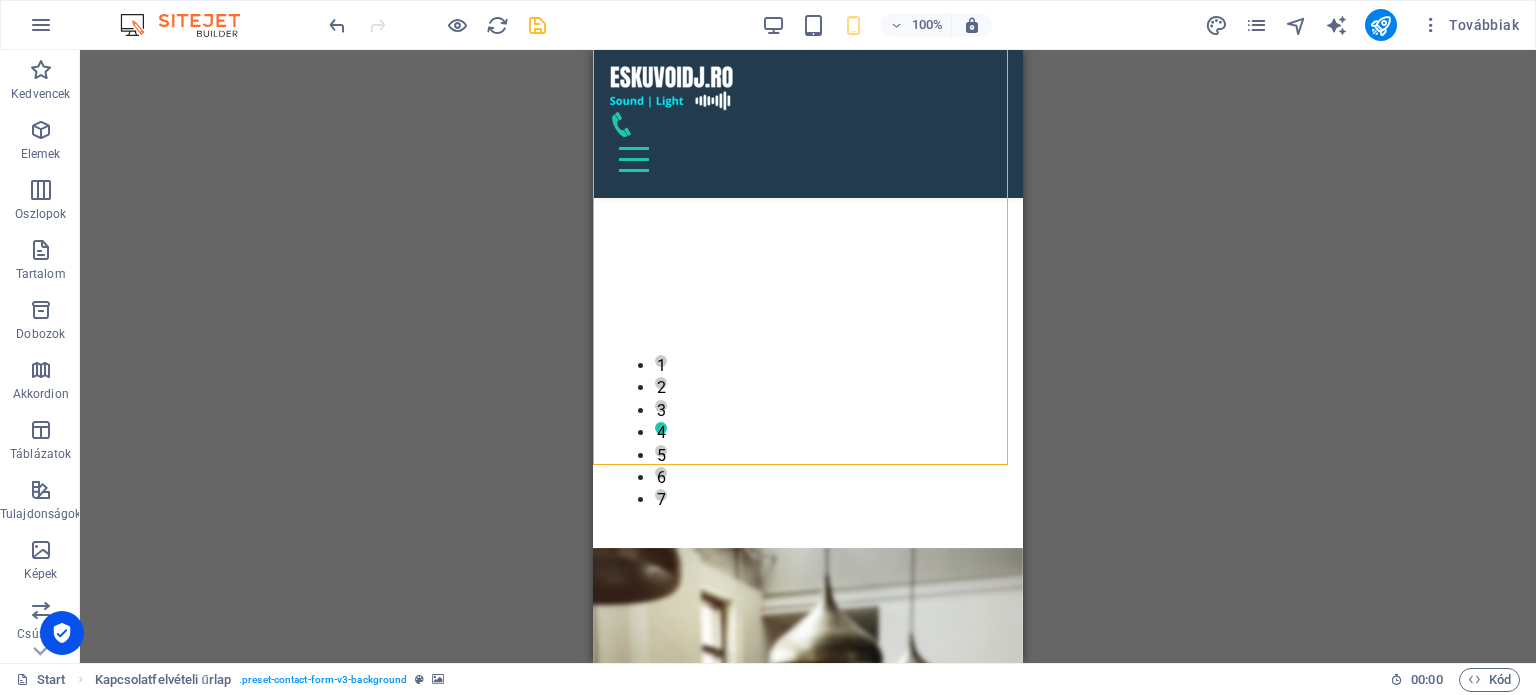 click on "Drag here to replace the existing content. Press “Ctrl” if you want to create a new element.
H1   Banner   Tároló   Menü   Menüsáv   Előre beállított   Tároló   Dobozok   H2   Tároló   H3   Térköz   Tároló   Tervek   Tervek   Tároló   Szöveg   Tároló   Szöveg   Csúszka   Email   Kapcsolatfelvételi űrlap   Kapcsolatfelvételi űrlap   Űrlap   Bemenet   Bemenet   Térköz   Tároló   Szöveg   Tároló   Szöveg   Csúszka   Csúszka   Image   Szöveg   Tároló   H3   Bemenet   Szövegdoboz   Űrlap gomb   Captcha   Lábléc Frigg   Tároló   Lábléc Frigg   Jelölőnégyzet   Térköz   Tároló   Tároló   Logó   Ikon   Ikon   Tároló   H3   Tároló   Menü   Szöveg   H3   Tároló   Szöveg   Logók   Image   Tároló   H2   Tároló   Tároló   Térköz   Szöveg   Szöveg   Szöveg" at bounding box center [808, 356] 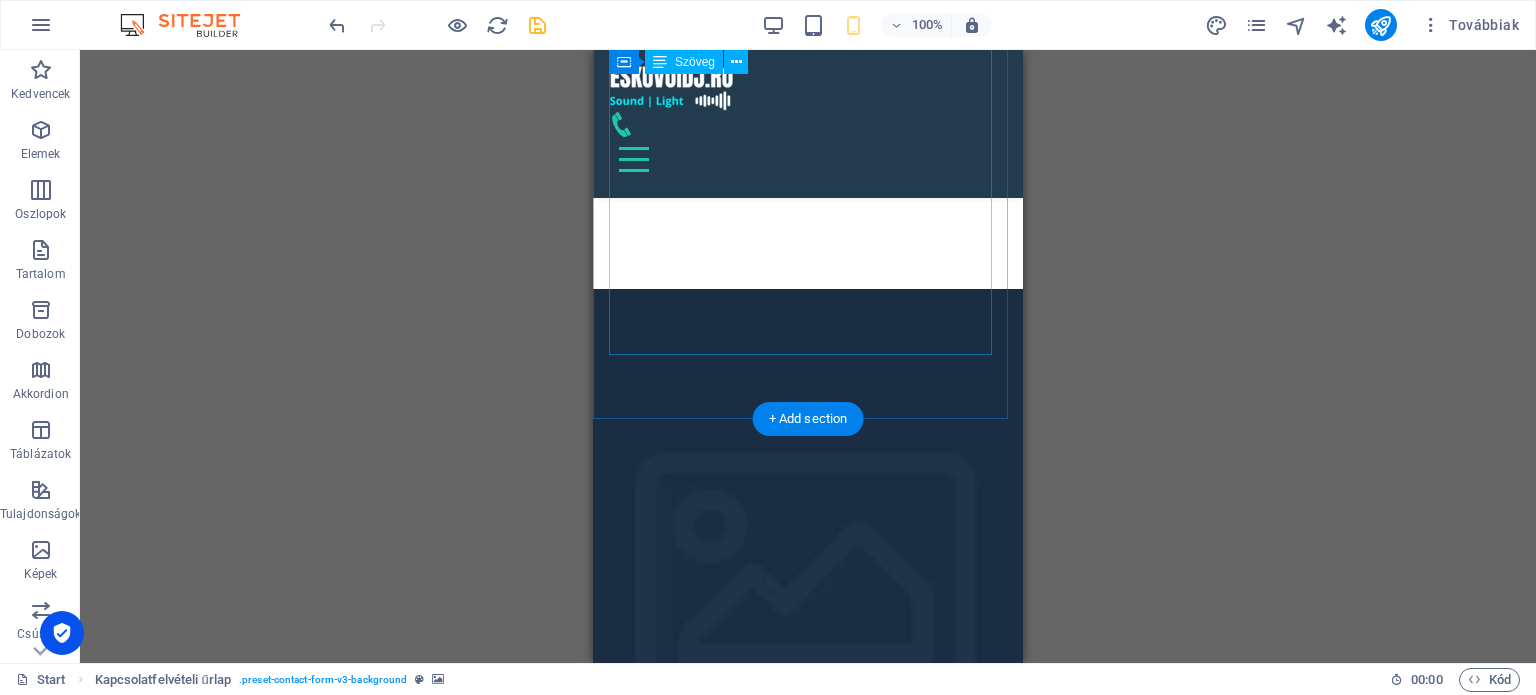 scroll, scrollTop: 5421, scrollLeft: 0, axis: vertical 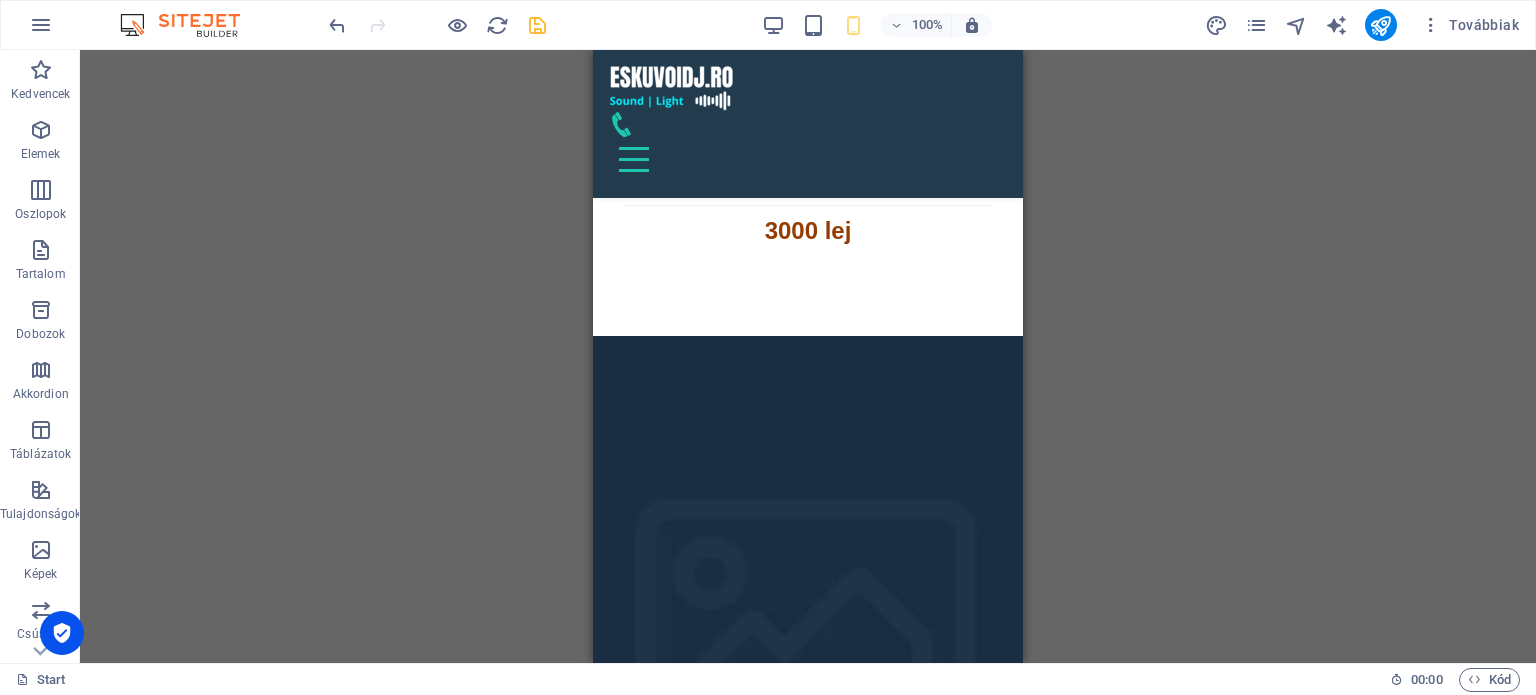 click at bounding box center (437, 25) 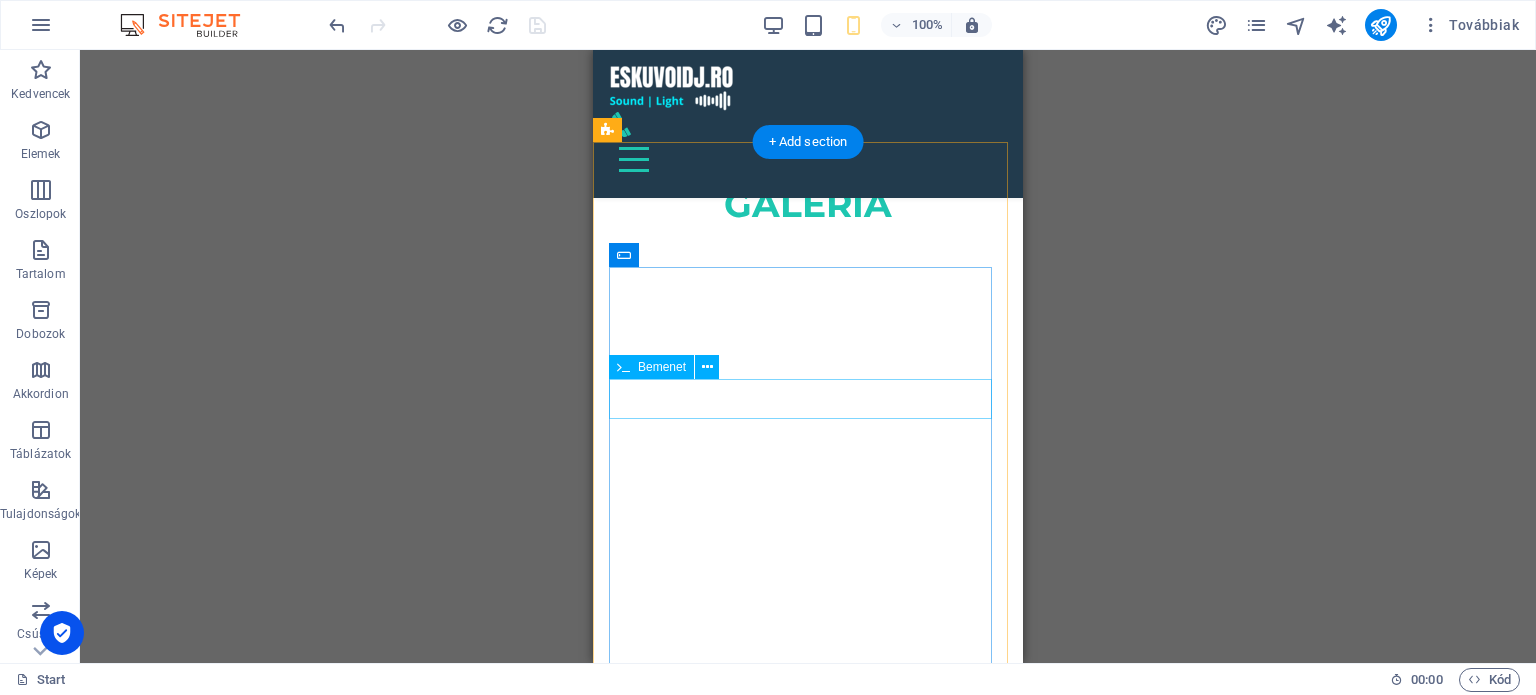 scroll, scrollTop: 6421, scrollLeft: 0, axis: vertical 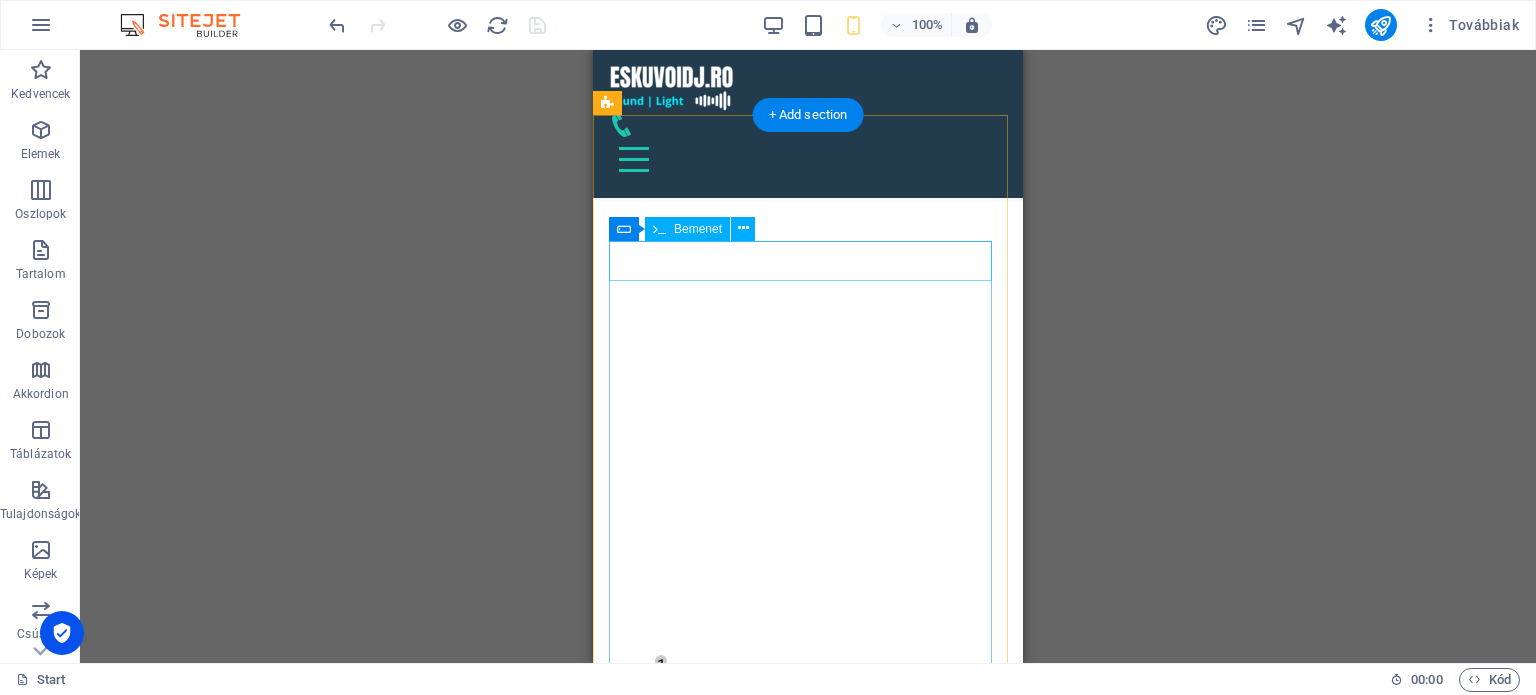 click at bounding box center (808, 2926) 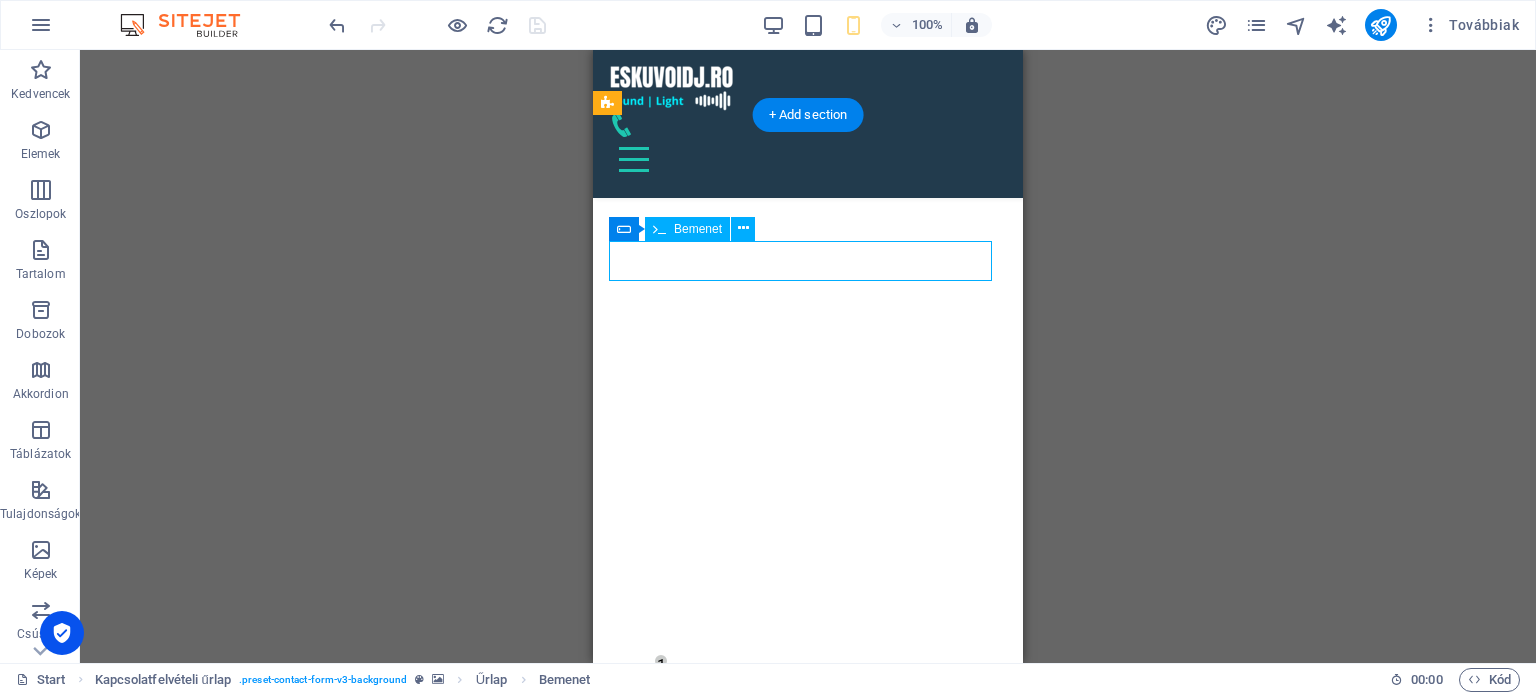 click at bounding box center (808, 2926) 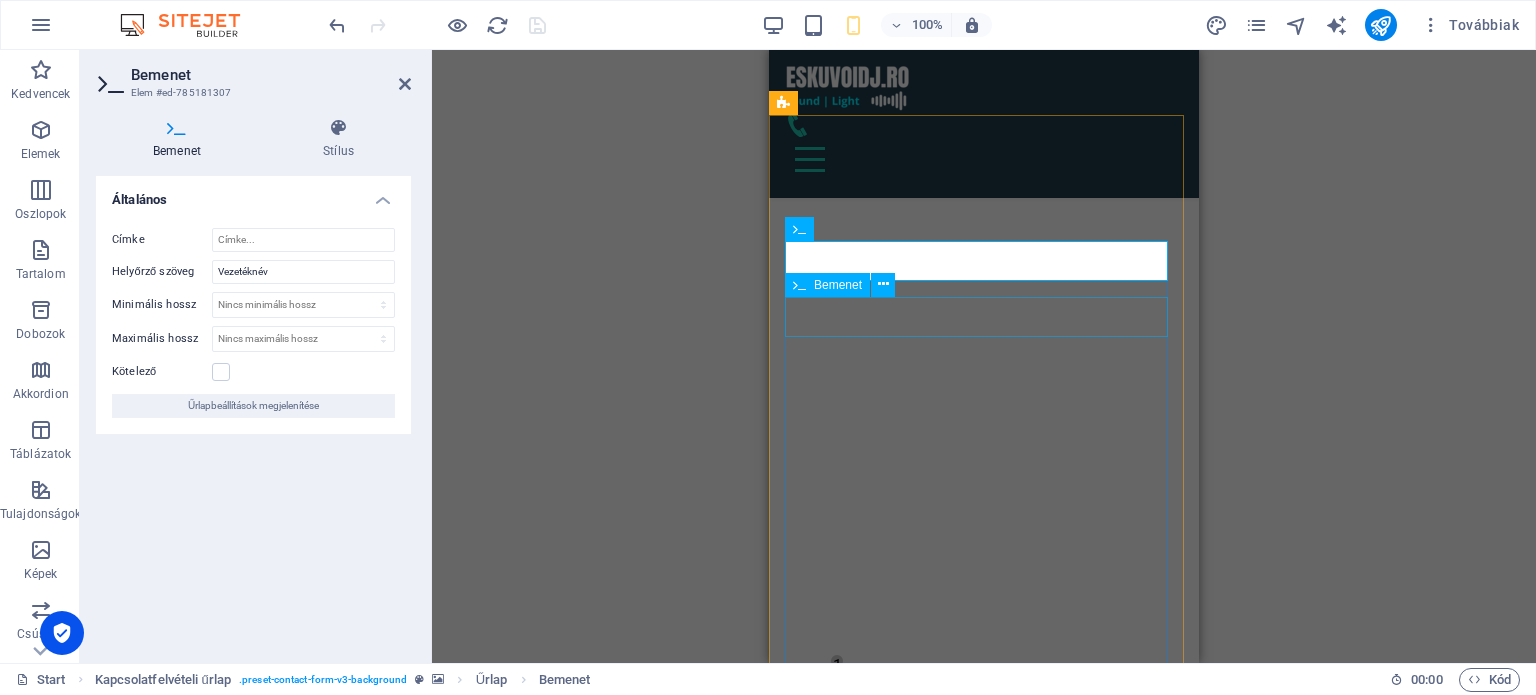 click at bounding box center [984, 2981] 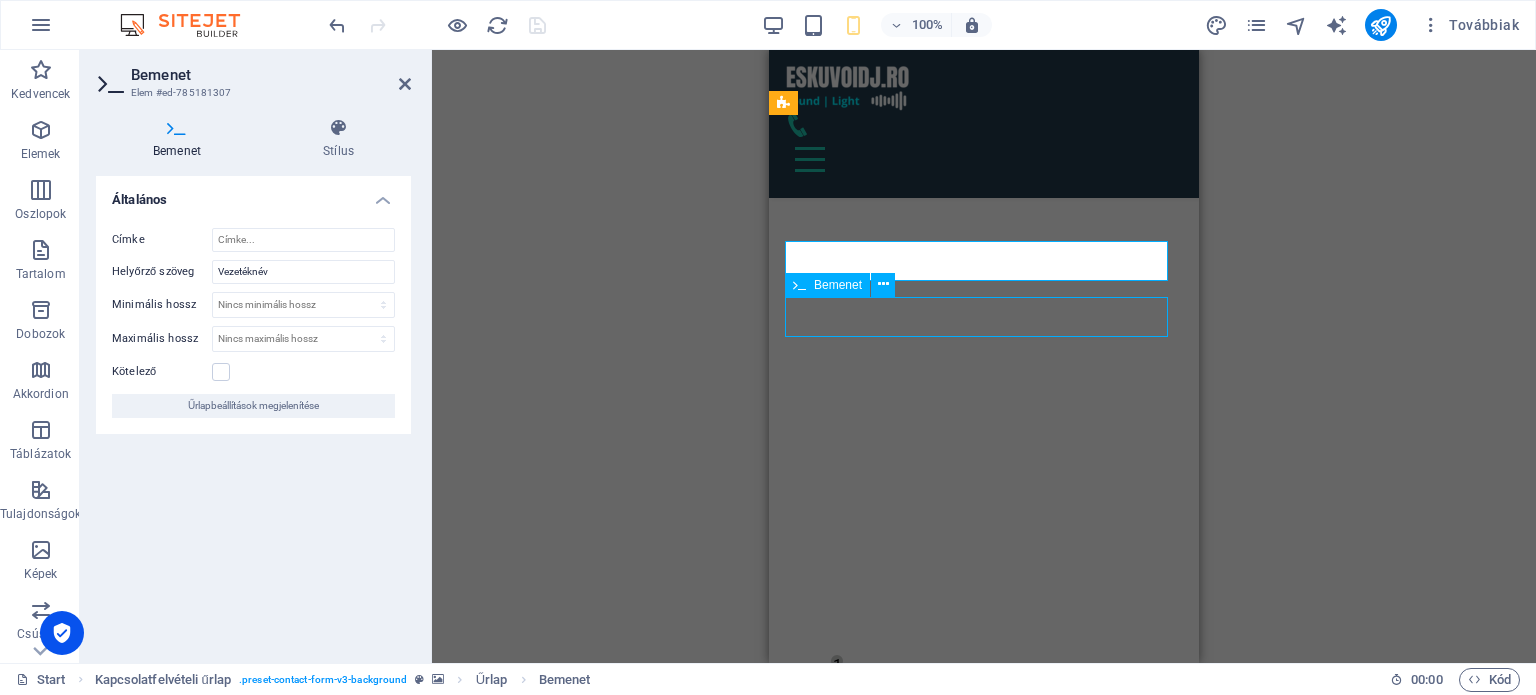 click at bounding box center [984, 2981] 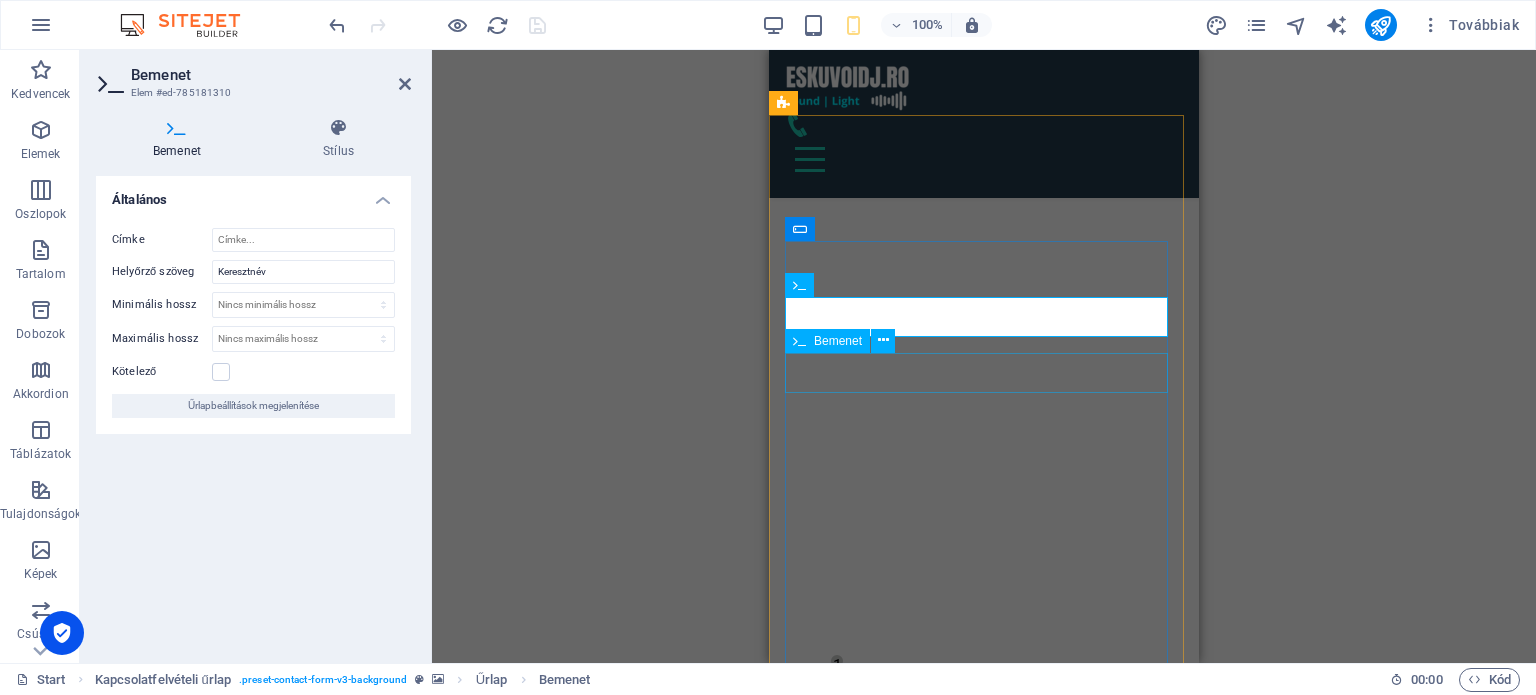 click at bounding box center (984, 3035) 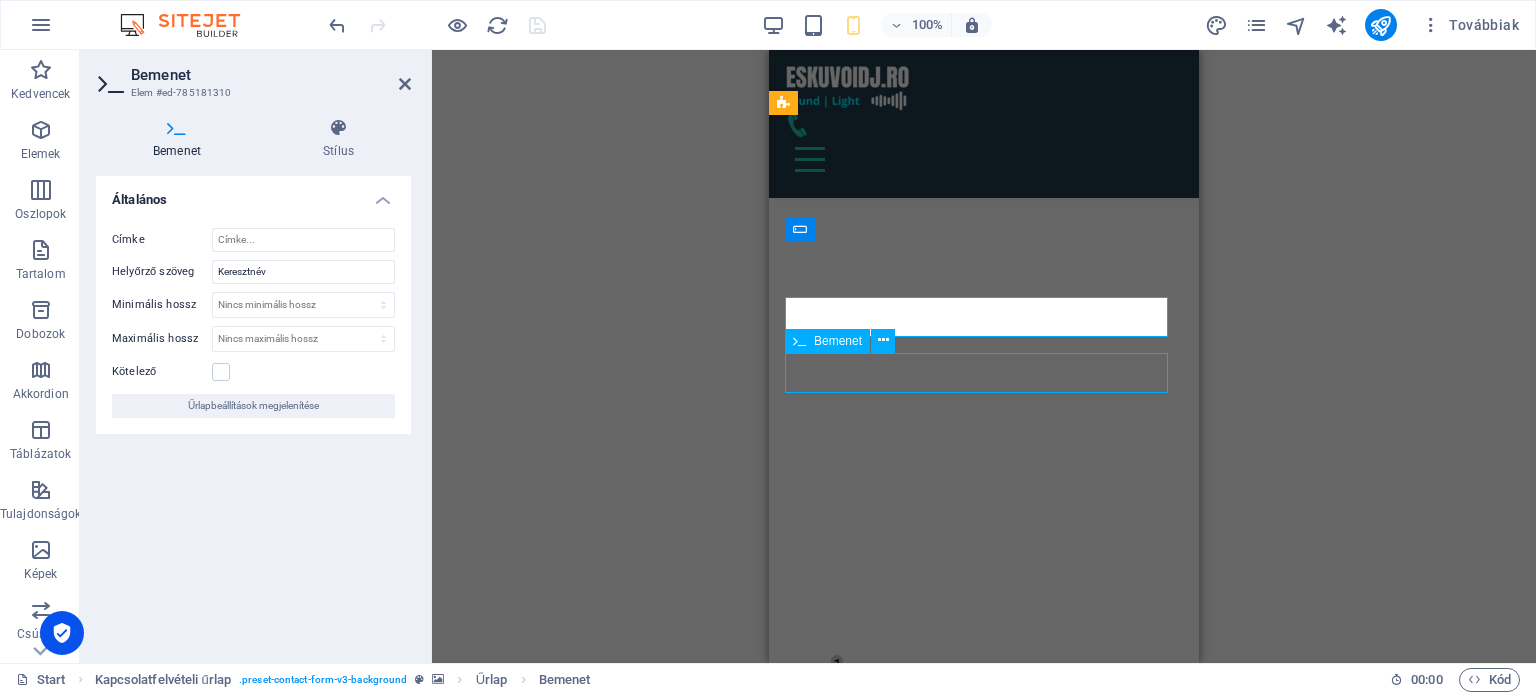 click at bounding box center (984, 3035) 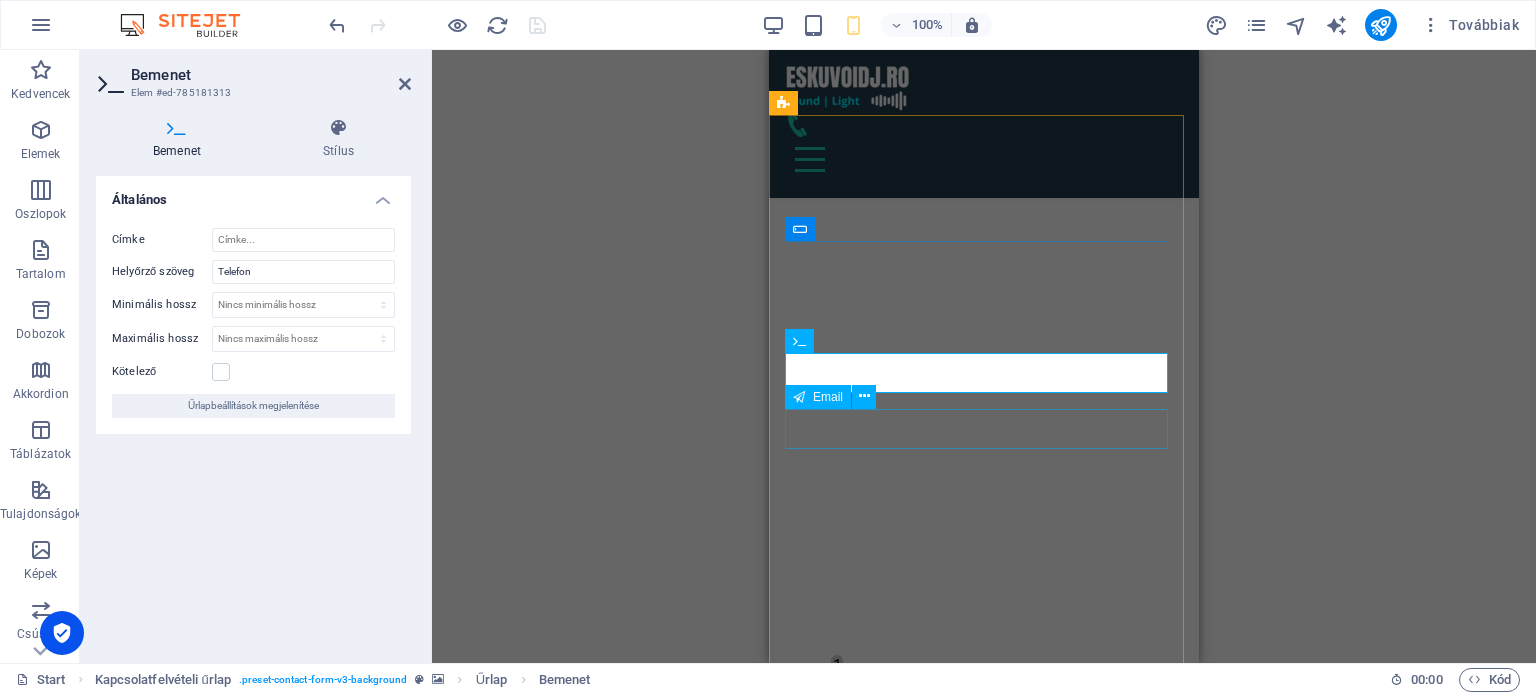 click at bounding box center [984, 3089] 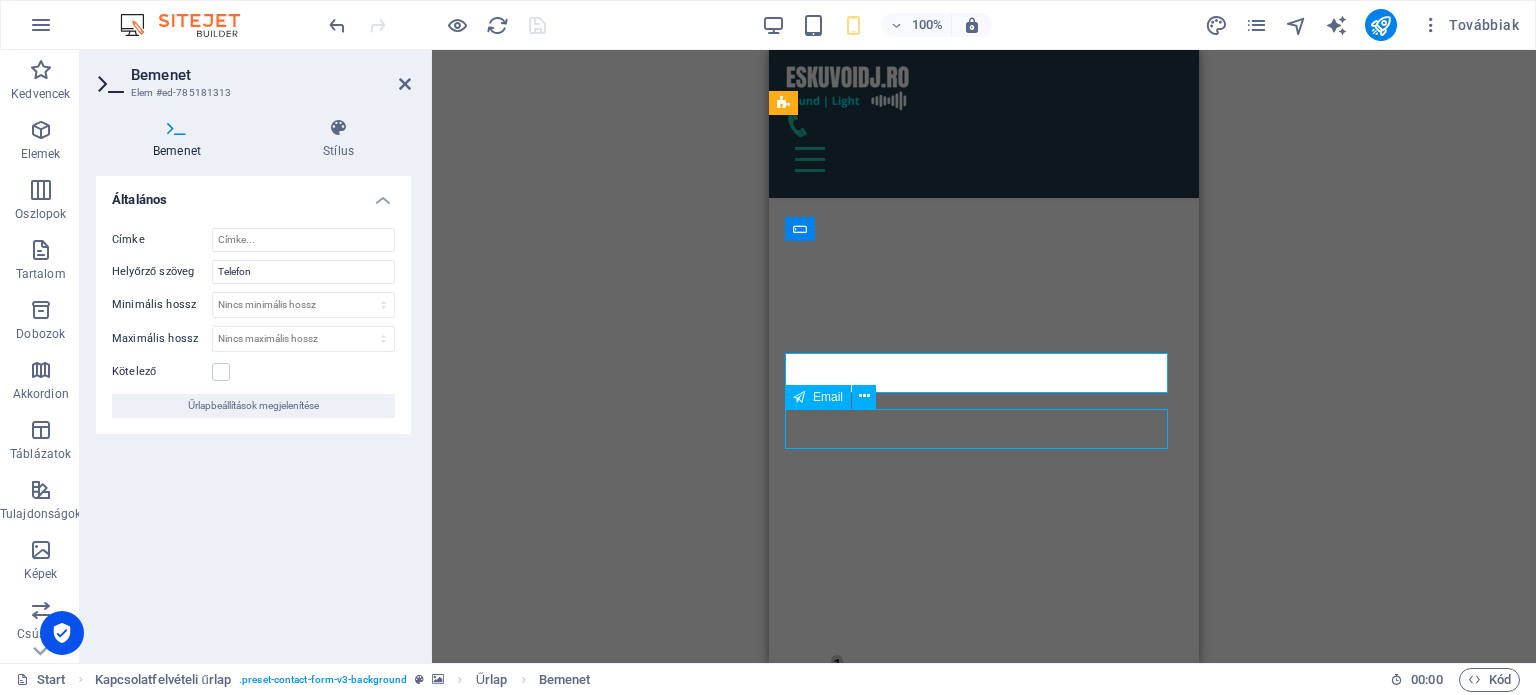 click at bounding box center (984, 3089) 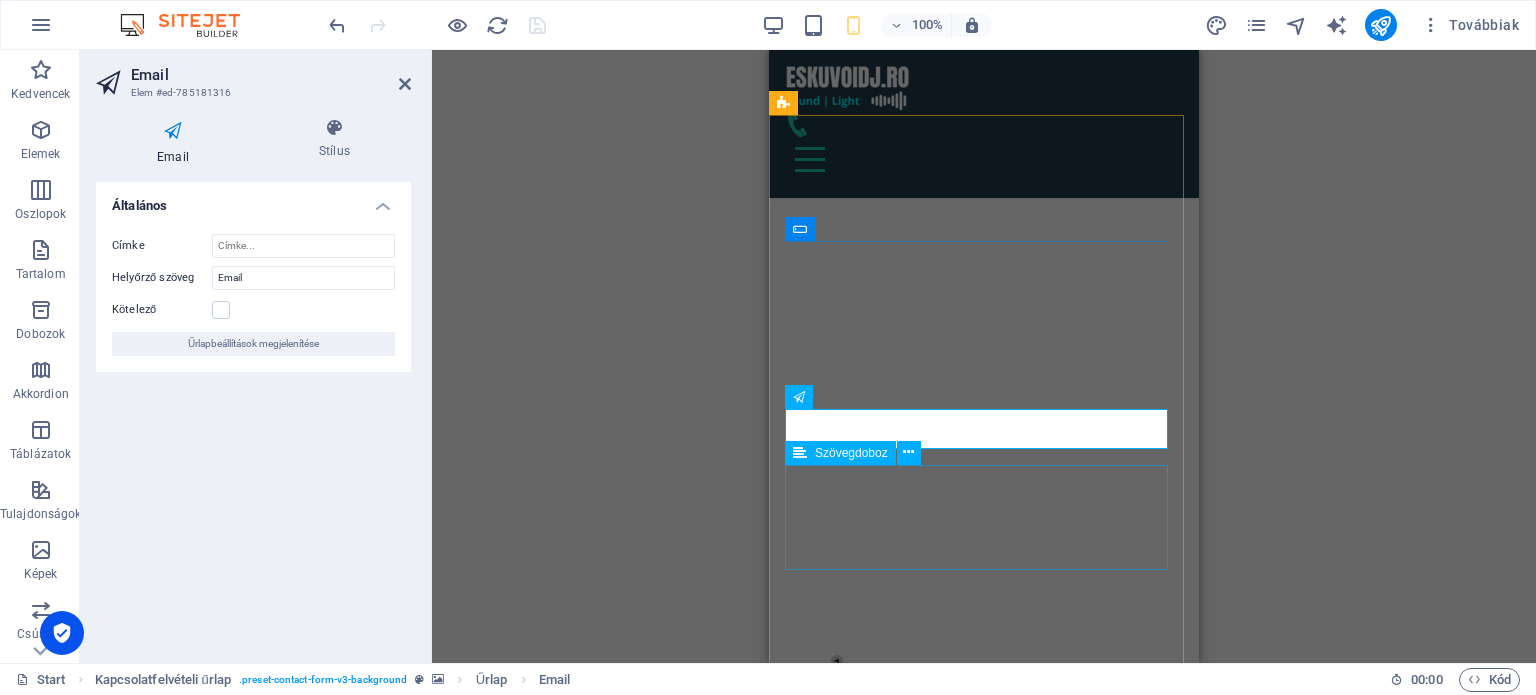 click at bounding box center [984, 3181] 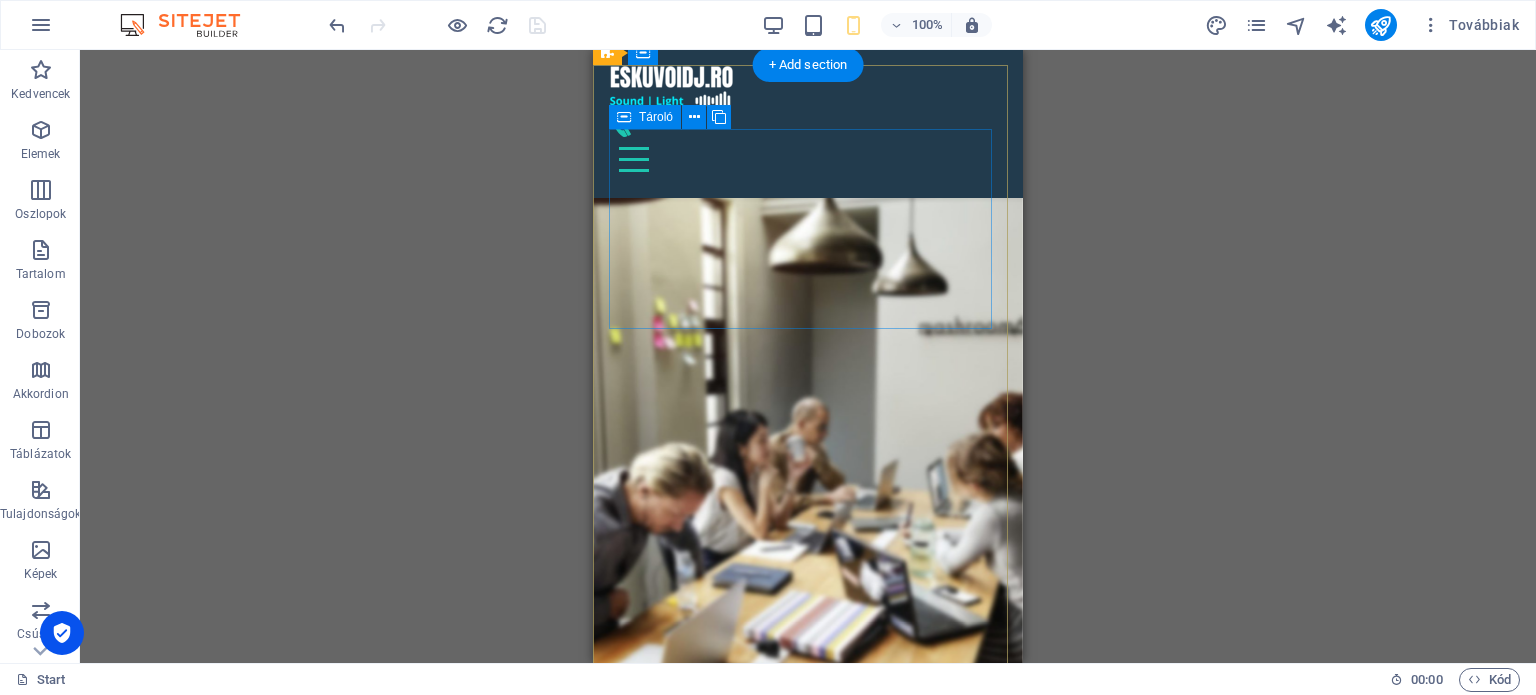 scroll, scrollTop: 7521, scrollLeft: 0, axis: vertical 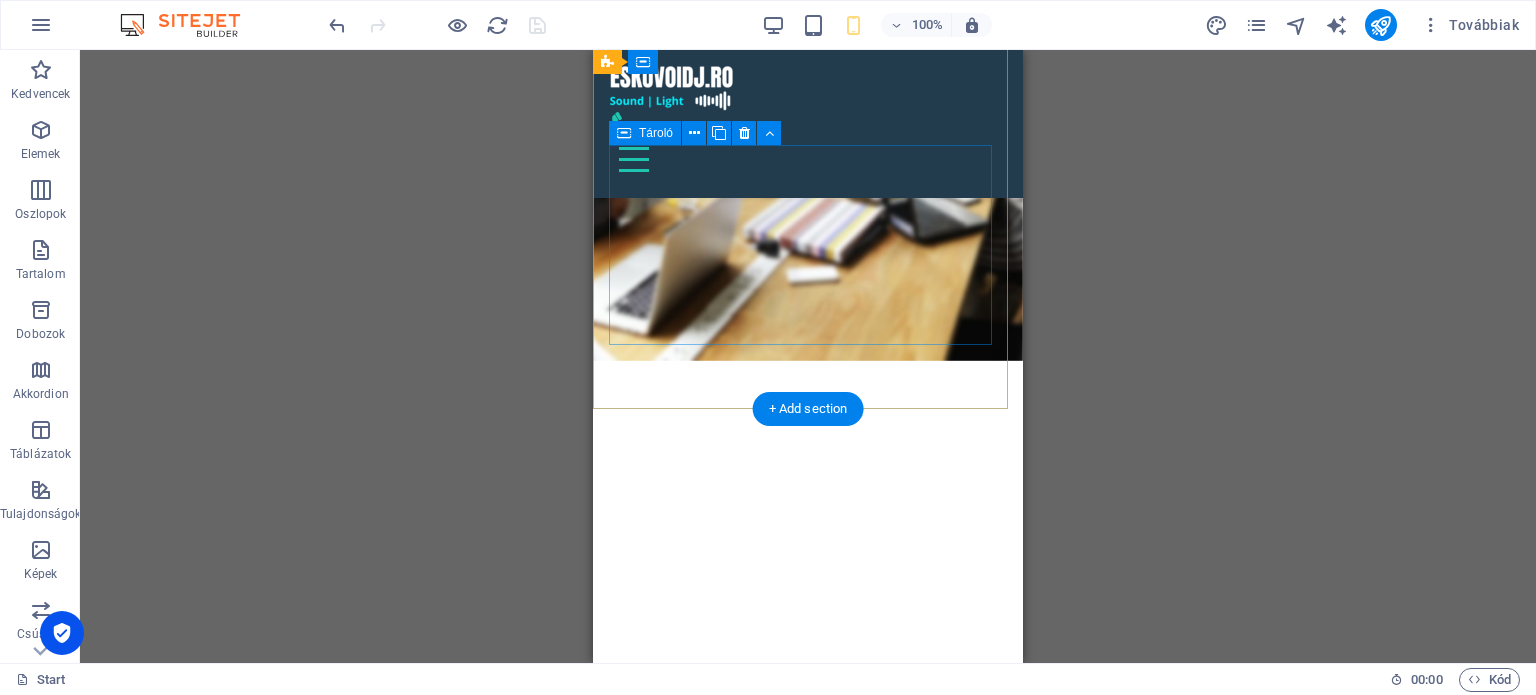 click on "Közösségi média Facebook Tiktok Instagram" at bounding box center [808, 2254] 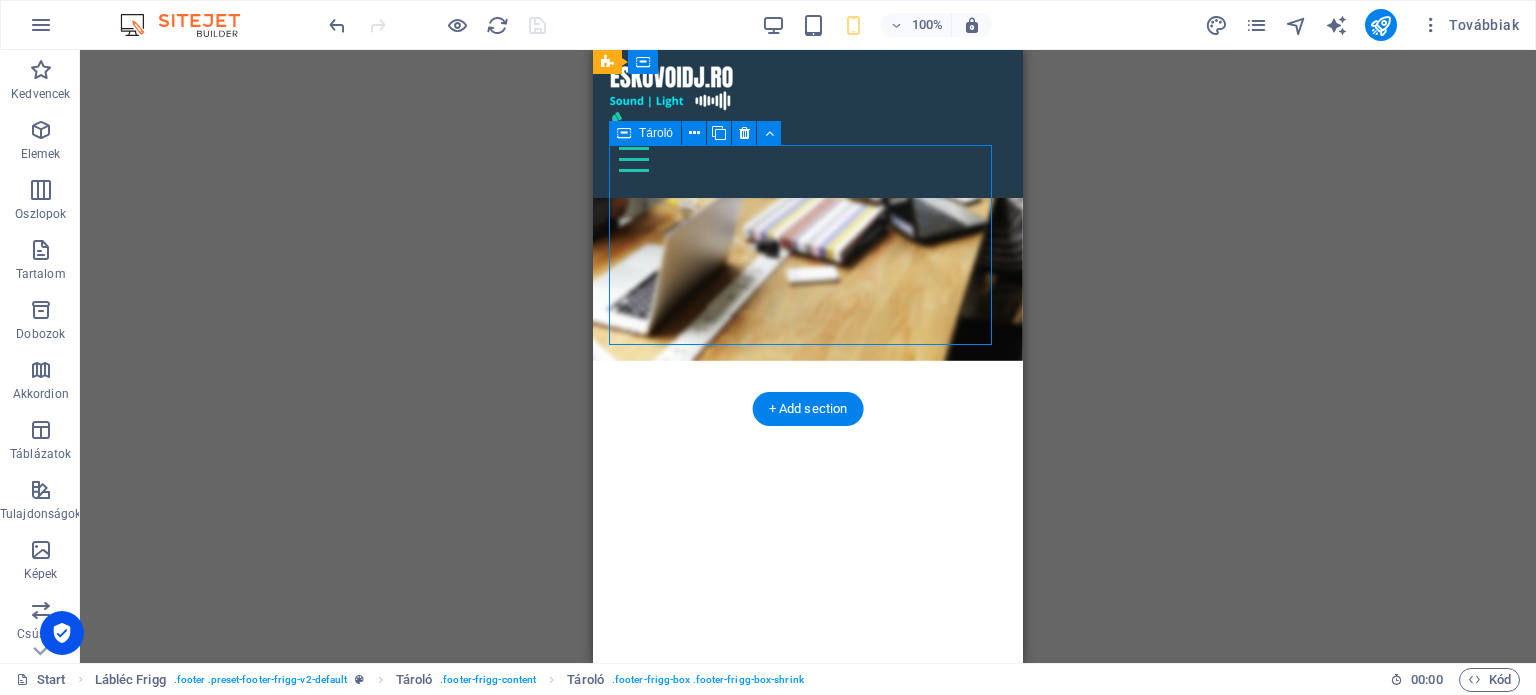 click on "Közösségi média Facebook Tiktok Instagram" at bounding box center [808, 2254] 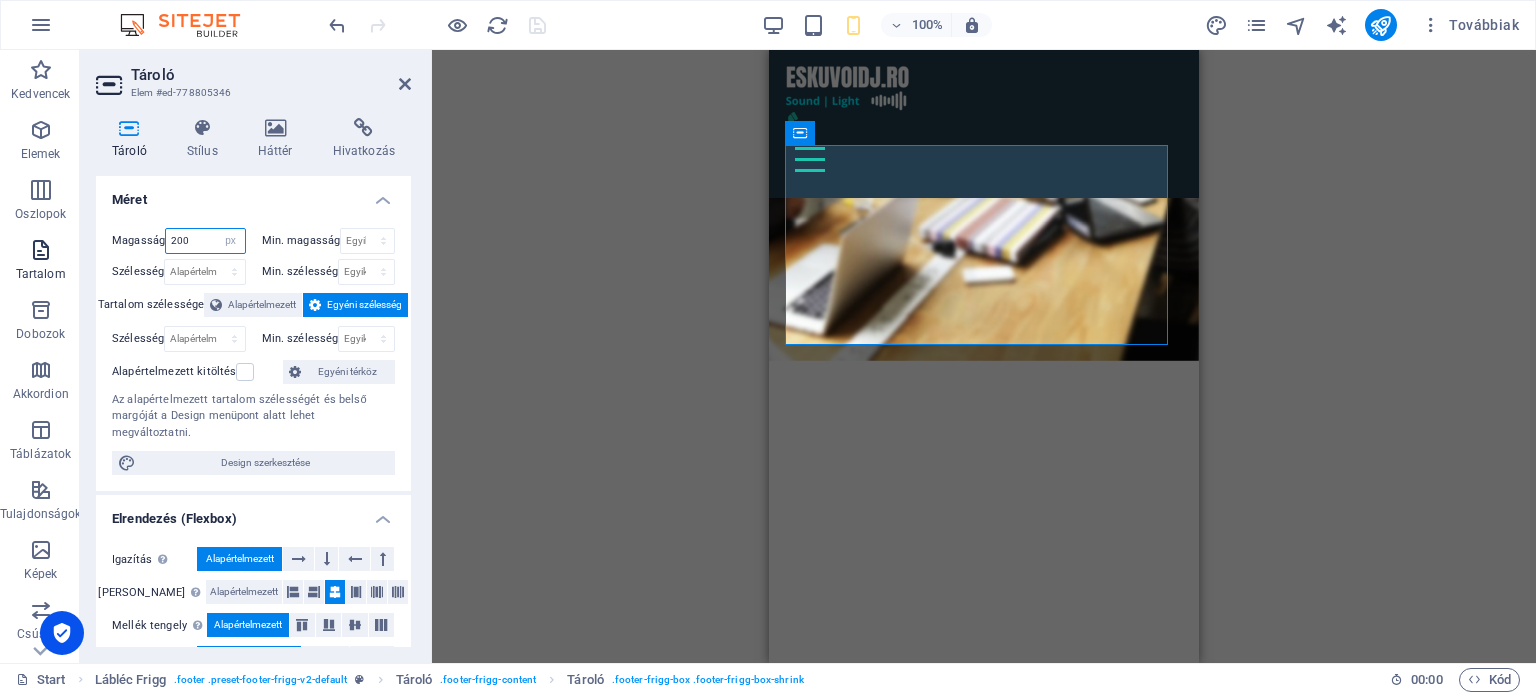 drag, startPoint x: 192, startPoint y: 234, endPoint x: 56, endPoint y: 235, distance: 136.00368 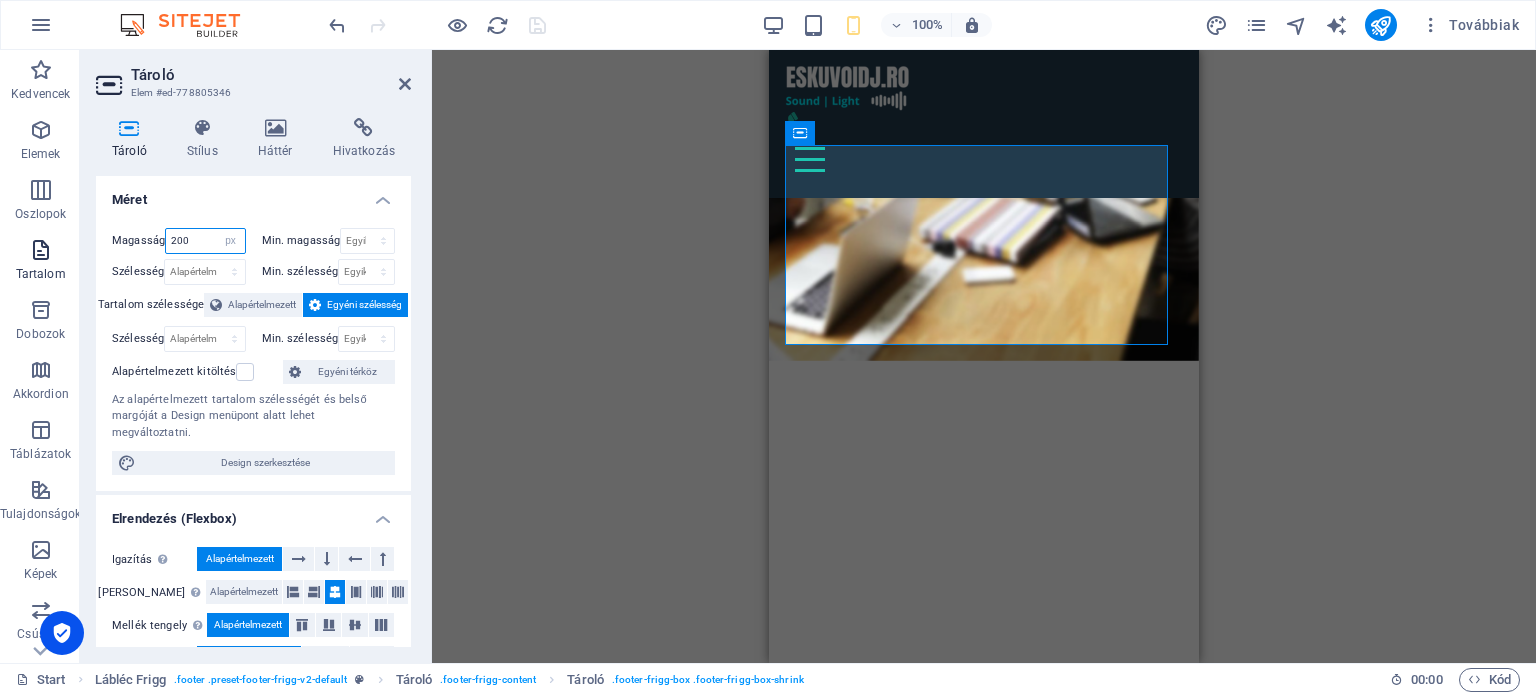 click on "Kedvencek Elemek Oszlopok Tartalom Dobozok Akkordion Táblázatok Tulajdonságok Képek Csúszka Fejléc Lábléc Űrlapok Marketing Gyűjtemények Tároló Elem #ed-778805346
Tároló Stílus Háttér Hivatkozás Méret Magasság 200 Alapértelmezett px rem % vh vw Min. magasság Egyik sem px rem % vh vw Szélesség Alapértelmezett px rem % em vh vw Min. szélesség Egyik sem px rem % vh vw Tartalom szélessége Alapértelmezett Egyéni szélesség Szélesség Alapértelmezett px rem % em vh vw Min. szélesség Egyik sem px rem % vh vw Alapértelmezett kitöltés Egyéni térköz Az alapértelmezett tartalom szélességét és belső margóját a Design menüpont alatt lehet megváltoztatni. Design szerkesztése Elrendezés (Flexbox) Igazítás Meghatározza a flex irányát. Alapértelmezett Fő tengely Meghatározza, hogy az elemek hogyan viselkedjenek a fő tengely mentén ebben a tartályban (tartalom igazítása). Alapértelmezett Mellék tengely Alapértelmezett Wrap Alapértelmezett" at bounding box center [768, 356] 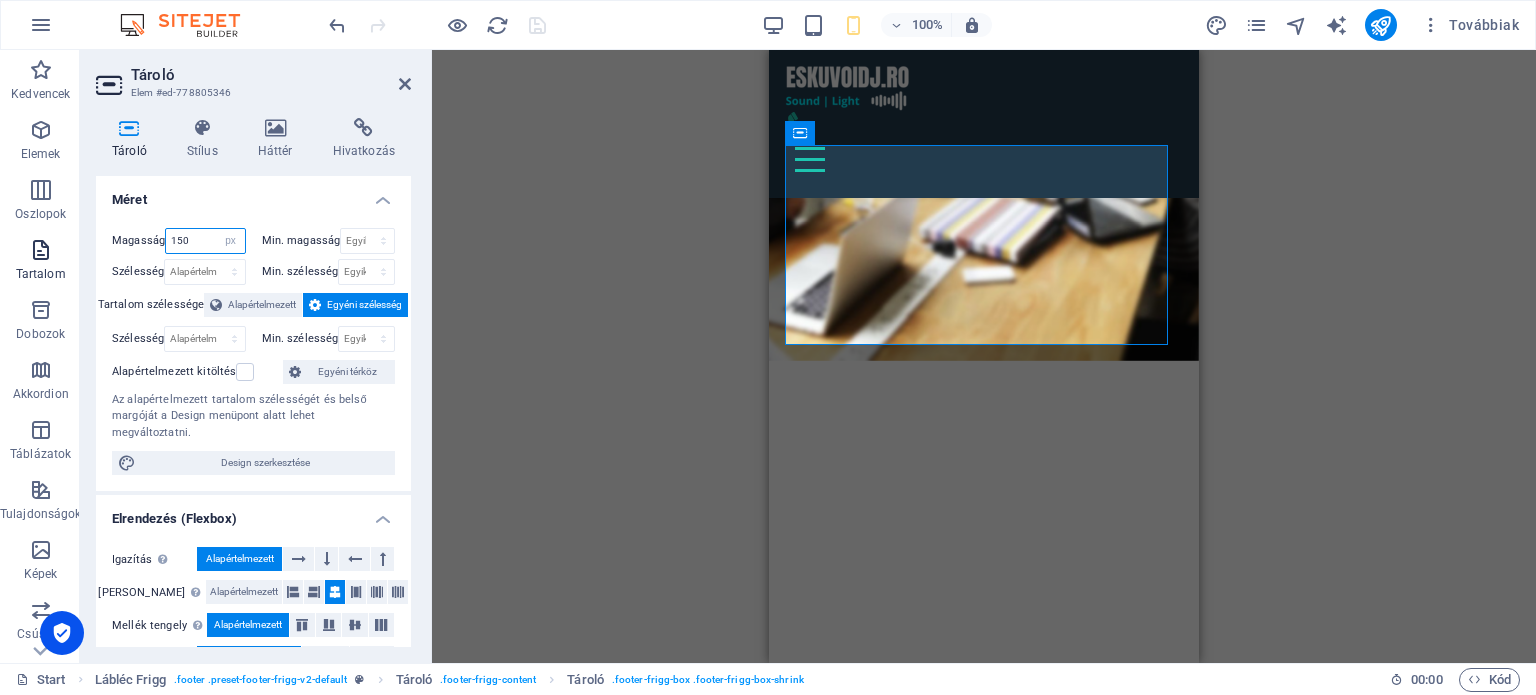 type on "150" 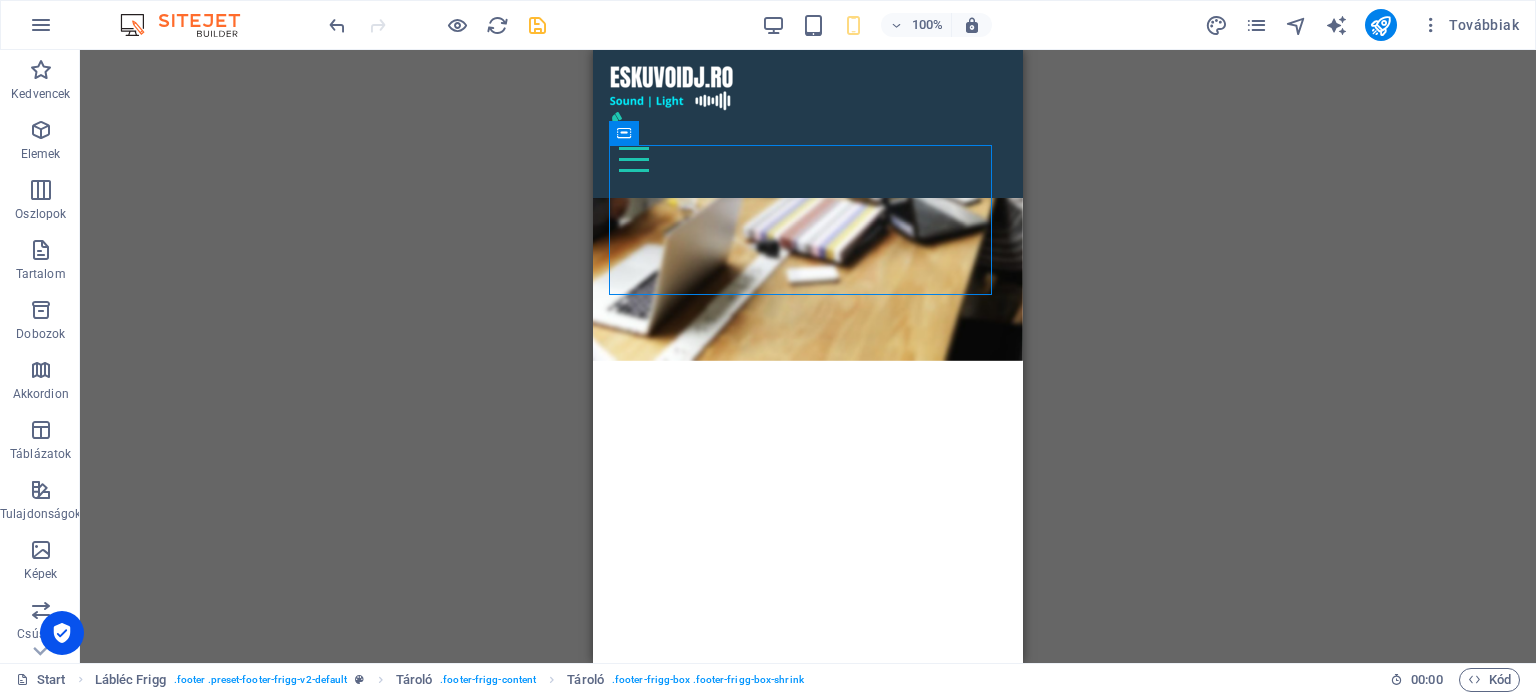 click on "Drag here to replace the existing content. Press “Ctrl” if you want to create a new element.
H1   Banner   Tároló   Menü   Menüsáv   Előre beállított   Tároló   Dobozok   H2   Tároló   H3   Térköz   Tároló   Tervek   Tervek   Tároló   Szöveg   Tároló   Szöveg   Csúszka   Email   Kapcsolatfelvételi űrlap   Kapcsolatfelvételi űrlap   Űrlap   Bemenet   Bemenet   Térköz   Tároló   Szöveg   Tároló   Szöveg   Csúszka   Csúszka   Image   Tároló   Szöveg   Tároló   H3   Bemenet   Szövegdoboz   Űrlap gomb   Captcha   Lábléc Frigg   Tároló   Lábléc Frigg   Jelölőnégyzet   Térköz   Tároló   Logó   Ikon   Ikon   Tároló   H3   Tároló   Menü   Szöveg   Tároló   H3   Tároló   Szöveg   Logók   Image   Tároló   H2   Tároló   Tároló   Térköz   Szöveg   Szöveg   Szöveg   Menüsáv   Logó   Térköz   Térköz   Szöveg   Szöveg" at bounding box center [808, 356] 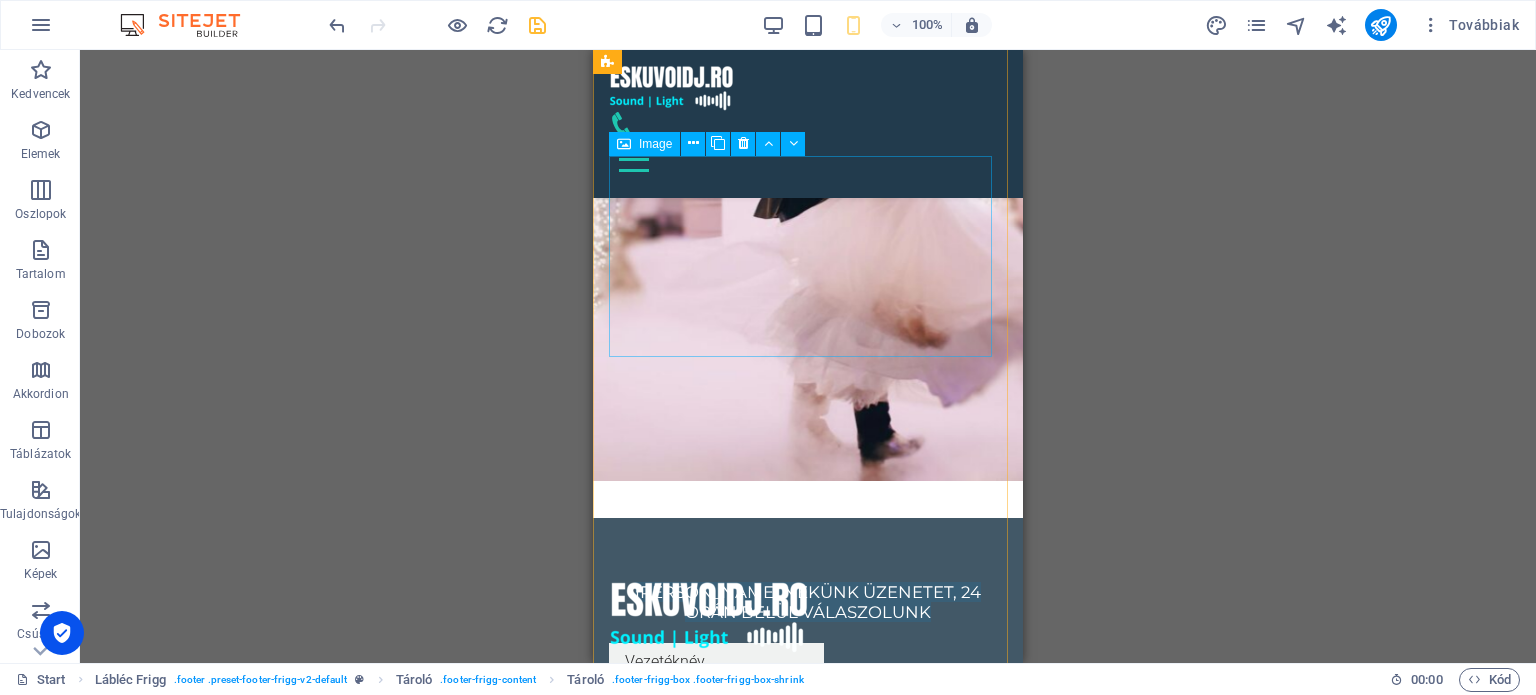 scroll, scrollTop: 8791, scrollLeft: 0, axis: vertical 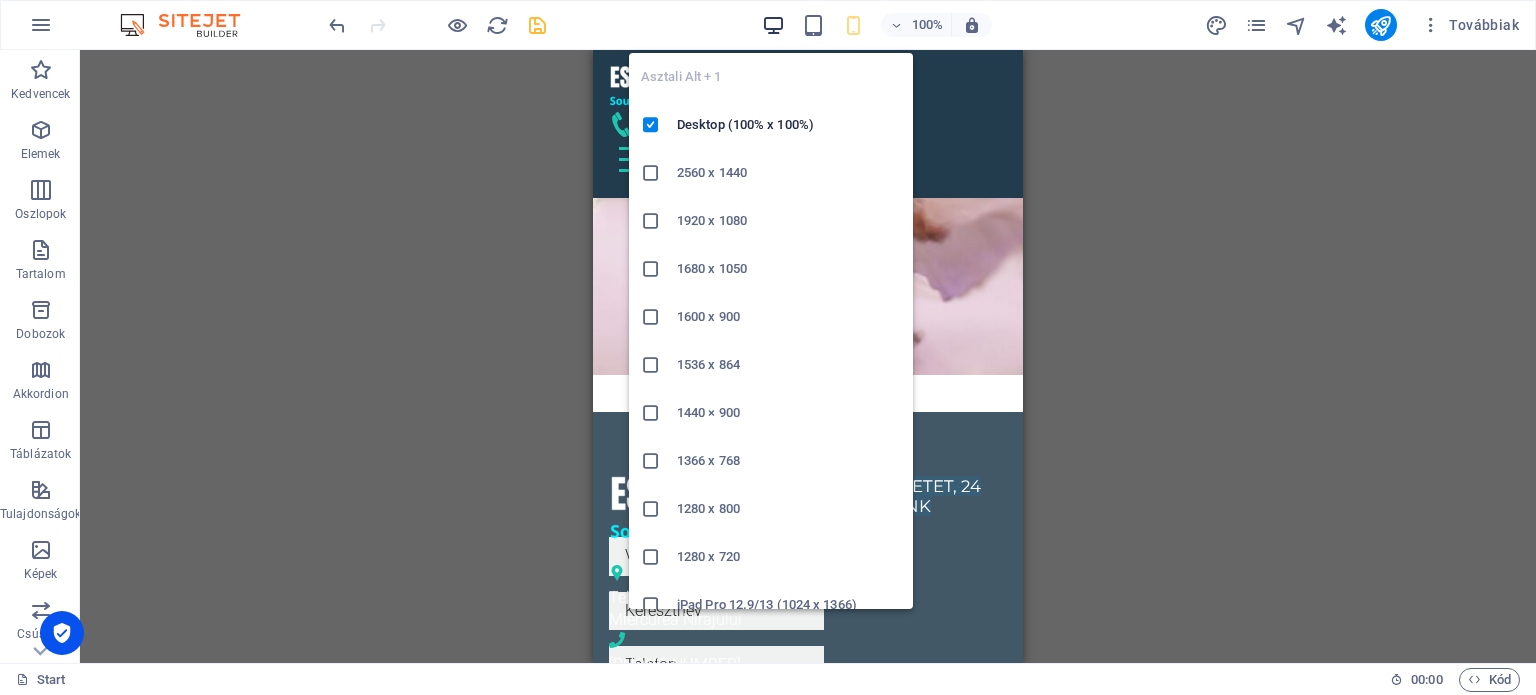 click at bounding box center (773, 25) 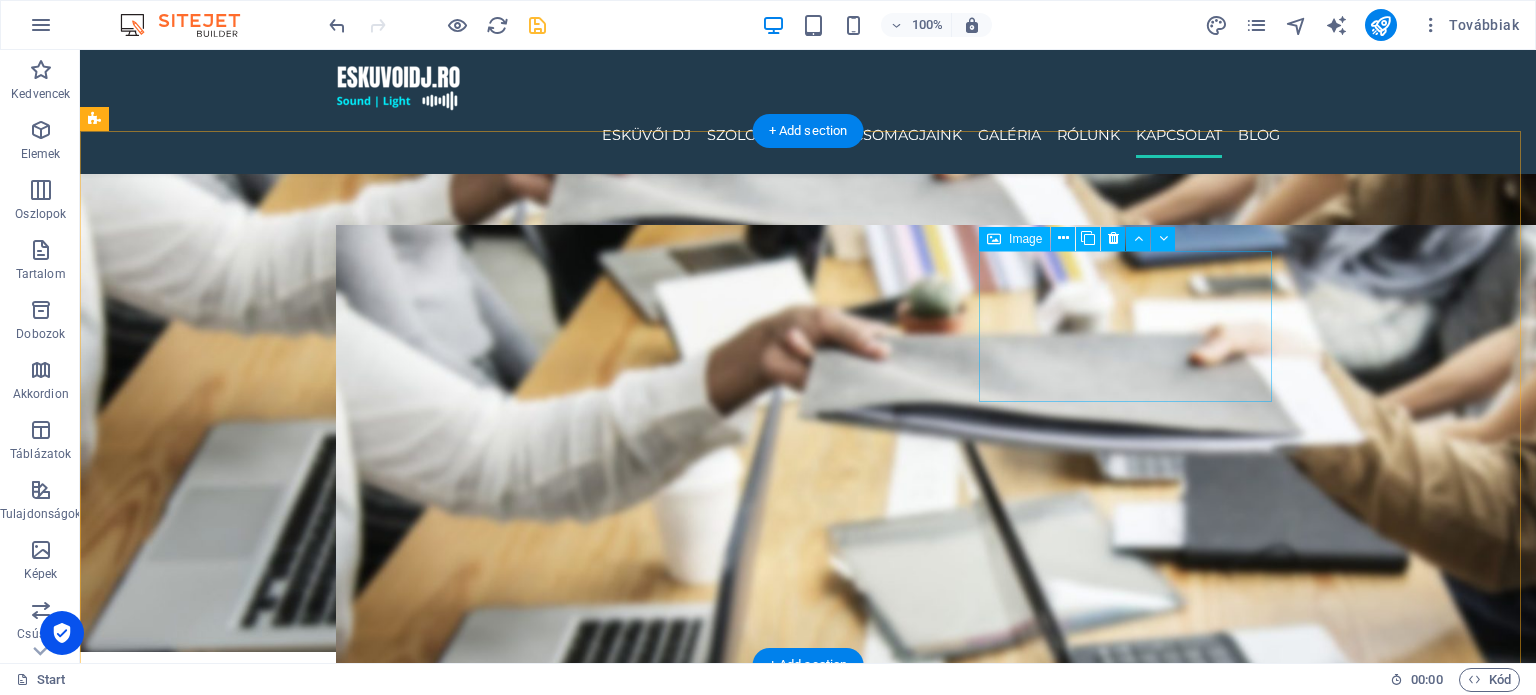 scroll, scrollTop: 4744, scrollLeft: 0, axis: vertical 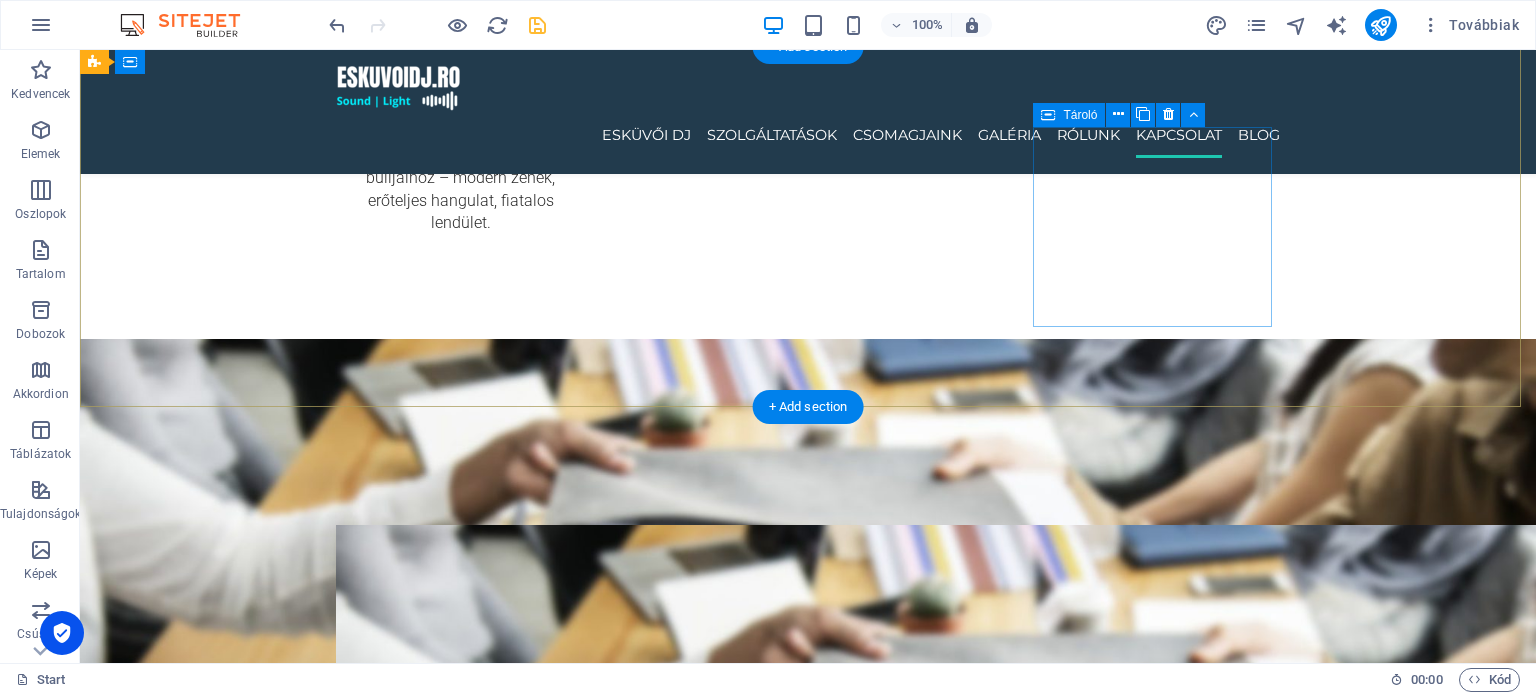 click on "Közösségi média Facebook Tiktok Instagram" at bounding box center (568, 5814) 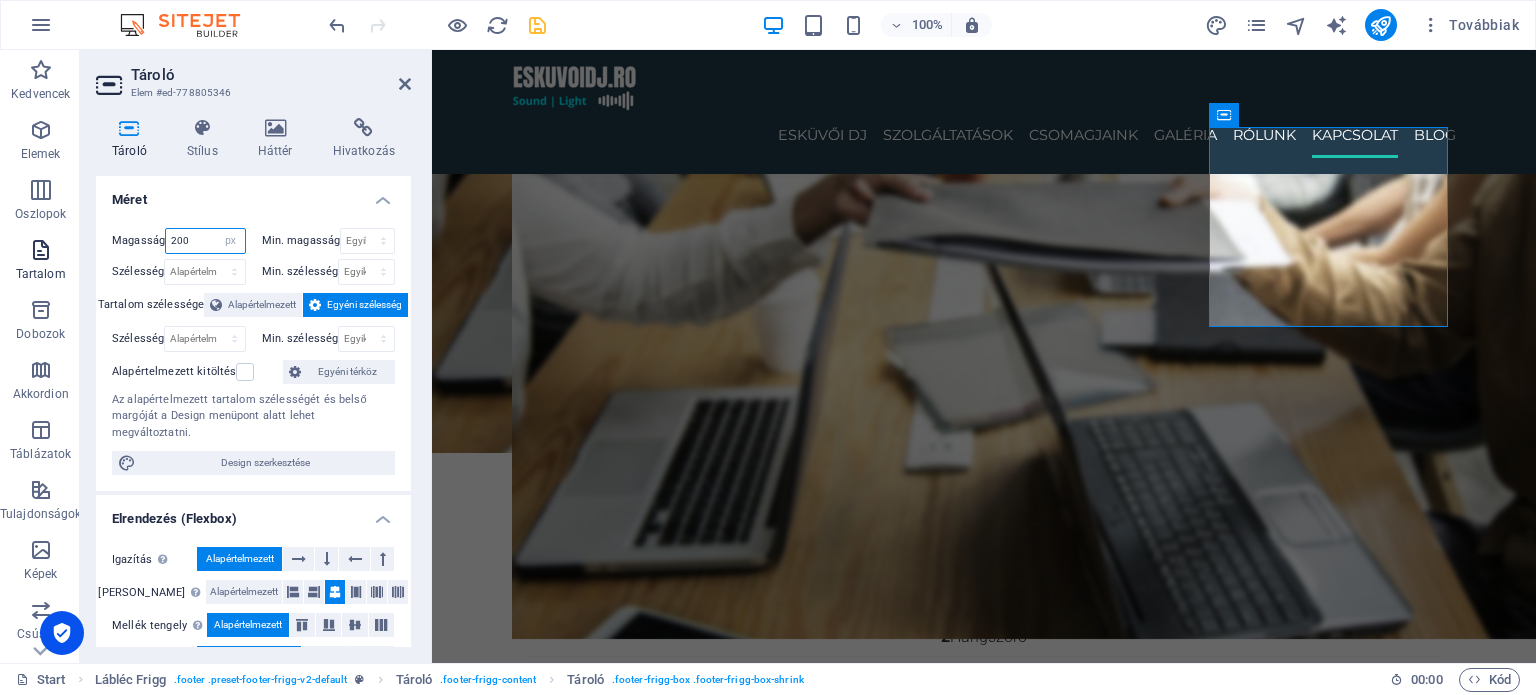 drag, startPoint x: 201, startPoint y: 243, endPoint x: 0, endPoint y: 249, distance: 201.08954 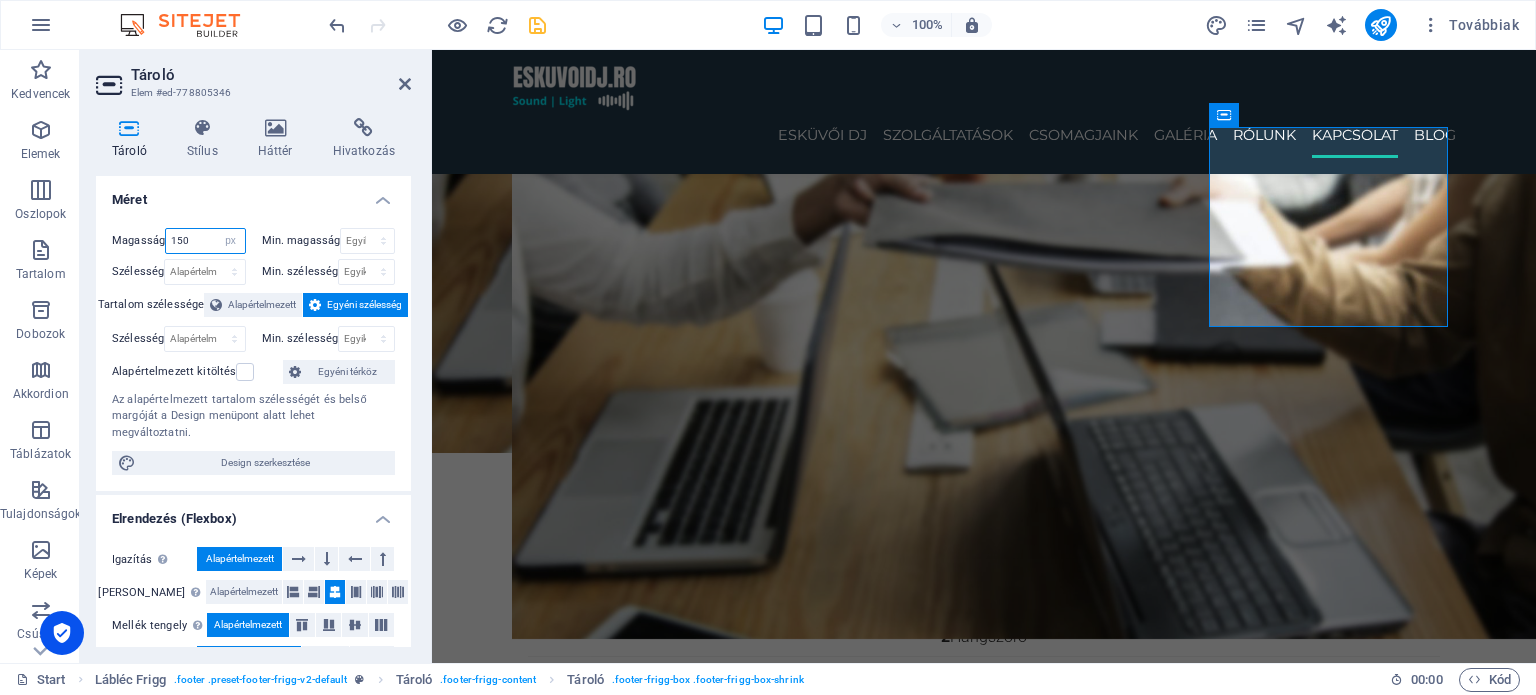 type on "150" 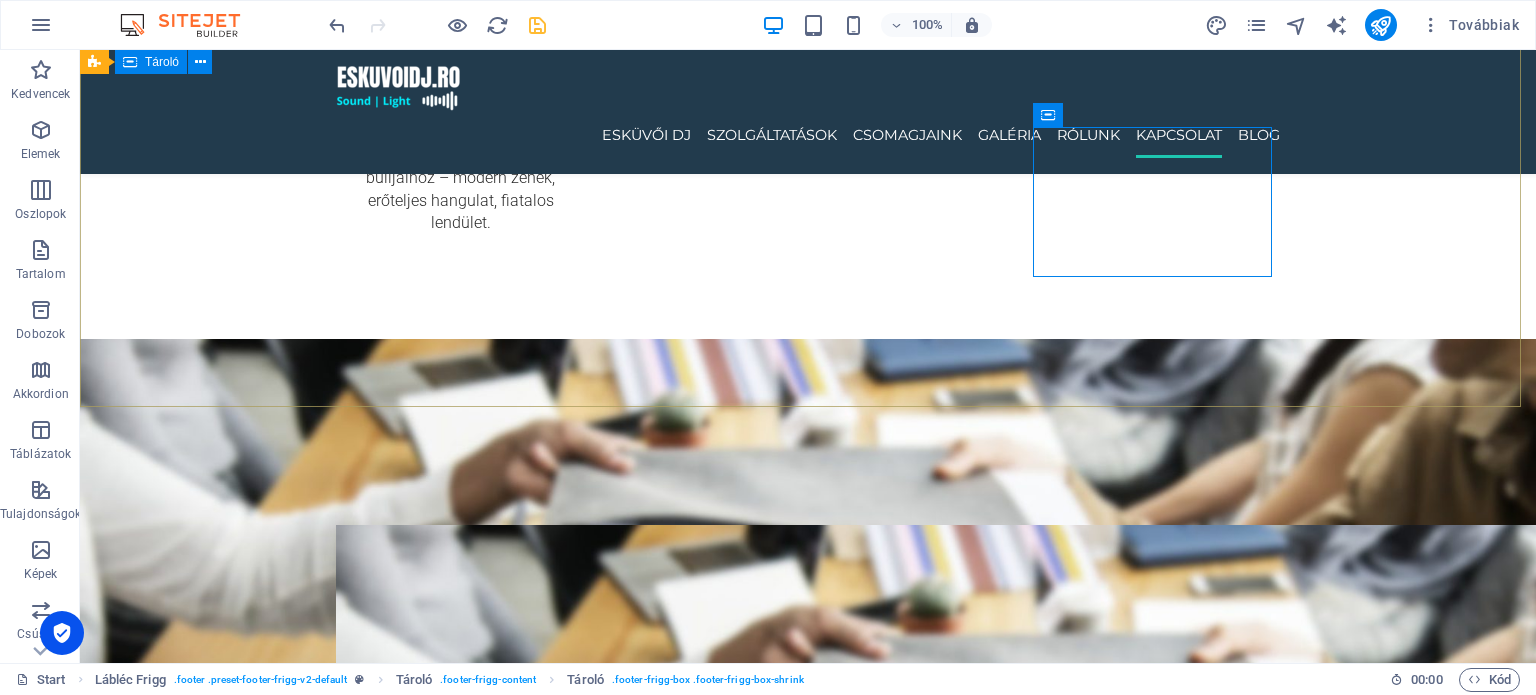 click on "Teilor 6 ,  547410   Miercurea Nirajului +40740873172 info@eskuvoidj.ro Navigáció Esküvöi DJ Rólunk Szolgáltatások Kapcsolat Jogi nyilatkozat Adatvédelmi irányelvek Közösségi média Facebook Tiktok Instagram" at bounding box center [808, 5585] 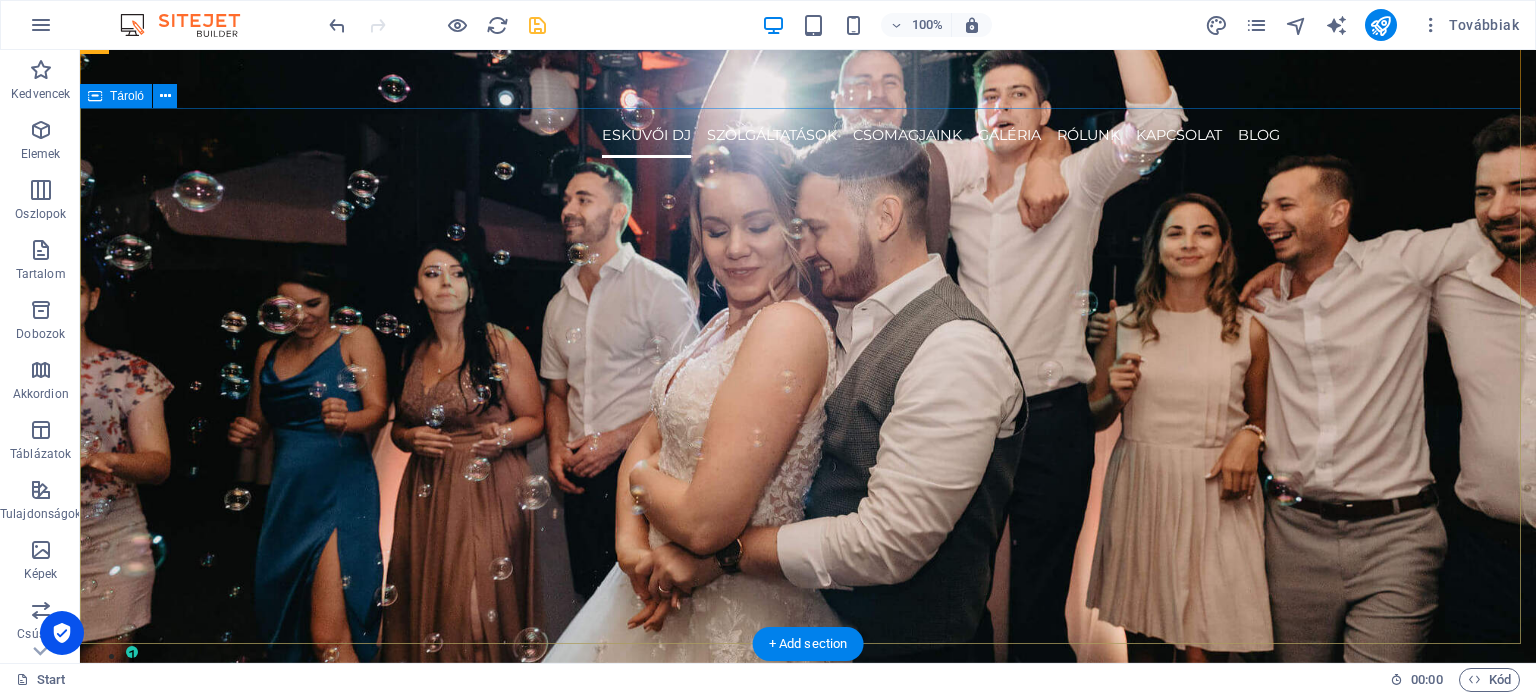 scroll, scrollTop: 500, scrollLeft: 0, axis: vertical 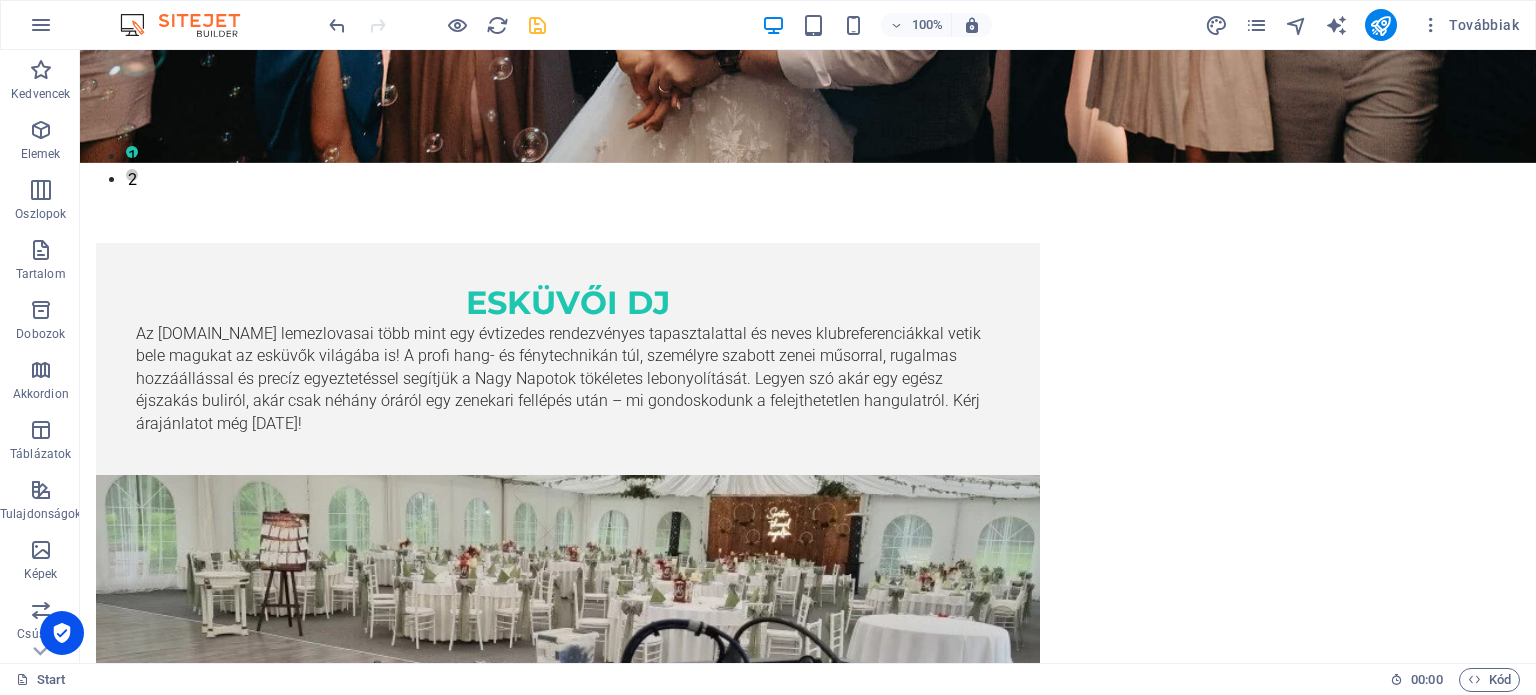 click at bounding box center [537, 25] 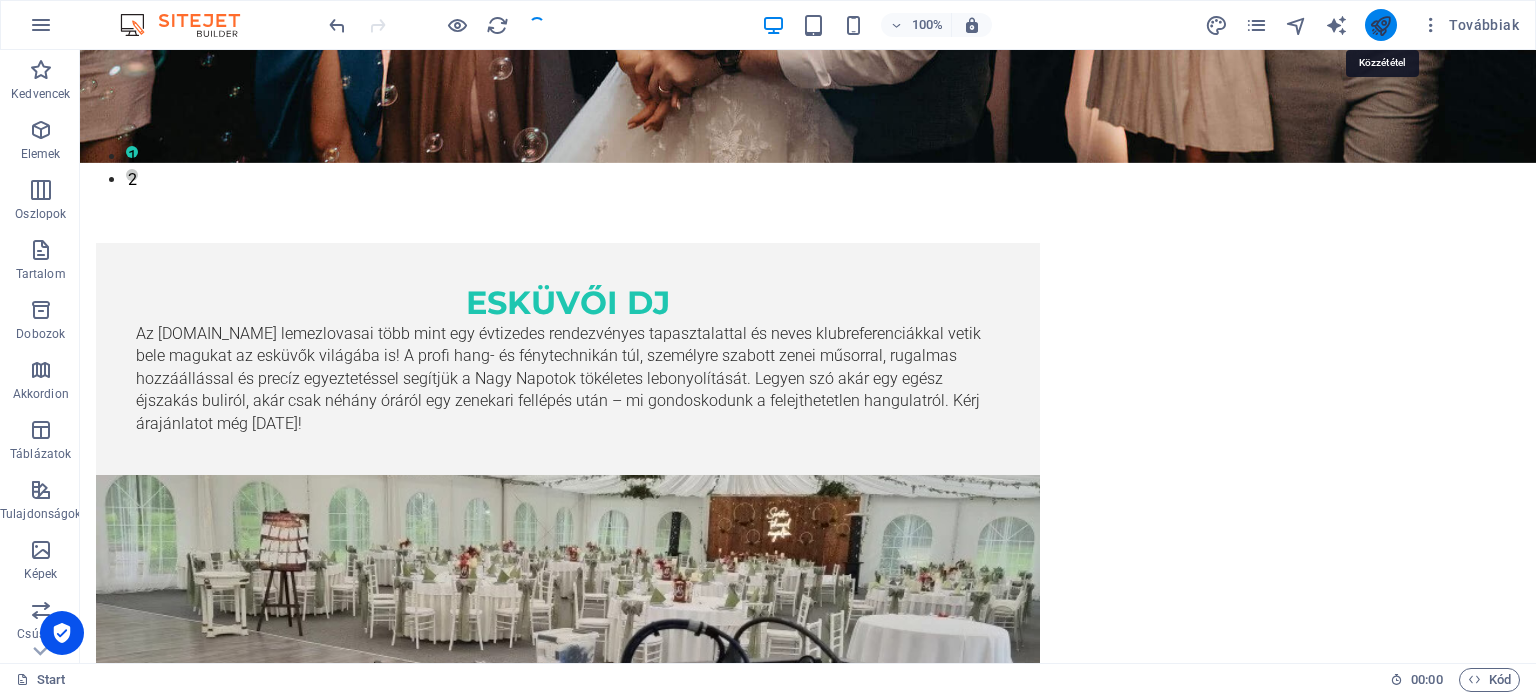 click at bounding box center [1380, 25] 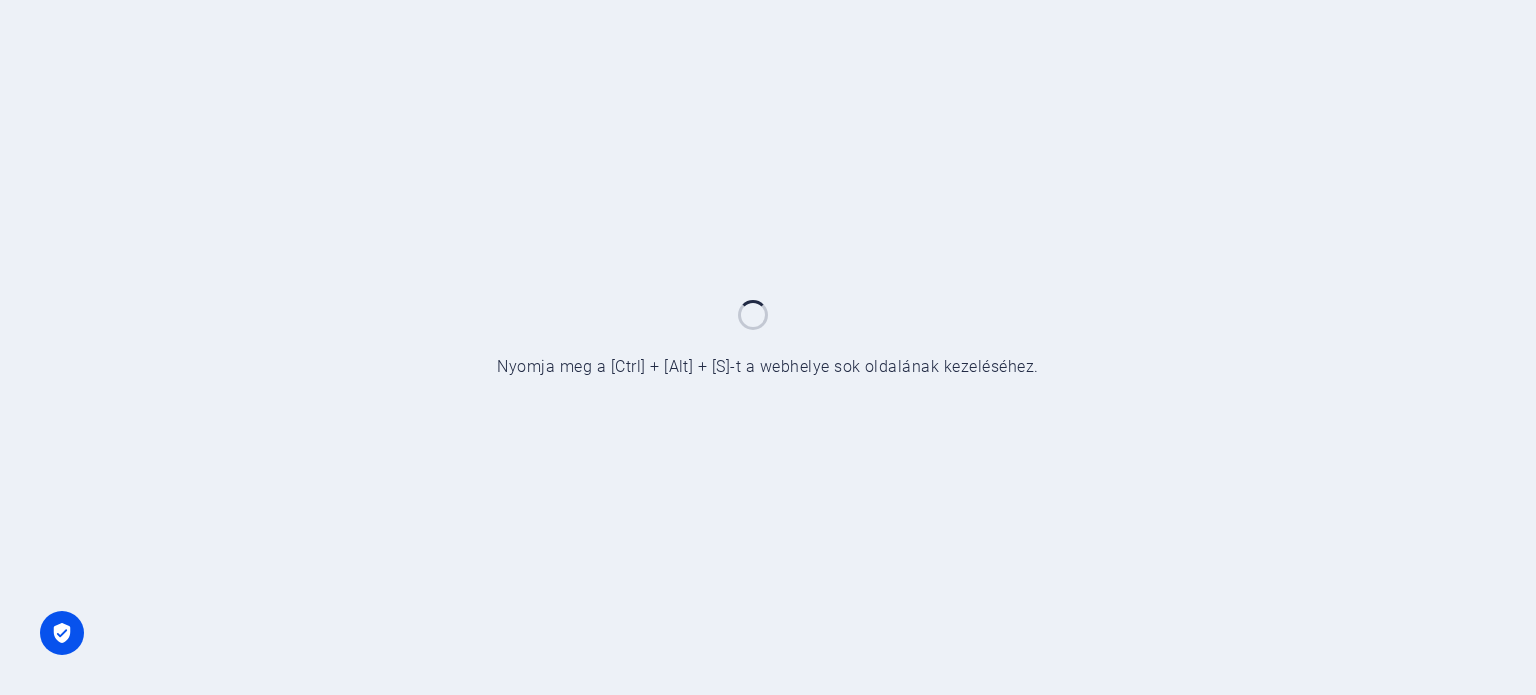 scroll, scrollTop: 0, scrollLeft: 0, axis: both 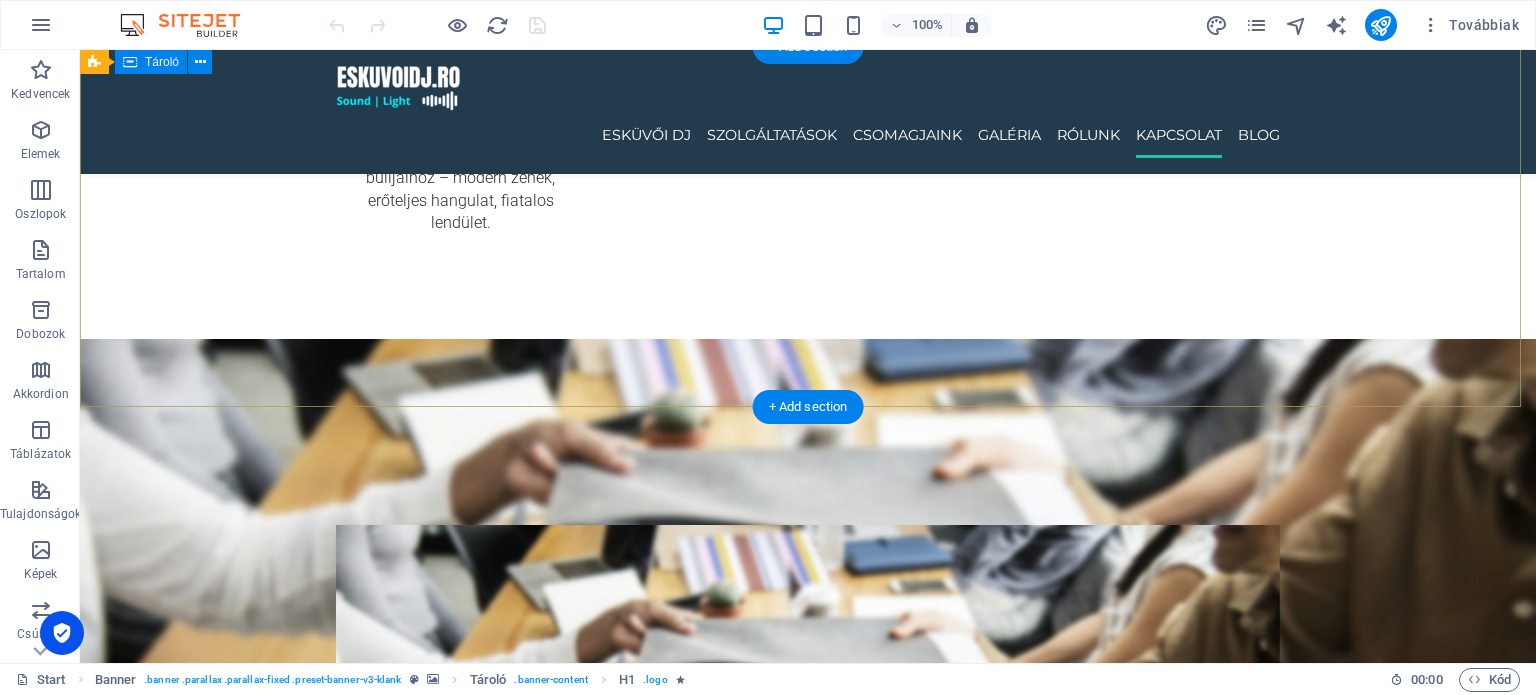 click on "Teilor 6 ,  547410   Miercurea Nirajului [PHONE_NUMBER] [EMAIL_ADDRESS][DOMAIN_NAME] Navigáció Esküvöi DJ Rólunk Szolgáltatások Kapcsolat Jogi nyilatkozat Adatvédelmi irányelvek Közösségi média Facebook Tiktok Instagram" at bounding box center (808, 5585) 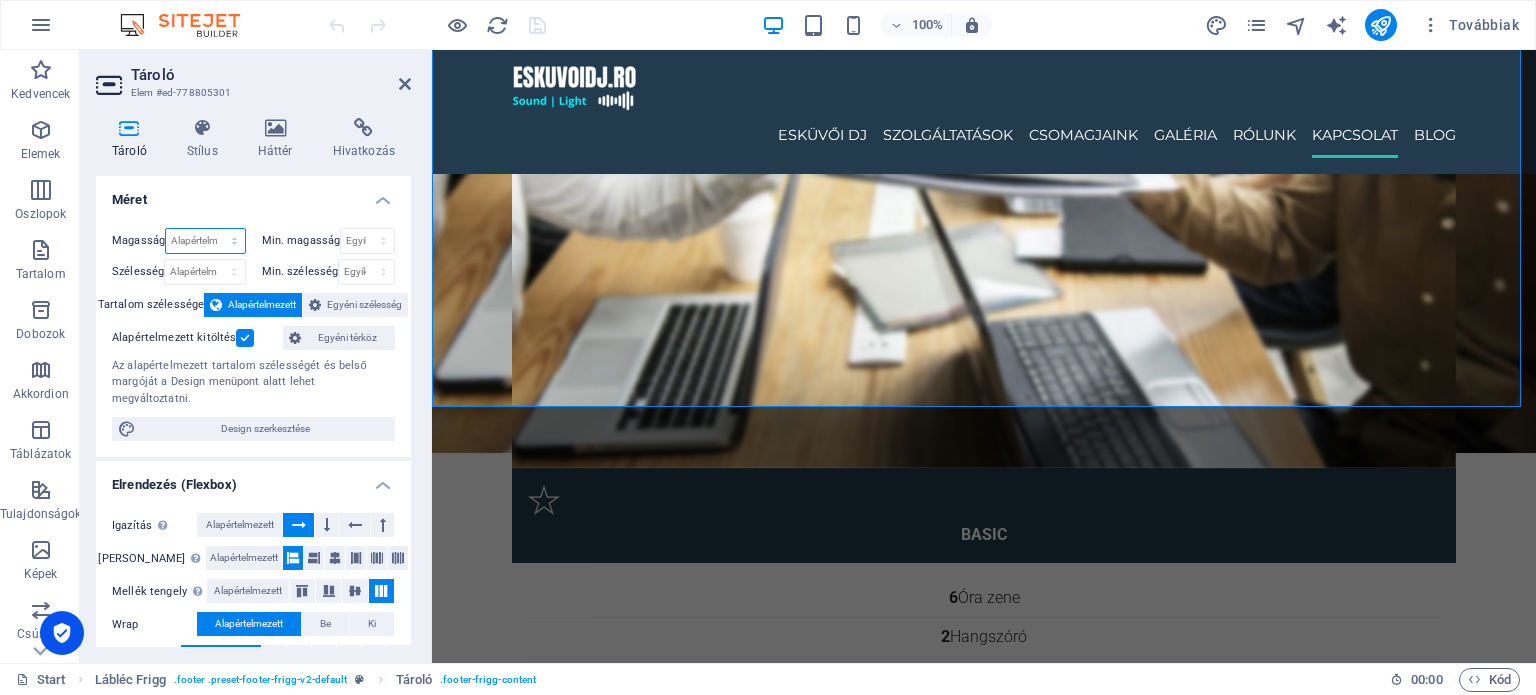 click on "Alapértelmezett px rem % vh vw" at bounding box center [205, 241] 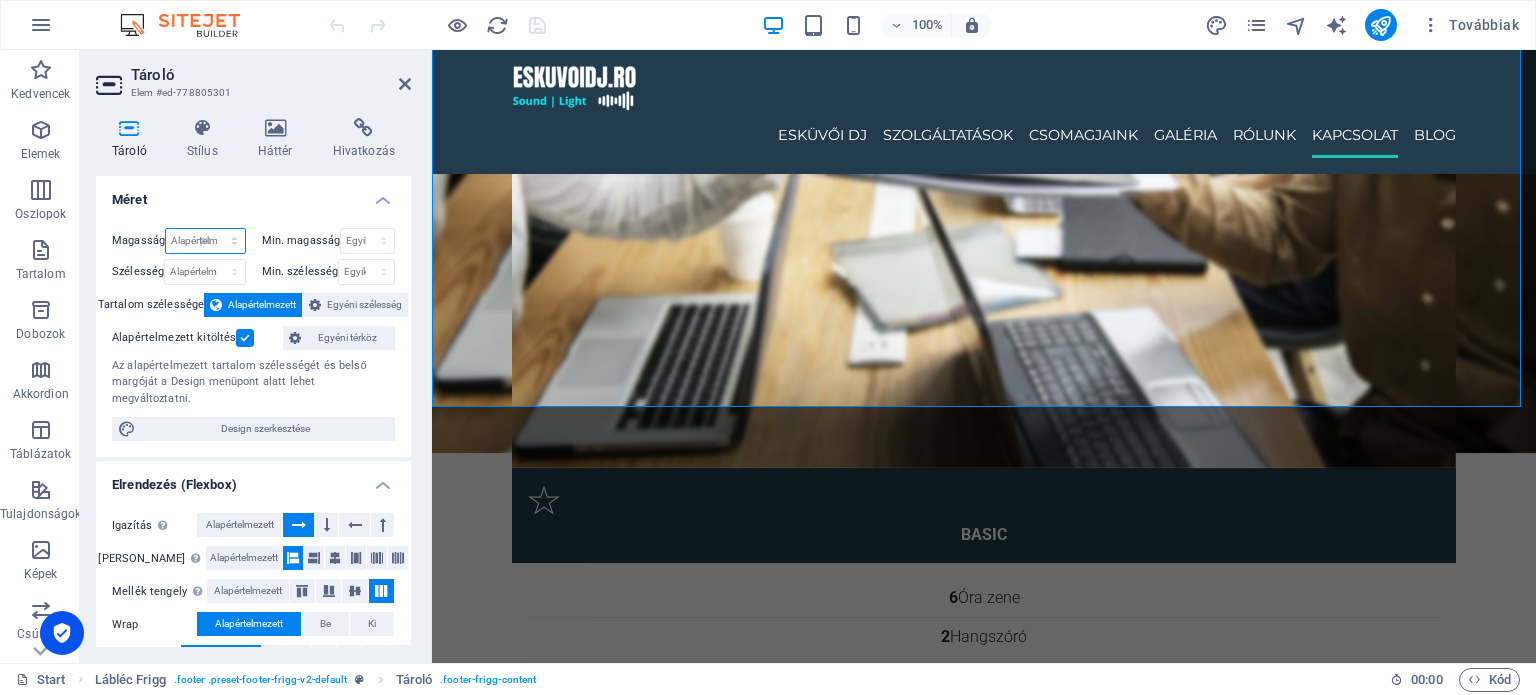 click on "Alapértelmezett px rem % vh vw" at bounding box center [205, 241] 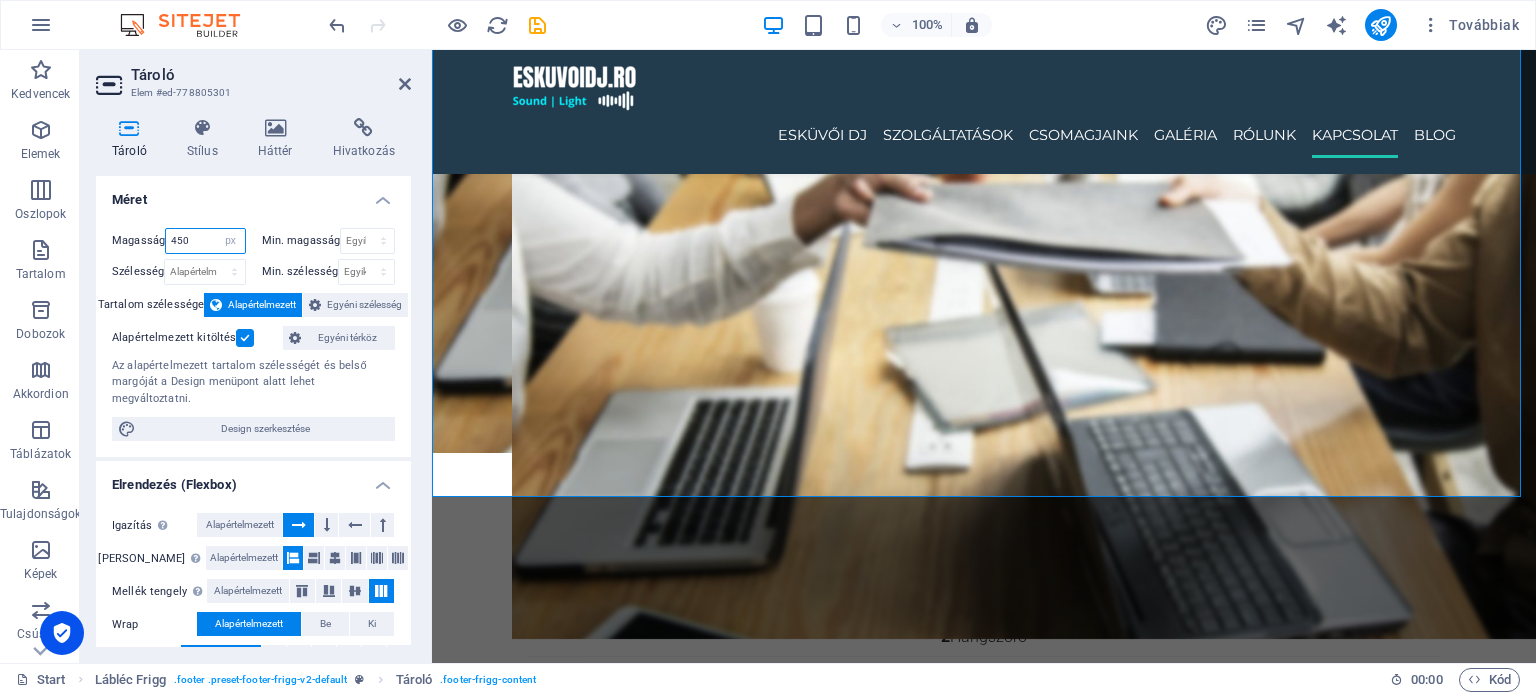 click on "450" at bounding box center (205, 241) 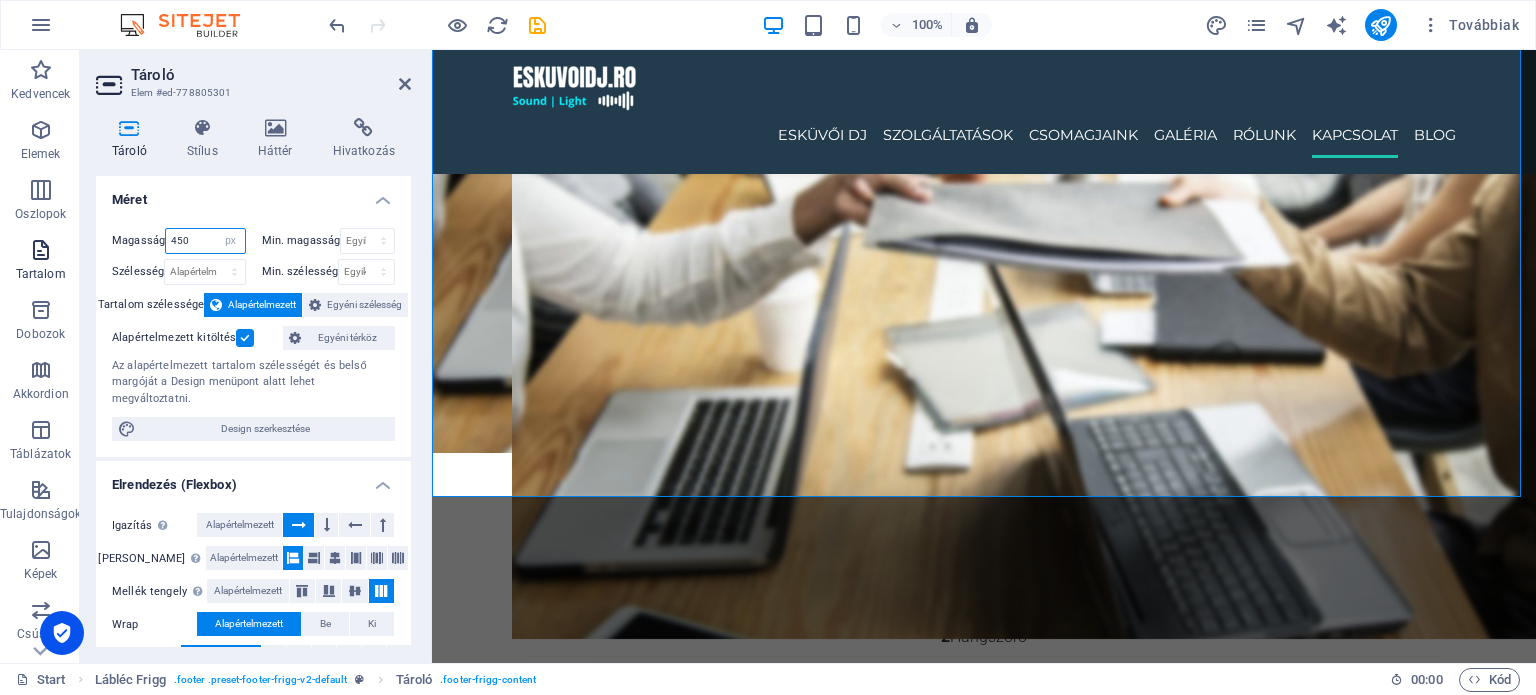 drag, startPoint x: 189, startPoint y: 241, endPoint x: 0, endPoint y: 260, distance: 189.95262 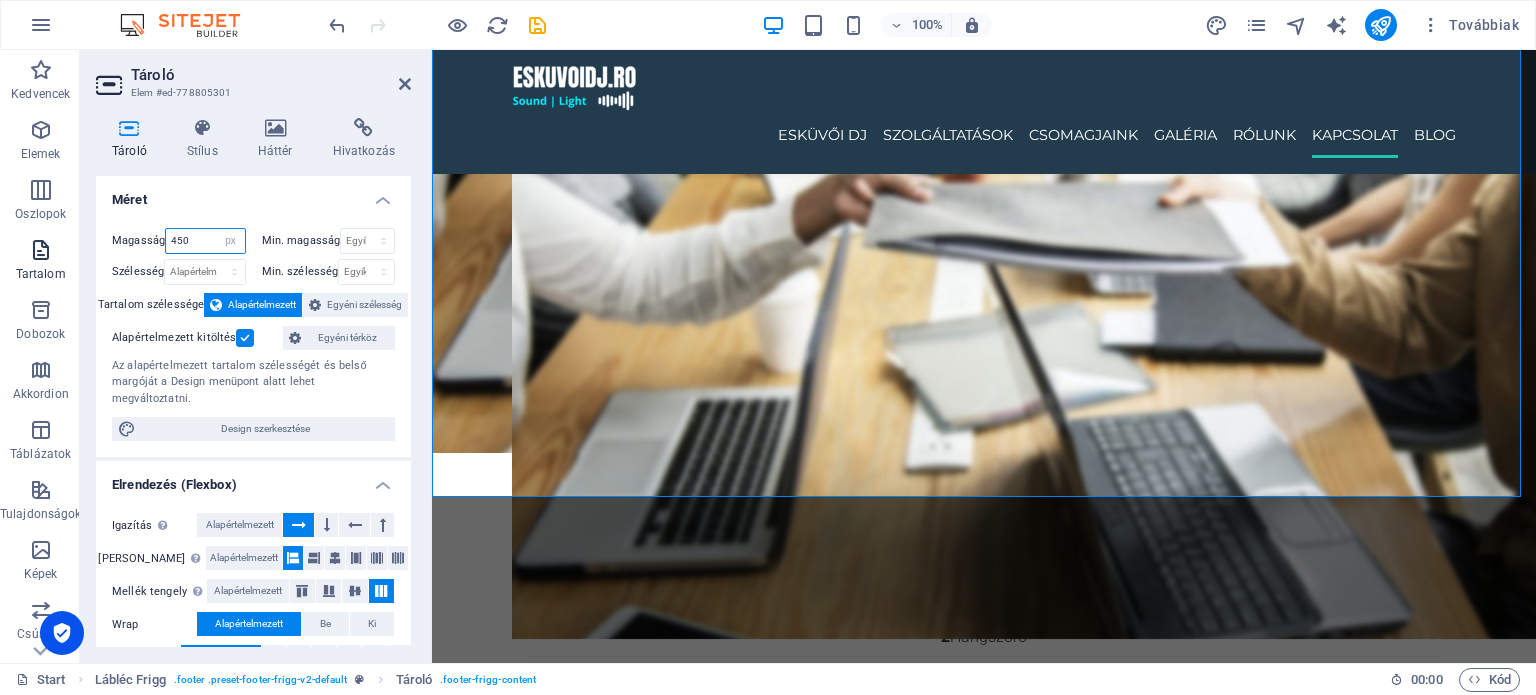 click on "Kedvencek Elemek Oszlopok Tartalom Dobozok Akkordion Táblázatok Tulajdonságok Képek Csúszka Fejléc Lábléc Űrlapok Marketing Gyűjtemények Tároló Elem #ed-778805301
Tároló Stílus Háttér Hivatkozás Méret Magasság 450 Alapértelmezett px rem % vh vw Min. magasság Egyik sem px rem % vh vw Szélesség Alapértelmezett px rem % em vh vw Min. szélesség Egyik sem px rem % vh vw Tartalom szélessége Alapértelmezett Egyéni szélesség Szélesség Alapértelmezett px rem % em vh vw Min. szélesség Egyik sem px rem % vh vw Alapértelmezett kitöltés Egyéni térköz Az alapértelmezett tartalom szélességét és belső margóját a Design menüpont alatt lehet megváltoztatni. Design szerkesztése Elrendezés (Flexbox) Igazítás Meghatározza a flex irányát. Alapértelmezett Fő tengely Meghatározza, hogy az elemek hogyan viselkedjenek a fő tengely mentén ebben a tartályban (tartalom igazítása). Alapértelmezett Mellék tengely Alapértelmezett Wrap Alapértelmezett" at bounding box center (768, 356) 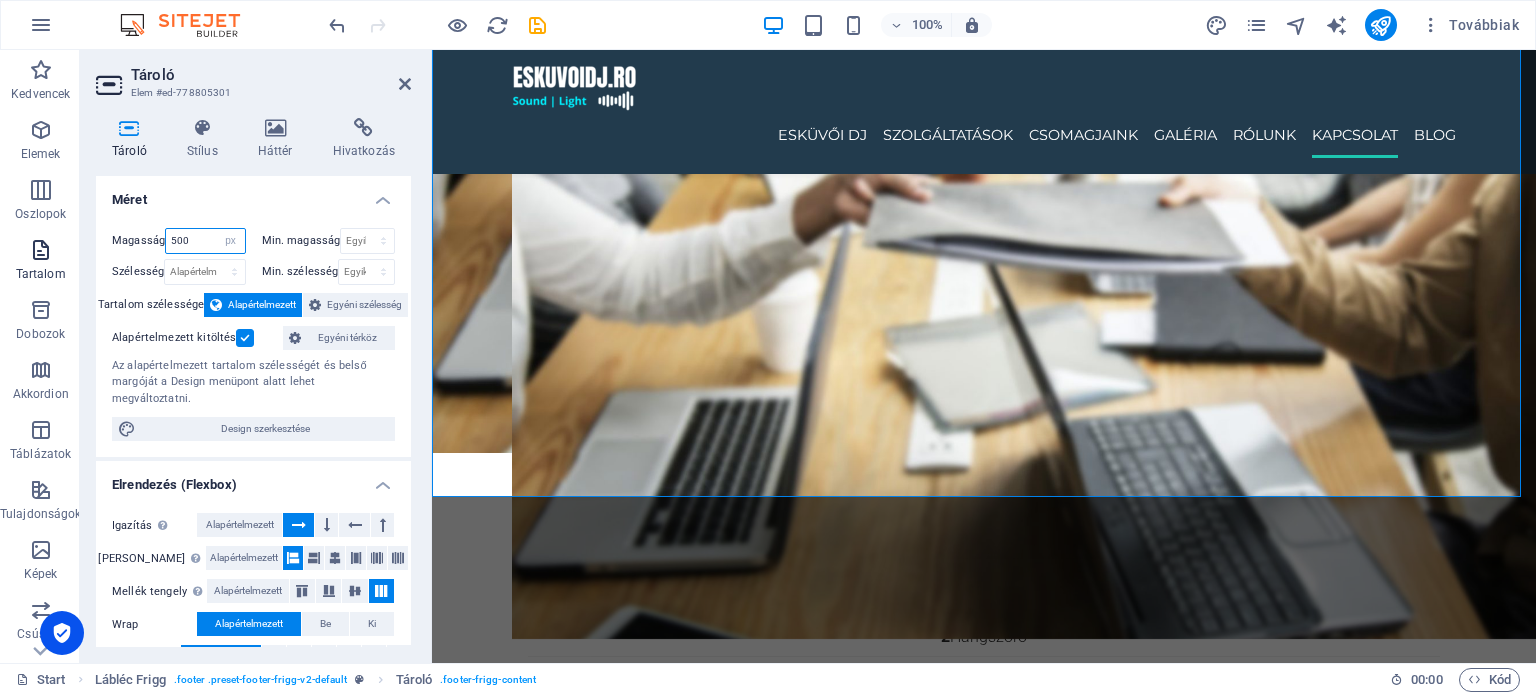 type on "500" 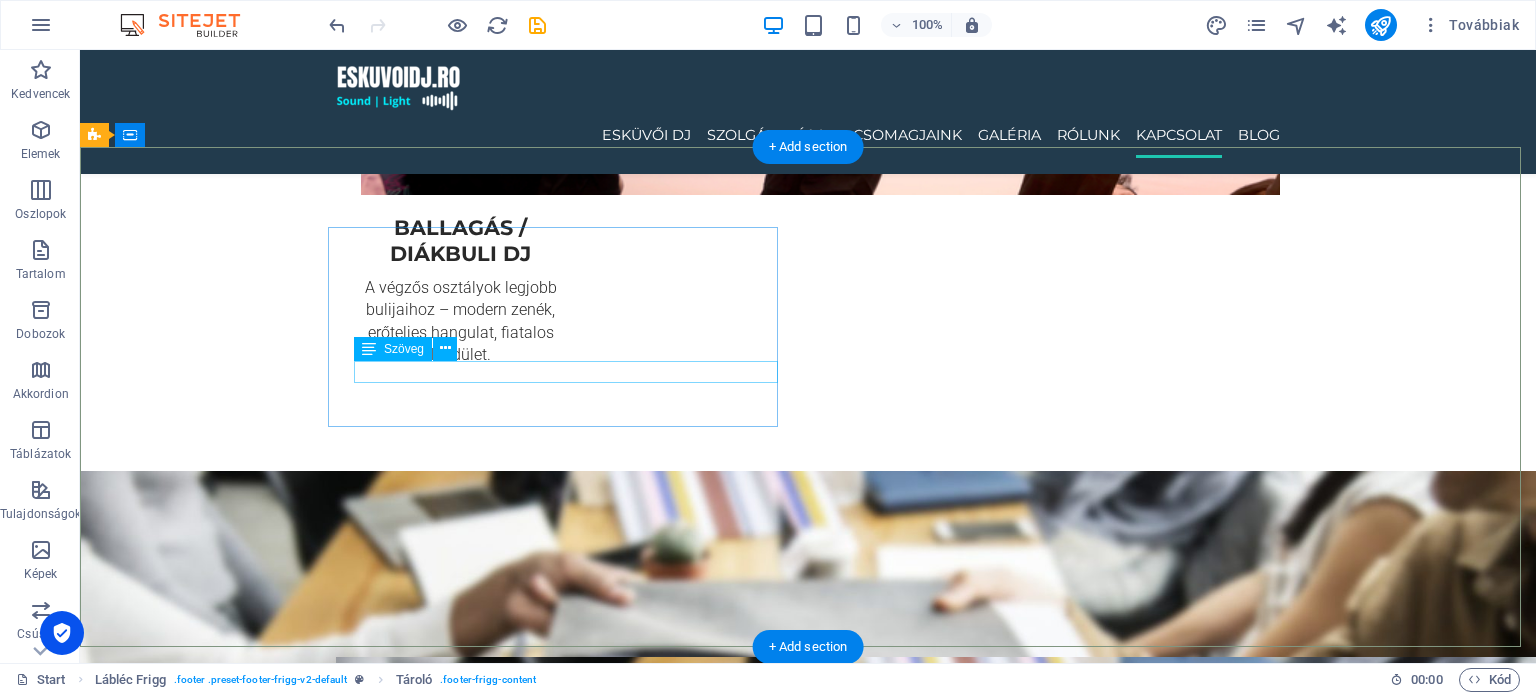 scroll, scrollTop: 4644, scrollLeft: 0, axis: vertical 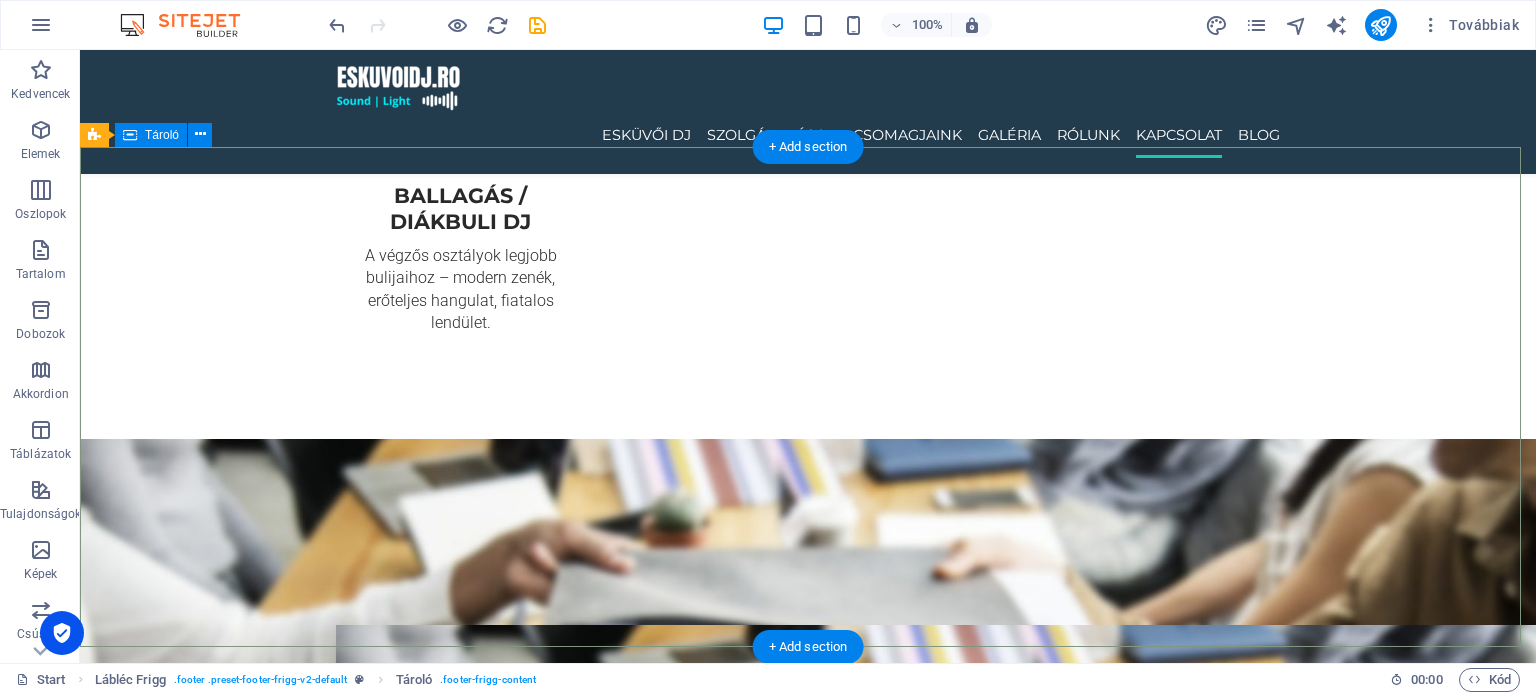 click on "Teilor 6 ,  547410   Miercurea Nirajului [PHONE_NUMBER] [EMAIL_ADDRESS][DOMAIN_NAME] Navigáció Esküvöi DJ Rólunk Szolgáltatások Kapcsolat Jogi nyilatkozat Adatvédelmi irányelvek Közösségi média Facebook Tiktok Instagram" at bounding box center [808, 5576] 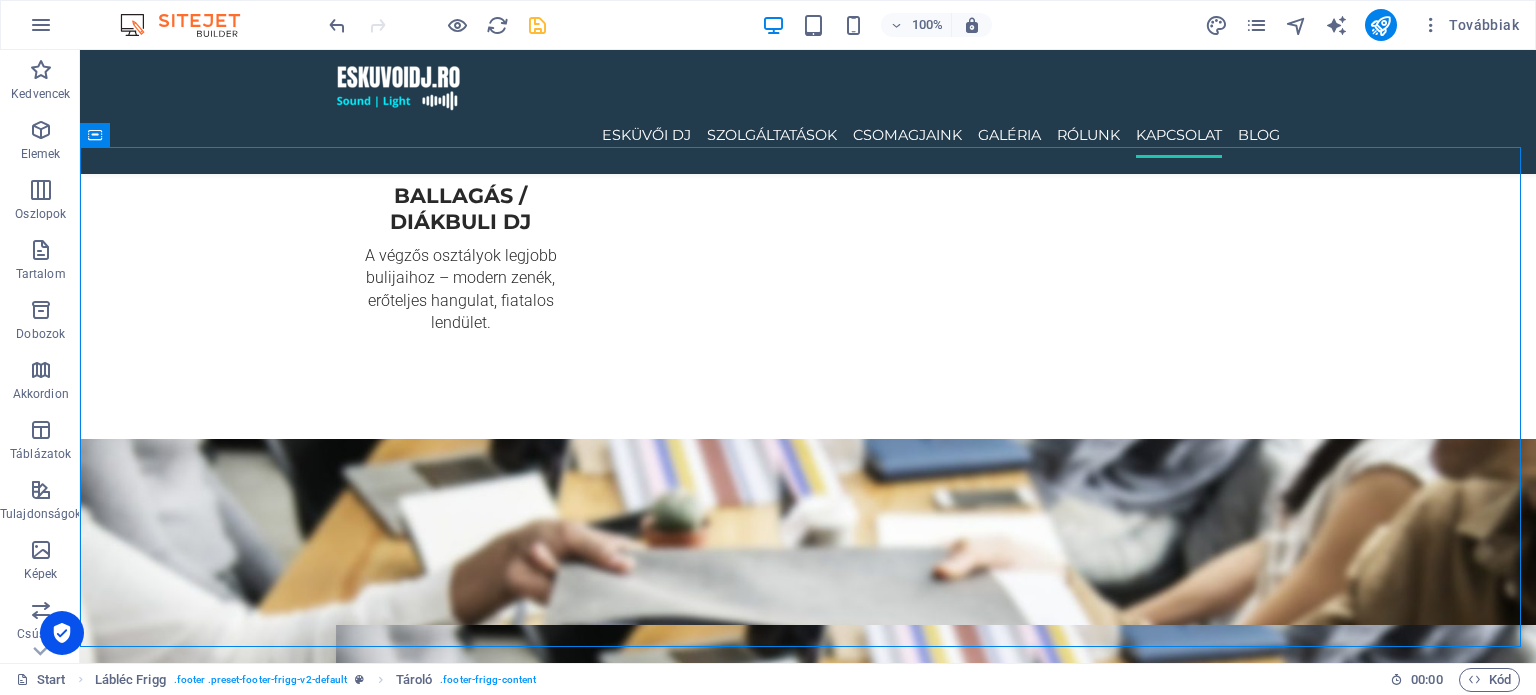 click at bounding box center [537, 25] 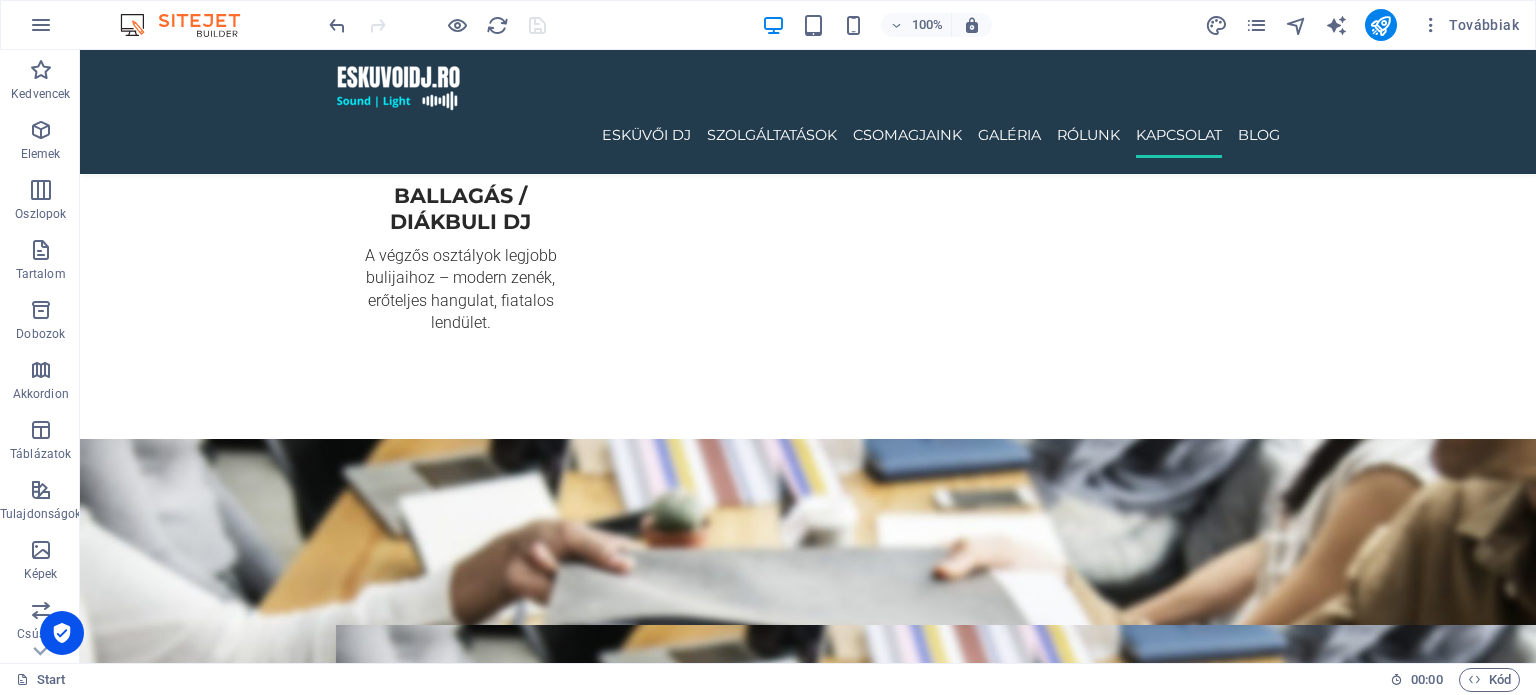 drag, startPoint x: 26, startPoint y: 22, endPoint x: 12, endPoint y: 15, distance: 15.652476 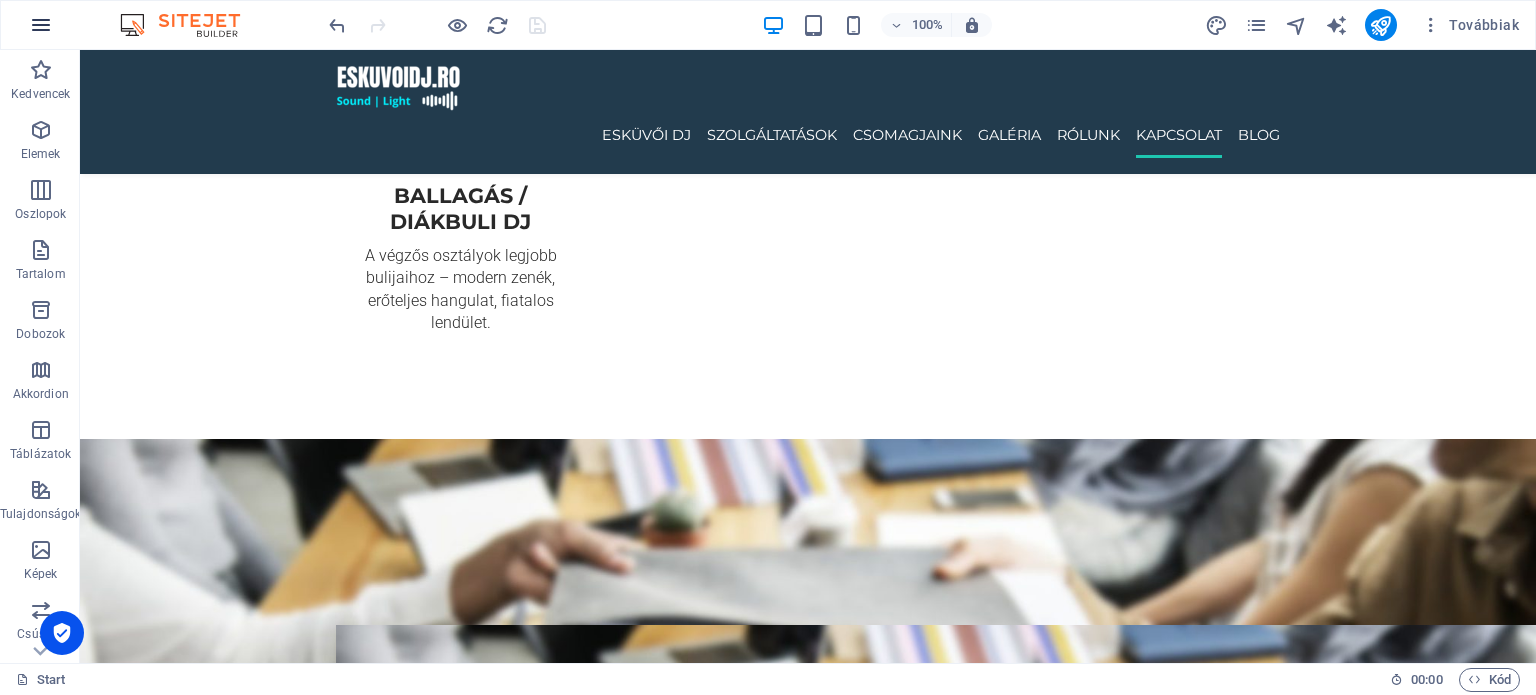 click at bounding box center [41, 25] 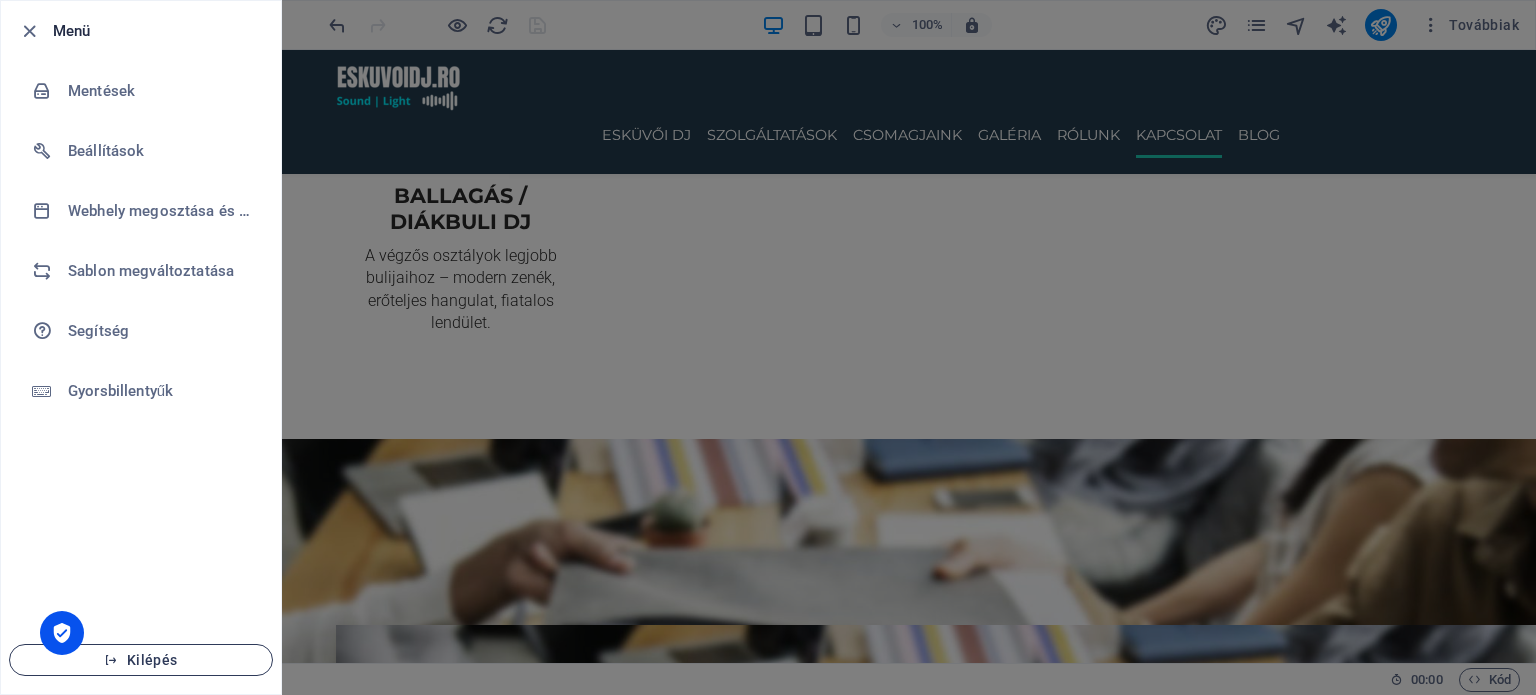 click on "Kilépés" at bounding box center [141, 660] 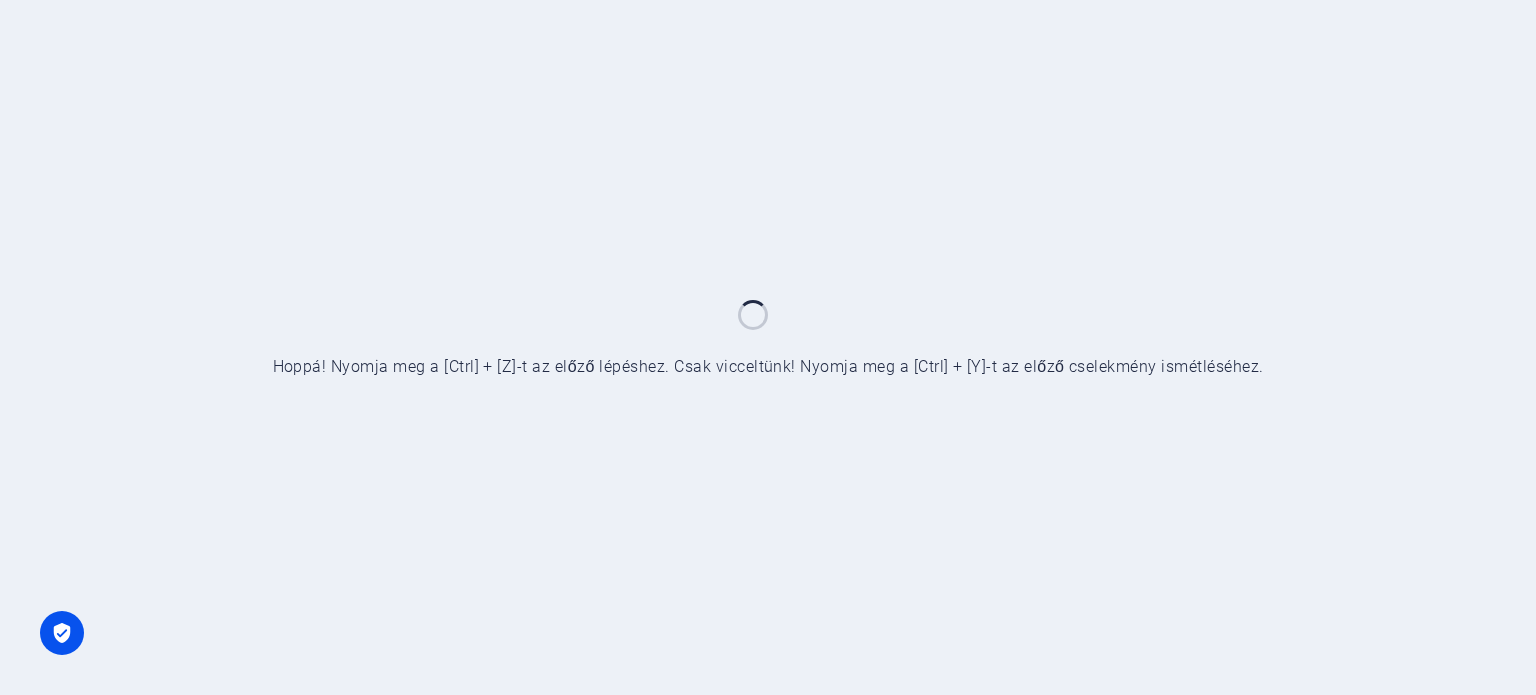 scroll, scrollTop: 0, scrollLeft: 0, axis: both 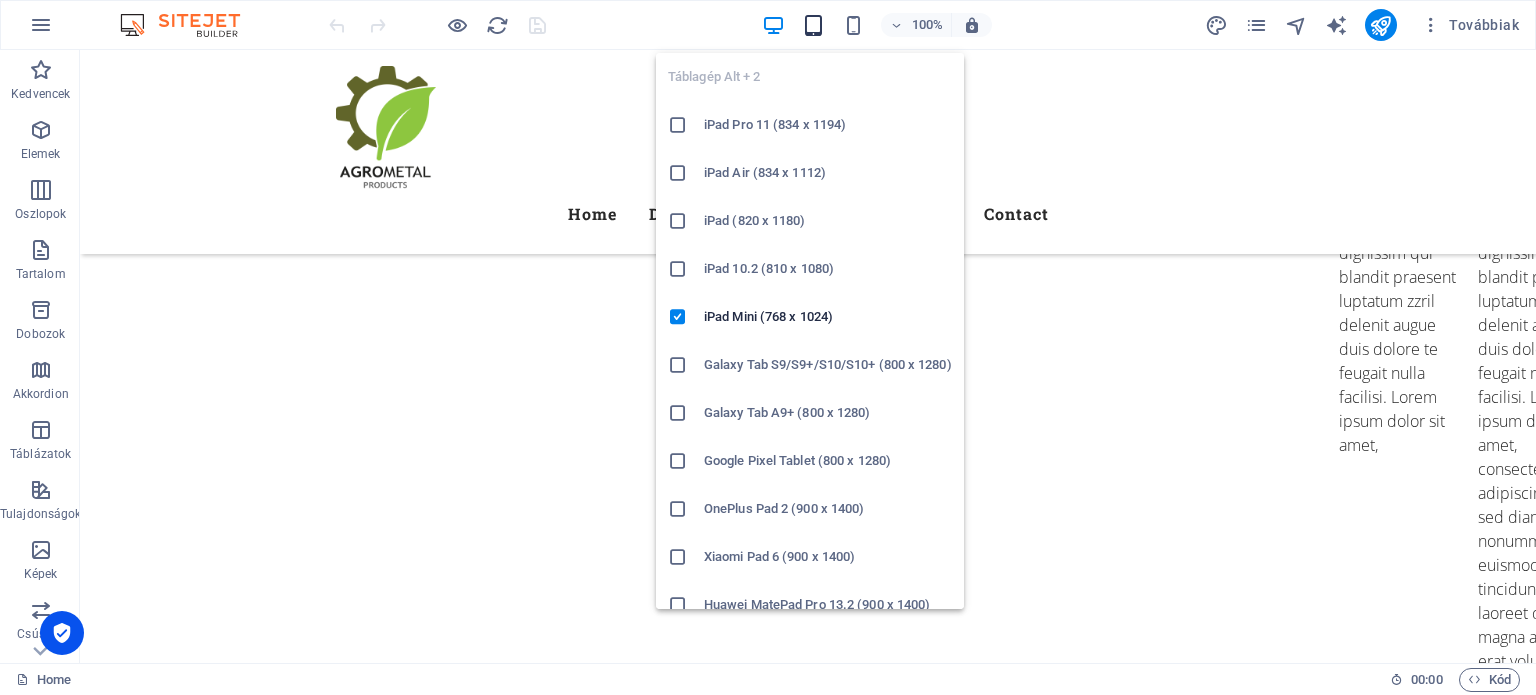 click at bounding box center [813, 25] 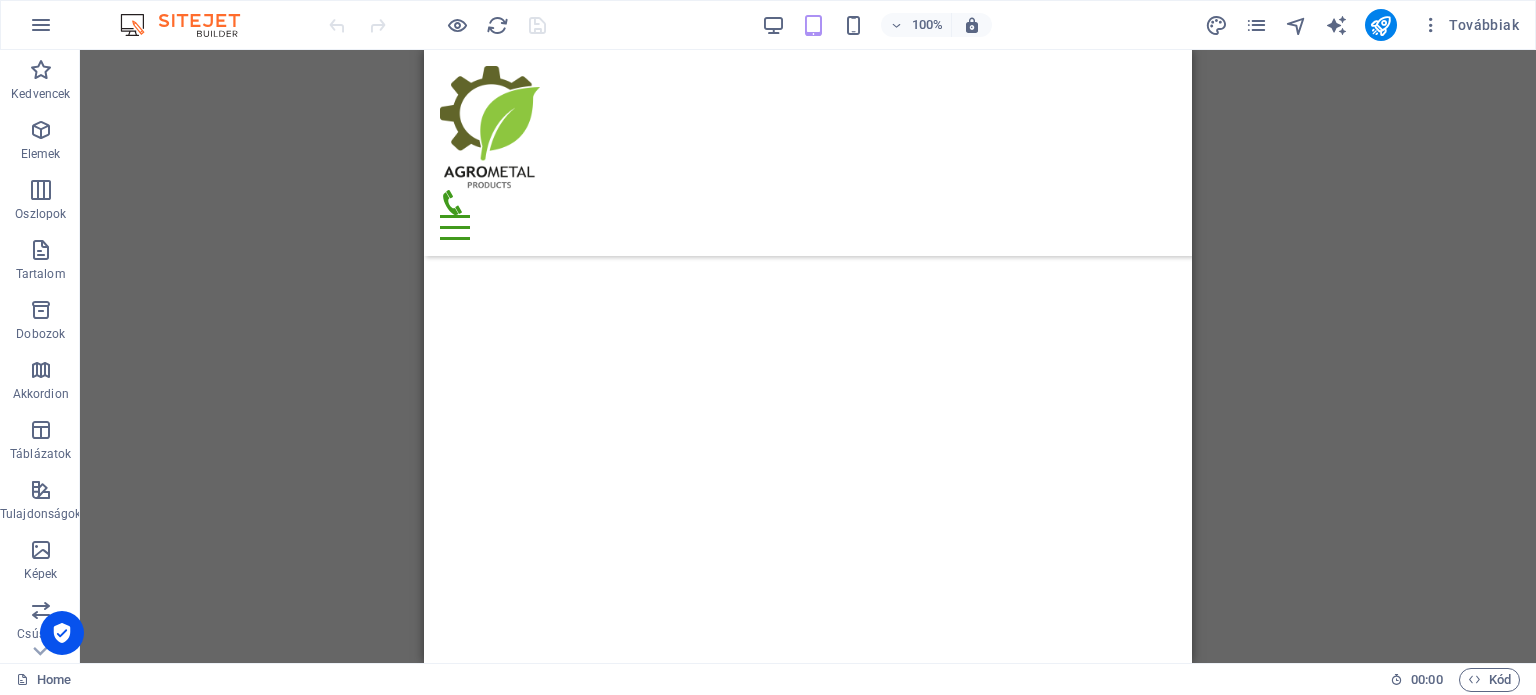 scroll, scrollTop: 6464, scrollLeft: 0, axis: vertical 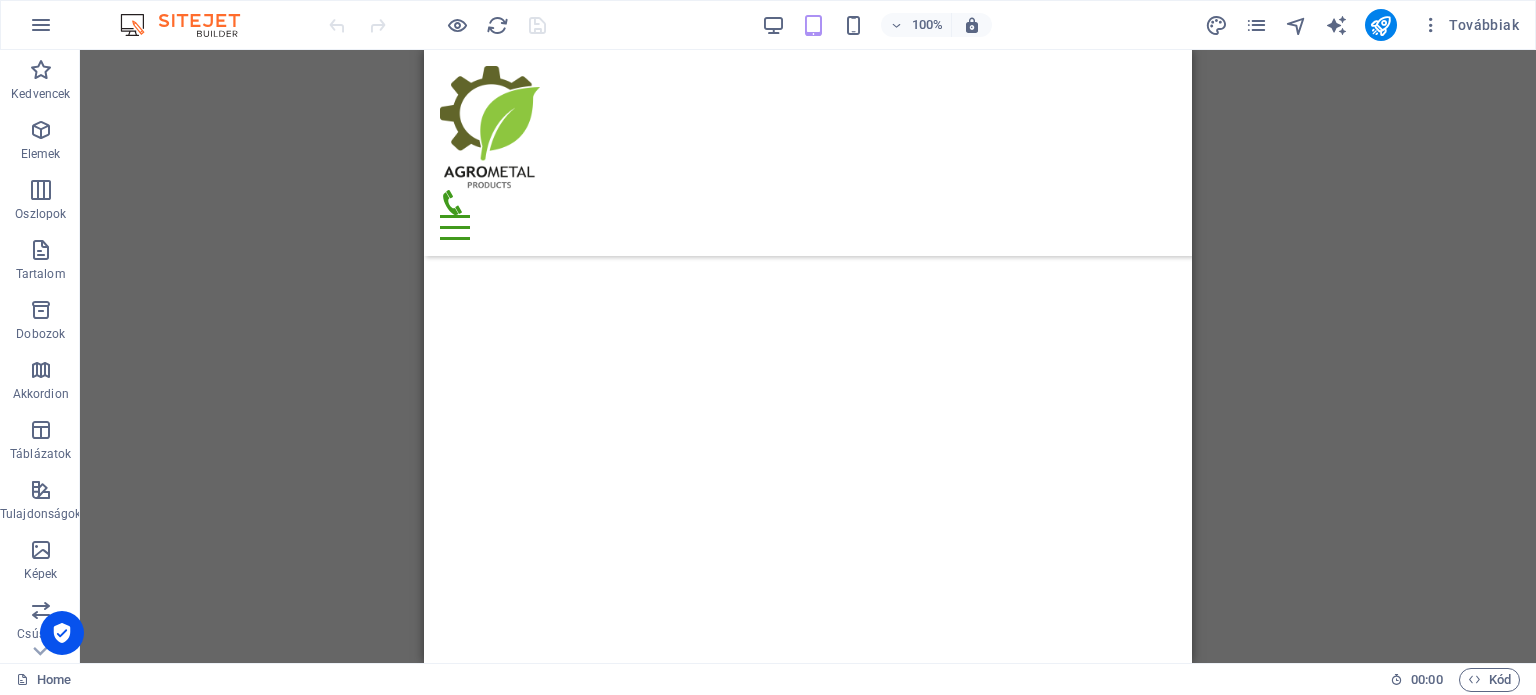 click on "100% Továbbiak" at bounding box center [926, 25] 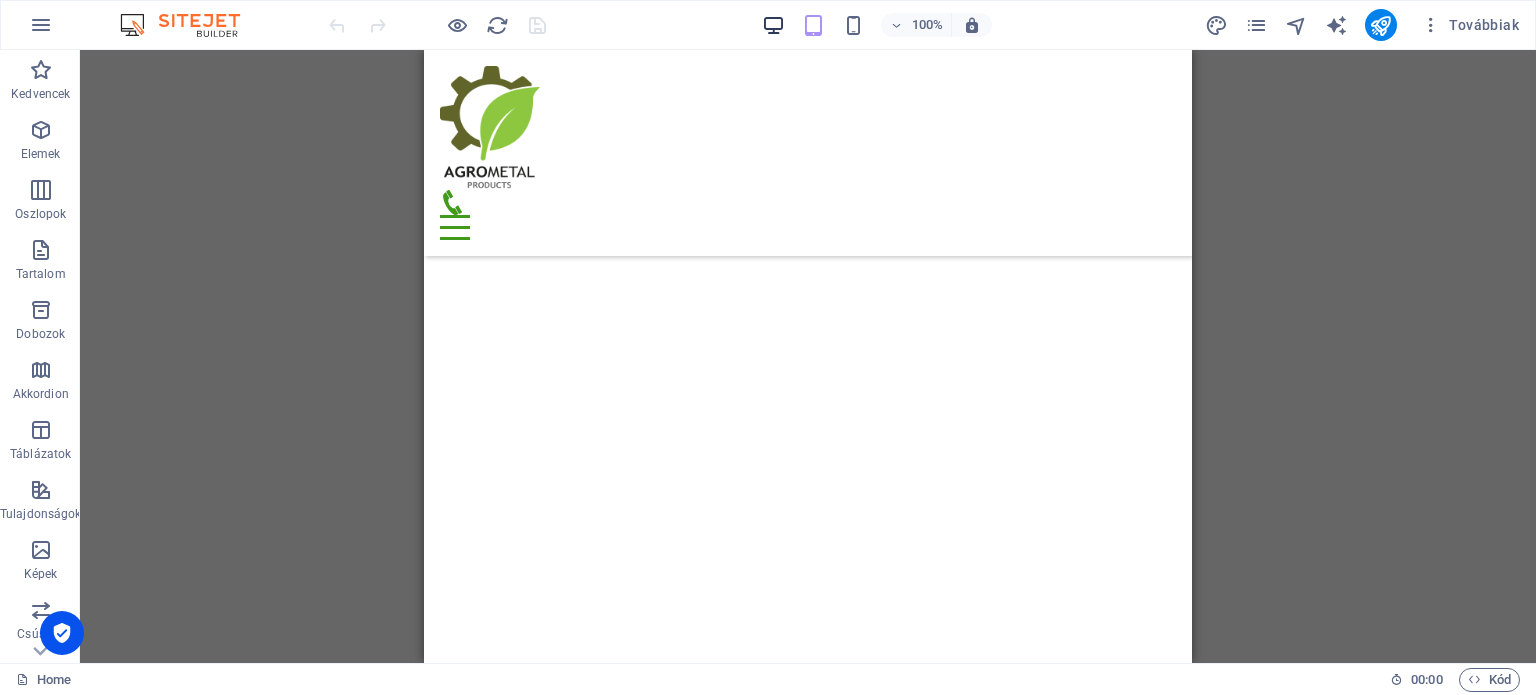 click at bounding box center (773, 25) 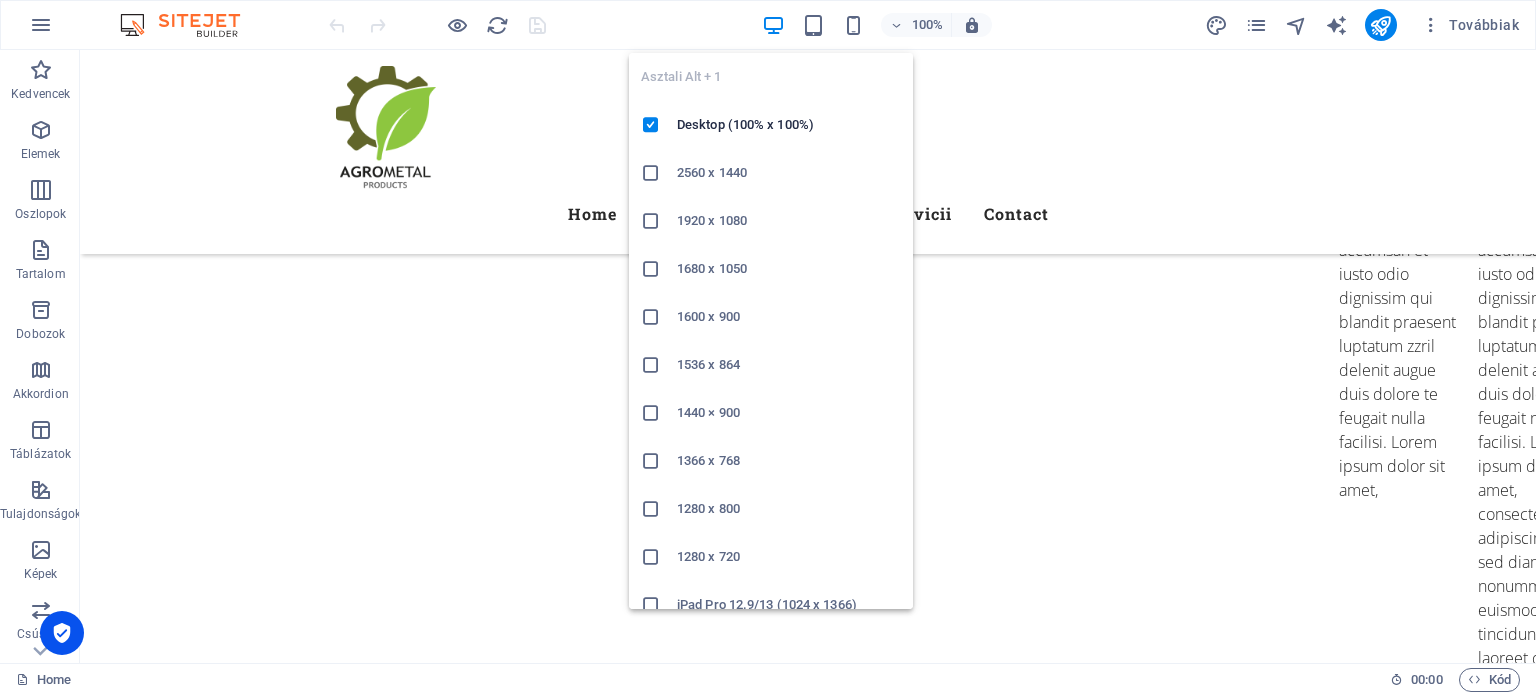scroll, scrollTop: 6291, scrollLeft: 0, axis: vertical 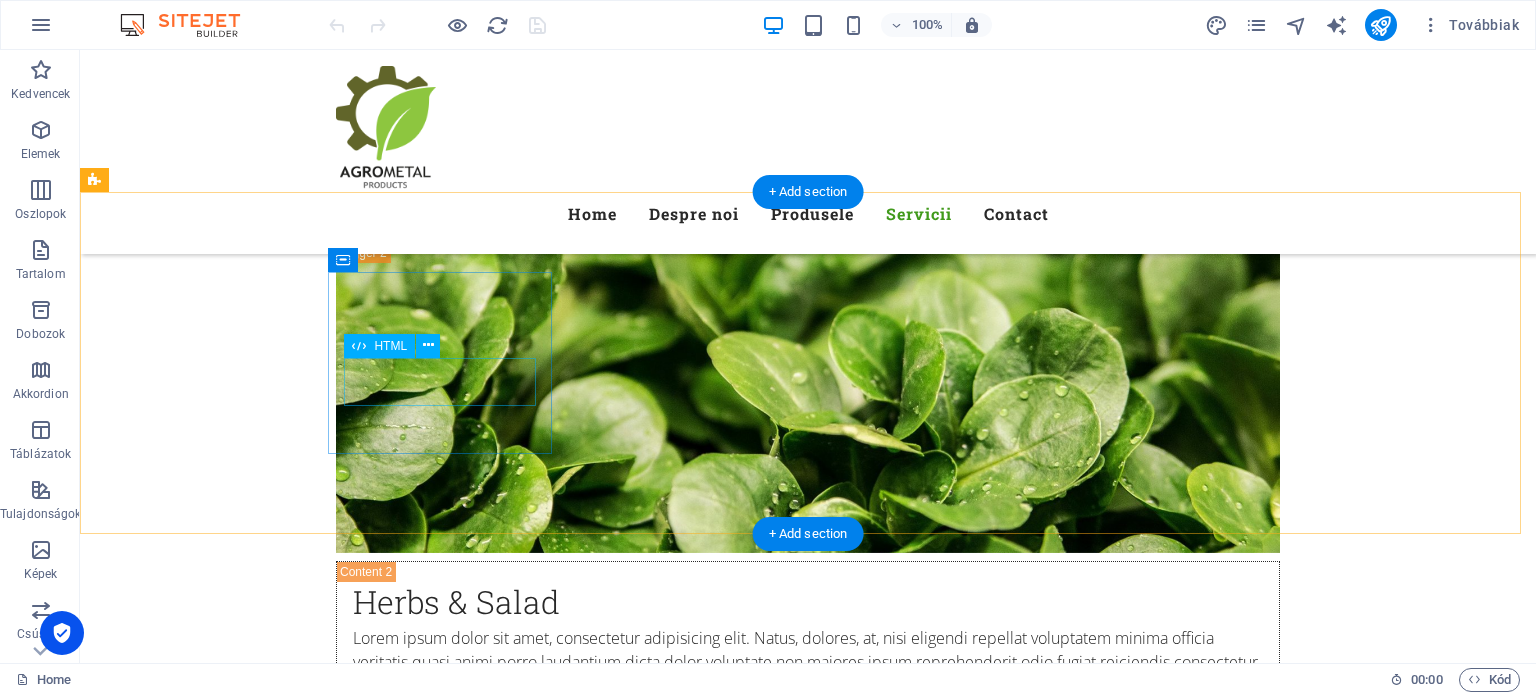 click on "0" at bounding box center [568, 7924] 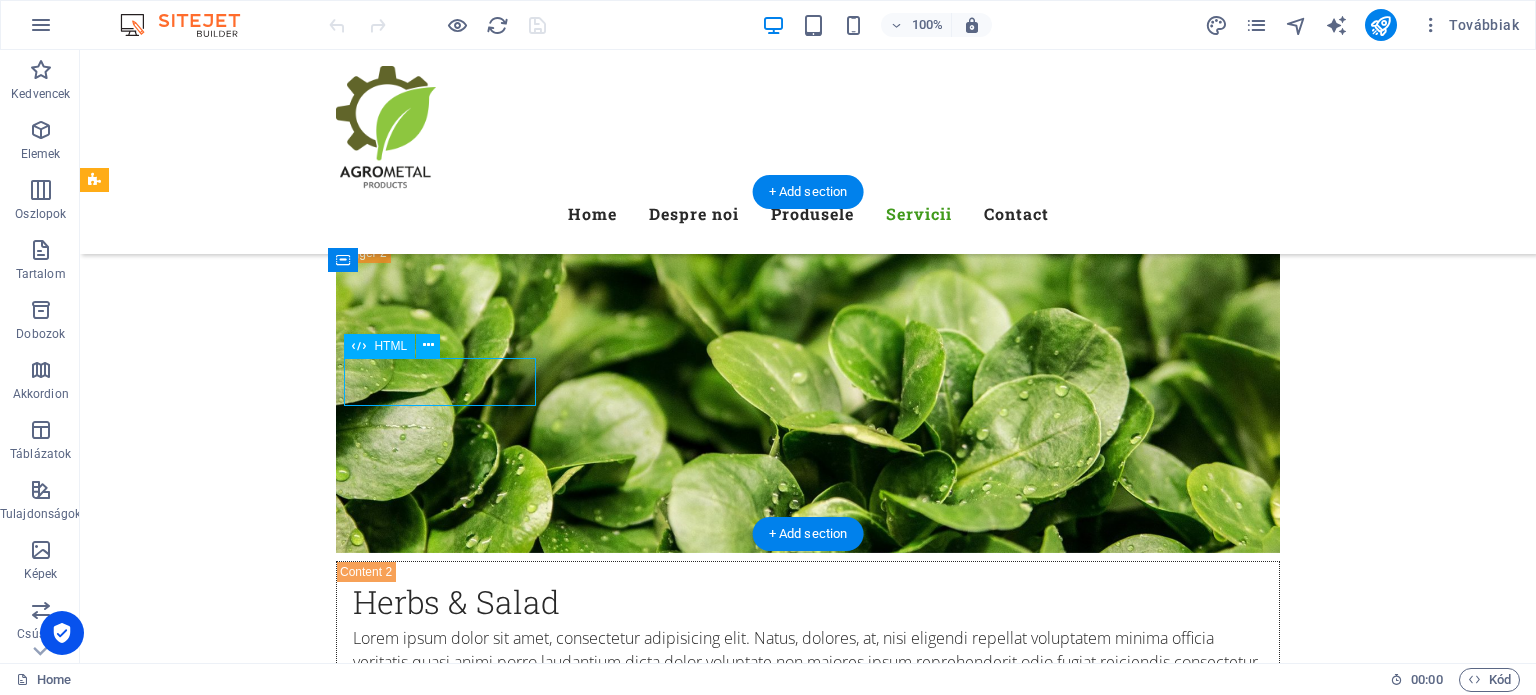 click on "0" at bounding box center (568, 7924) 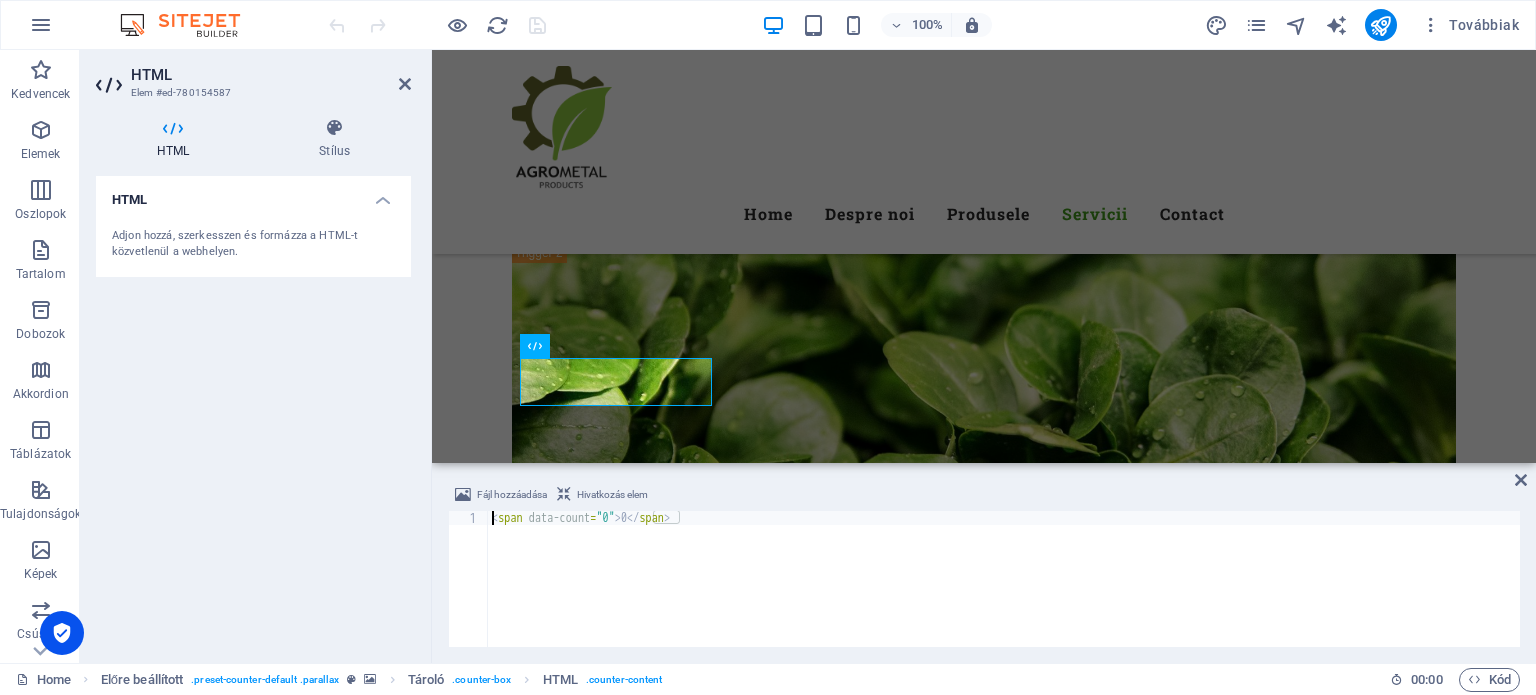 click on "< span   data-count = "0" > 0 </ span >" at bounding box center (1004, 593) 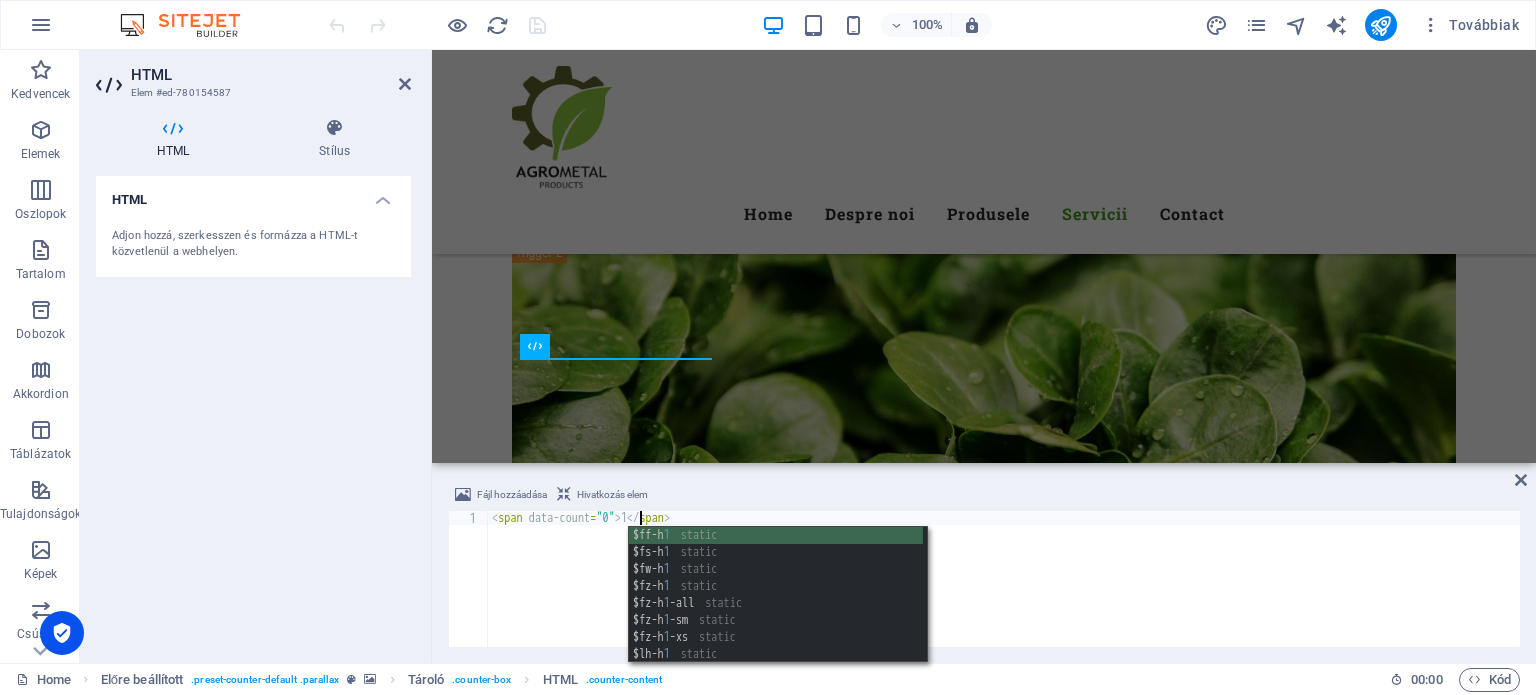 scroll, scrollTop: 0, scrollLeft: 12, axis: horizontal 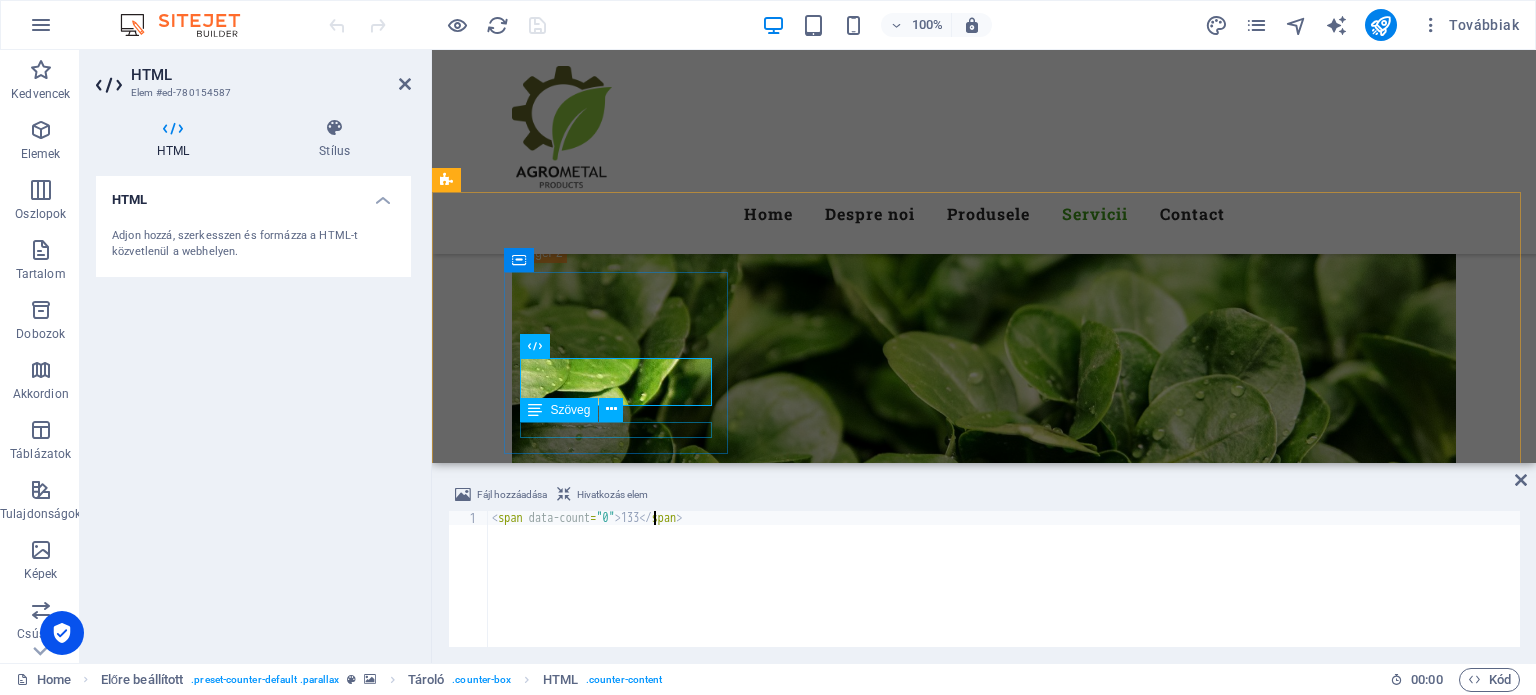 type on "<span data-count="0">133</span>" 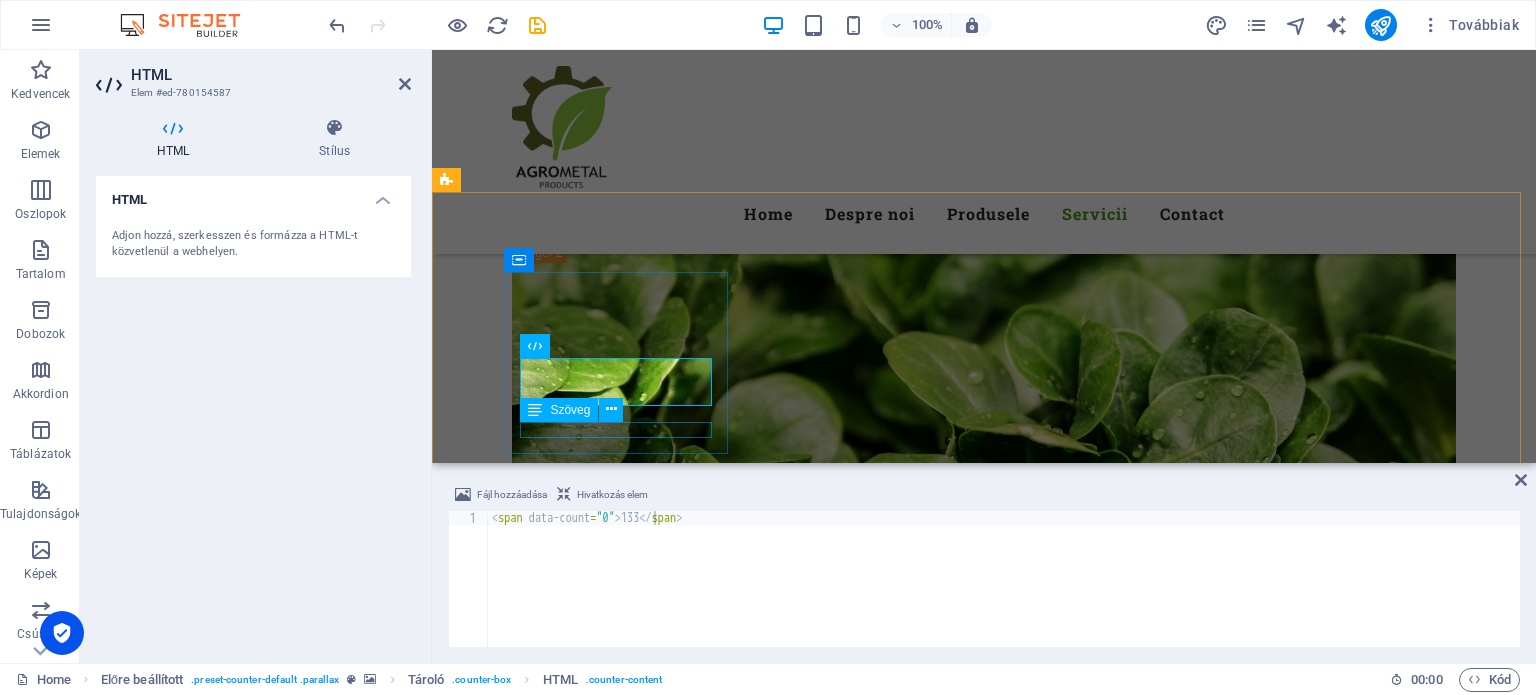 click on "per ani" at bounding box center (920, 7872) 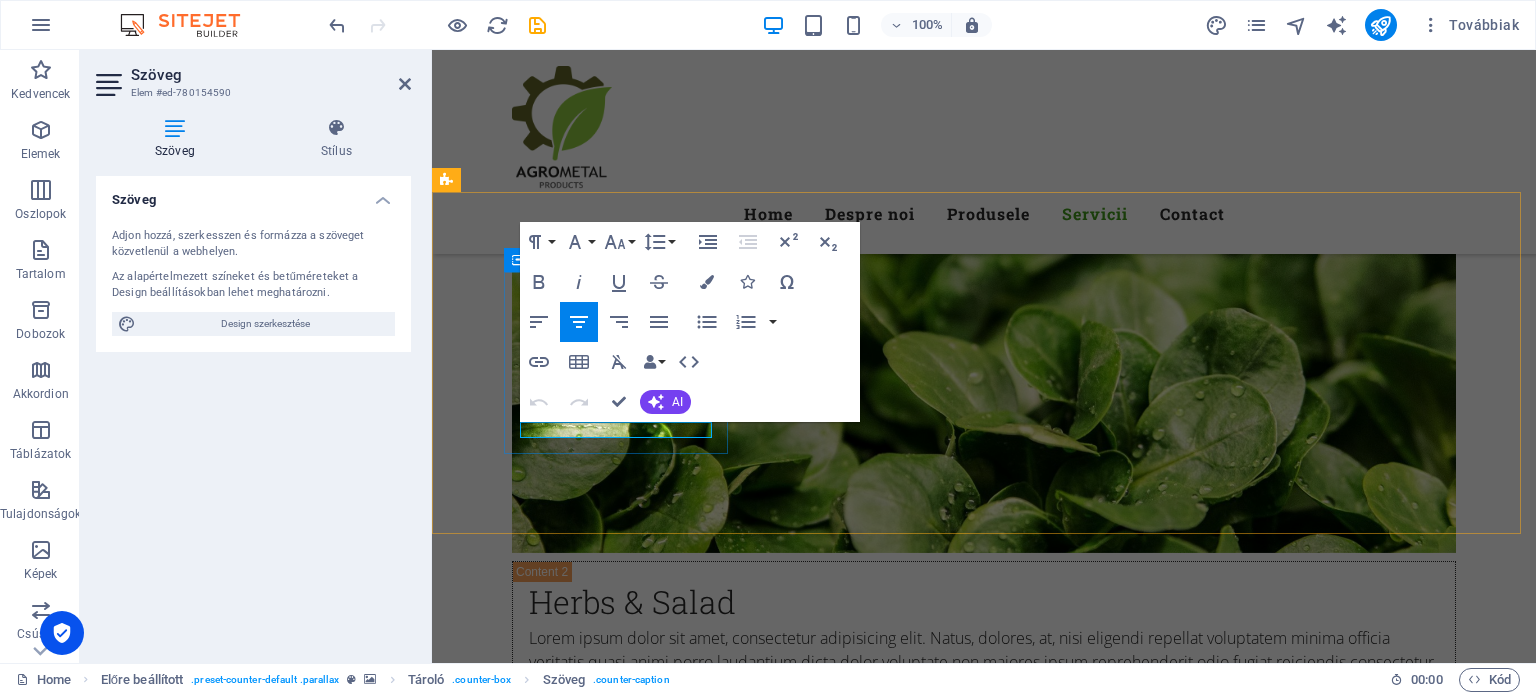click on "per ani" at bounding box center (920, 7872) 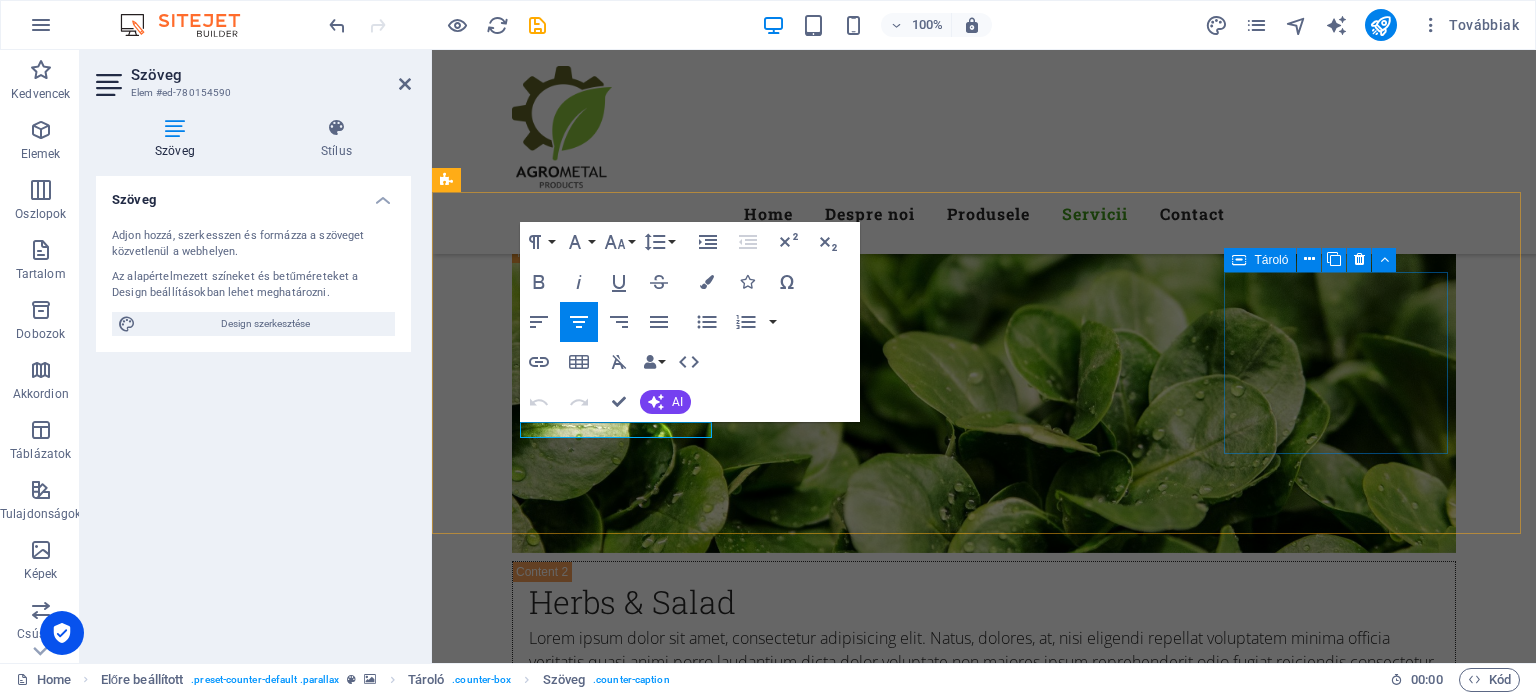 type 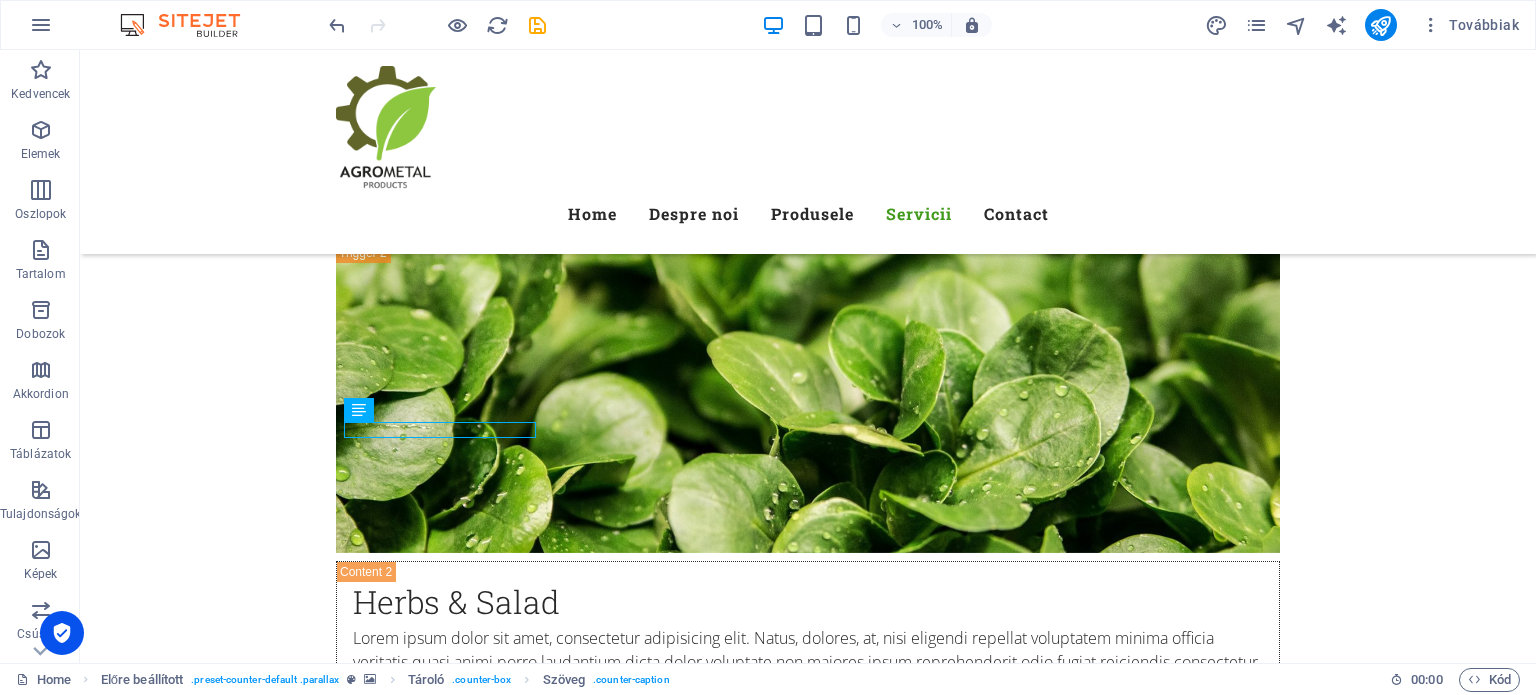 click at bounding box center (808, 8939) 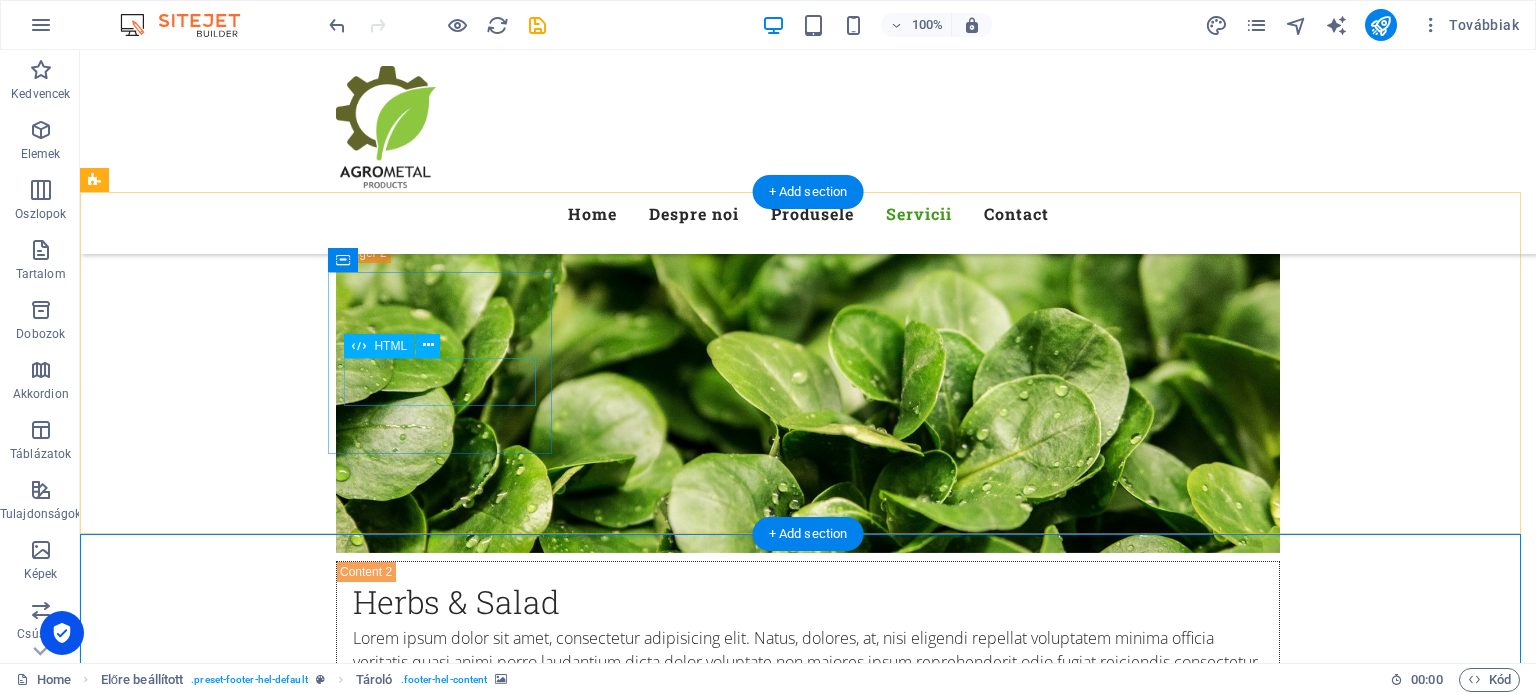 click on "133" at bounding box center (568, 7924) 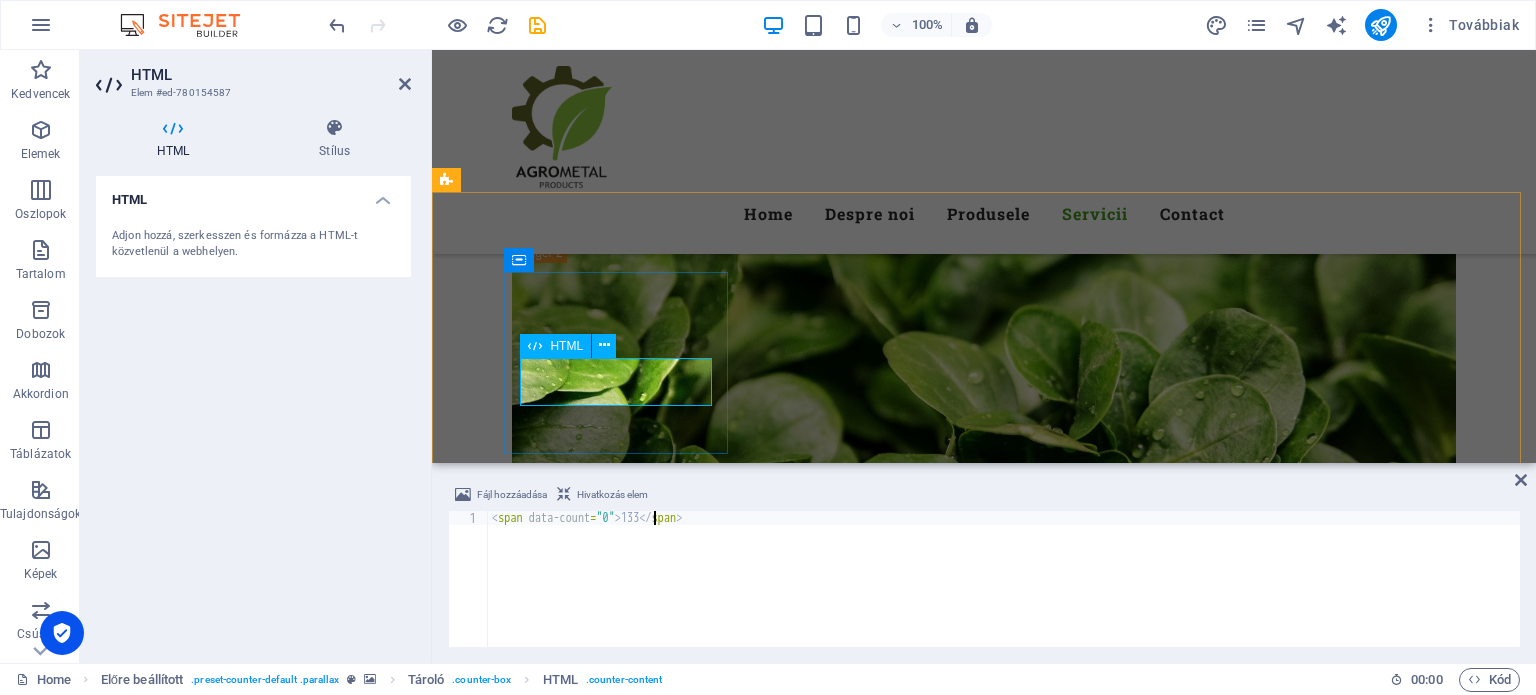 click on "133" at bounding box center (920, 7924) 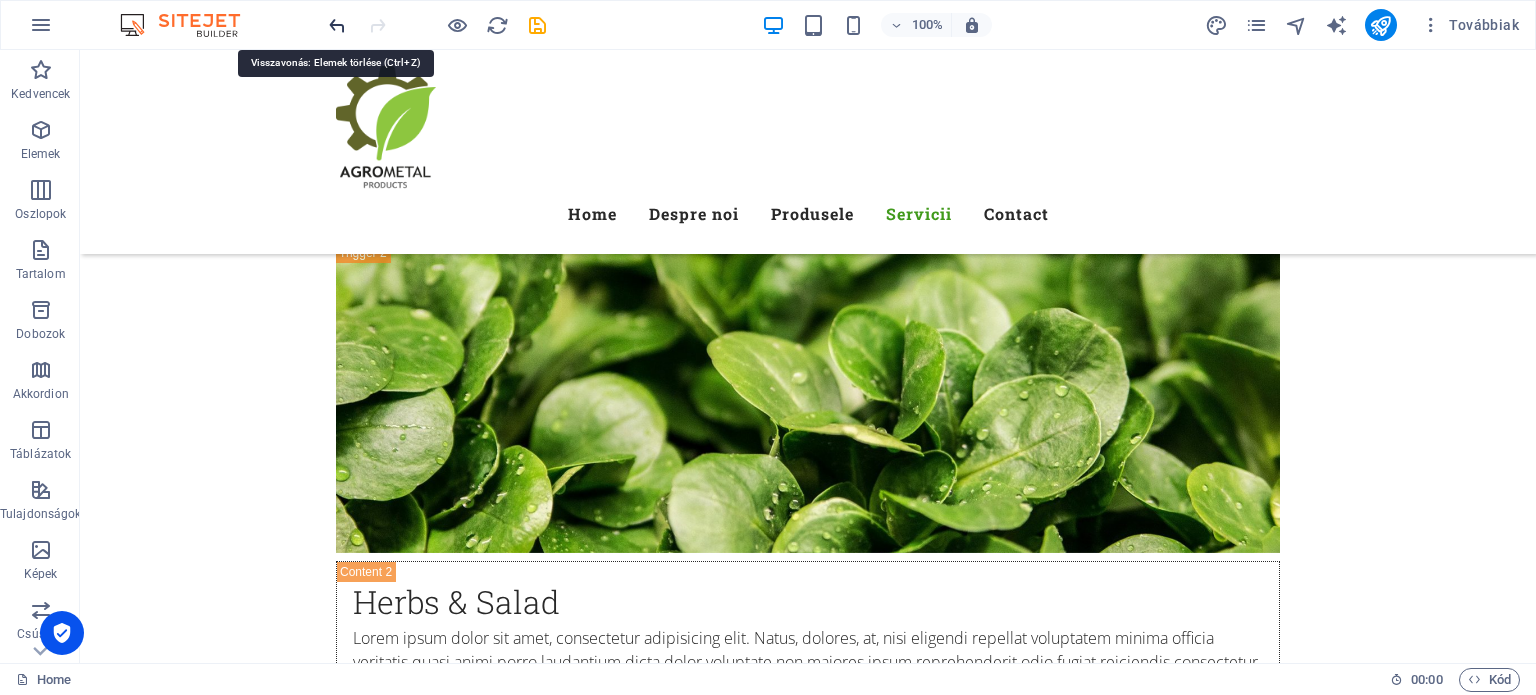 click at bounding box center [337, 25] 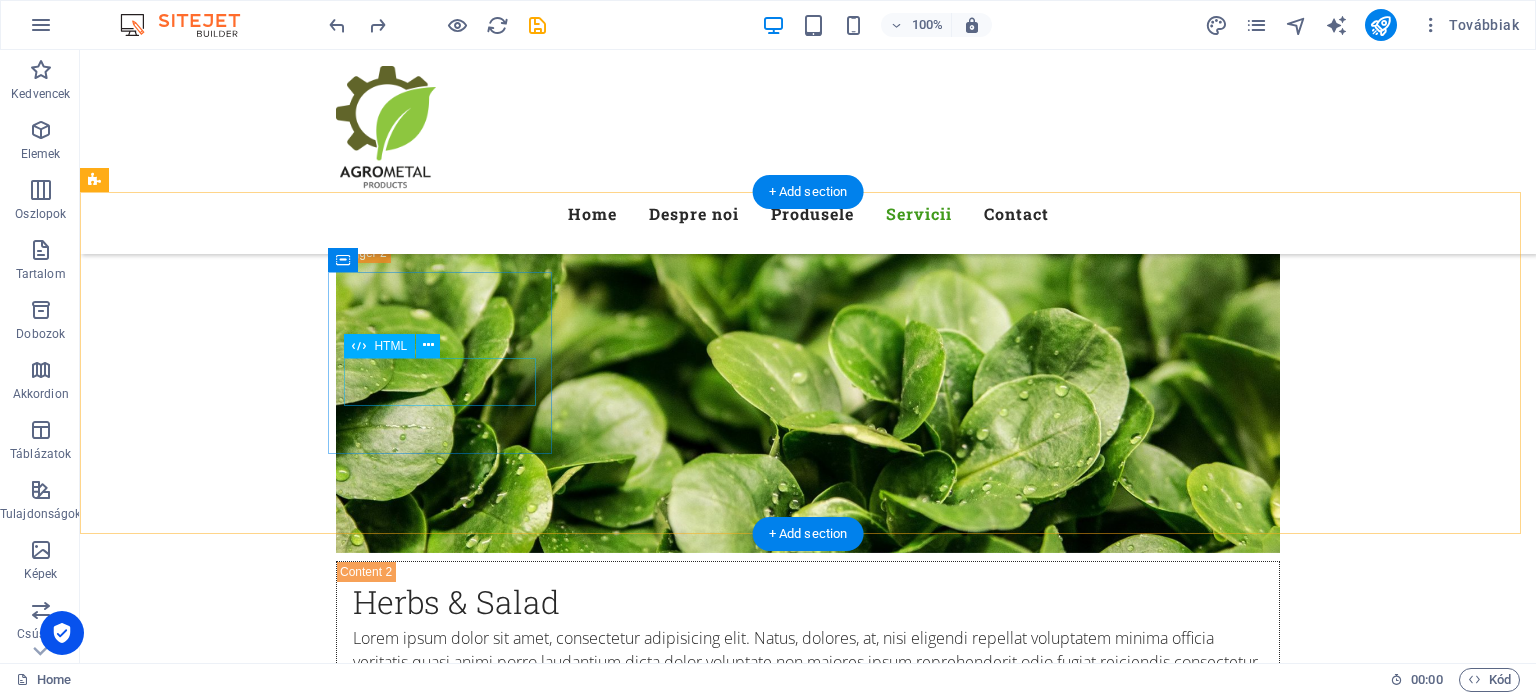 click on "133" at bounding box center (568, 7924) 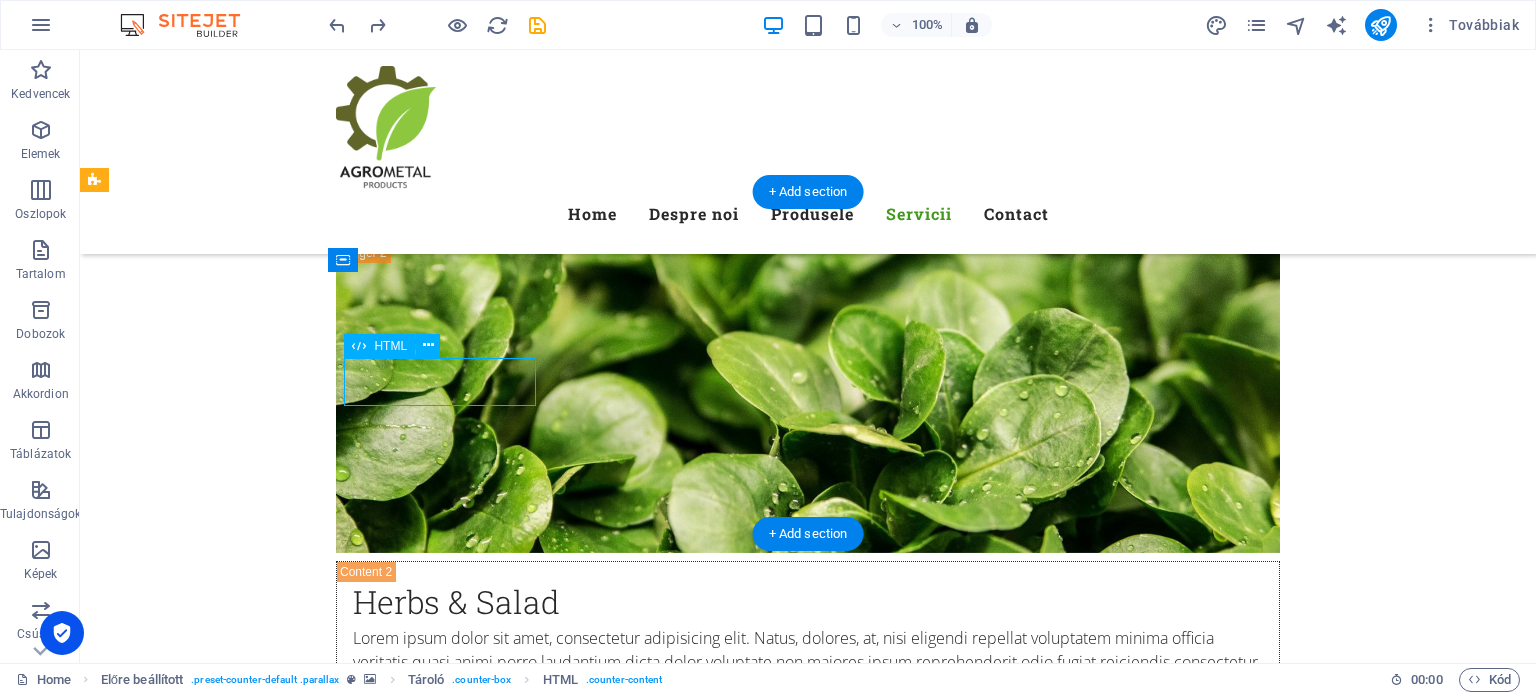 click on "133" at bounding box center (568, 7924) 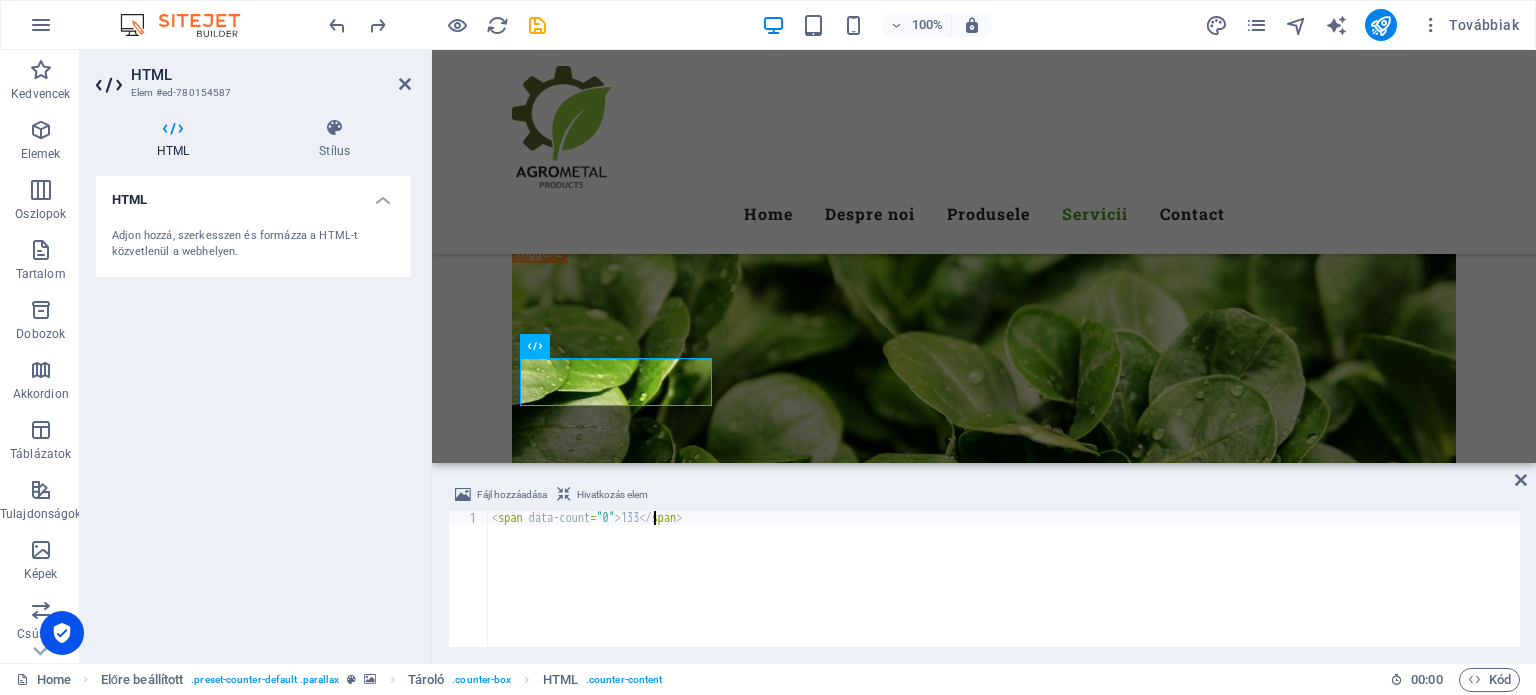 click on "< span   data-count = "0" > 133 </ span >" at bounding box center [1004, 593] 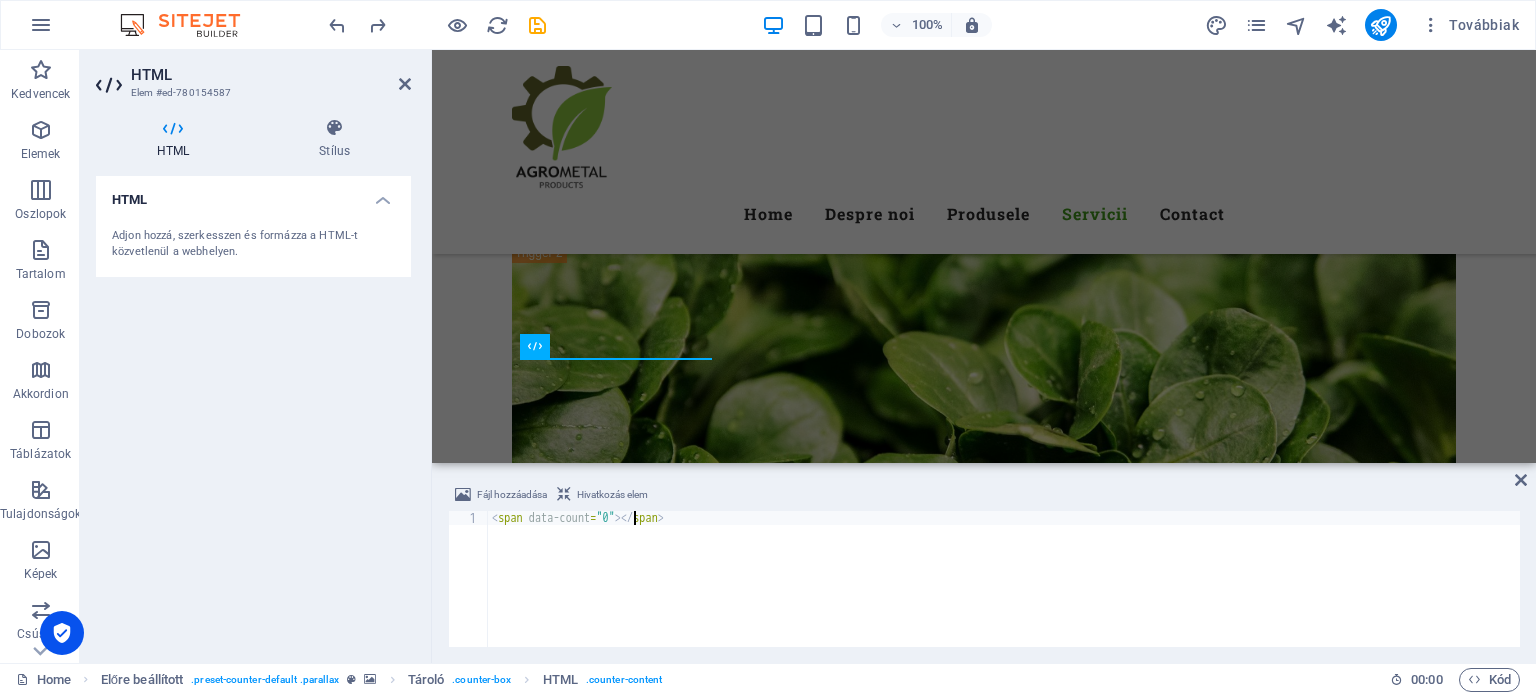 scroll, scrollTop: 0, scrollLeft: 12, axis: horizontal 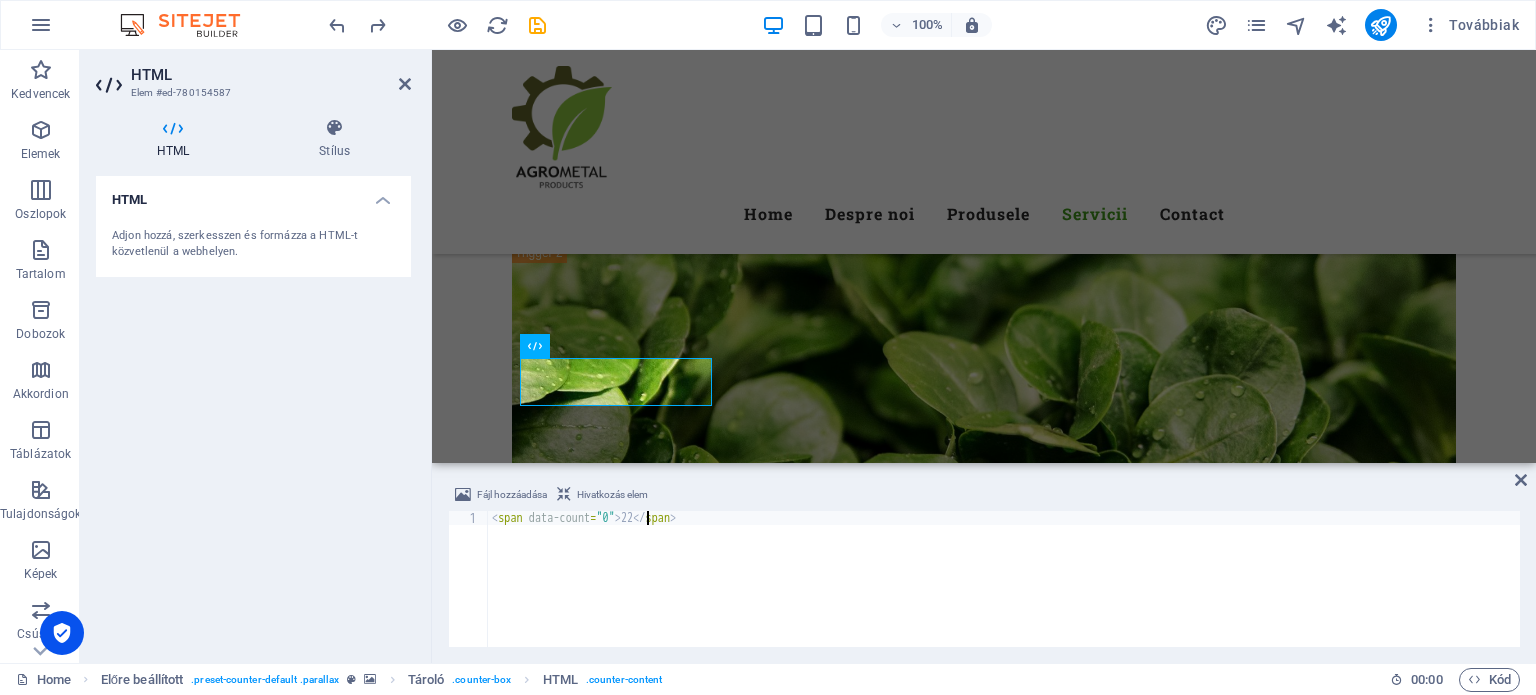 type on "<span data-count="0">225</span>" 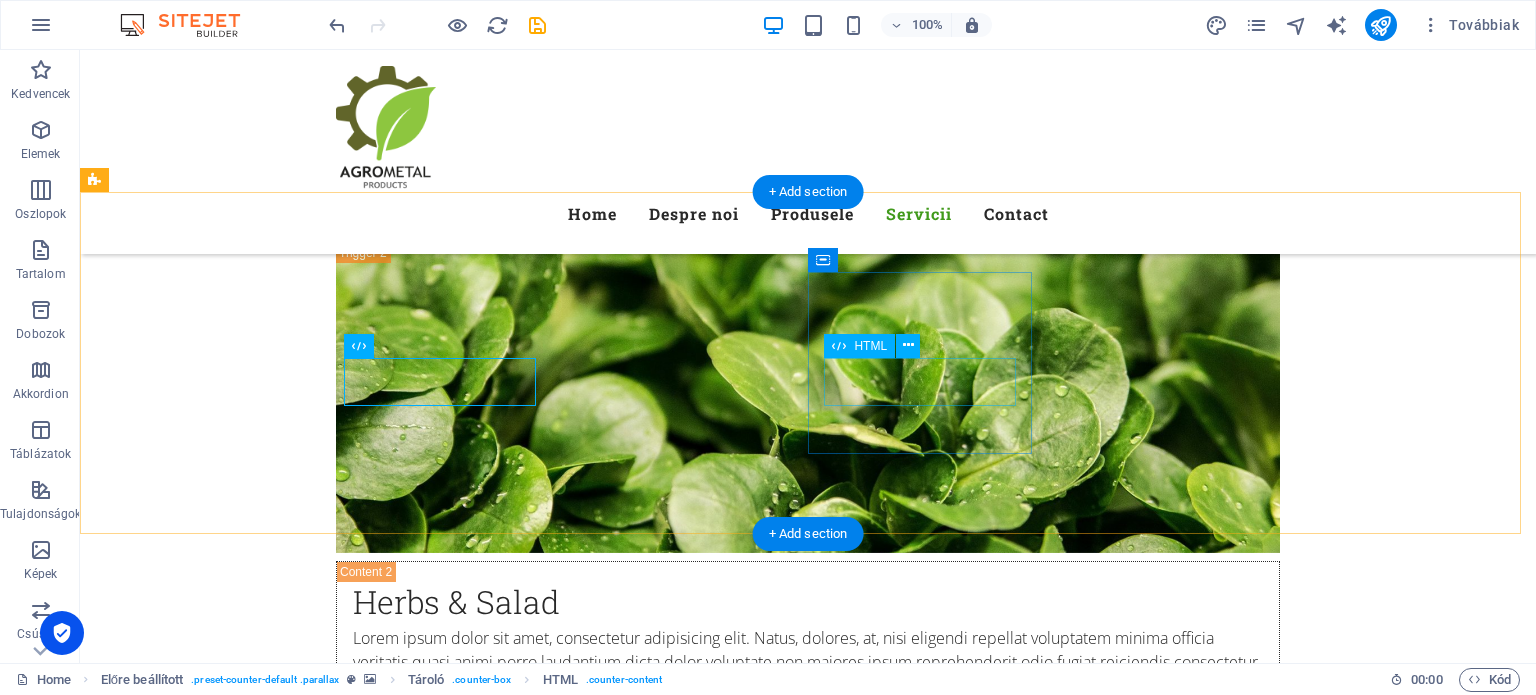 click on "20  M" at bounding box center (568, 8216) 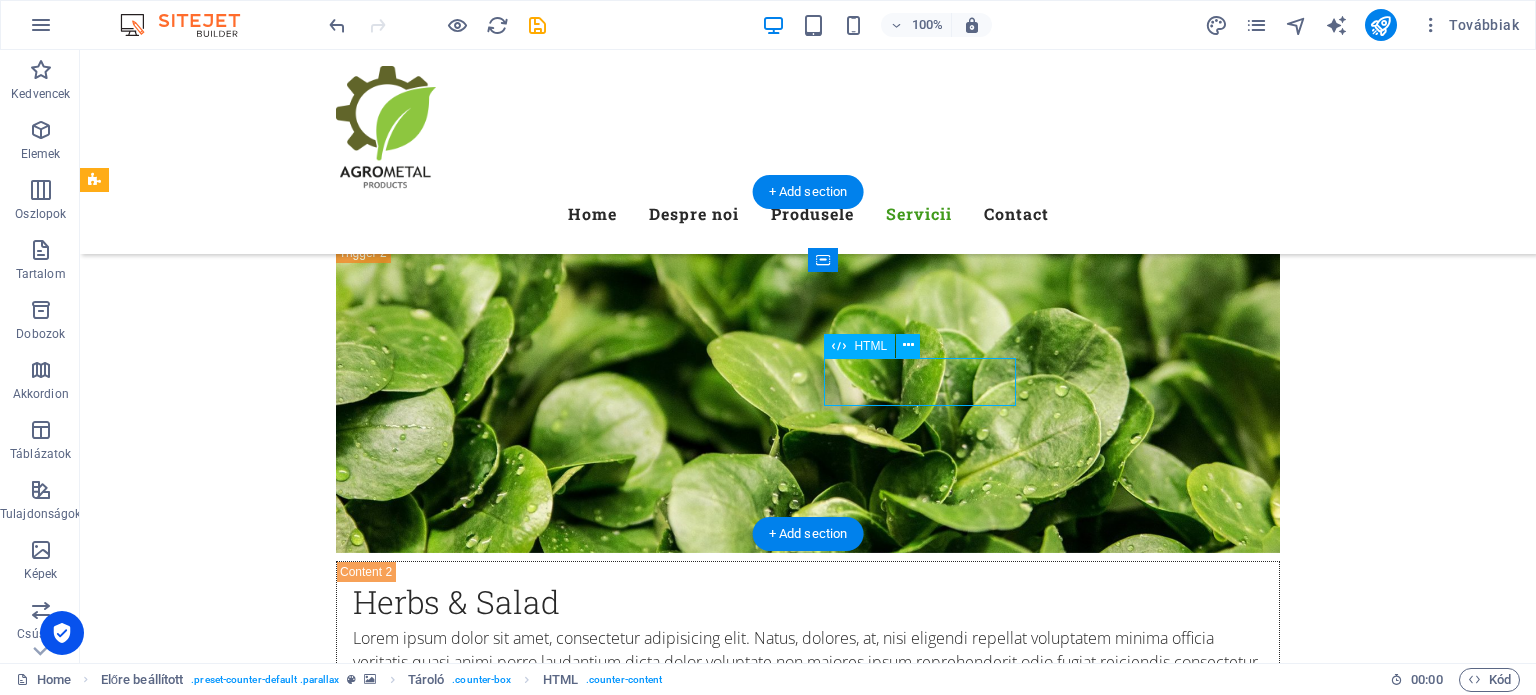 click on "20  M" at bounding box center [568, 8216] 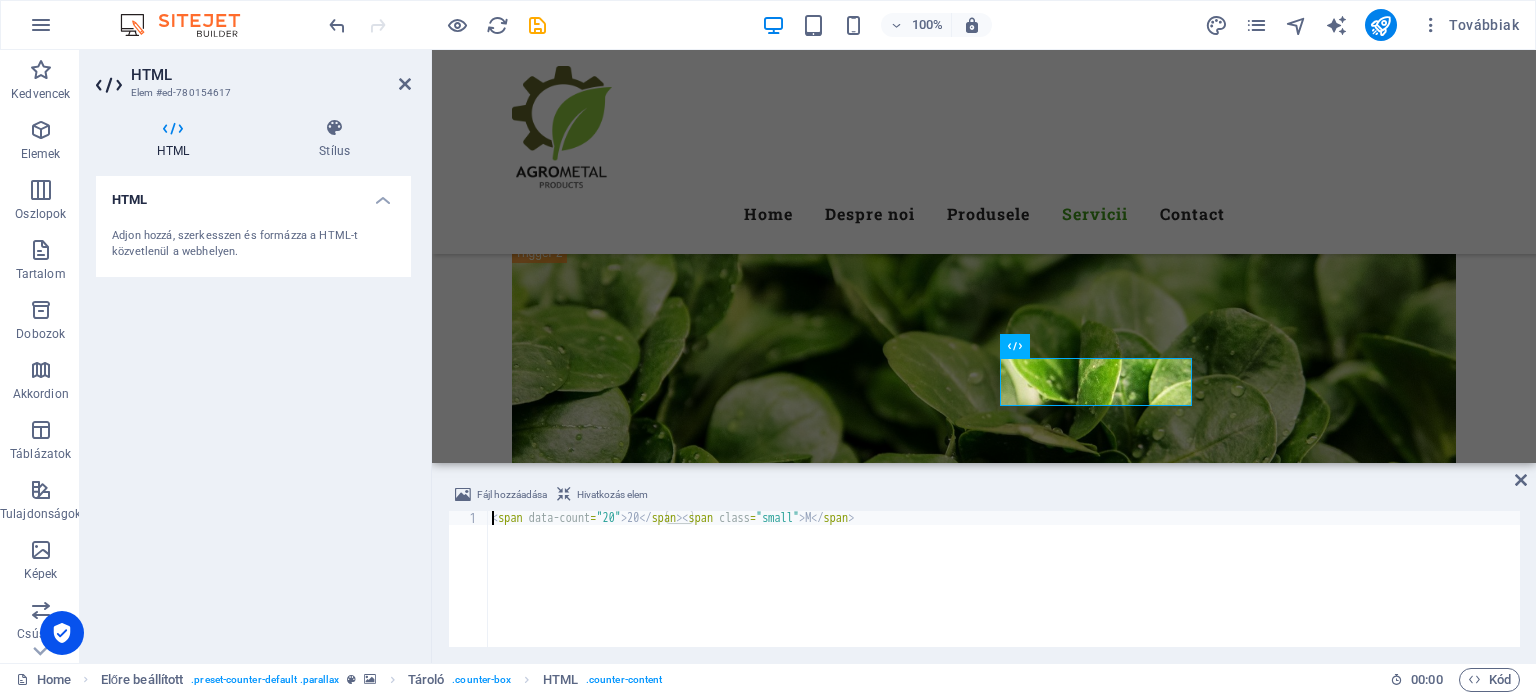 click on "< span   data-count = "20" > 20 </ span > < span   class = "small" >  M </ span >" at bounding box center (1004, 593) 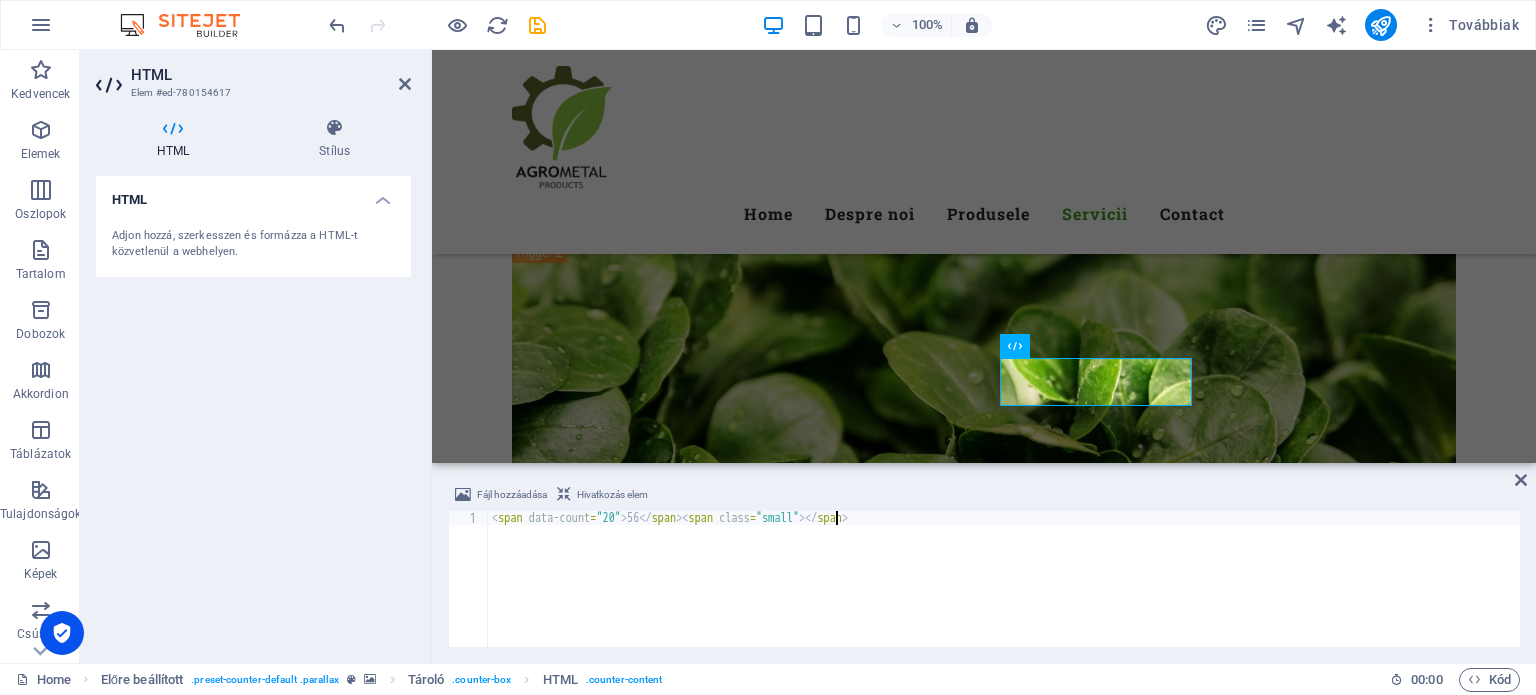 scroll, scrollTop: 0, scrollLeft: 28, axis: horizontal 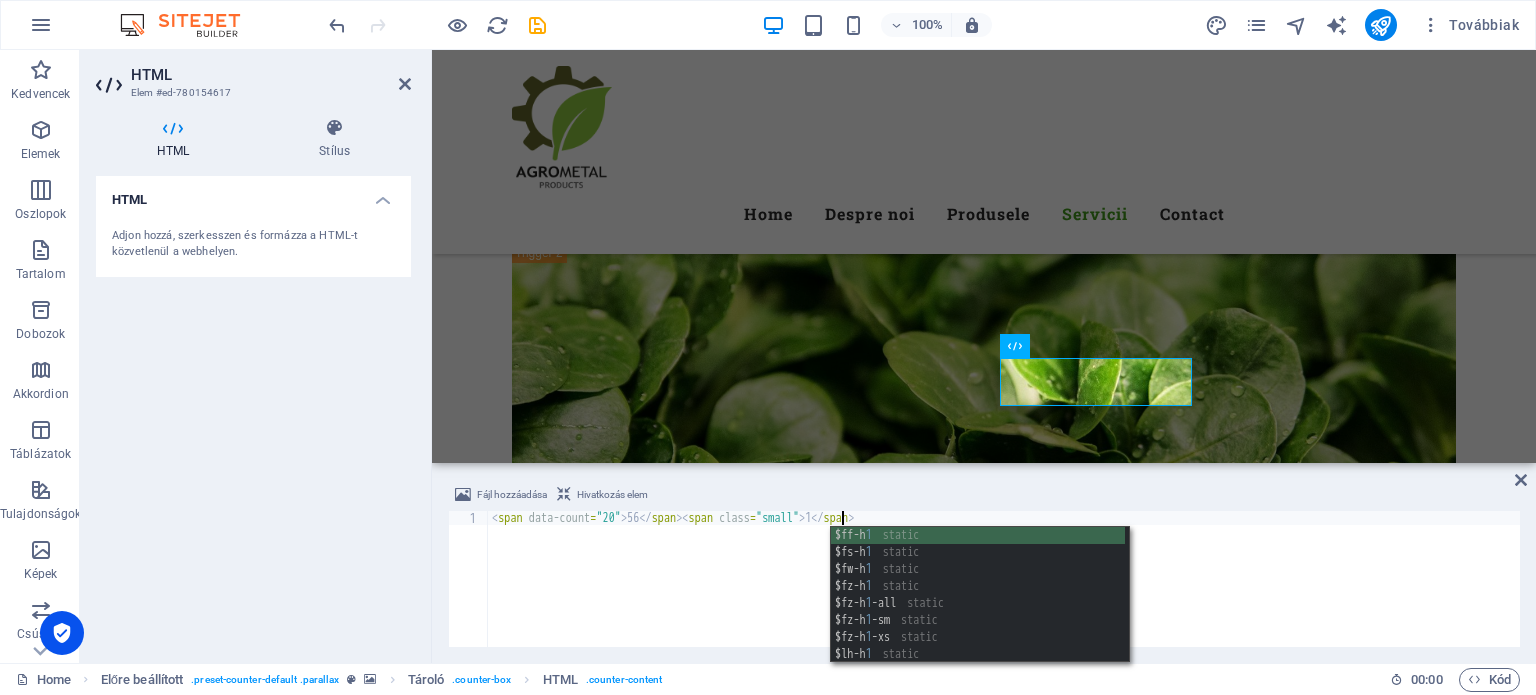 type on "<span data-count="20">56</span><span class="small"></span>" 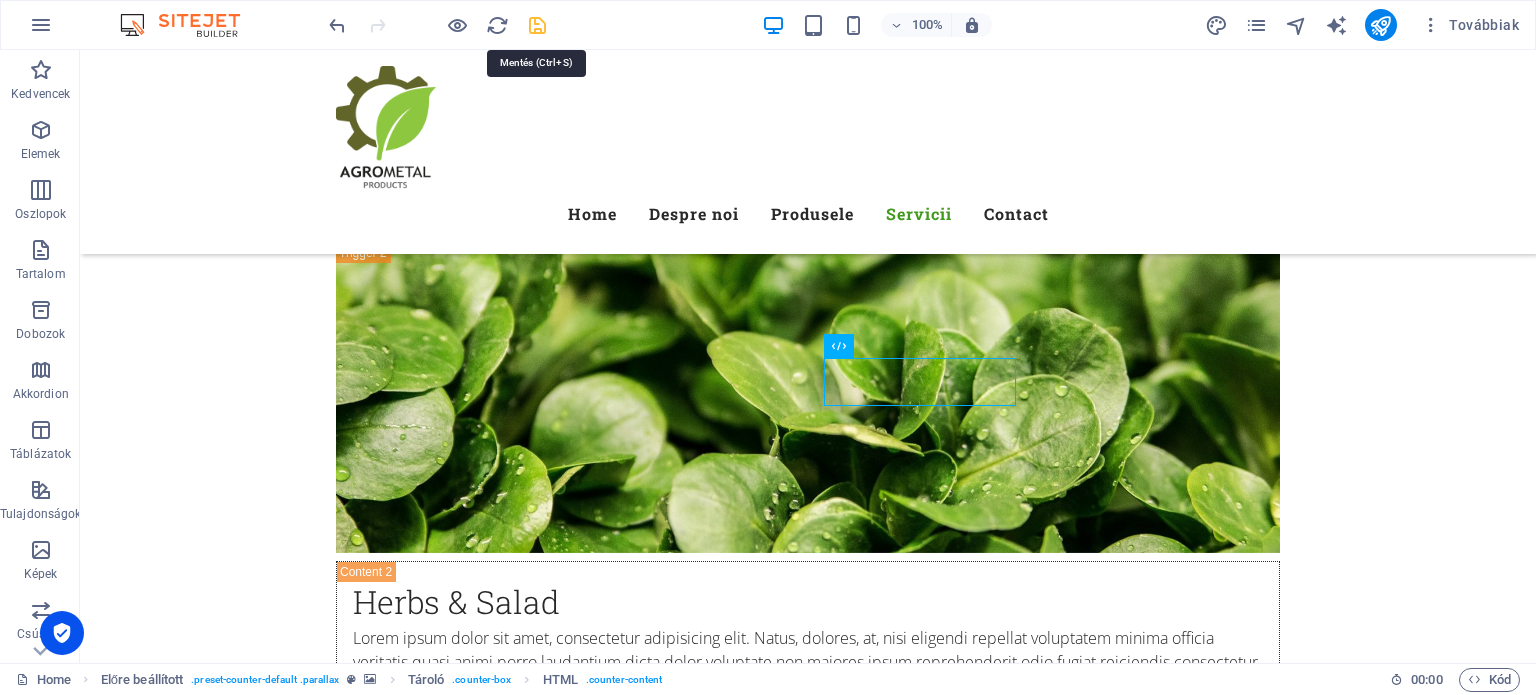 click at bounding box center (537, 25) 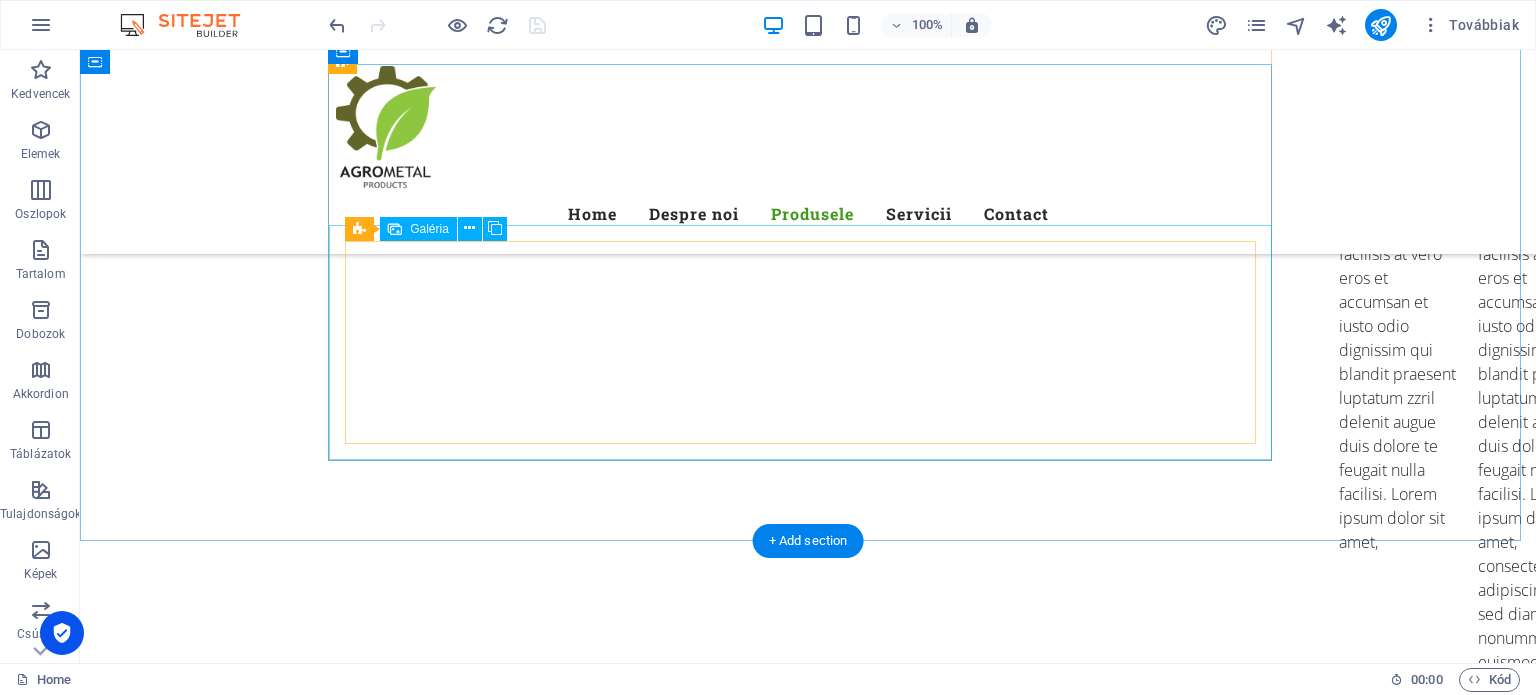 scroll, scrollTop: 6391, scrollLeft: 0, axis: vertical 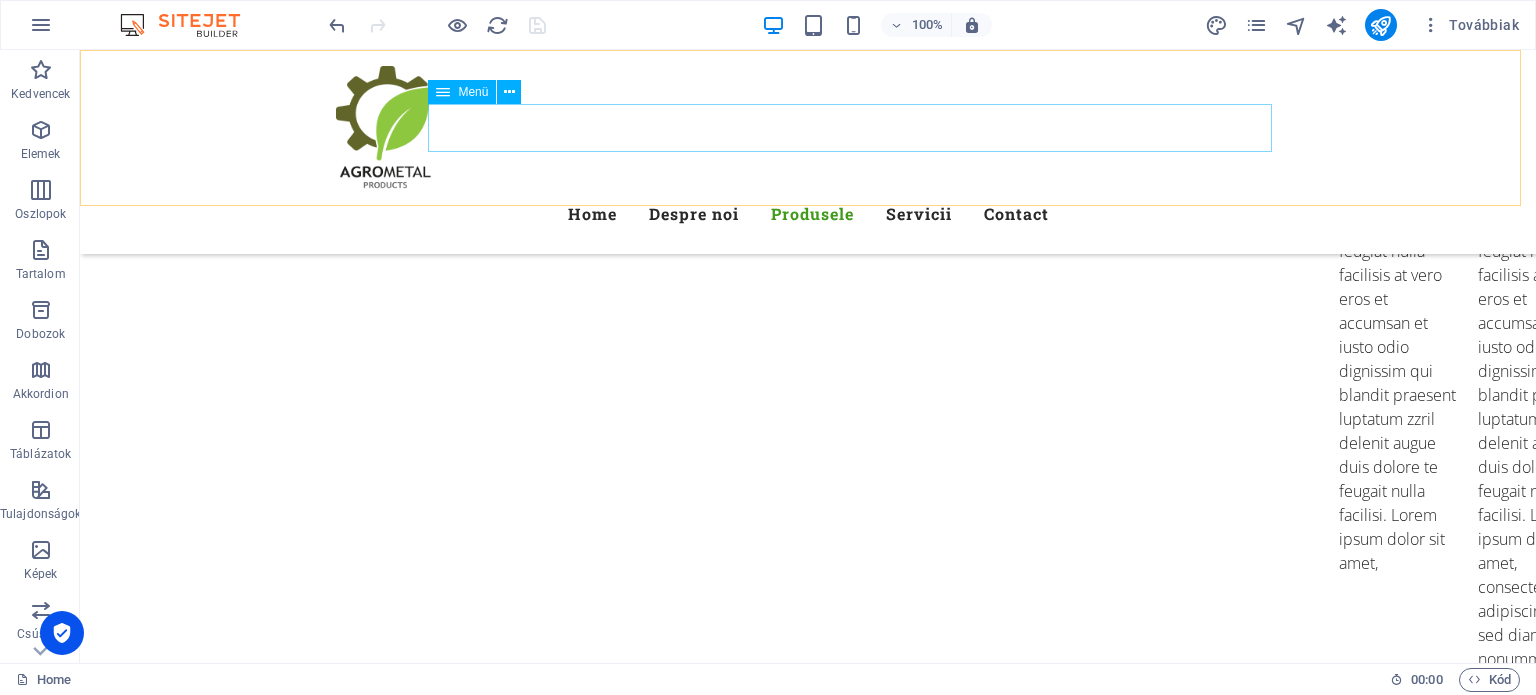 click on "Home Despre noi Produsele Servicii Contact" at bounding box center [808, 214] 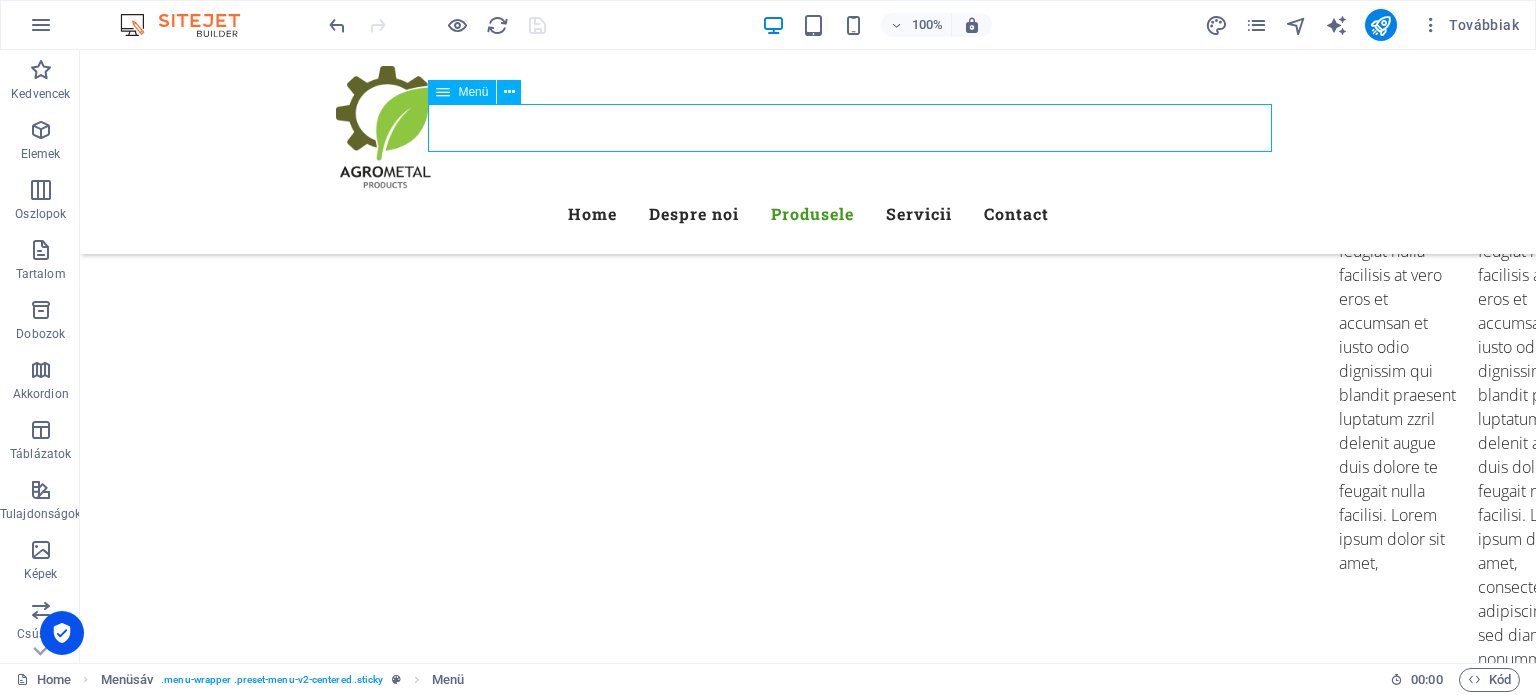 click on "Home Despre noi Produsele Servicii Contact" at bounding box center [808, 214] 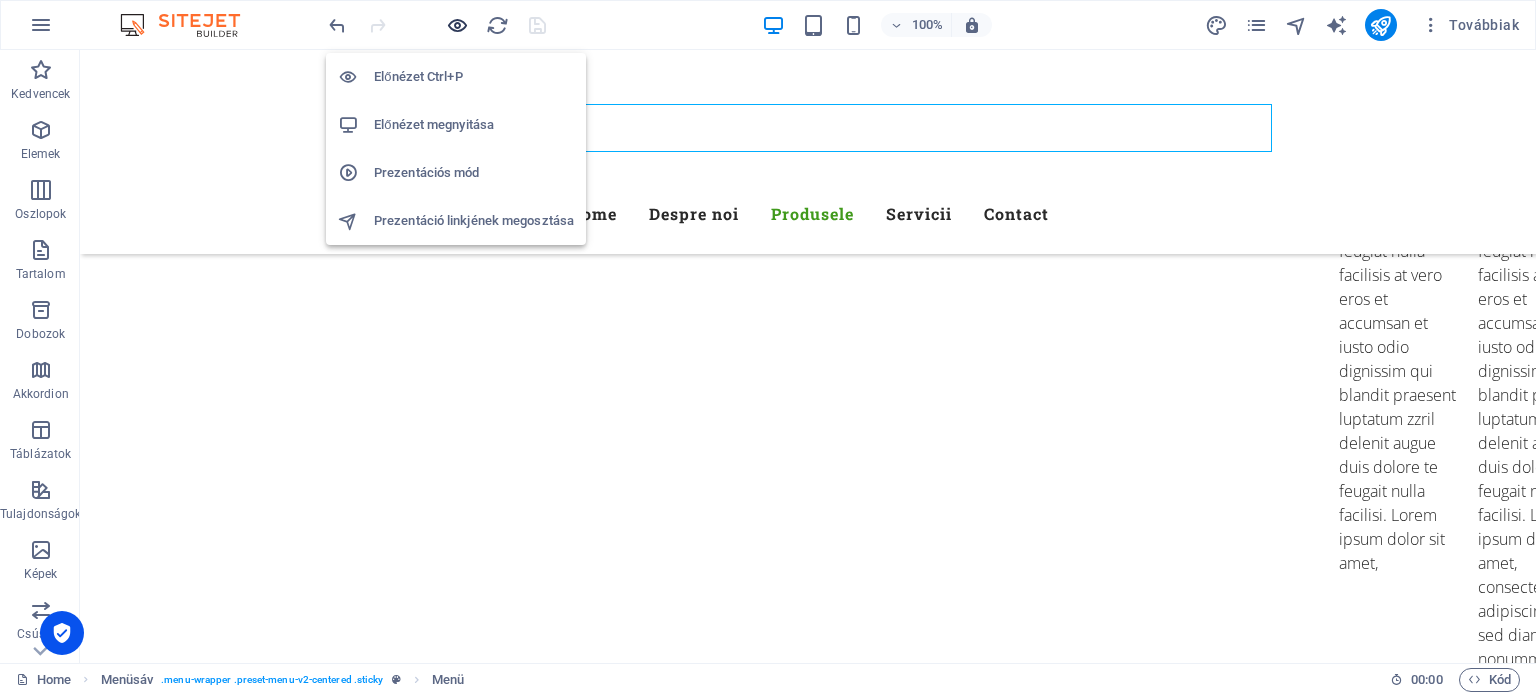 click at bounding box center (457, 25) 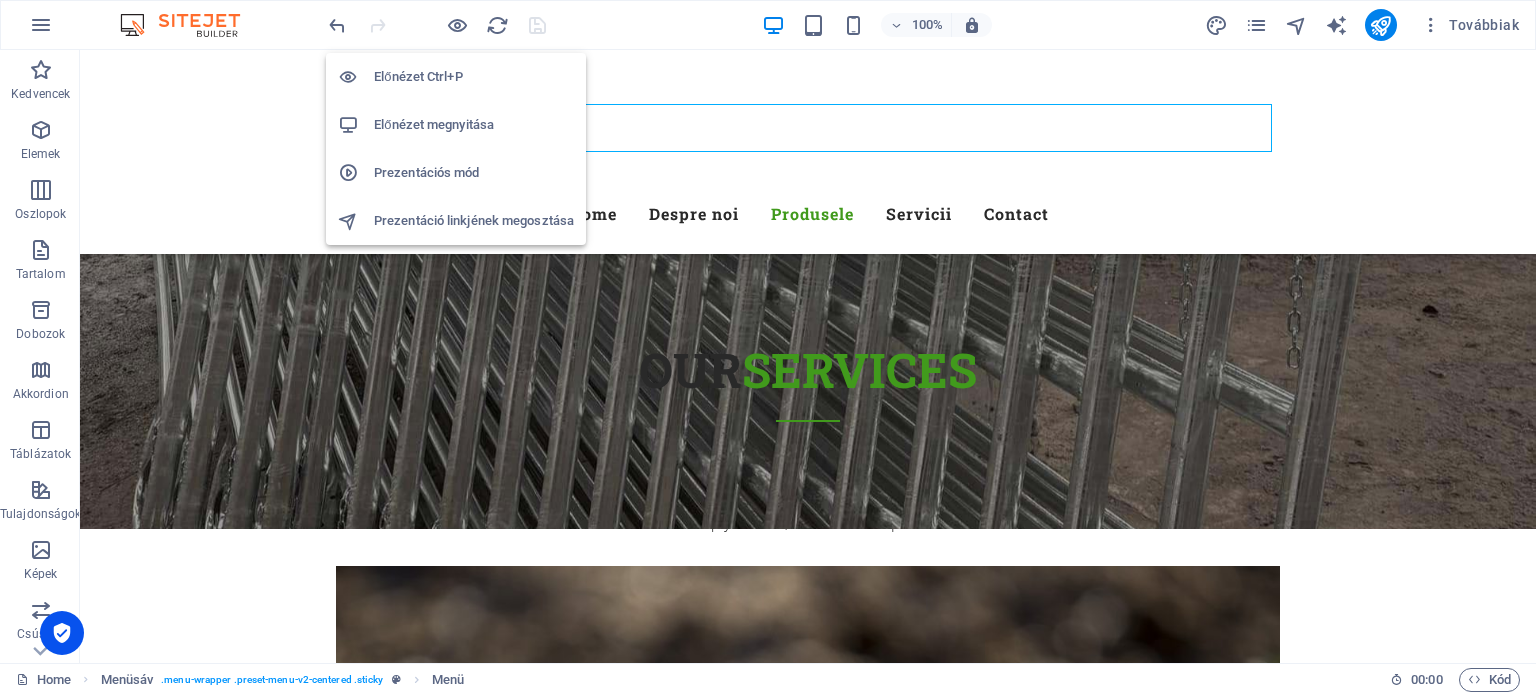 scroll, scrollTop: 2552, scrollLeft: 0, axis: vertical 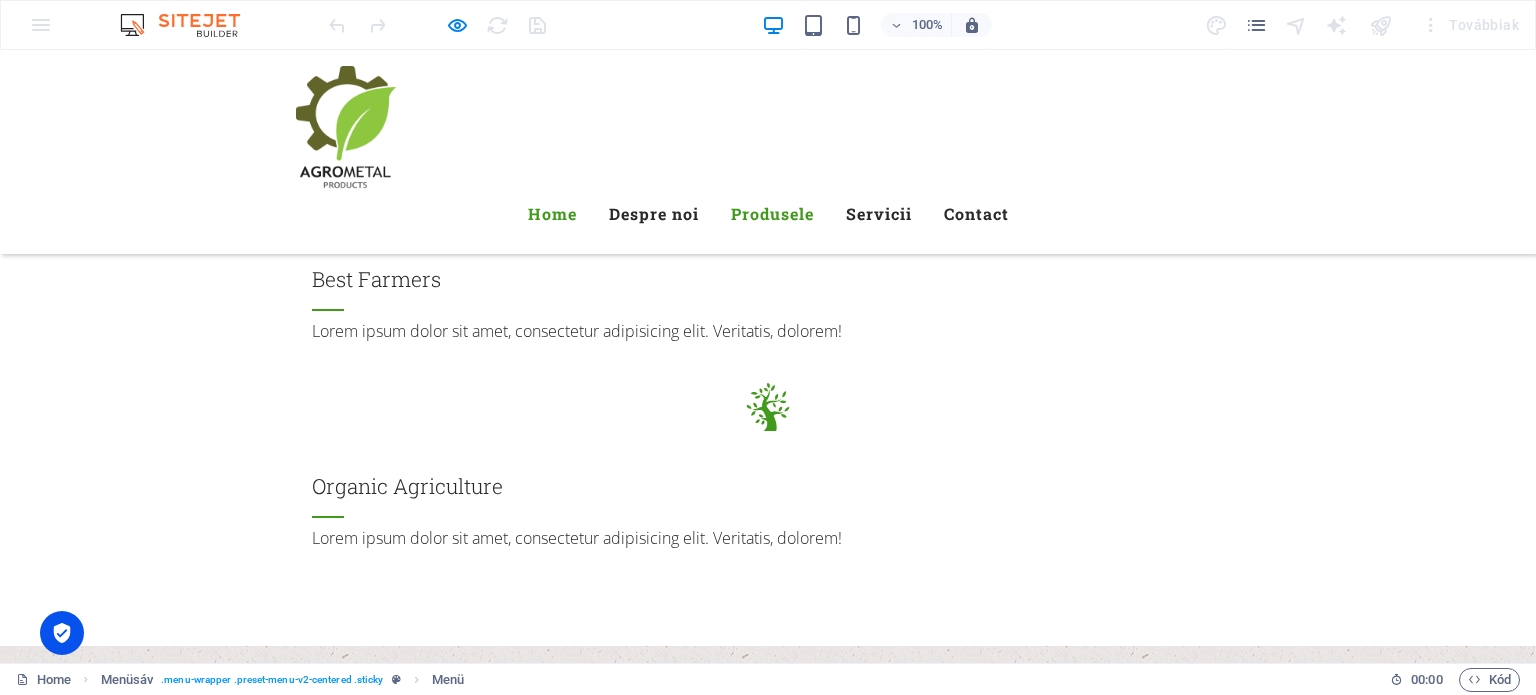 click on "Home" at bounding box center (552, 214) 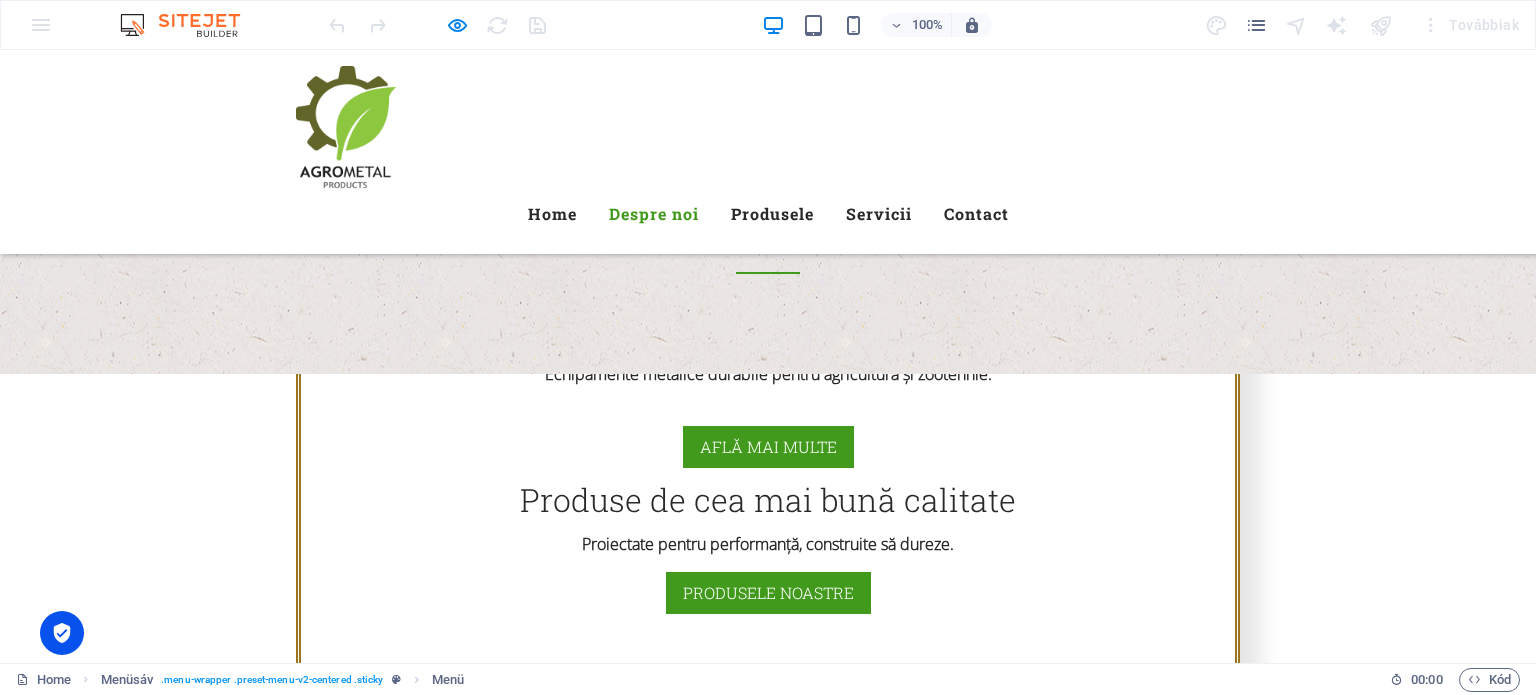 click on "Despre noi" at bounding box center [654, 214] 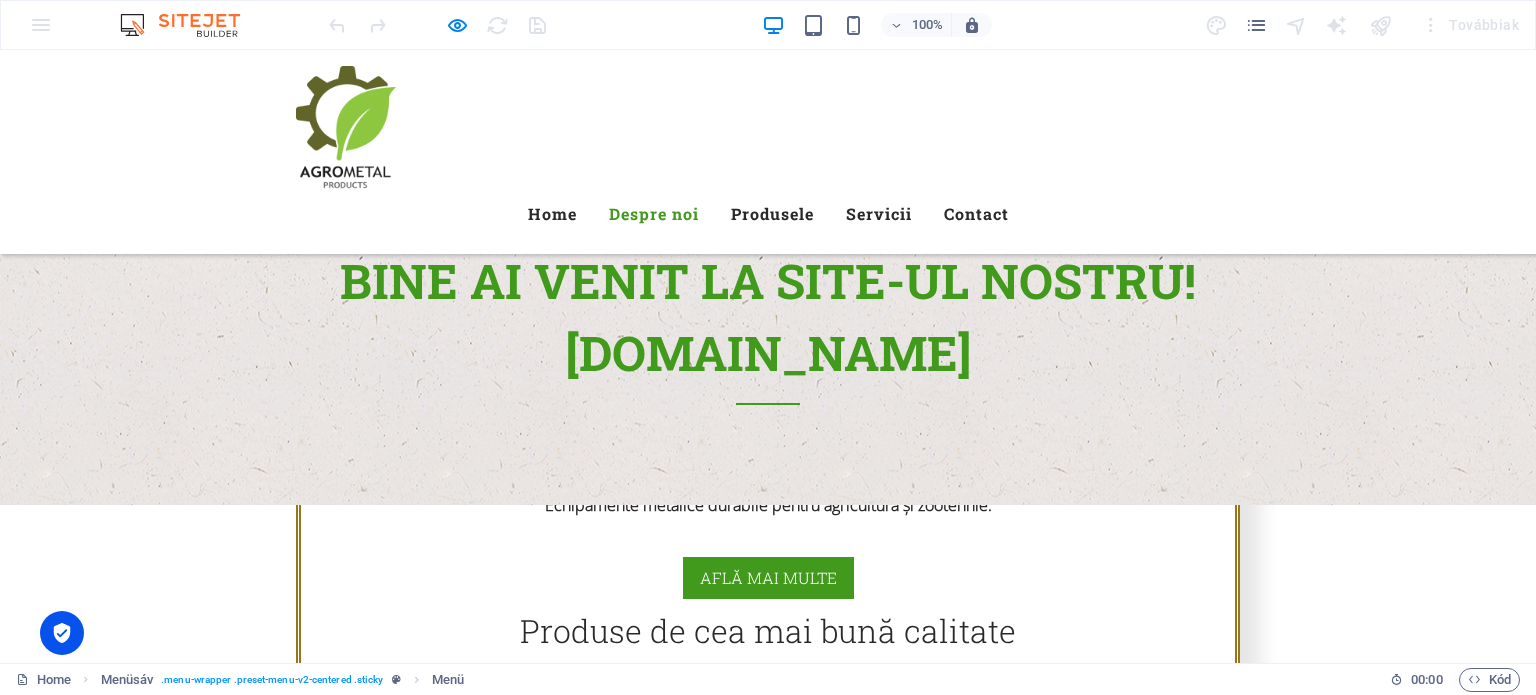 click on "Despre noi" at bounding box center [654, 214] 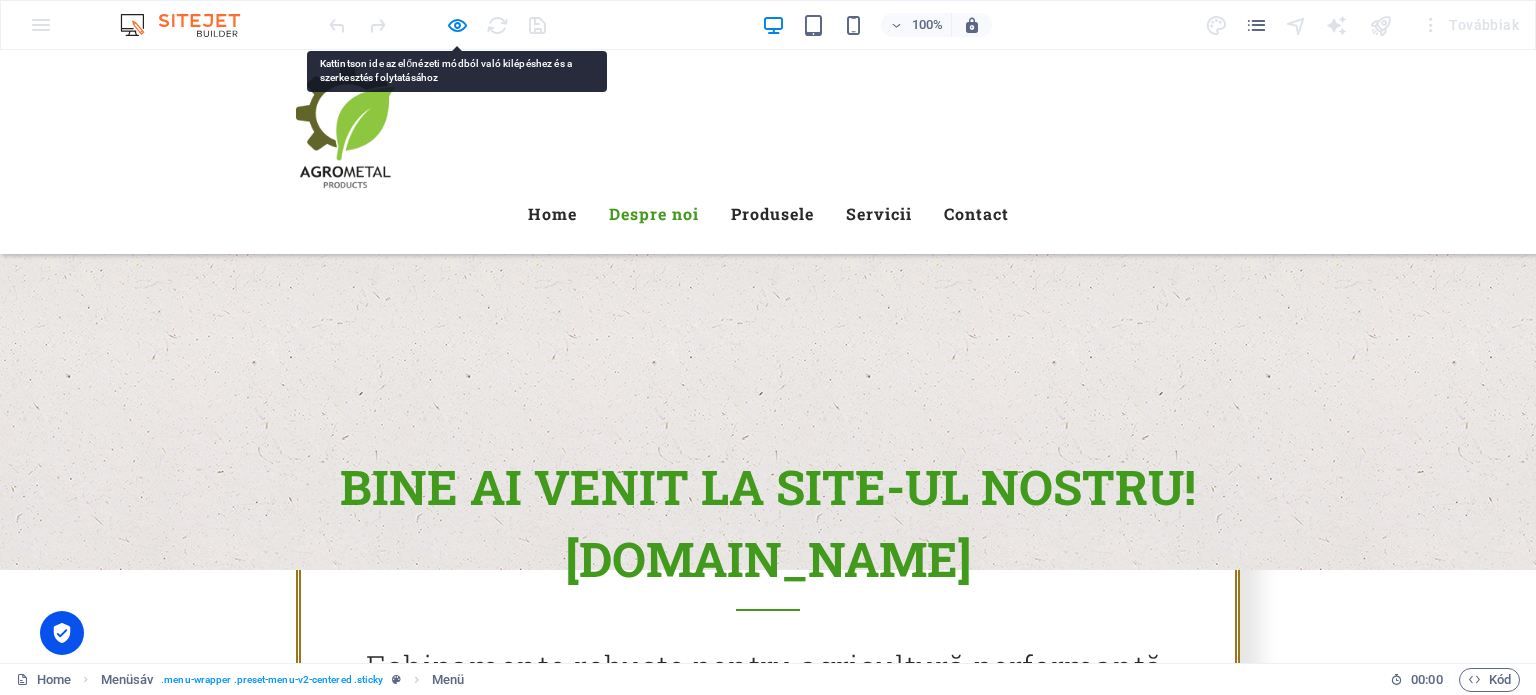 scroll, scrollTop: 672, scrollLeft: 0, axis: vertical 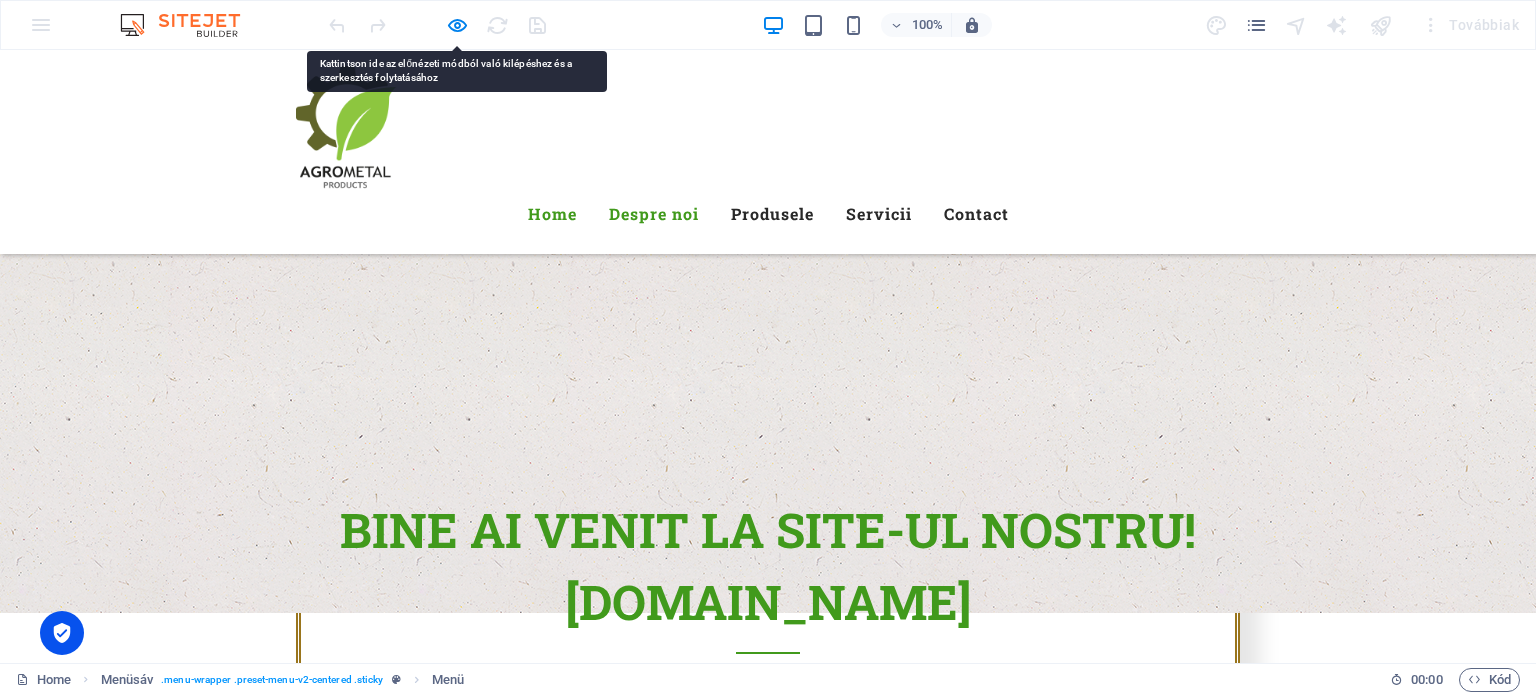 click on "Home" at bounding box center [552, 214] 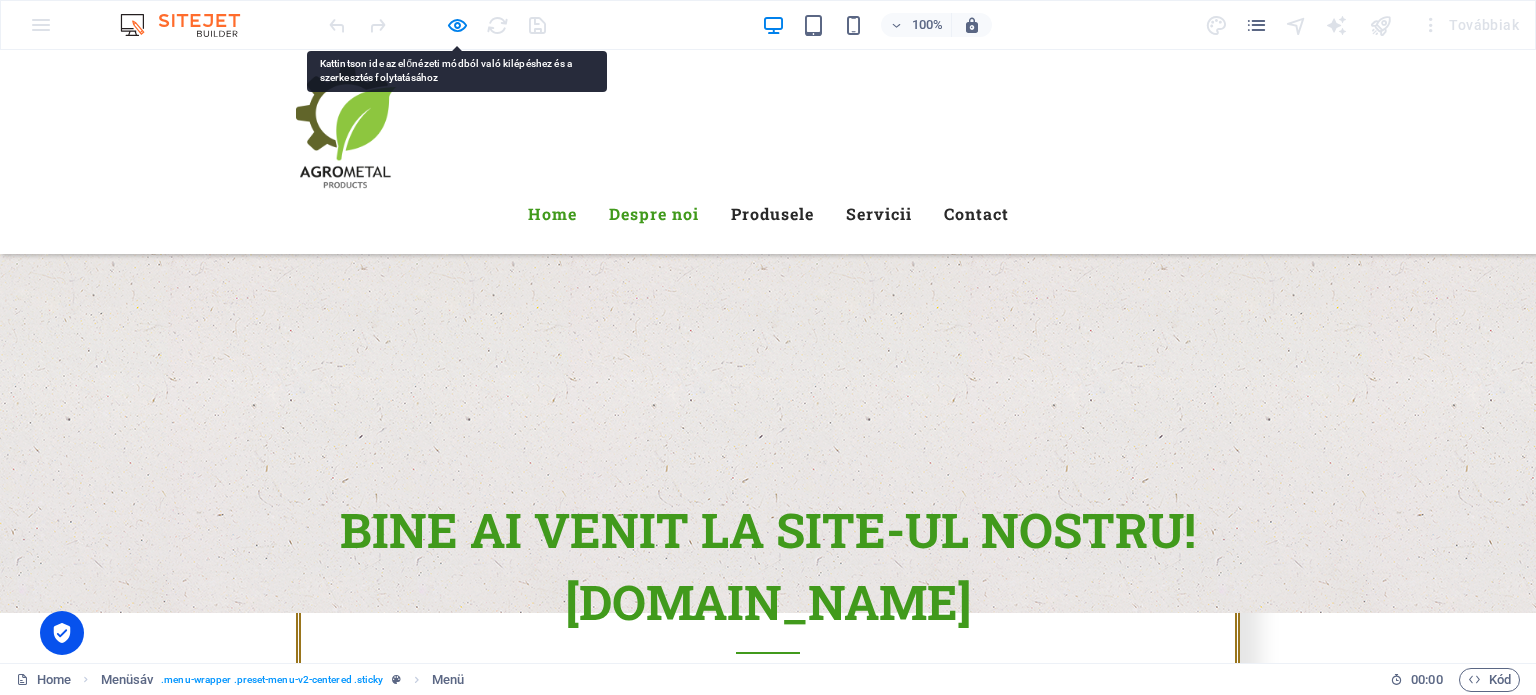 click on "Home" at bounding box center (552, 214) 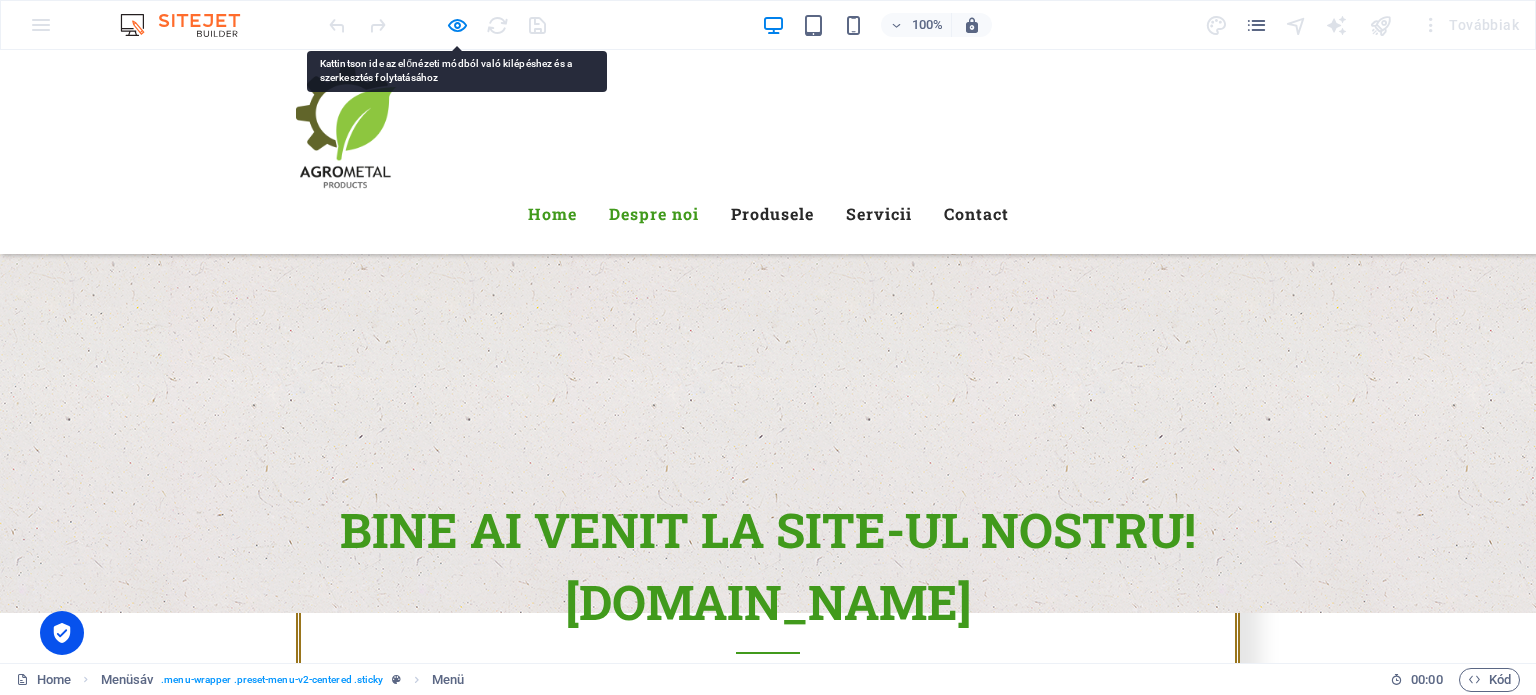click on "Home" at bounding box center (552, 214) 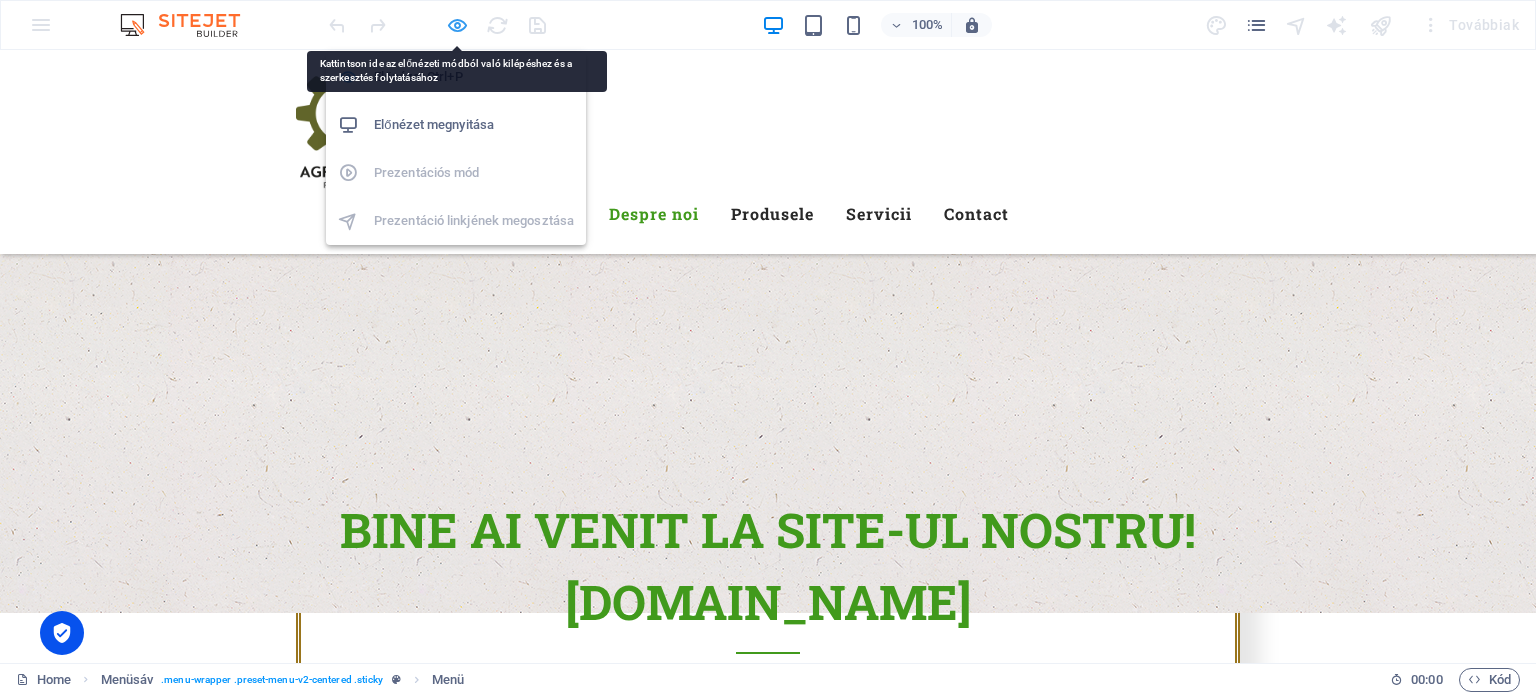click at bounding box center (457, 25) 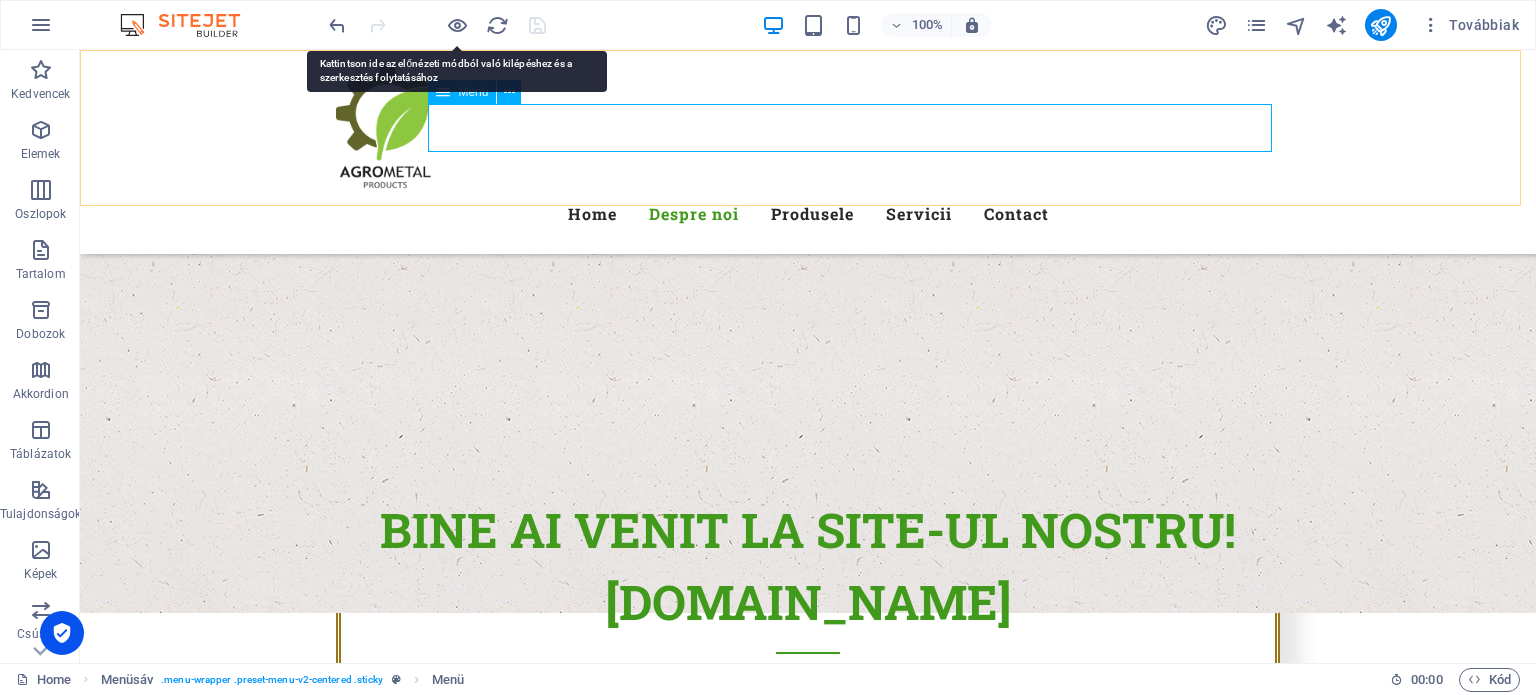 click on "Home Despre noi Produsele Servicii Contact" at bounding box center (808, 214) 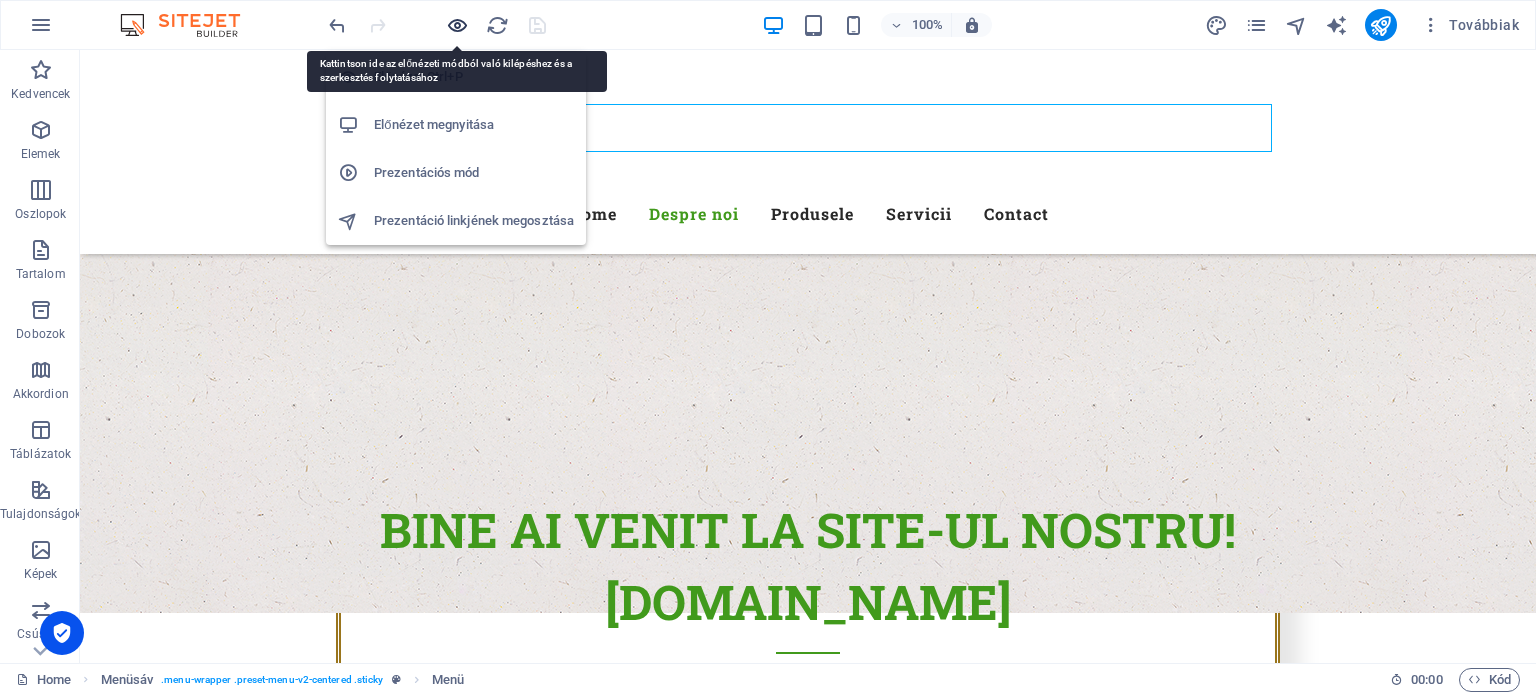 click at bounding box center [457, 25] 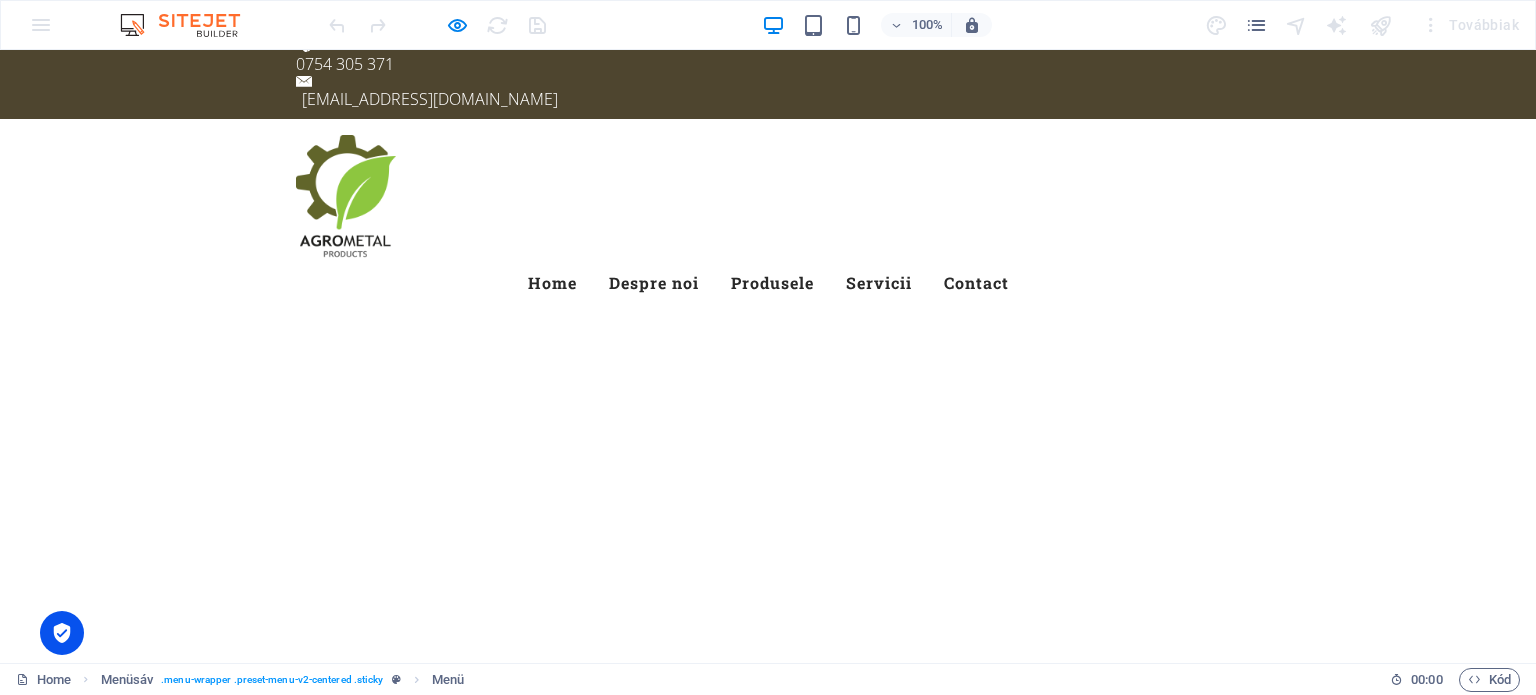 scroll, scrollTop: 0, scrollLeft: 0, axis: both 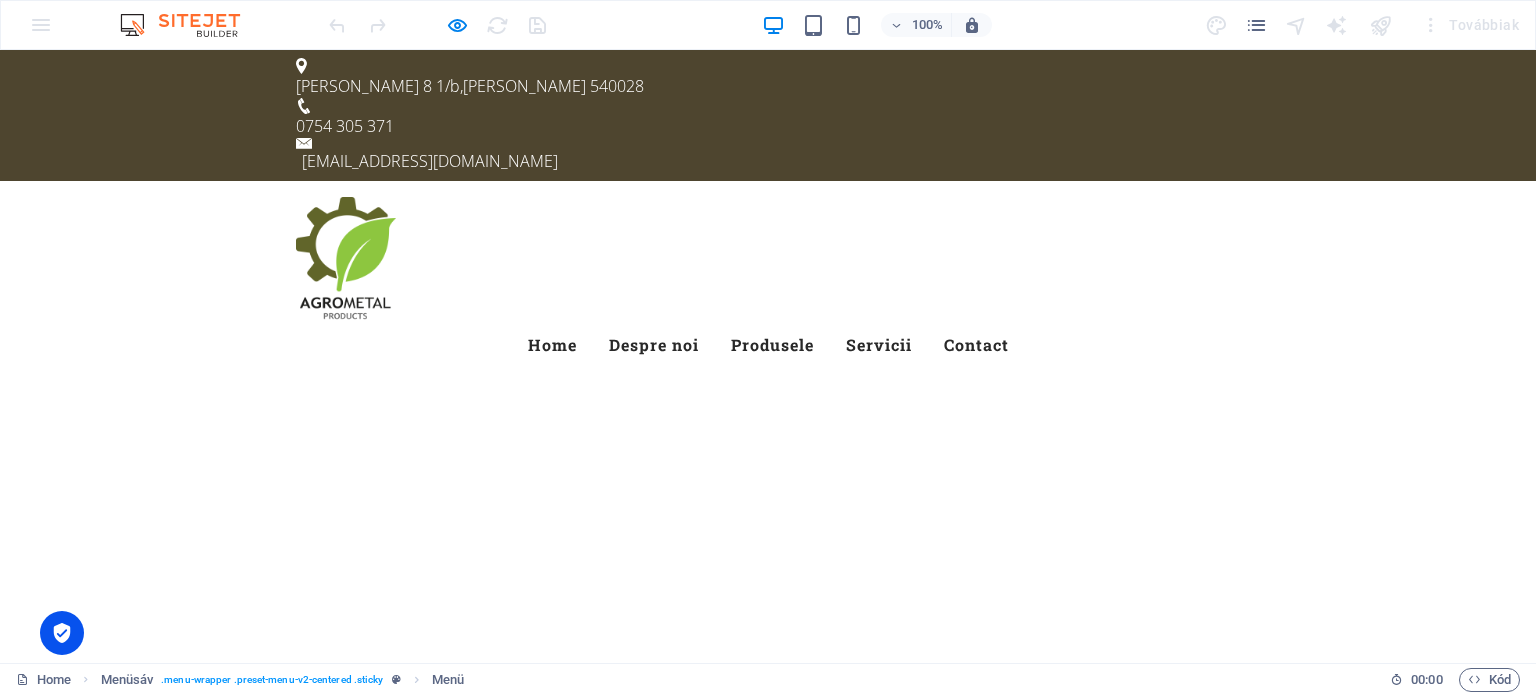 click on "Despre noi" at bounding box center (654, 345) 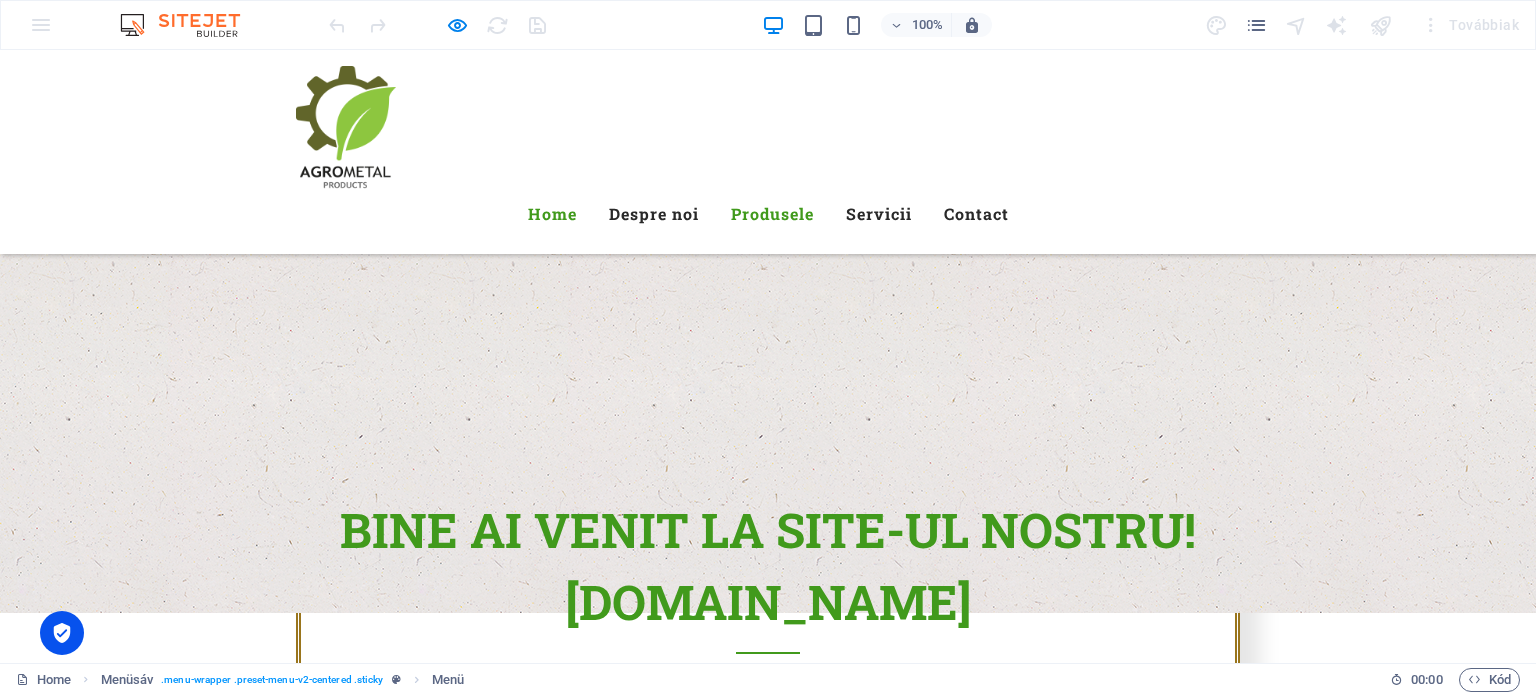 click on "Produsele" at bounding box center [772, 214] 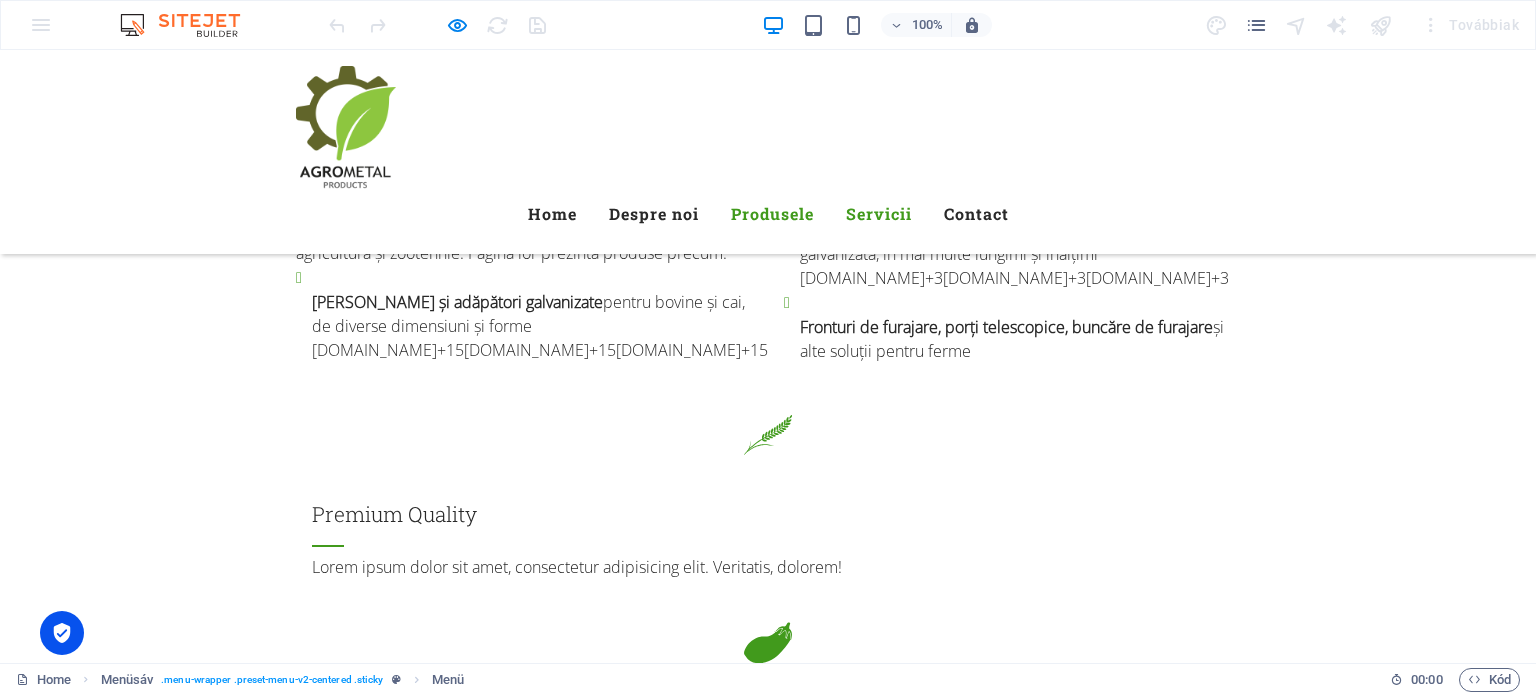 click on "Servicii" at bounding box center [879, 214] 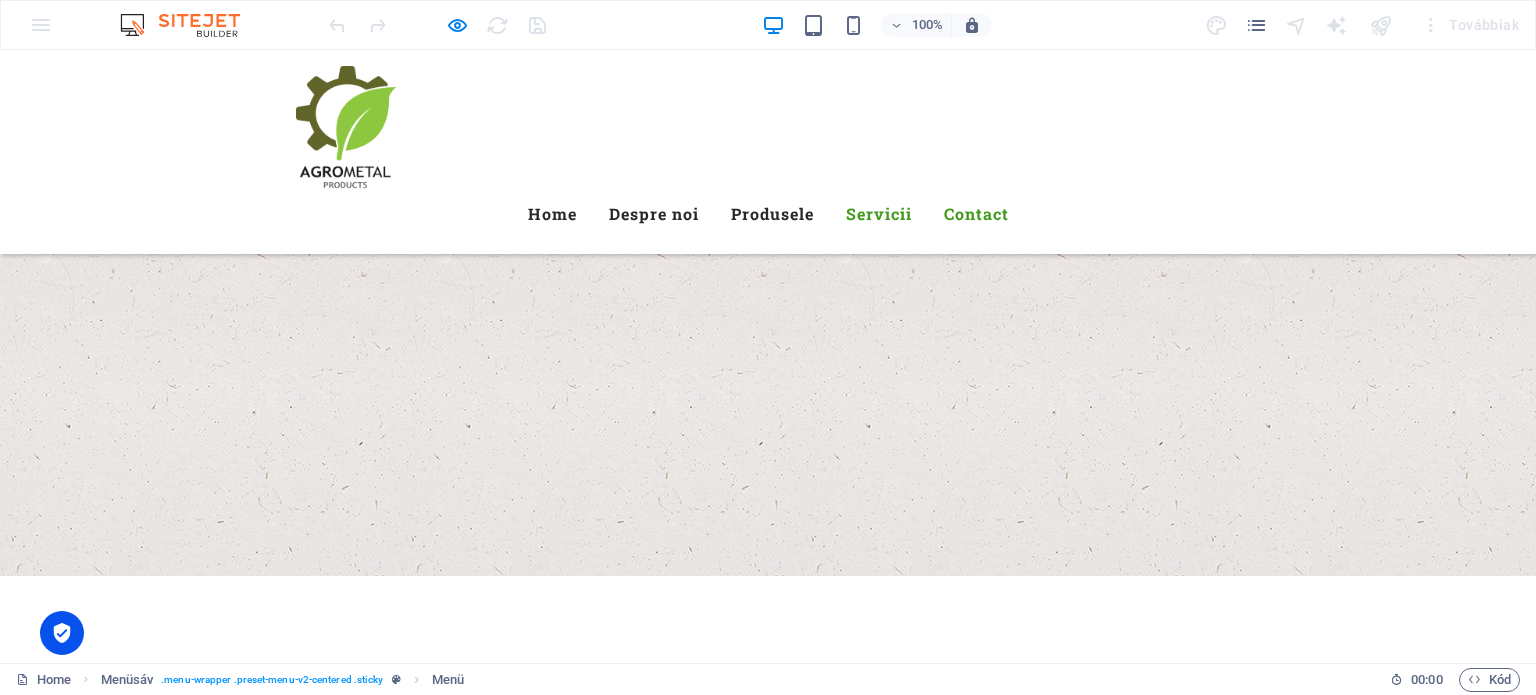 click on "Contact" at bounding box center (976, 214) 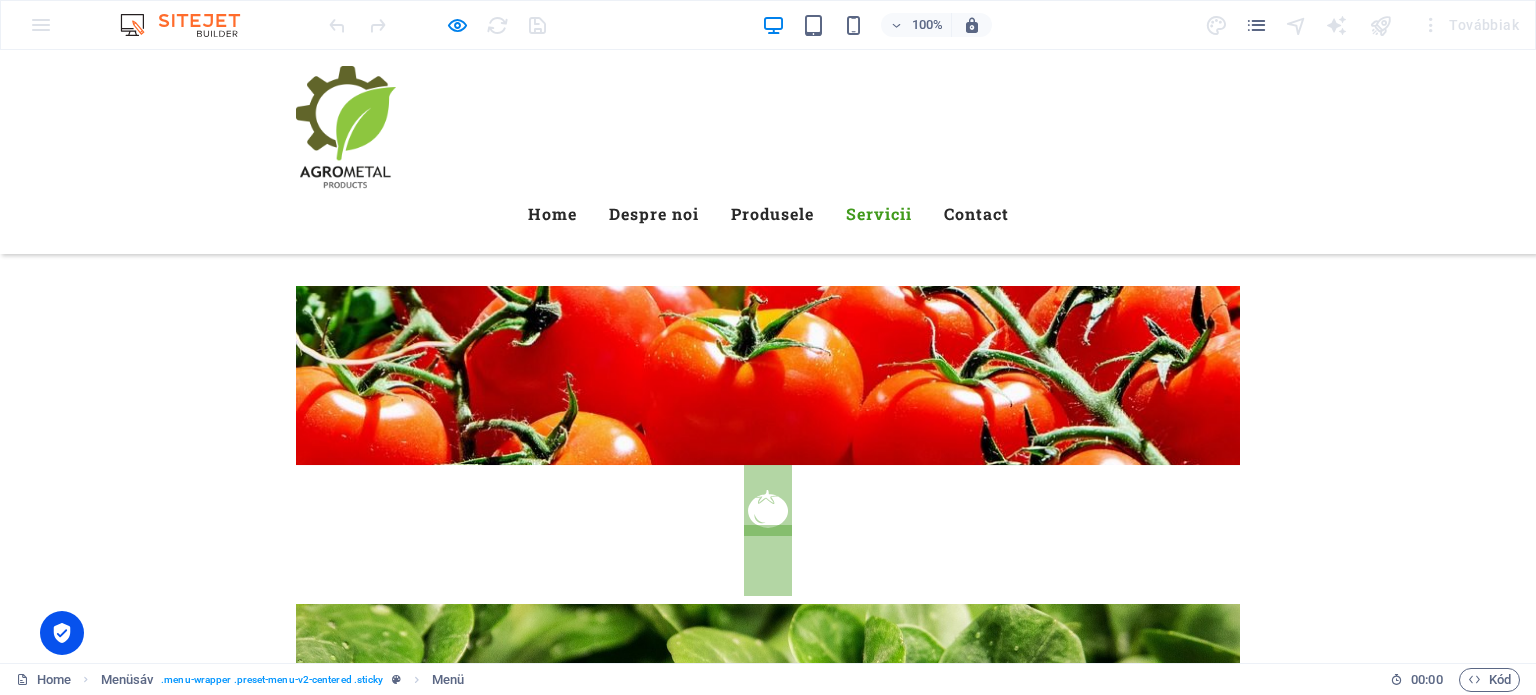 scroll, scrollTop: 4067, scrollLeft: 0, axis: vertical 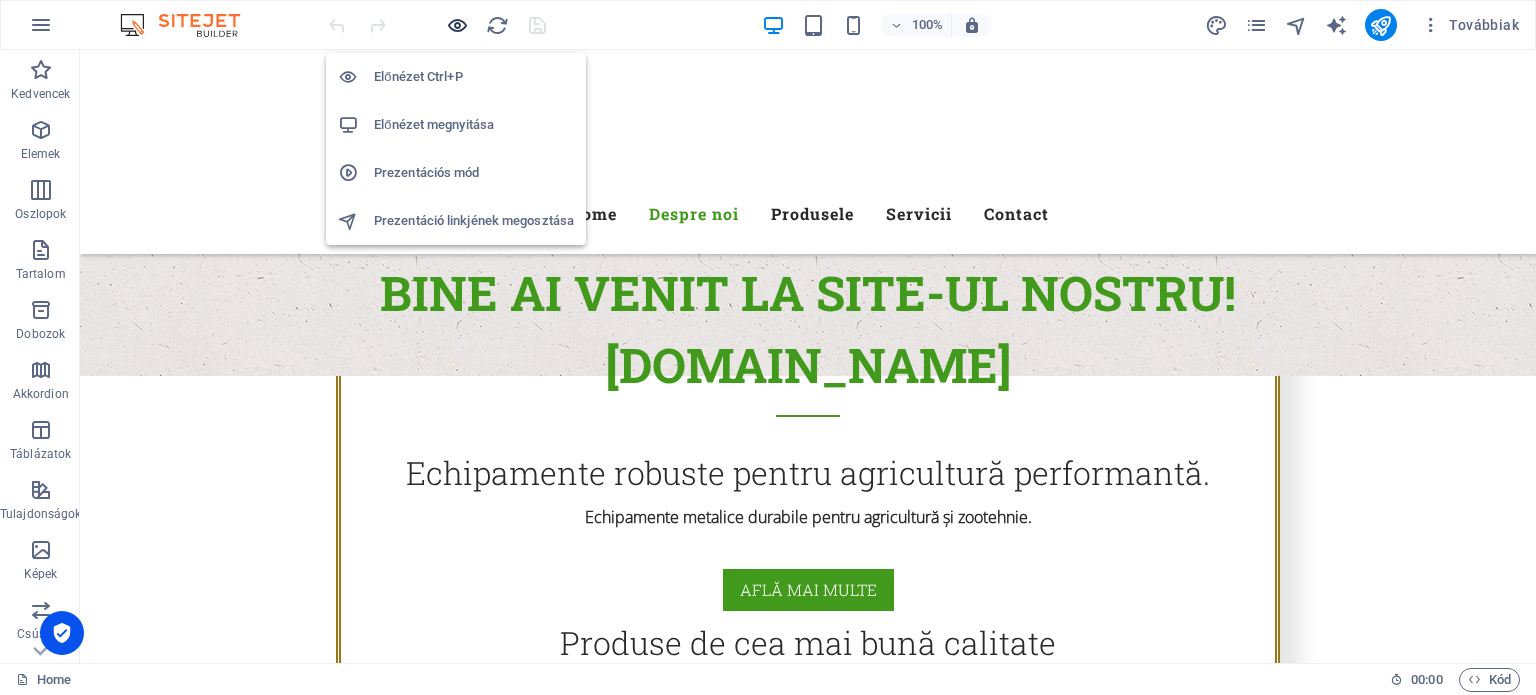 click at bounding box center [457, 25] 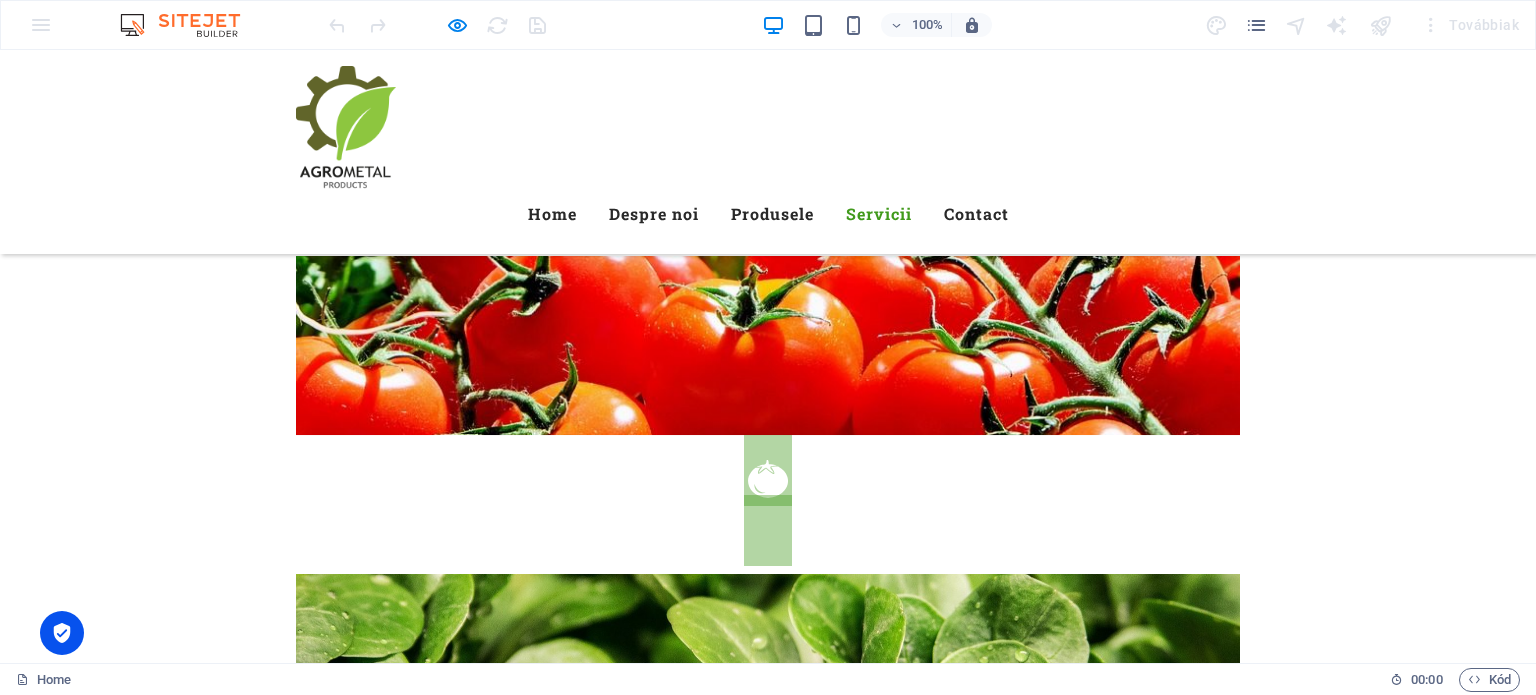 scroll, scrollTop: 4100, scrollLeft: 0, axis: vertical 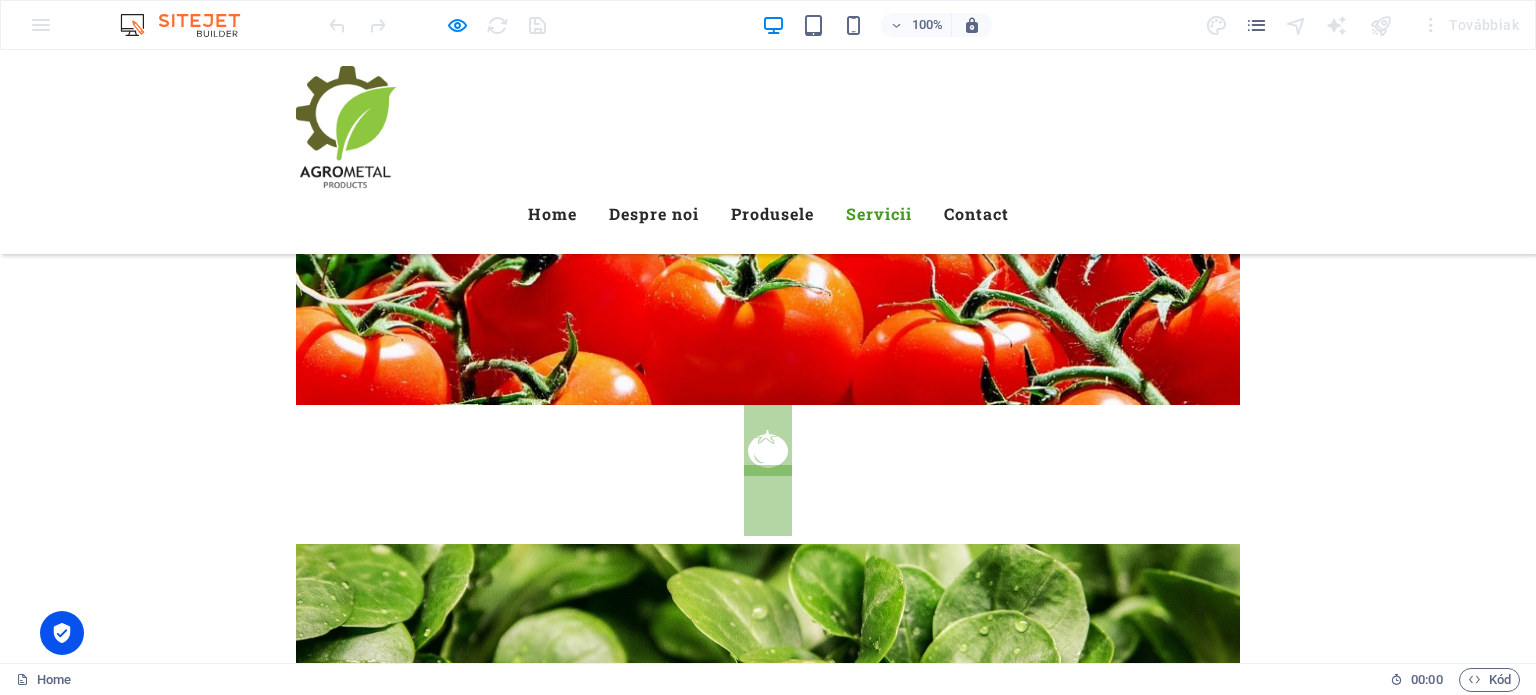click on "0" at bounding box center (488, 6514) 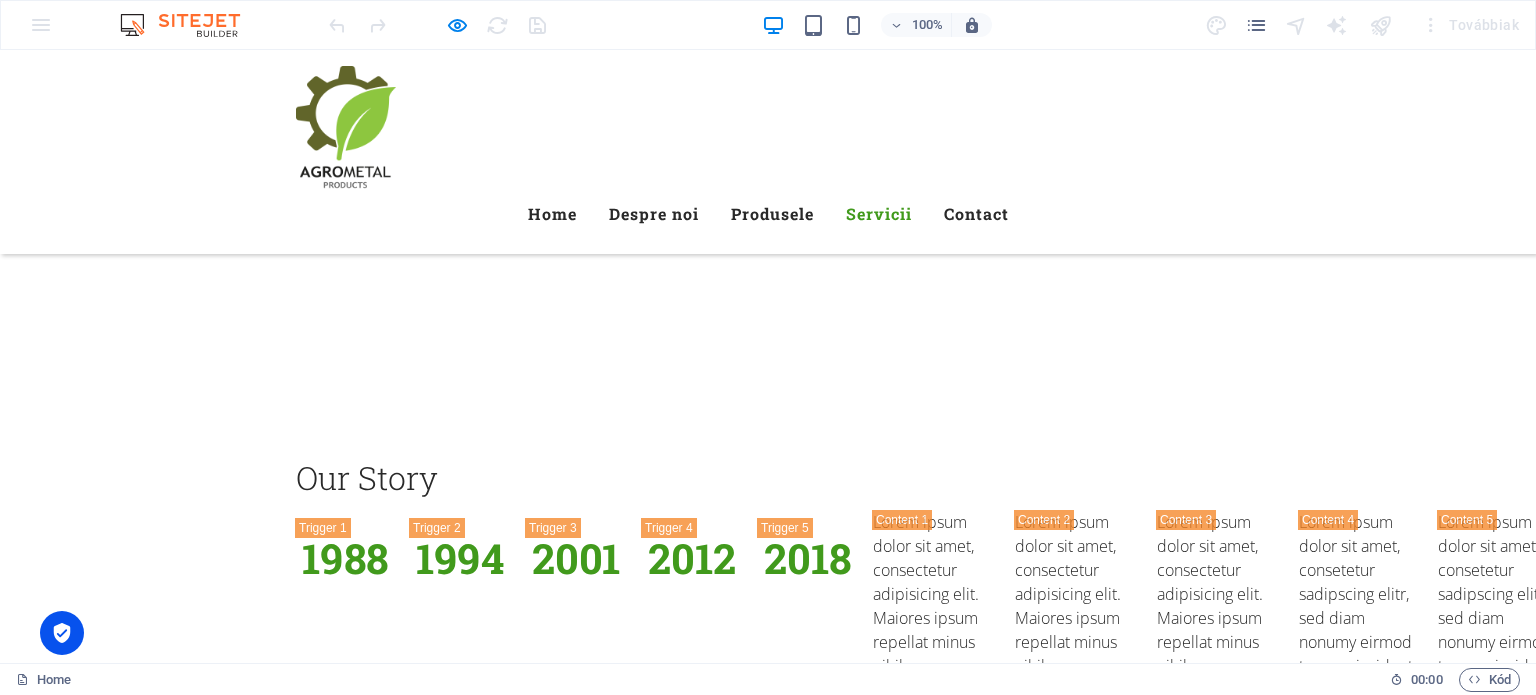 scroll, scrollTop: 8452, scrollLeft: 0, axis: vertical 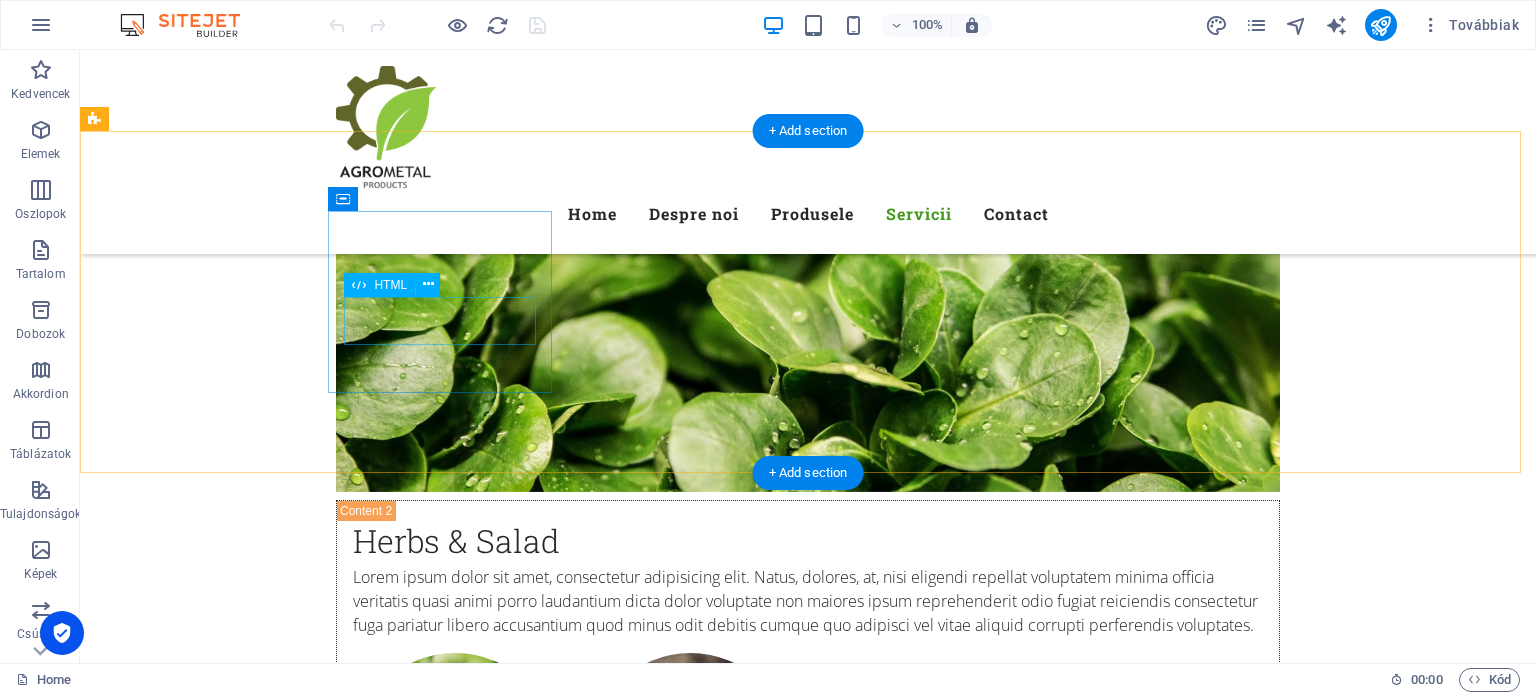 click on "0" at bounding box center (568, 7863) 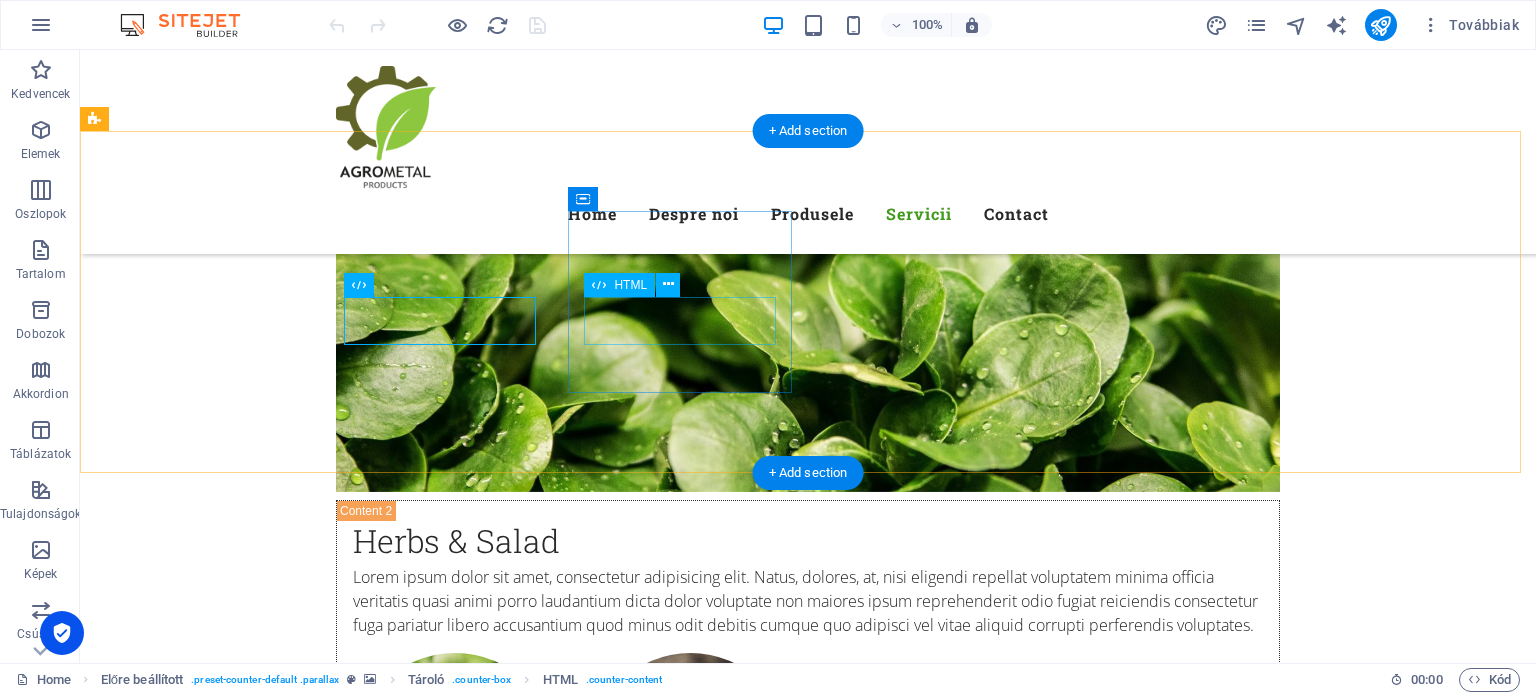 click on "18" at bounding box center [568, 8059] 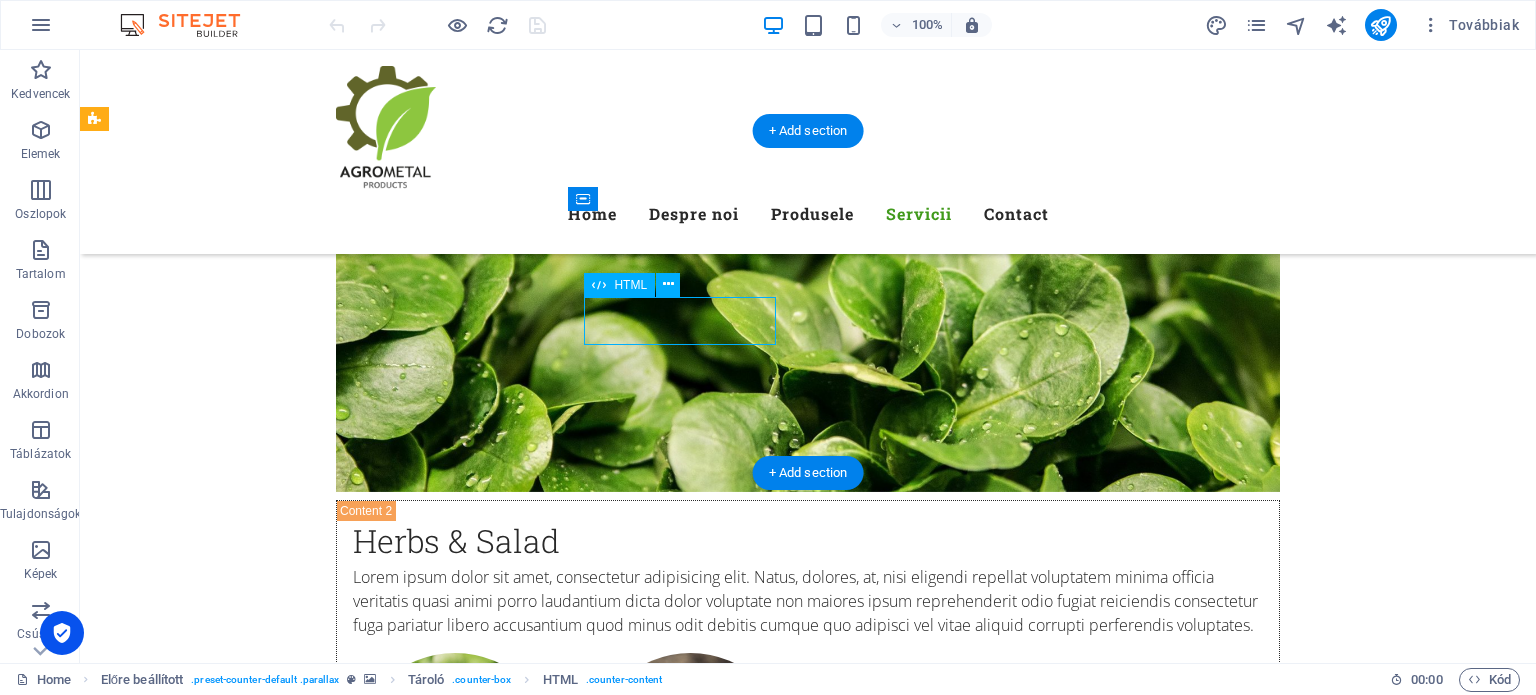 click on "18" at bounding box center (568, 8059) 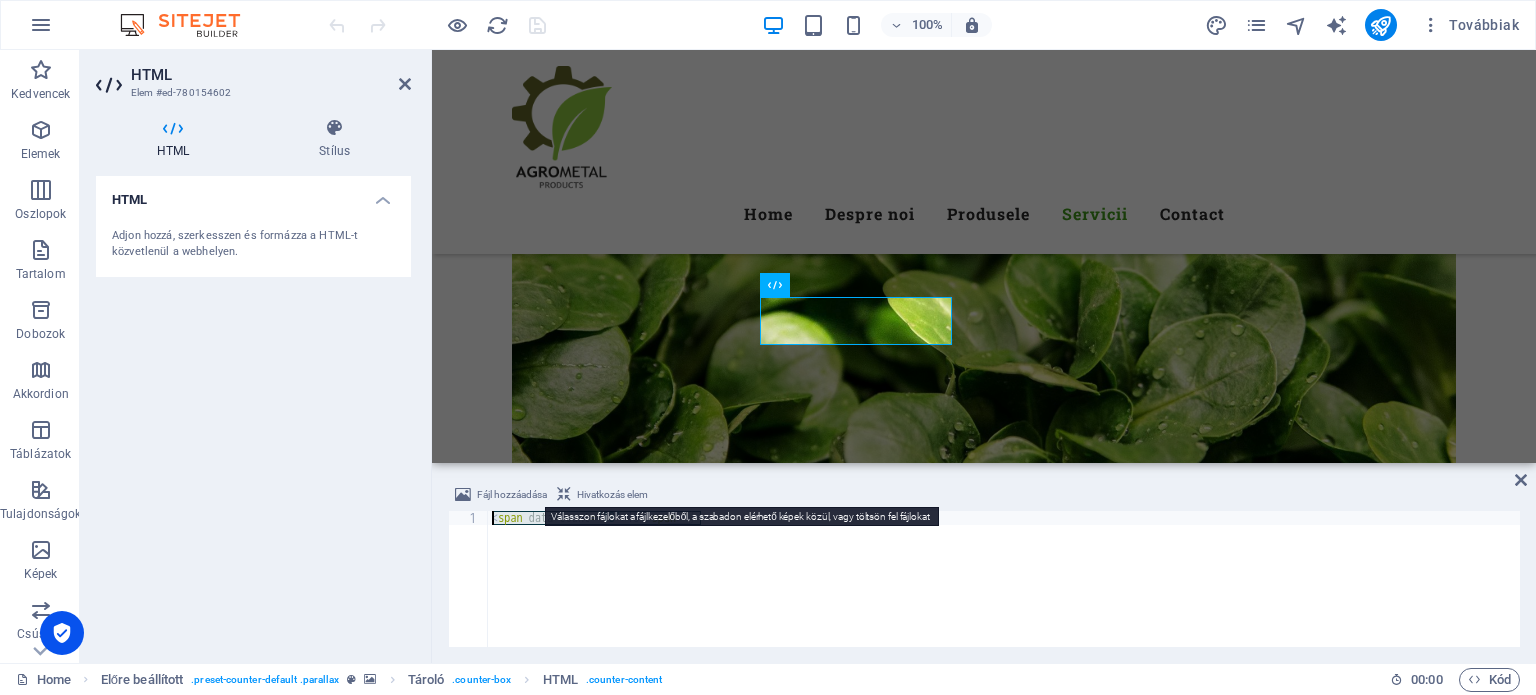 drag, startPoint x: 785, startPoint y: 534, endPoint x: 446, endPoint y: 503, distance: 340.41446 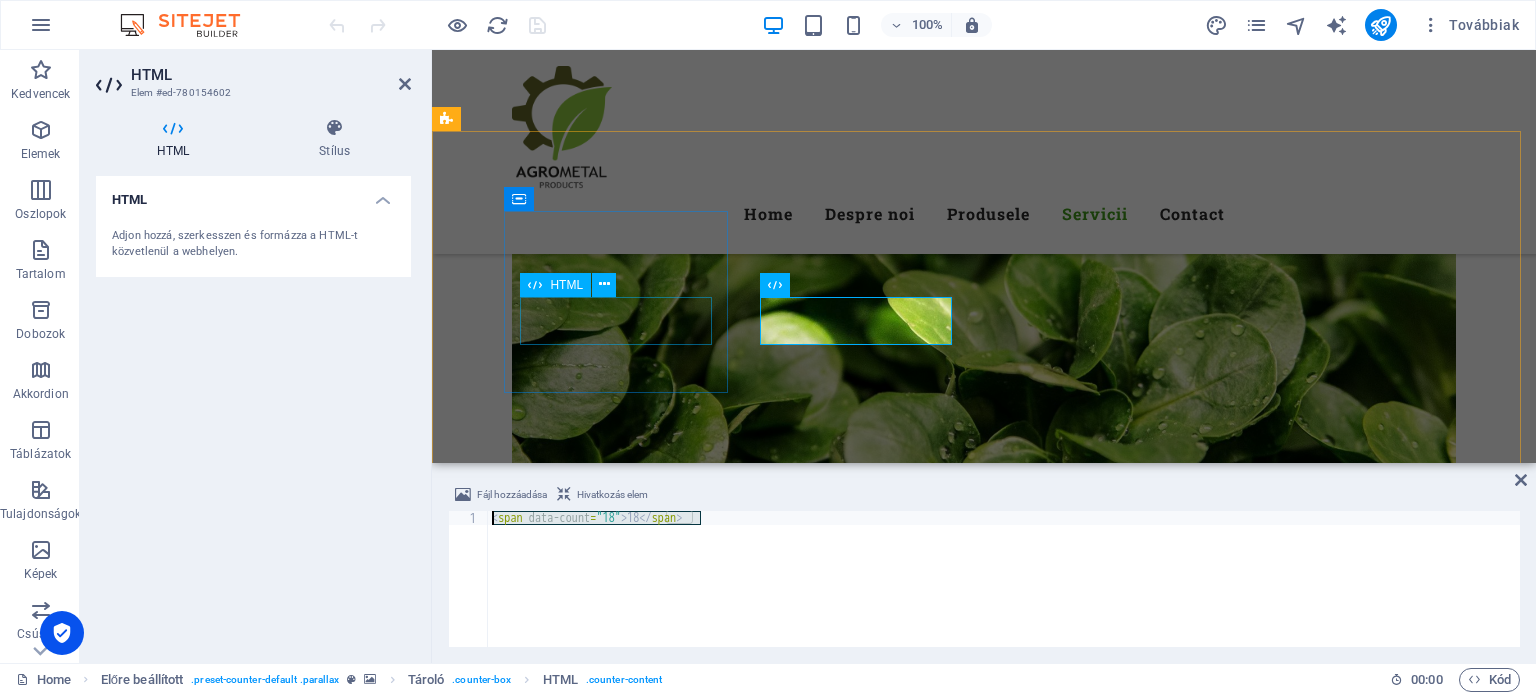 click on "0" at bounding box center [920, 7863] 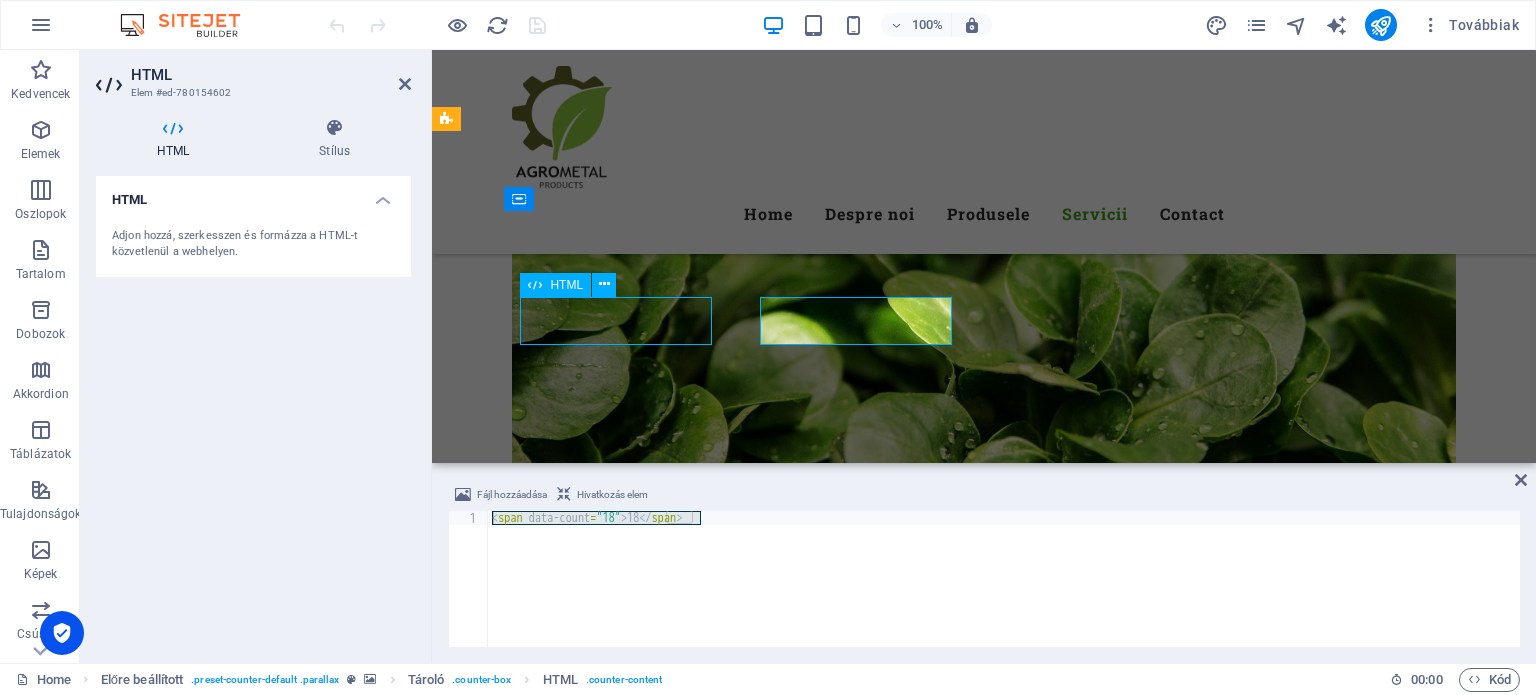 click on "0" at bounding box center (920, 7863) 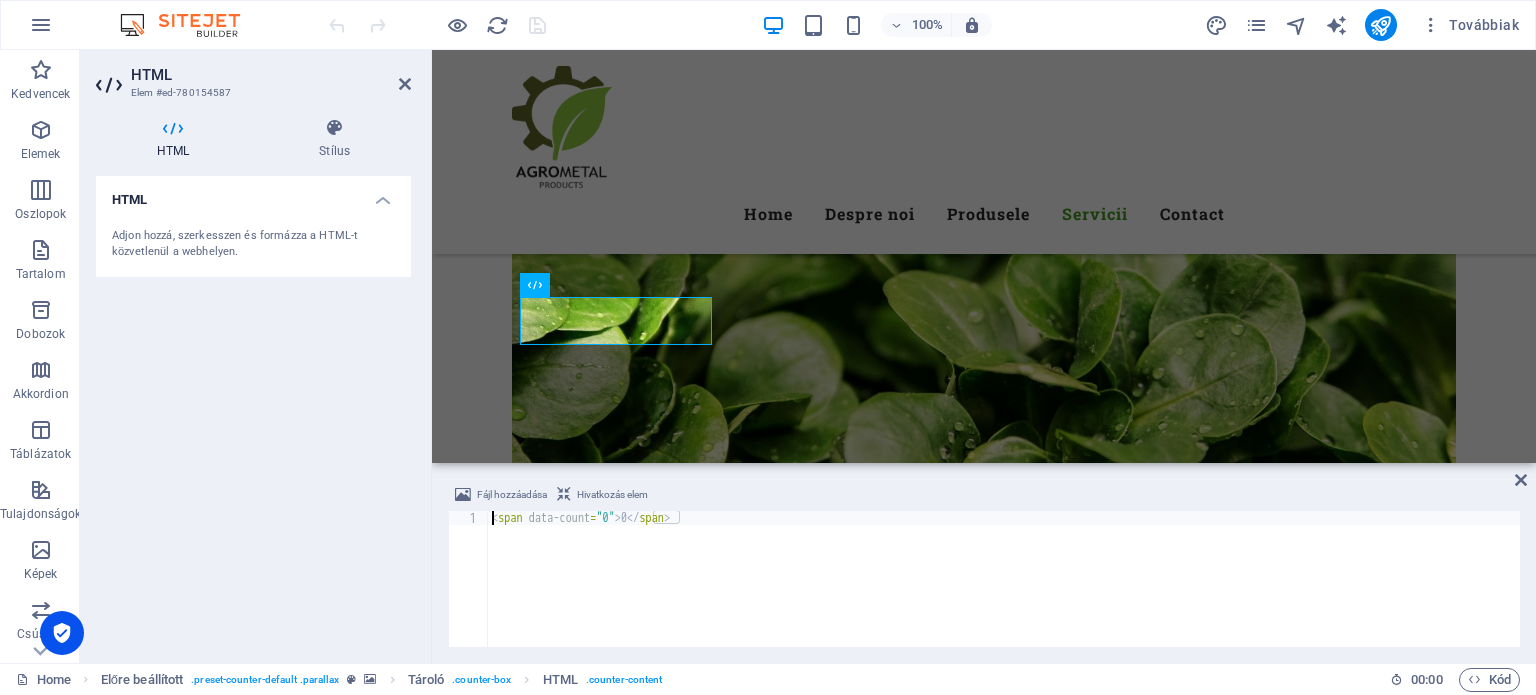 click on "< span   data-count = "0" > 0 </ span >" at bounding box center [1004, 593] 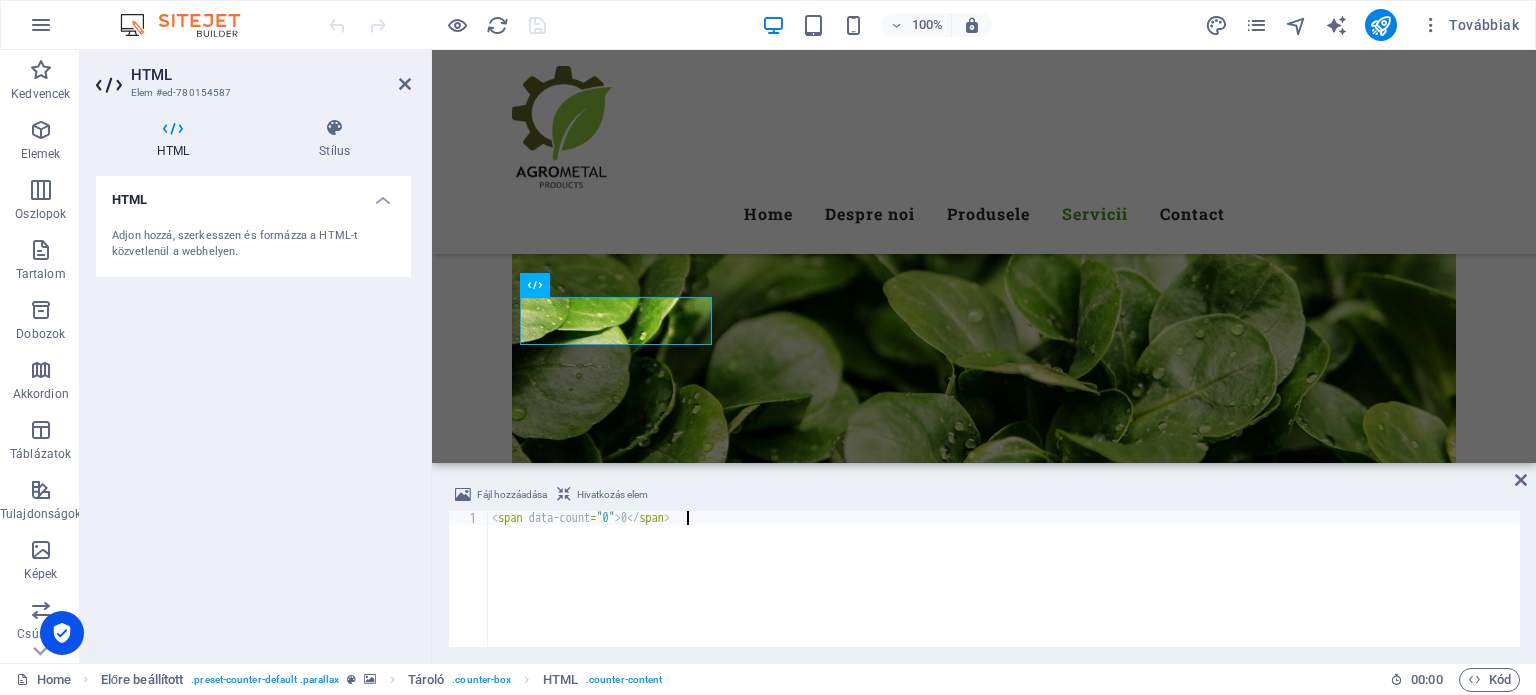 click on "< span   data-count = "0" > 0 </ span >" at bounding box center (1004, 593) 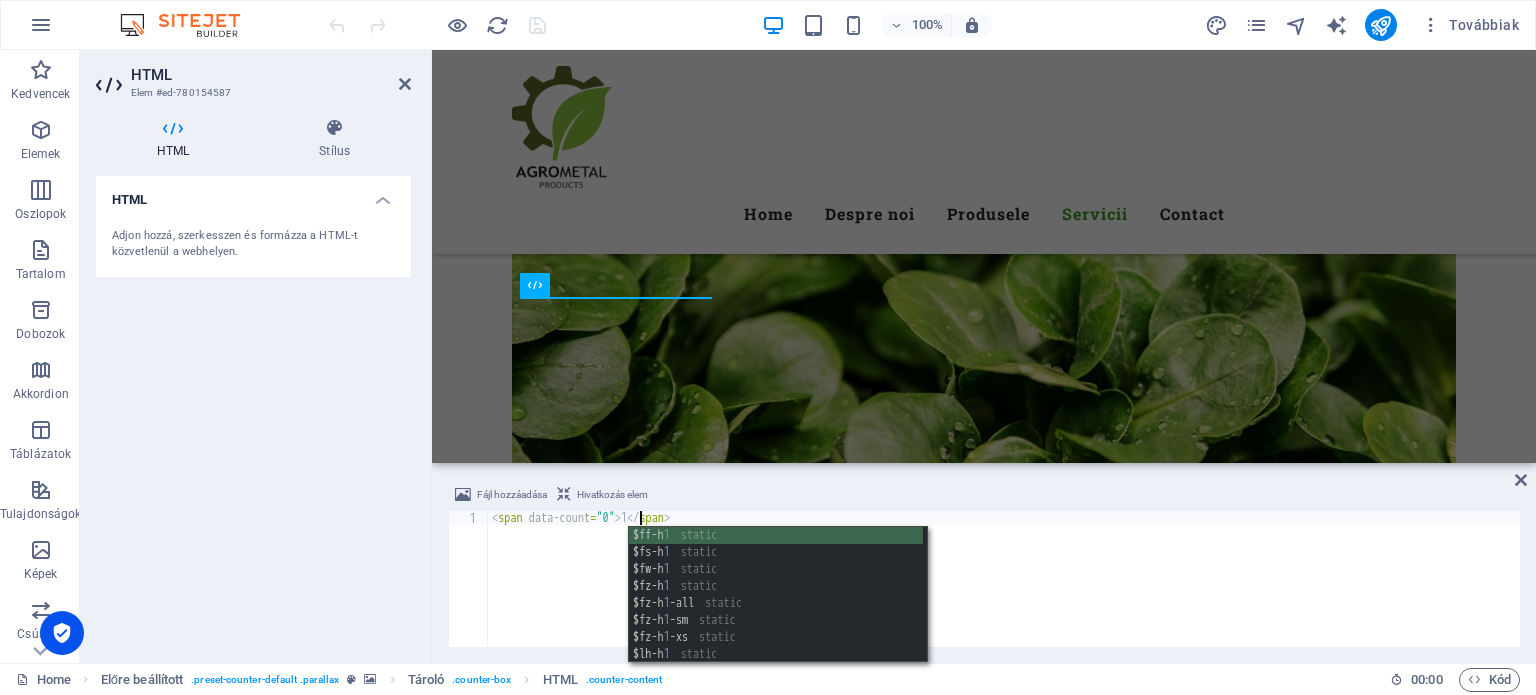 scroll, scrollTop: 0, scrollLeft: 12, axis: horizontal 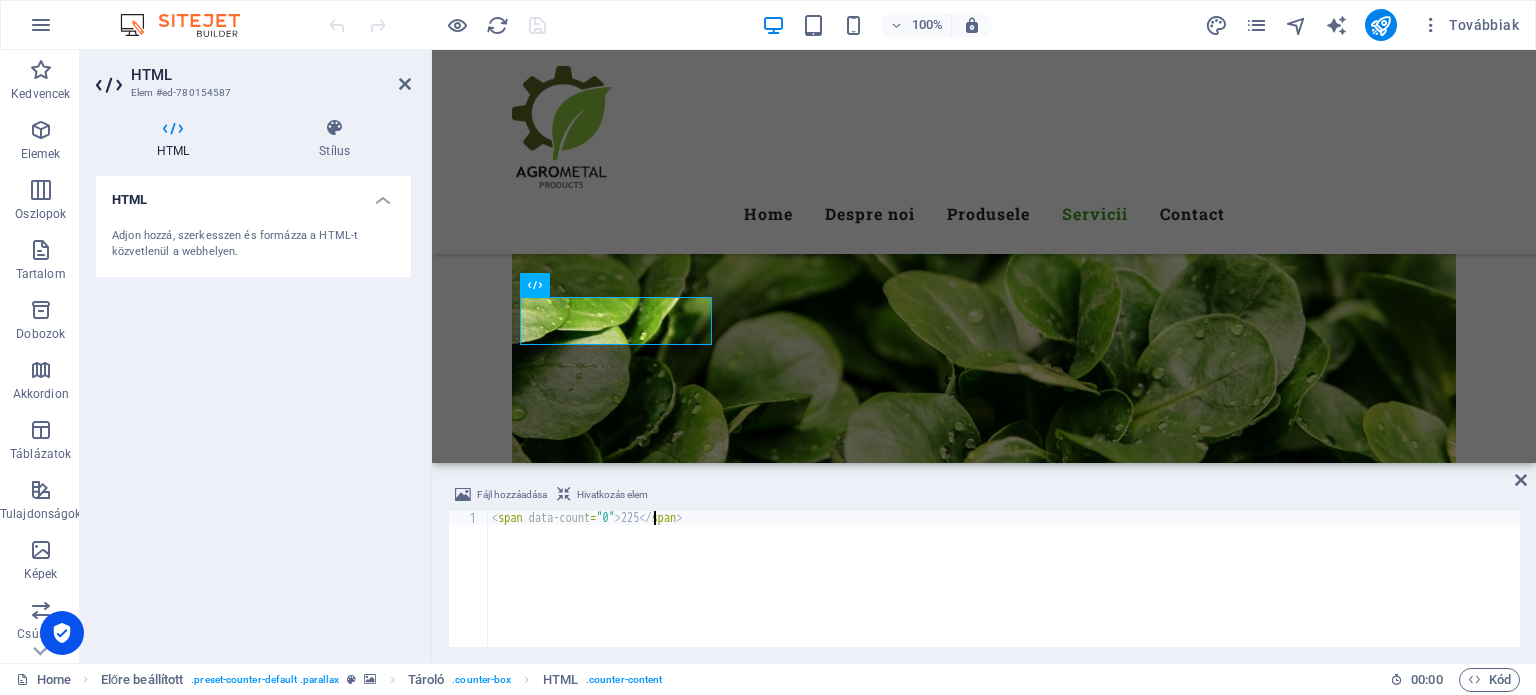 click on "< span   data-count = "0" > 225 </ span >" at bounding box center [1004, 593] 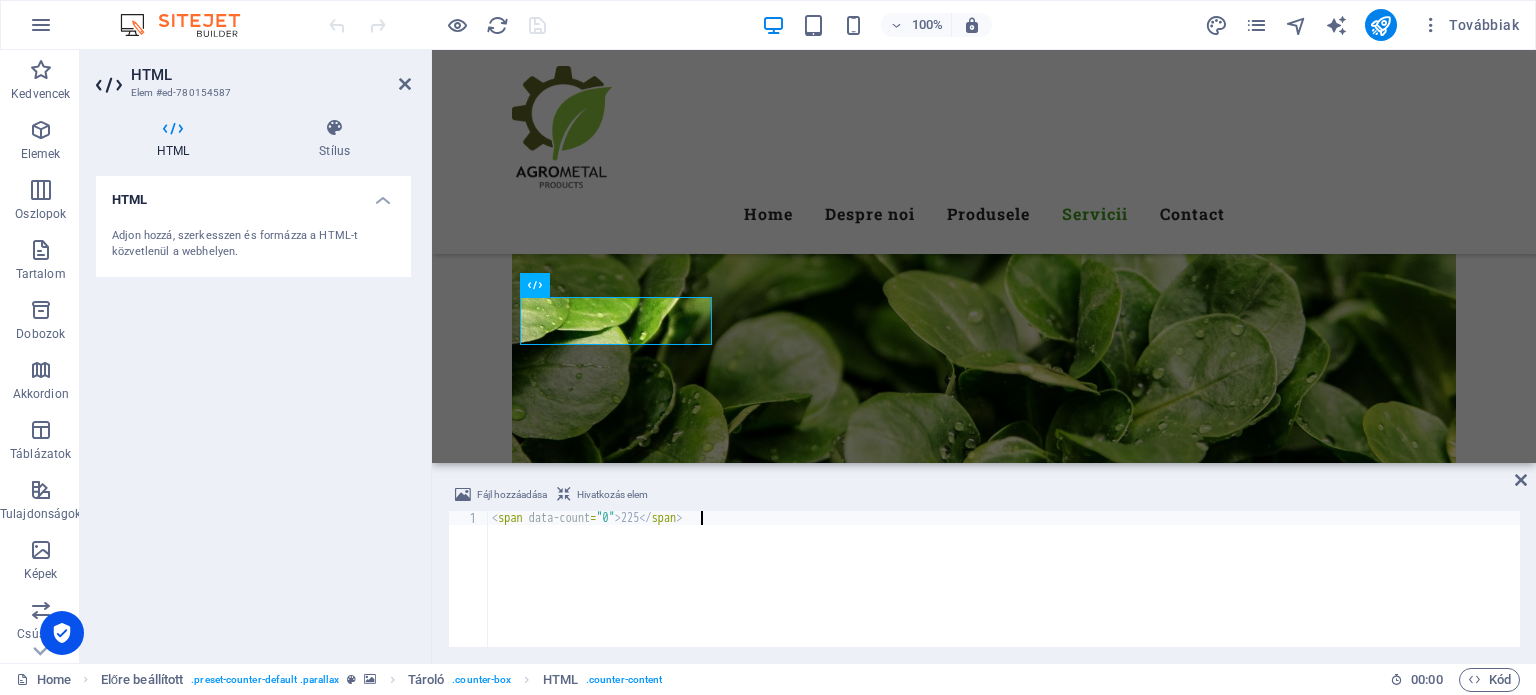 type on "<span data-count="0">225</span>" 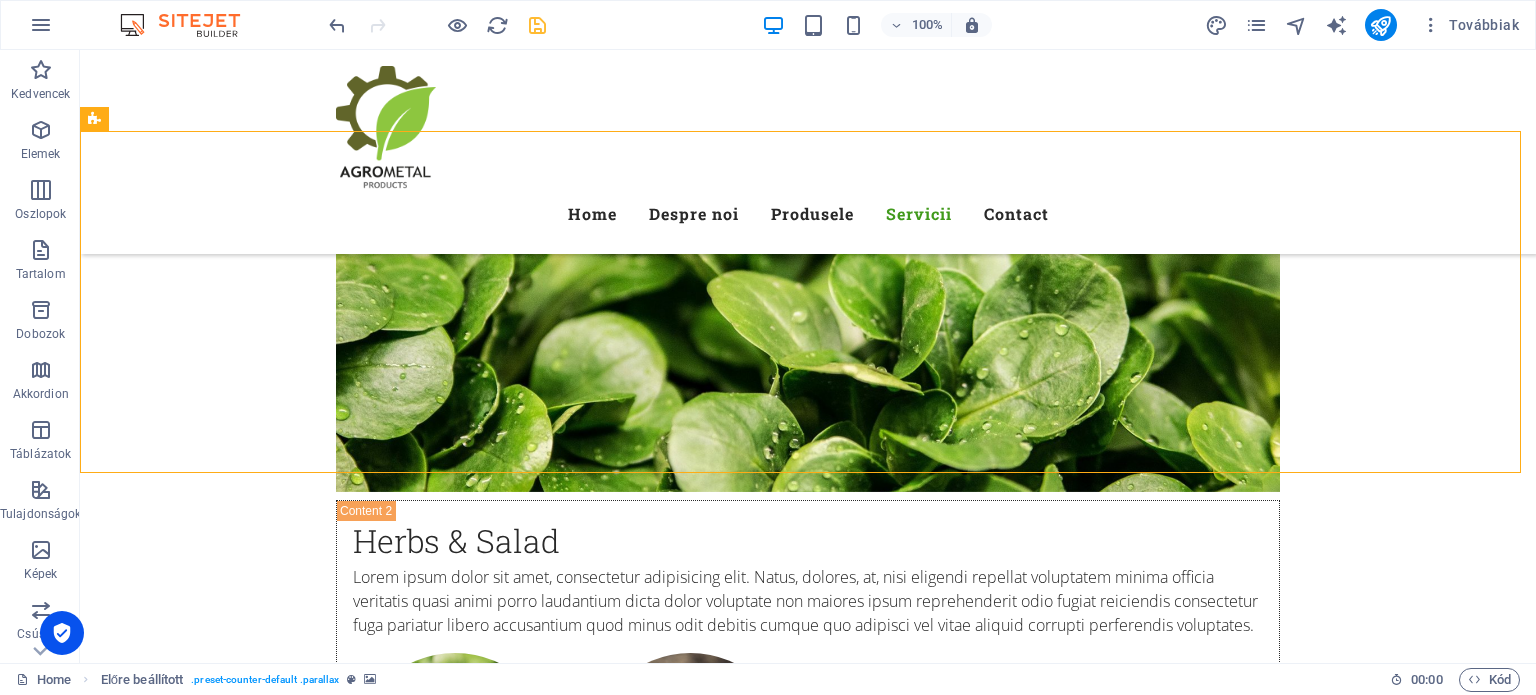 click at bounding box center [537, 25] 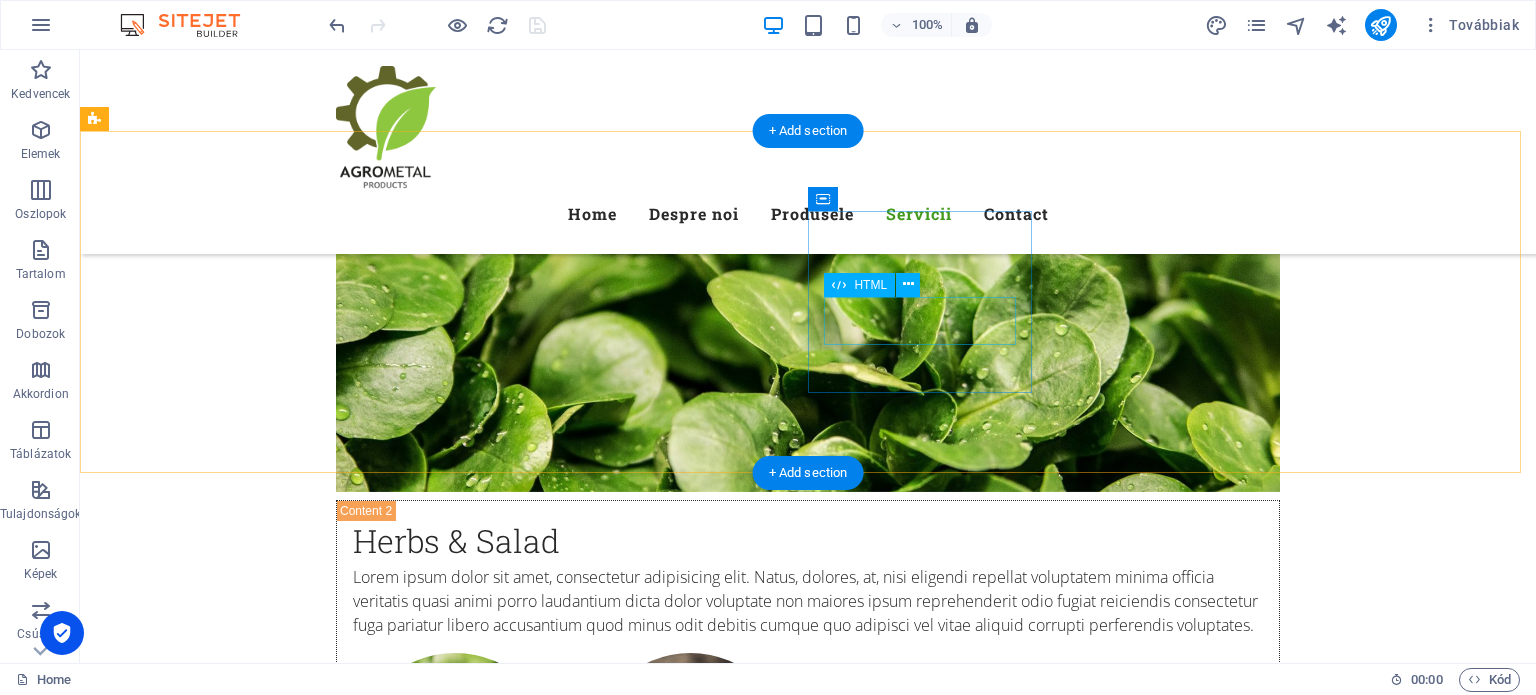 click on "20" at bounding box center (568, 8255) 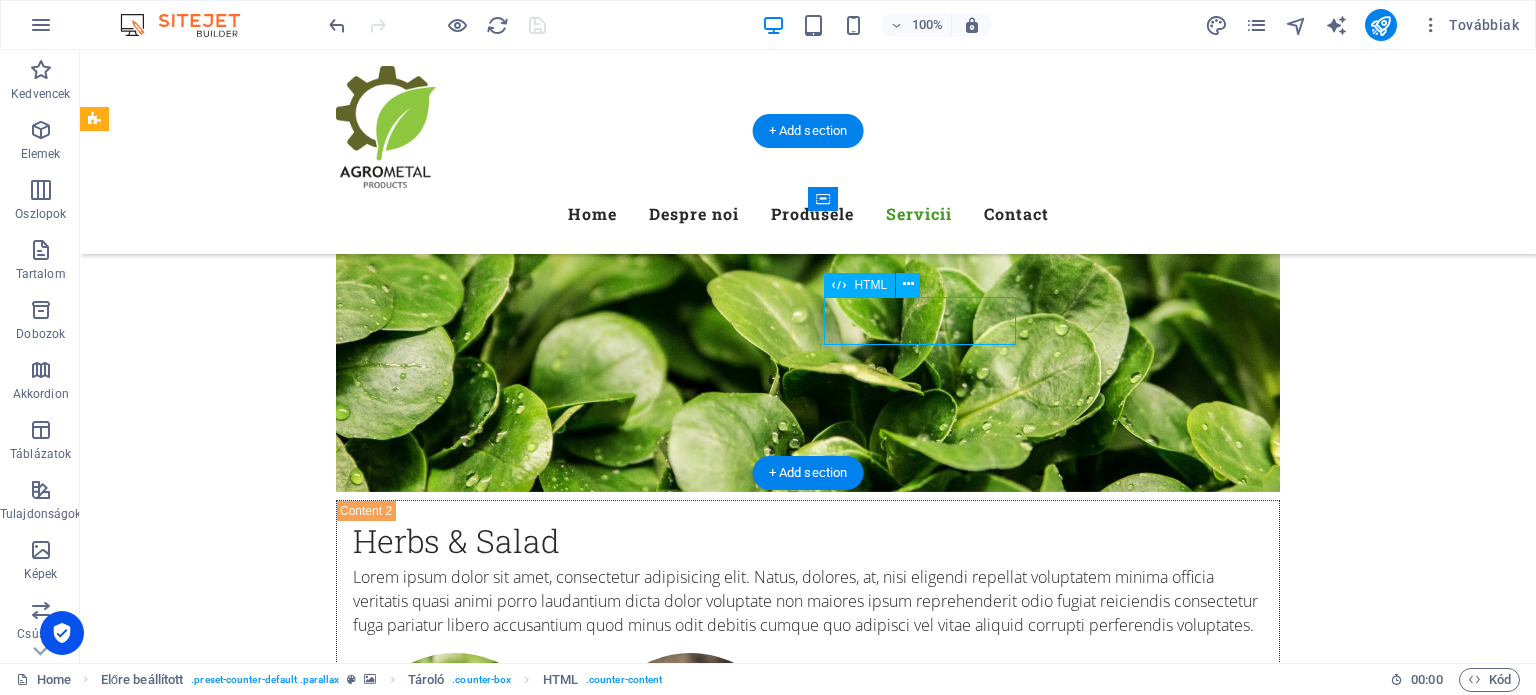 click on "20" at bounding box center (568, 8255) 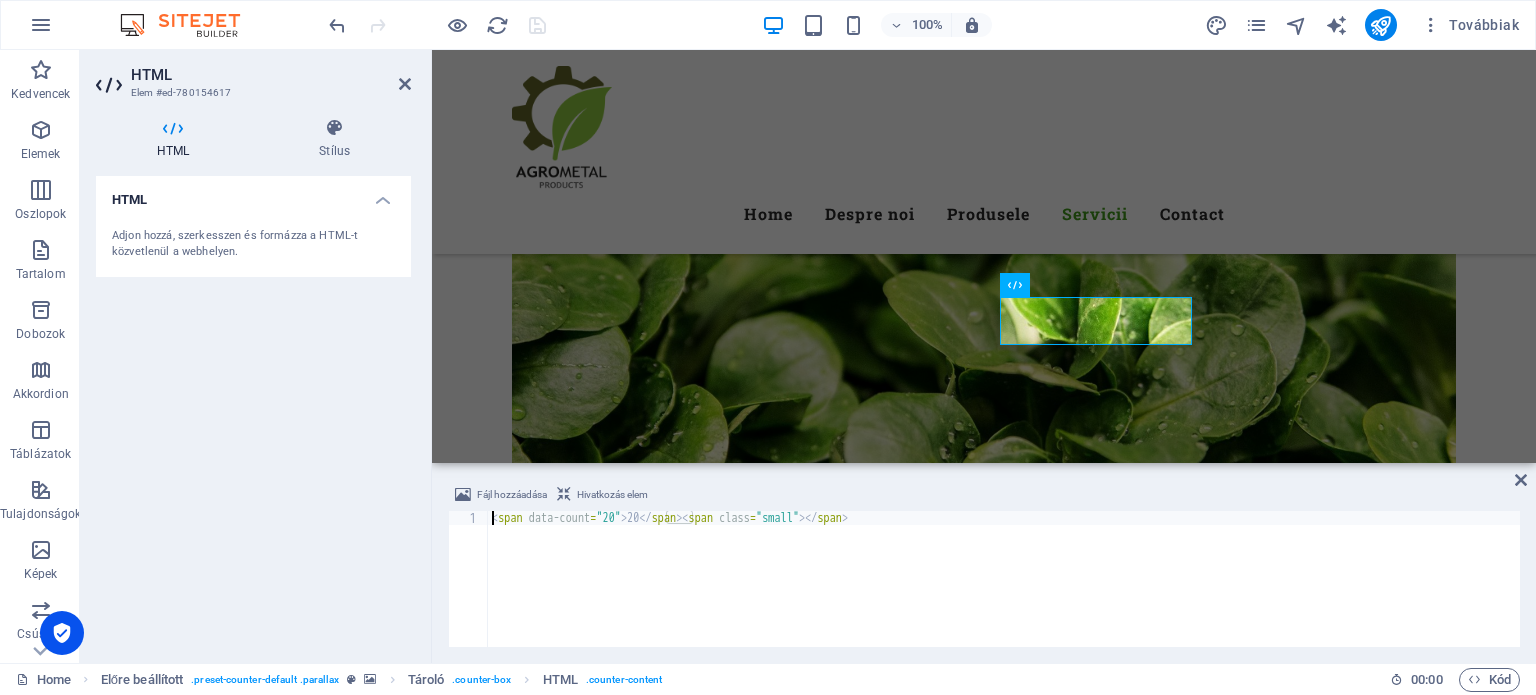 click on "< span   data-count = "20" > 20 </ span > < span   class = "small" > </ span >" at bounding box center [1004, 593] 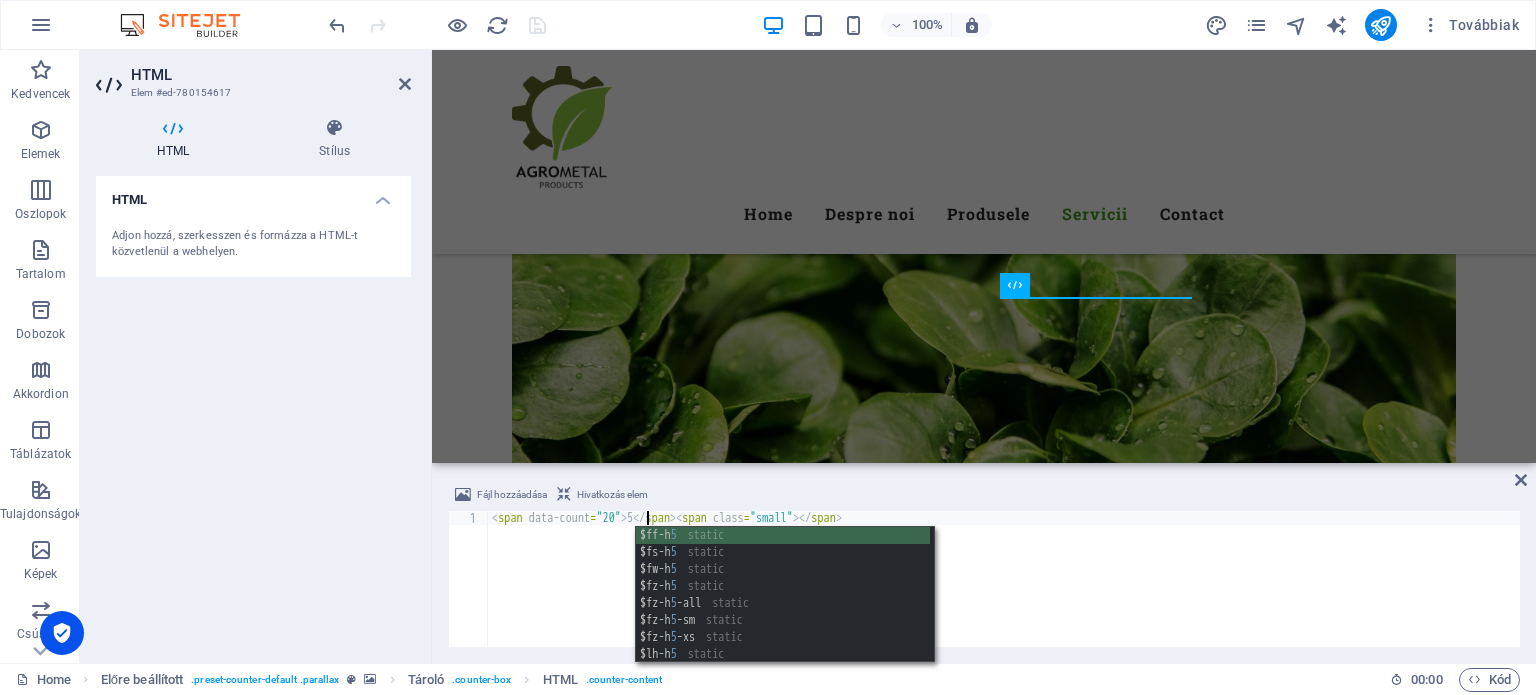 scroll, scrollTop: 0, scrollLeft: 12, axis: horizontal 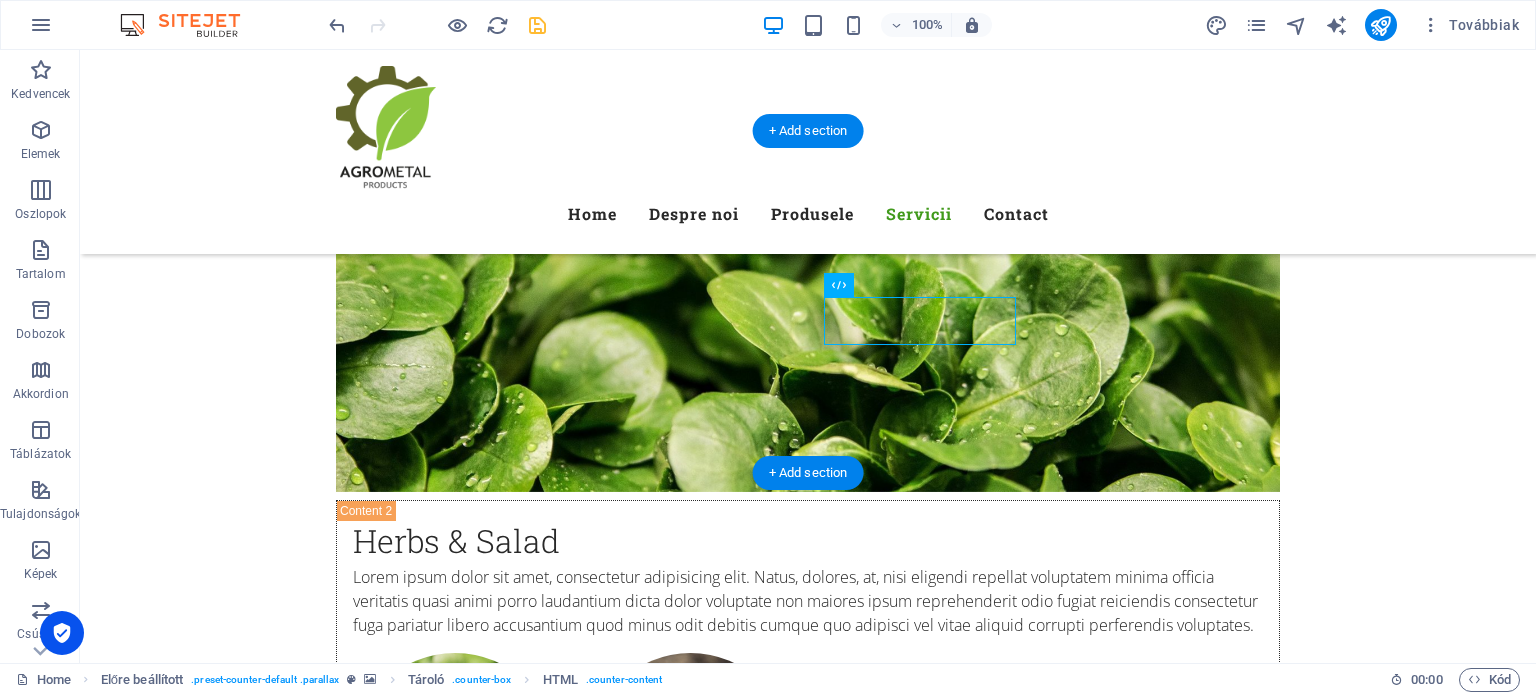 click at bounding box center [808, 7338] 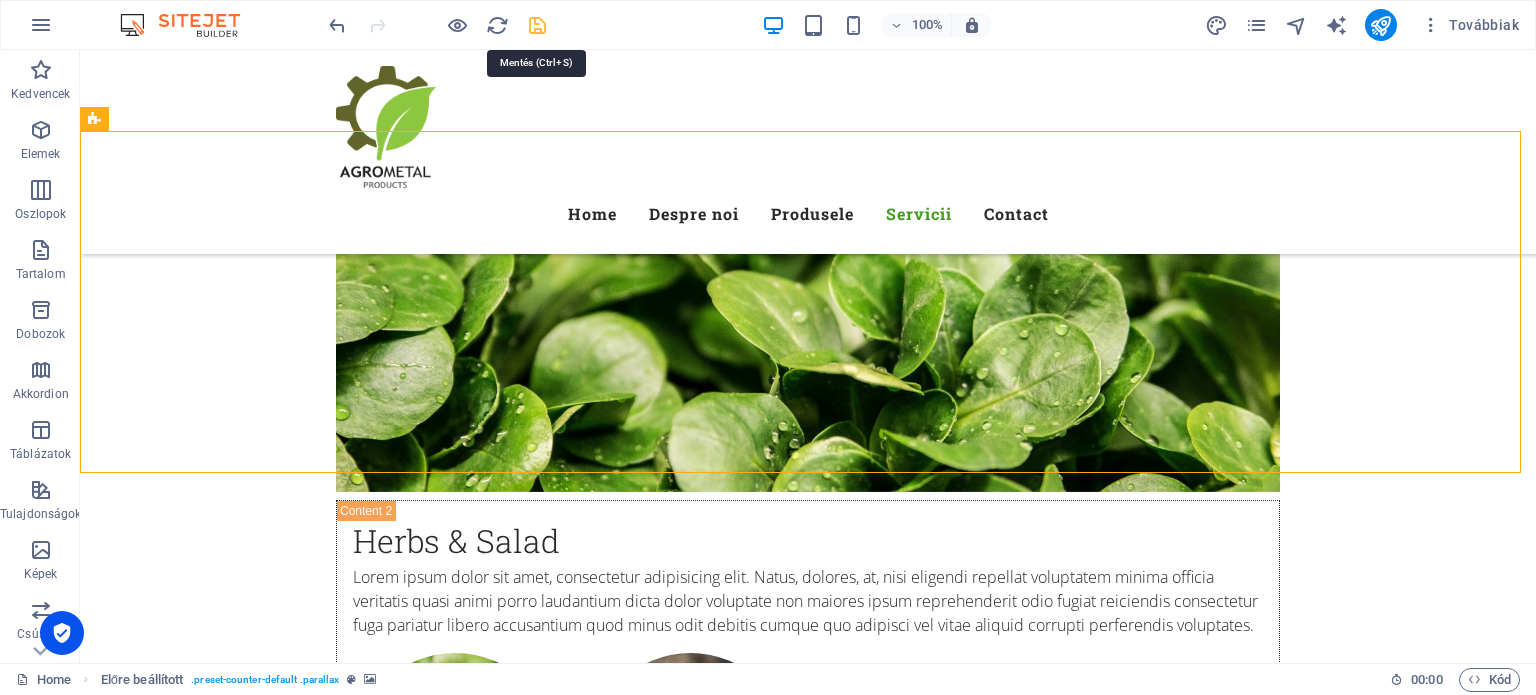 click at bounding box center [537, 25] 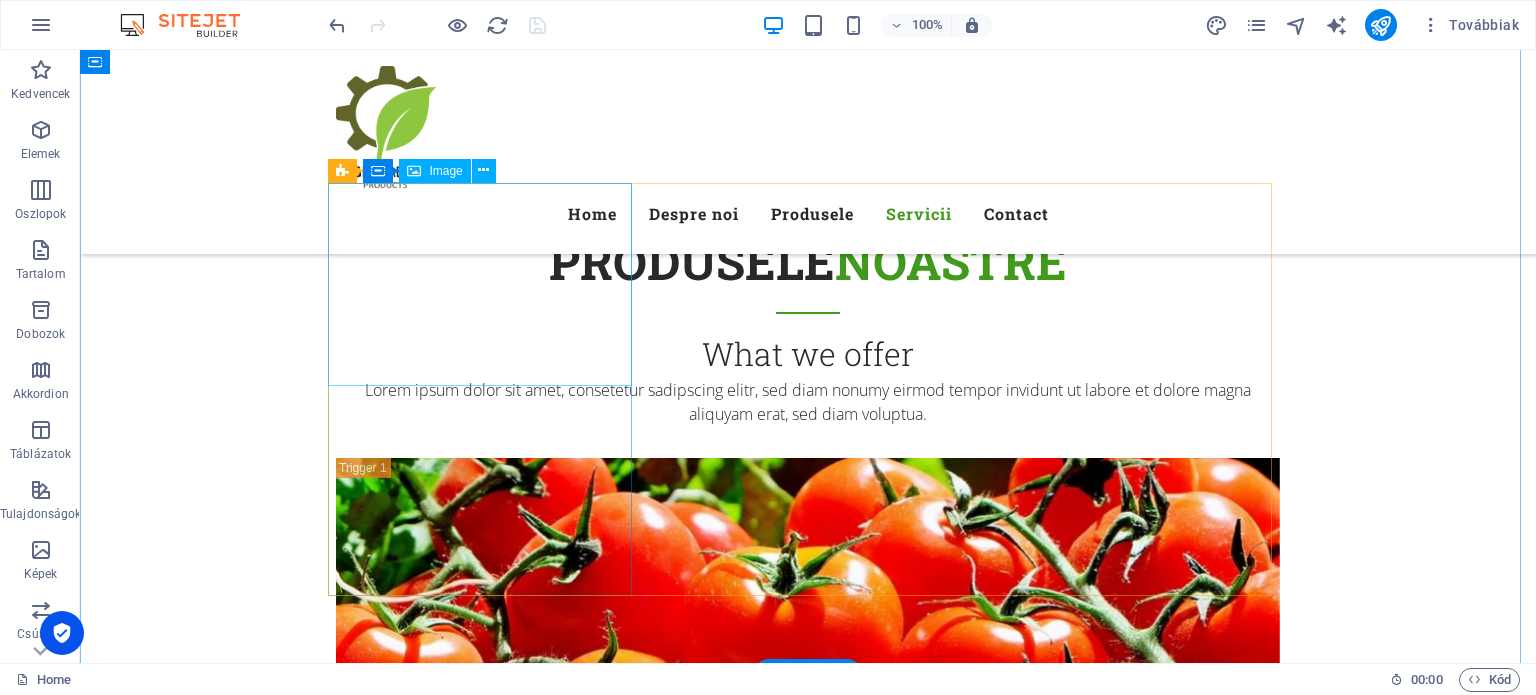 scroll, scrollTop: 7312, scrollLeft: 0, axis: vertical 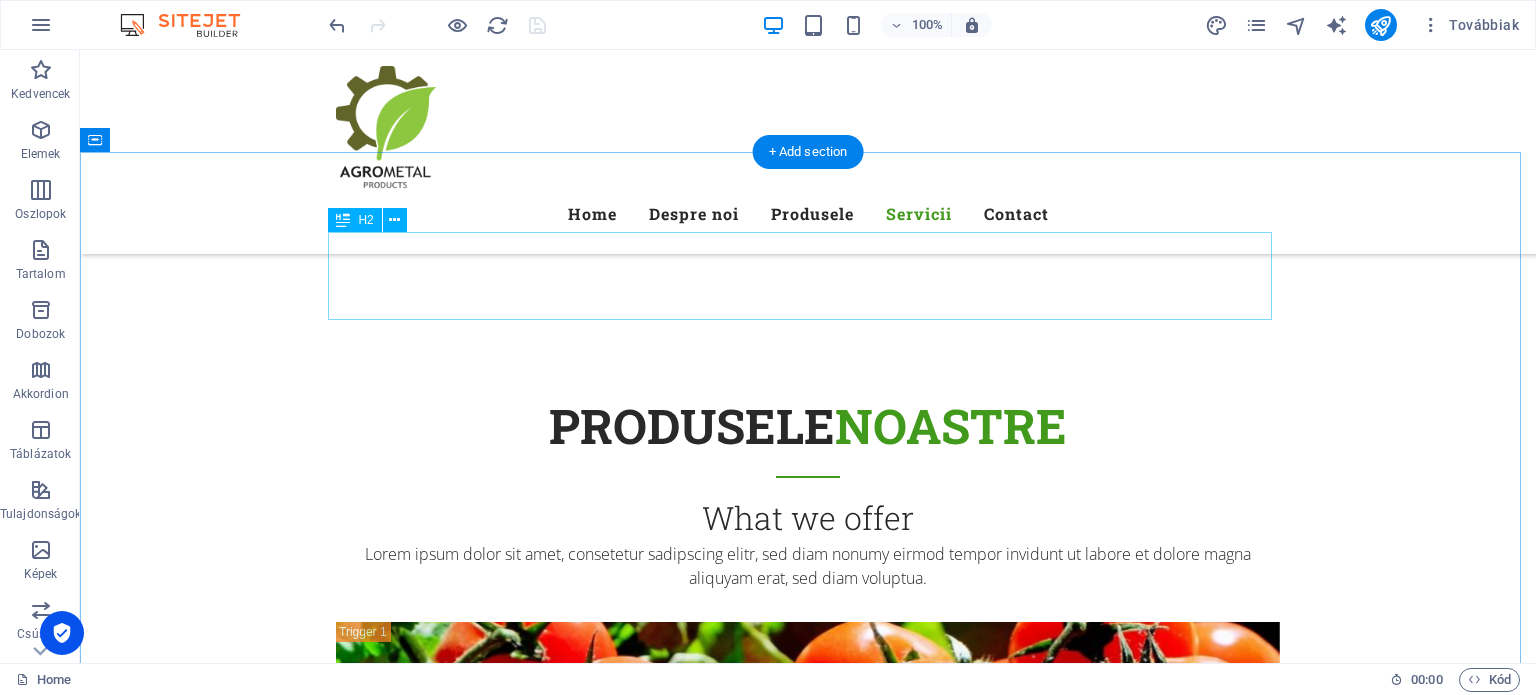 click on "Our  Services" at bounding box center [808, 5354] 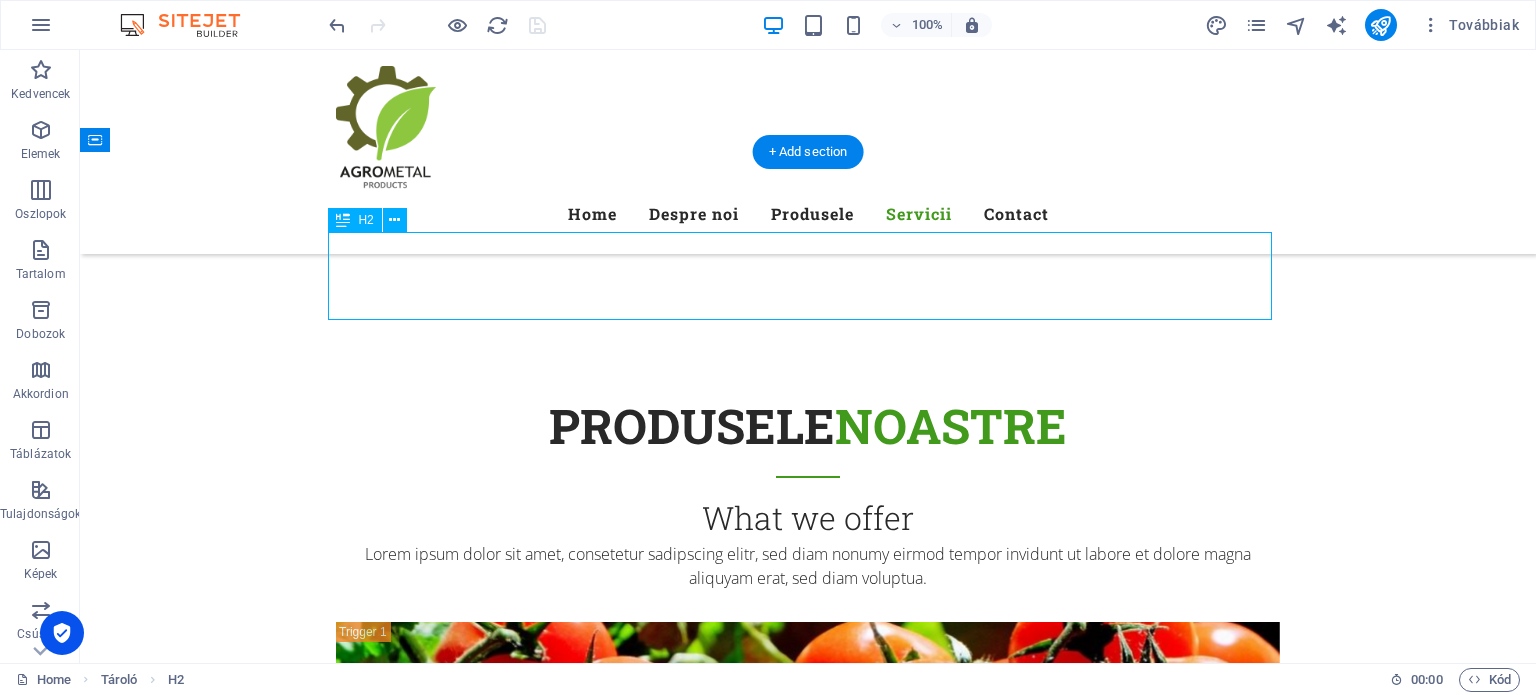 click on "Our  Services" at bounding box center (808, 5354) 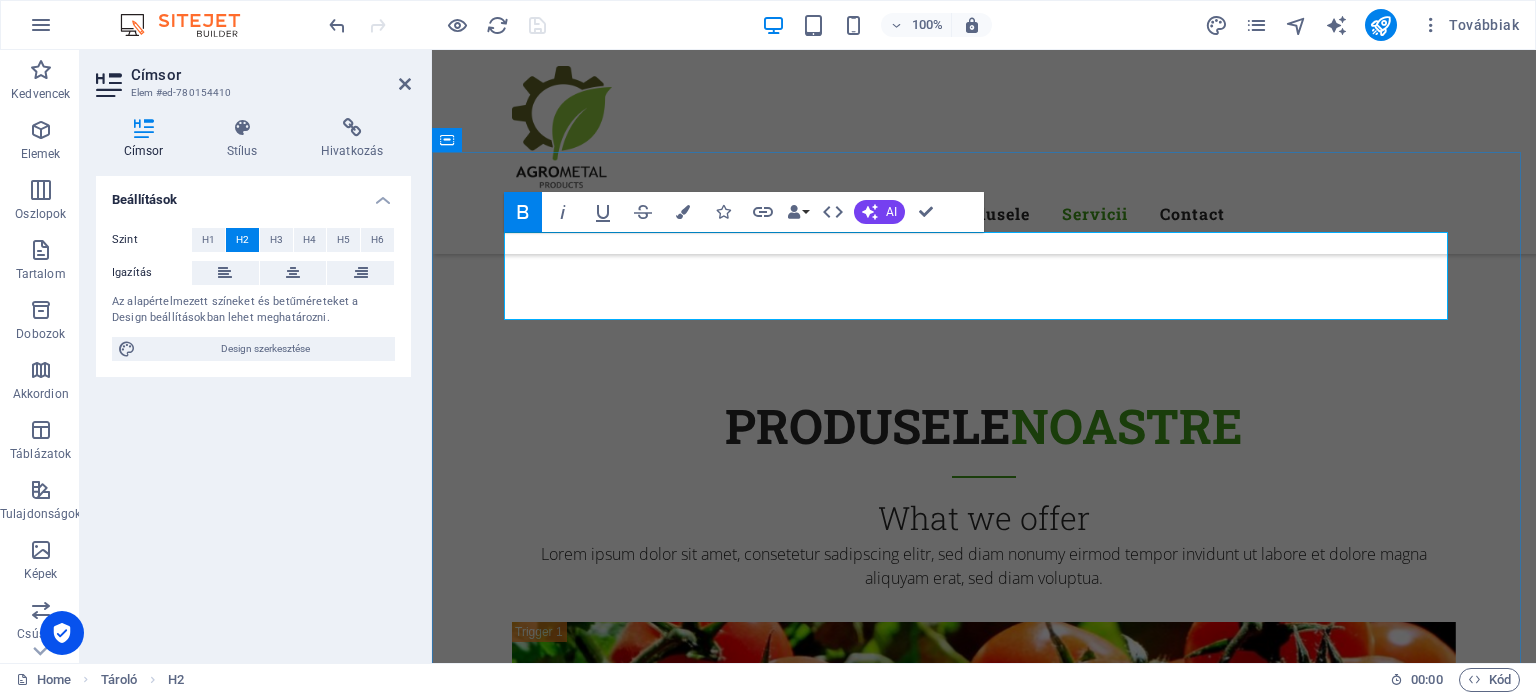 type 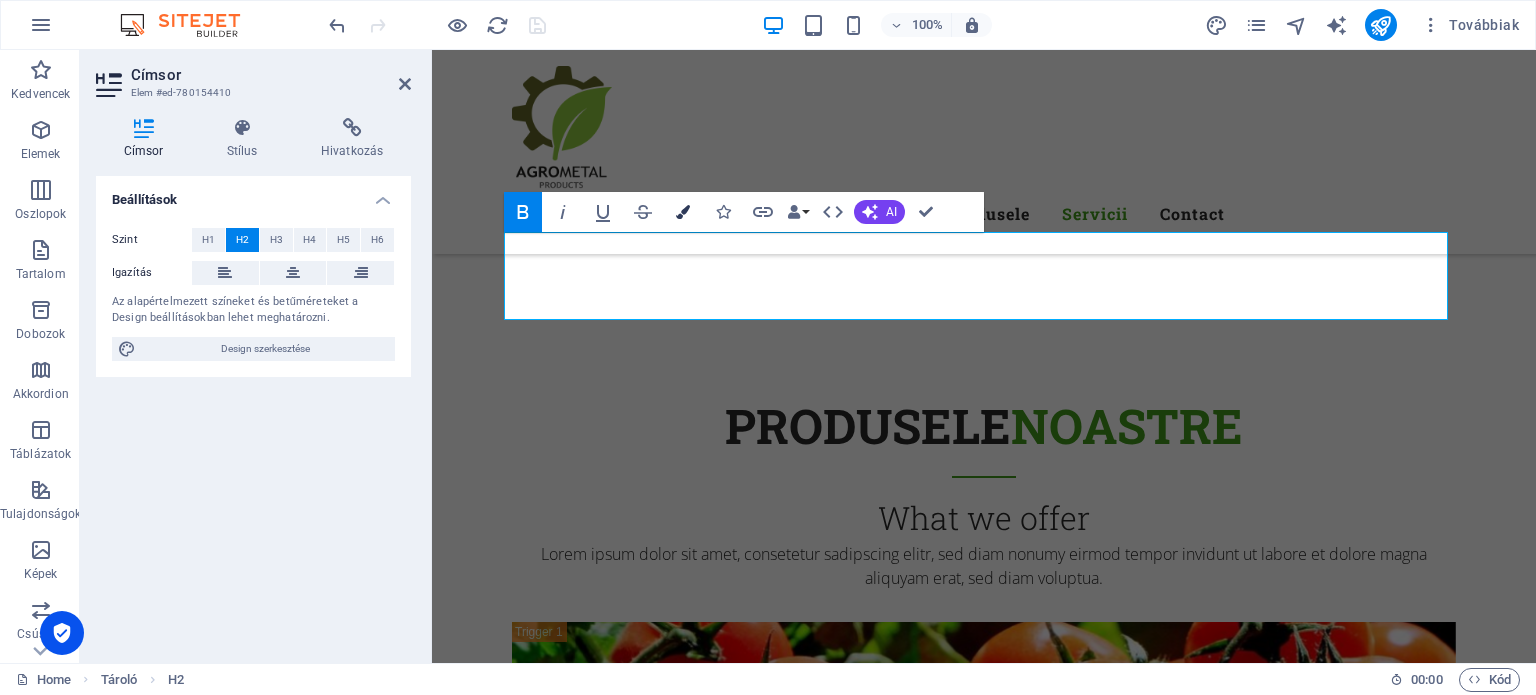 click on "Colors" at bounding box center [683, 212] 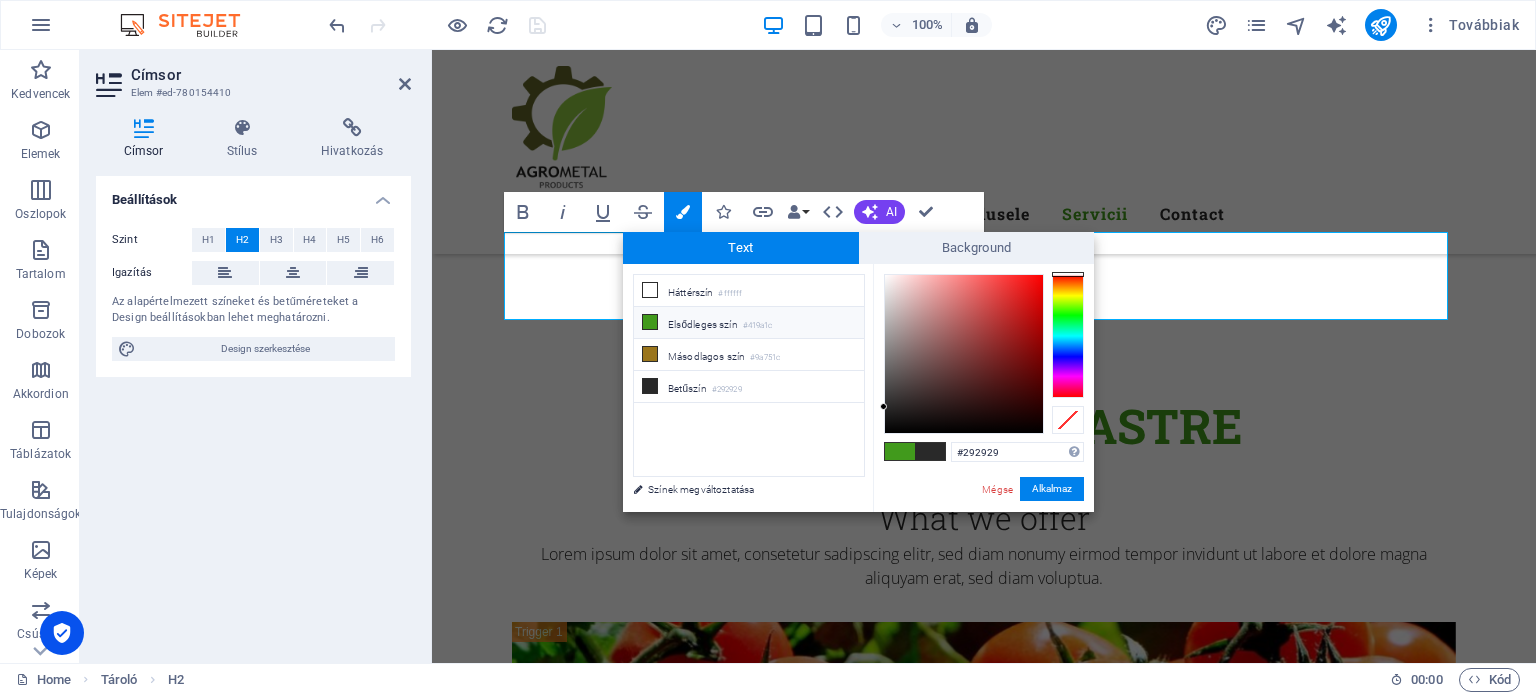 click on "Elsődleges szín
#419a1c" at bounding box center [749, 323] 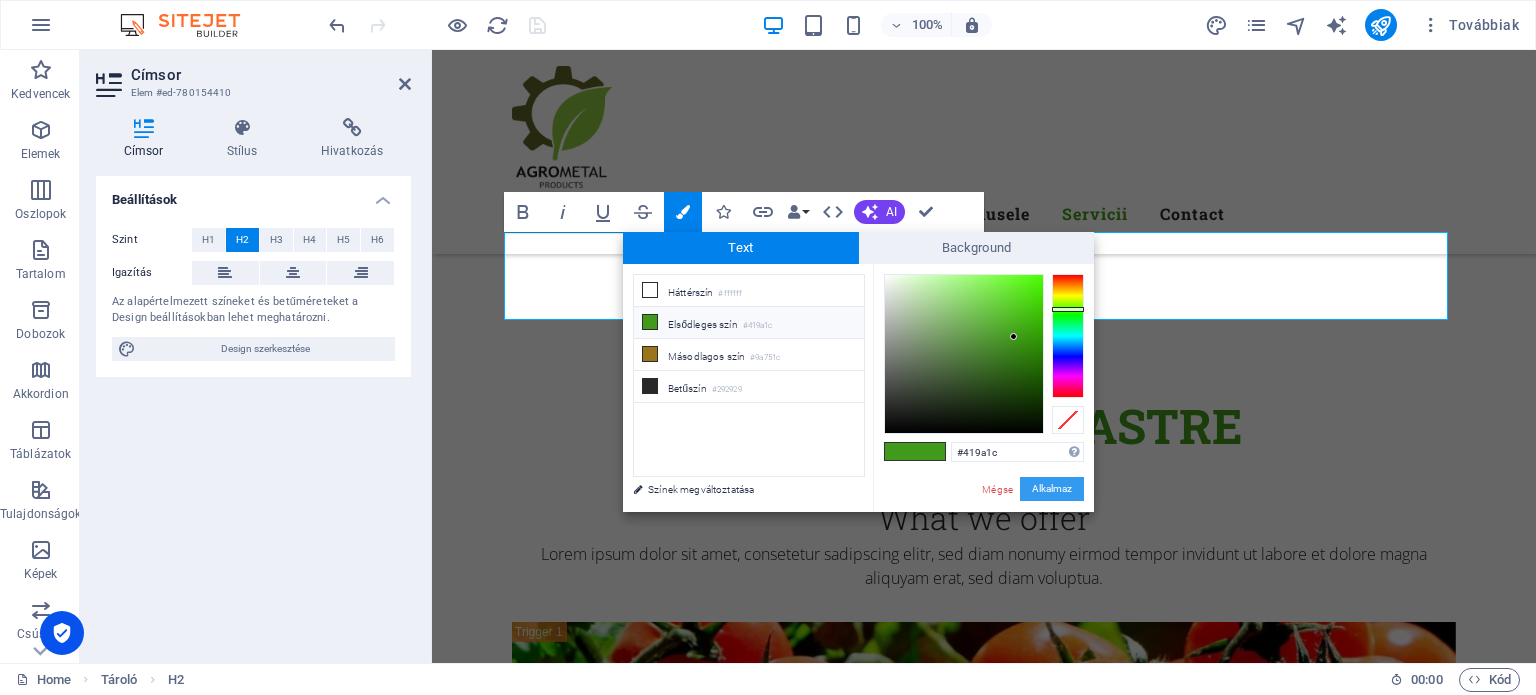click on "Alkalmaz" at bounding box center (1052, 489) 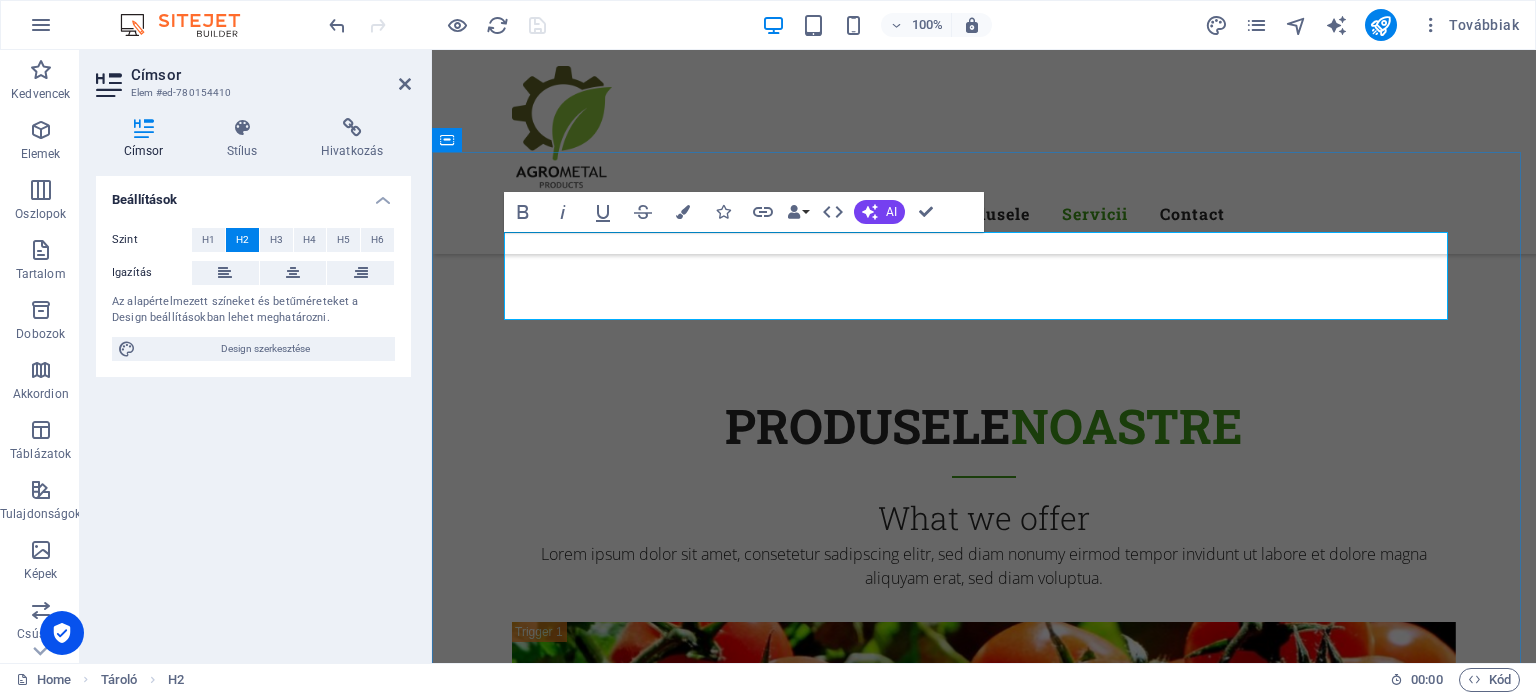 click on "Servicii  noastre" at bounding box center [984, 5354] 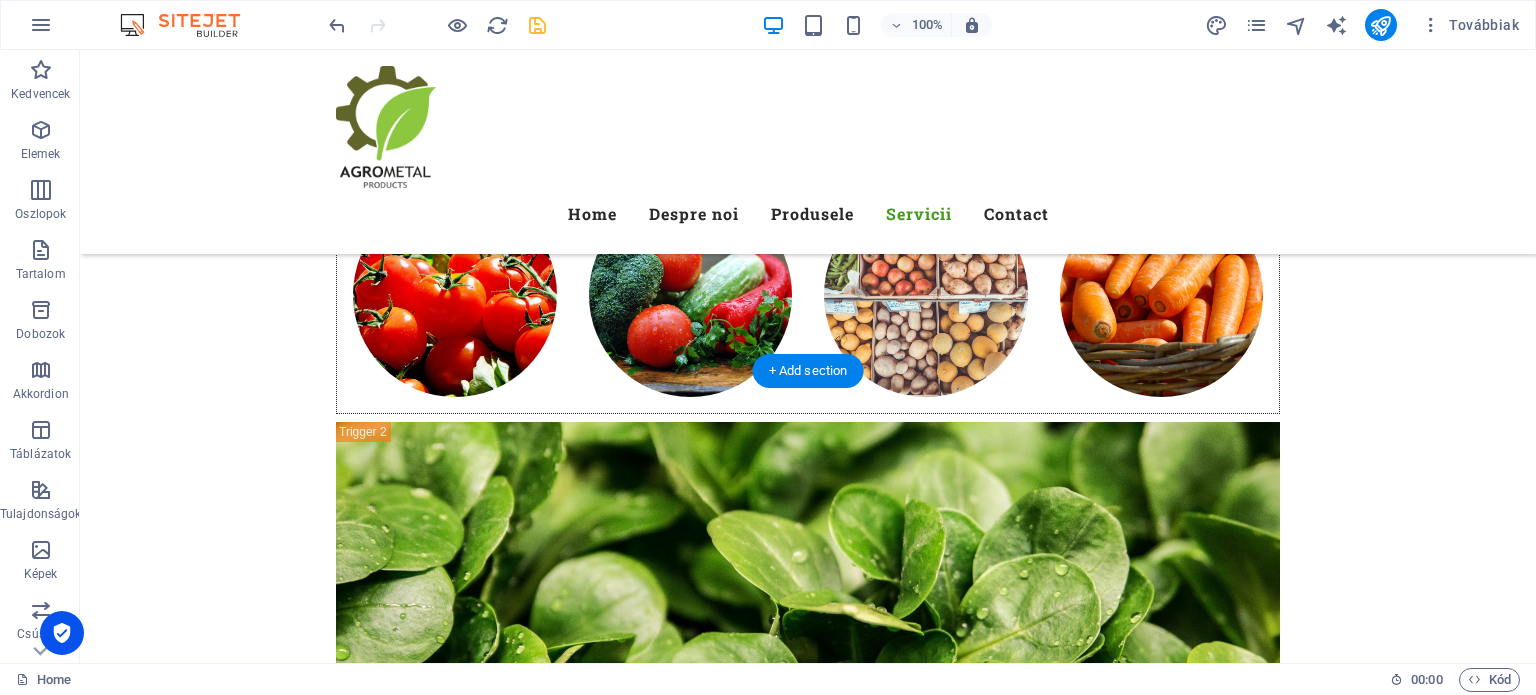 scroll, scrollTop: 8312, scrollLeft: 0, axis: vertical 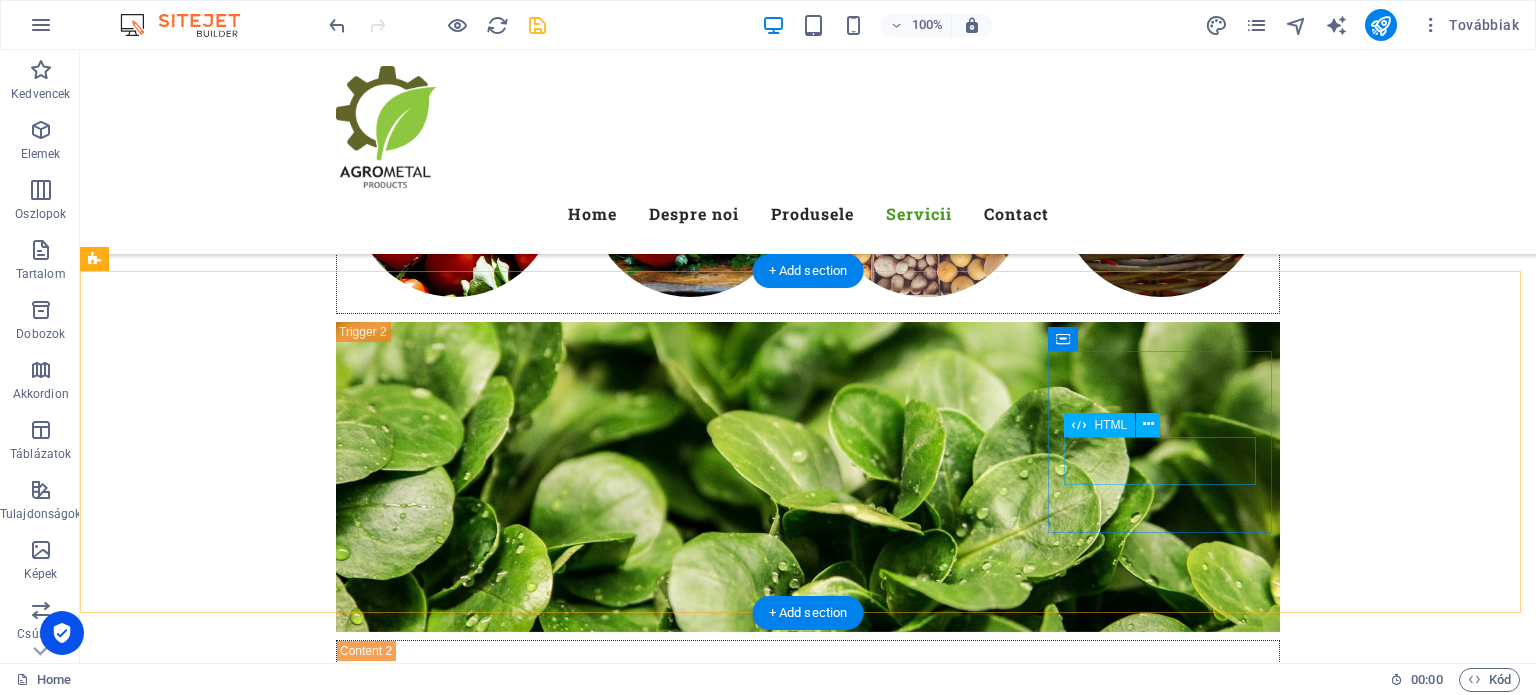 click on "200" at bounding box center (568, 8591) 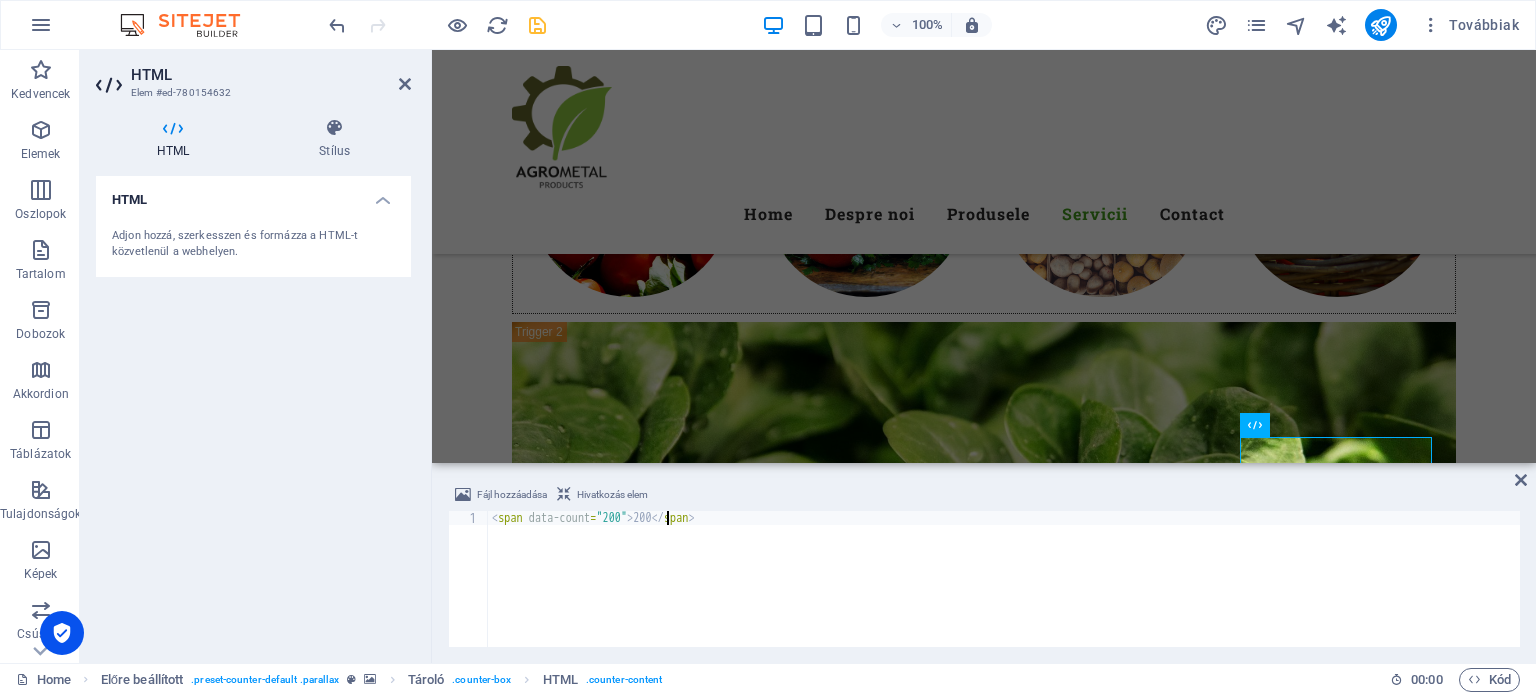 click on "< span   data-count = "200" > 200 </ span >" at bounding box center (1004, 593) 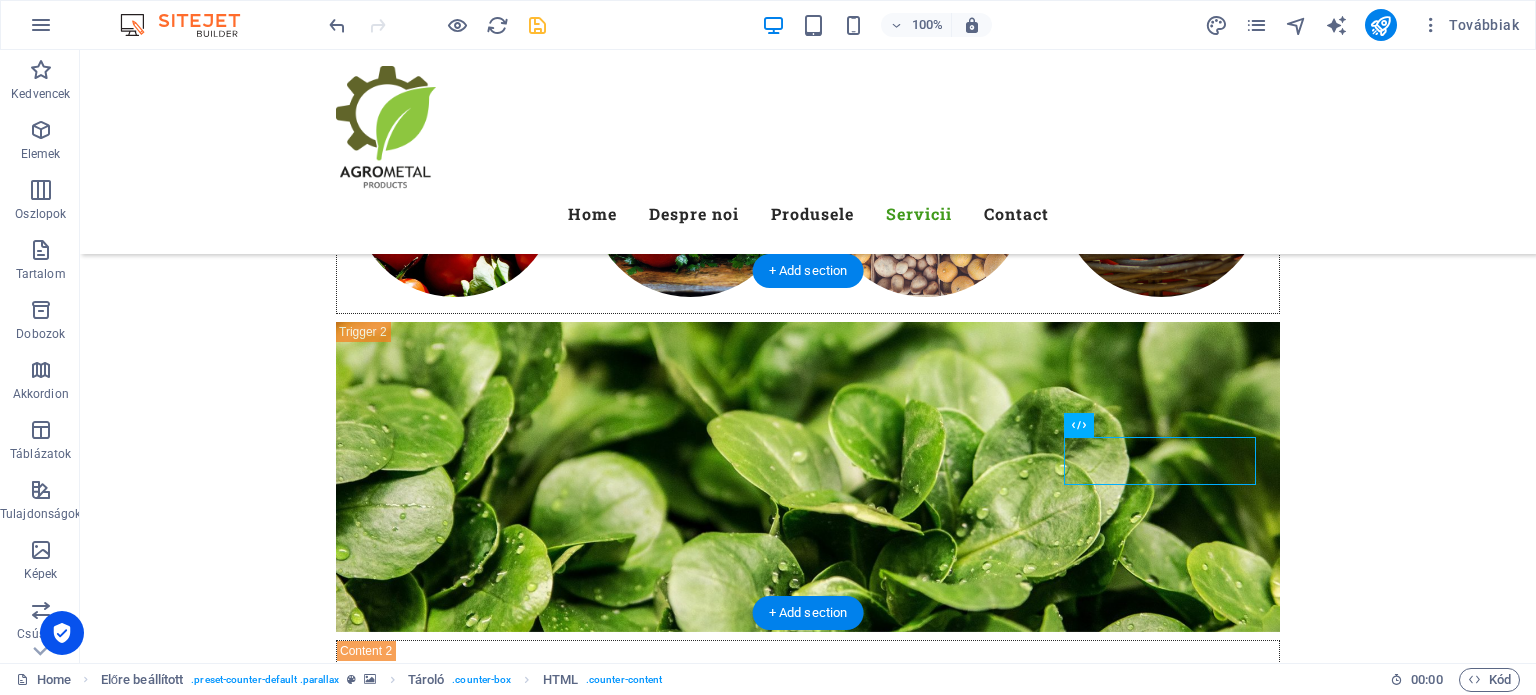 click at bounding box center [808, 7408] 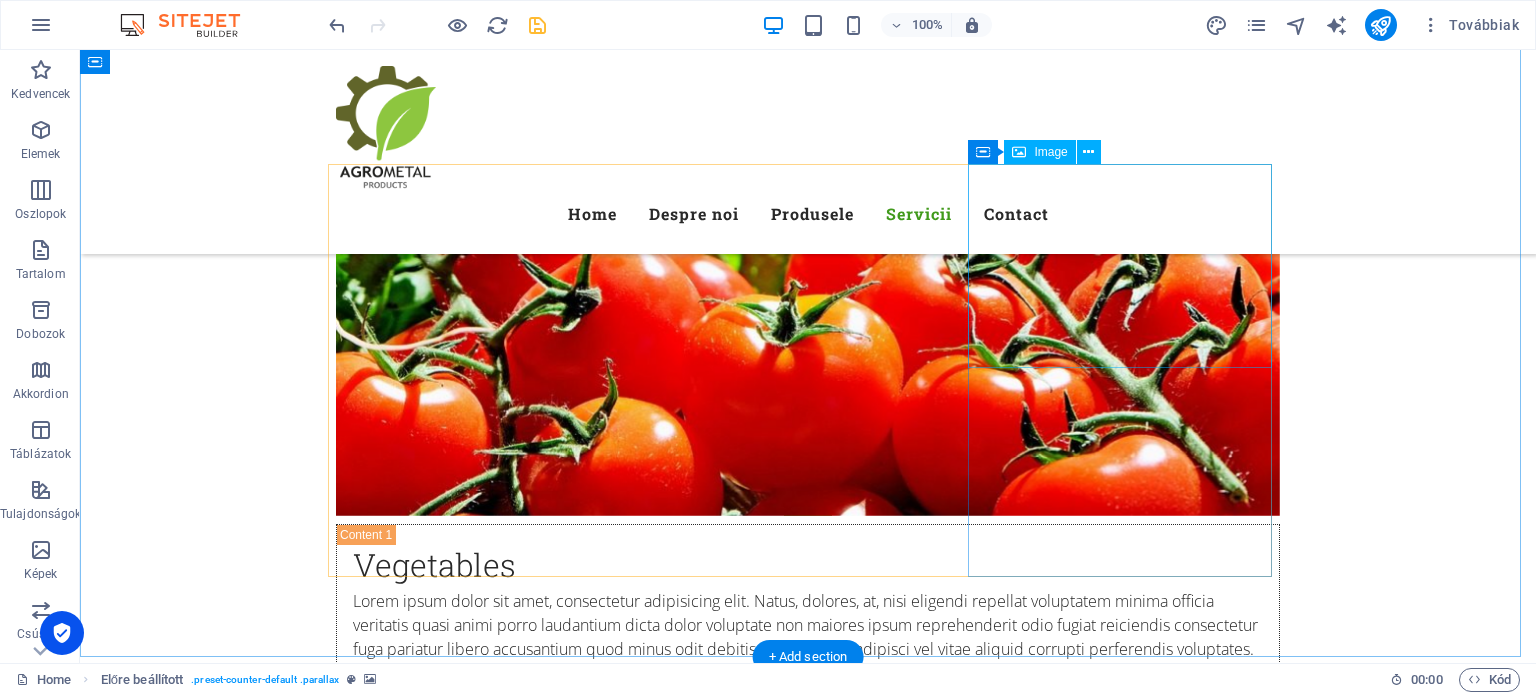 scroll, scrollTop: 7612, scrollLeft: 0, axis: vertical 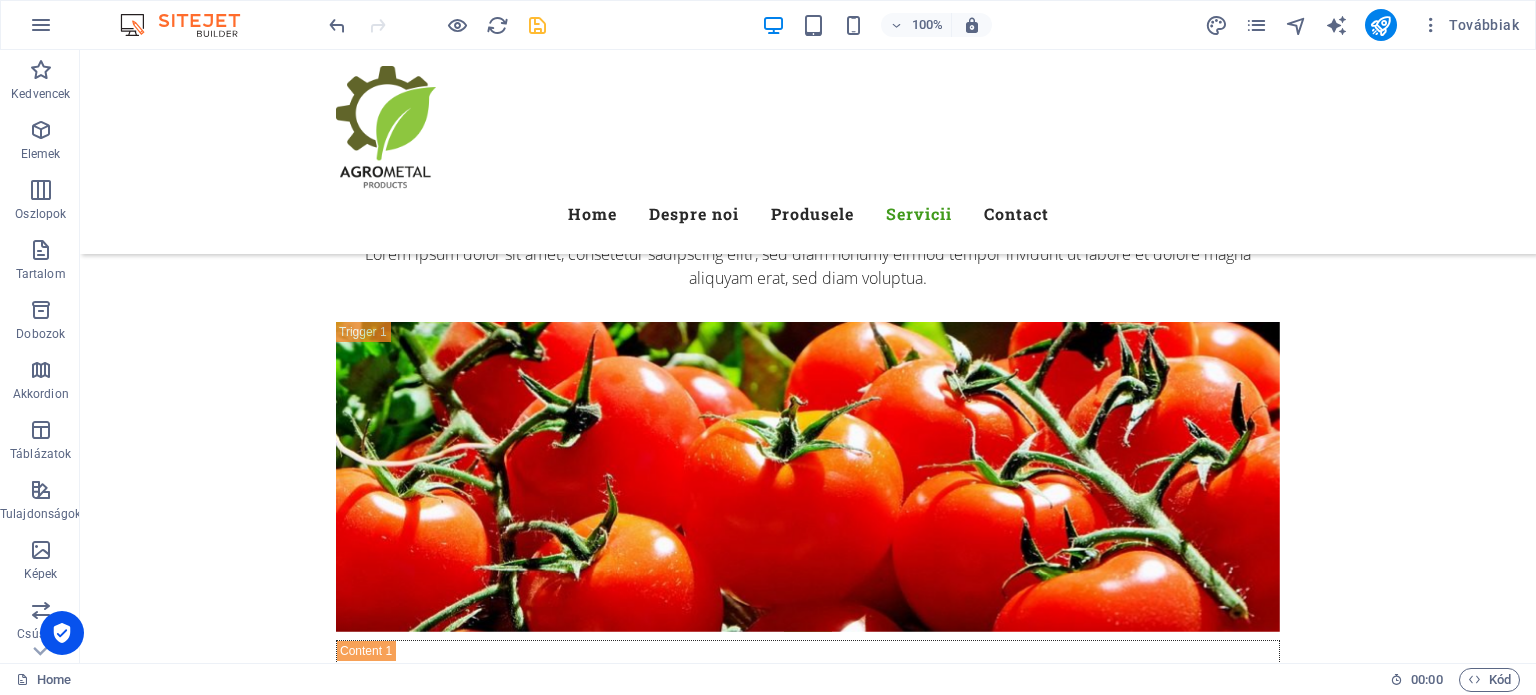 click on "100% Továbbiak" at bounding box center (926, 25) 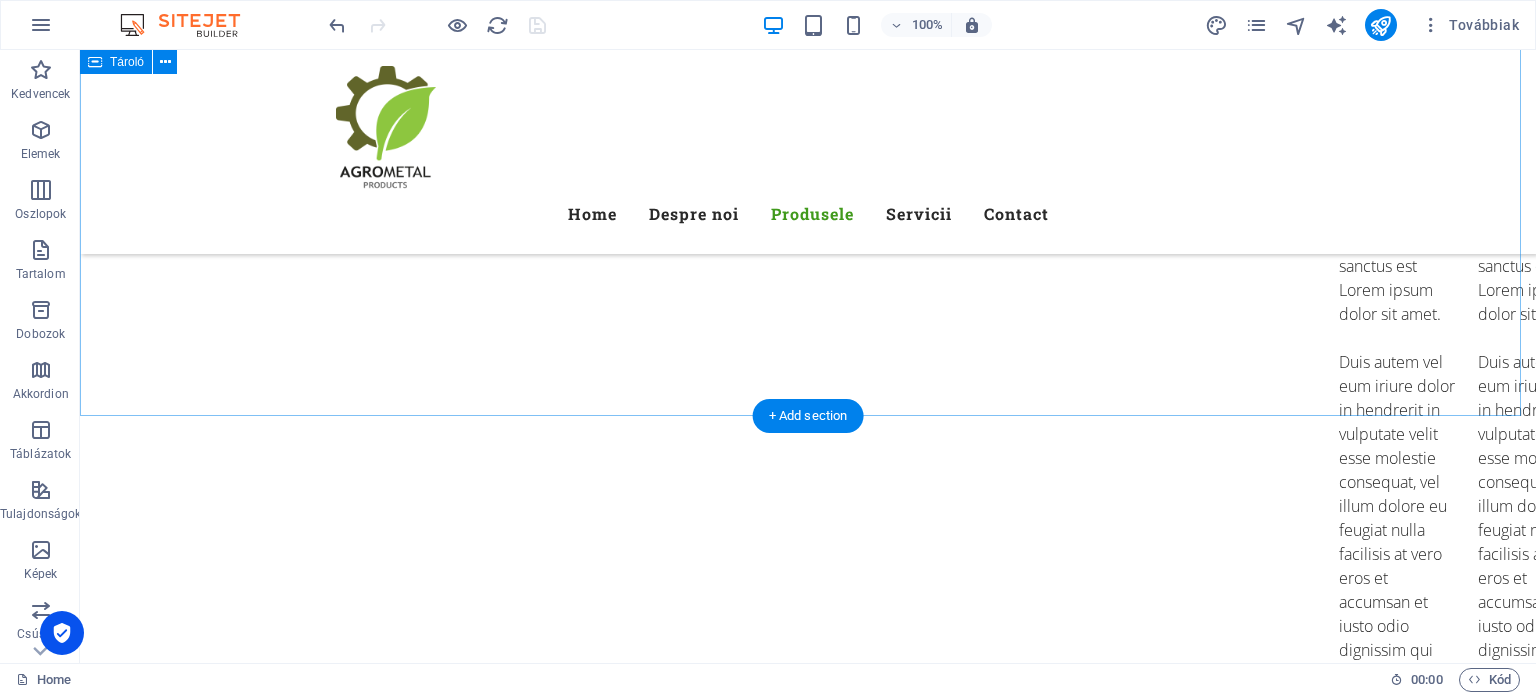 scroll, scrollTop: 6112, scrollLeft: 0, axis: vertical 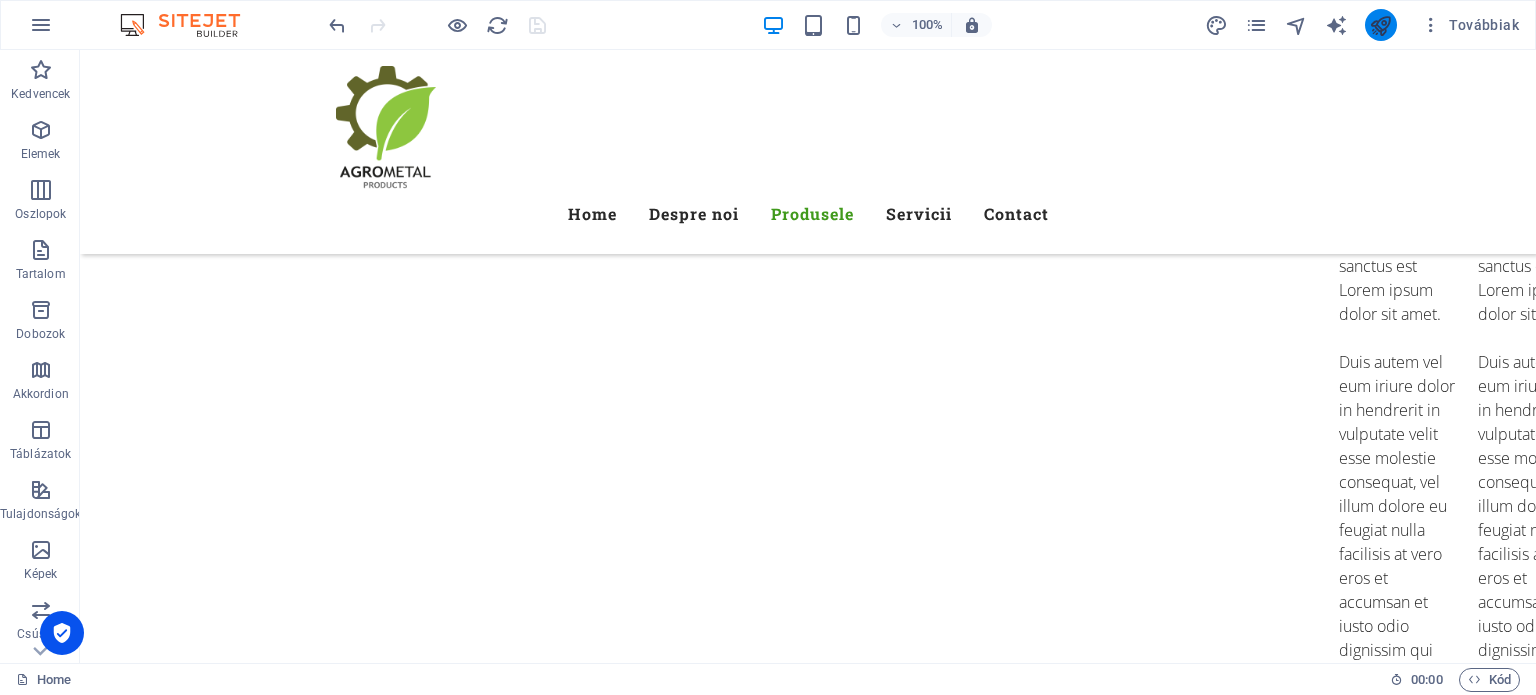 click at bounding box center [1381, 25] 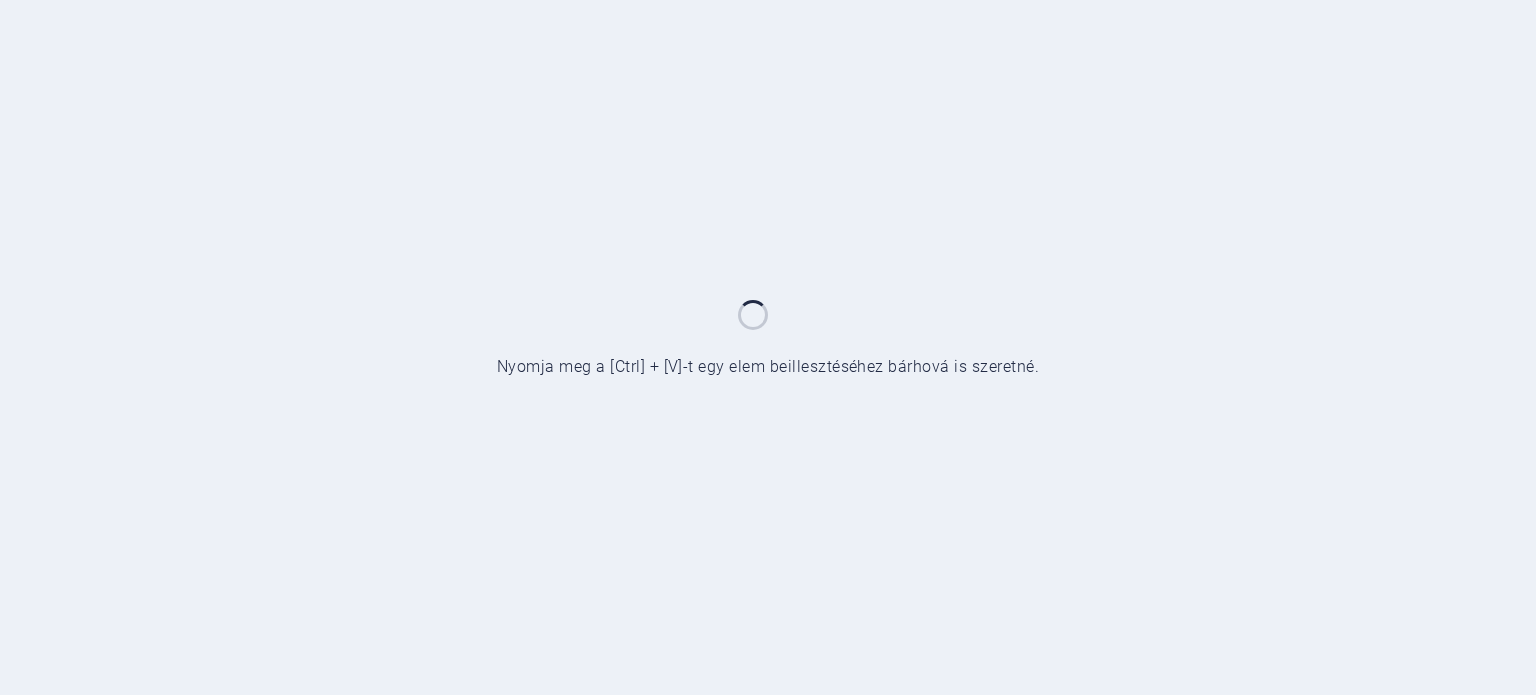 scroll, scrollTop: 0, scrollLeft: 0, axis: both 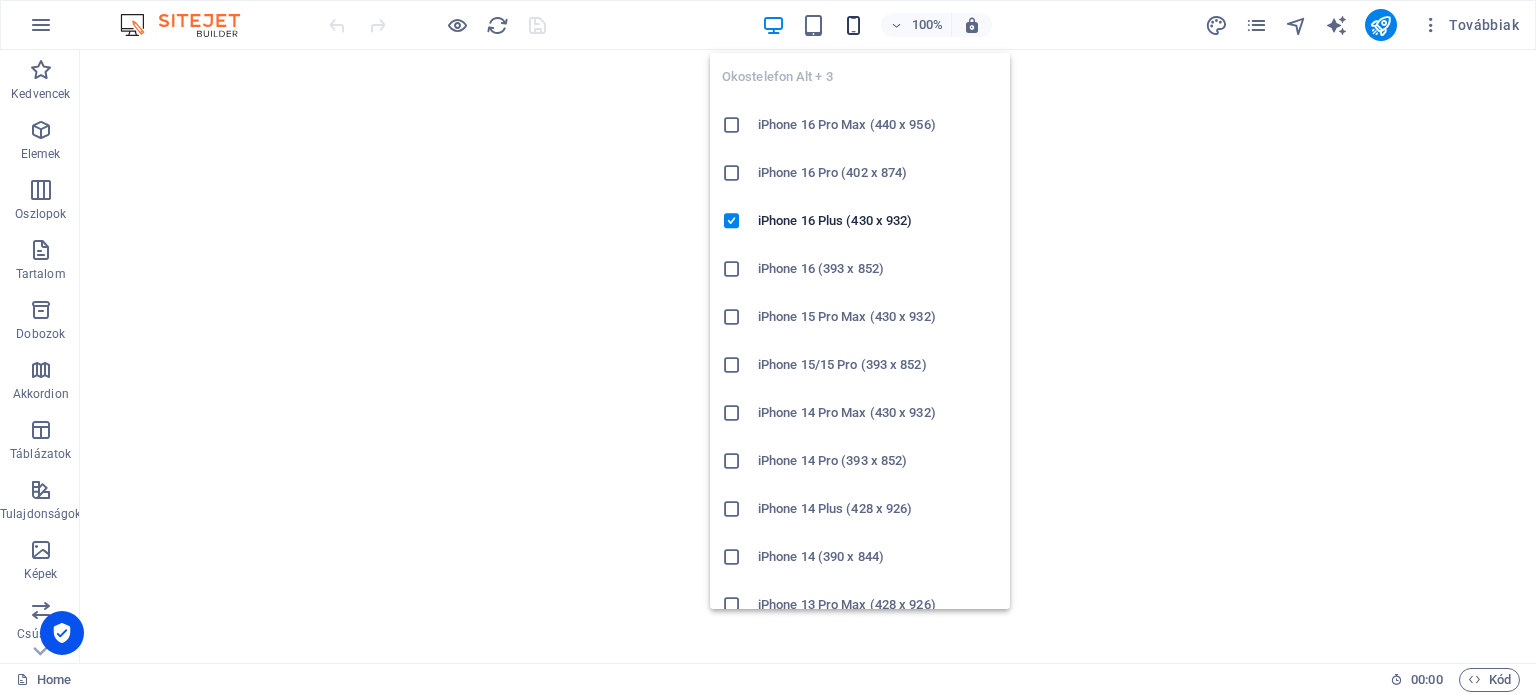 click at bounding box center (853, 25) 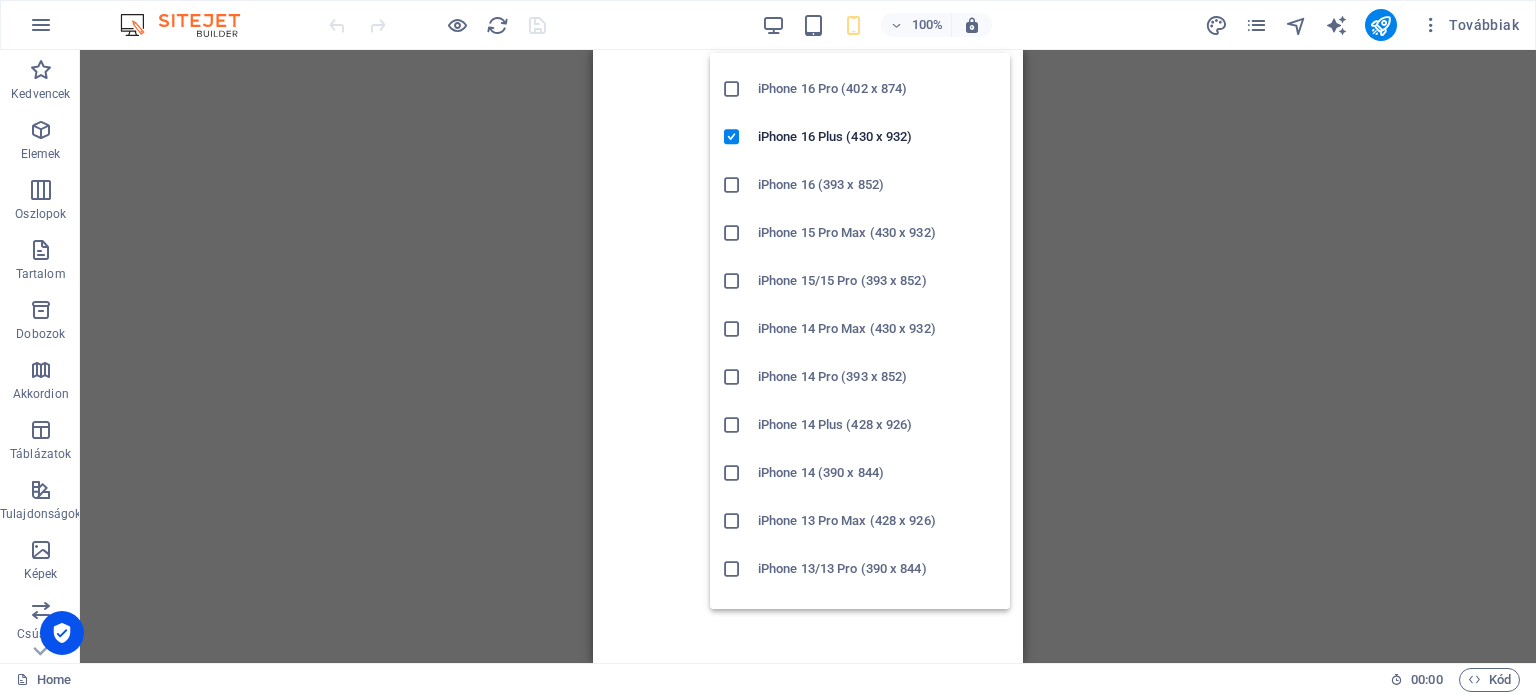 scroll, scrollTop: 0, scrollLeft: 0, axis: both 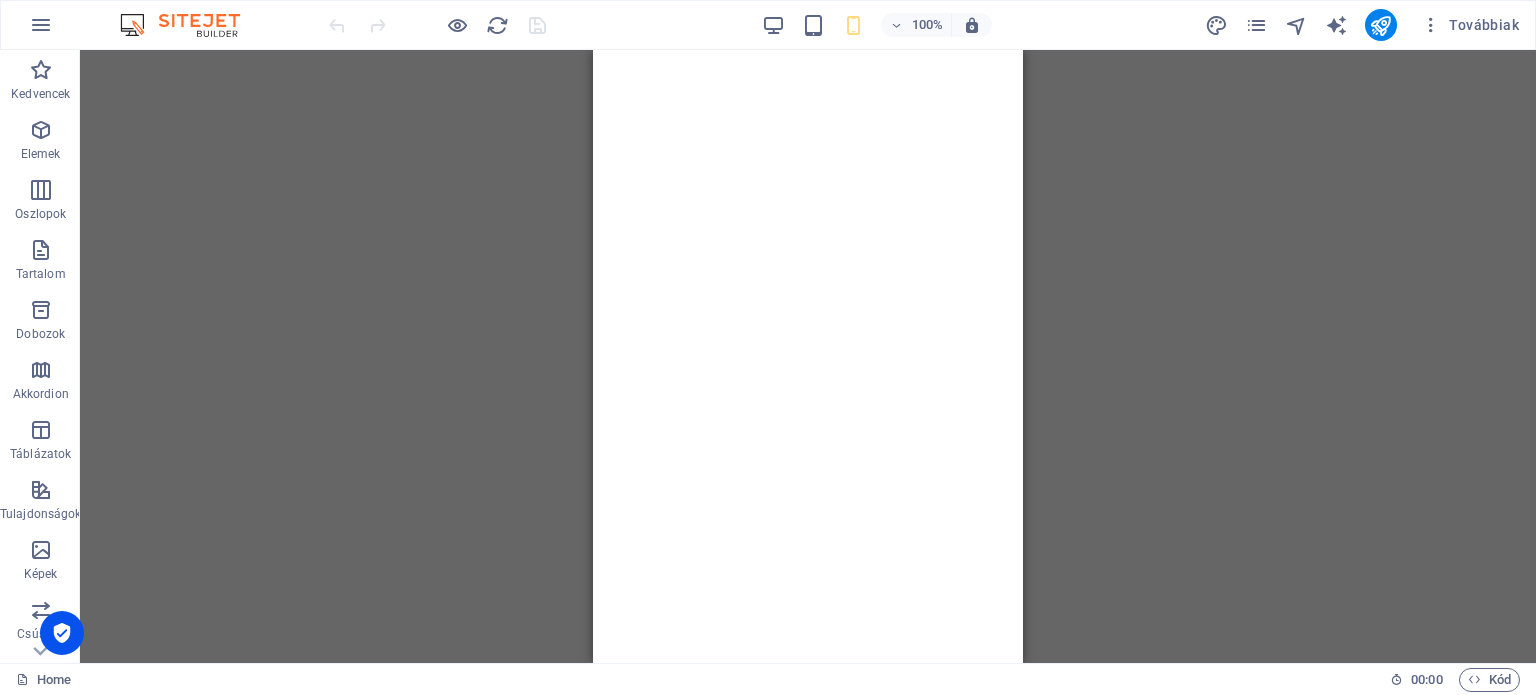 click on "Drag here to replace the existing content. Press “Ctrl” if you want to create a new element.
H2   Tároló   Tároló   Térköz   Térköz   Előre beállított   Tároló   Térköz   Tároló   Térköz   Előre beállított   Szöveg   Előre beállított   Tároló   H3   Előre beállított   Tároló   Tároló   Tároló   H3   Tároló   Tároló   Előre beállított   Tároló   Tároló   Szöveg   Tároló   Tároló   Szöveg   Tároló   Tároló   Szöveg   Tároló   Tároló   Szöveg   Tároló   Menüsáv   Menü" at bounding box center [808, 356] 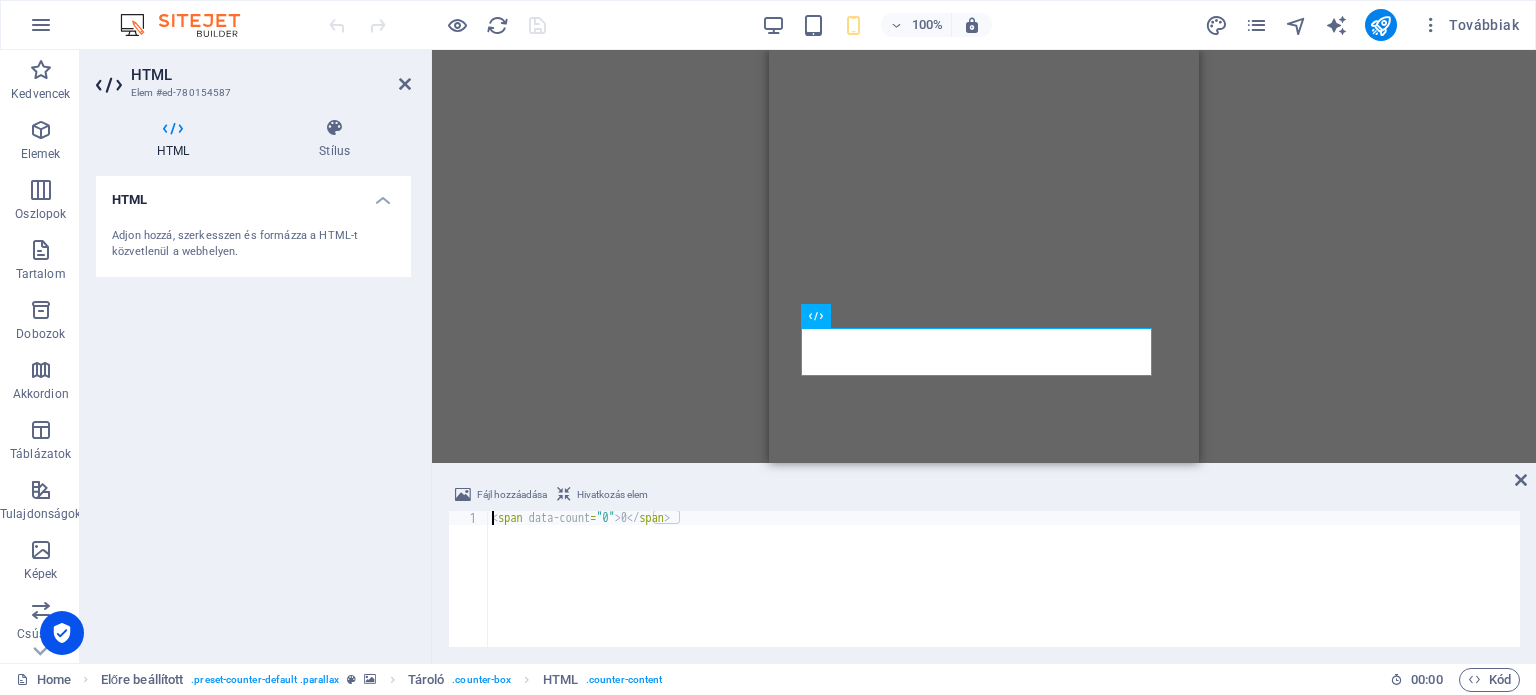 click on "< span   data-count = "0" > 0 </ span >" at bounding box center (1004, 593) 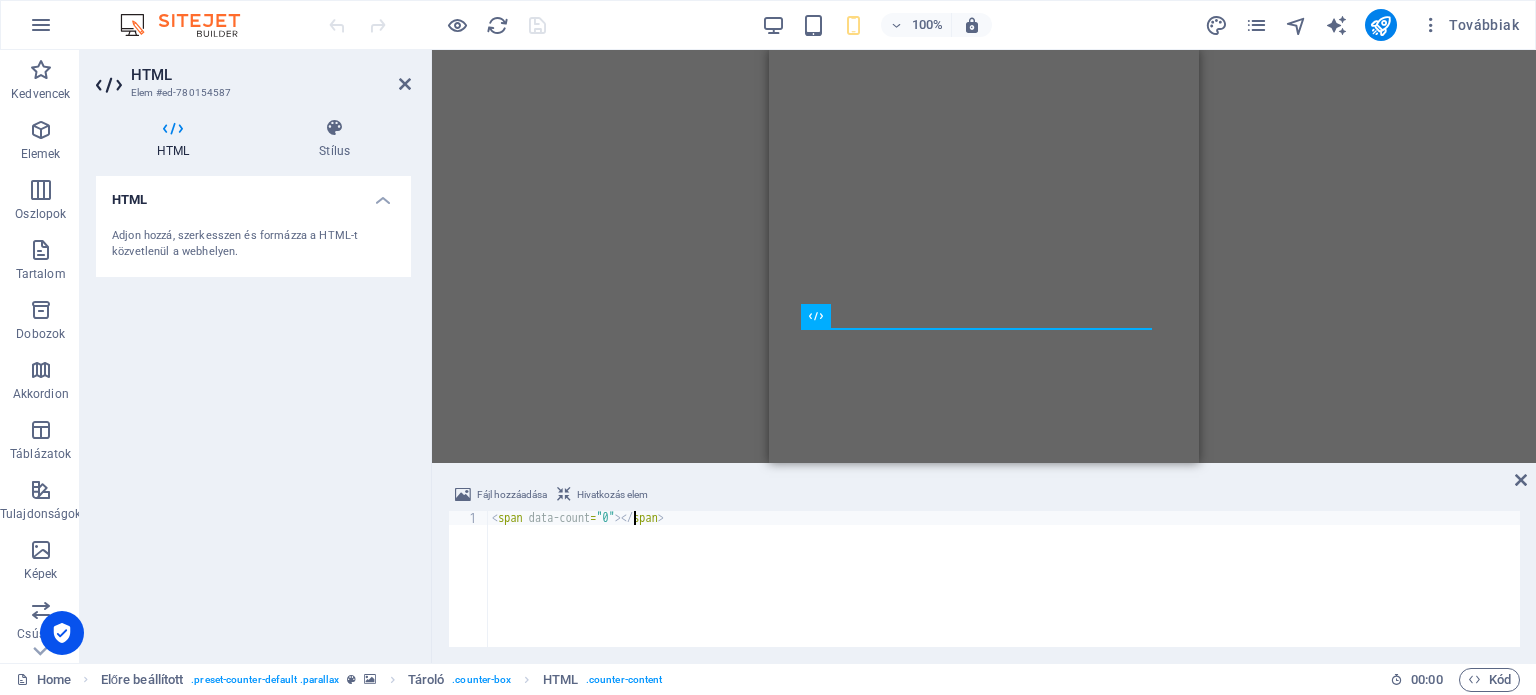 scroll, scrollTop: 0, scrollLeft: 12, axis: horizontal 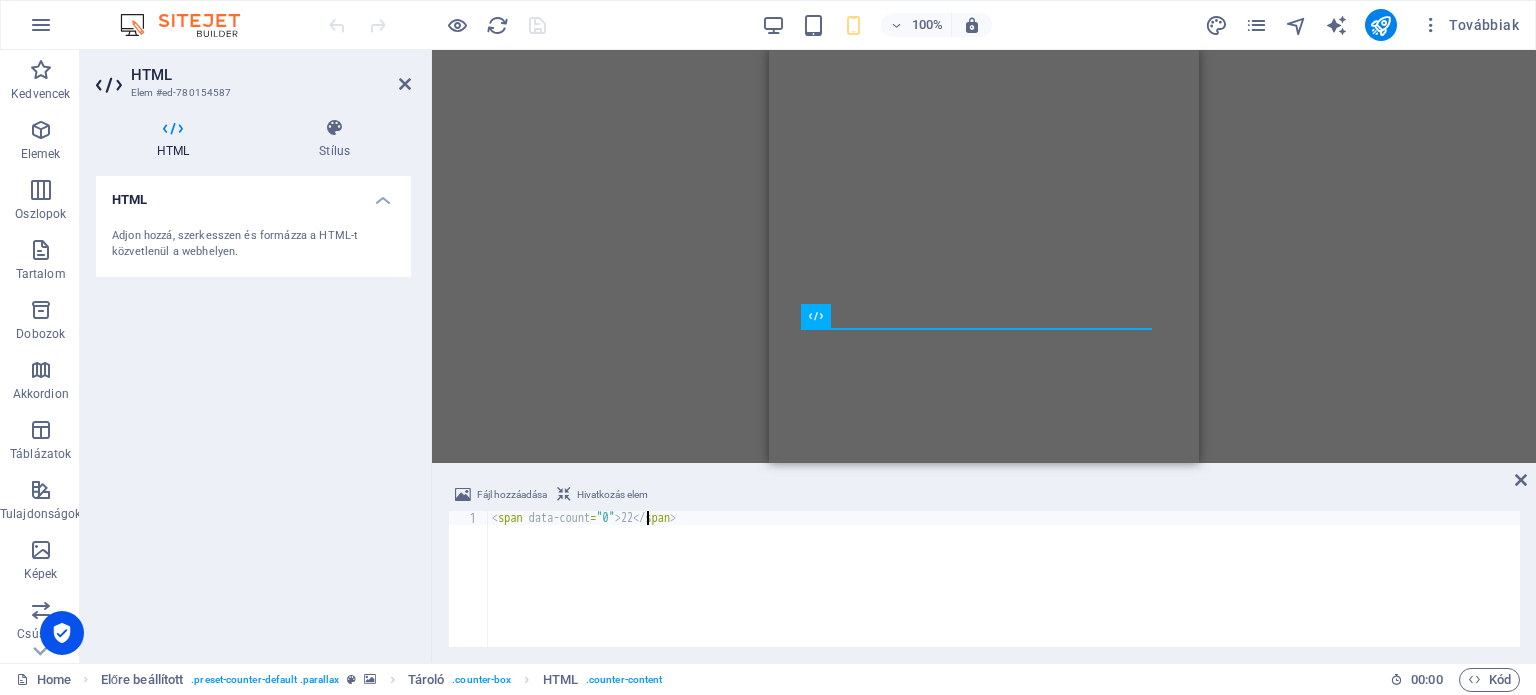 type on "<span data-count="0">225</span>" 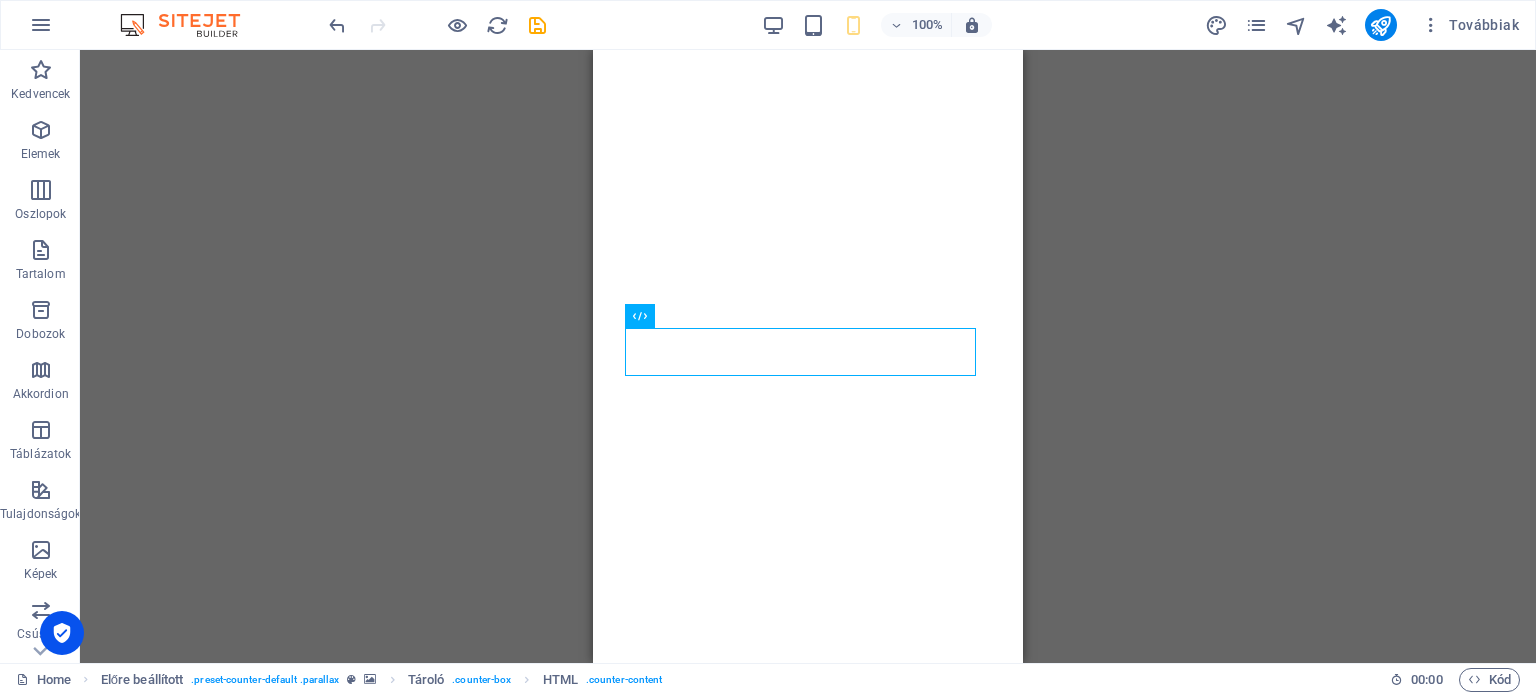 click on "H2   Tároló   Tároló   Térköz   Térköz   Előre beállított   Tároló   Térköz   Tároló   Térköz   Előre beállított   Szöveg   Előre beállított   Tároló   H3   Előre beállított   Tároló   Tároló   Tároló   H3   Tároló   Tároló   Tároló   Előre beállított   Tároló   Tároló   Szöveg   Tároló   Tároló   Szöveg   Tároló   Tároló   Szöveg   Tároló   Tároló   Szöveg   Tároló   Menüsáv   Menü   Szöveg   H3   H3   H3   H3   Tároló   Szöveg   Tároló   Tároló   Tároló   Tároló   Előre beállított   Szöveg   Előre beállított   Galéria   Előre beállított   Tároló   Ikon   Szöveg   Tároló   Tároló   Előre beállított   Galéria   Előre beállított   Tároló   Ikon   Szöveg   Tároló   Tároló   Előre beállított   Galéria   Előre beállított   Ikon   Tároló   Szöveg   Előre beállított   Tároló   Tároló   Előre beállított   Galéria   Előre beállított   Ikon   Tároló   H3" at bounding box center (808, 356) 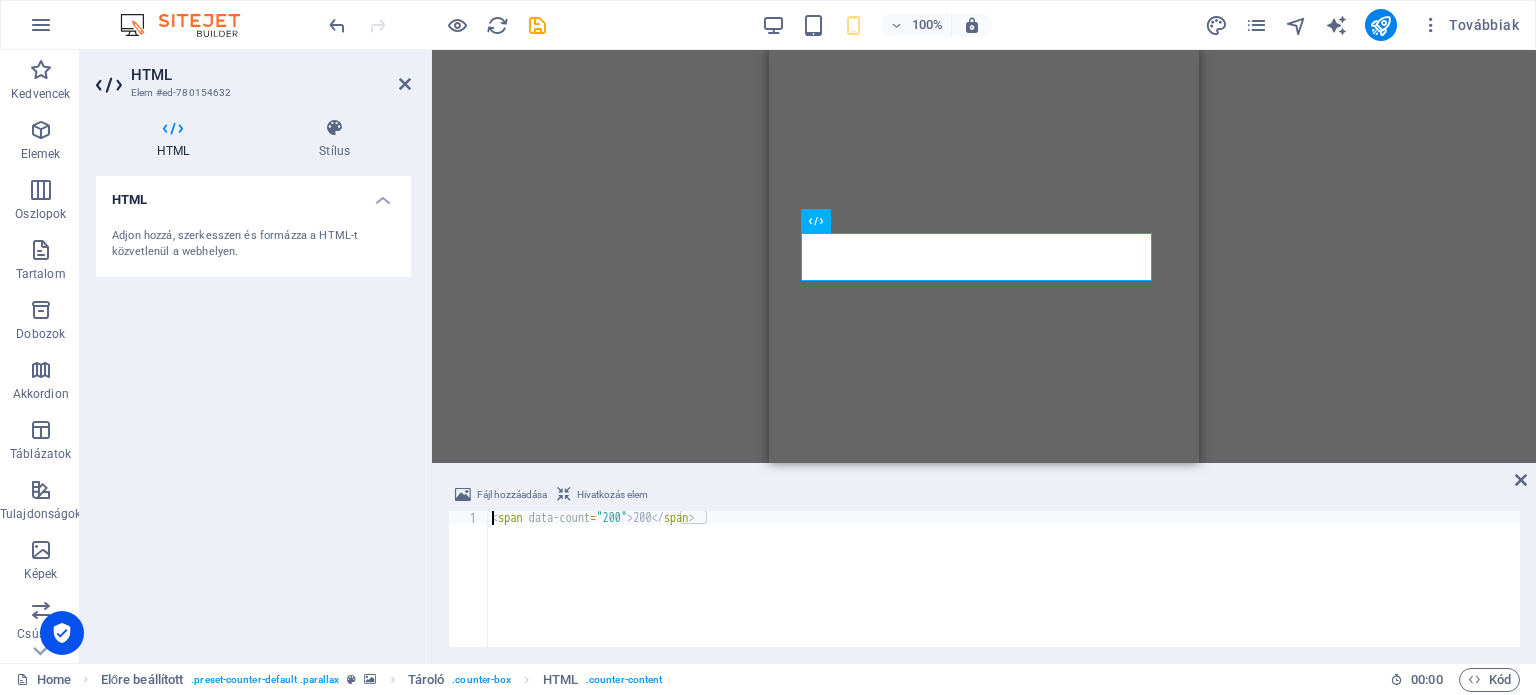 click on "< span   data-count = "200" > 200 </ span >" at bounding box center (1004, 593) 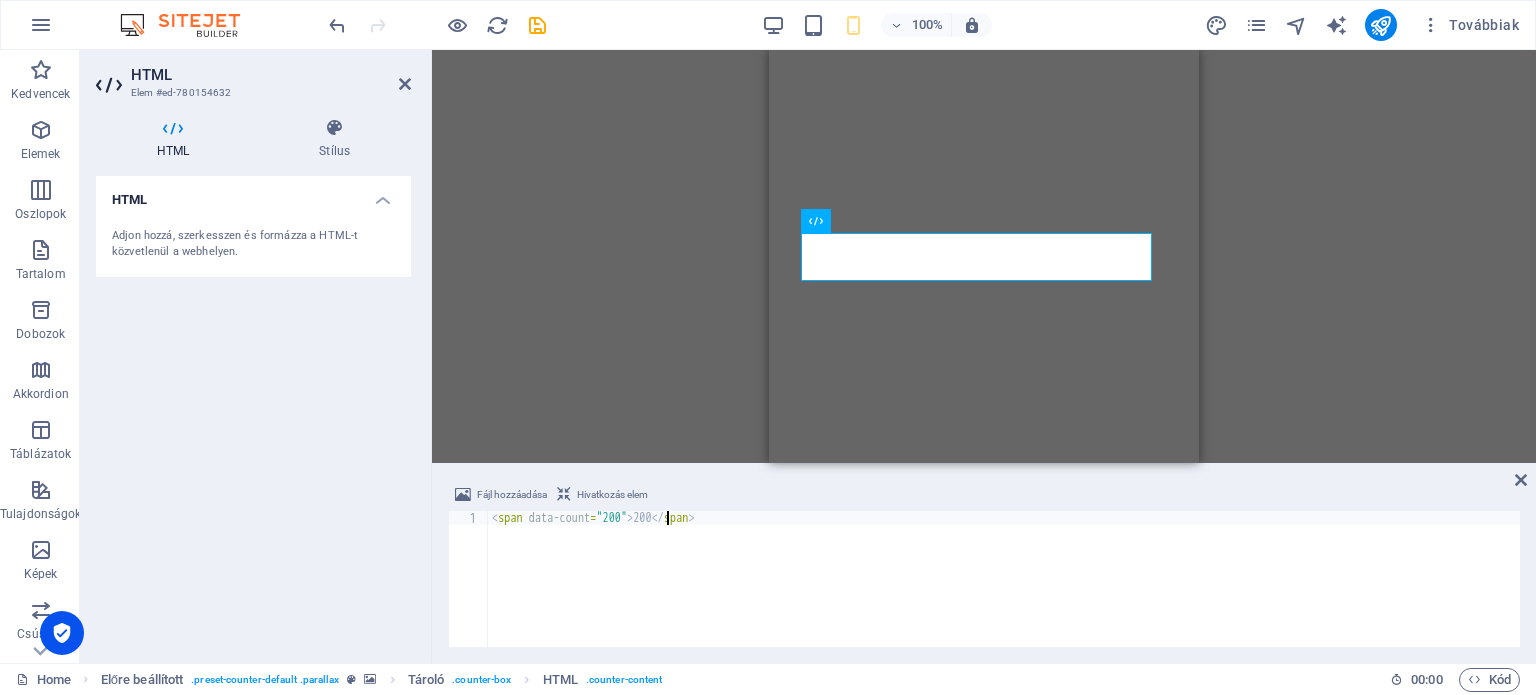 type on "<span data-count="200">200+</span>" 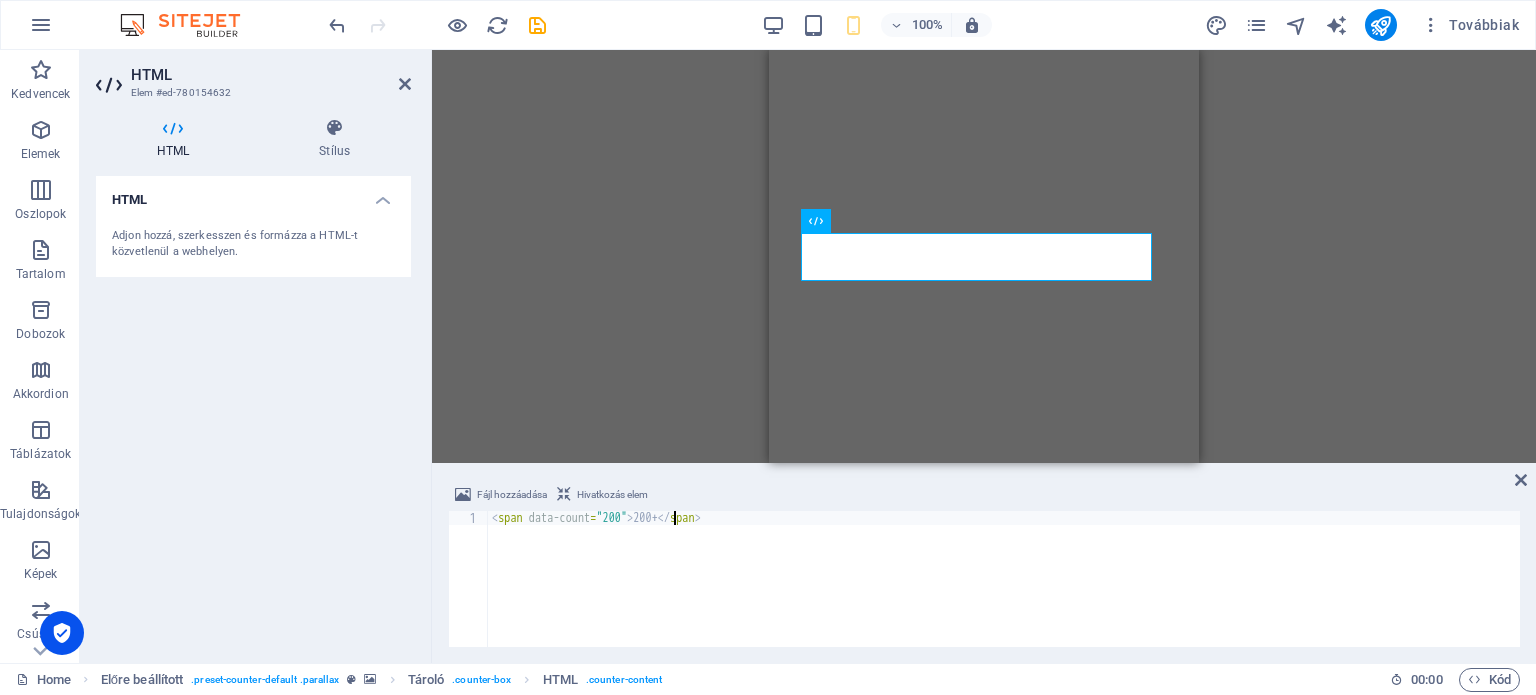 scroll, scrollTop: 0, scrollLeft: 14, axis: horizontal 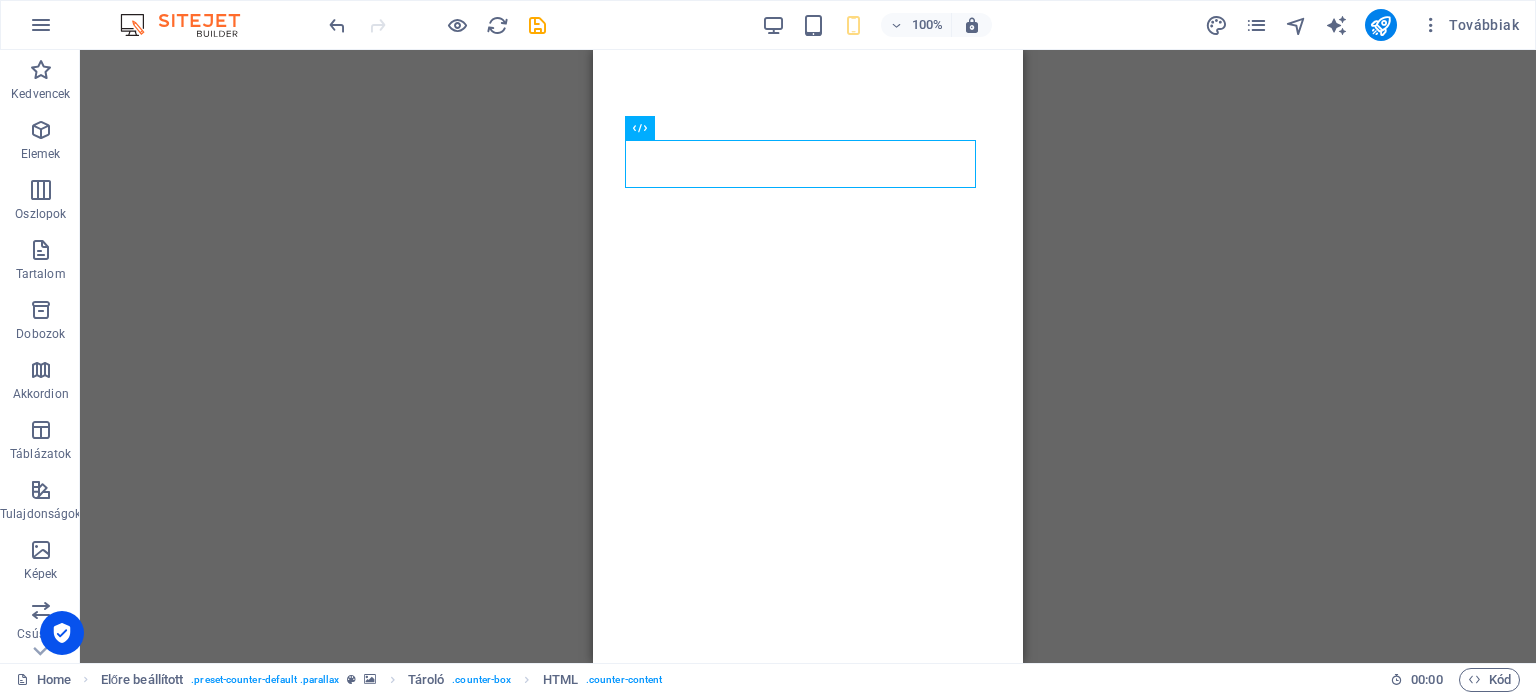 click on "H2   Tároló   Tároló   Térköz   Térköz   Előre beállított   Tároló   Térköz   Tároló   Térköz   Előre beállított   Szöveg   Előre beállított   Tároló   H3   Előre beállított   Tároló   Tároló   Tároló   H3   Tároló   Tároló   Tároló   Előre beállított   Tároló   Tároló   Szöveg   Tároló   Tároló   Szöveg   Tároló   Tároló   Szöveg   Tároló   Tároló   Szöveg   Tároló   Menüsáv   Menü   Szöveg   H3   H3   H3   H3   Tároló   Szöveg   Tároló   Tároló   Tároló   Tároló   Előre beállított   Szöveg   Előre beállított   Galéria   Előre beállított   Tároló   Ikon   Szöveg   Tároló   Tároló   Előre beállított   Galéria   Előre beállított   Tároló   Ikon   Szöveg   Tároló   Tároló   Előre beállított   Galéria   Előre beállított   Ikon   Tároló   Szöveg   Előre beállított   Tároló   Tároló   Előre beállított   Galéria   Előre beállított   Ikon   Tároló   H3" at bounding box center [808, 356] 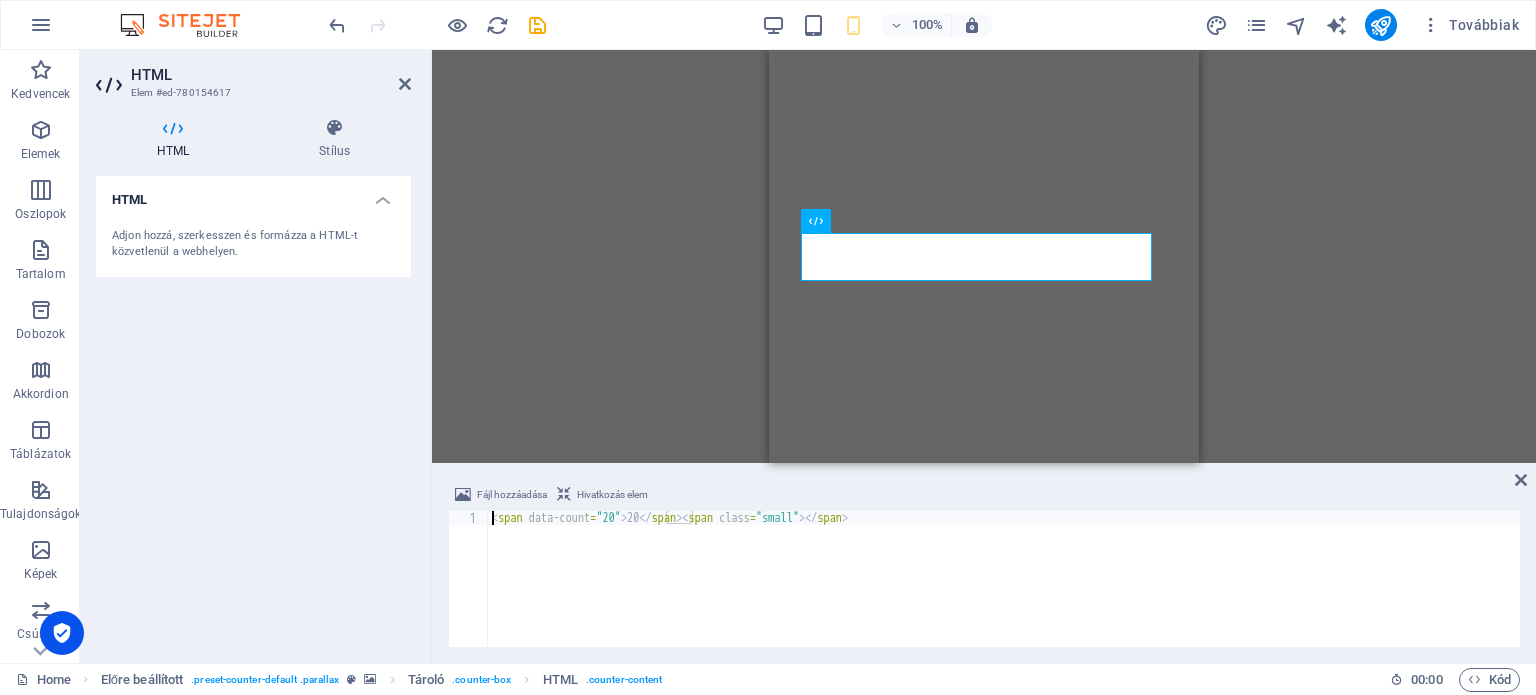 click on "< span   data-count = "20" > 20 </ span > < span   class = "small" > </ span >" at bounding box center [1004, 593] 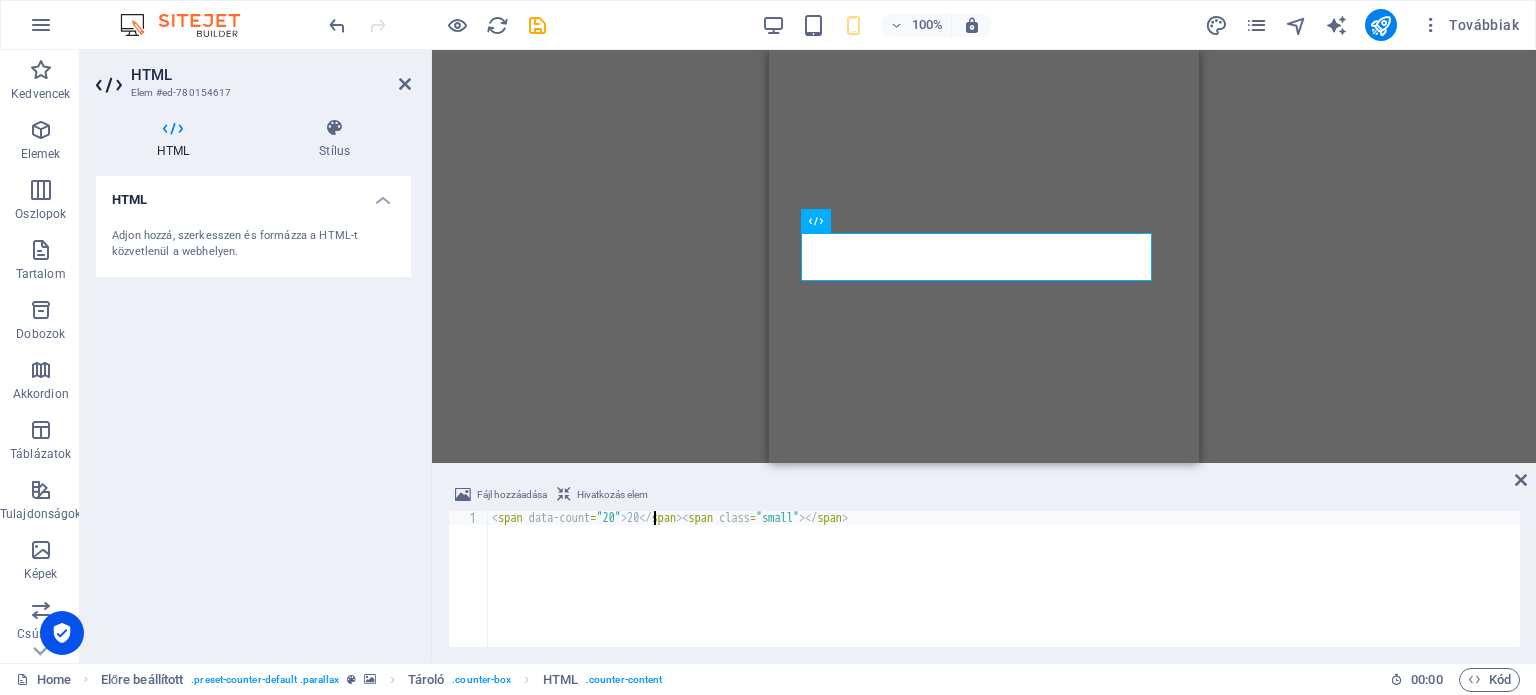 click on "H2   Tároló   Tároló   Térköz   Térköz   Előre beállított   Tároló   Térköz   Tároló   Térköz   Előre beállított   Szöveg   Előre beállított   Tároló   H3   Előre beállított   Tároló   Tároló   Tároló   H3   Tároló   Tároló   Tároló   Előre beállított   Tároló   Tároló   Szöveg   Tároló   Tároló   Szöveg   Tároló   Tároló   Szöveg   Tároló   Tároló   Szöveg   Tároló   Menüsáv   Menü   Szöveg   H3   H3   H3   H3   Tároló   Szöveg   Tároló   Tároló   Tároló   Tároló   Előre beállított   Szöveg   Előre beállított   Galéria   Előre beállított   Tároló   Ikon   Szöveg   Tároló   Tároló   Előre beállított   Galéria   Előre beállított   Tároló   Ikon   Szöveg   Tároló   Tároló   Előre beállított   Galéria   Előre beállított   Ikon   Tároló   Szöveg   Előre beállított   Tároló   Tároló   Előre beállított   Galéria   Előre beállított   Ikon   Tároló   H3" at bounding box center (984, 256) 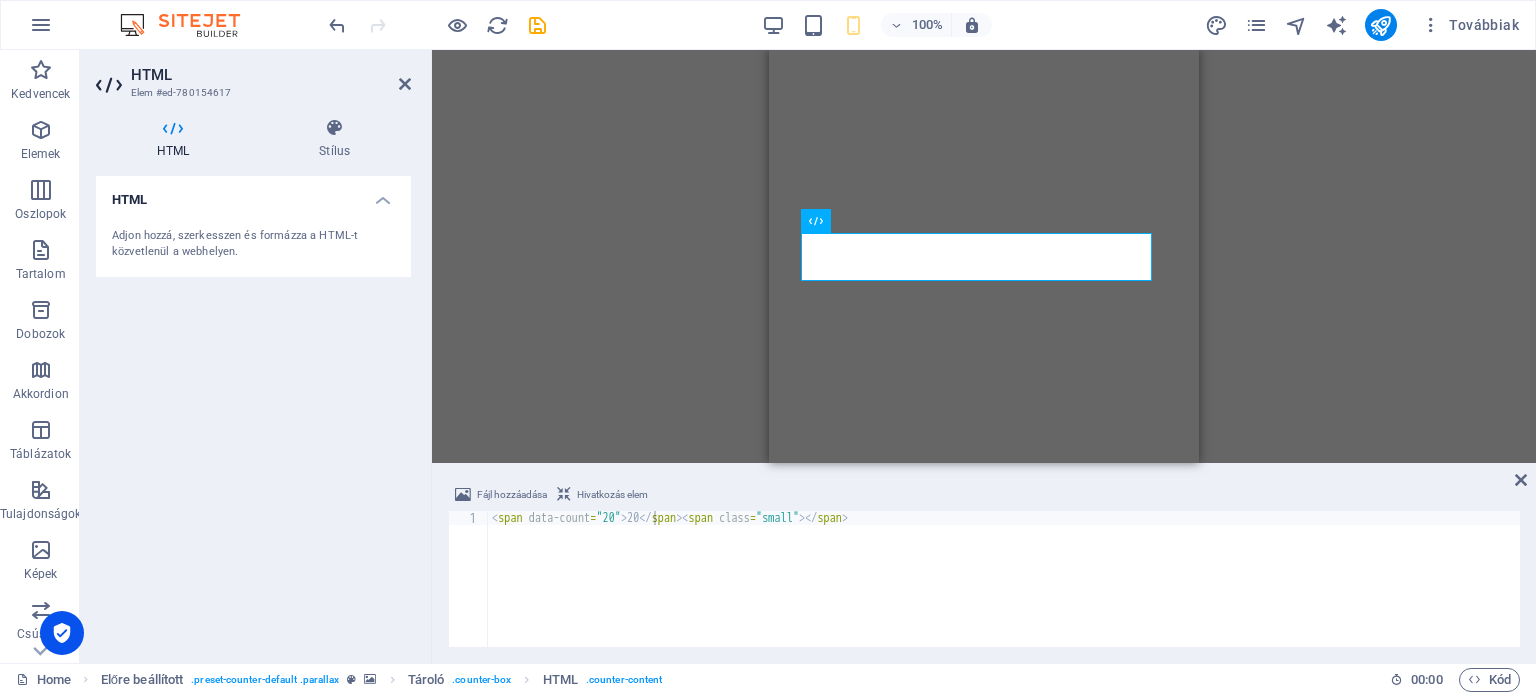 click on "H2   Tároló   Tároló   Térköz   Térköz   Előre beállított   Tároló   Térköz   Tároló   Térköz   Előre beállított   Szöveg   Előre beállított   Tároló   H3   Előre beállított   Tároló   Tároló   Tároló   H3   Tároló   Tároló   Tároló   Előre beállított   Tároló   Tároló   Szöveg   Tároló   Tároló   Szöveg   Tároló   Tároló   Szöveg   Tároló   Tároló   Szöveg   Tároló   Menüsáv   Menü   Szöveg   H3   H3   H3   H3   Tároló   Szöveg   Tároló   Tároló   Tároló   Tároló   Előre beállított   Szöveg   Előre beállított   Galéria   Előre beállított   Tároló   Ikon   Szöveg   Tároló   Tároló   Előre beállított   Galéria   Előre beállított   Tároló   Ikon   Szöveg   Tároló   Tároló   Előre beállított   Galéria   Előre beállított   Ikon   Tároló   Szöveg   Előre beállított   Tároló   Tároló   Előre beállított   Galéria   Előre beállított   Ikon   Tároló   H3" at bounding box center (984, 256) 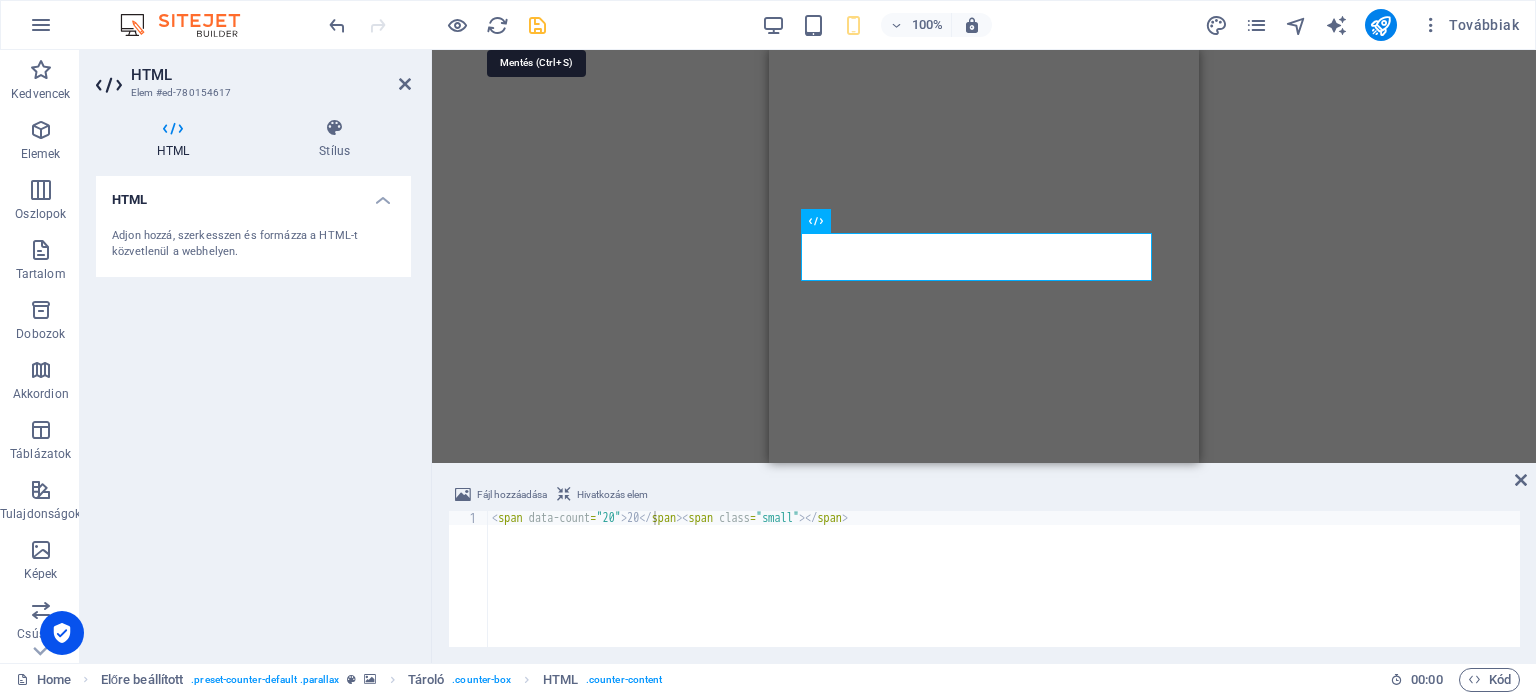 click at bounding box center [537, 25] 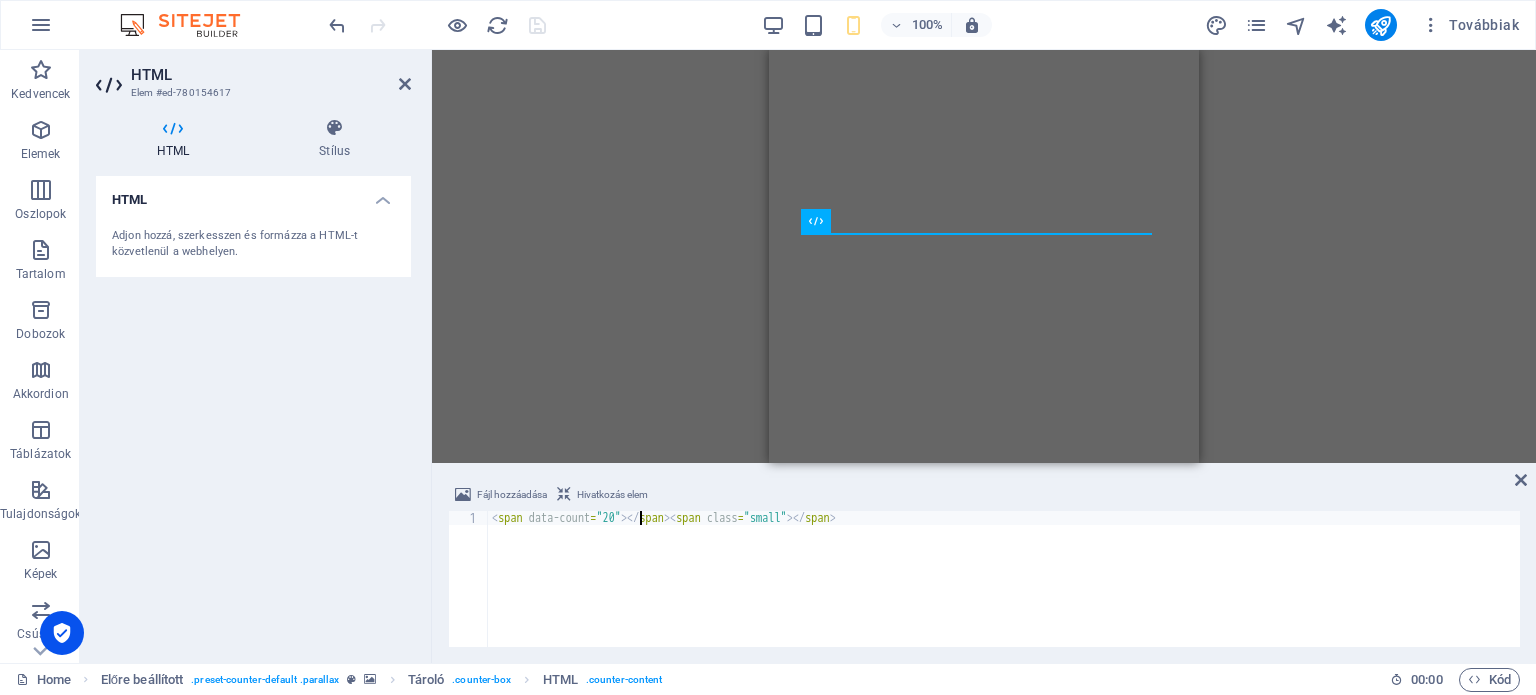 scroll, scrollTop: 0, scrollLeft: 12, axis: horizontal 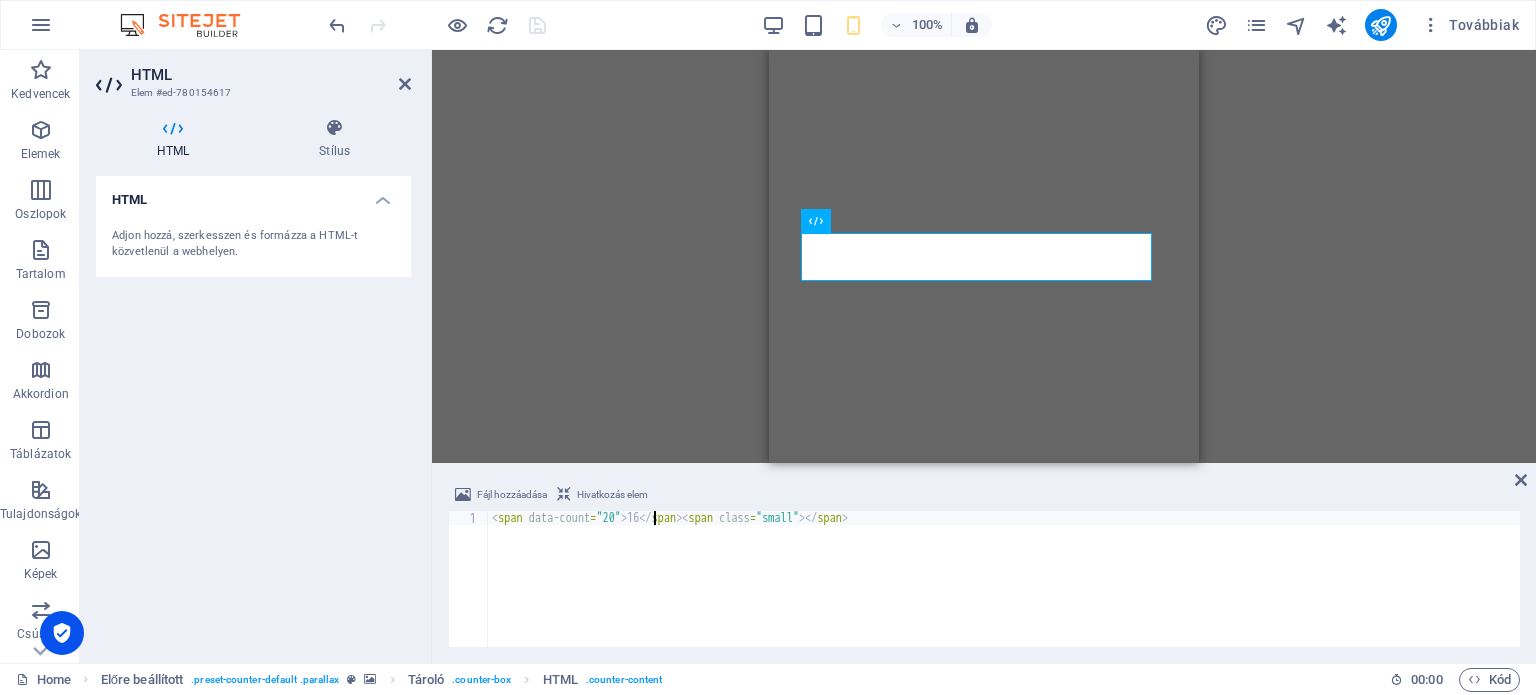 type on "<span data-count="20">166</span><span class="small"></span>" 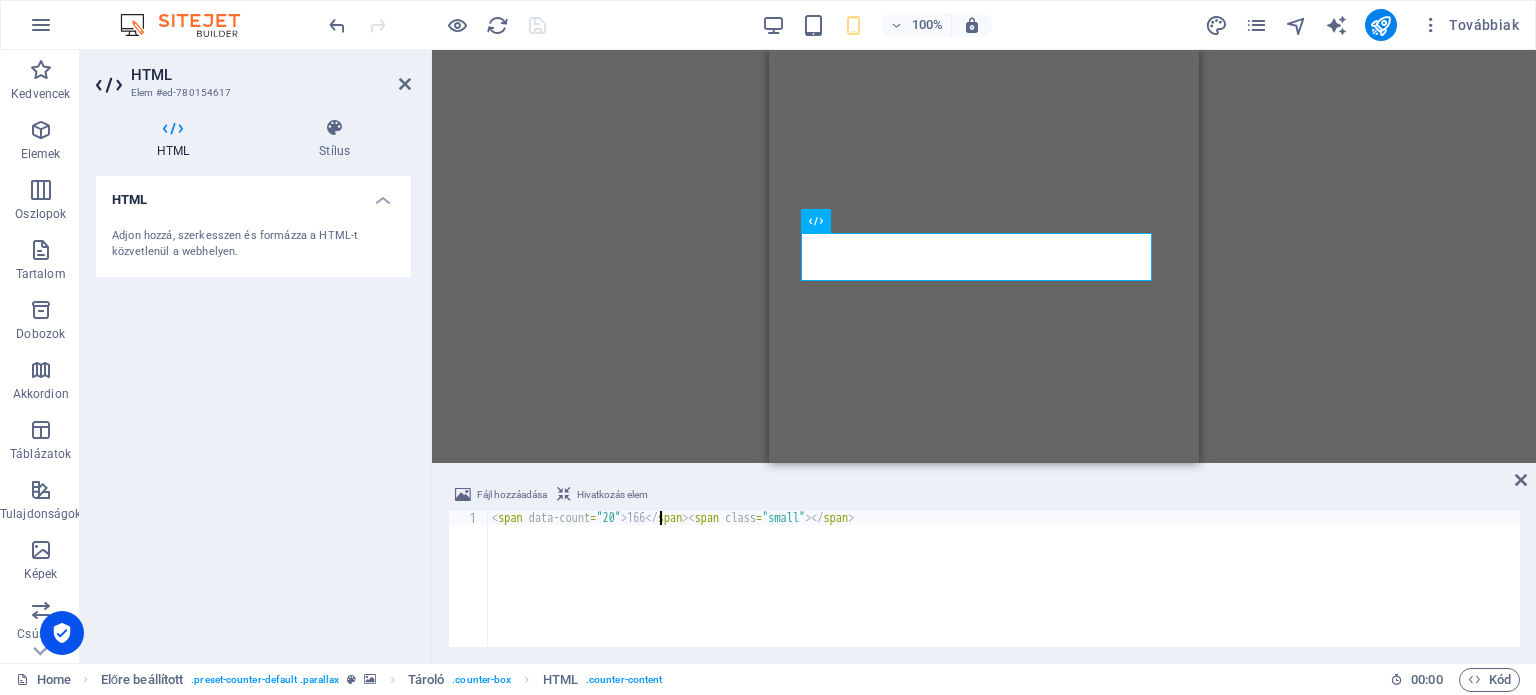 scroll, scrollTop: 0, scrollLeft: 14, axis: horizontal 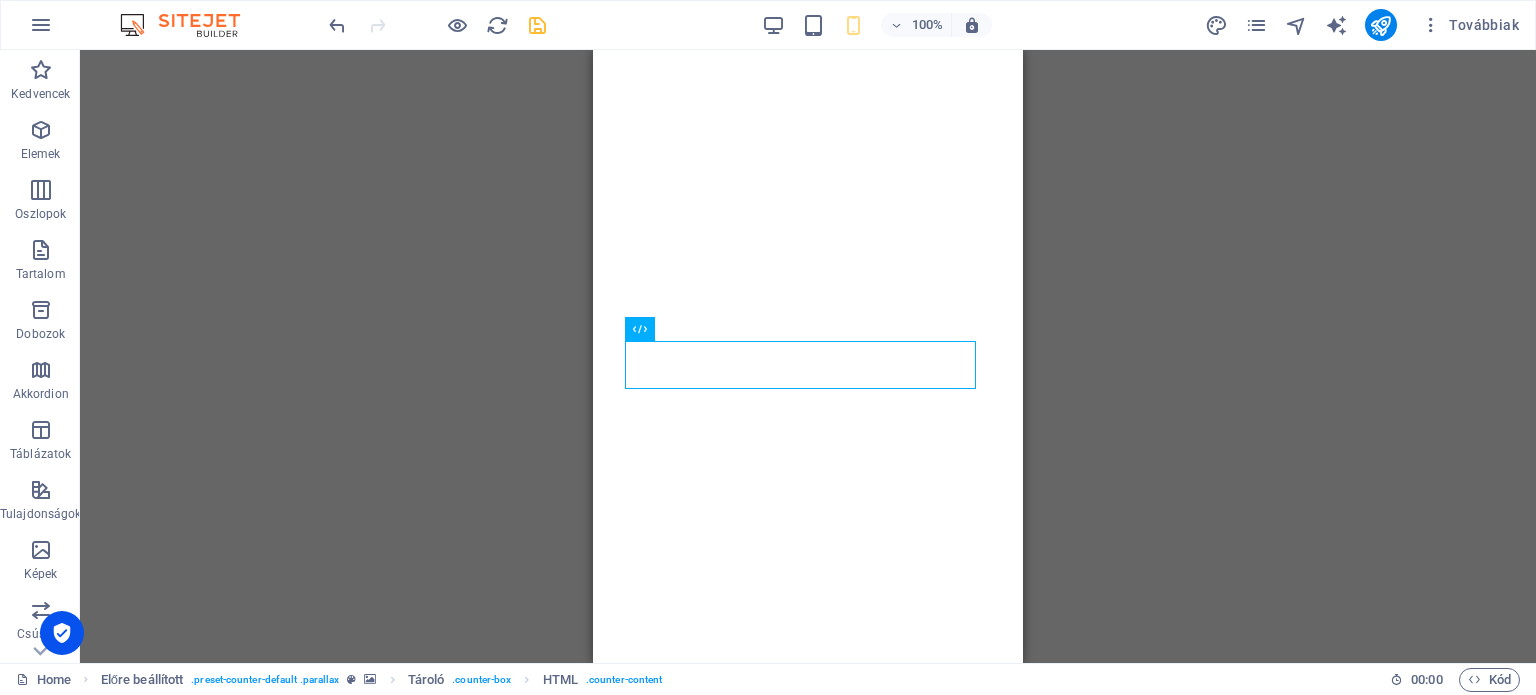 click on "H2   Tároló   Tároló   Térköz   Térköz   Előre beállított   Tároló   Térköz   Tároló   Térköz   Előre beállított   Szöveg   Előre beállított   Tároló   H3   Előre beállított   Tároló   Tároló   Tároló   H3   Tároló   Tároló   Tároló   Előre beállított   Tároló   Tároló   Szöveg   Tároló   Tároló   Szöveg   Tároló   Tároló   Szöveg   Tároló   Tároló   Szöveg   Tároló   Menüsáv   Menü   Szöveg   H3   H3   H3   H3   Tároló   Szöveg   Tároló   Tároló   Tároló   Tároló   Előre beállított   Szöveg   Előre beállított   Galéria   Előre beállított   Tároló   Ikon   Szöveg   Tároló   Tároló   Előre beállított   Galéria   Előre beállított   Tároló   Ikon   Szöveg   Tároló   Tároló   Előre beállított   Galéria   Előre beállított   Ikon   Tároló   Szöveg   Előre beállított   Tároló   Tároló   Előre beállított   Galéria   Előre beállított   Ikon   Tároló   H3" at bounding box center [808, 356] 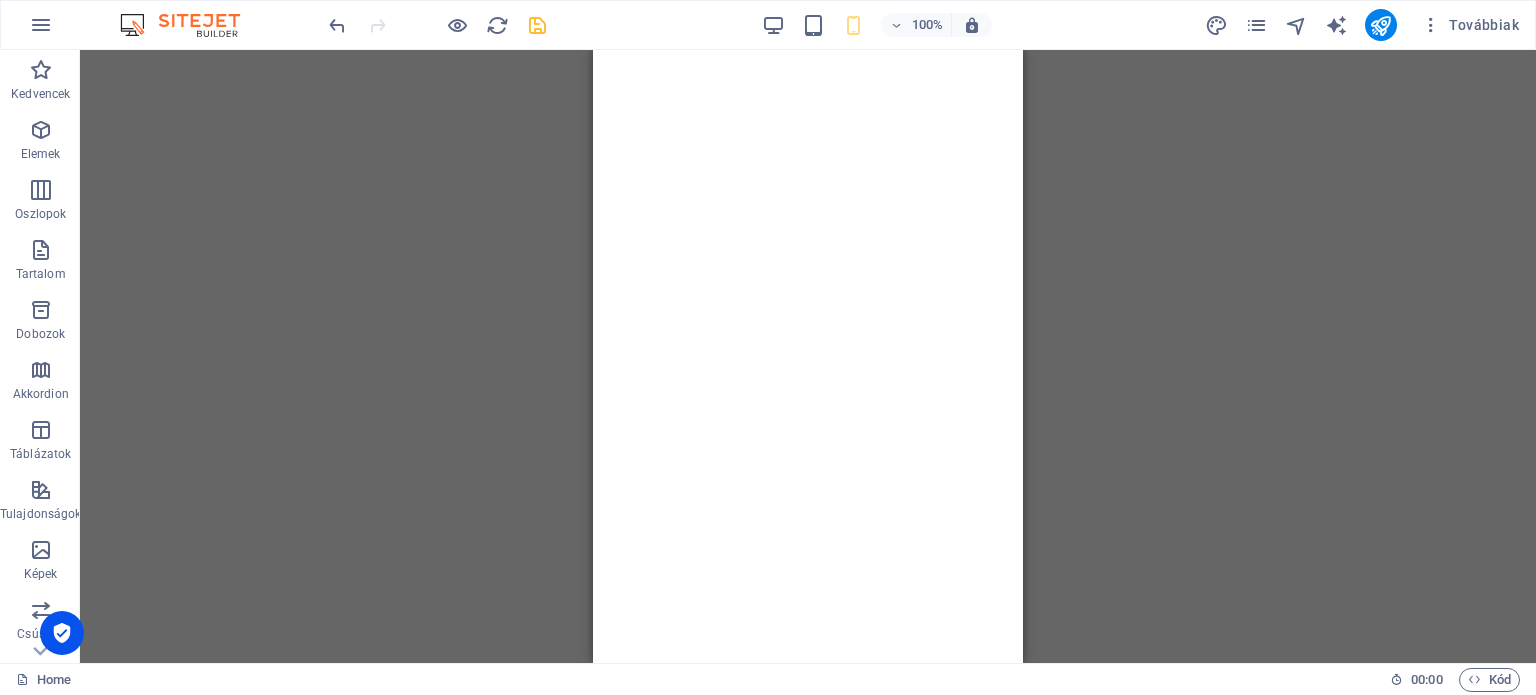 click on "H2   Tároló   Tároló   Térköz   Térköz   Előre beállított   Tároló   Térköz   Tároló   Térköz   Előre beállított   Szöveg   Előre beállított   Tároló   H3   Előre beállított   Tároló   Tároló   Tároló   H3   Tároló   Tároló   Tároló   Előre beállított   Tároló   Tároló   Szöveg   Tároló   Tároló   Szöveg   Tároló   Tároló   Szöveg   Tároló   Tároló   Szöveg   Tároló   Menüsáv   Menü   Szöveg   H3   H3   H3   H3   Tároló   Szöveg   Tároló   Tároló   Tároló   Tároló   Előre beállított   Szöveg   Előre beállított   Galéria   Előre beállított   Tároló   Ikon   Szöveg   Tároló   Tároló   Előre beállított   Galéria   Előre beállított   Tároló   Ikon   Szöveg   Tároló   Tároló   Előre beállított   Galéria   Előre beállított   Ikon   Tároló   Szöveg   Előre beállított   Tároló   Tároló   Előre beállított   Galéria   Előre beállított   Ikon   Tároló   H3" at bounding box center (808, 356) 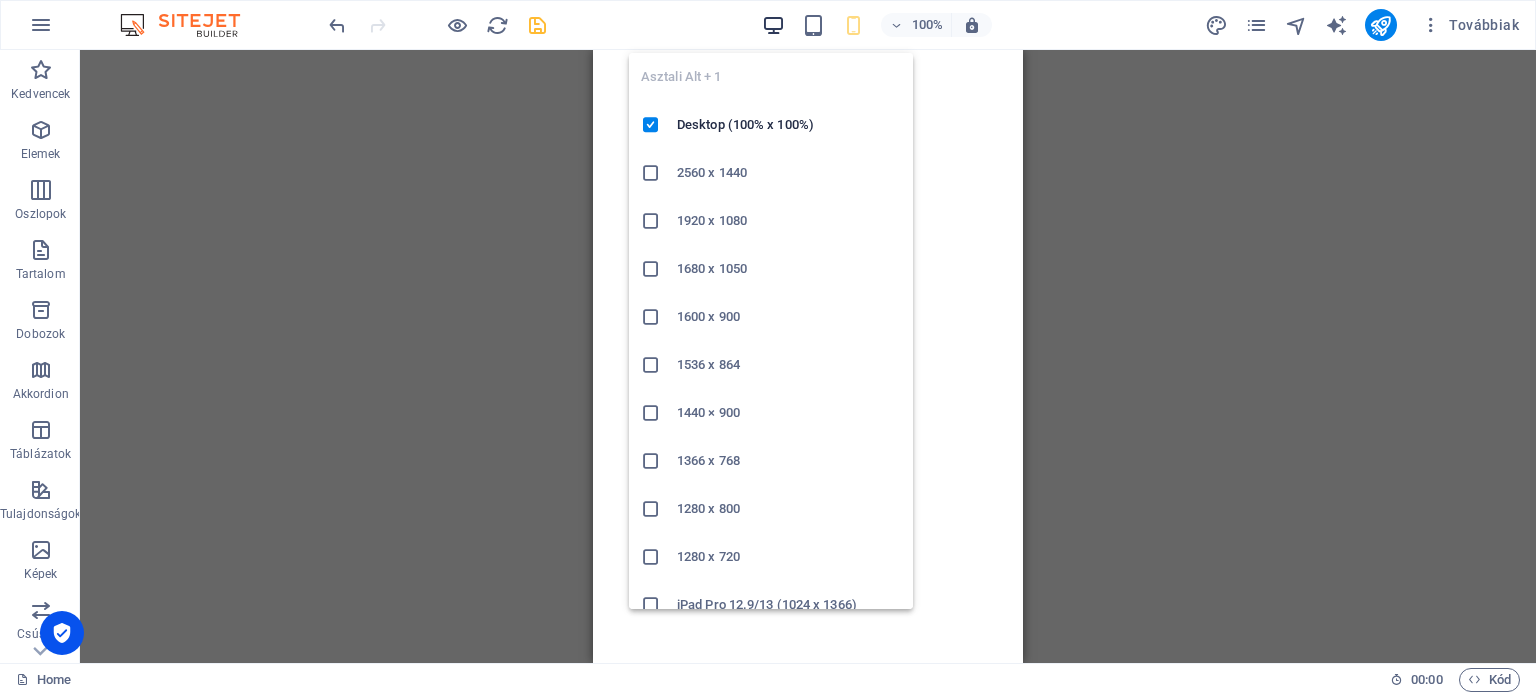 click at bounding box center [773, 25] 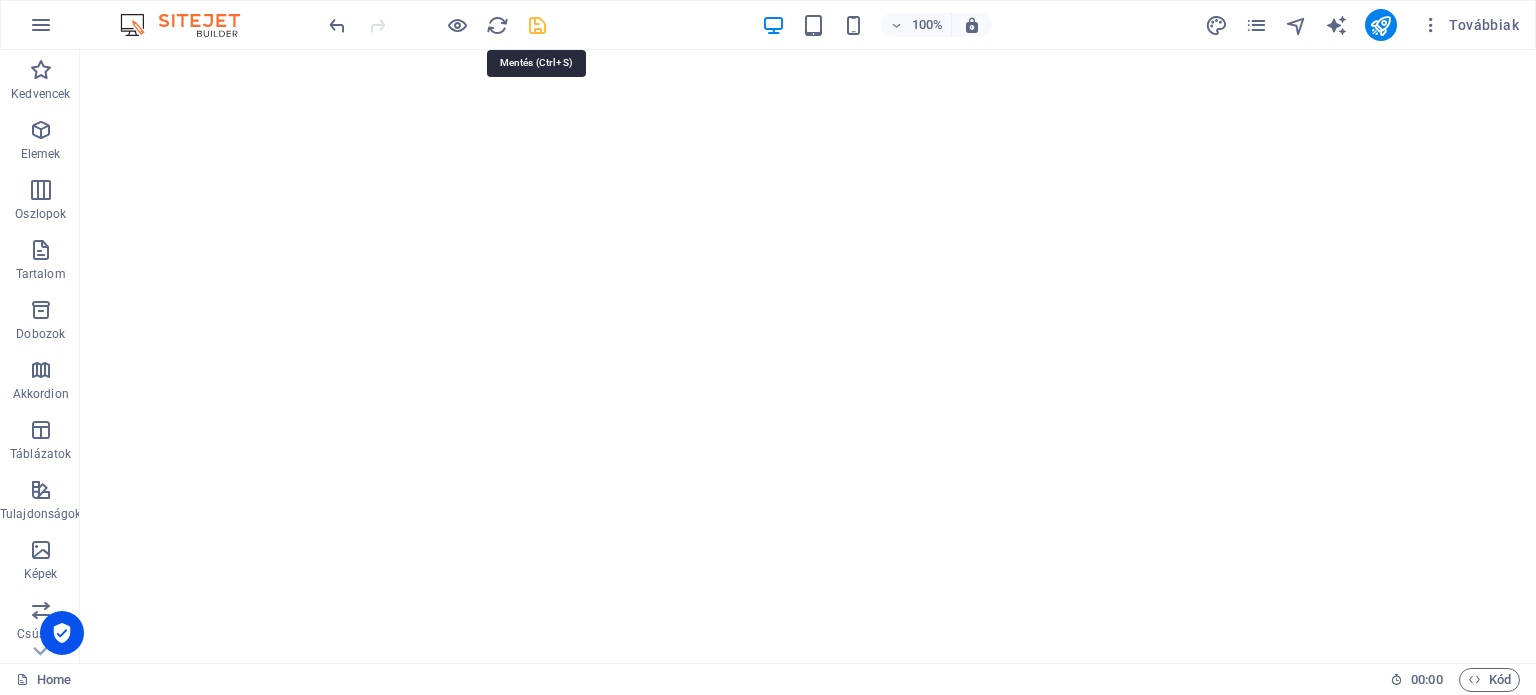 click at bounding box center (537, 25) 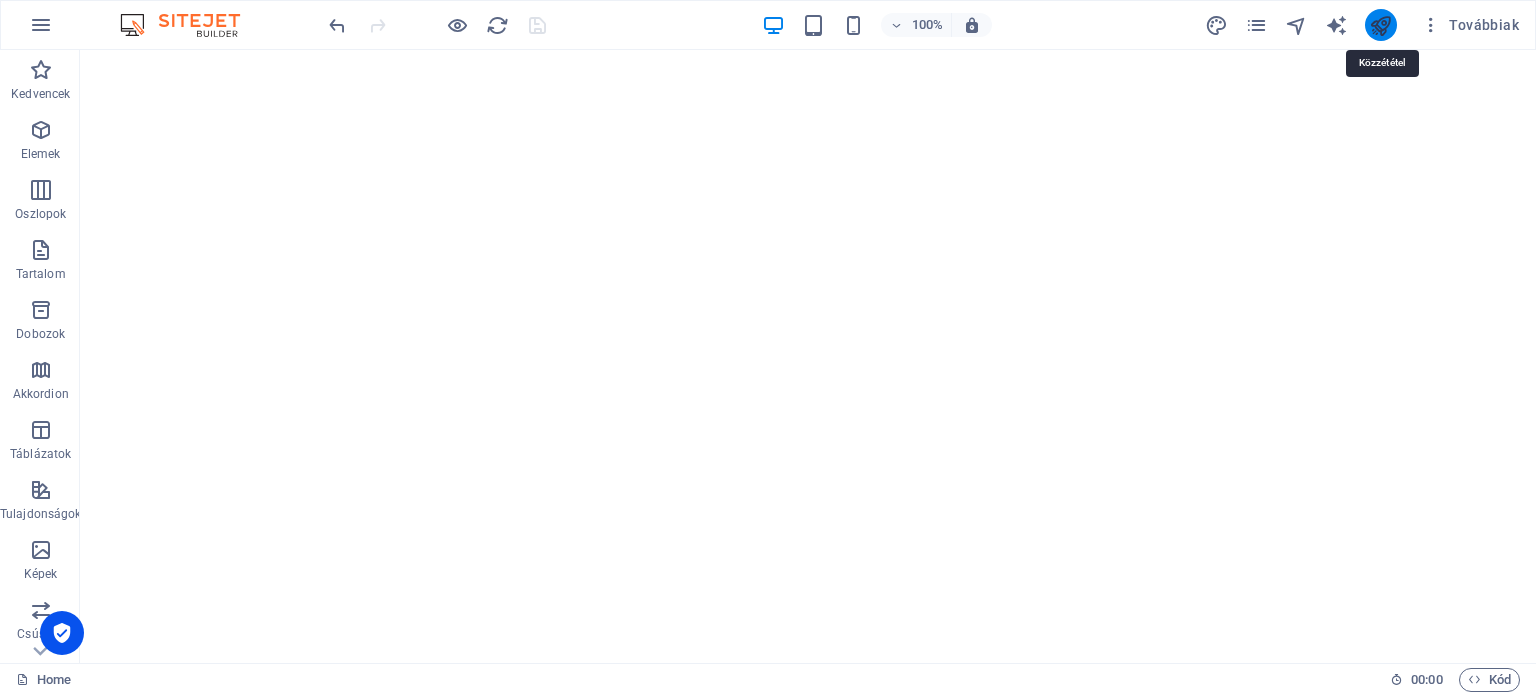click at bounding box center (1380, 25) 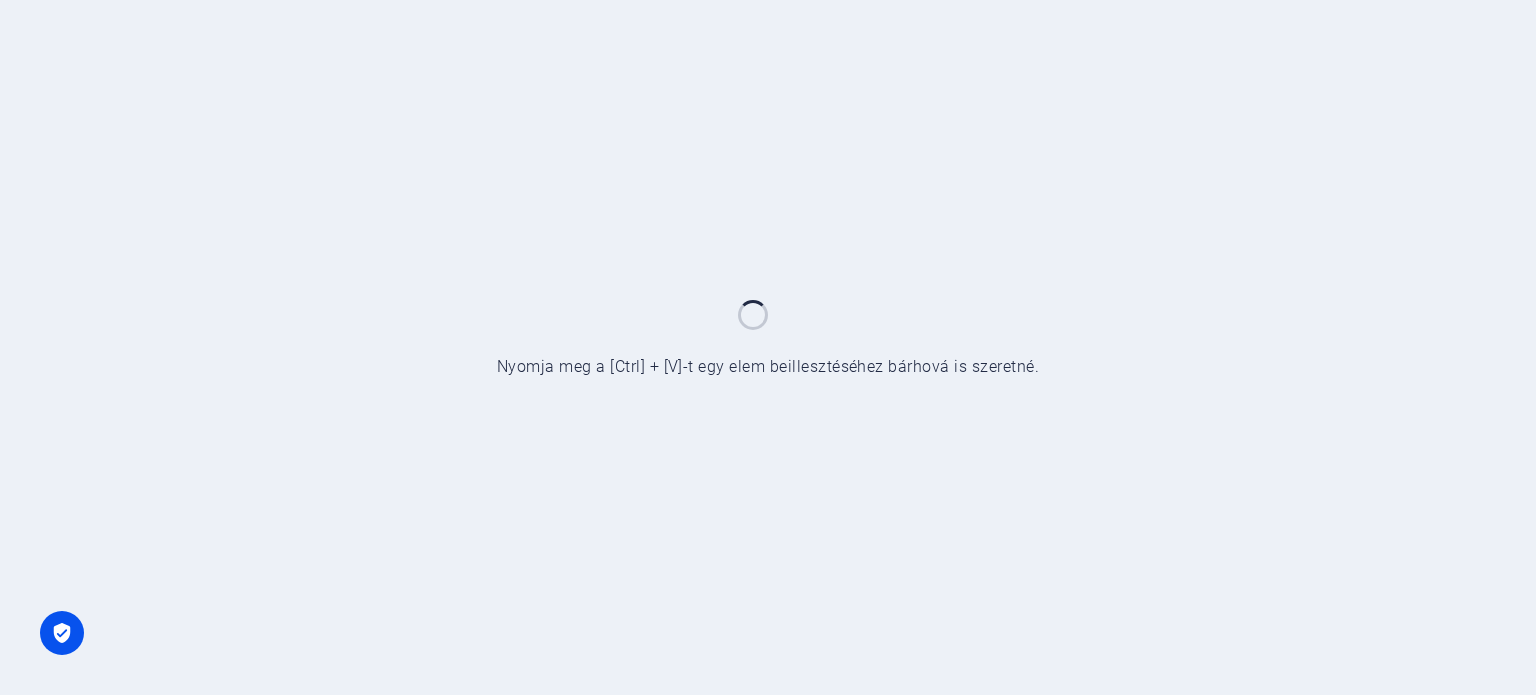 scroll, scrollTop: 0, scrollLeft: 0, axis: both 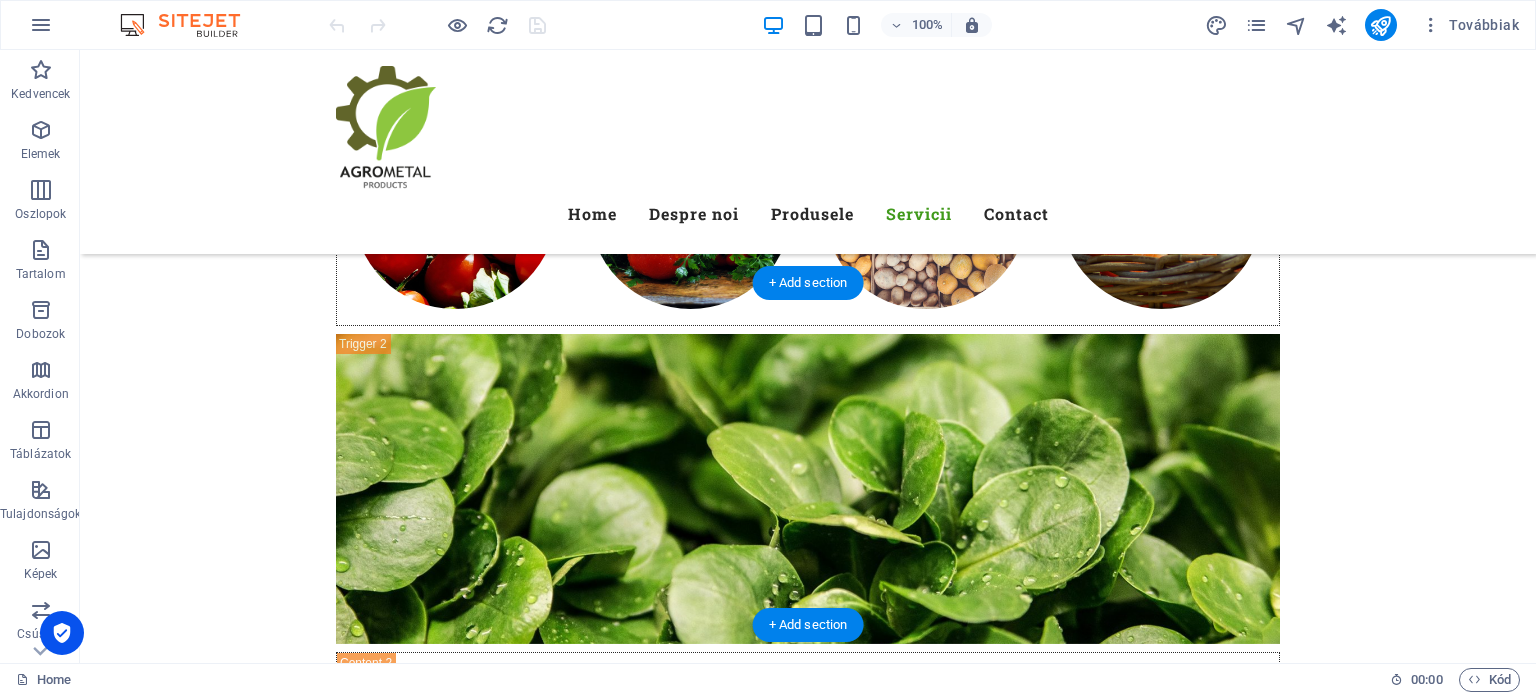 click at bounding box center (808, 7464) 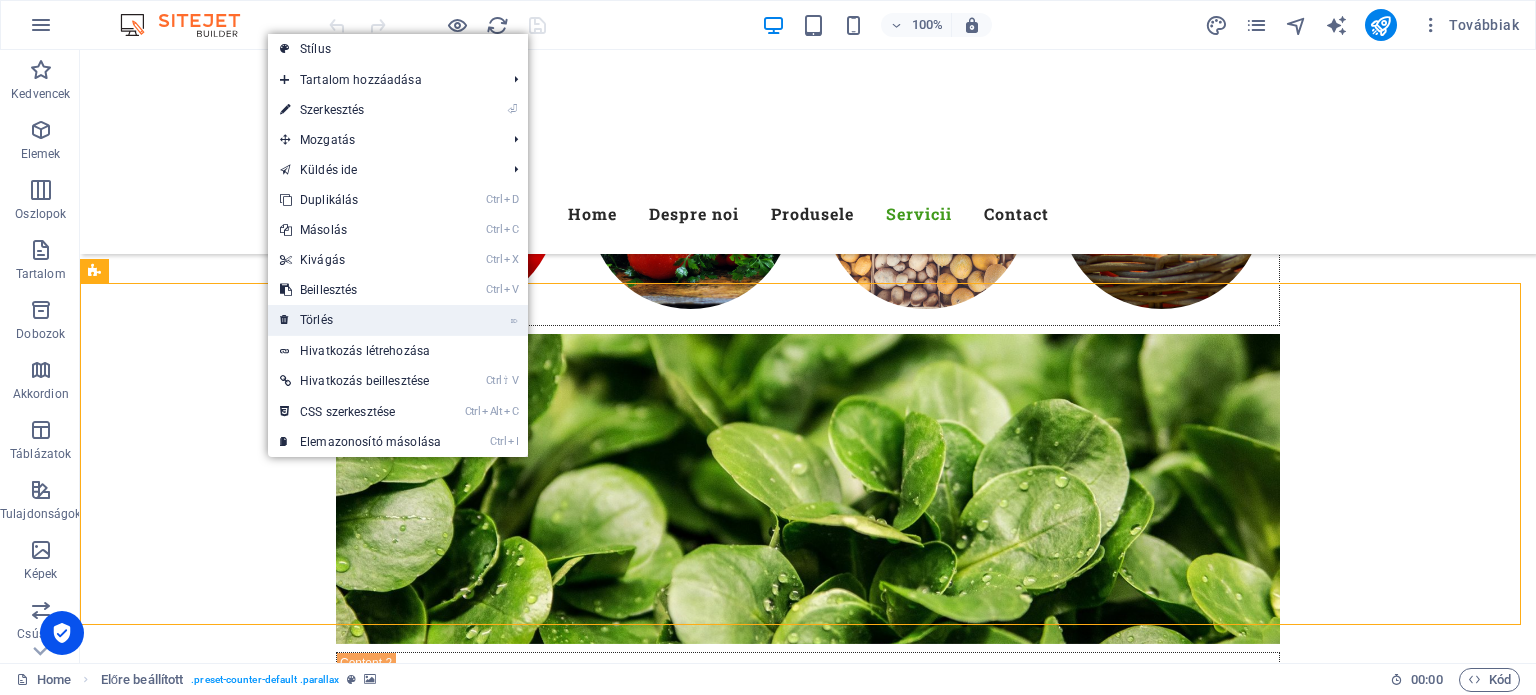 click on "⌦  Törlés" at bounding box center [360, 320] 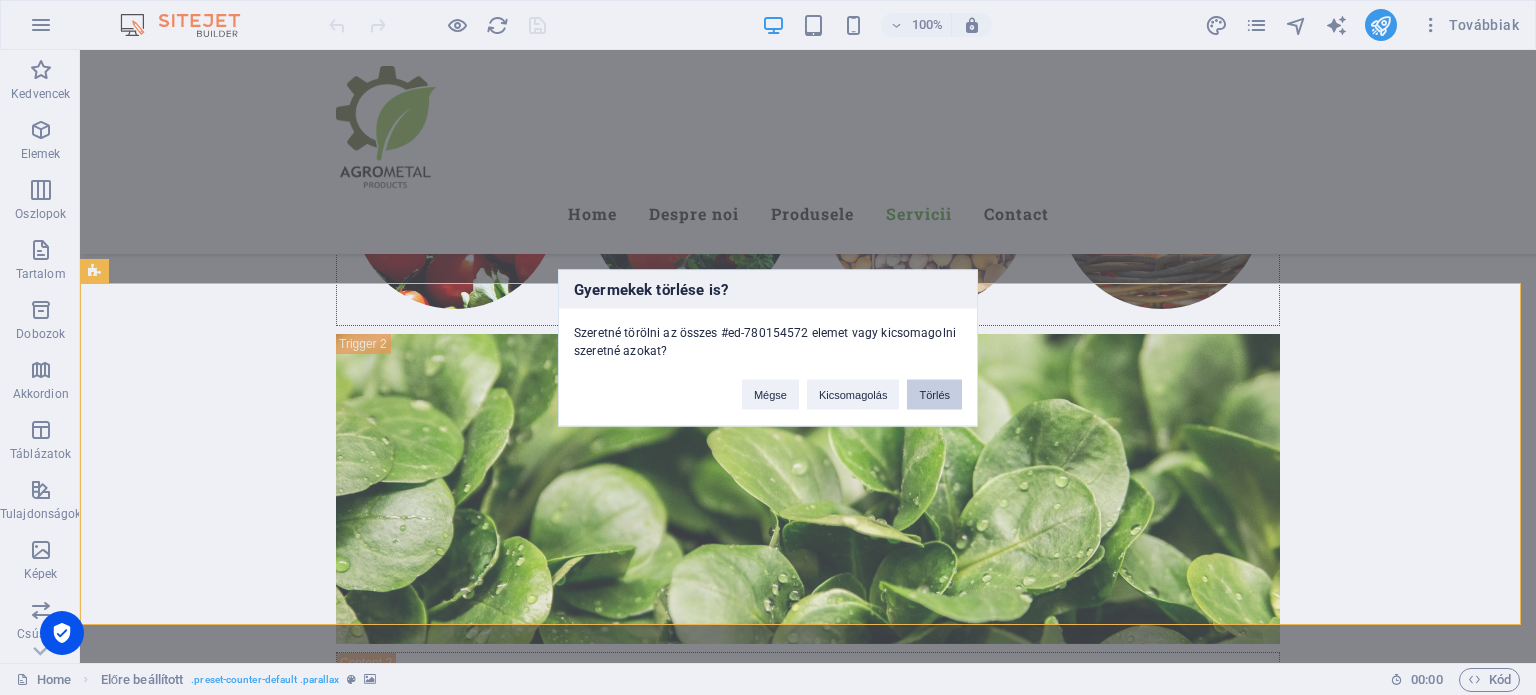 click on "Törlés" at bounding box center [934, 394] 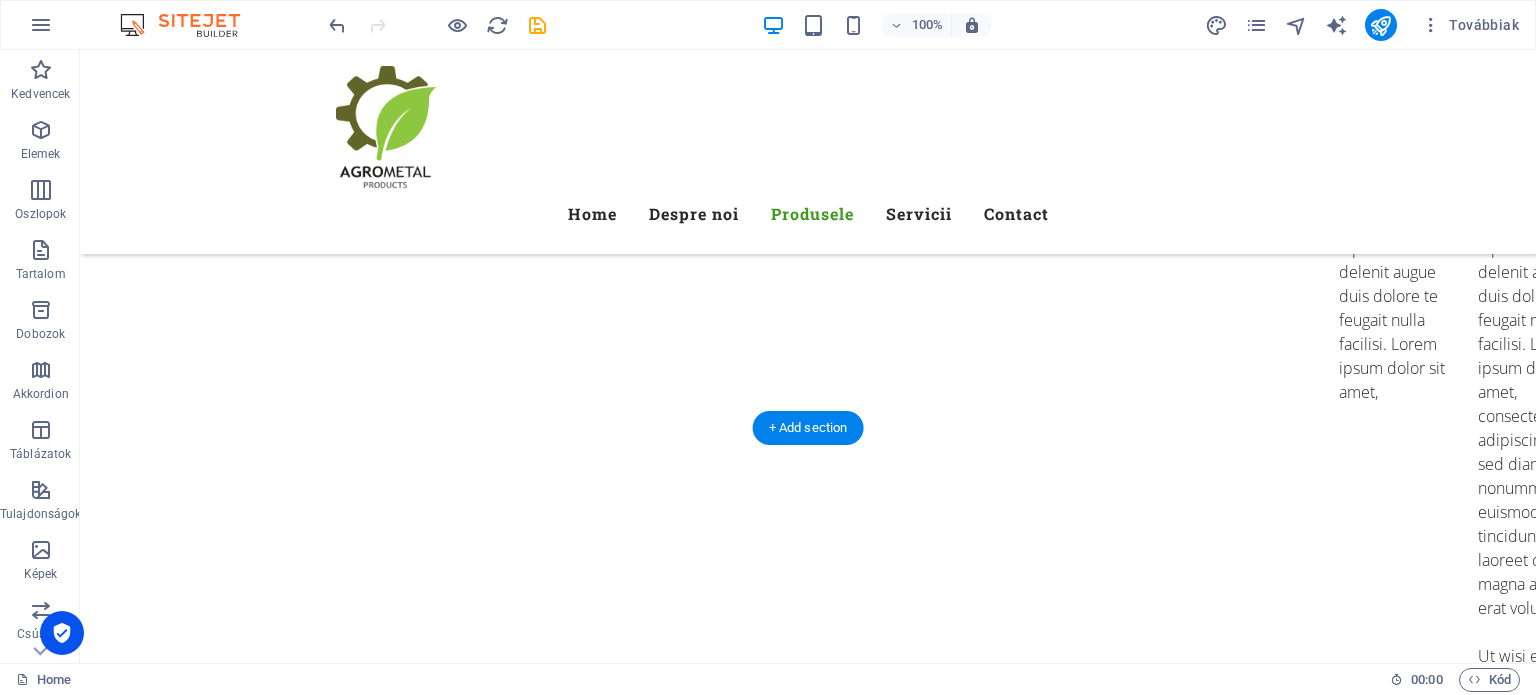 scroll, scrollTop: 6400, scrollLeft: 0, axis: vertical 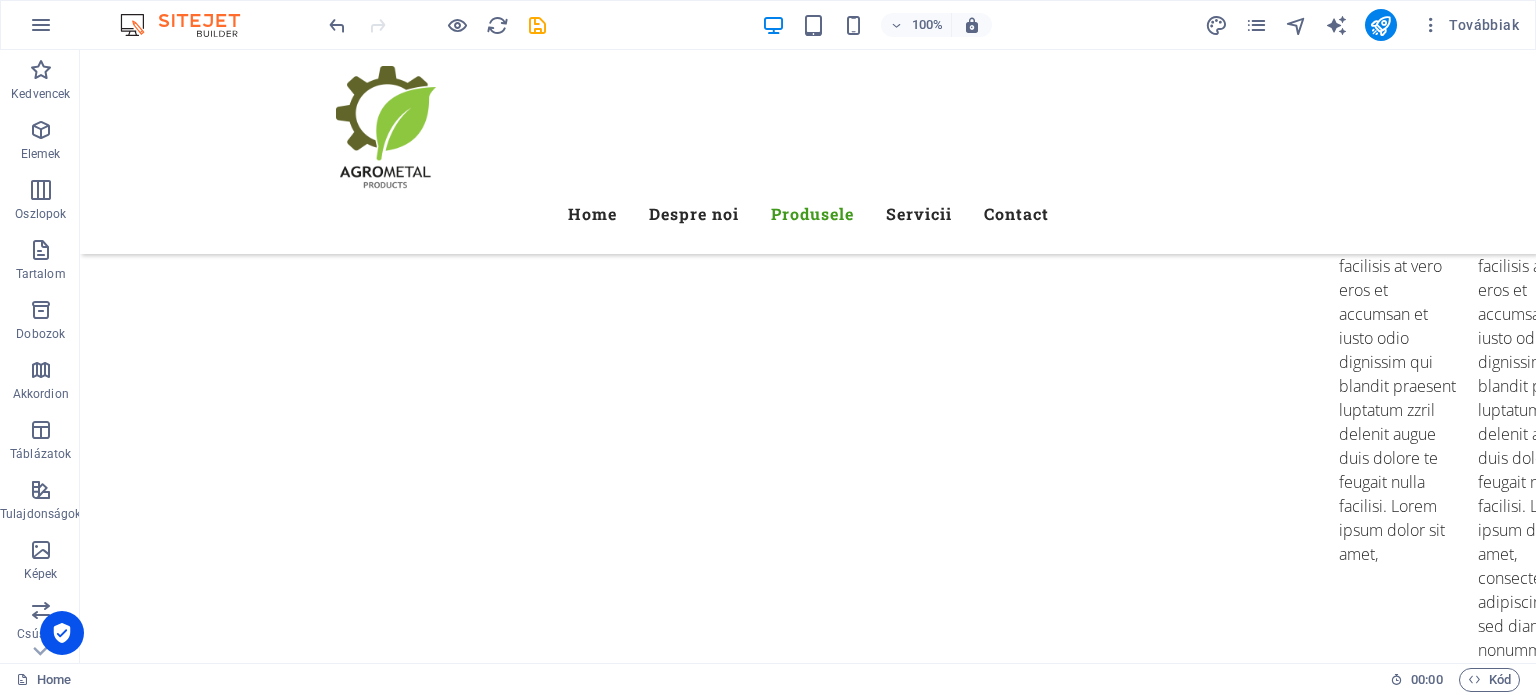 click at bounding box center (537, 25) 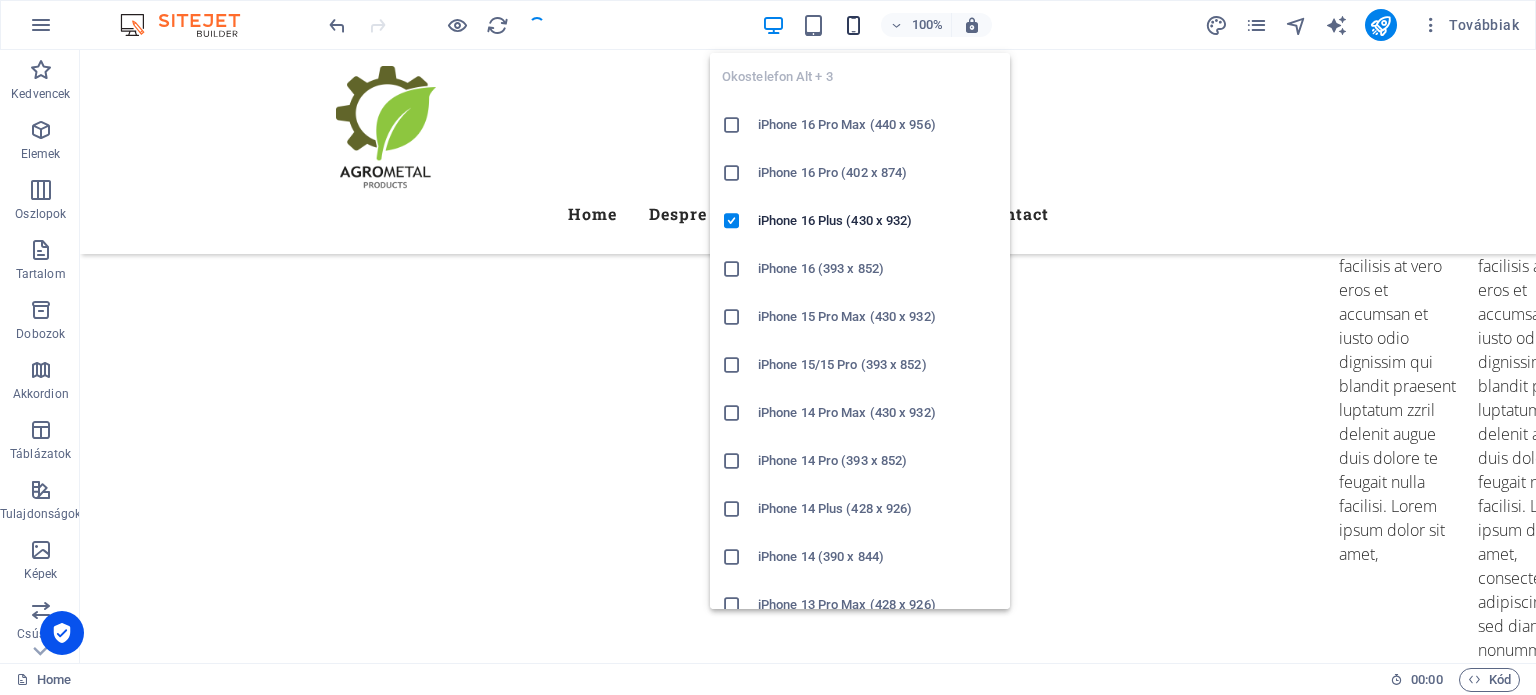 click at bounding box center [853, 25] 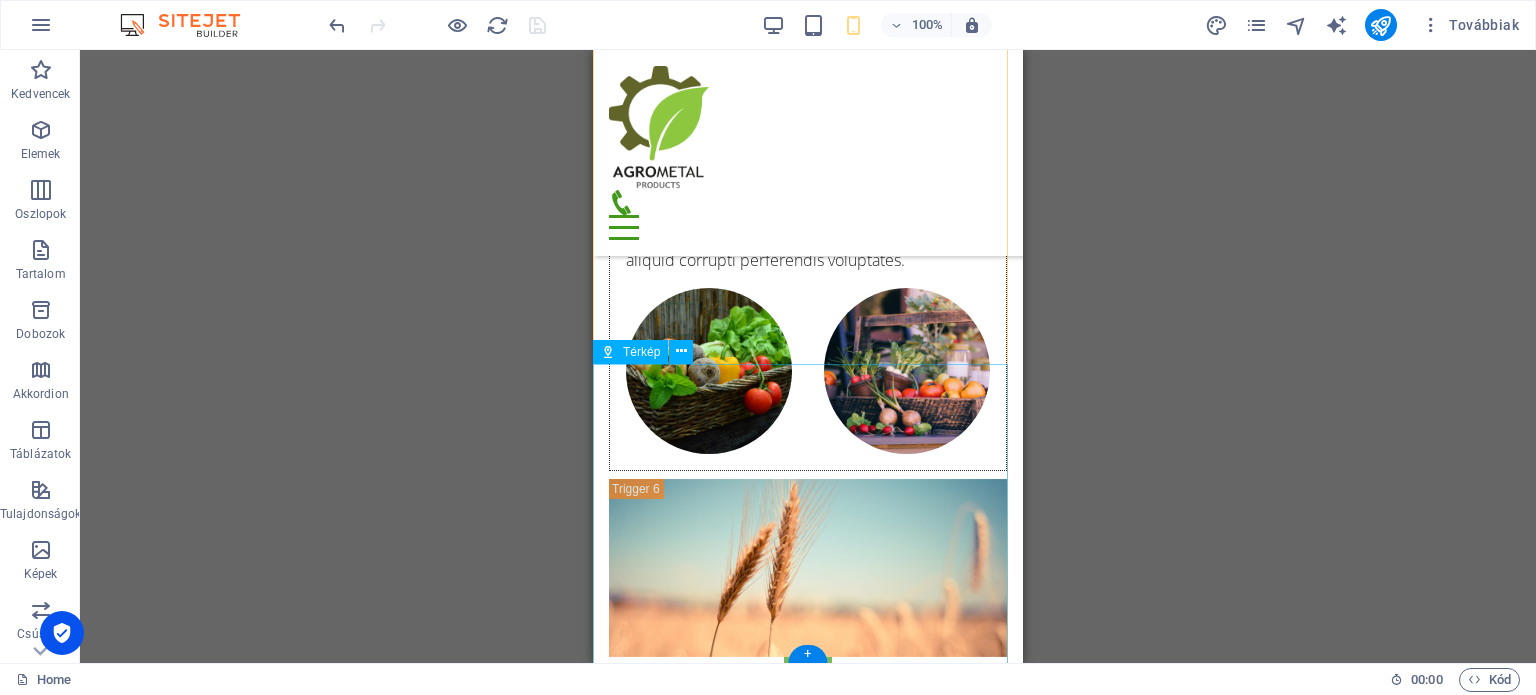 scroll, scrollTop: 13747, scrollLeft: 0, axis: vertical 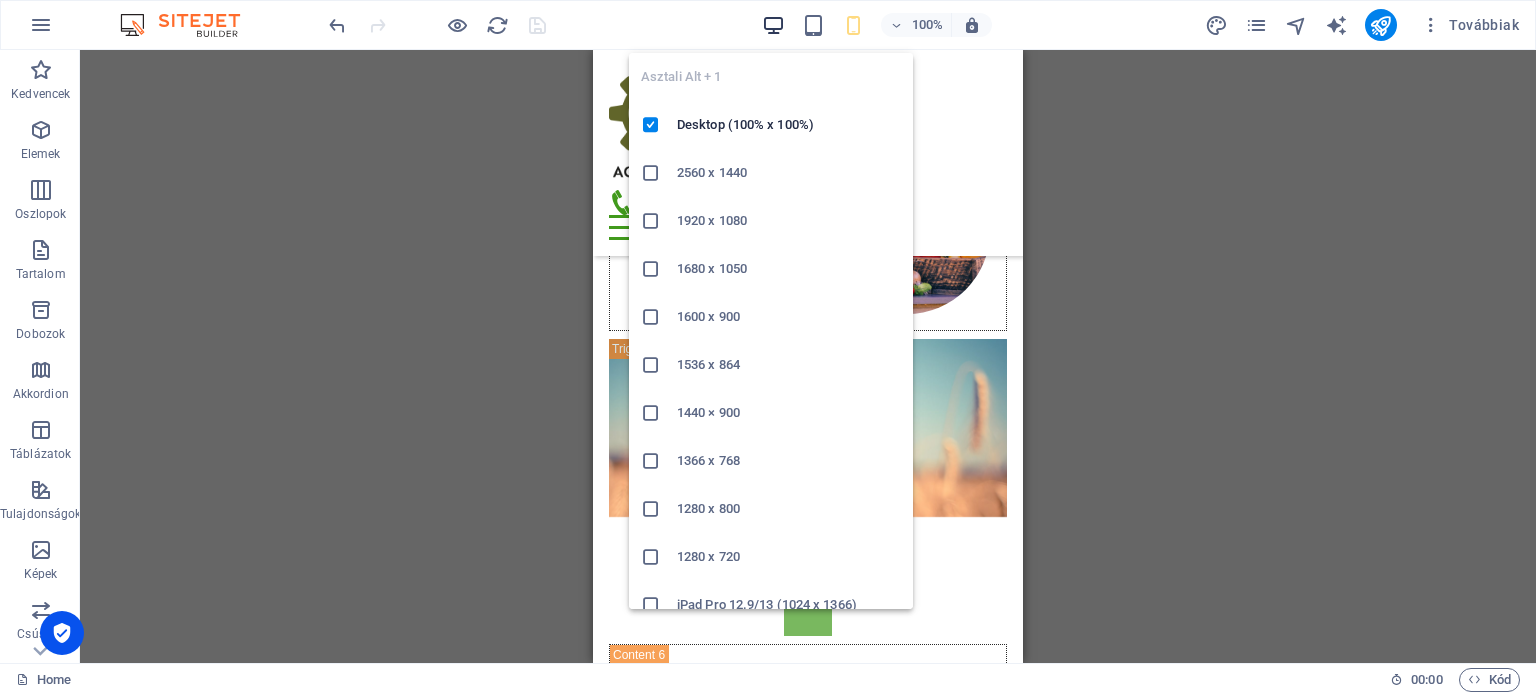 click at bounding box center (773, 25) 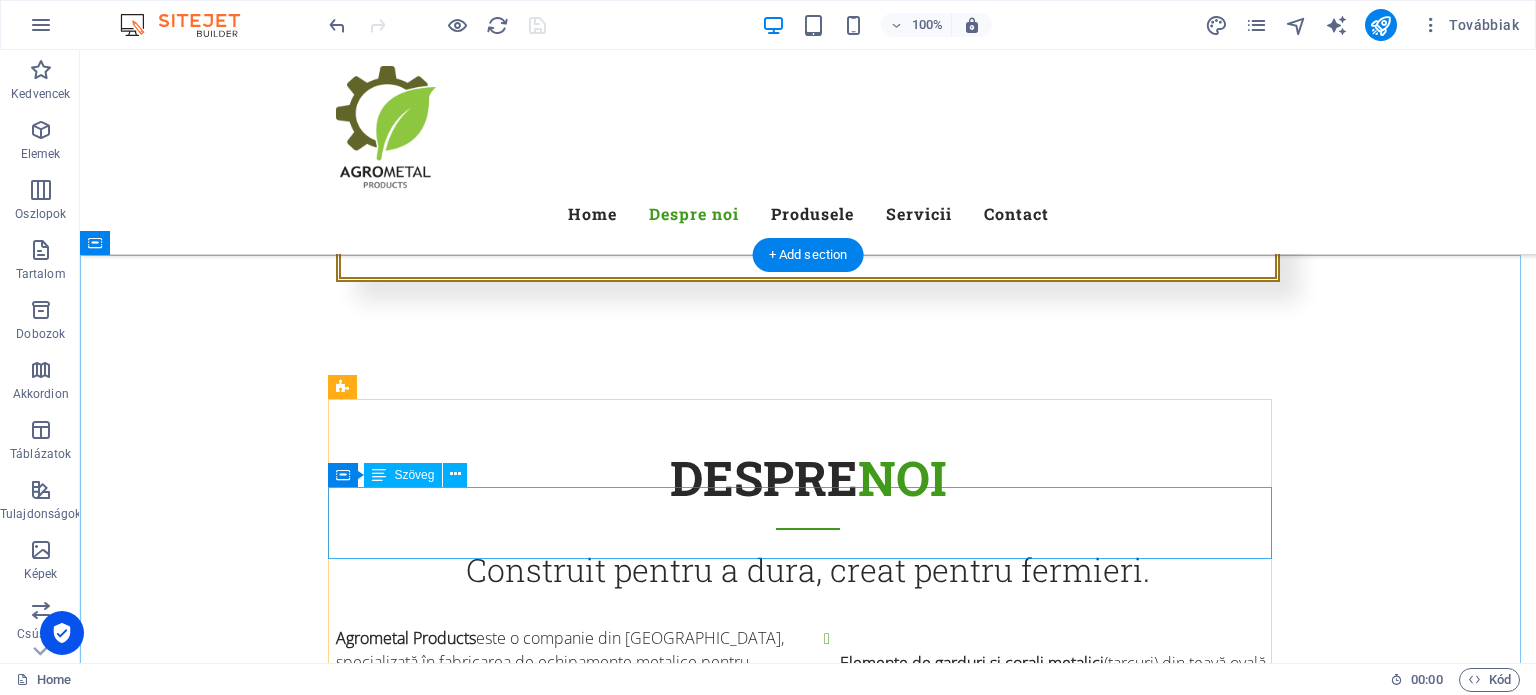 scroll, scrollTop: 1369, scrollLeft: 0, axis: vertical 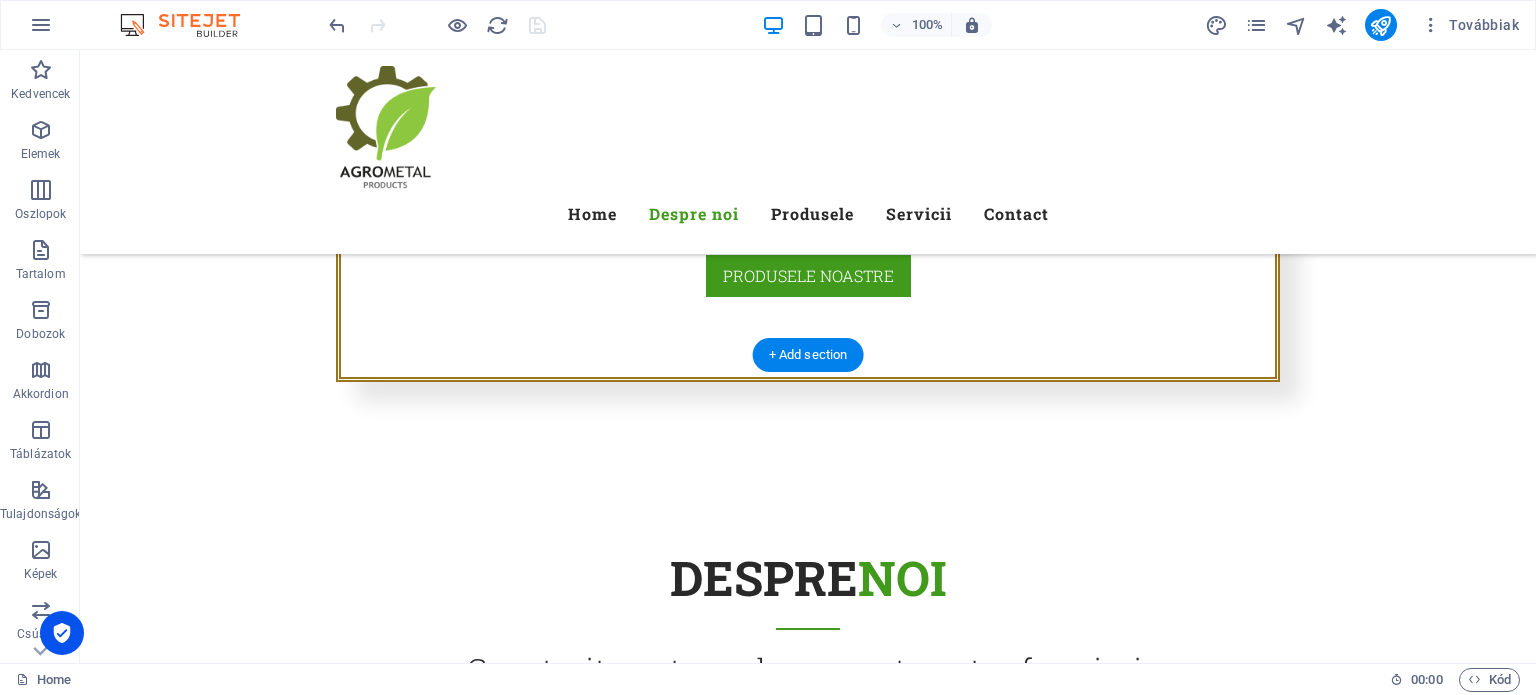 click at bounding box center (808, 2517) 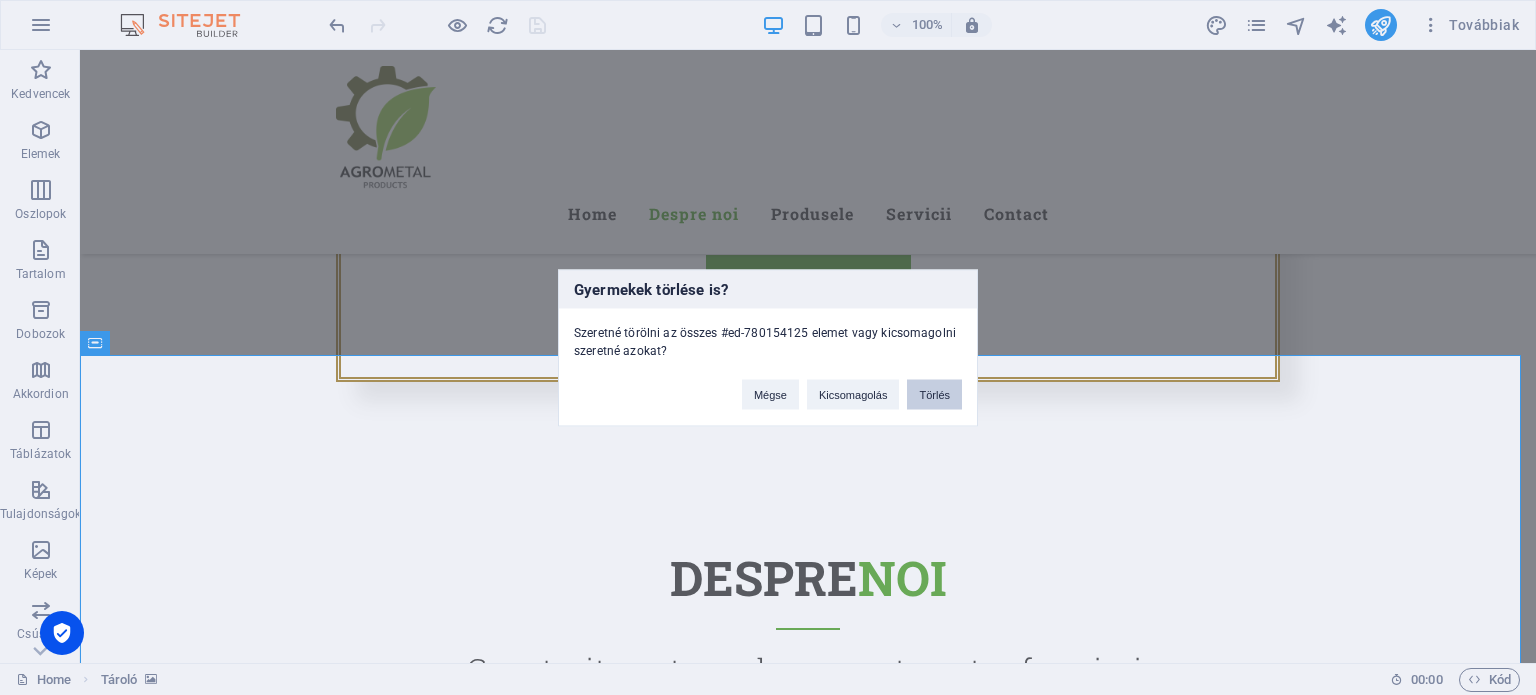 click on "Törlés" at bounding box center [934, 394] 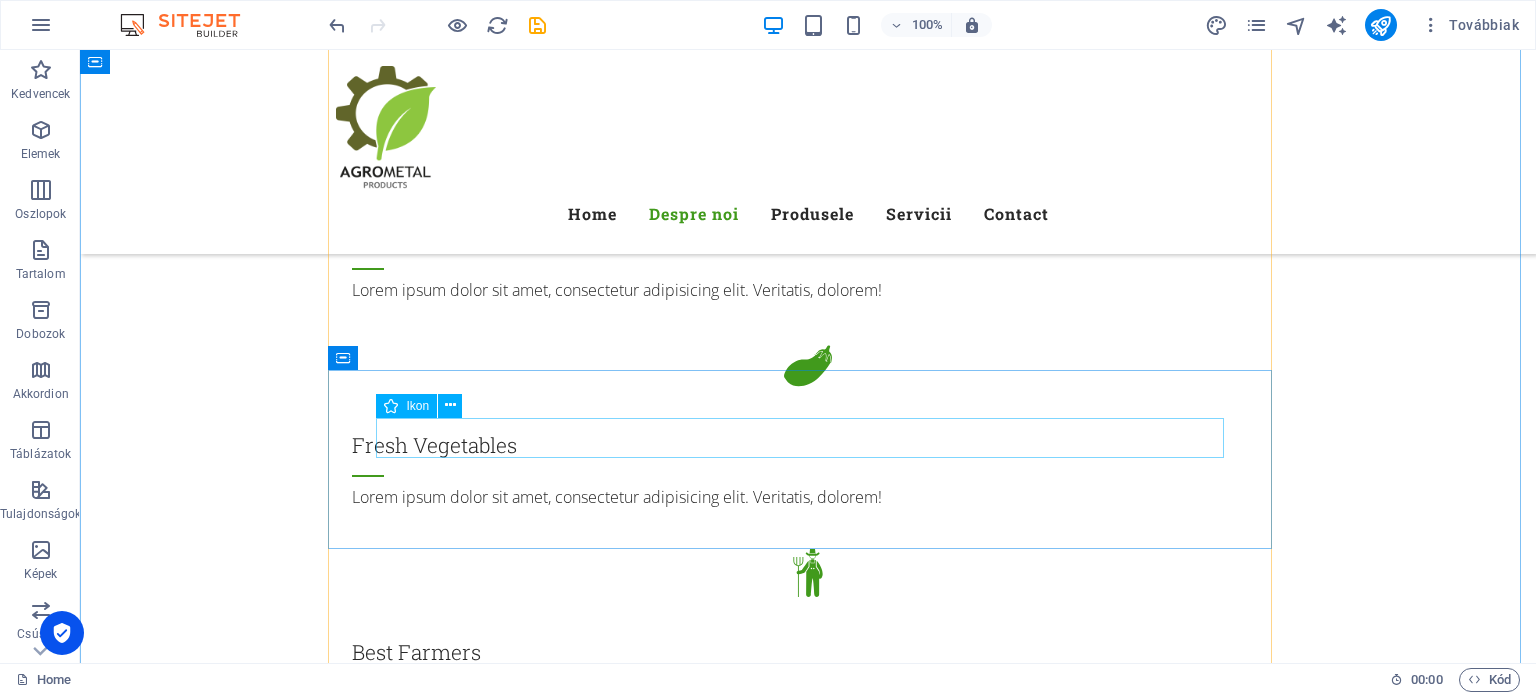 scroll, scrollTop: 2000, scrollLeft: 0, axis: vertical 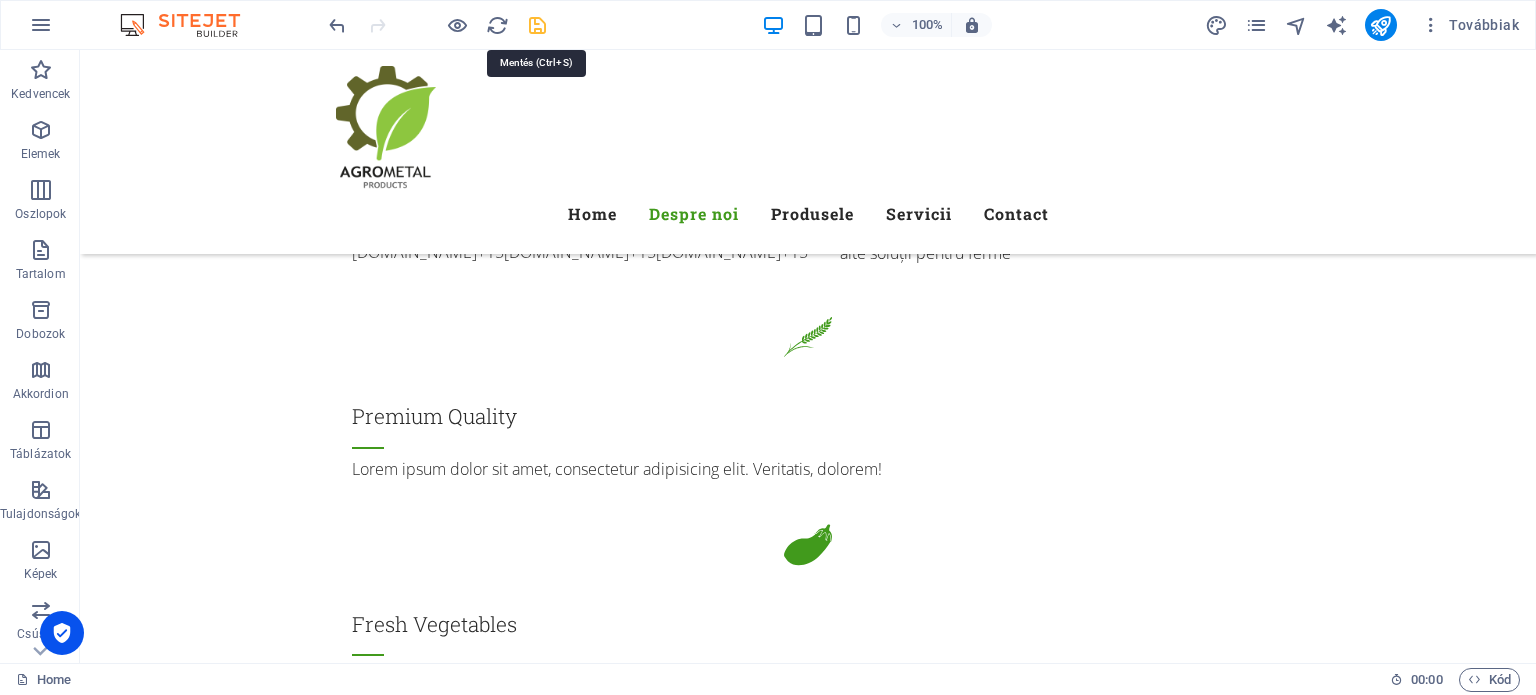 click at bounding box center (537, 25) 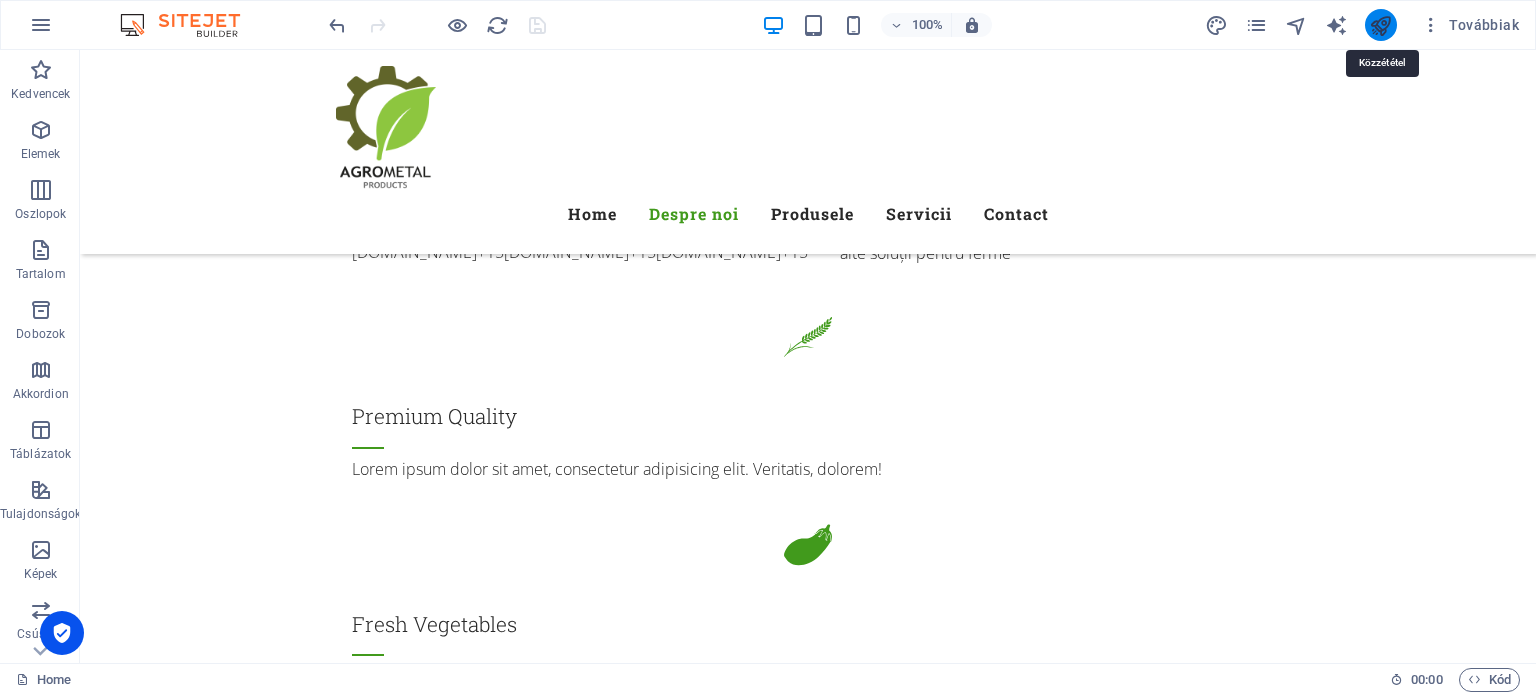 click at bounding box center [1380, 25] 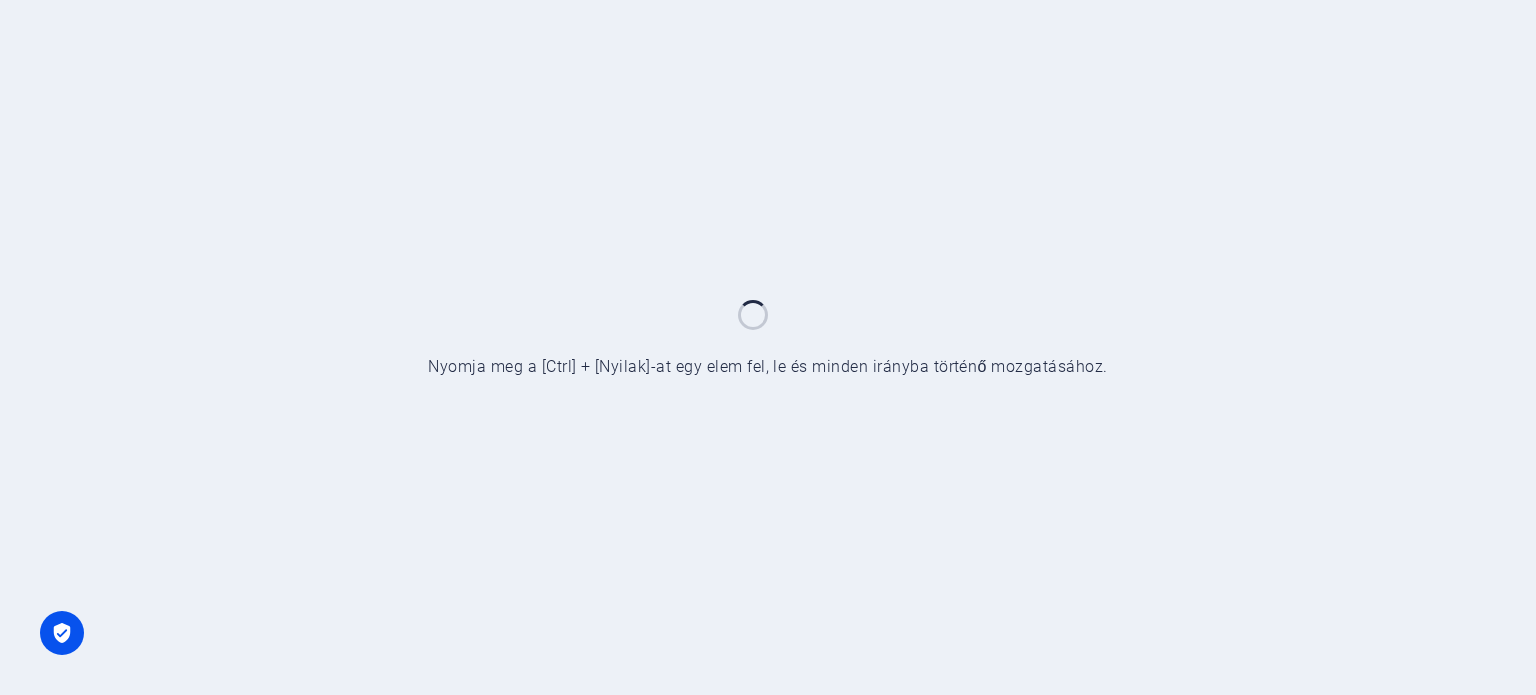 scroll, scrollTop: 0, scrollLeft: 0, axis: both 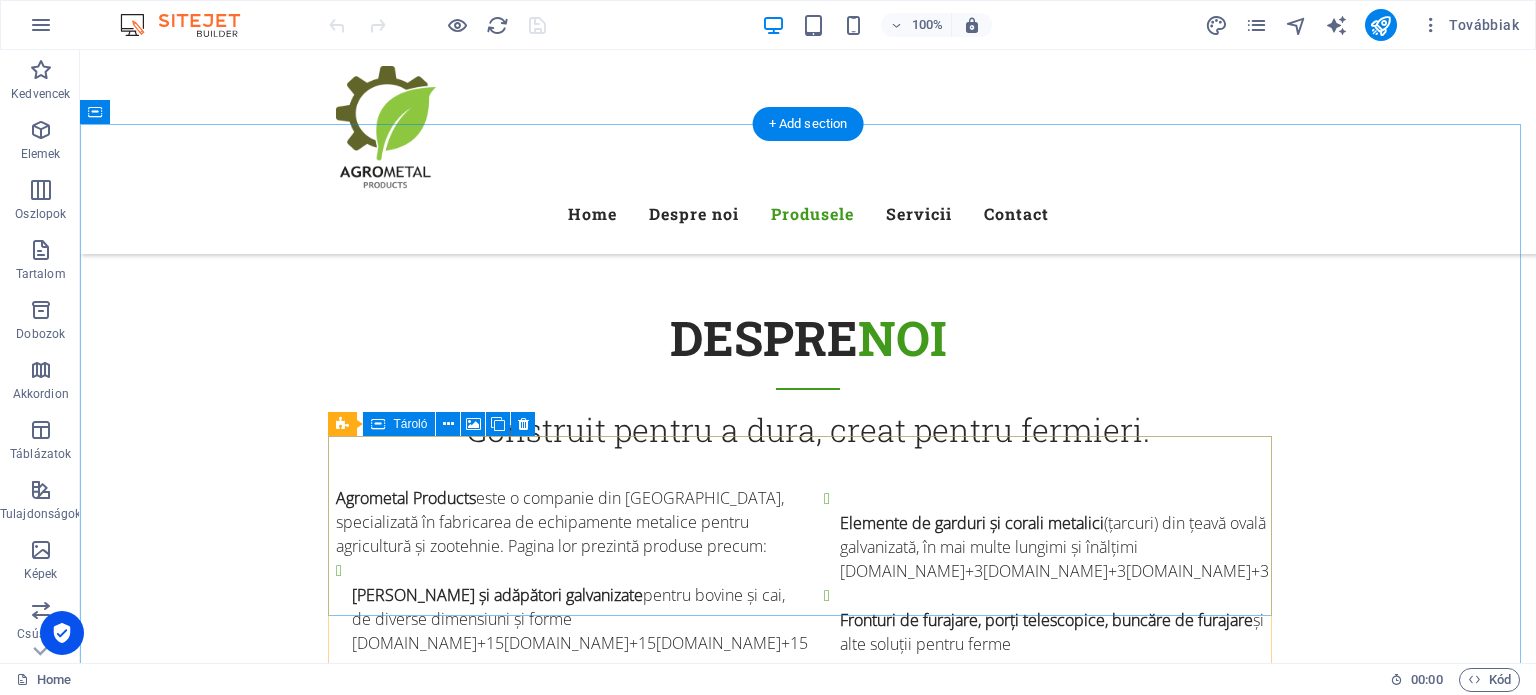 click on "Vegetables" at bounding box center (808, 2145) 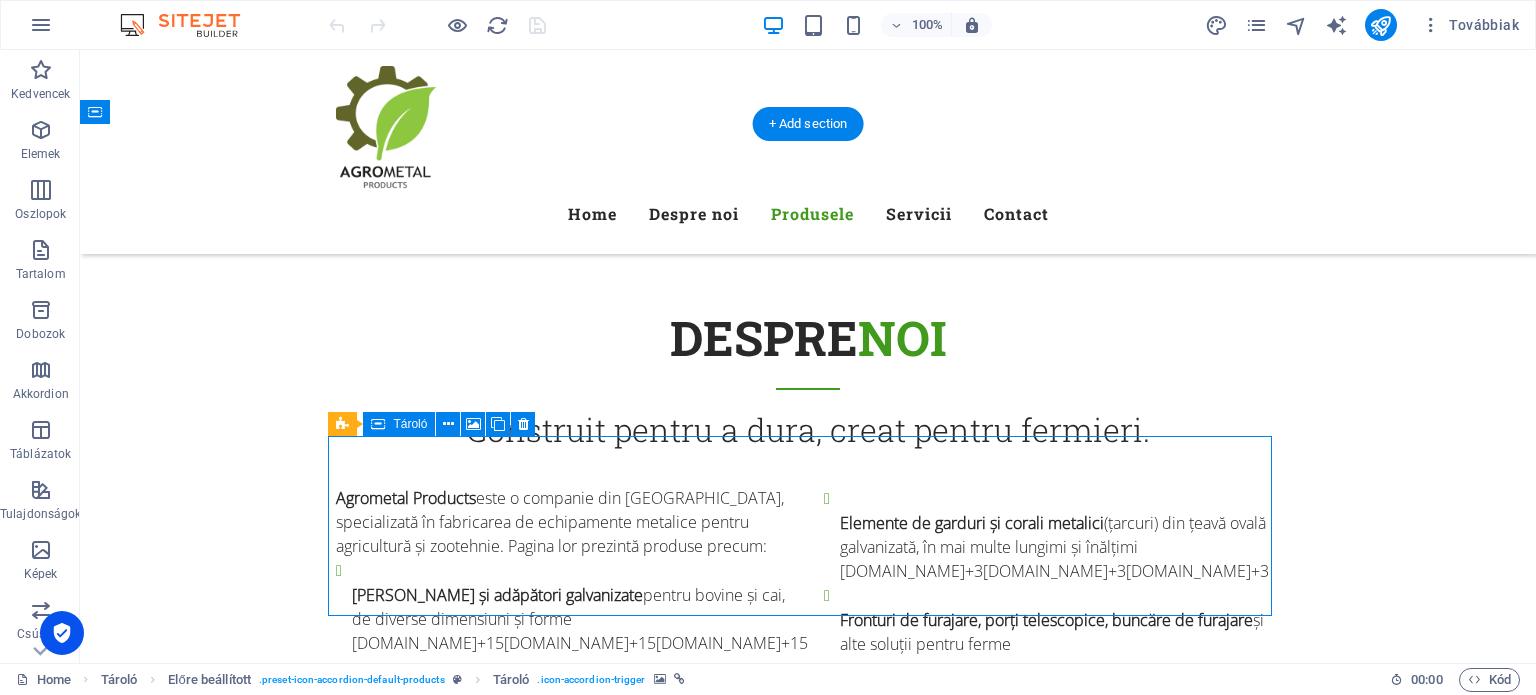 click on "Vegetables" at bounding box center (808, 2145) 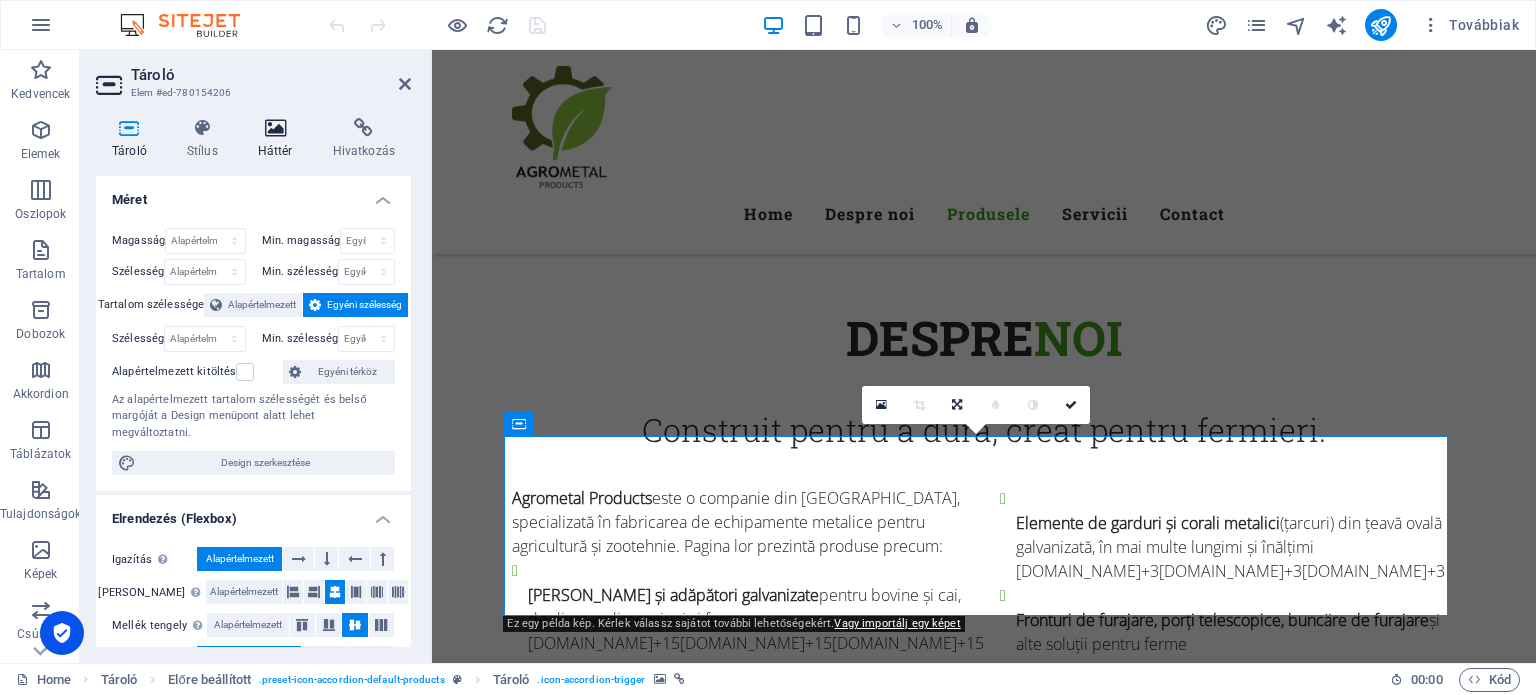 click at bounding box center [275, 128] 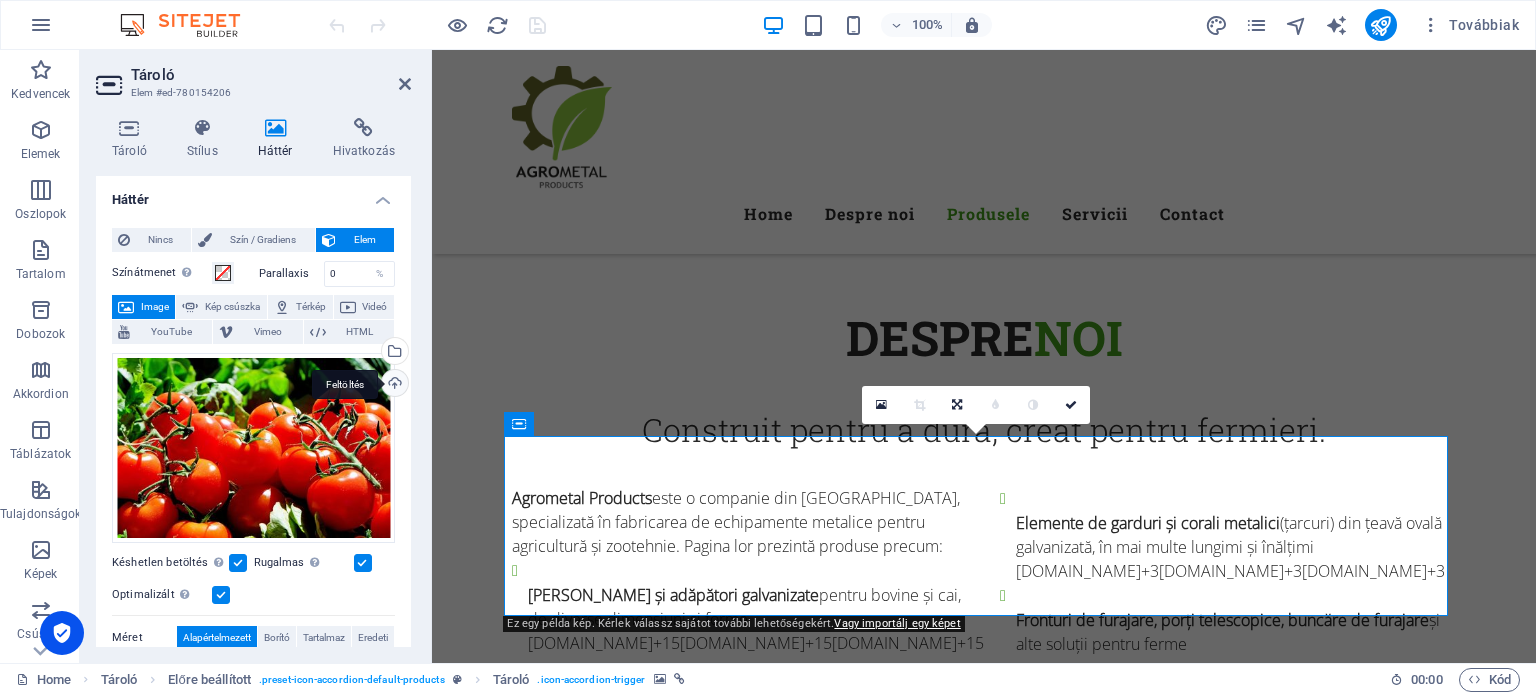 click on "Feltöltés" at bounding box center (393, 385) 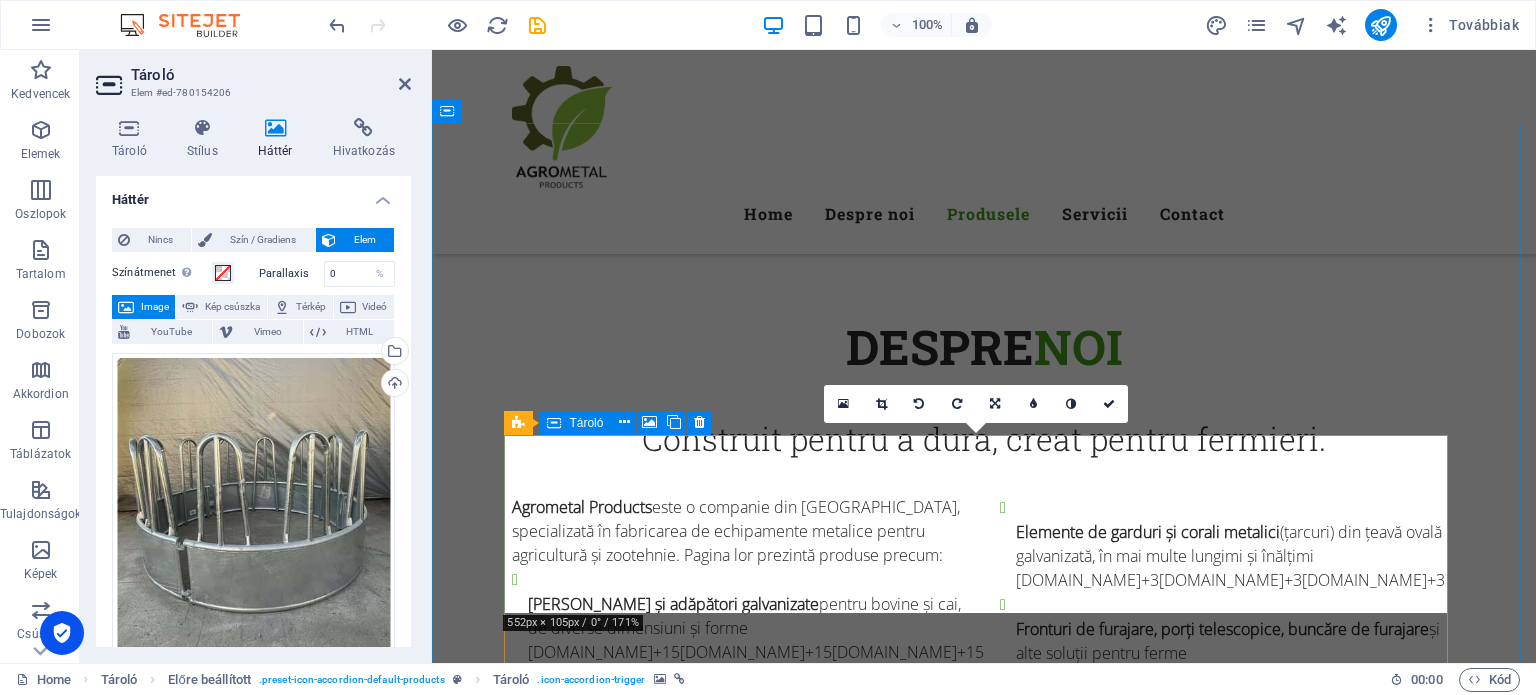 scroll, scrollTop: 1700, scrollLeft: 0, axis: vertical 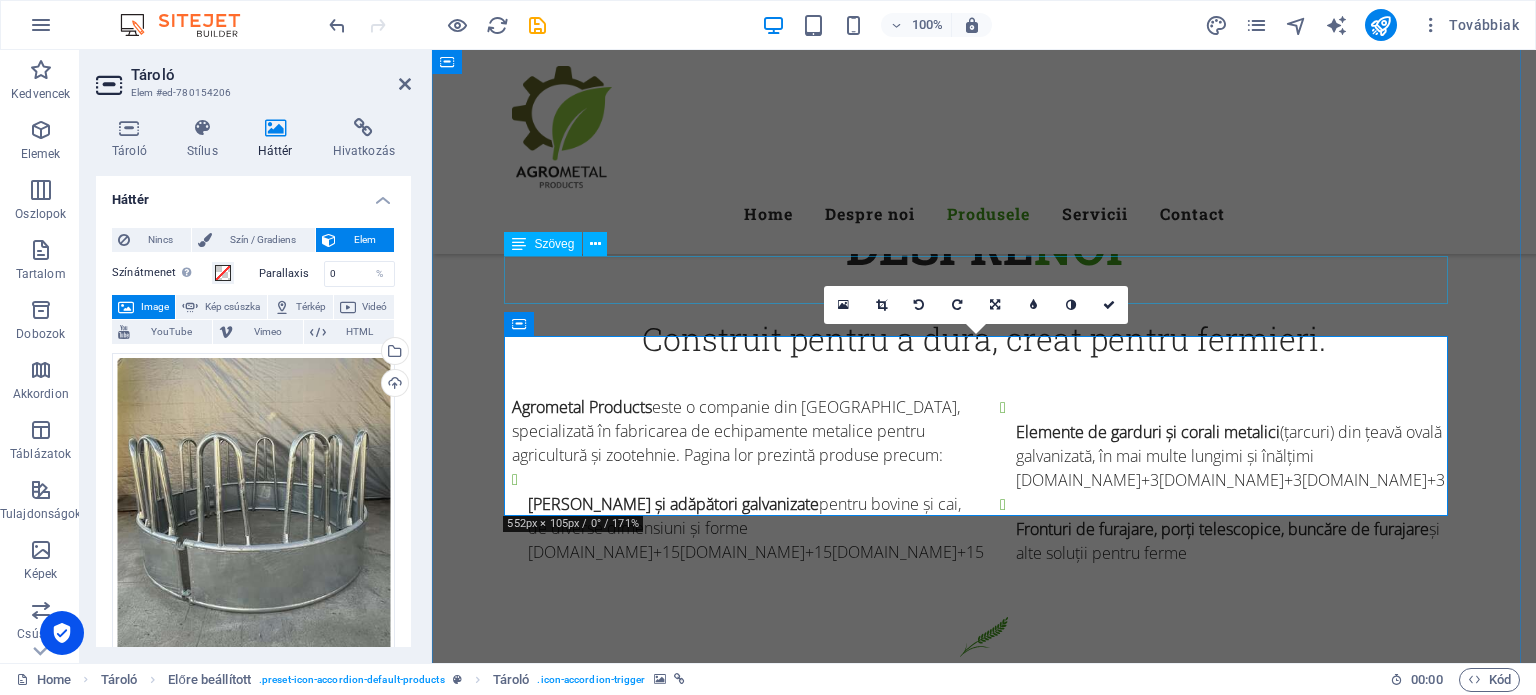 click on "Lorem ipsum dolor sit amet, consetetur sadipscing elitr, sed diam nonumy eirmod tempor invidunt ut labore et dolore magna aliquyam erat, sed diam voluptua." at bounding box center (984, 1754) 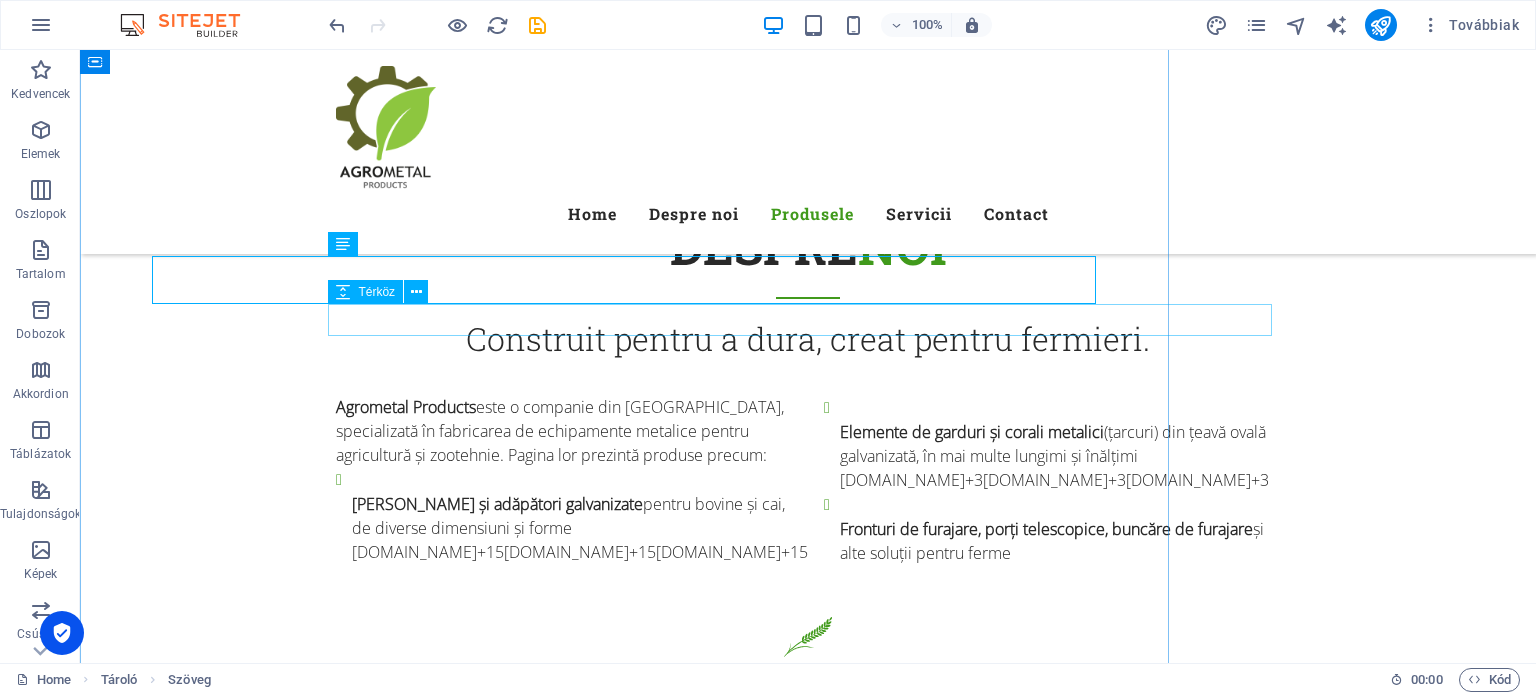 click at bounding box center [808, 1794] 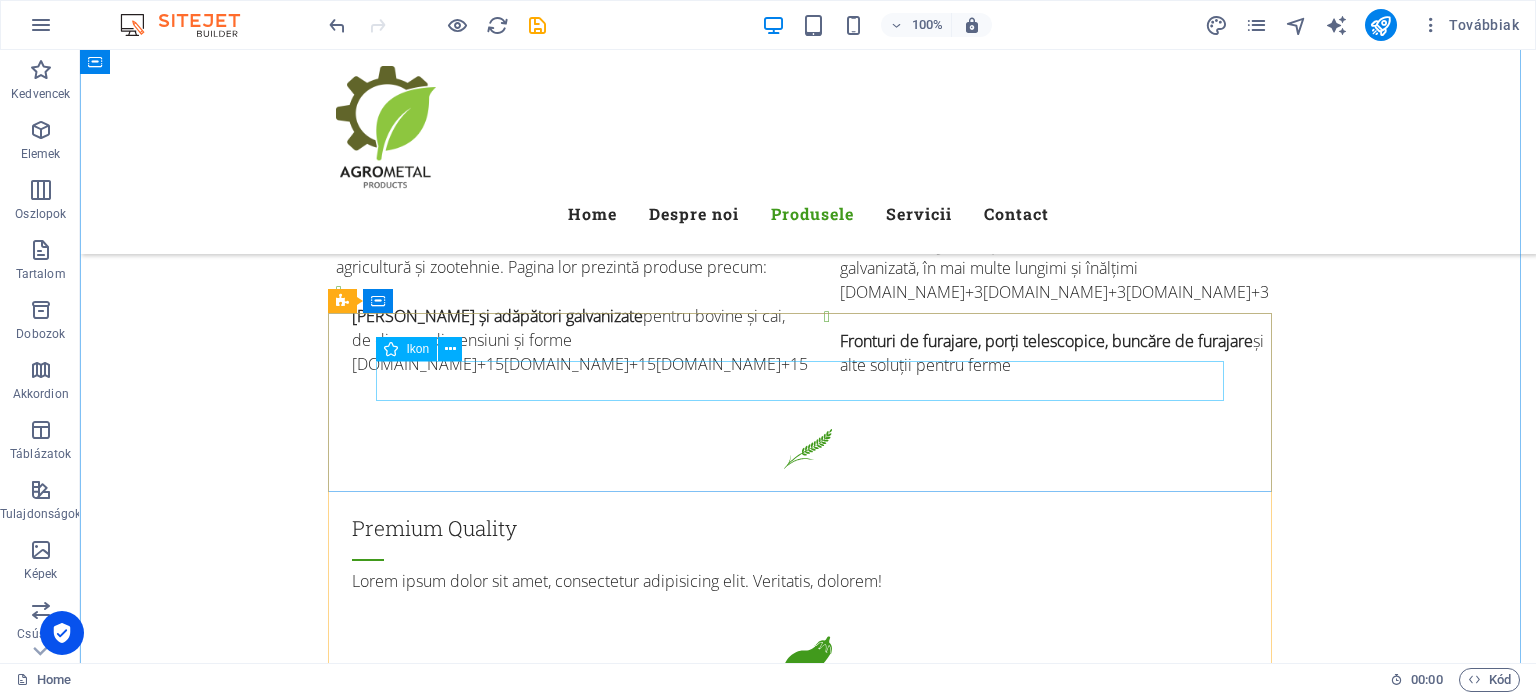 scroll, scrollTop: 1700, scrollLeft: 0, axis: vertical 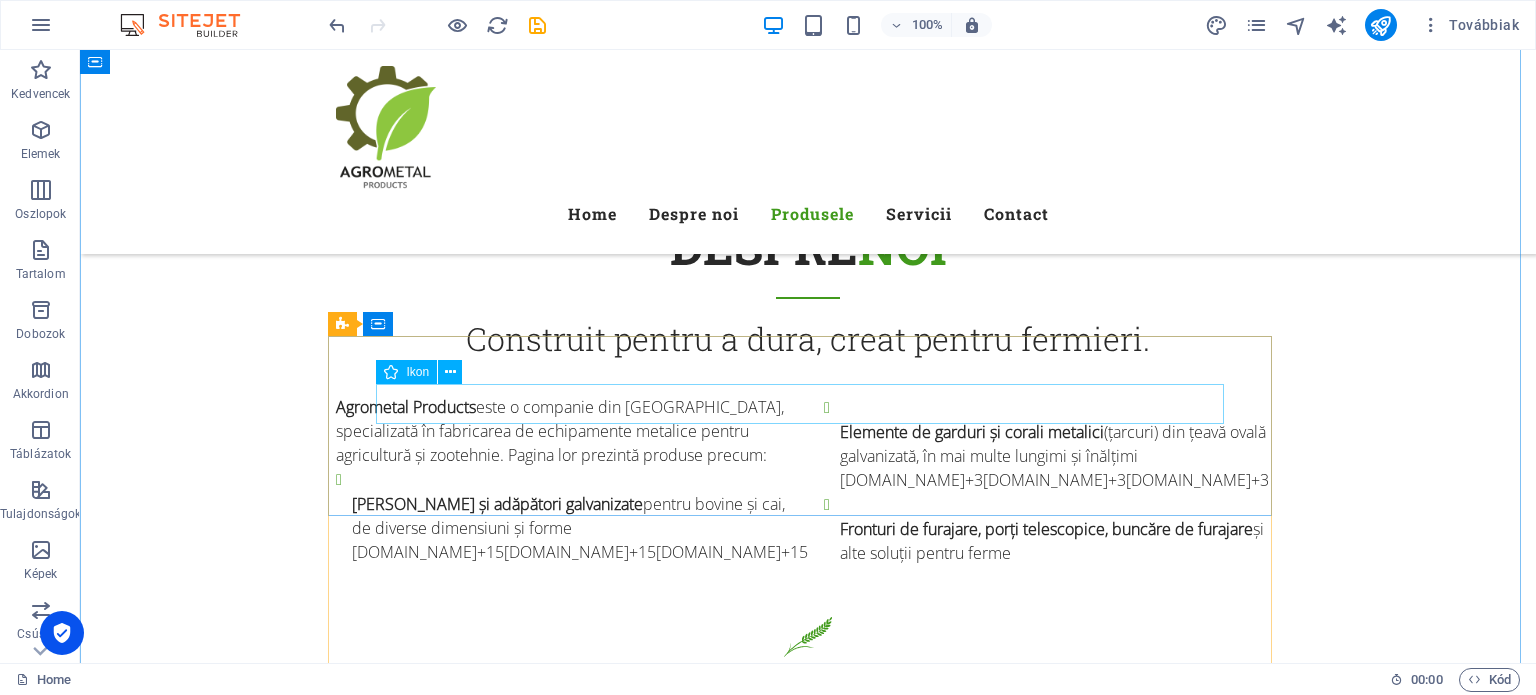 click at bounding box center (808, 2033) 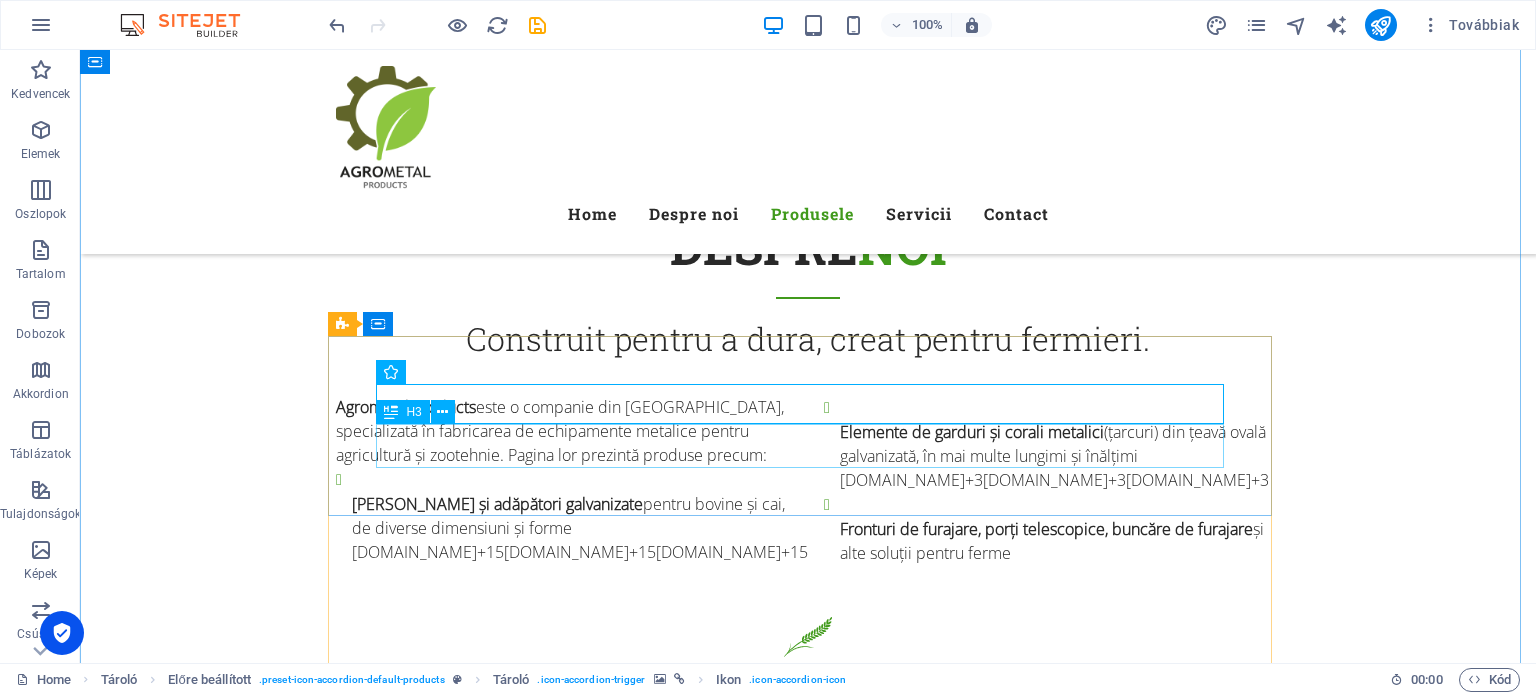 click on "Vegetables" at bounding box center (808, 2078) 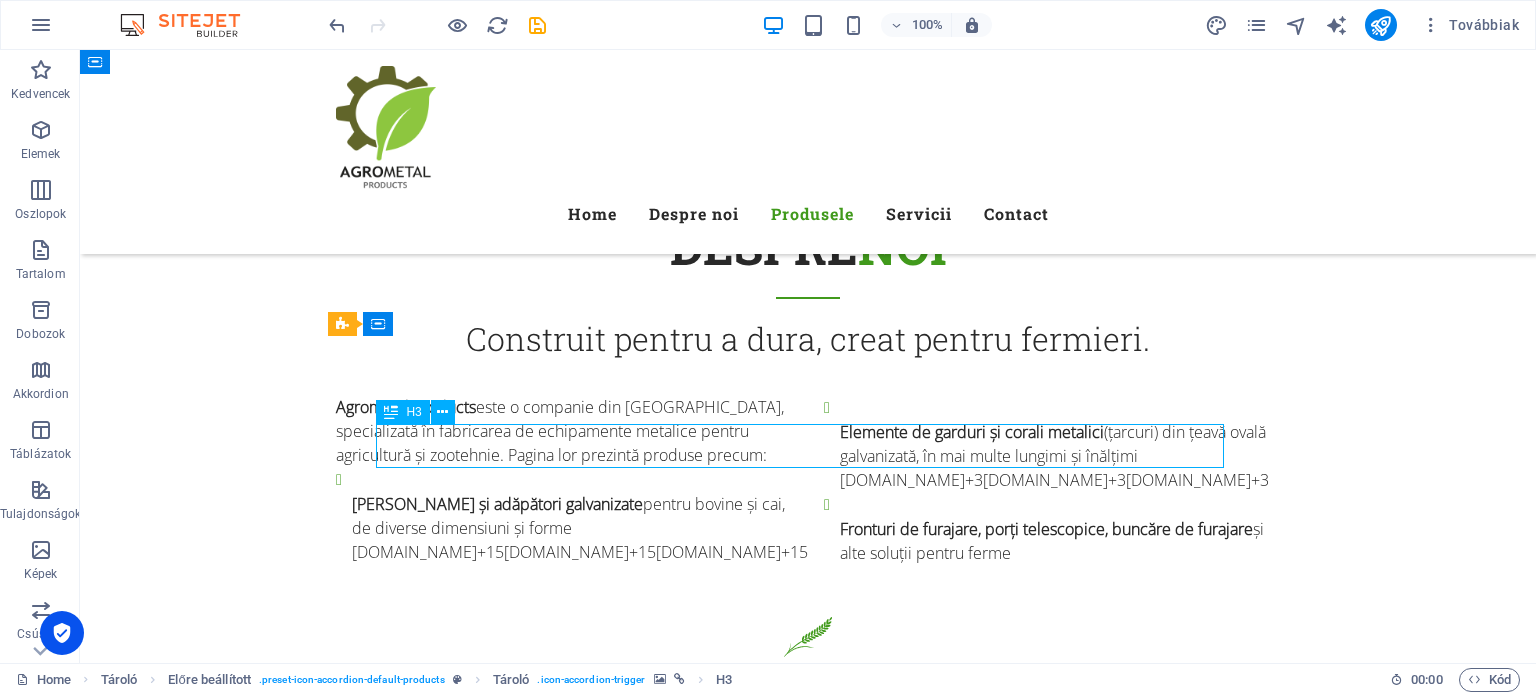 click on "Vegetables" at bounding box center (808, 2078) 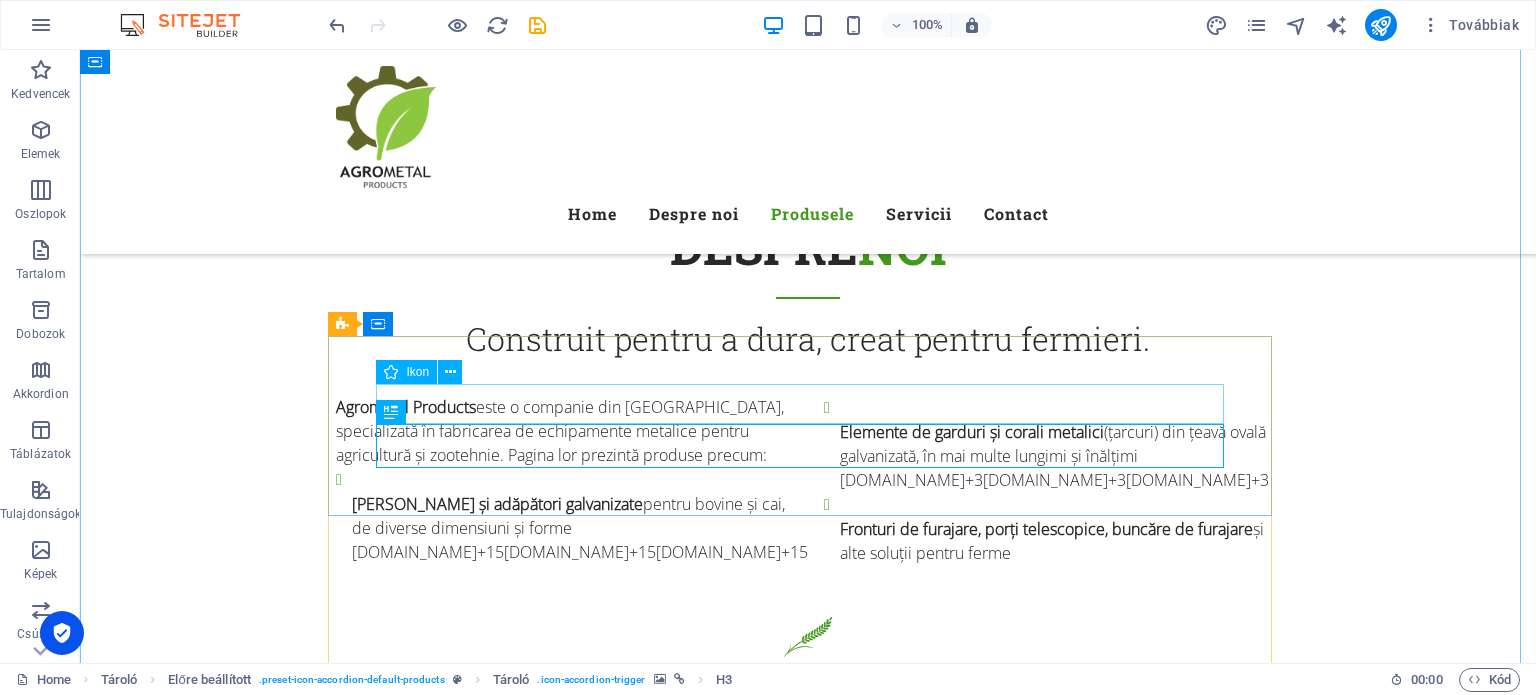 click at bounding box center [808, 2033] 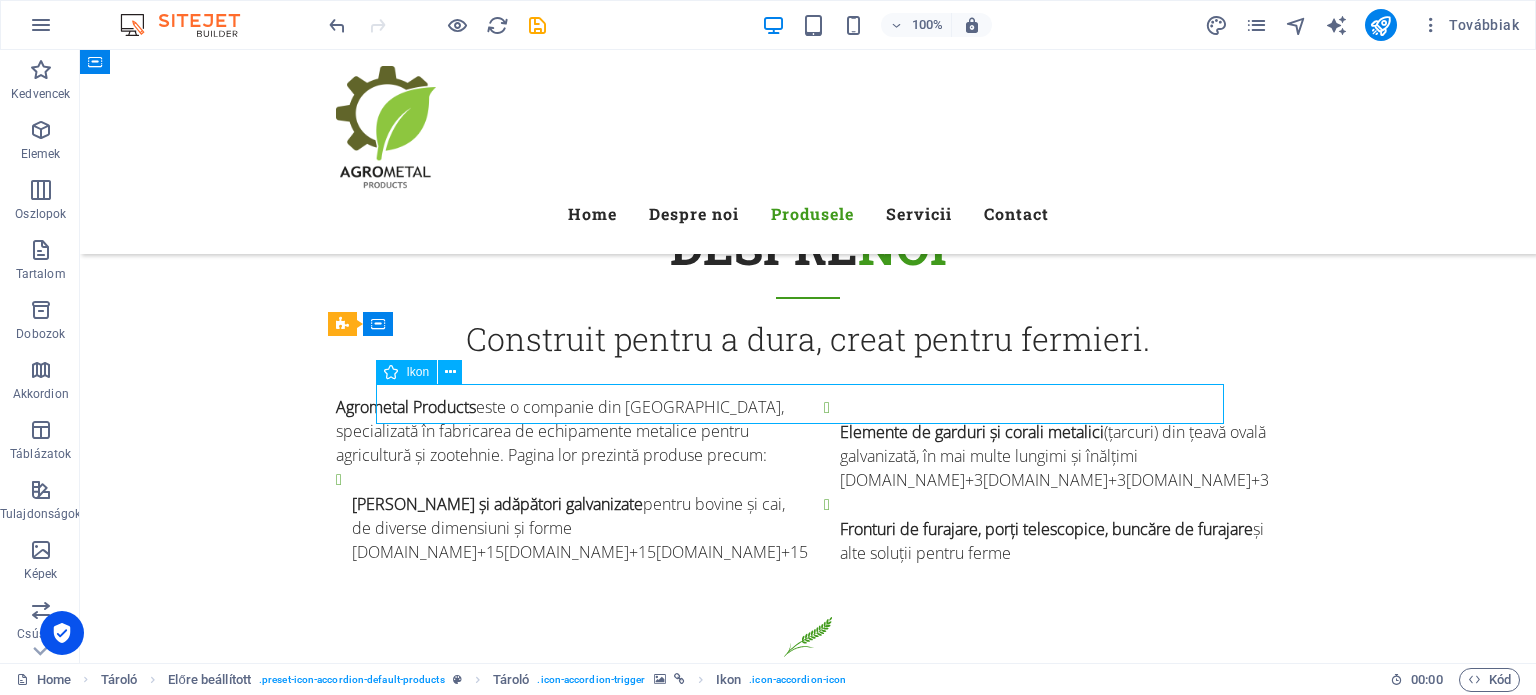 click at bounding box center (808, 2033) 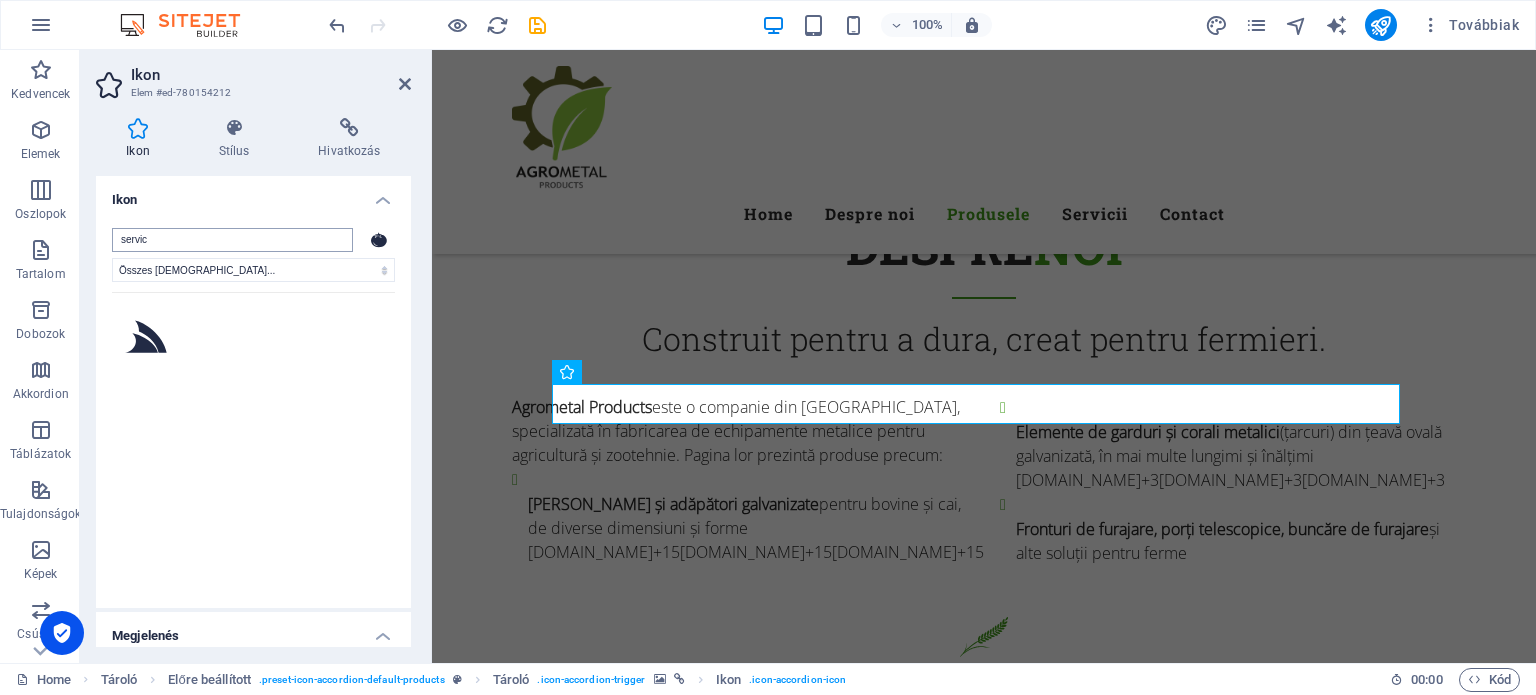type on "service" 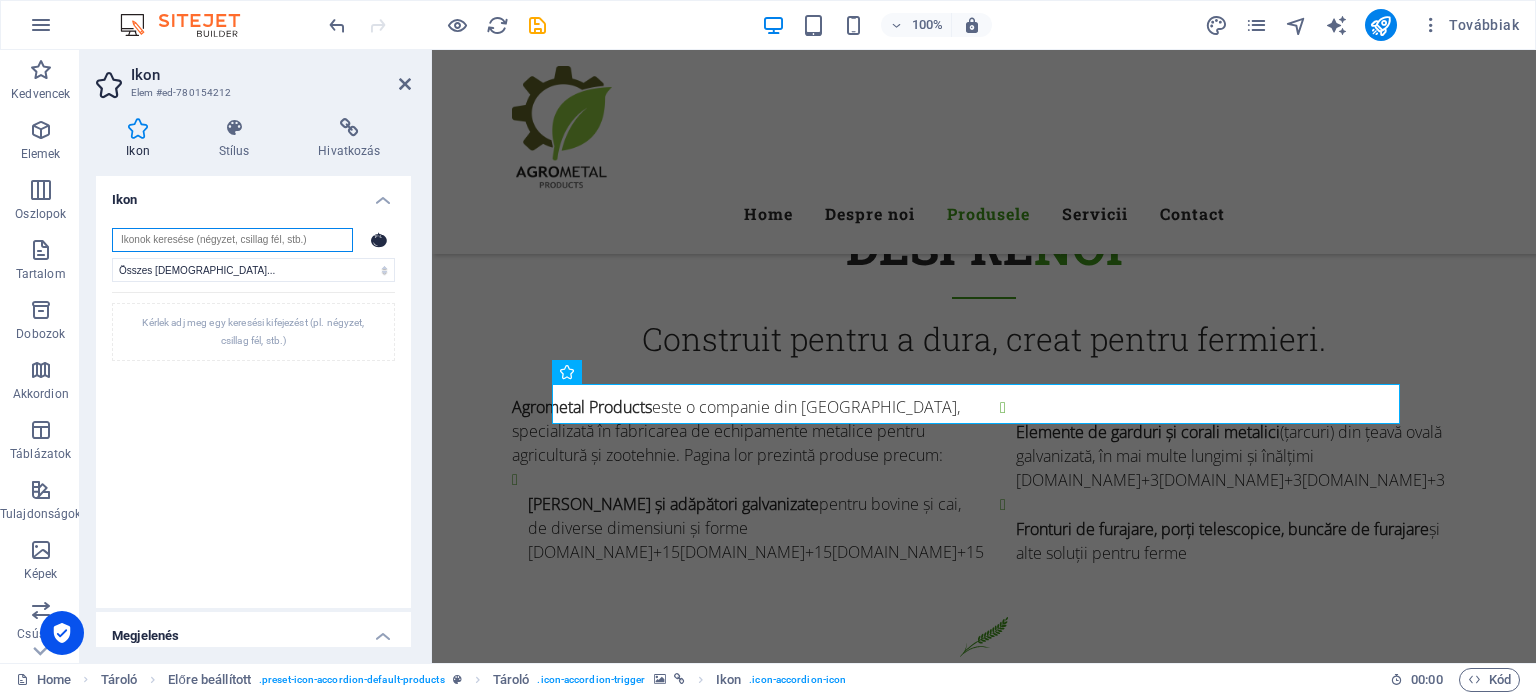 click at bounding box center [232, 240] 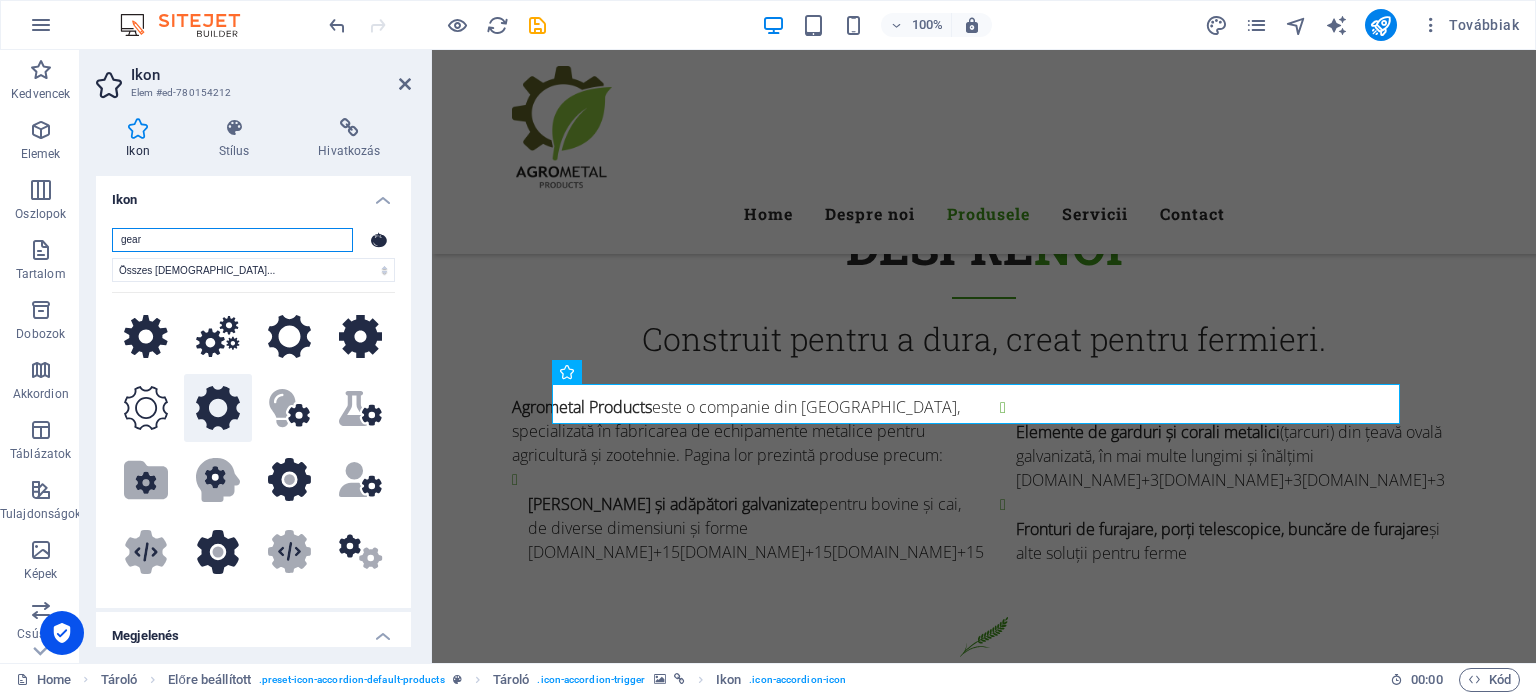 type on "gear" 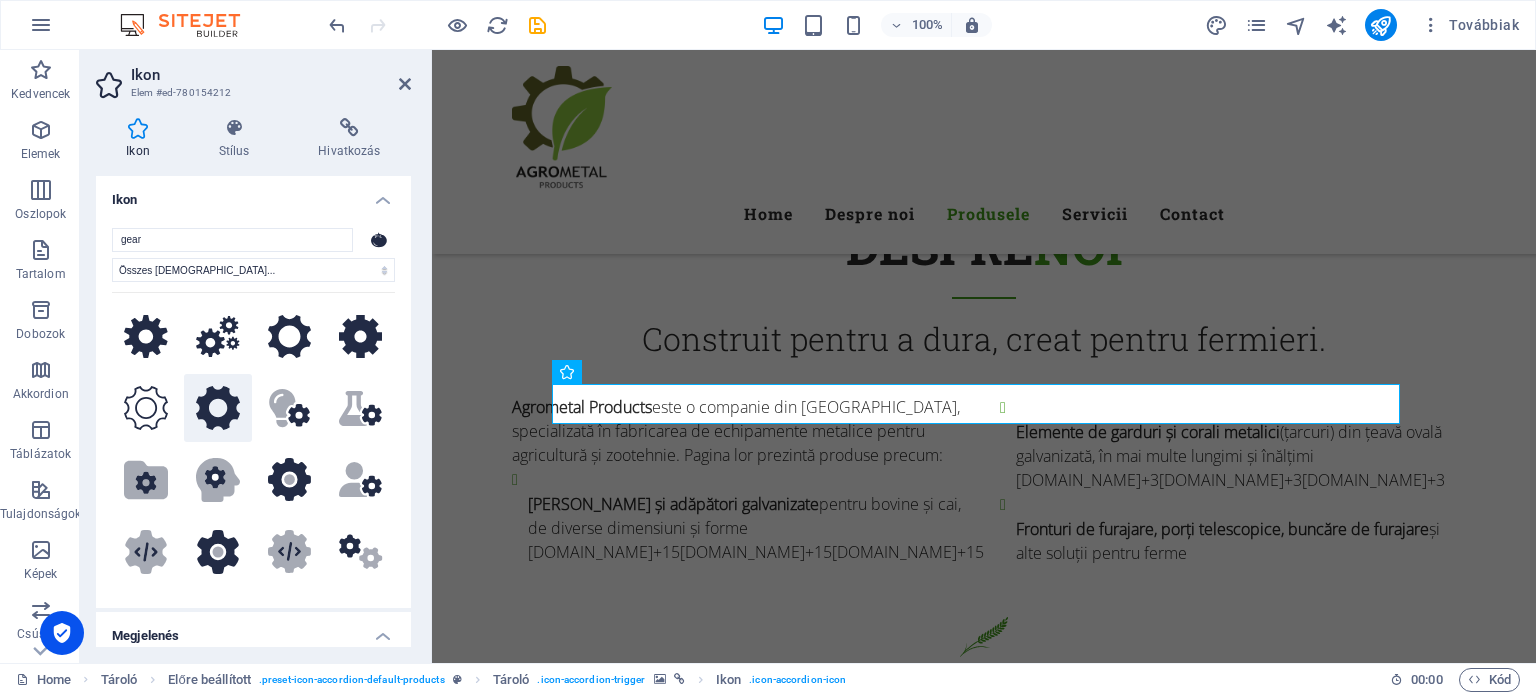 click 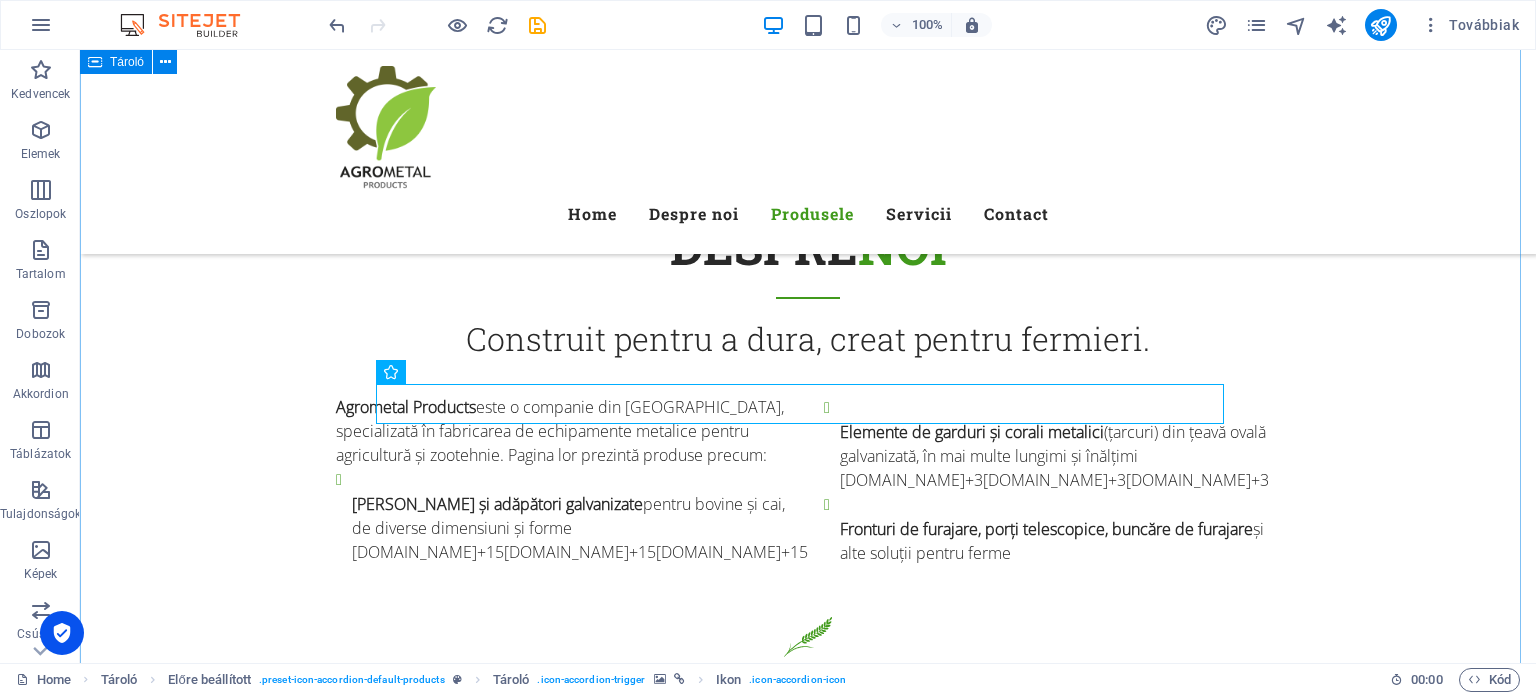 click on "Produsele  noastre What we offer Lorem ipsum dolor sit amet, consetetur sadipscing elitr, sed diam nonumy eirmod tempor invidunt ut labore et dolore magna aliquyam erat, sed diam voluptua.  Hrănitori Vegetables Lorem ipsum dolor sit amet, consectetur adipisicing elit. Natus, dolores, at, nisi eligendi repellat voluptatem minima officia veritatis quasi animi porro laudantium dicta dolor voluptate non maiores ipsum reprehenderit odio fugiat reiciendis consectetur fuga pariatur libero accusantium quod minus odit debitis cumque quo adipisci vel vitae aliquid corrupti perferendis voluptates. Herbs & Salad Herbs & Salad Lorem ipsum dolor sit amet, consectetur adipisicing elit. Natus, dolores, at, nisi eligendi repellat voluptatem minima officia veritatis quasi animi porro laudantium dicta dolor voluptate non maiores ipsum reprehenderit odio fugiat reiciendis consectetur fuga pariatur libero accusantium quod minus odit debitis cumque quo adipisci vel vitae aliquid corrupti perferendis voluptates. Fruits Fruits" at bounding box center [808, 3789] 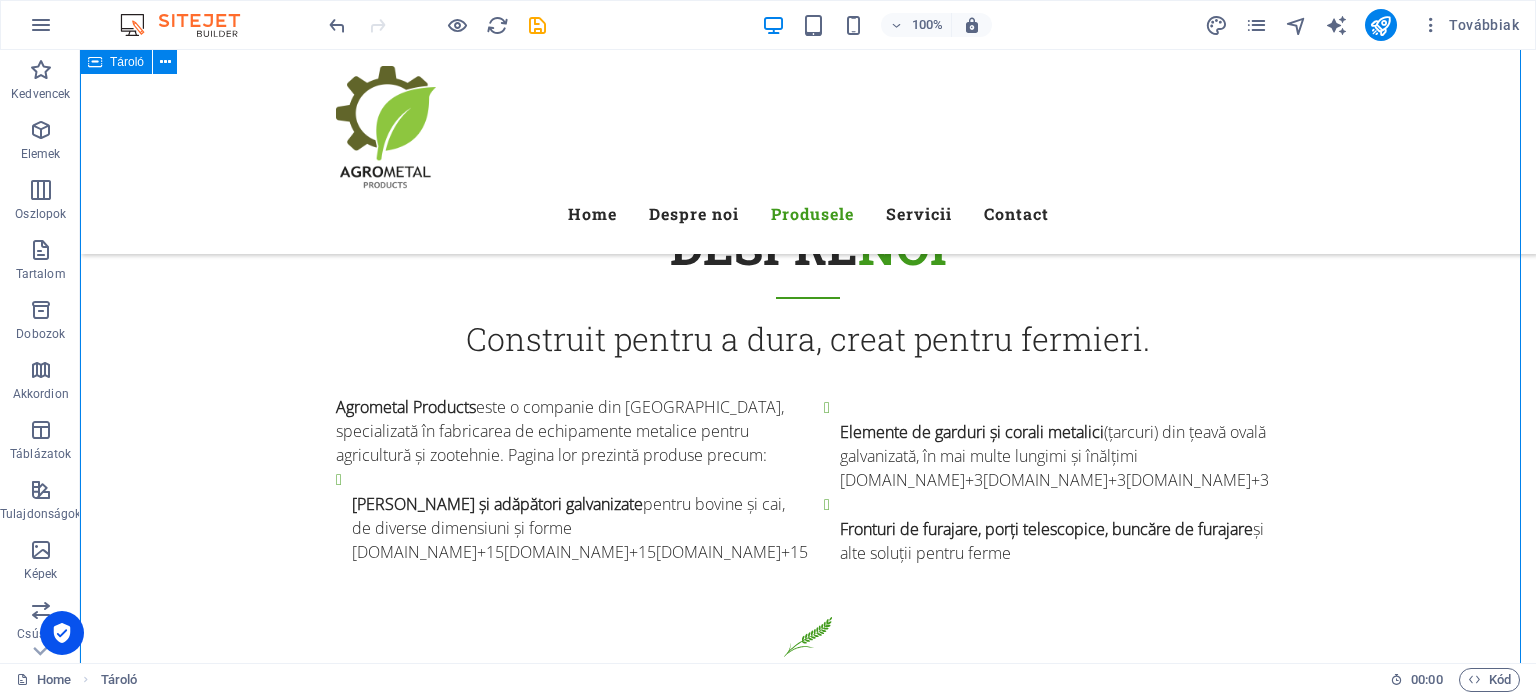 scroll, scrollTop: 1600, scrollLeft: 0, axis: vertical 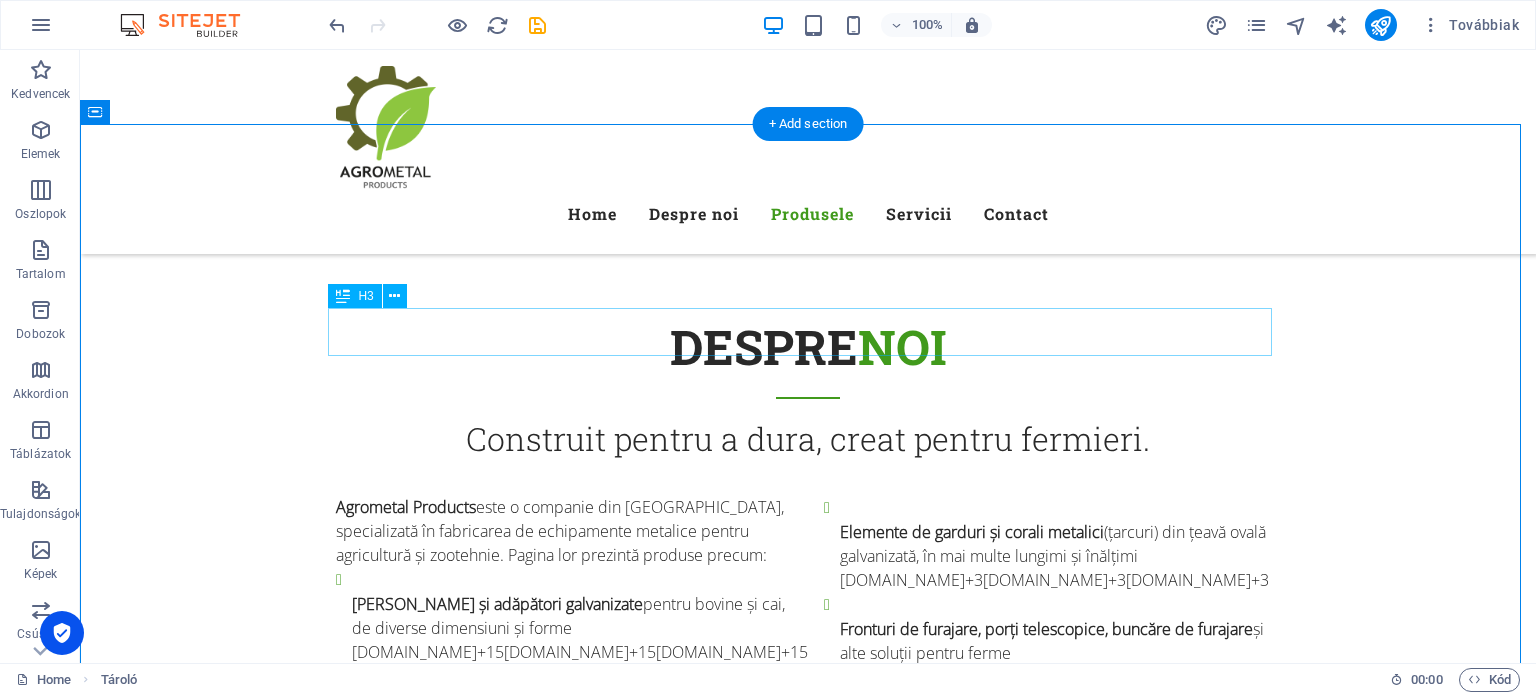 click on "What we offer" at bounding box center [808, 1806] 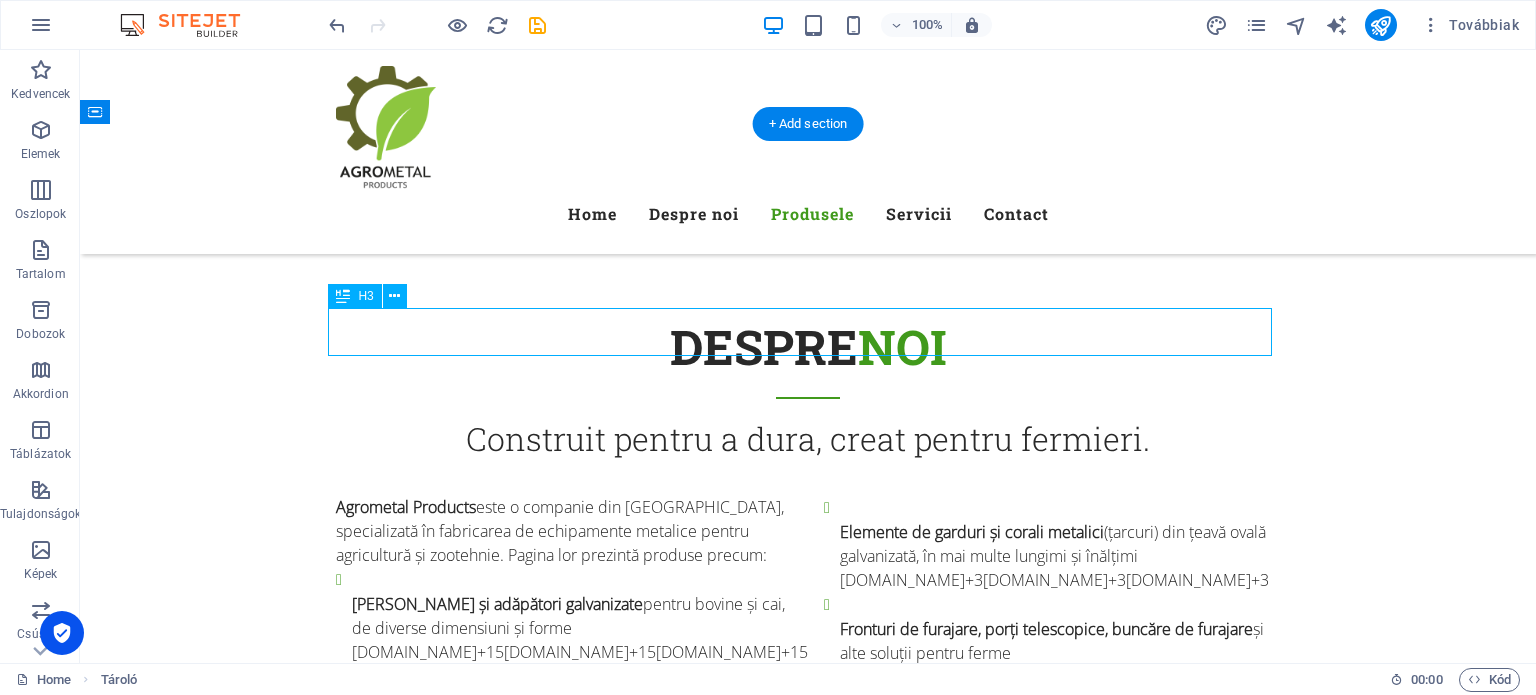 click on "What we offer" at bounding box center [808, 1806] 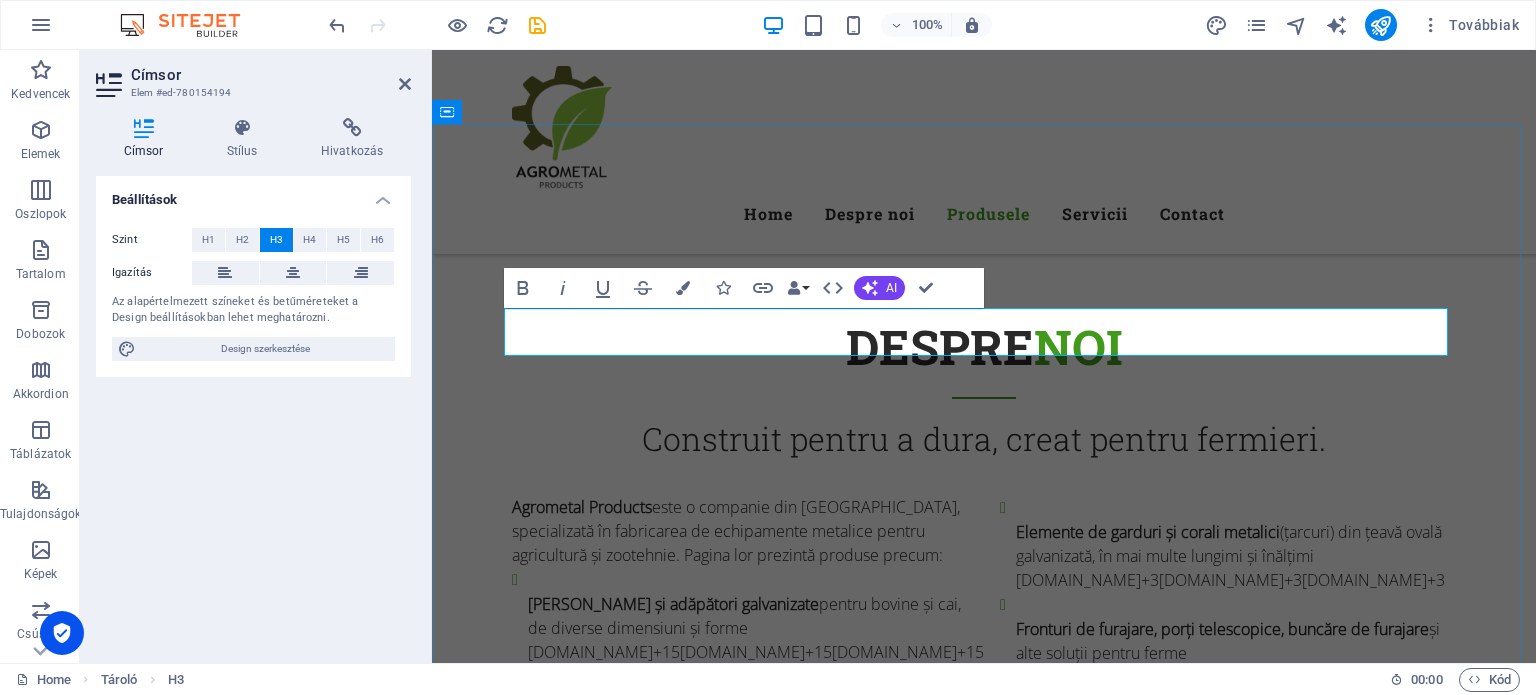 click on "What we offer" at bounding box center [984, 1806] 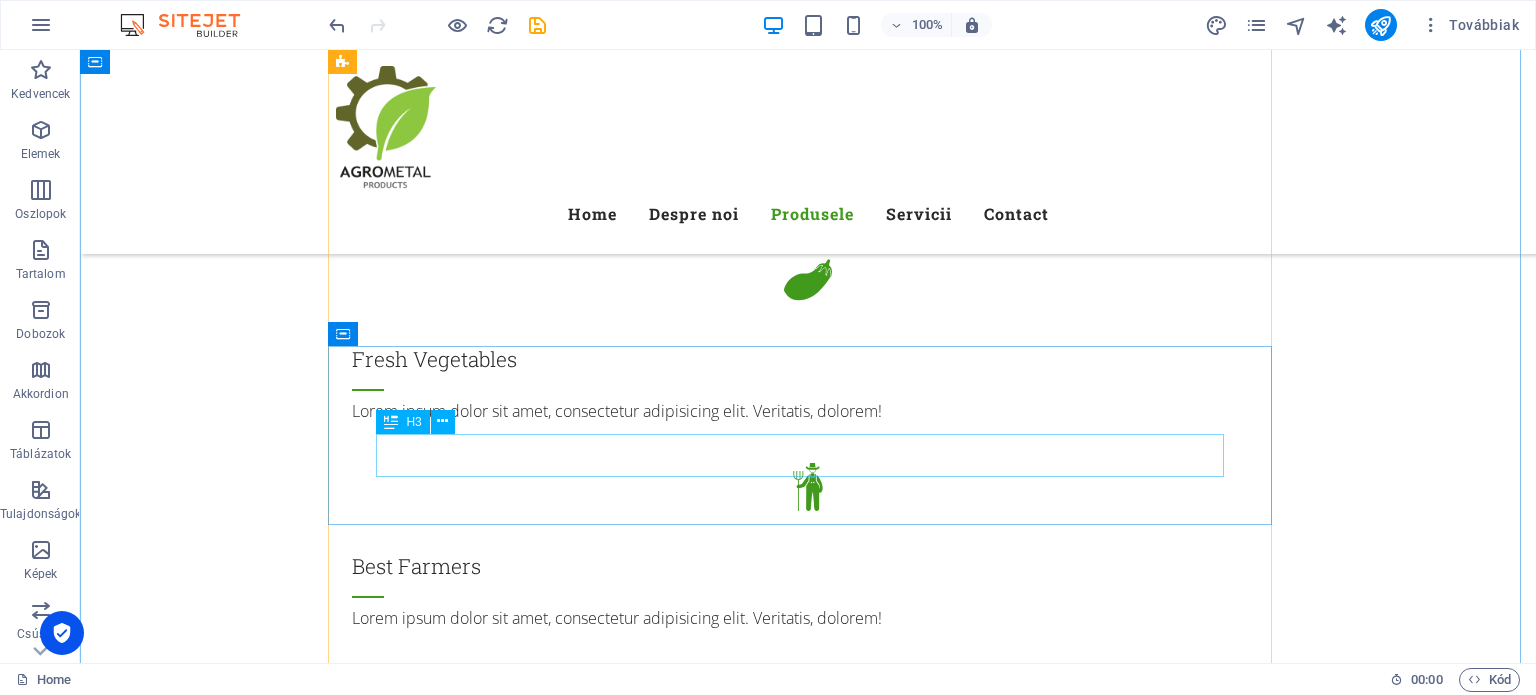 scroll, scrollTop: 2300, scrollLeft: 0, axis: vertical 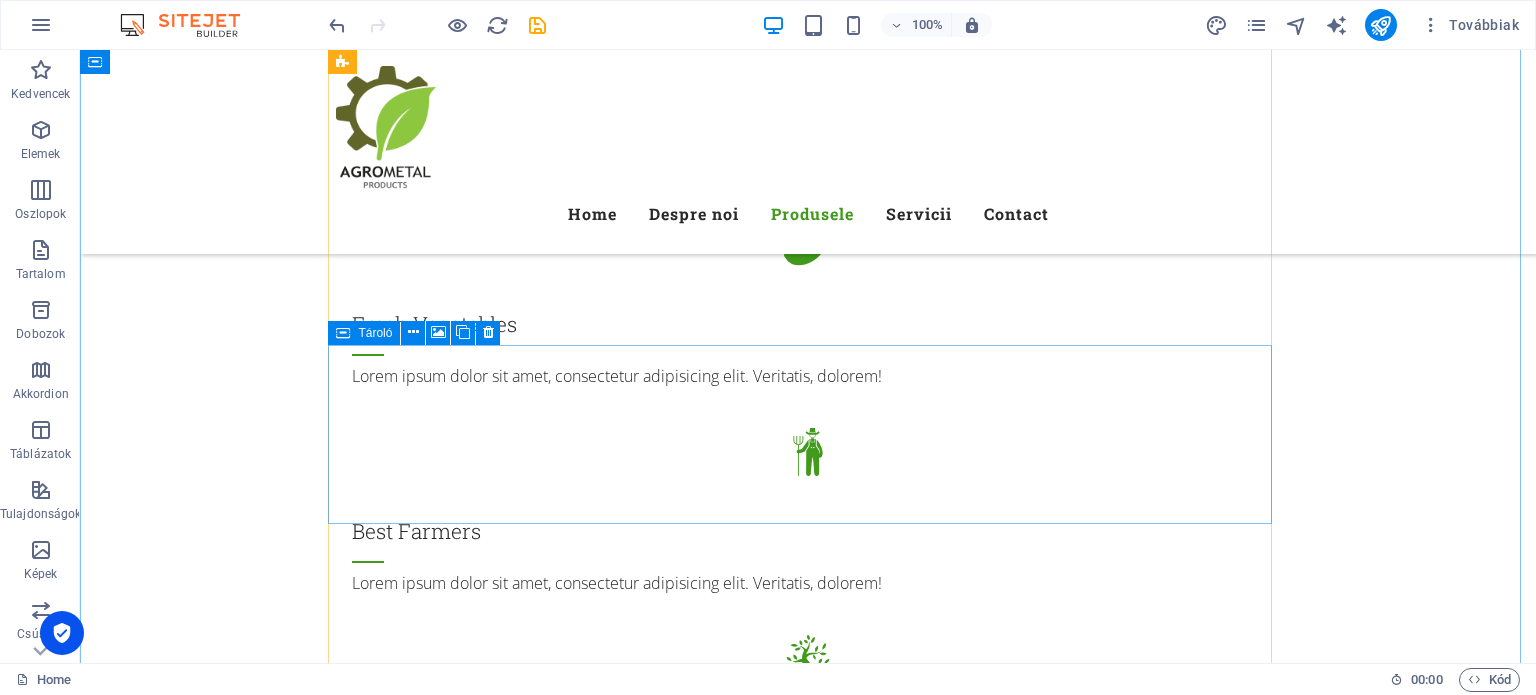 click on "Herbs & Salad" at bounding box center [808, 2154] 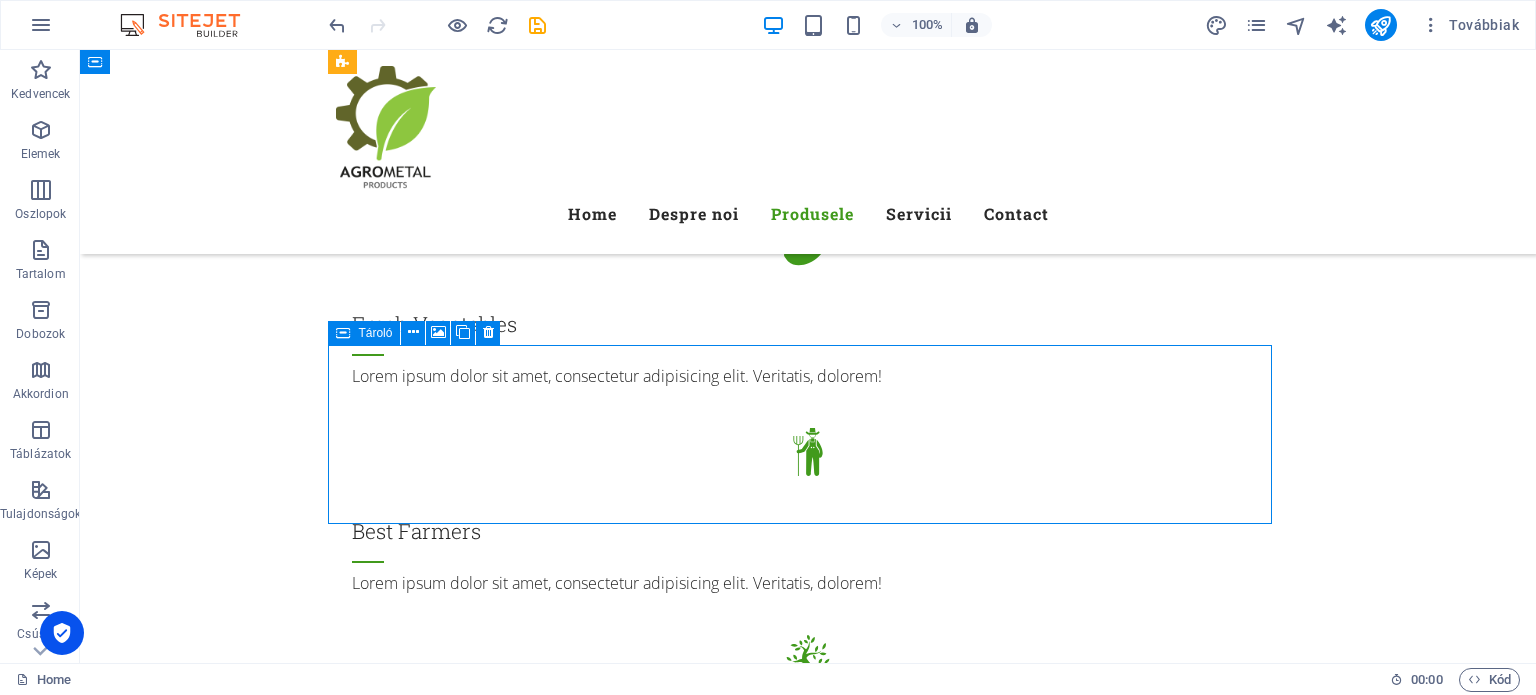 click on "Herbs & Salad" at bounding box center (808, 2154) 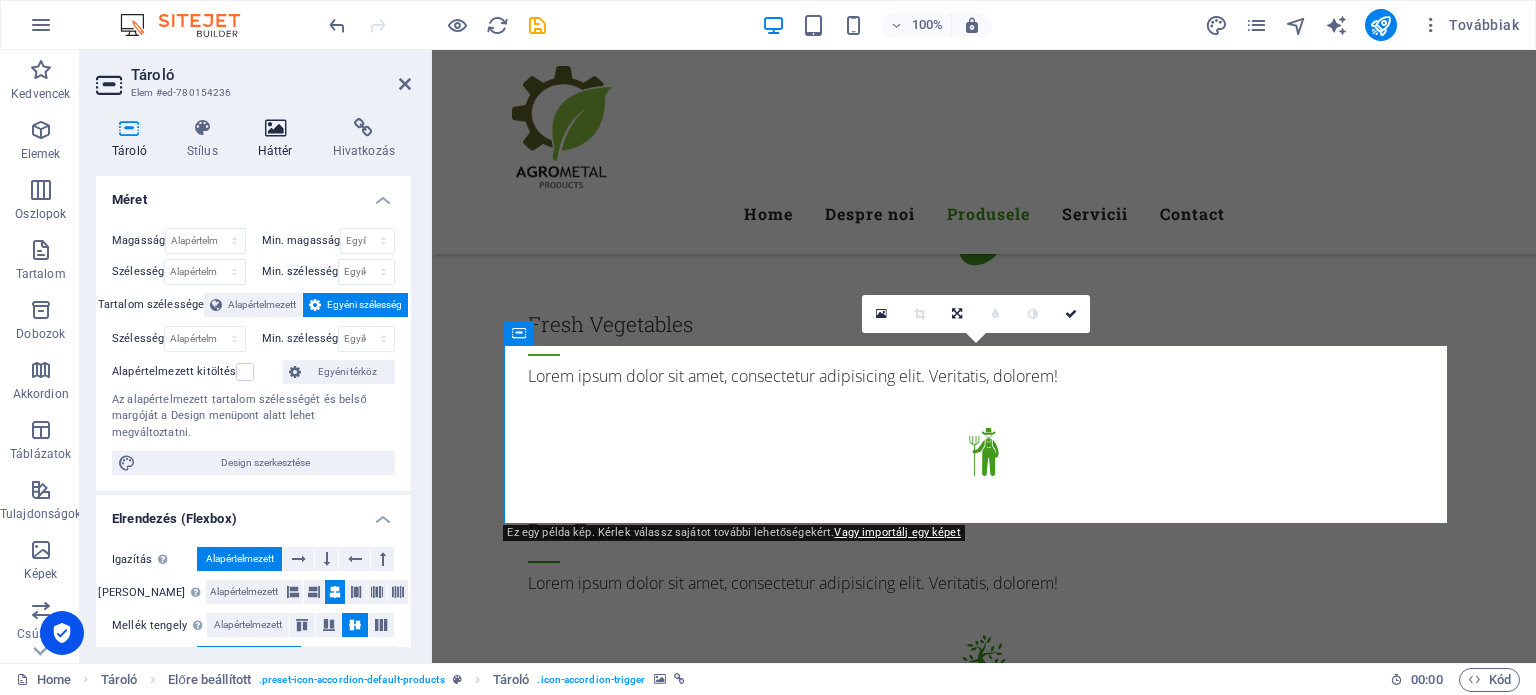 click at bounding box center [275, 128] 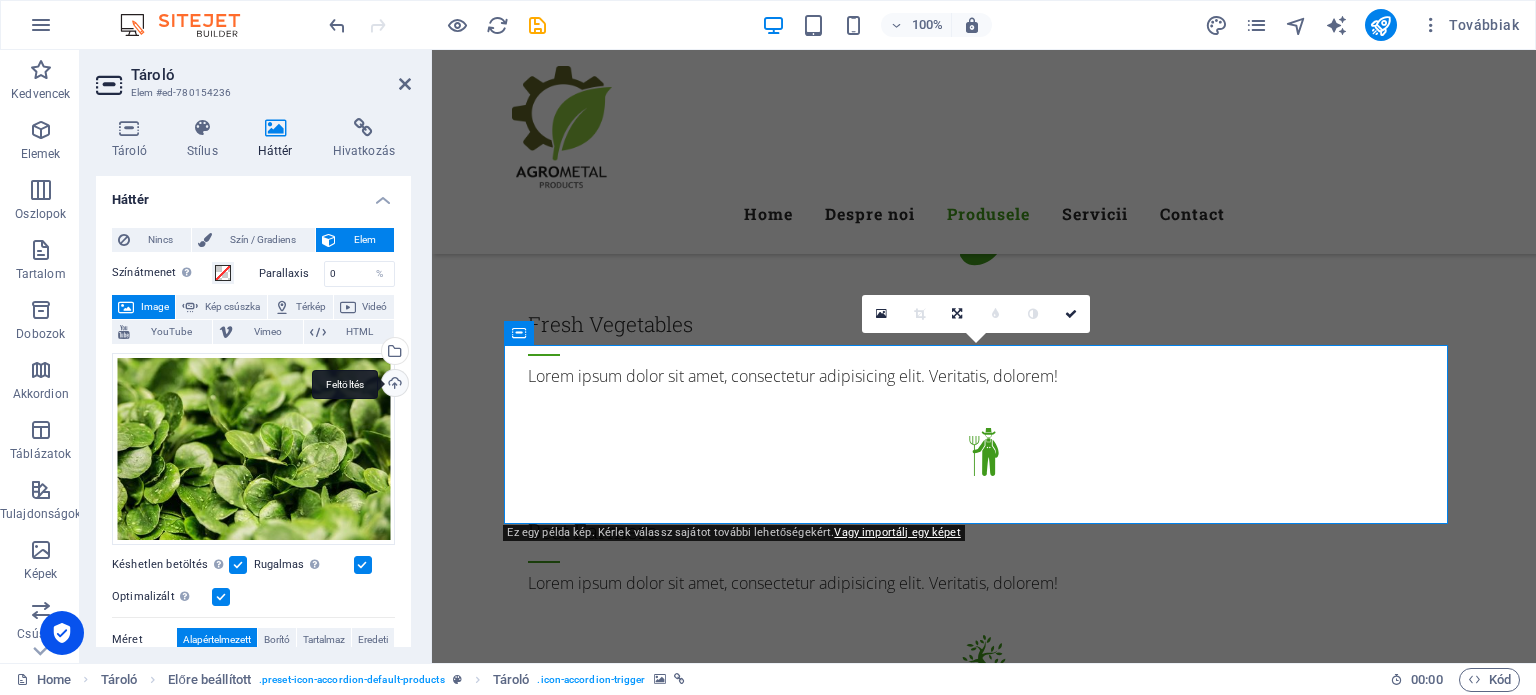 click on "Feltöltés" at bounding box center (393, 385) 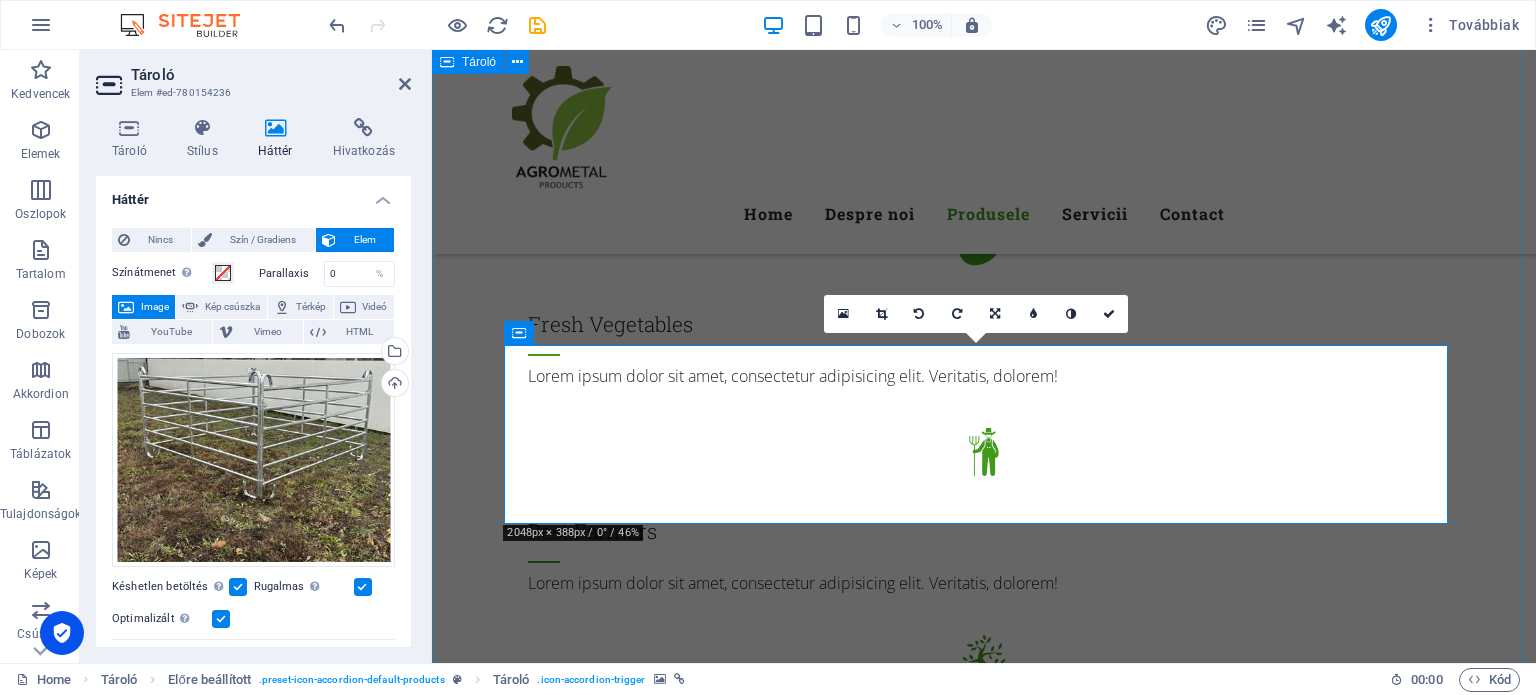 click on "Produsele  noastre Ce oferim Lorem ipsum dolor sit amet, consetetur sadipscing elitr, sed diam nonumy eirmod tempor invidunt ut labore et dolore magna aliquyam erat, sed diam voluptua.  Hrănitori Vegetables Lorem ipsum dolor sit amet, consectetur adipisicing elit. Natus, dolores, at, nisi eligendi repellat voluptatem minima officia veritatis quasi animi porro laudantium dicta dolor voluptate non maiores ipsum reprehenderit odio fugiat reiciendis consectetur fuga pariatur libero accusantium quod minus odit debitis cumque quo adipisci vel vitae aliquid corrupti perferendis voluptates. Herbs & Salad Herbs & Salad Lorem ipsum dolor sit amet, consectetur adipisicing elit. Natus, dolores, at, nisi eligendi repellat voluptatem minima officia veritatis quasi animi porro laudantium dicta dolor voluptate non maiores ipsum reprehenderit odio fugiat reiciendis consectetur fuga pariatur libero accusantium quod minus odit debitis cumque quo adipisci vel vitae aliquid corrupti perferendis voluptates. Fruits Fruits Berries" at bounding box center (984, 3189) 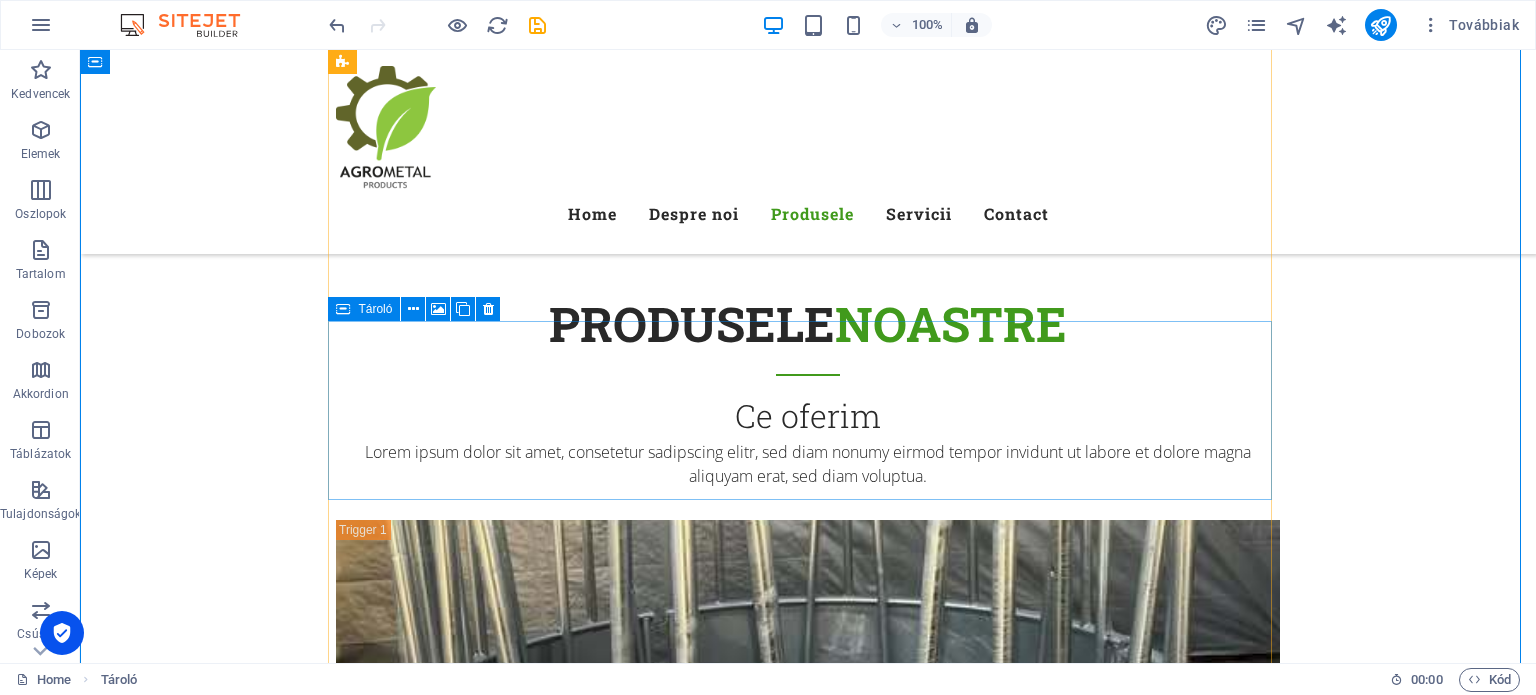 scroll, scrollTop: 2900, scrollLeft: 0, axis: vertical 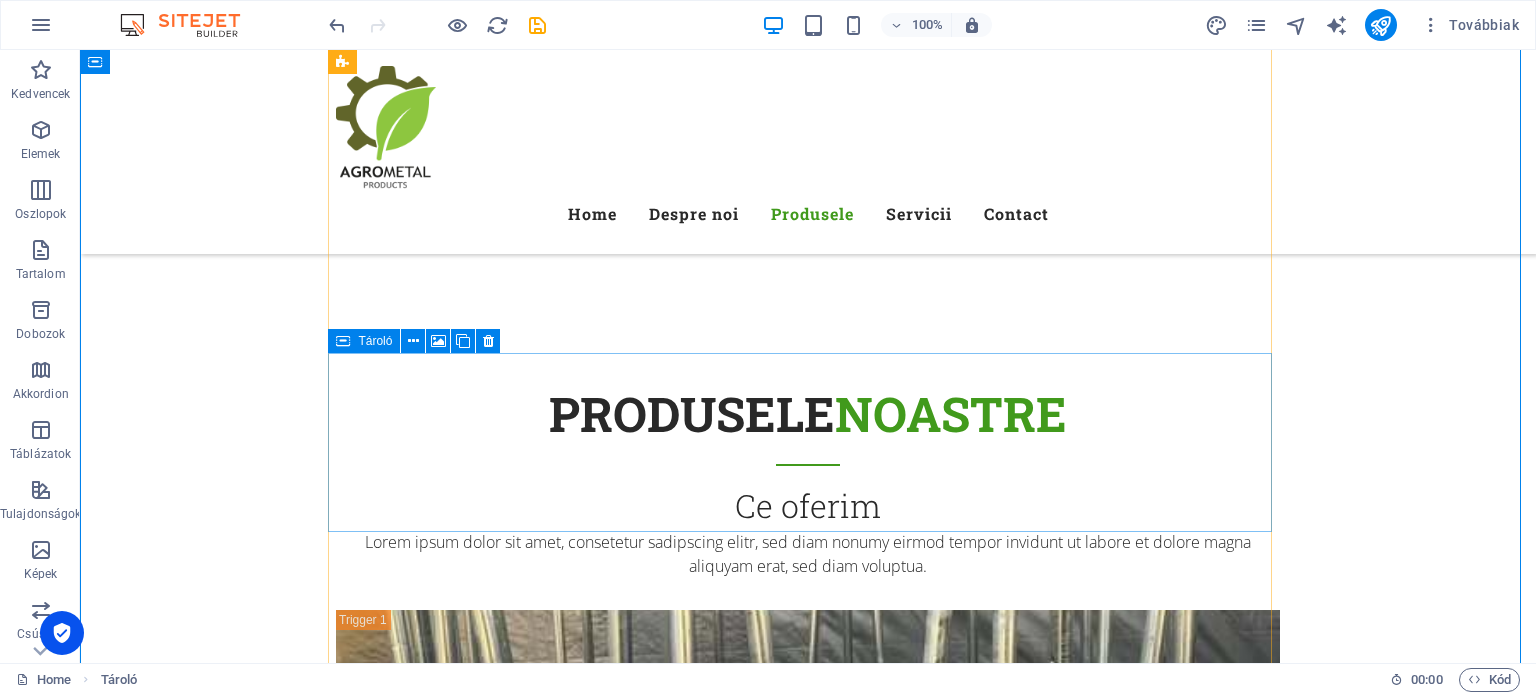 click on "Fruits" at bounding box center (808, 2254) 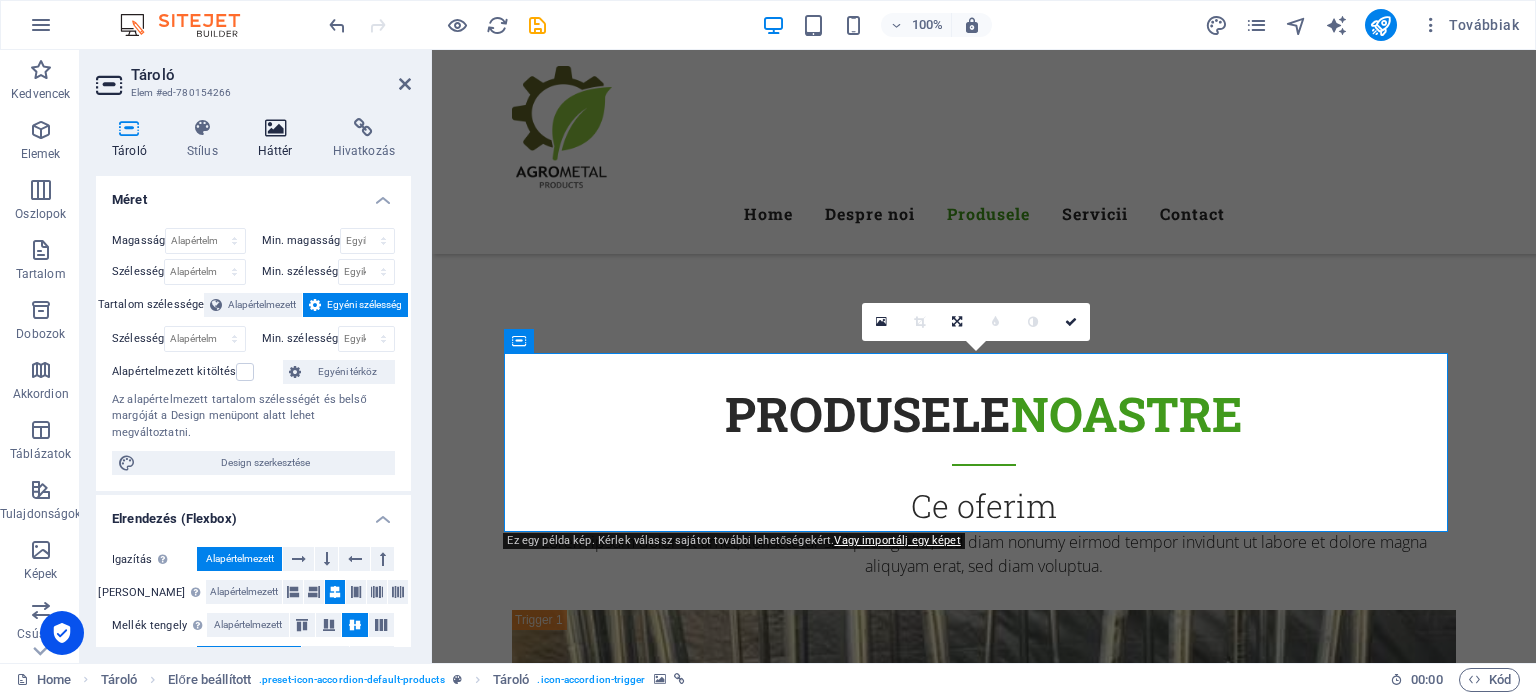 click on "Háttér" at bounding box center [279, 139] 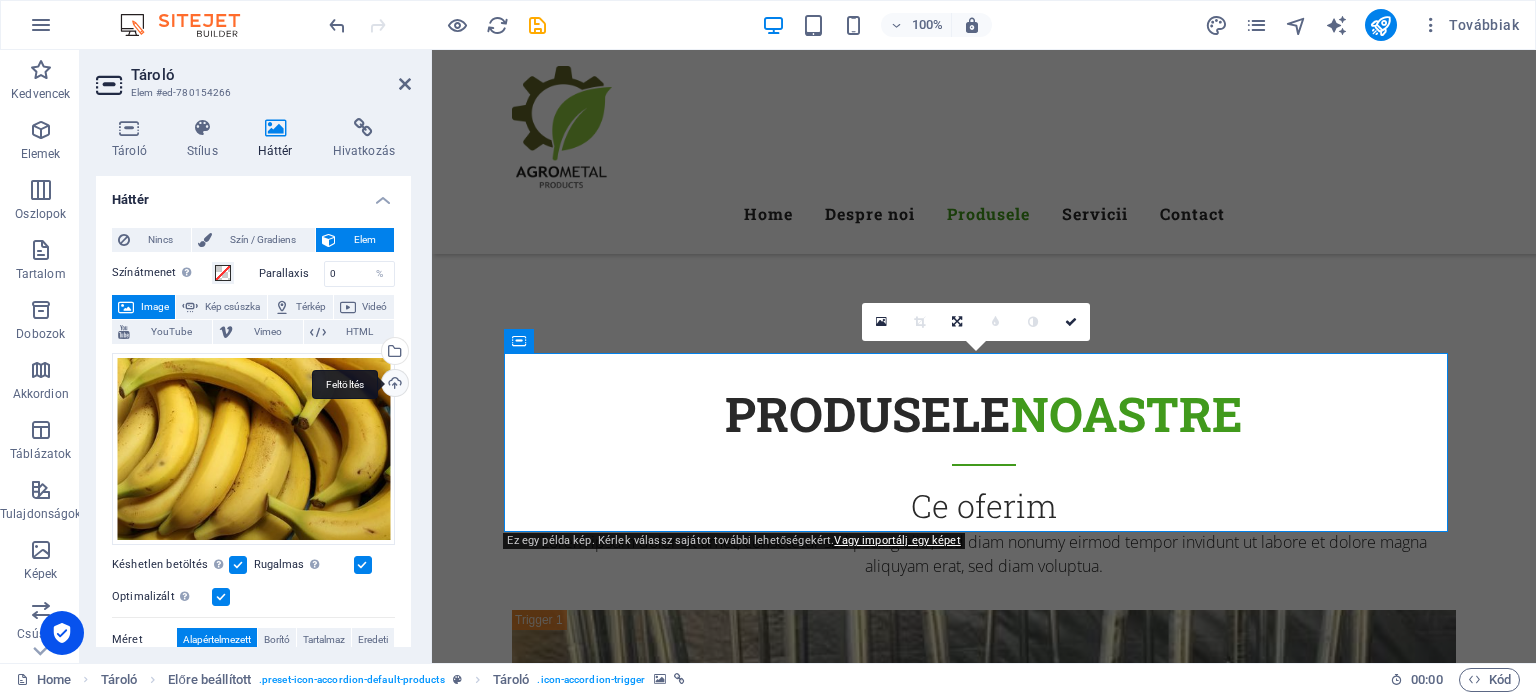 click on "Feltöltés" at bounding box center (393, 385) 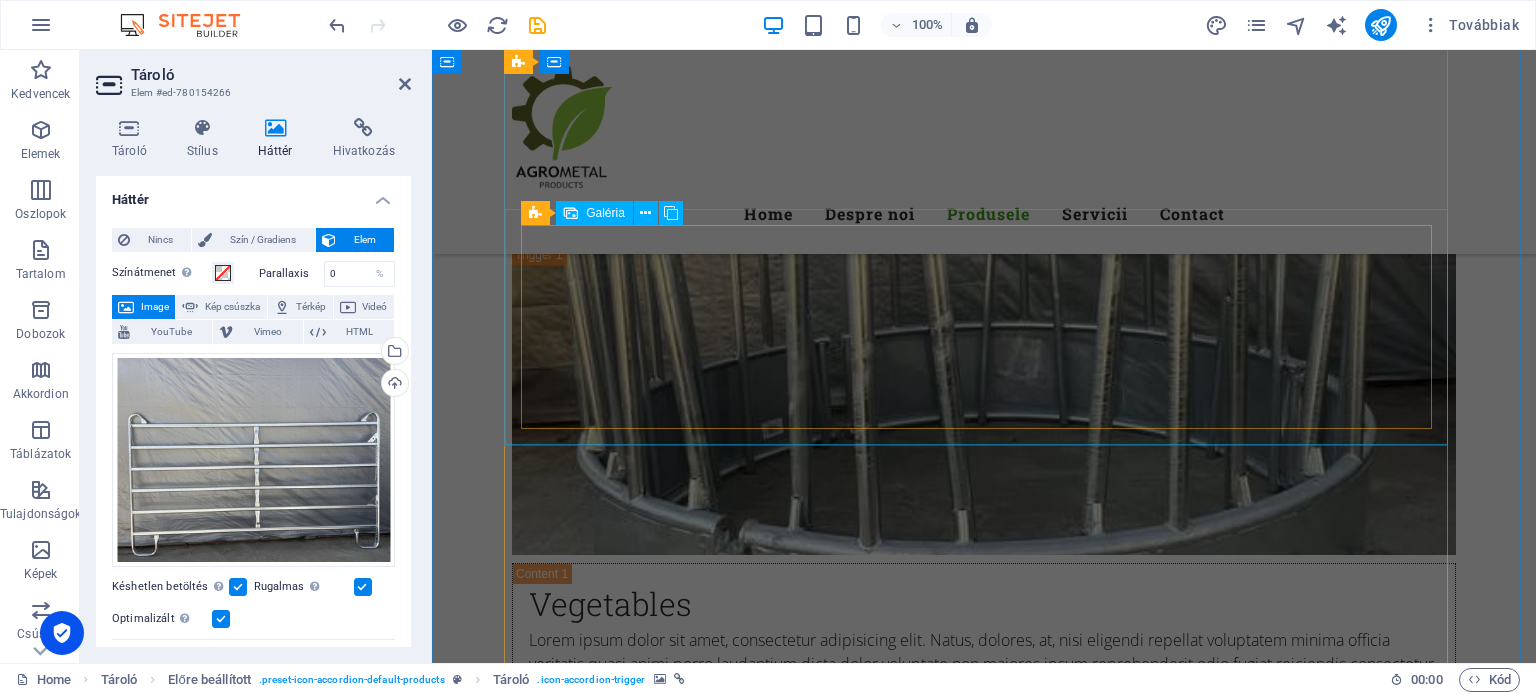scroll, scrollTop: 3100, scrollLeft: 0, axis: vertical 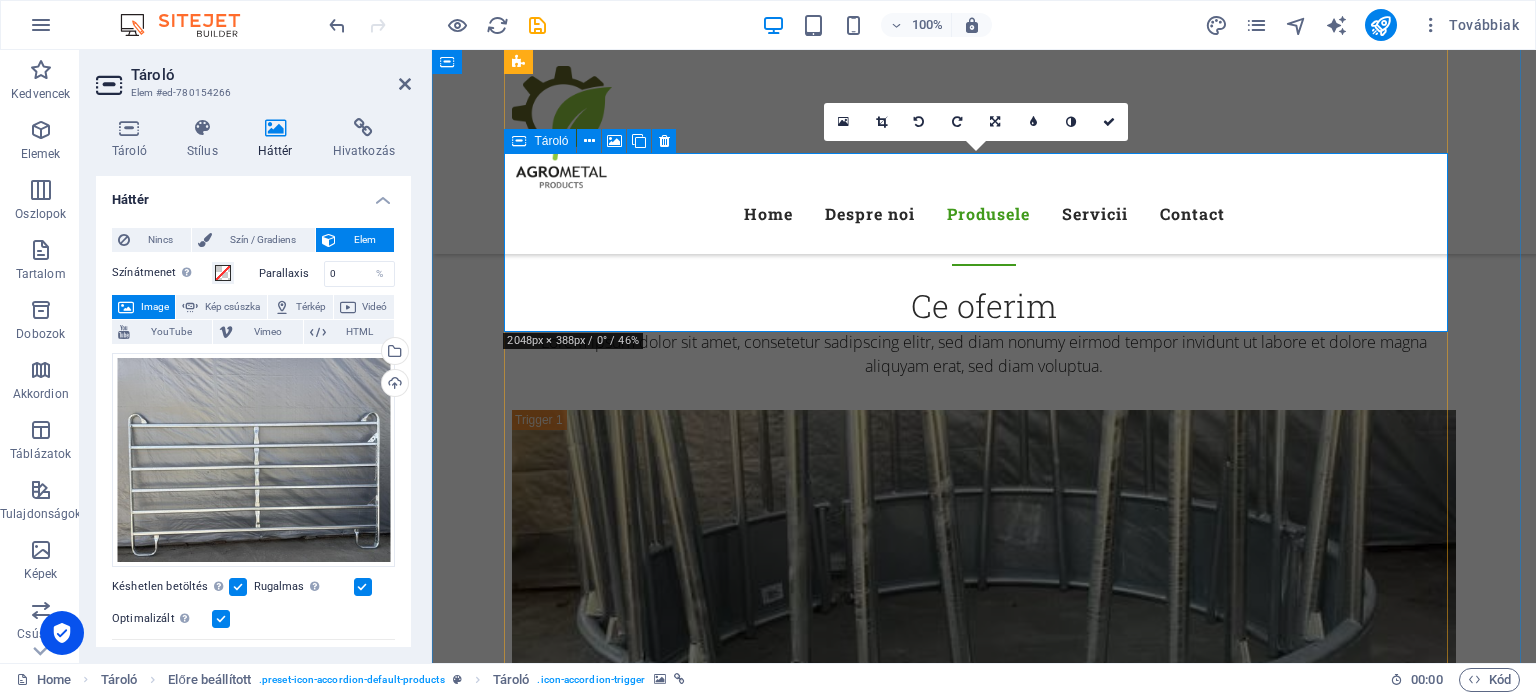 click on "Fruits" at bounding box center [984, 2054] 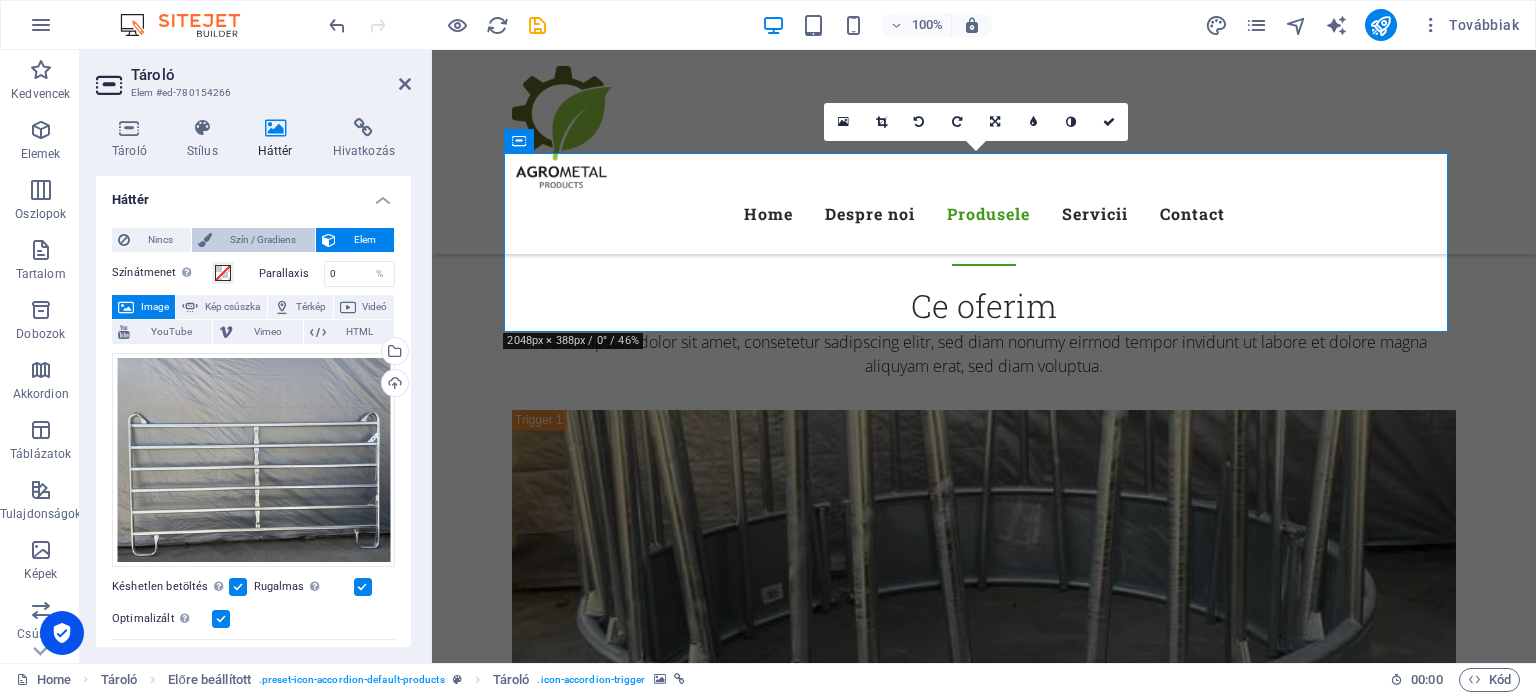 click on "Szín / Gradiens" at bounding box center (263, 240) 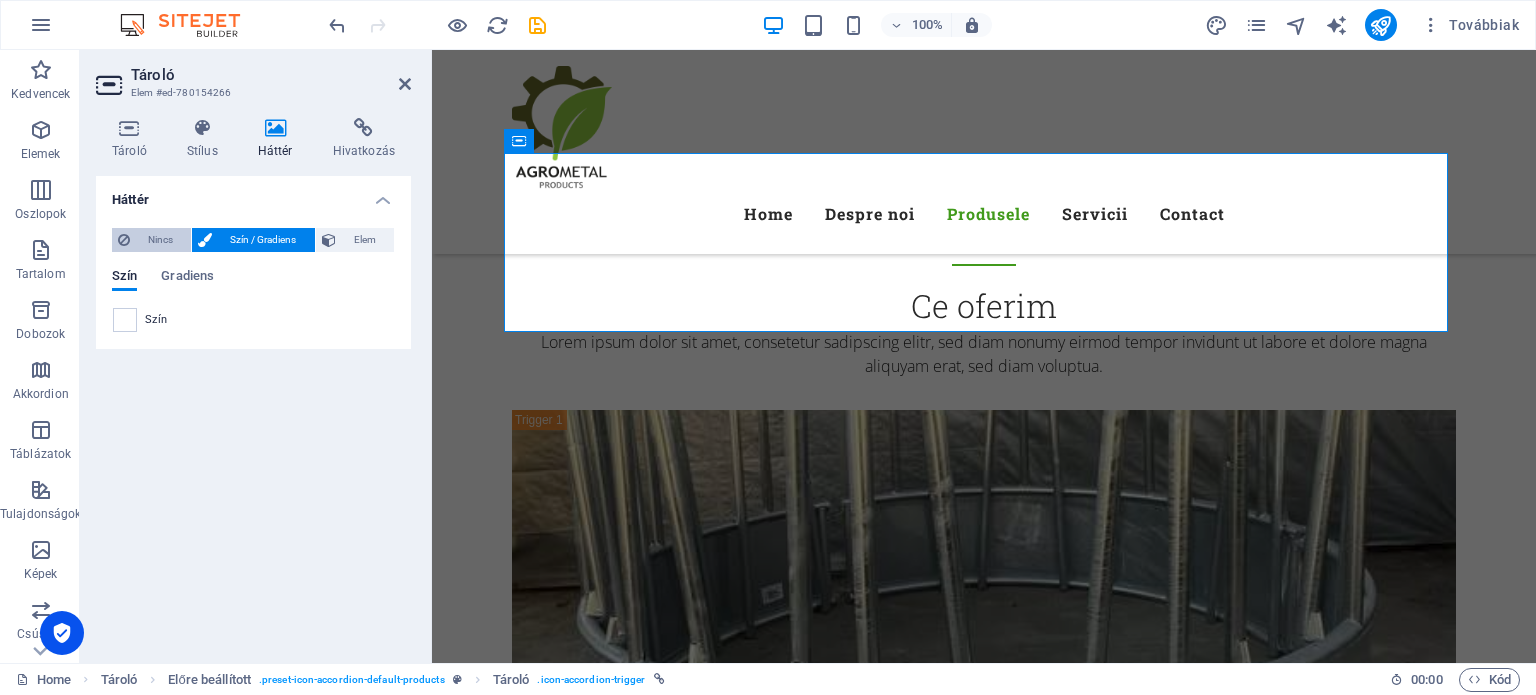 click on "Nincs" at bounding box center [160, 240] 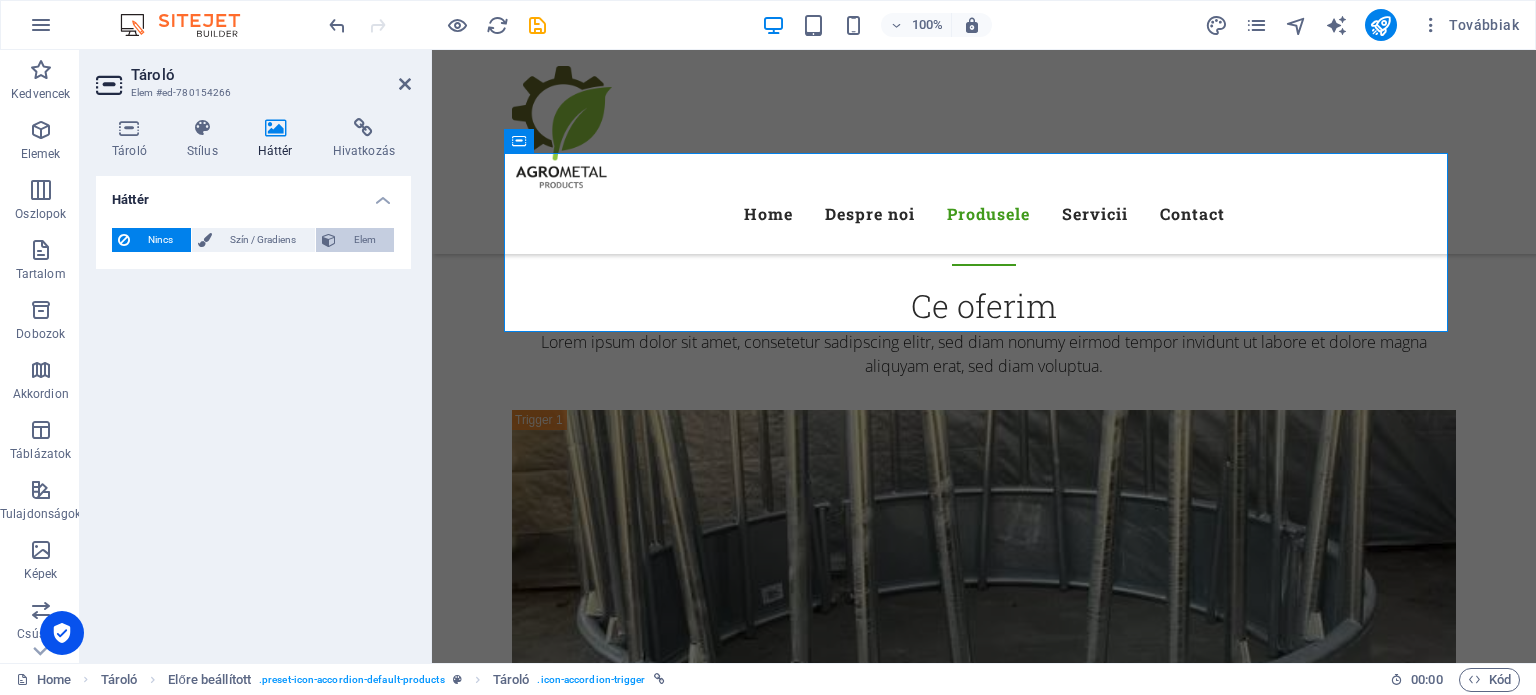 click on "Elem" at bounding box center (365, 240) 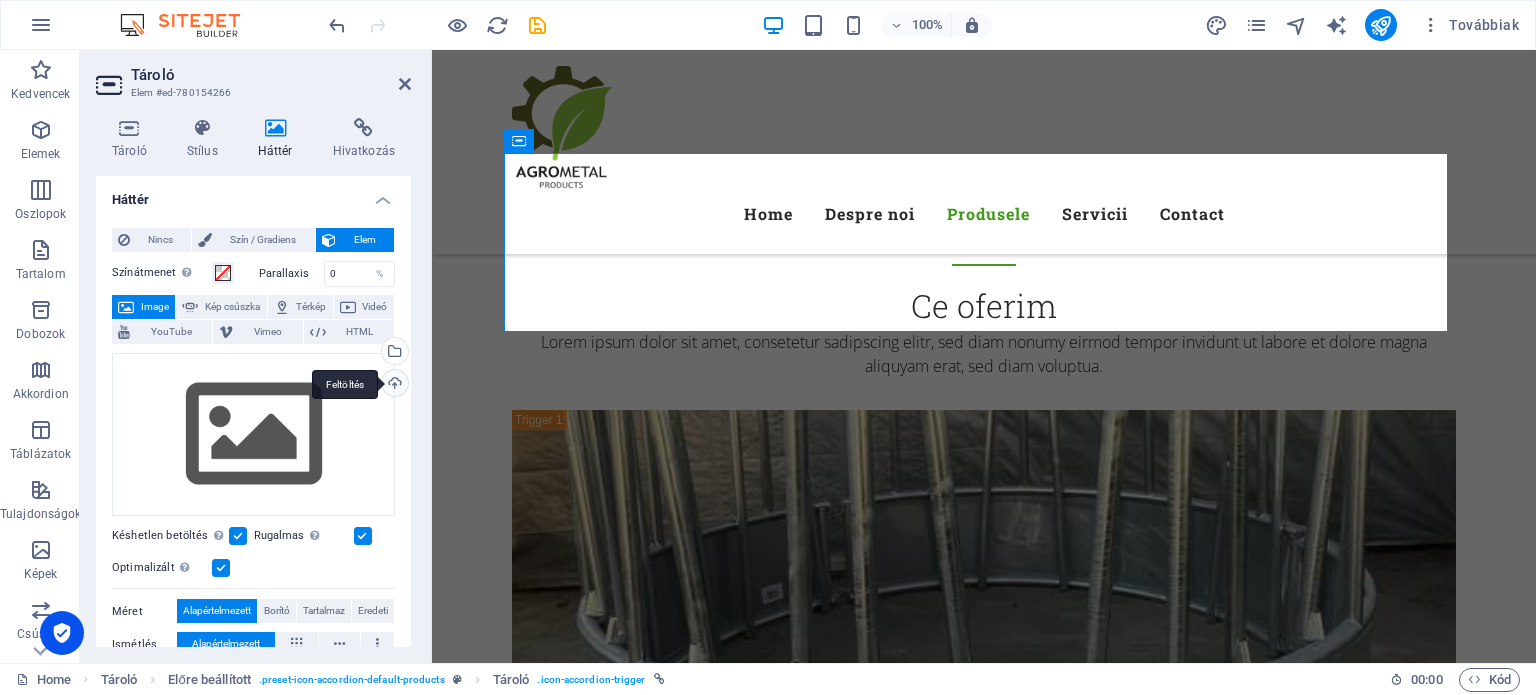 click on "Feltöltés" at bounding box center (393, 385) 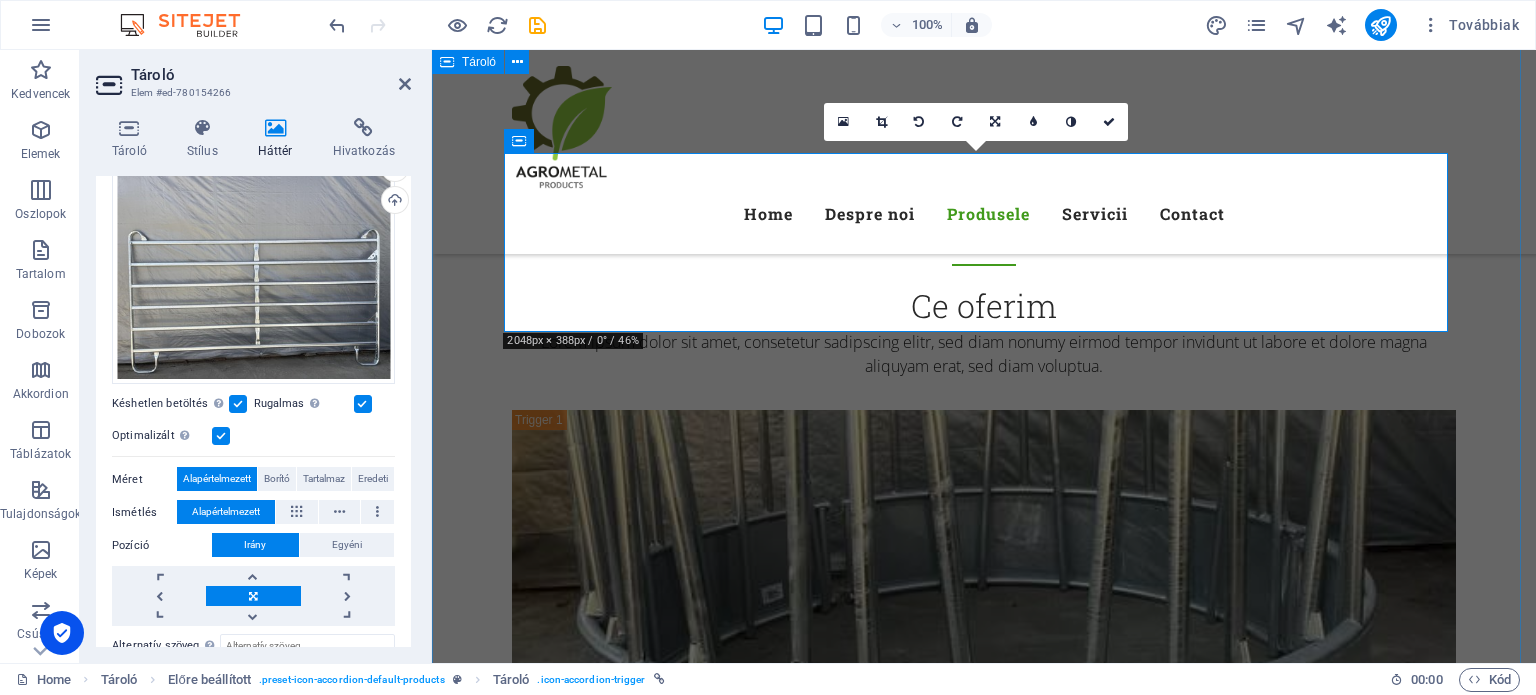 scroll, scrollTop: 200, scrollLeft: 0, axis: vertical 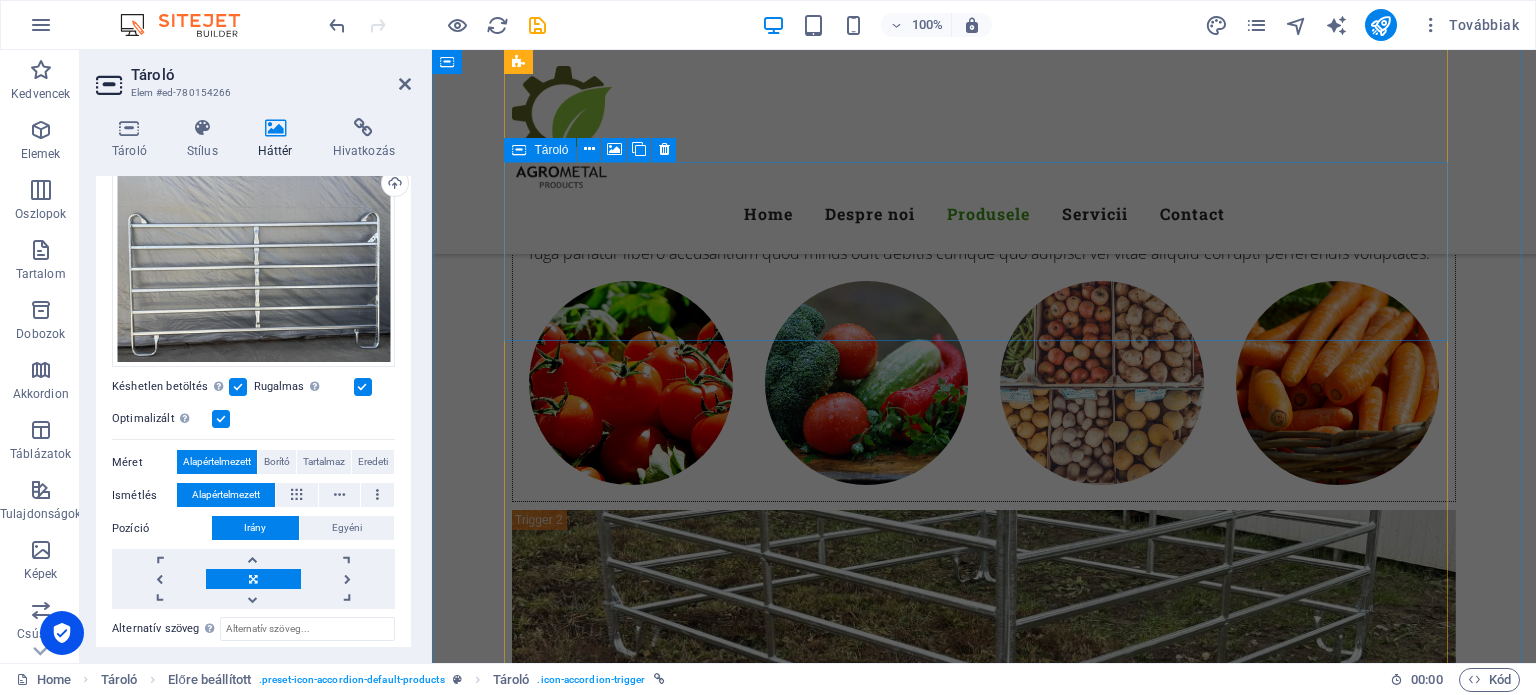 click on "Berries" at bounding box center [984, 2153] 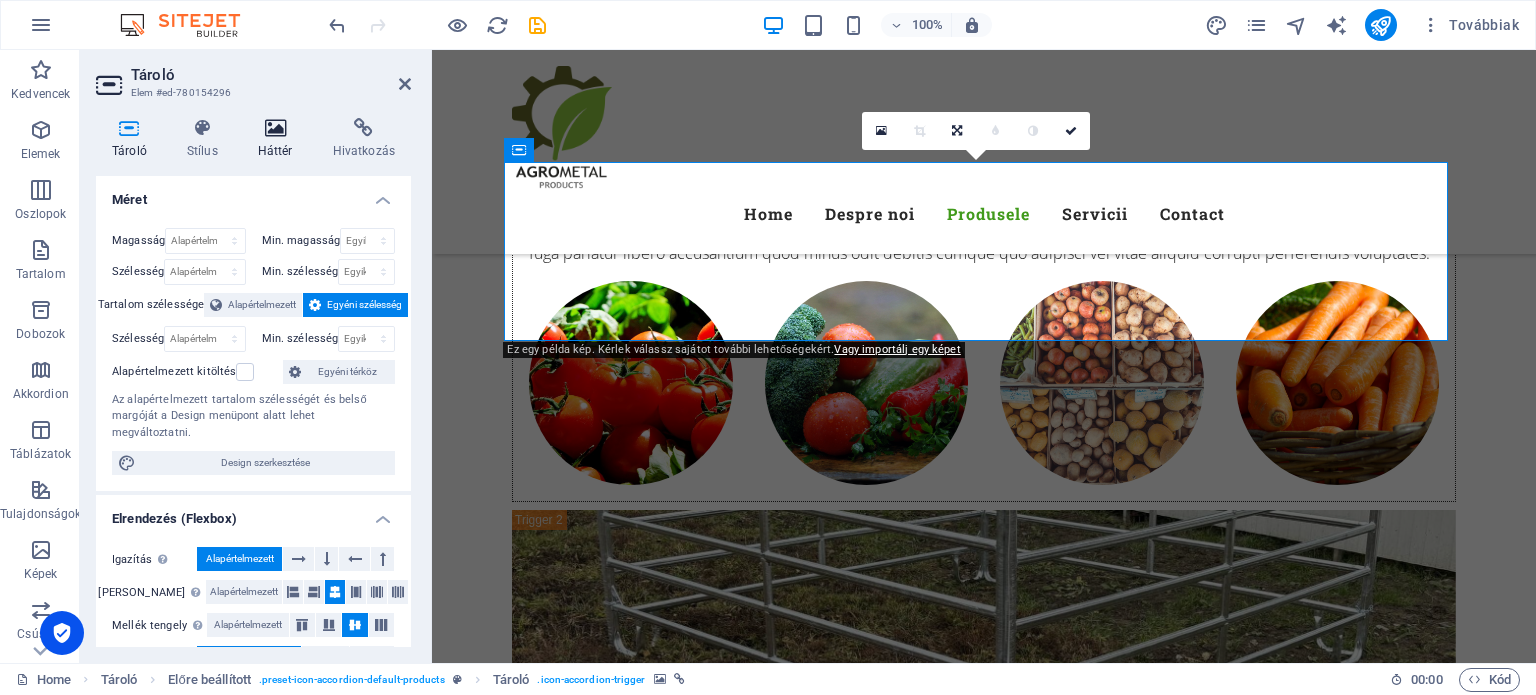 click on "Háttér" at bounding box center (279, 139) 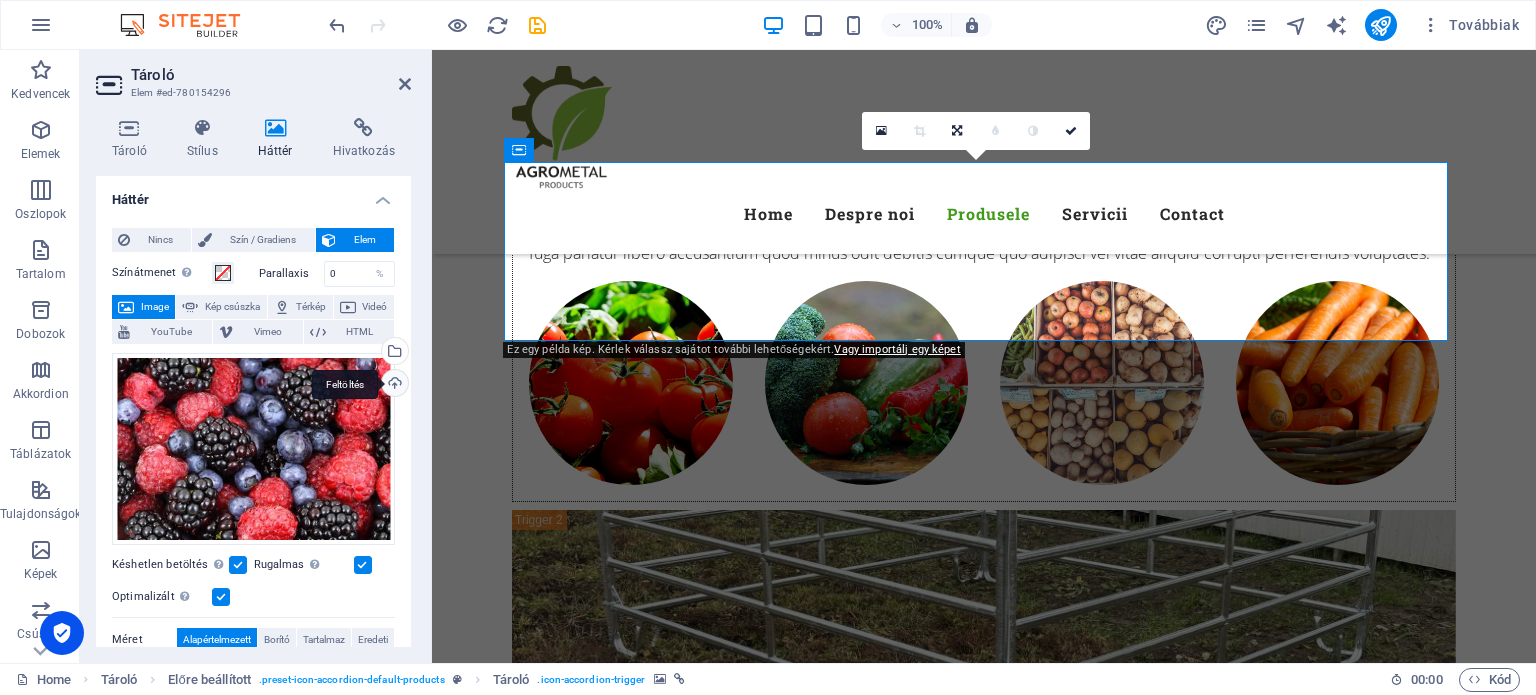 click on "Feltöltés" at bounding box center [393, 385] 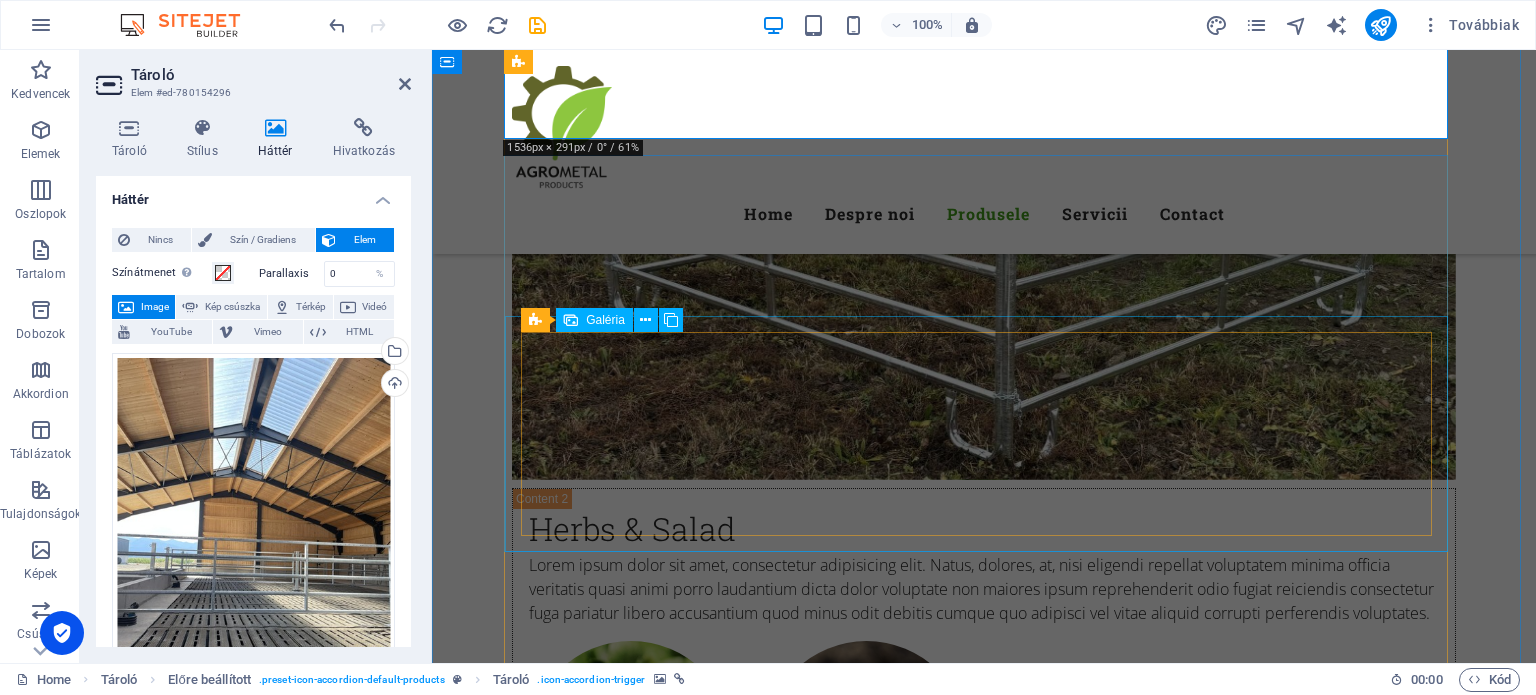 scroll, scrollTop: 4100, scrollLeft: 0, axis: vertical 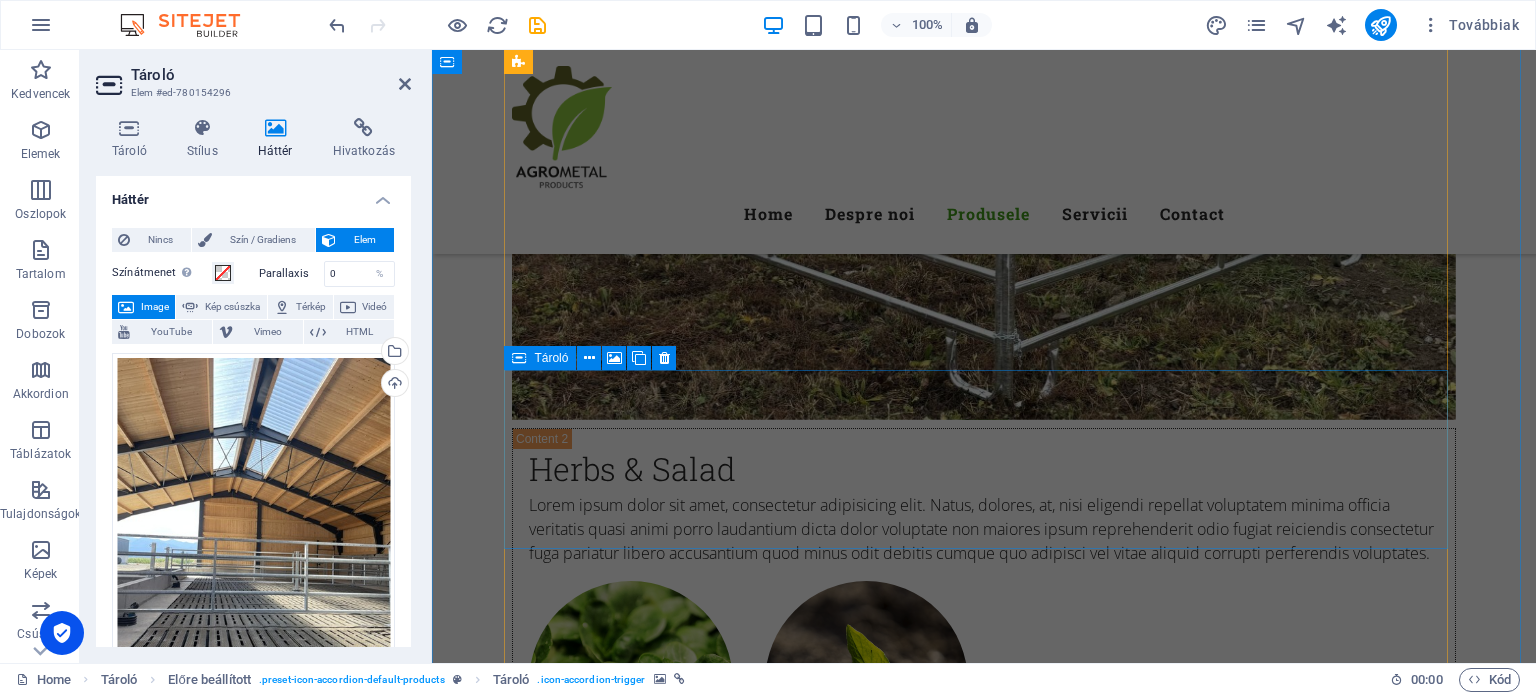 click on "Veggie Box" at bounding box center (984, 2453) 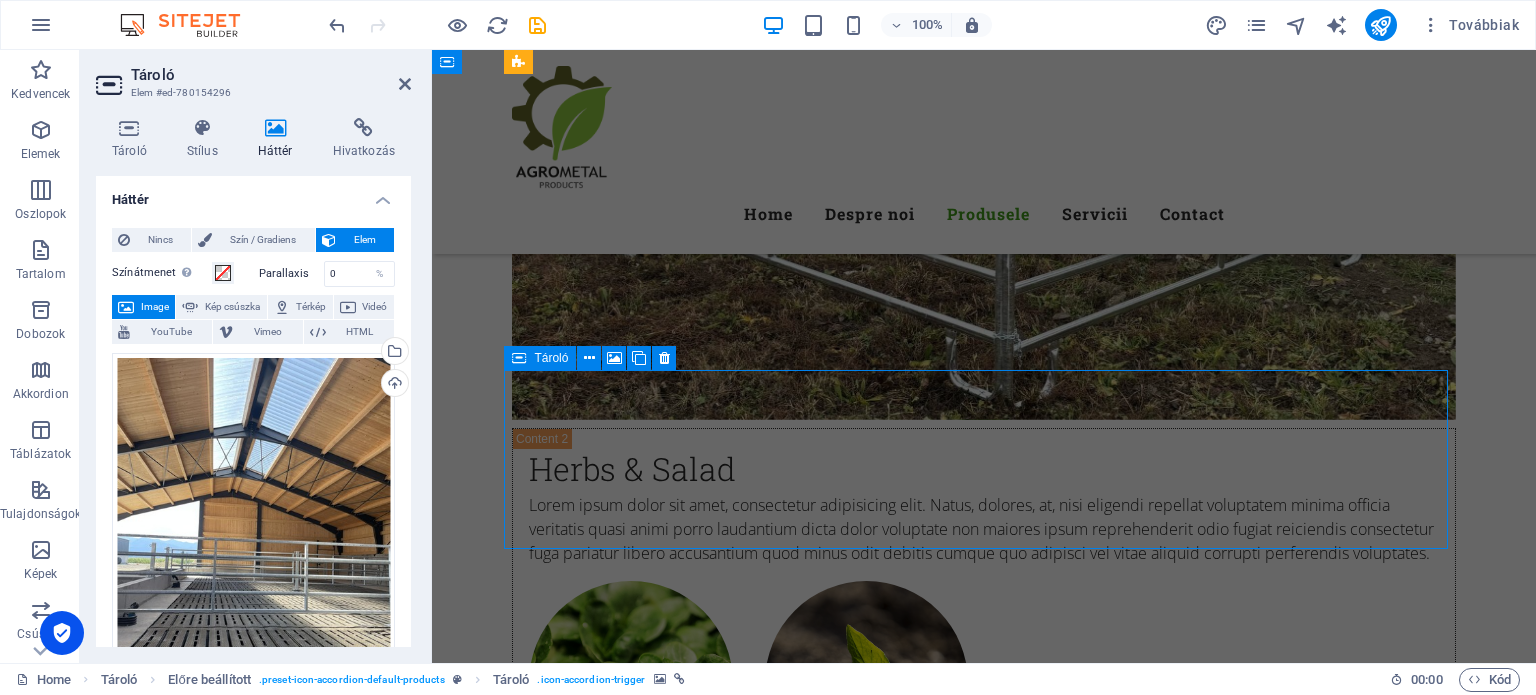 click on "Veggie Box" at bounding box center [984, 2453] 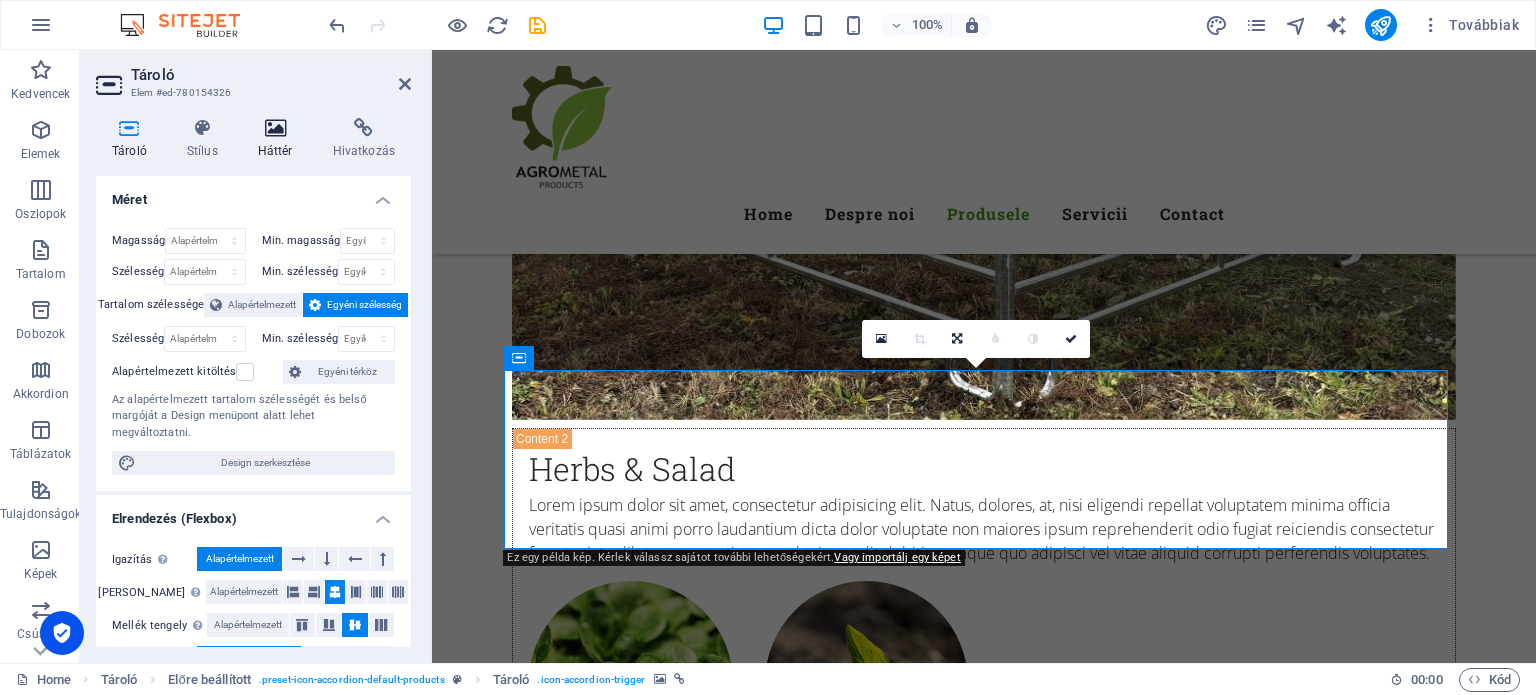 click at bounding box center [275, 128] 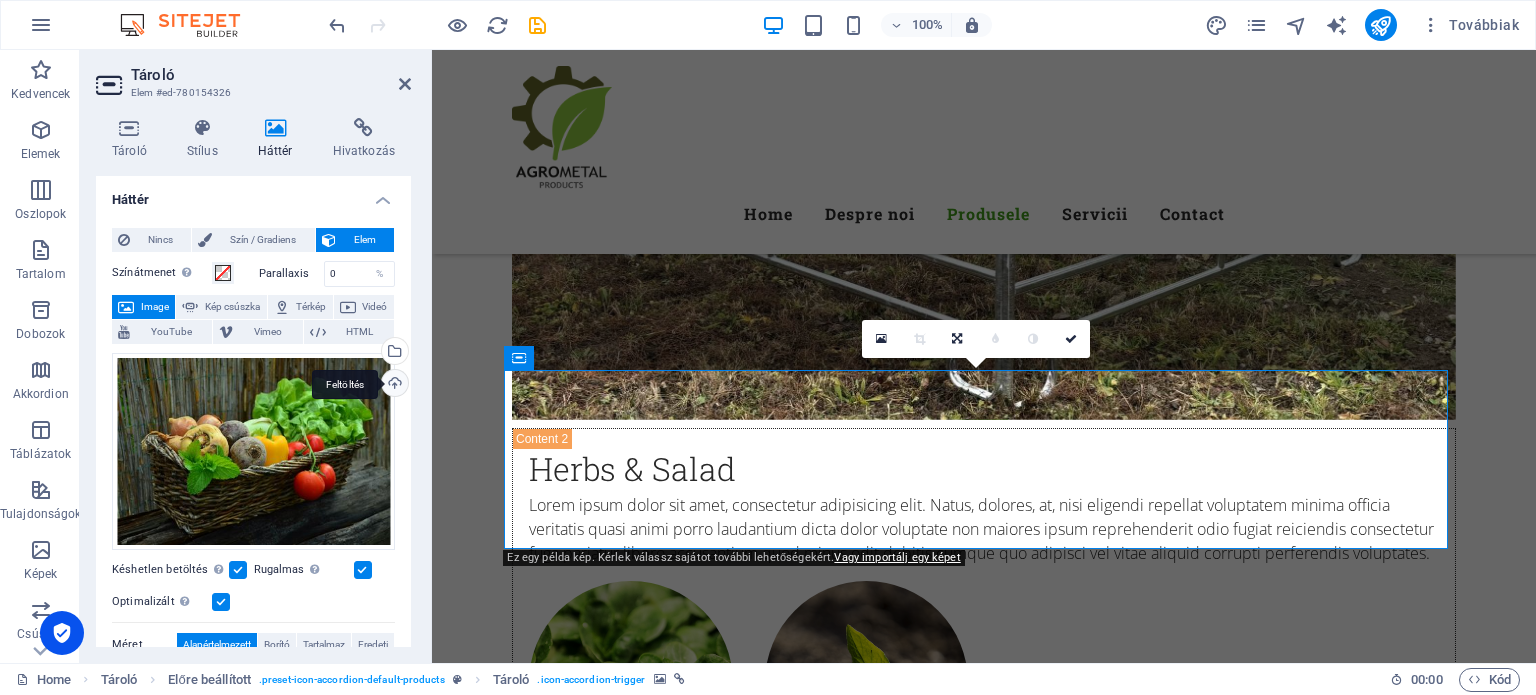 click on "Feltöltés" at bounding box center [393, 385] 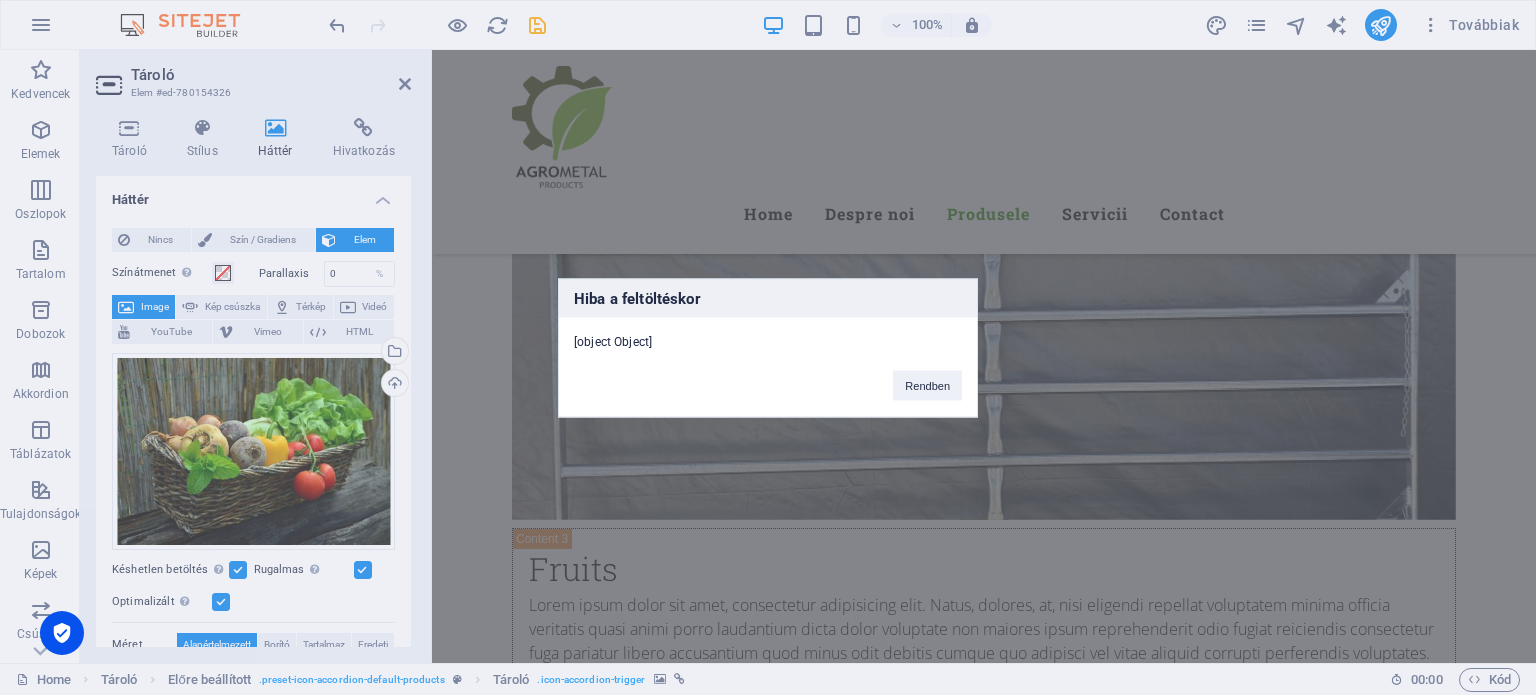 scroll, scrollTop: 4800, scrollLeft: 0, axis: vertical 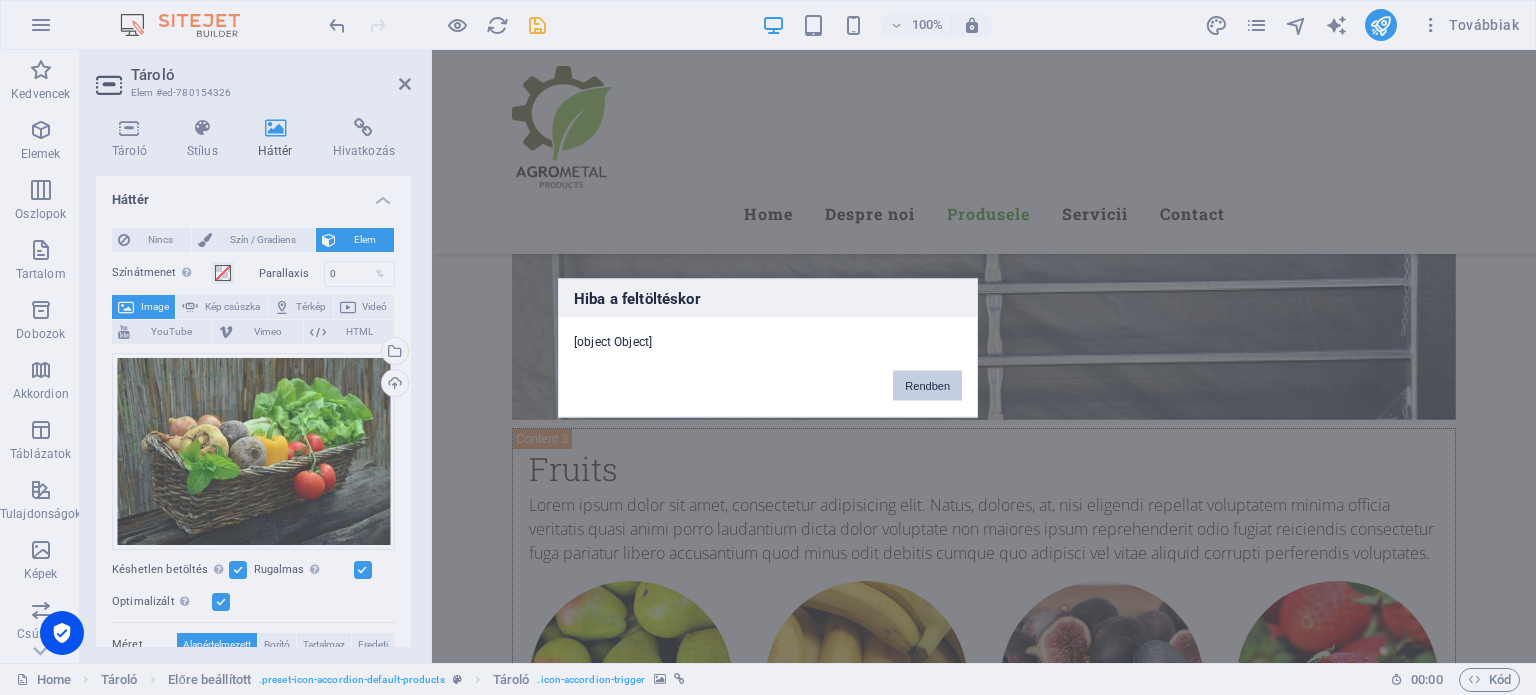 click on "Rendben" at bounding box center [927, 385] 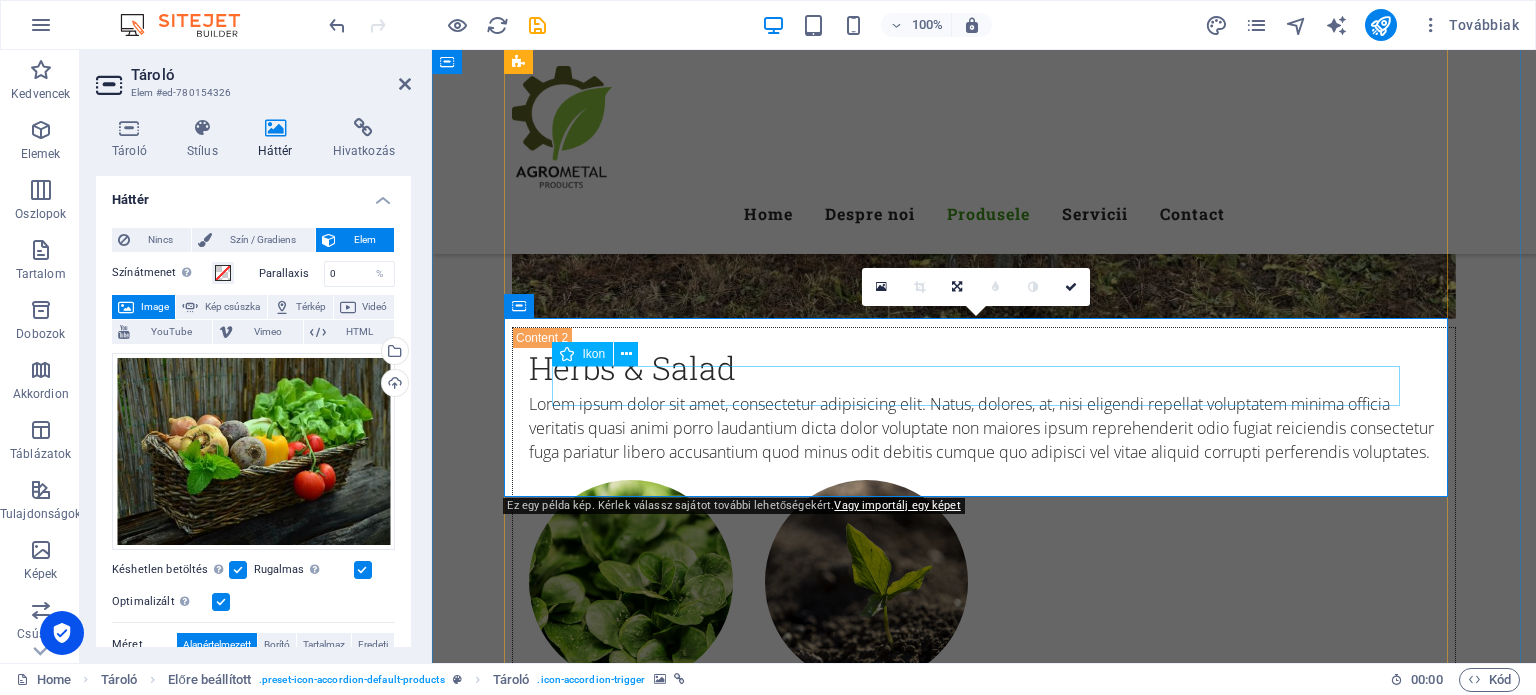 scroll, scrollTop: 4100, scrollLeft: 0, axis: vertical 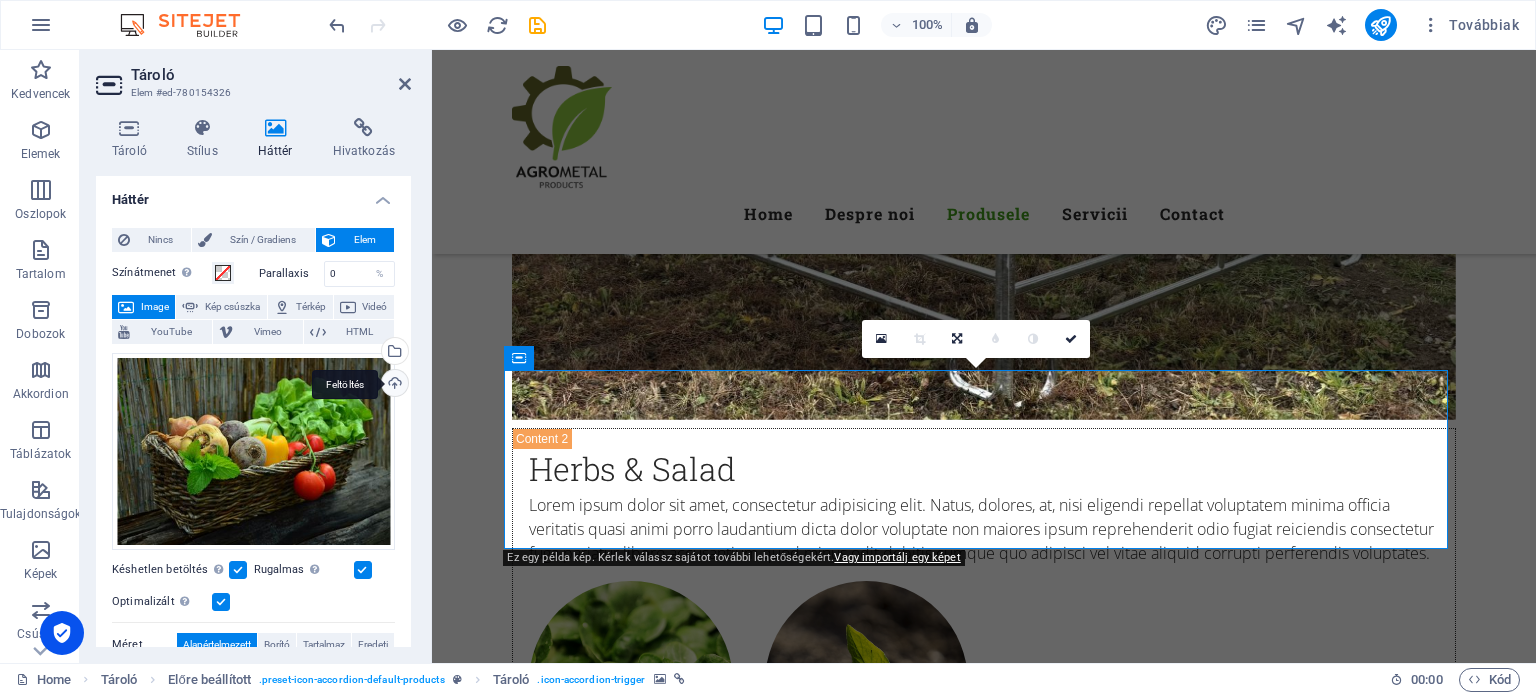 click on "Feltöltés" at bounding box center [393, 385] 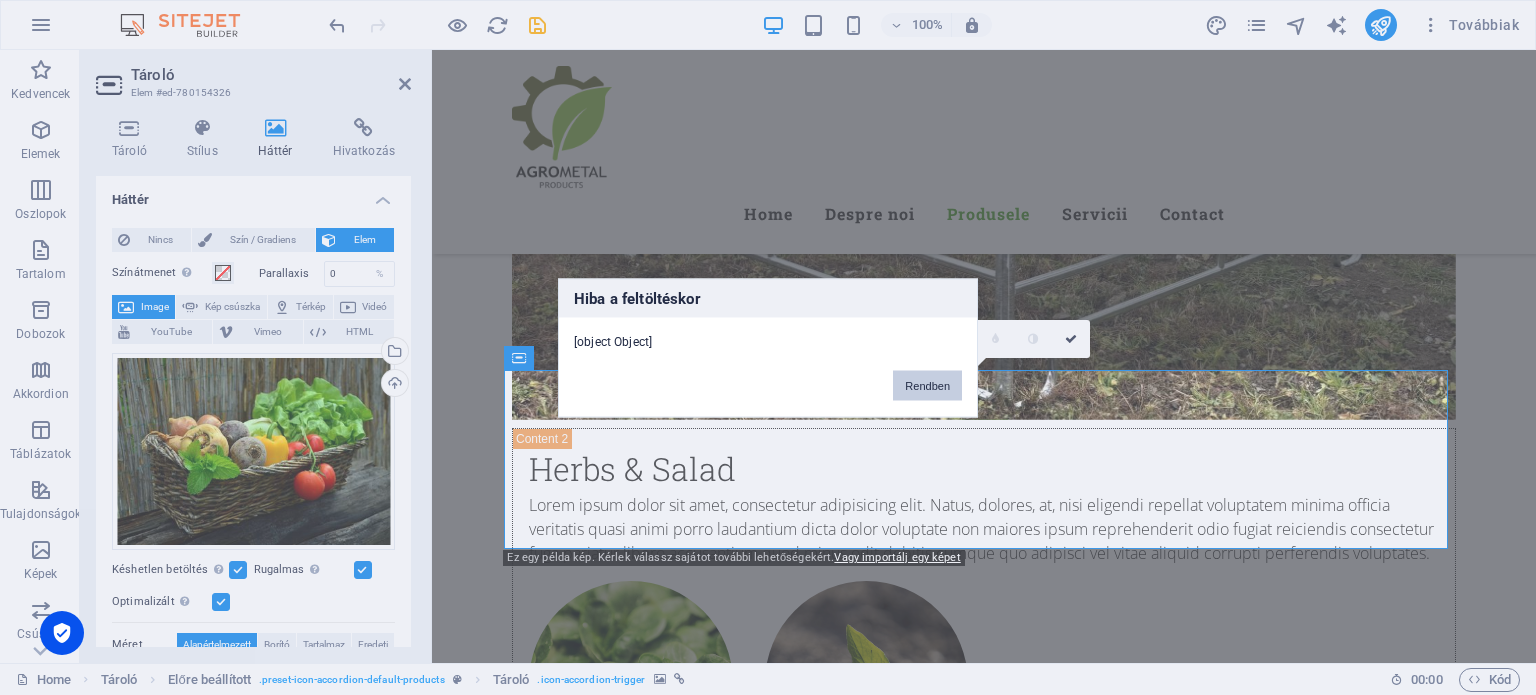 click on "Rendben" at bounding box center (927, 385) 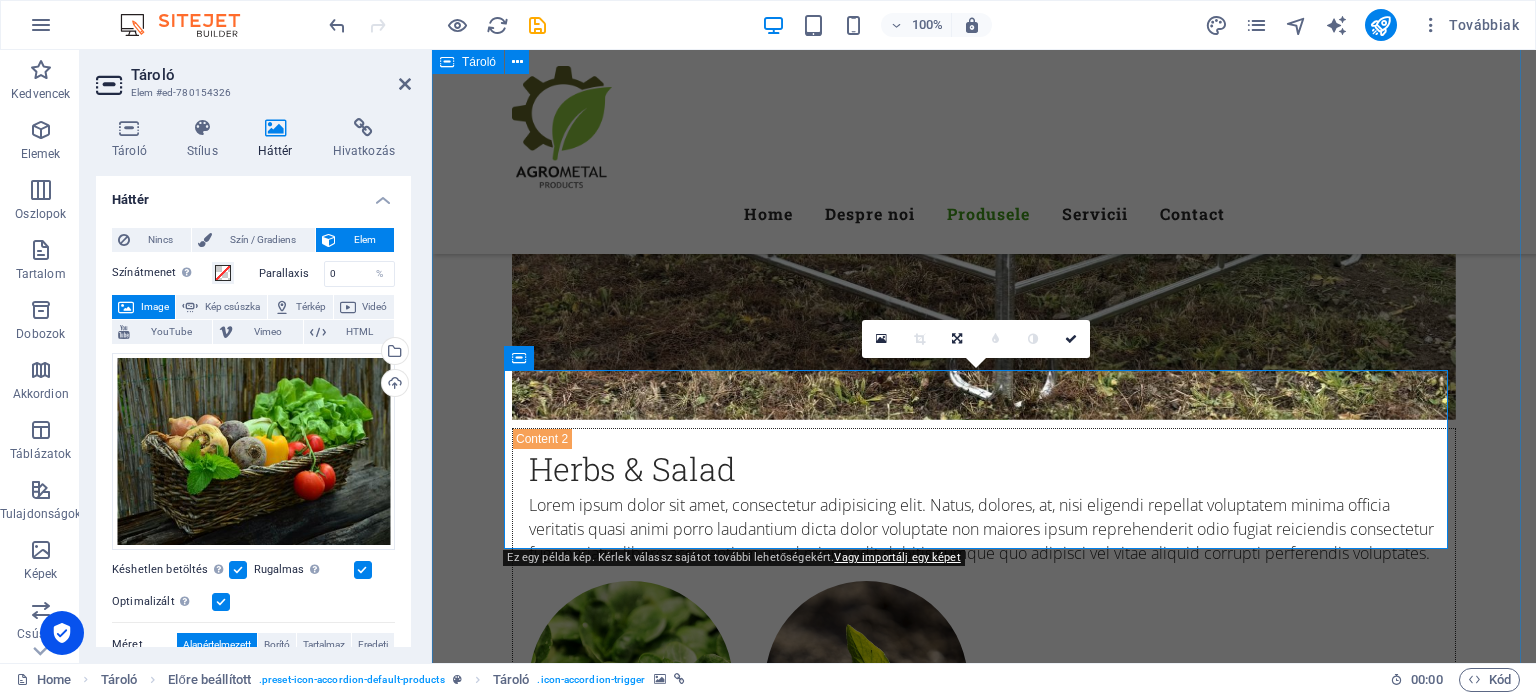 click on "Produsele  noastre Ce oferim Lorem ipsum dolor sit amet, consetetur sadipscing elitr, sed diam nonumy eirmod tempor invidunt ut labore et dolore magna aliquyam erat, sed diam voluptua.  Hrănitori Vegetables Lorem ipsum dolor sit amet, consectetur adipisicing elit. Natus, dolores, at, nisi eligendi repellat voluptatem minima officia veritatis quasi animi porro laudantium dicta dolor voluptate non maiores ipsum reprehenderit odio fugiat reiciendis consectetur fuga pariatur libero accusantium quod minus odit debitis cumque quo adipisci vel vitae aliquid corrupti perferendis voluptates. Herbs & Salad Herbs & Salad Lorem ipsum dolor sit amet, consectetur adipisicing elit. Natus, dolores, at, nisi eligendi repellat voluptatem minima officia veritatis quasi animi porro laudantium dicta dolor voluptate non maiores ipsum reprehenderit odio fugiat reiciendis consectetur fuga pariatur libero accusantium quod minus odit debitis cumque quo adipisci vel vitae aliquid corrupti perferendis voluptates. Fruits Fruits Berries" at bounding box center [984, 1389] 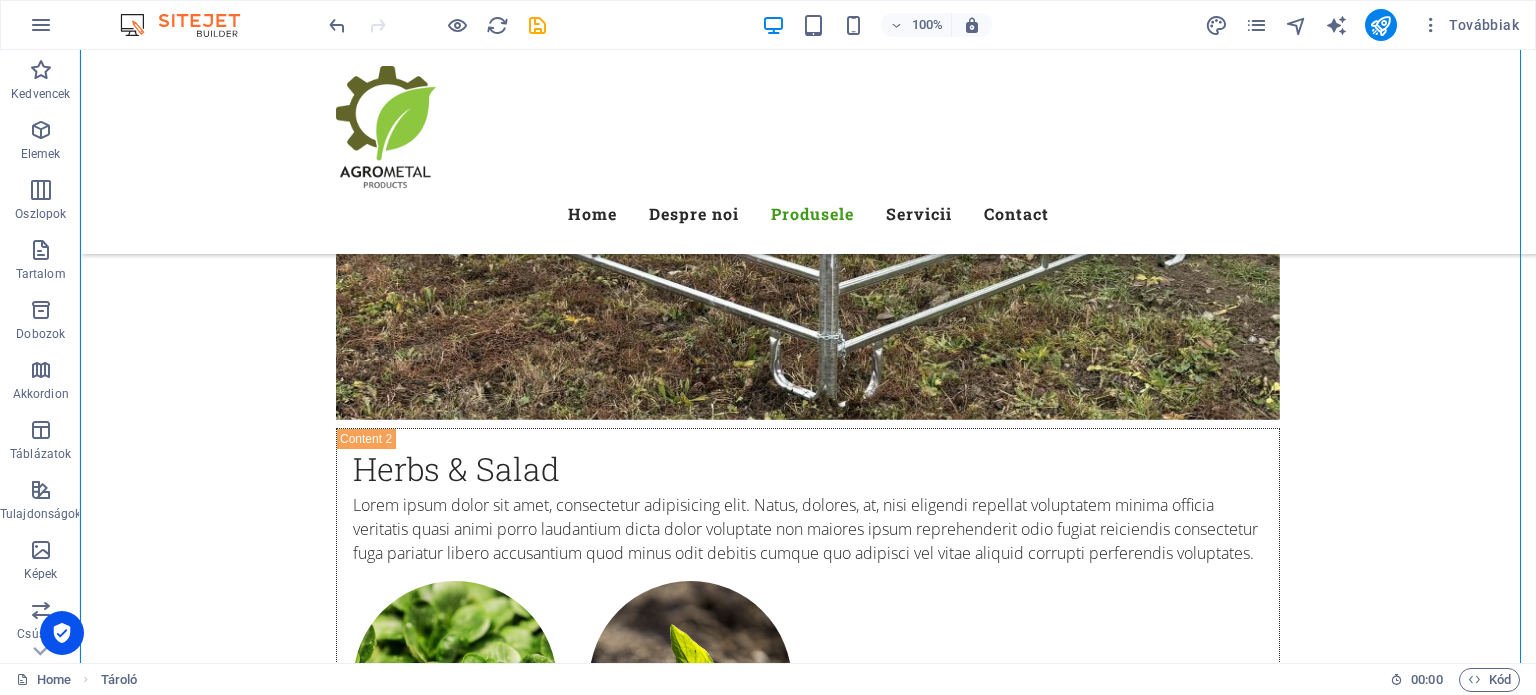 click at bounding box center [537, 25] 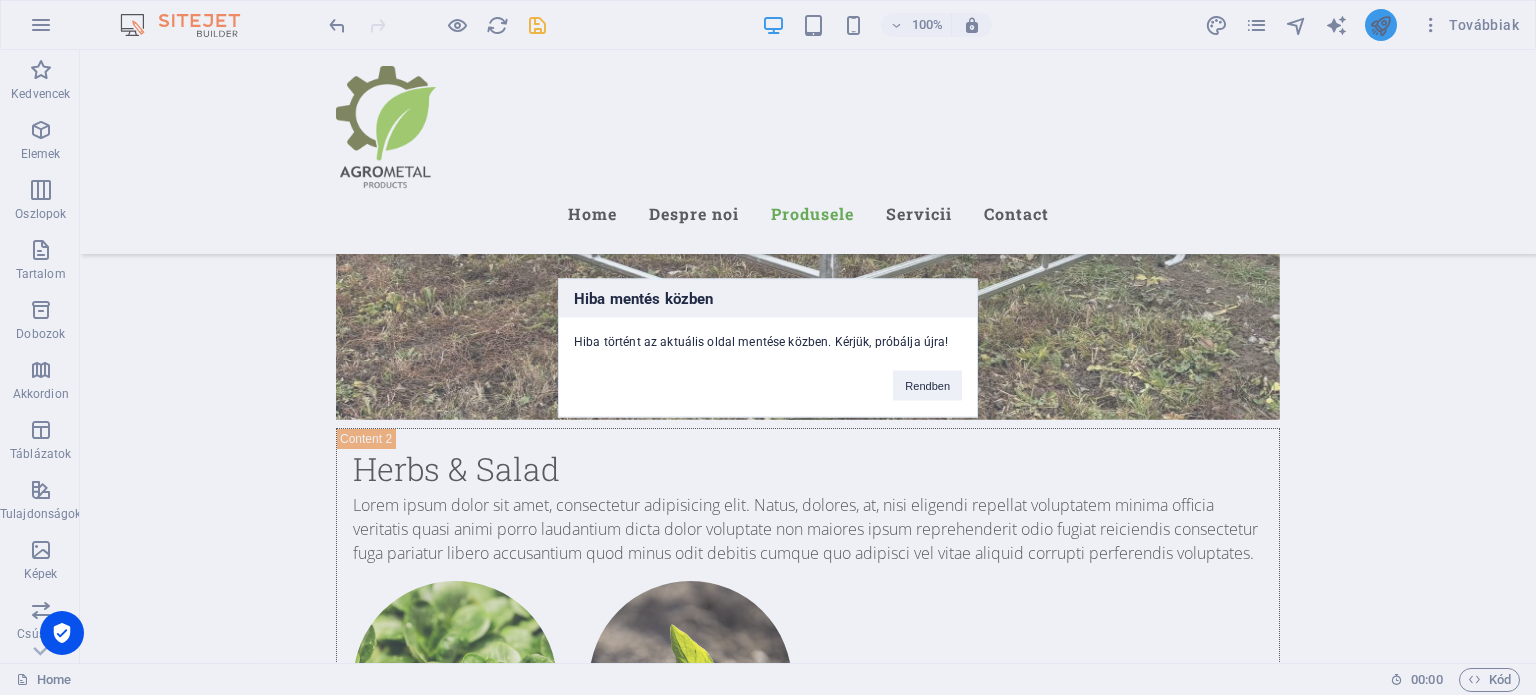 click on "Hiba mentés közben Hiba történt az aktuális oldal mentése közben. Kérjük, próbálja újra! Rendben" at bounding box center [768, 347] 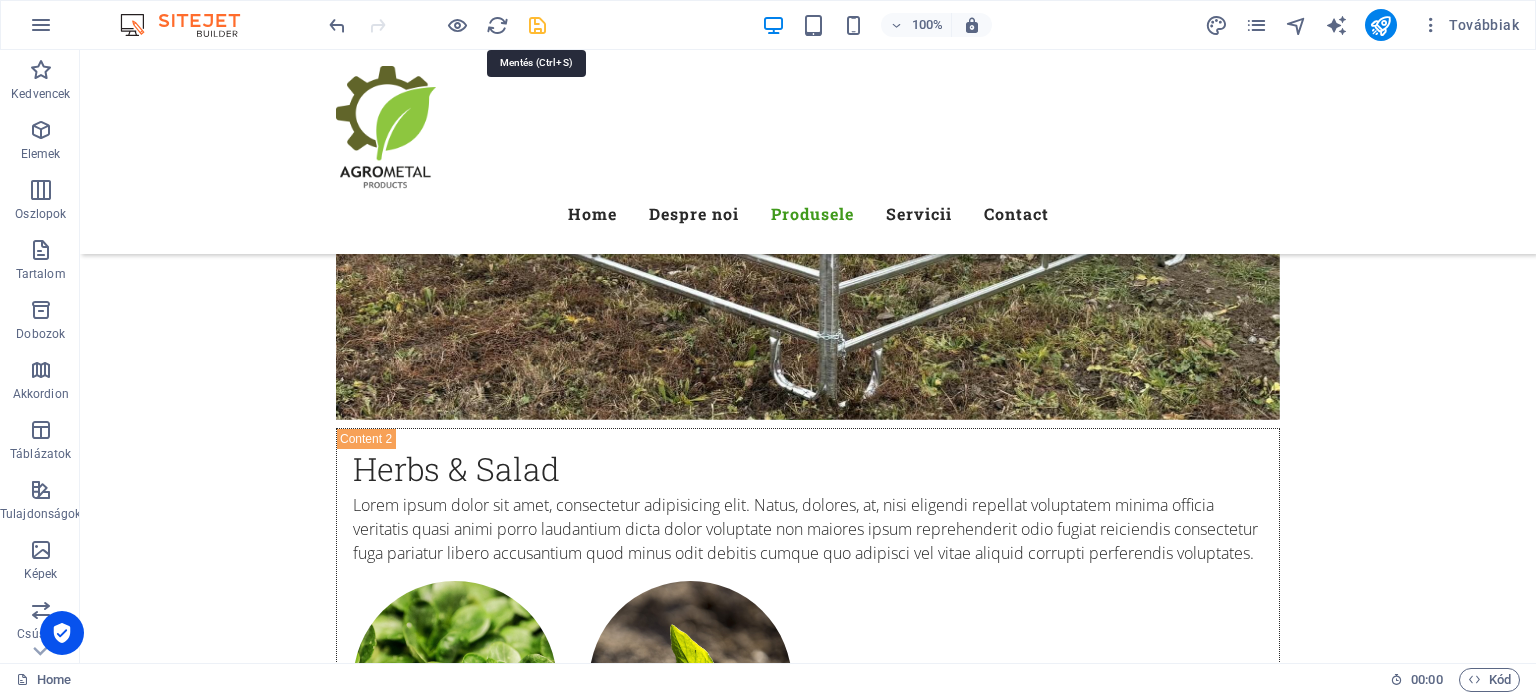 click at bounding box center (537, 25) 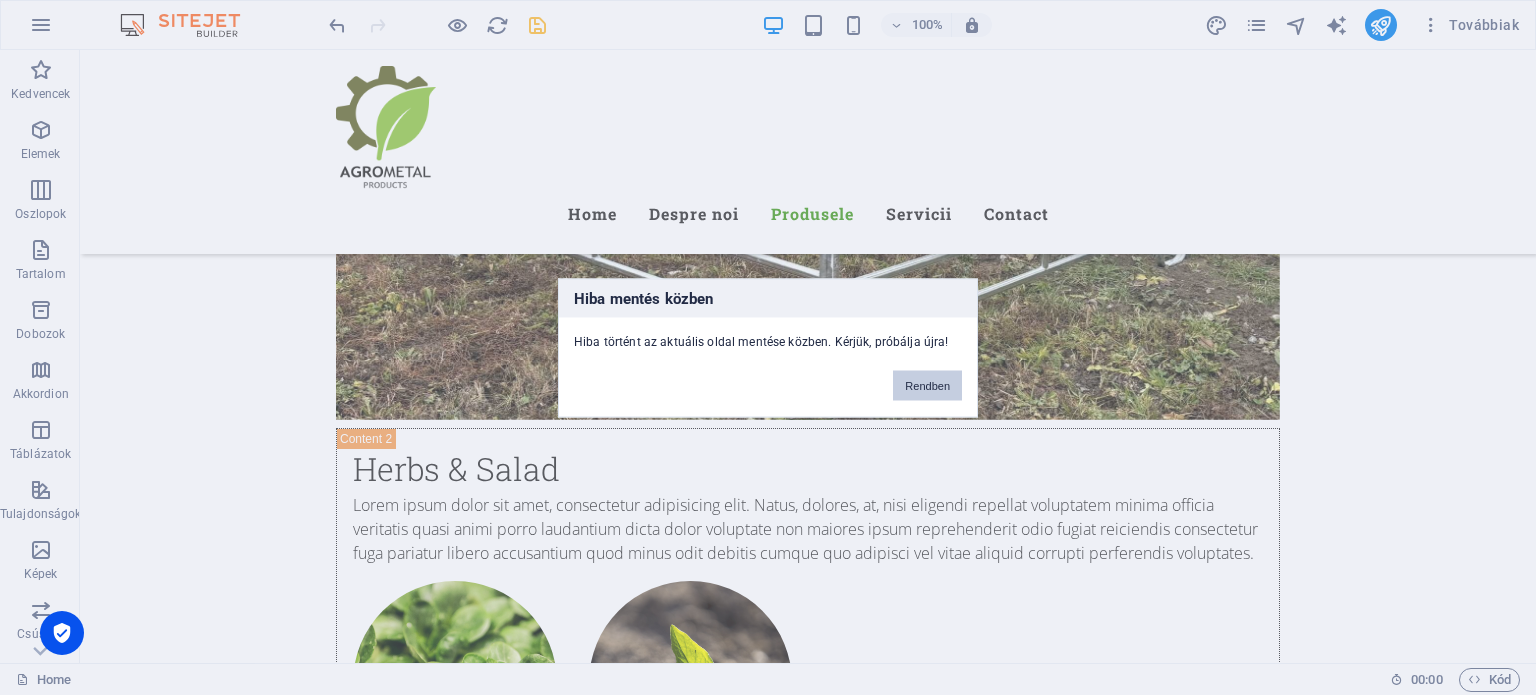 drag, startPoint x: 926, startPoint y: 381, endPoint x: 946, endPoint y: 14, distance: 367.54456 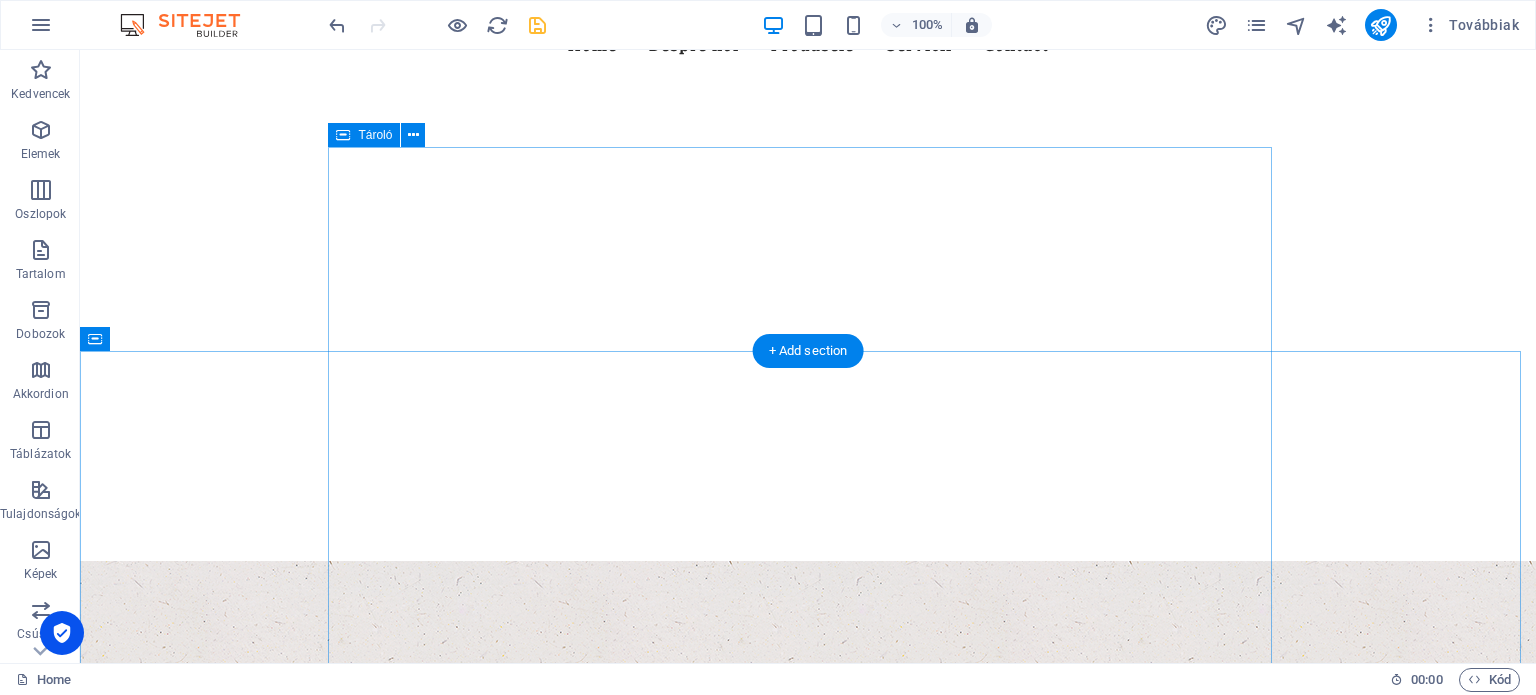 scroll, scrollTop: 0, scrollLeft: 0, axis: both 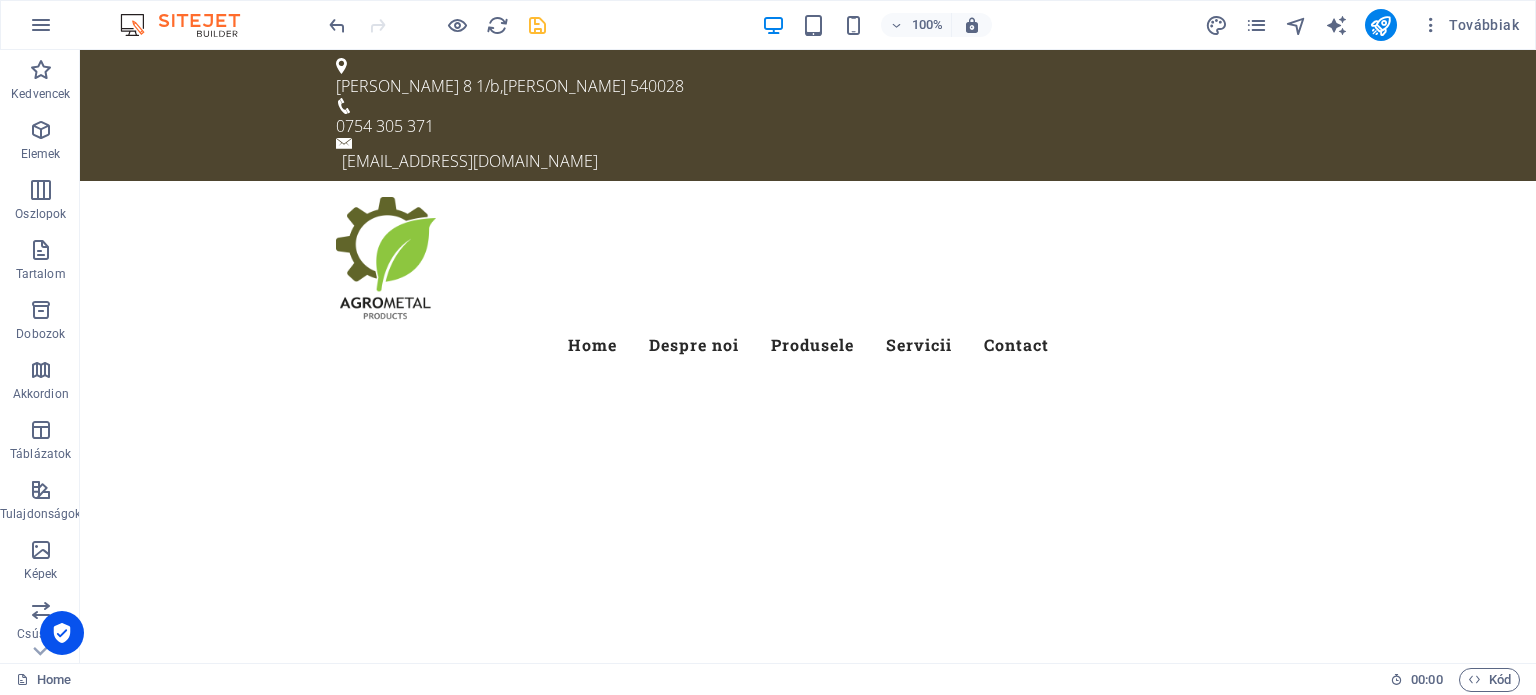 click at bounding box center [437, 25] 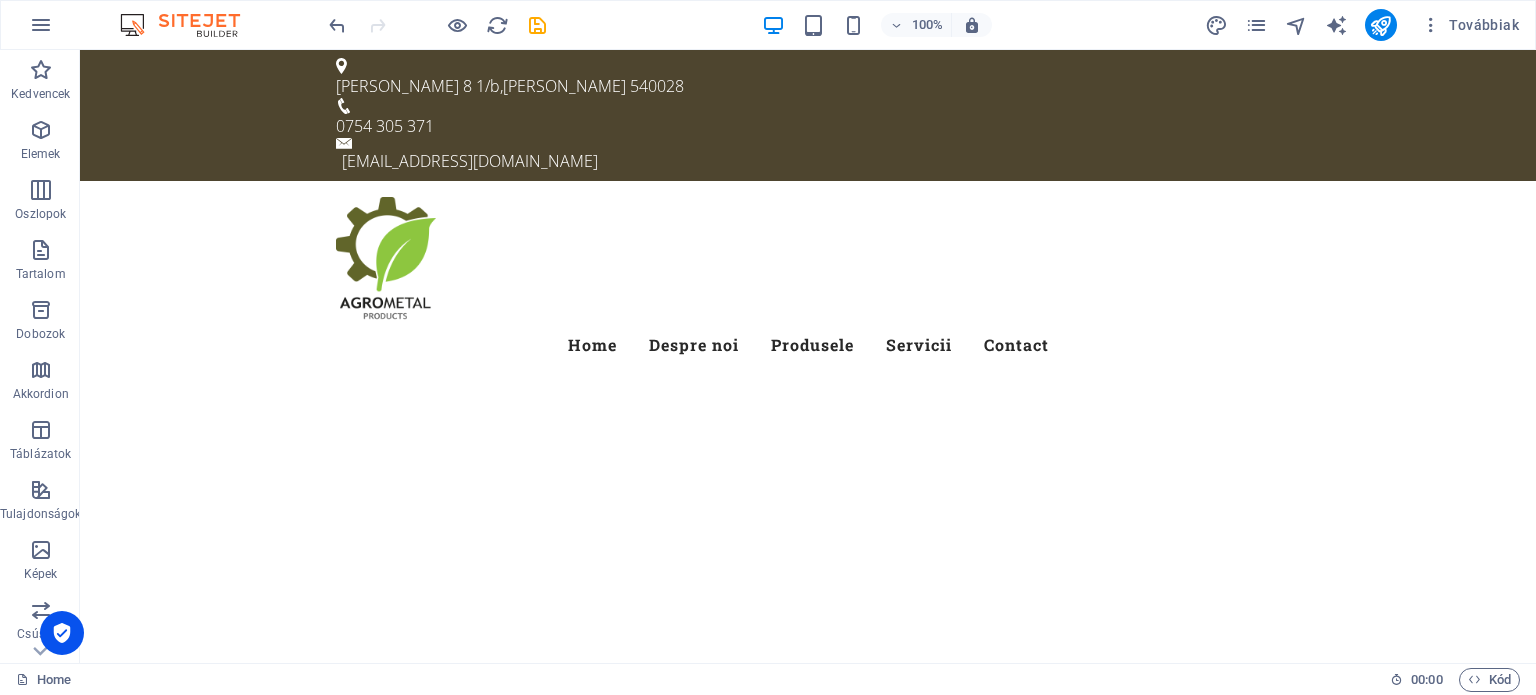 click on "100% Továbbiak" at bounding box center (926, 25) 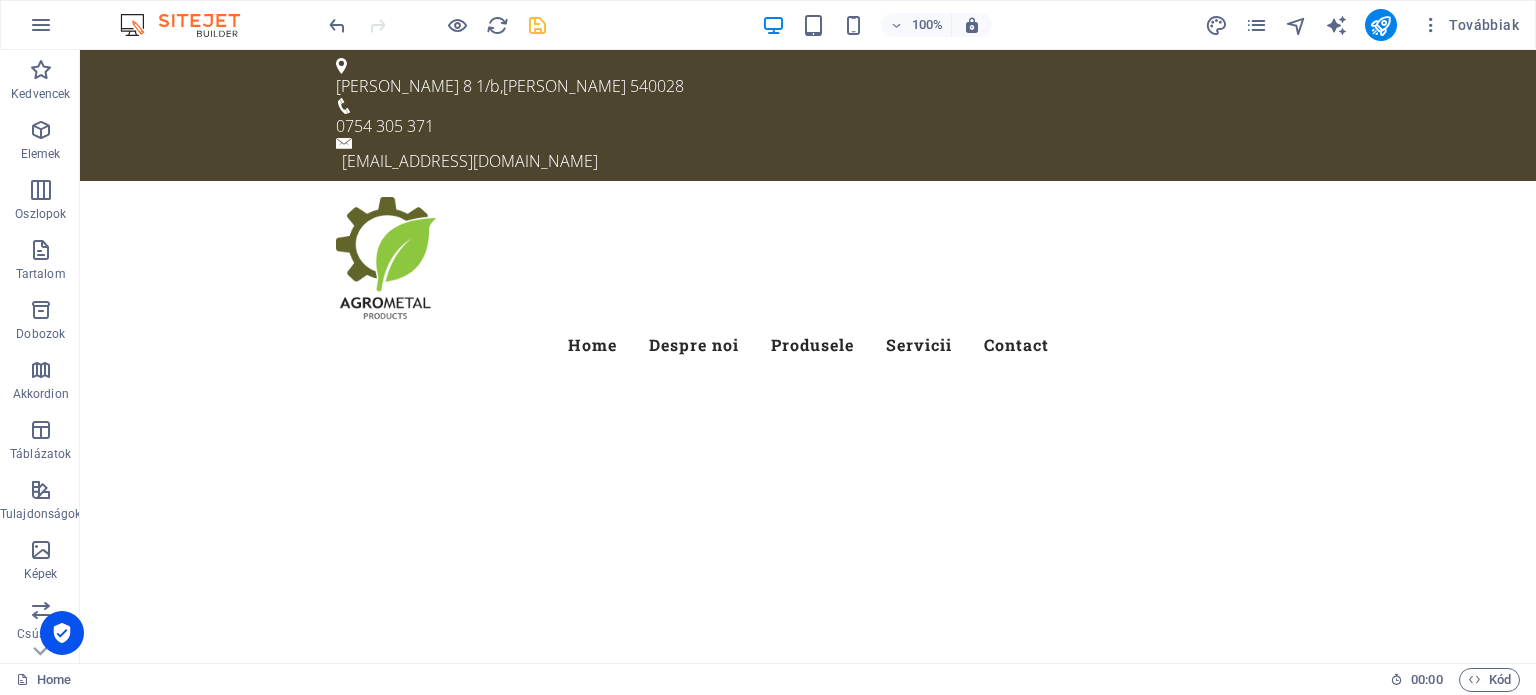 click at bounding box center [537, 25] 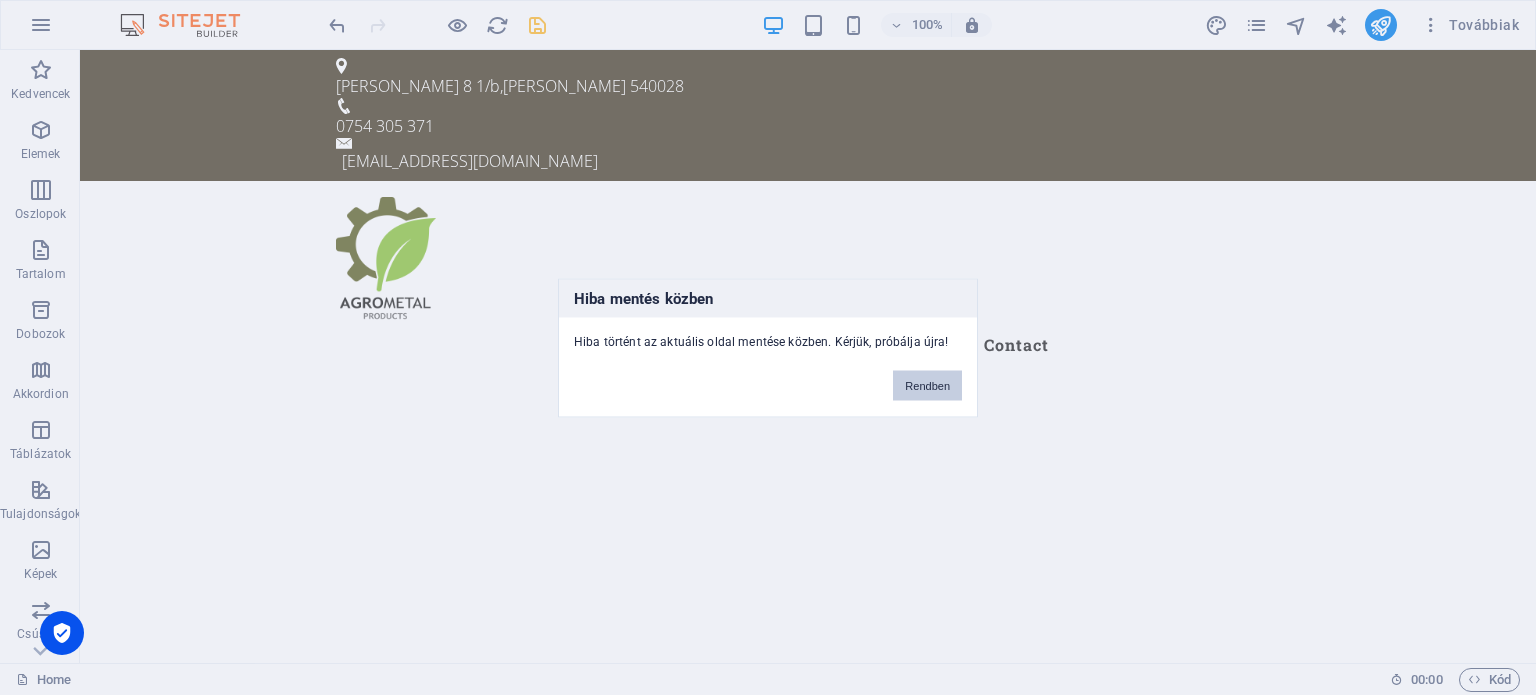 click on "Rendben" at bounding box center [927, 385] 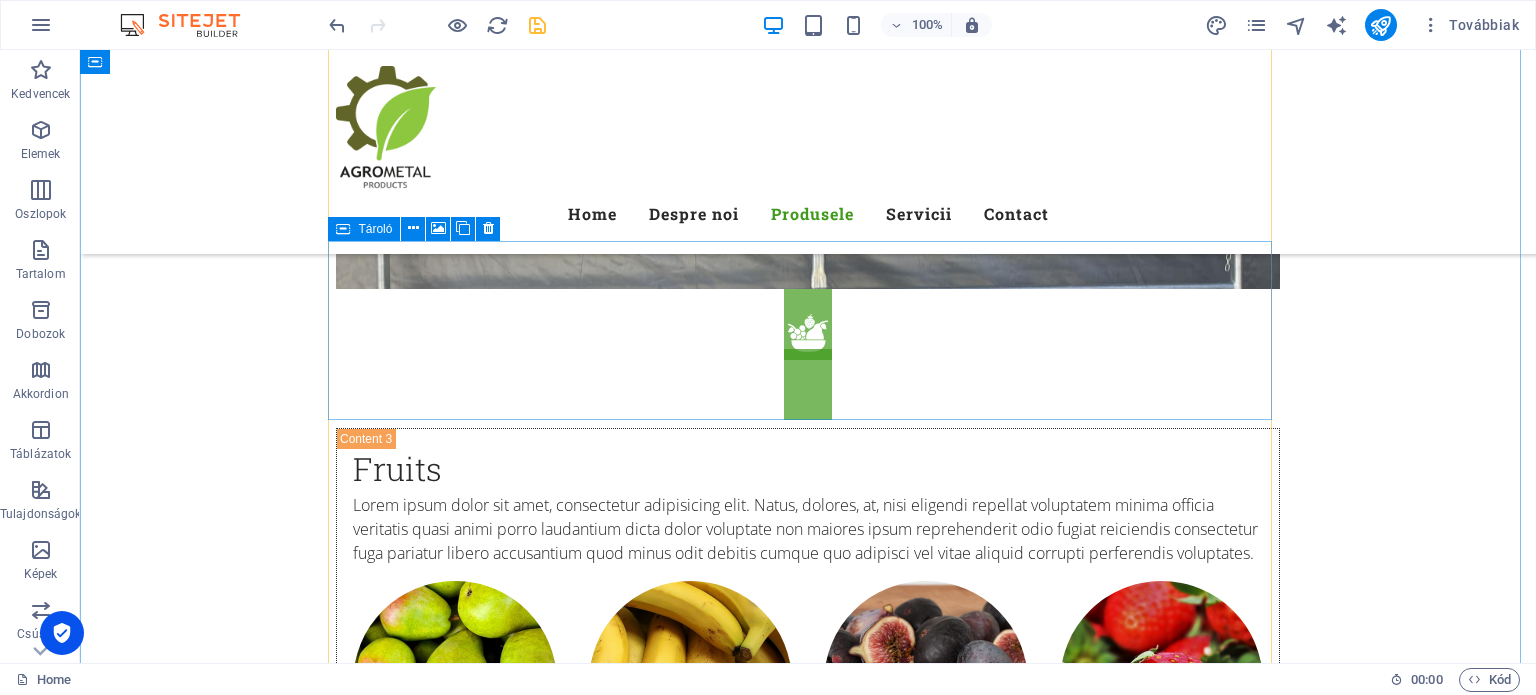 scroll, scrollTop: 5000, scrollLeft: 0, axis: vertical 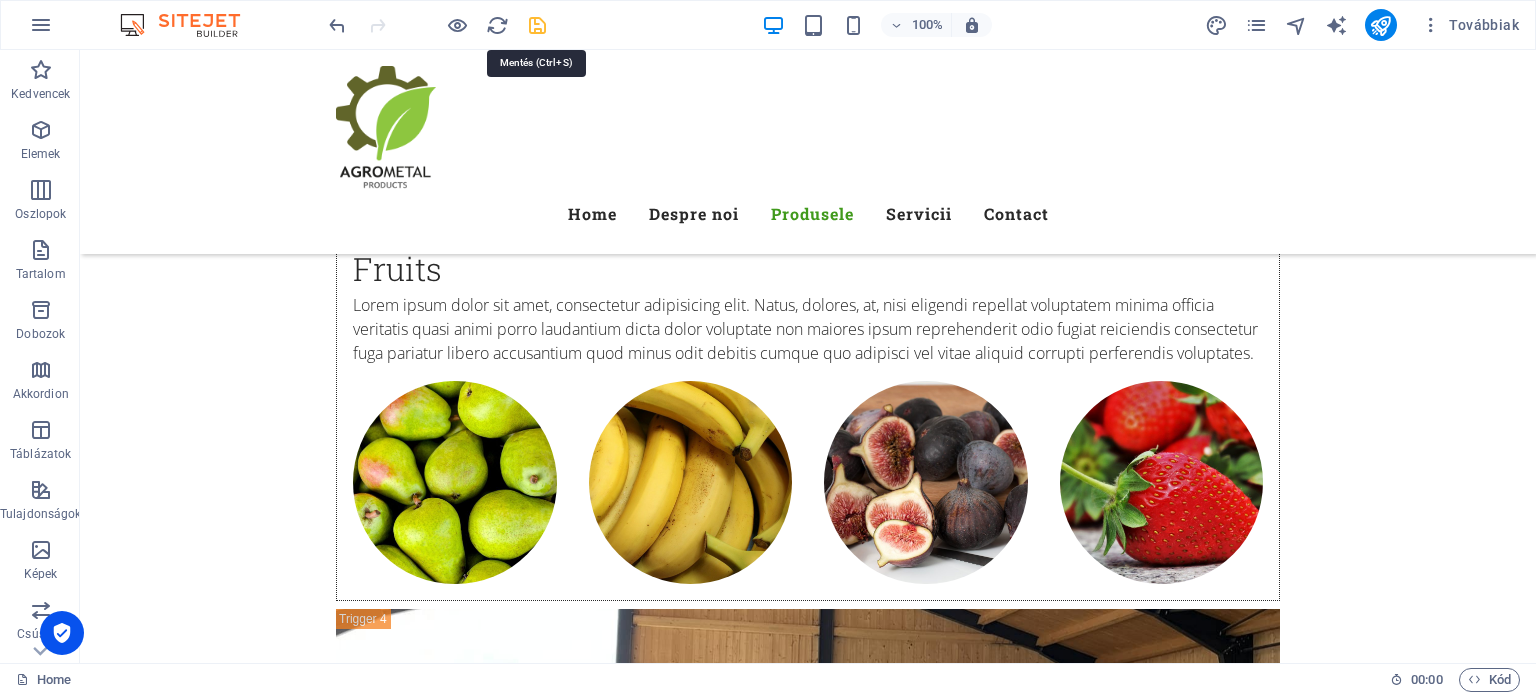 click at bounding box center (537, 25) 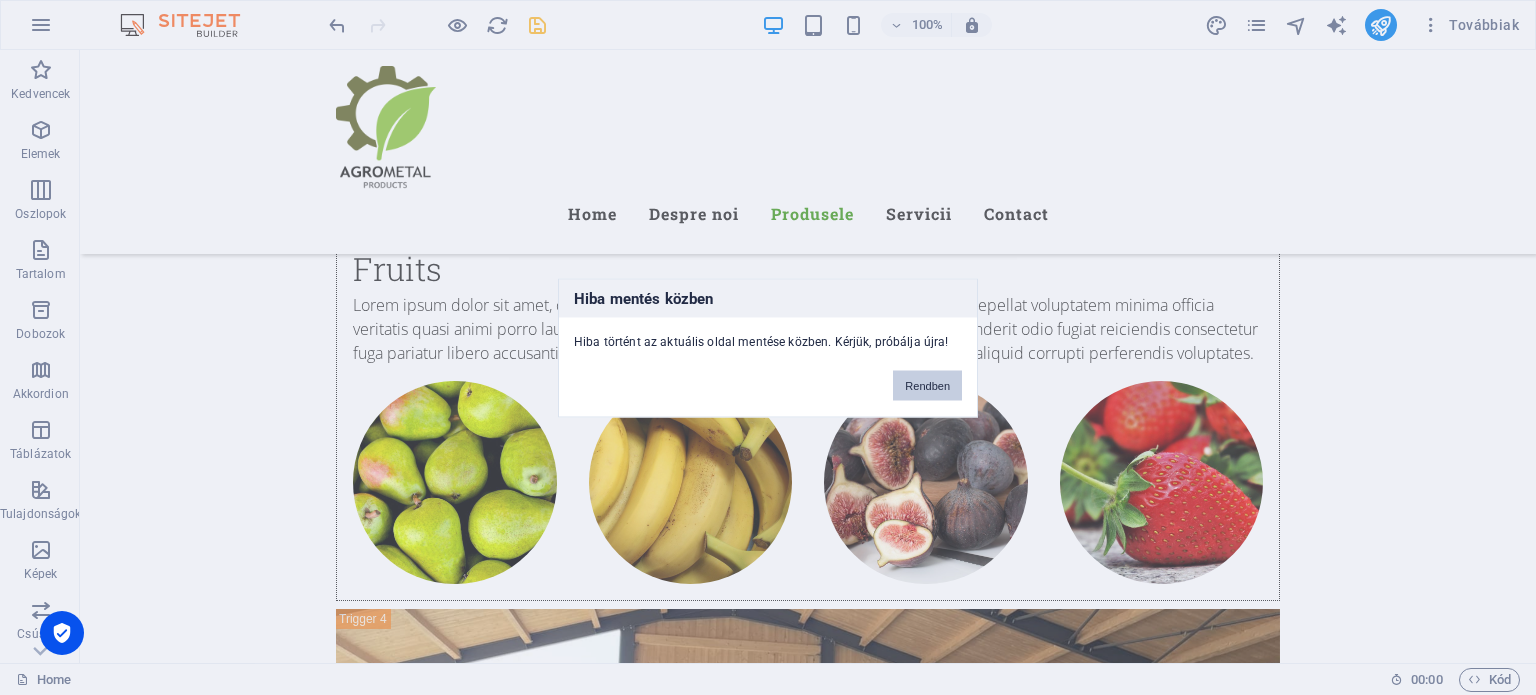 click on "Rendben" at bounding box center [927, 385] 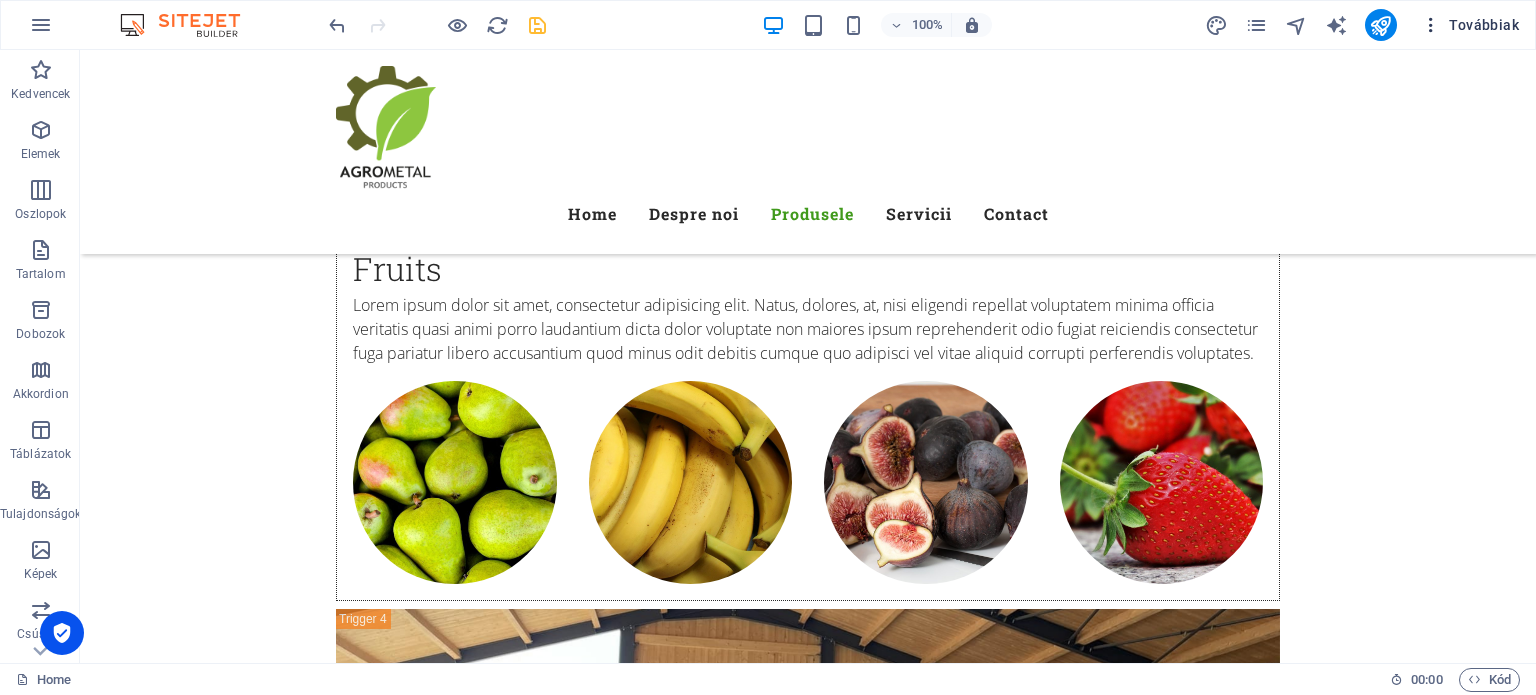 click on "Továbbiak" at bounding box center (1470, 25) 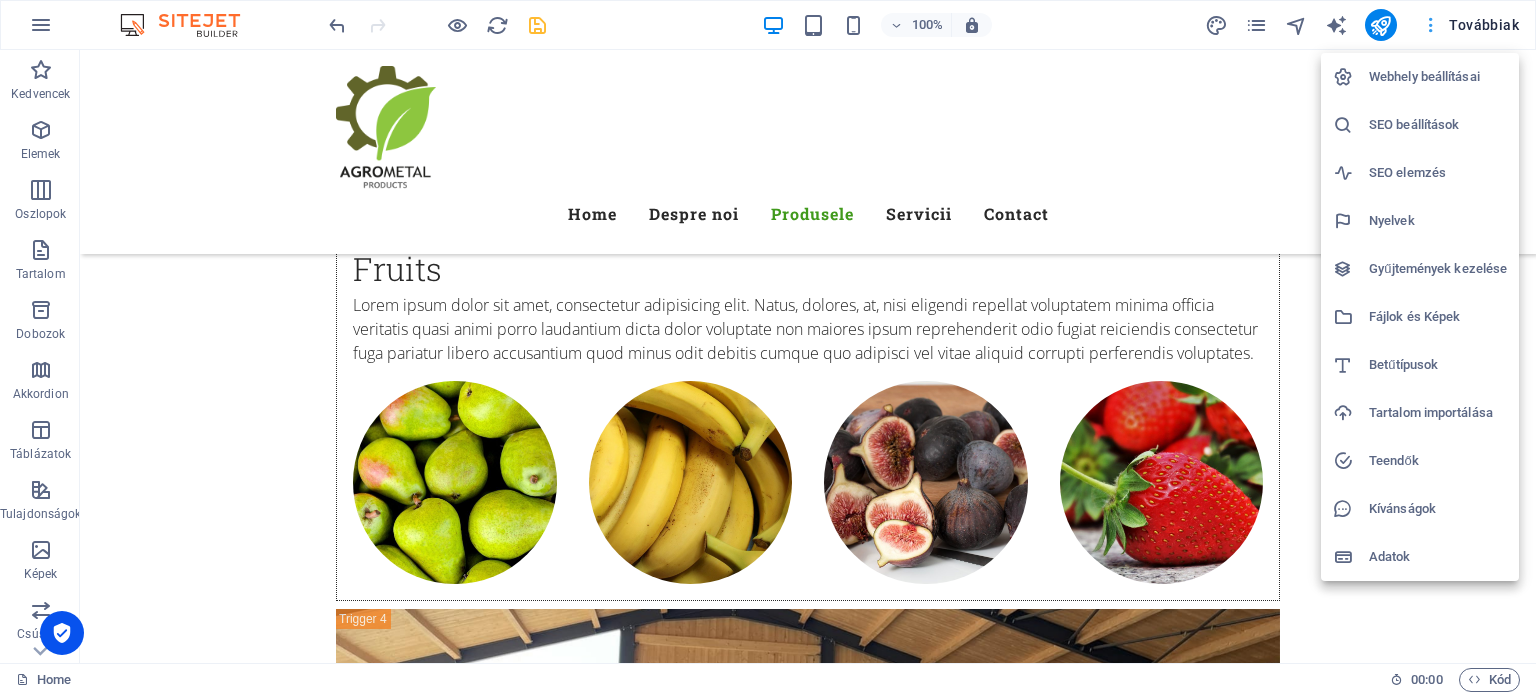 click at bounding box center [768, 347] 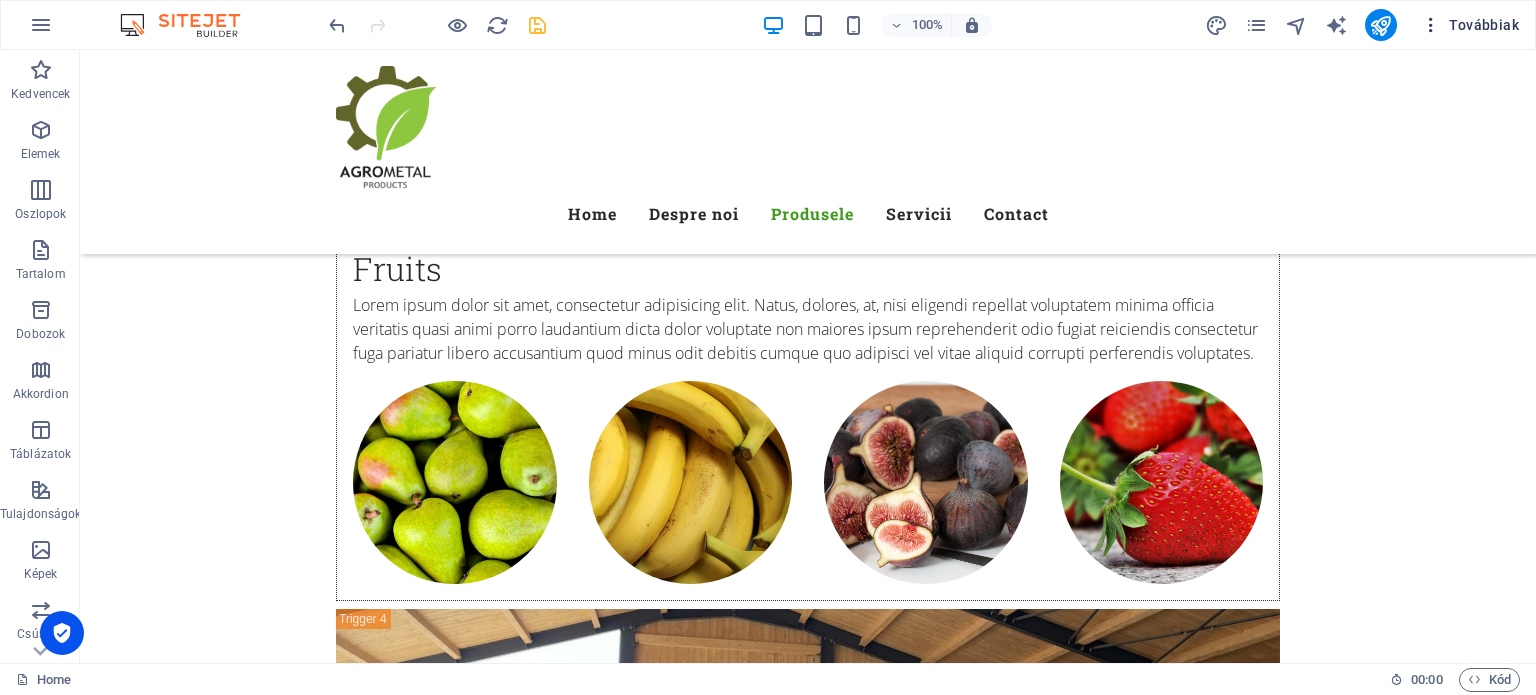 click on "Továbbiak" at bounding box center (1470, 25) 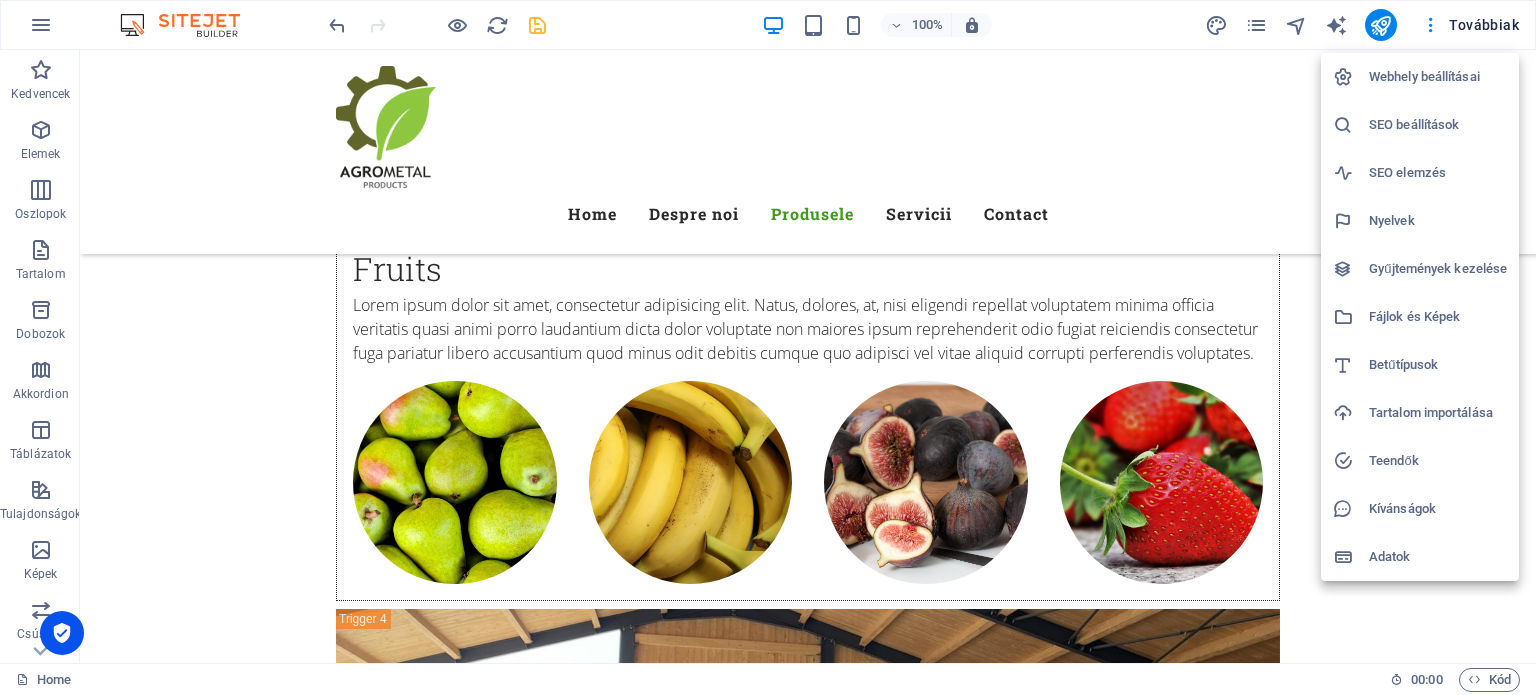 click on "Webhely beállításai" at bounding box center (1438, 77) 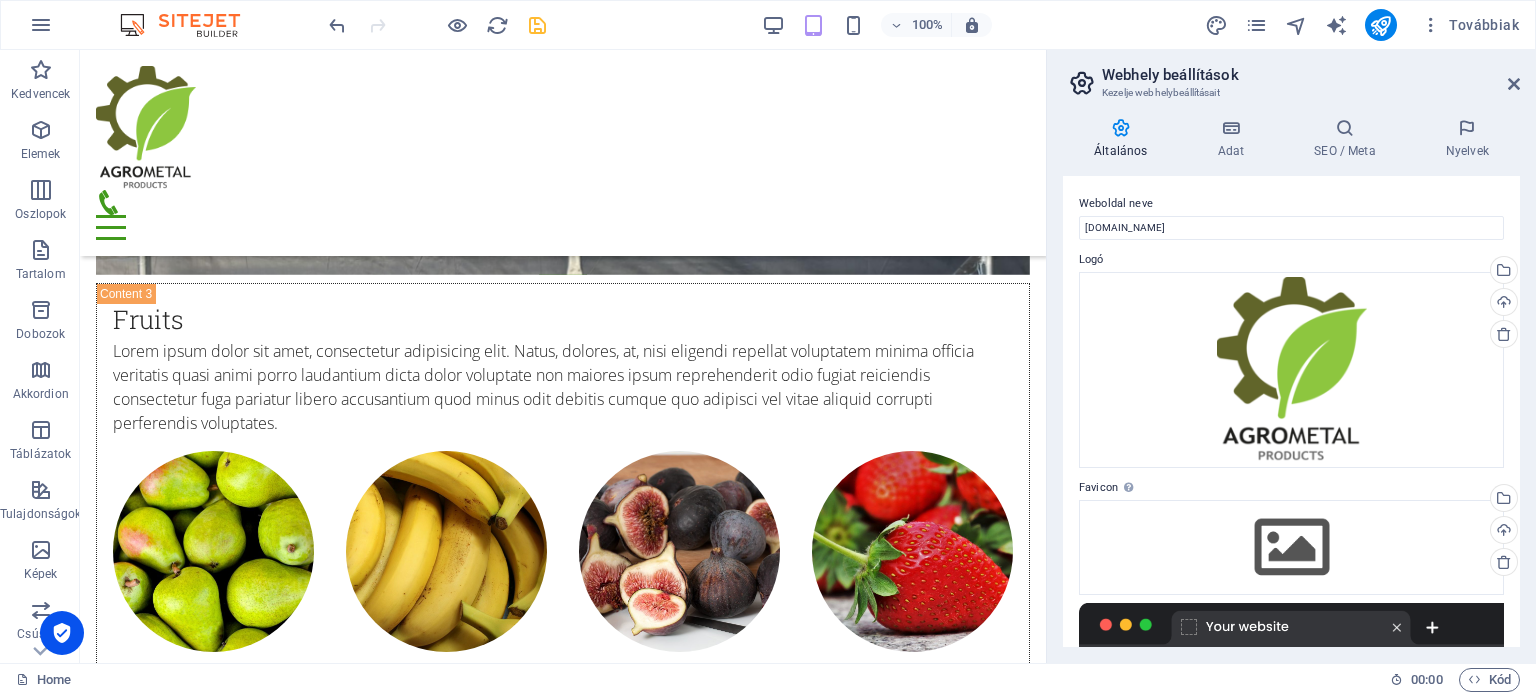 scroll, scrollTop: 4812, scrollLeft: 0, axis: vertical 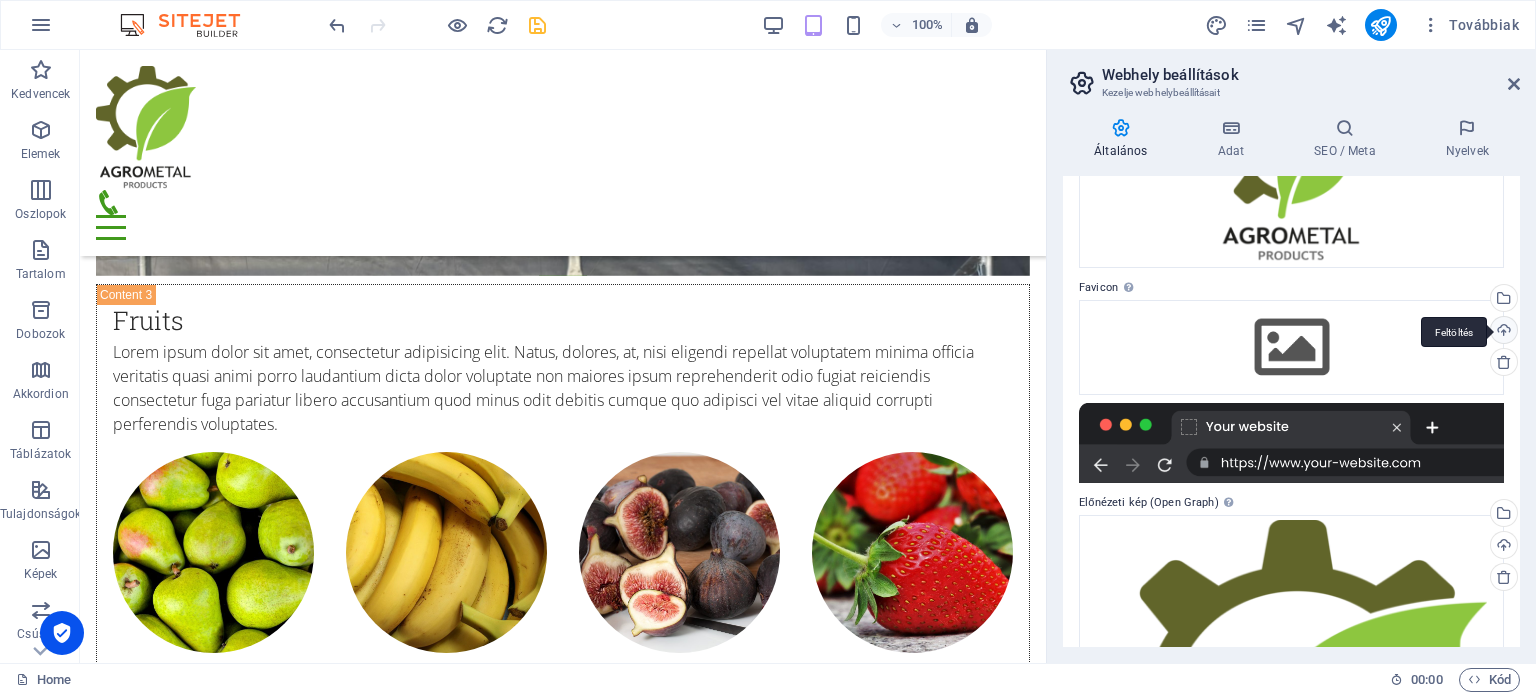 click on "Feltöltés" at bounding box center [1502, 332] 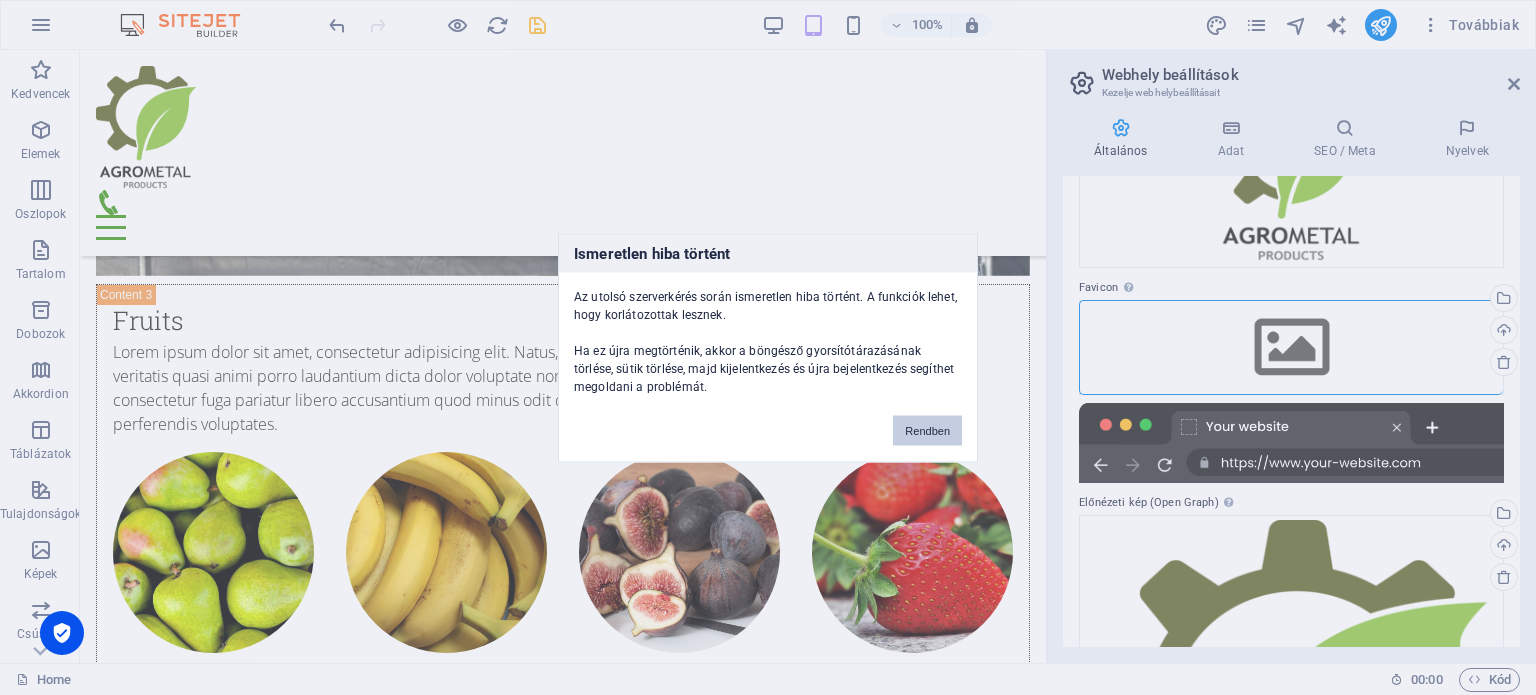 click on "agmproducts.ro Home Kedvencek Elemek Oszlopok Tartalom Dobozok Akkordion Táblázatok Tulajdonságok Képek Csúszka Fejléc Lábléc Űrlapok Marketing Gyűjtemények
Drag here to replace the existing content. Press “Ctrl” if you want to create a new element.
H2   Tároló   Tároló   Banner   Tároló   Banner   Előre beállított   Tároló   H2   H3   Előre beállított   Szöveg   Előre beállított   Előre beállított   Térköz   Tároló   Térköz   Ikon   Tároló   Előre beállított   Előre beállított   Tároló   Tároló   Tároló   H3   Szöveg   Térköz   Előre beállított   Galéria   Előre beállított   Szöveg   Menüsáv   Image   H2   H3   H3   Menü   Tároló   Tároló   Tároló   Tároló   Térköz   Ikon   Tároló   H3   Tároló   H3   Tároló   Szöveg   Térköz   Előre beállított   Galéria   Előre beállított   Tároló   Ikon   H3   Tároló     H3" at bounding box center (768, 347) 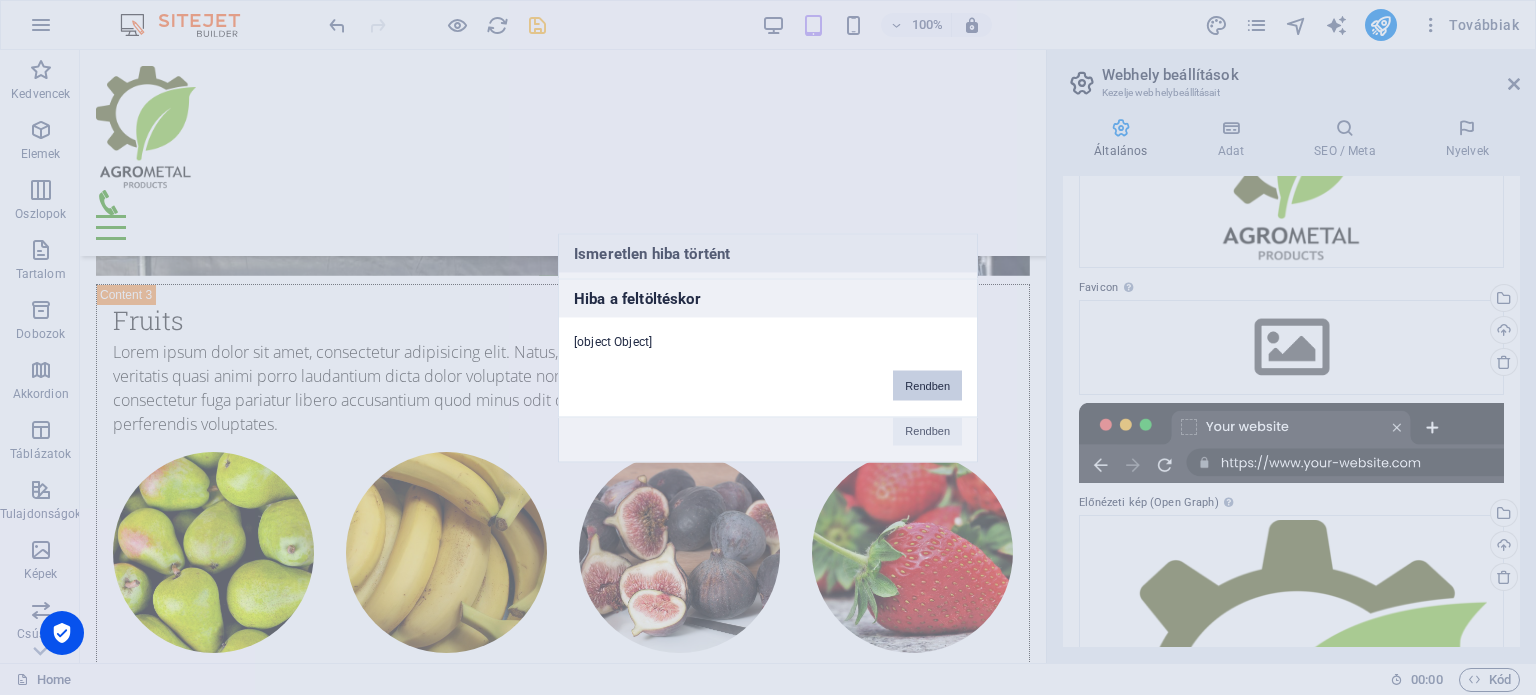 click on "Rendben" at bounding box center (927, 385) 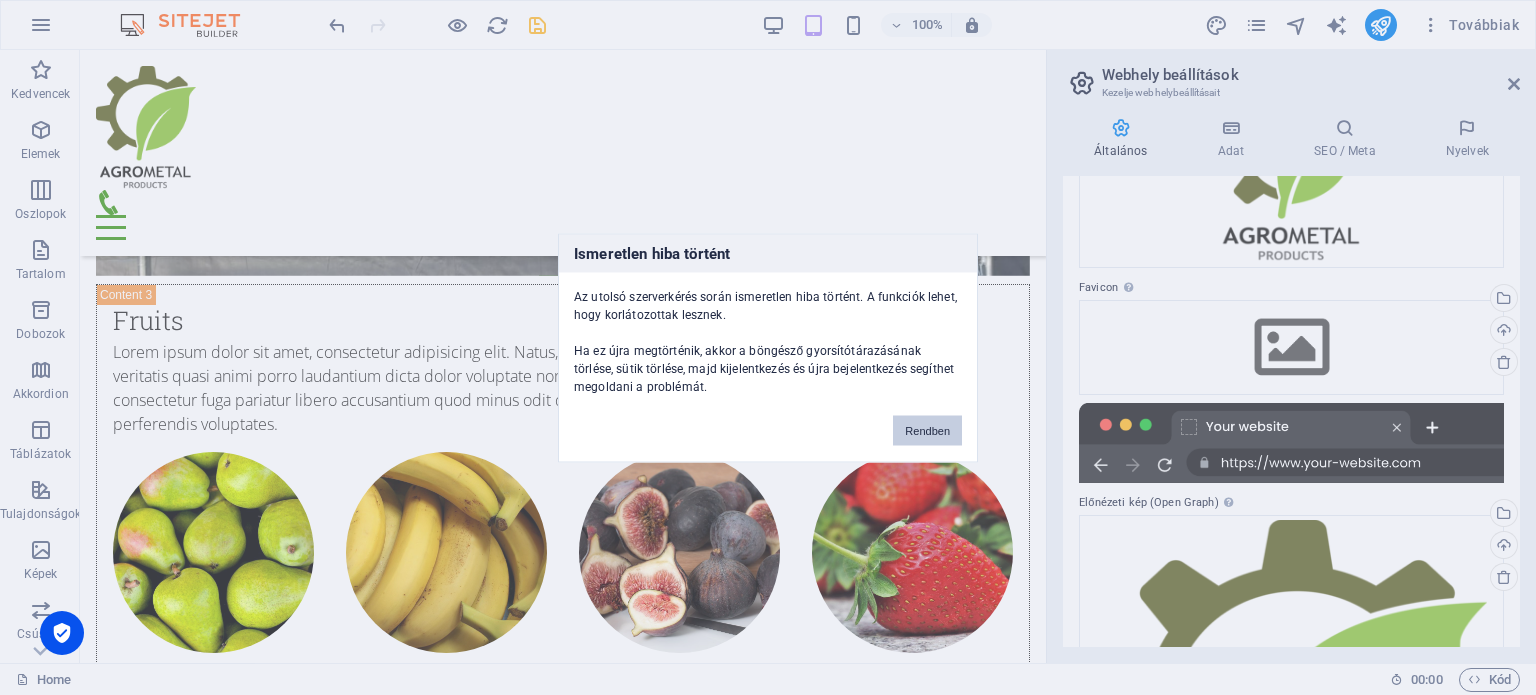 click on "Rendben" at bounding box center (927, 430) 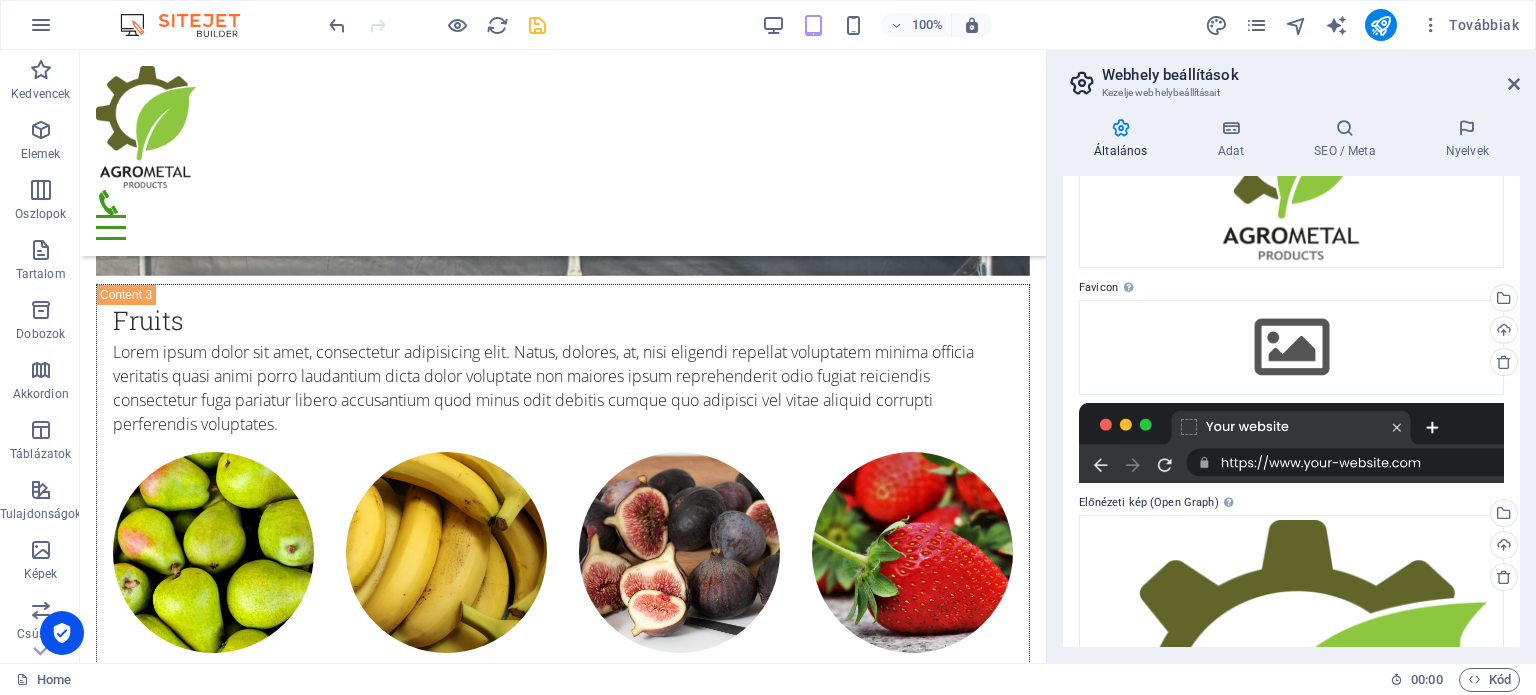 click at bounding box center (437, 25) 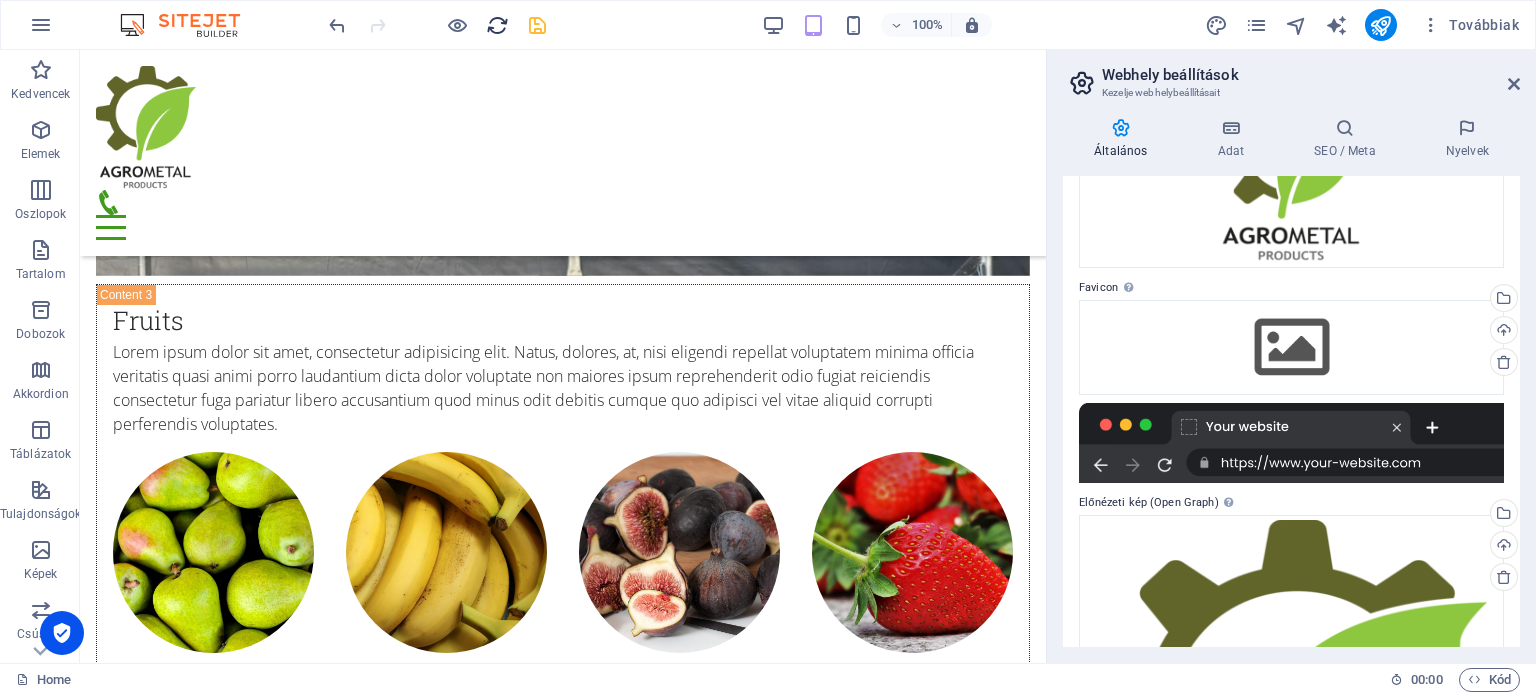 click at bounding box center (497, 25) 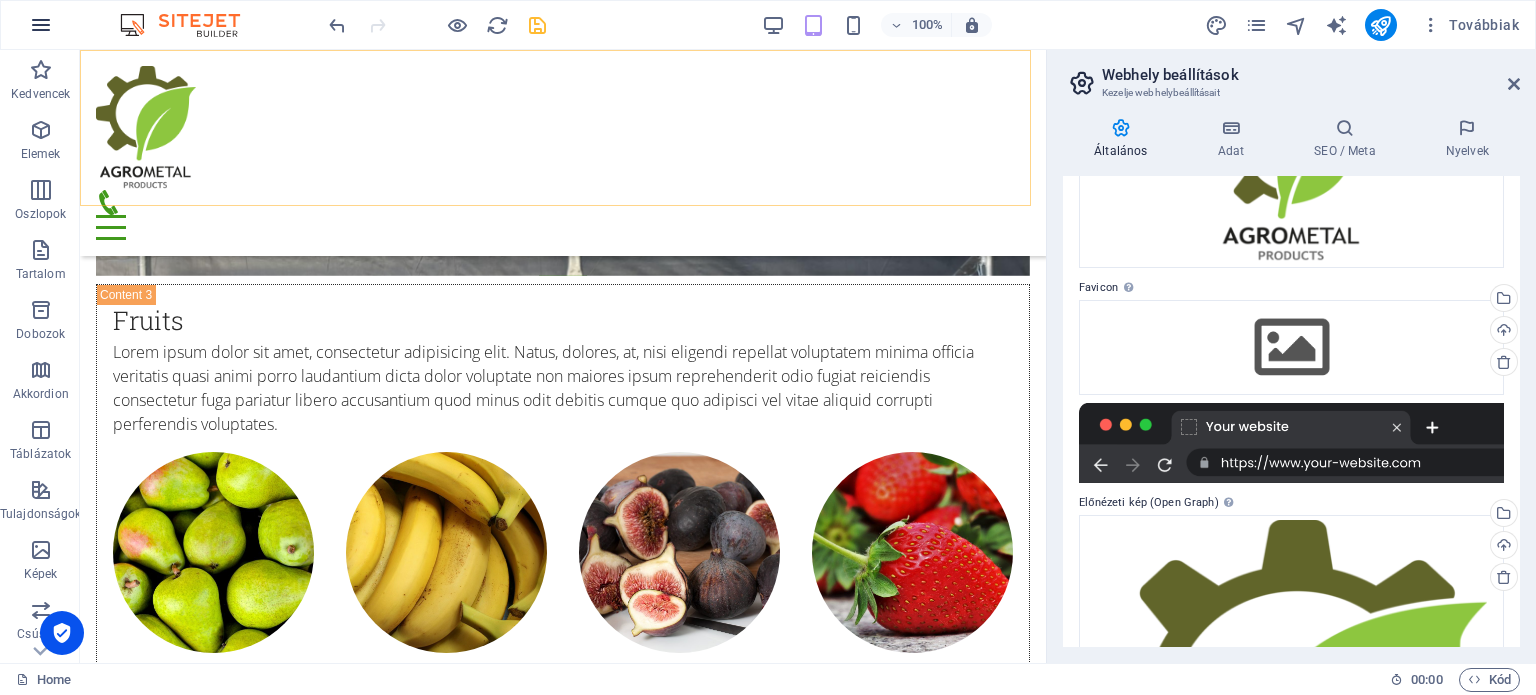 click at bounding box center [41, 25] 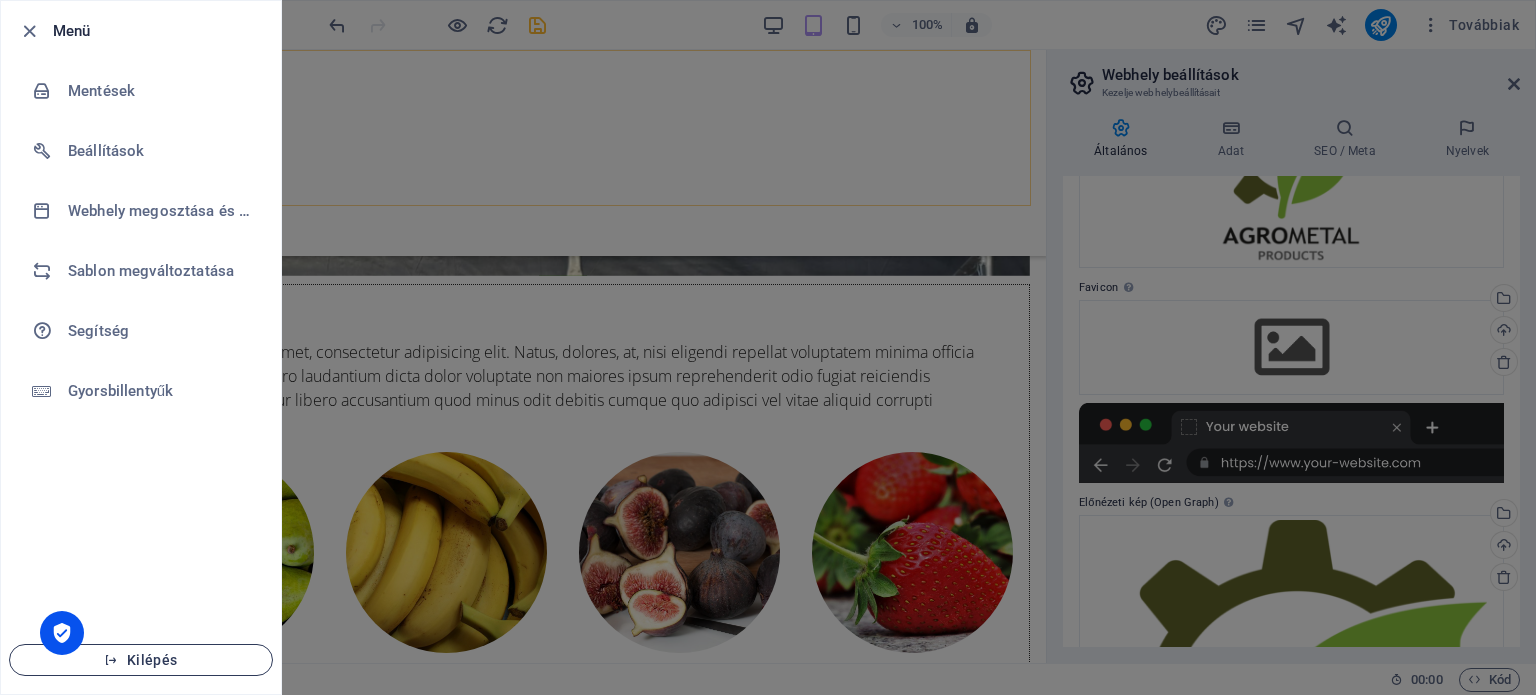 click on "Kilépés" at bounding box center (141, 660) 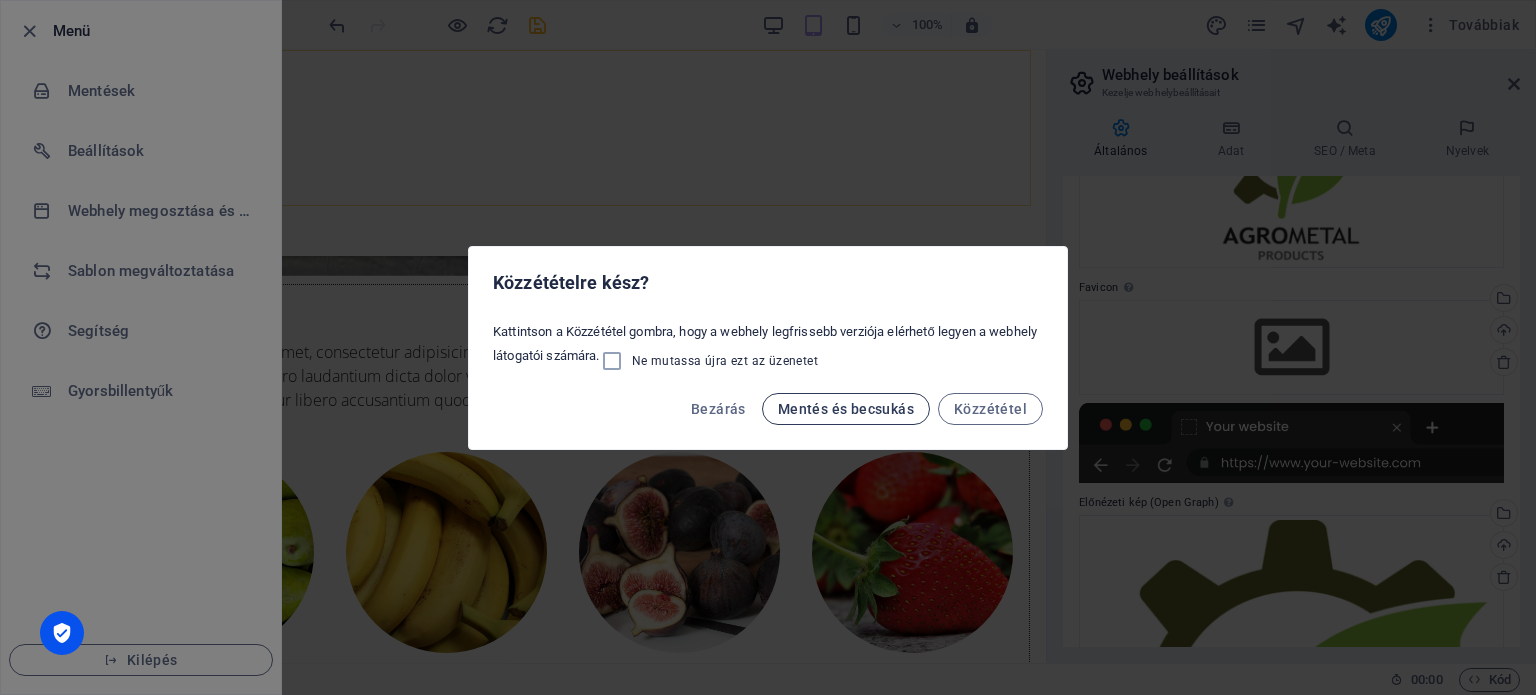 click on "Mentés és becsukás" at bounding box center (846, 409) 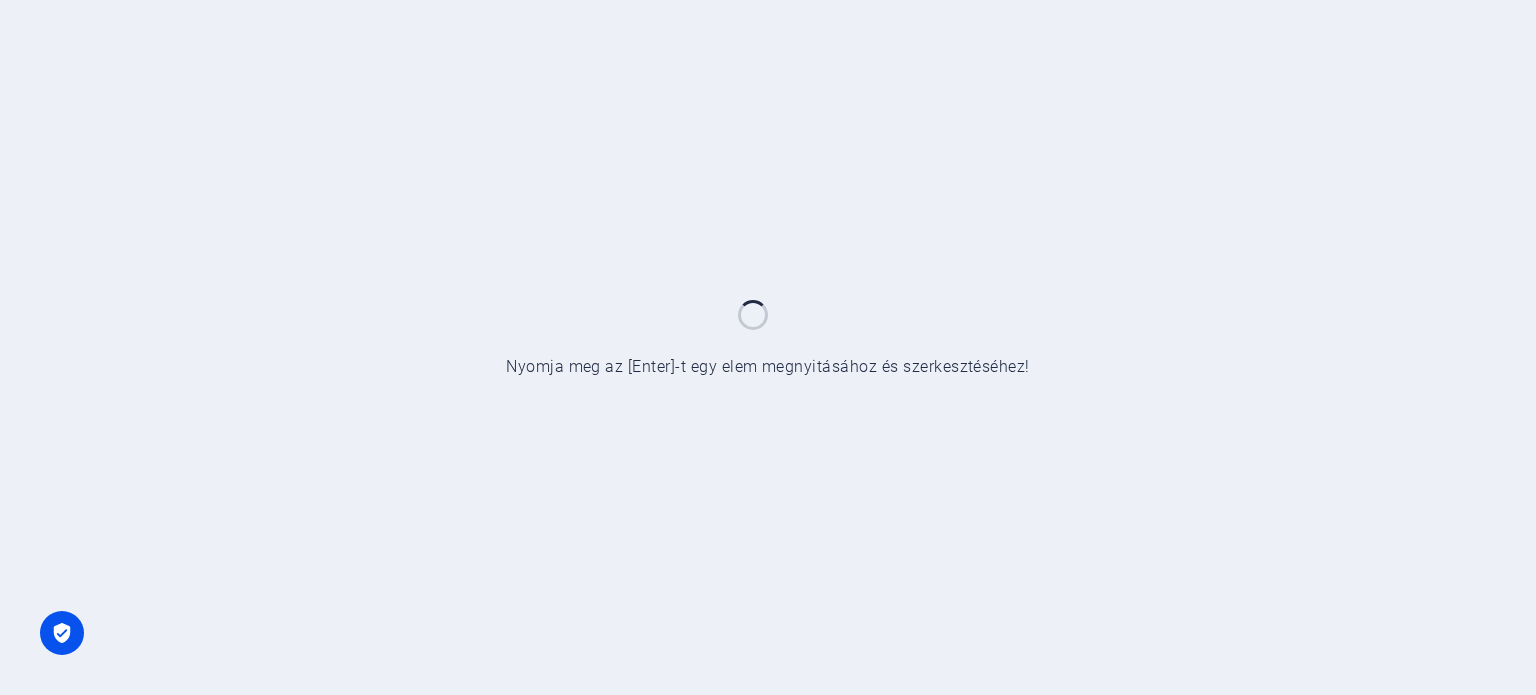 scroll, scrollTop: 0, scrollLeft: 0, axis: both 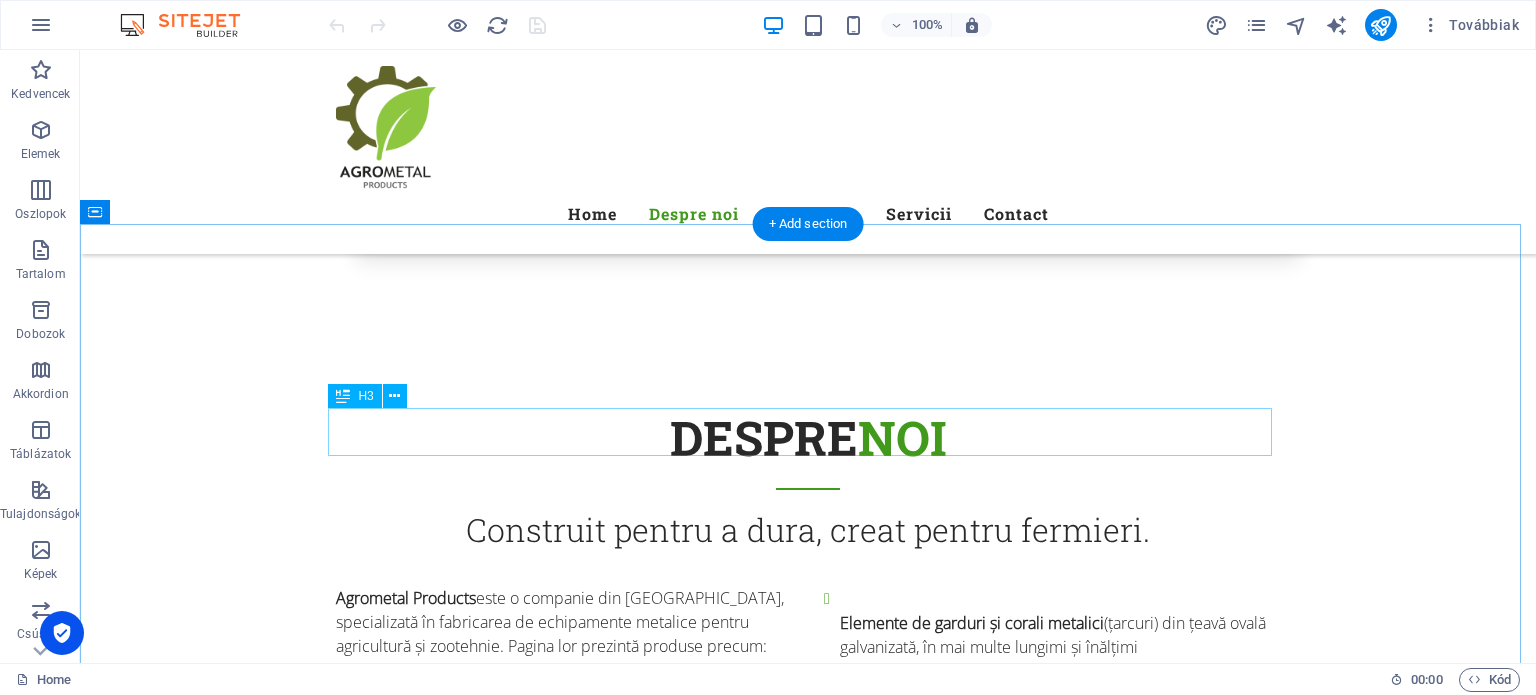 click on "What we offer" at bounding box center [808, 1897] 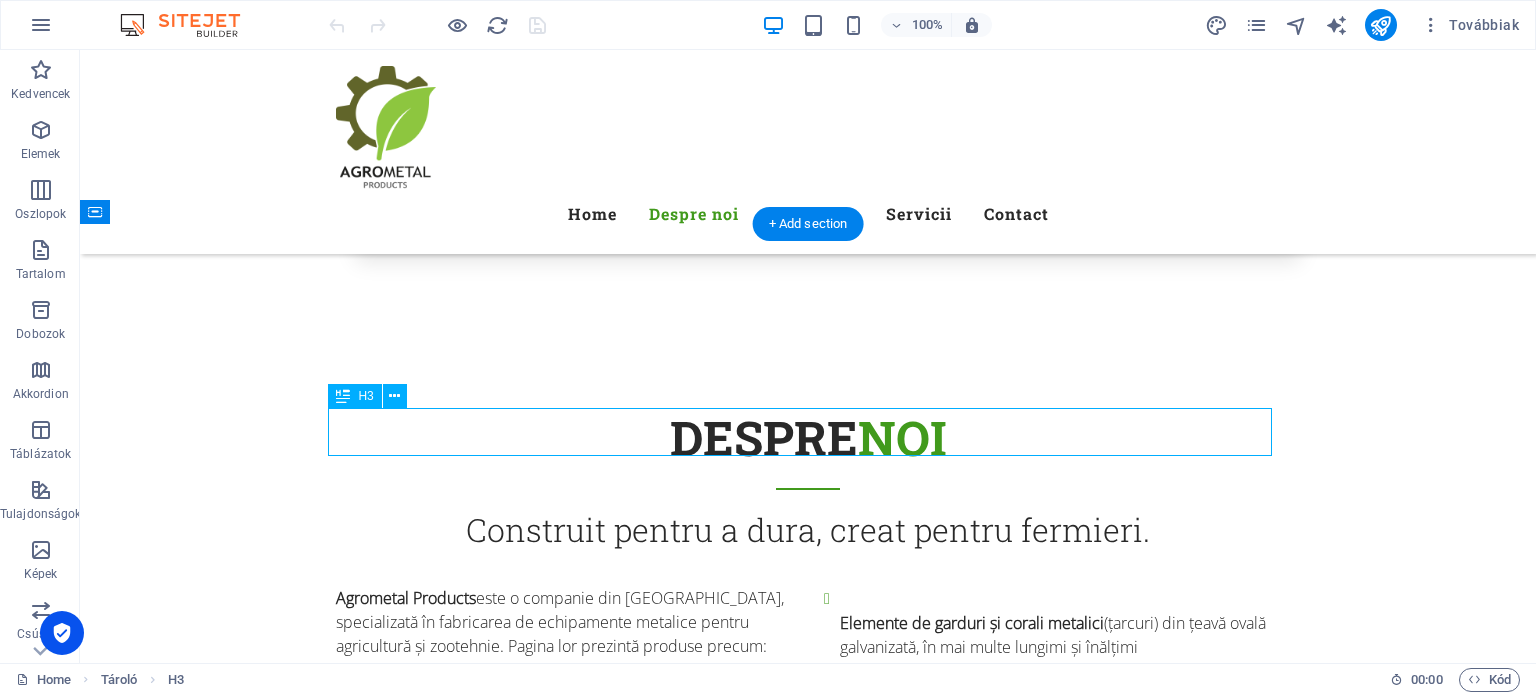click on "What we offer" at bounding box center (808, 1897) 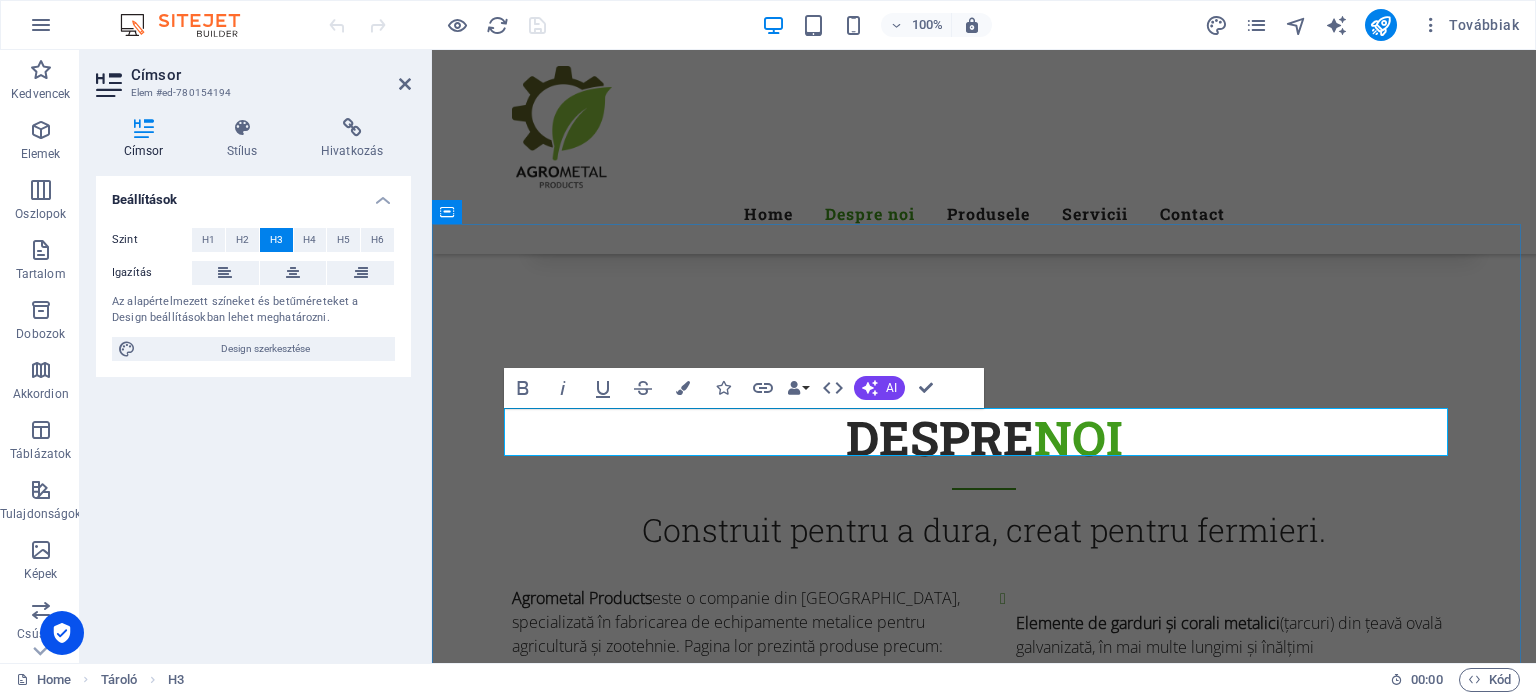 click on "What we offer" at bounding box center (984, 1897) 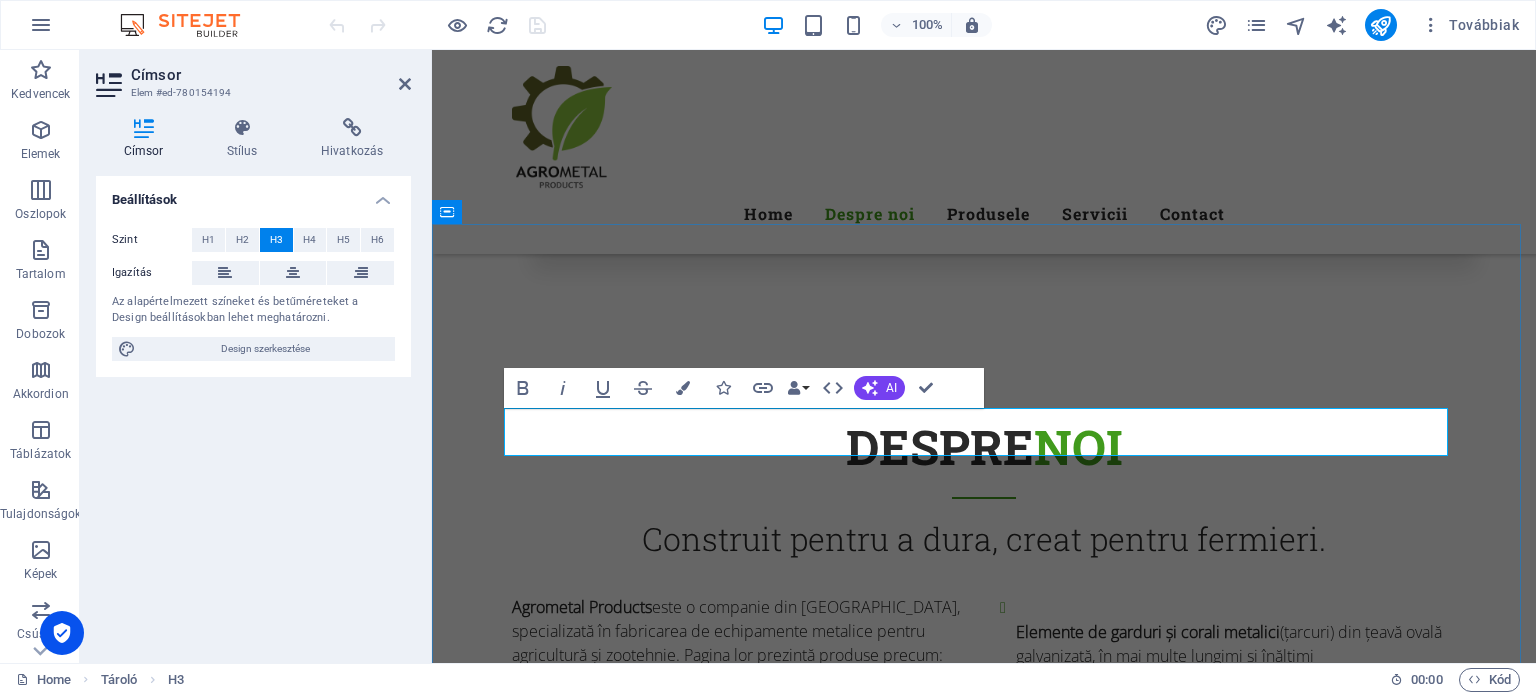 click on "What we offer" at bounding box center [984, 1906] 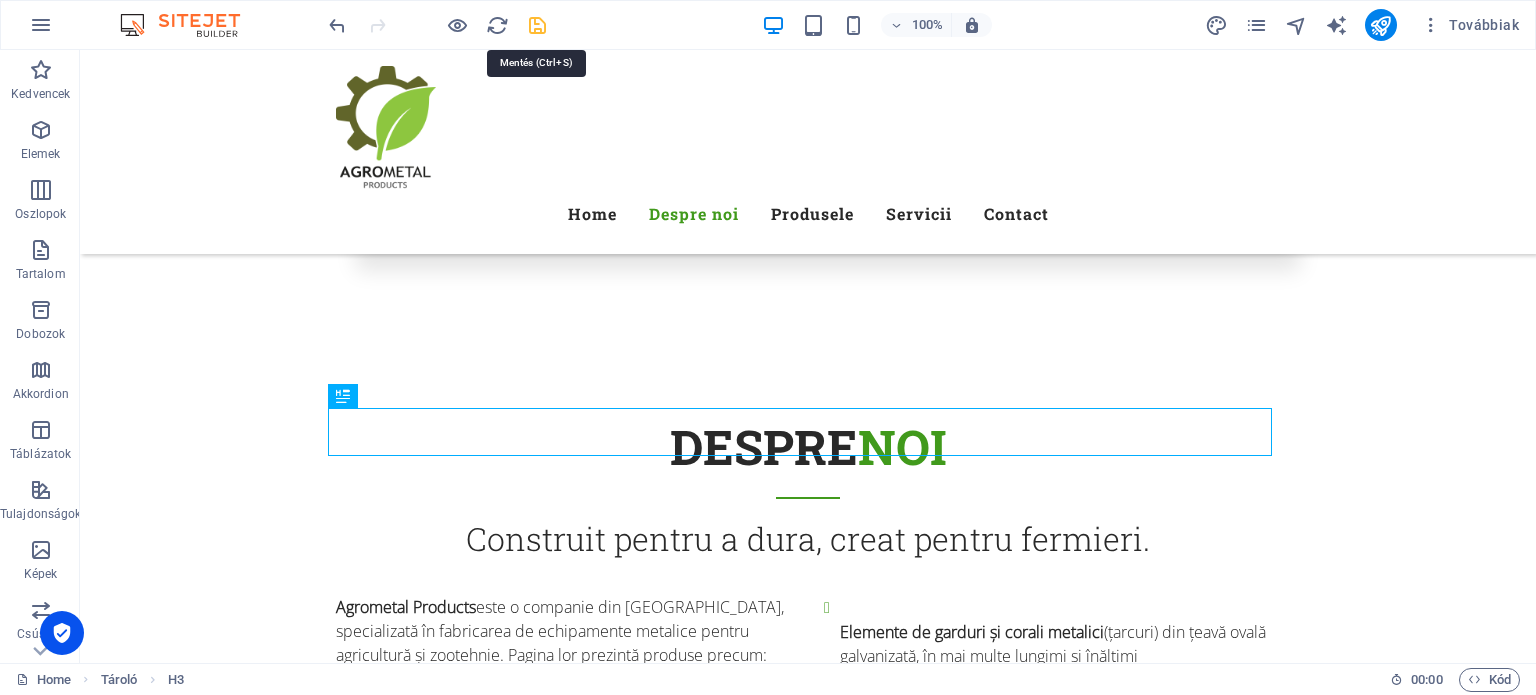 click at bounding box center [537, 25] 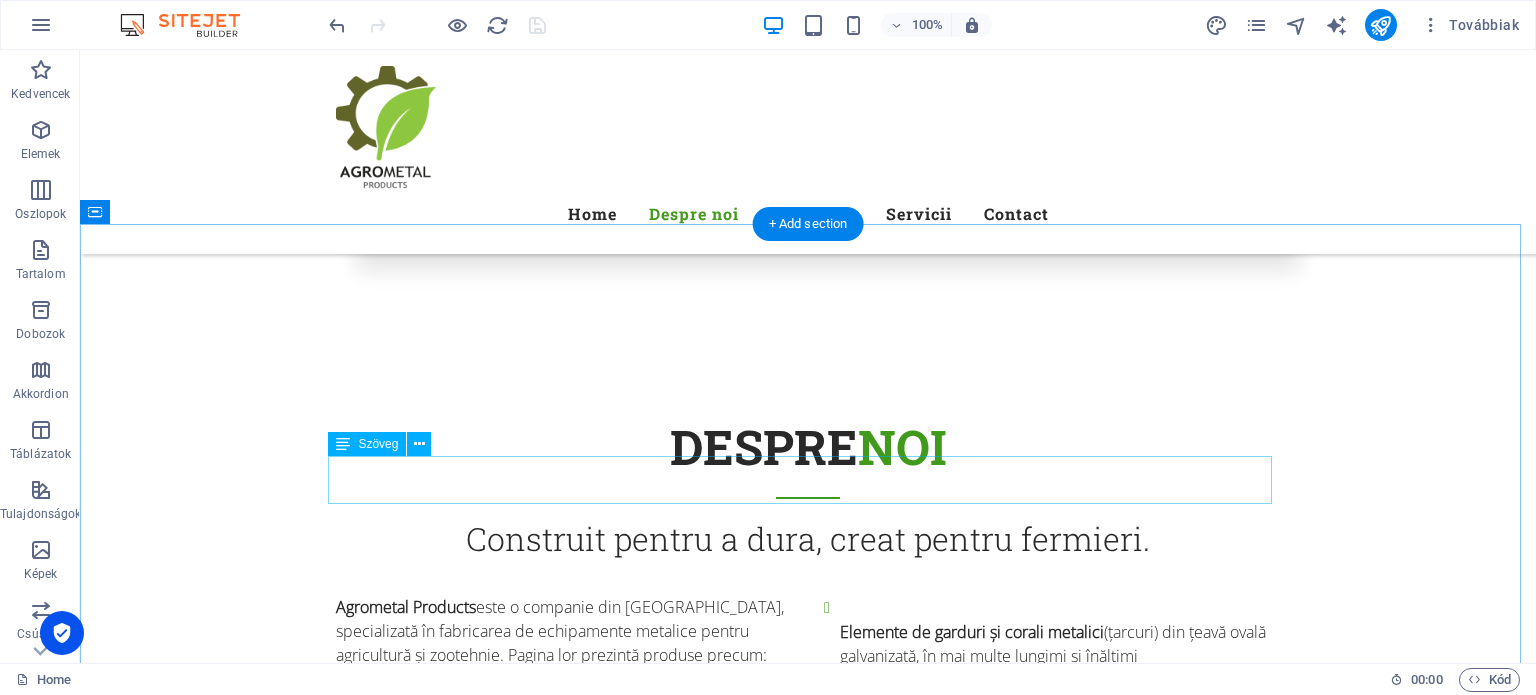 click on "Lorem ipsum dolor sit amet, consetetur sadipscing elitr, sed diam nonumy eirmod tempor invidunt ut labore et dolore magna aliquyam erat, sed diam voluptua." at bounding box center (808, 1954) 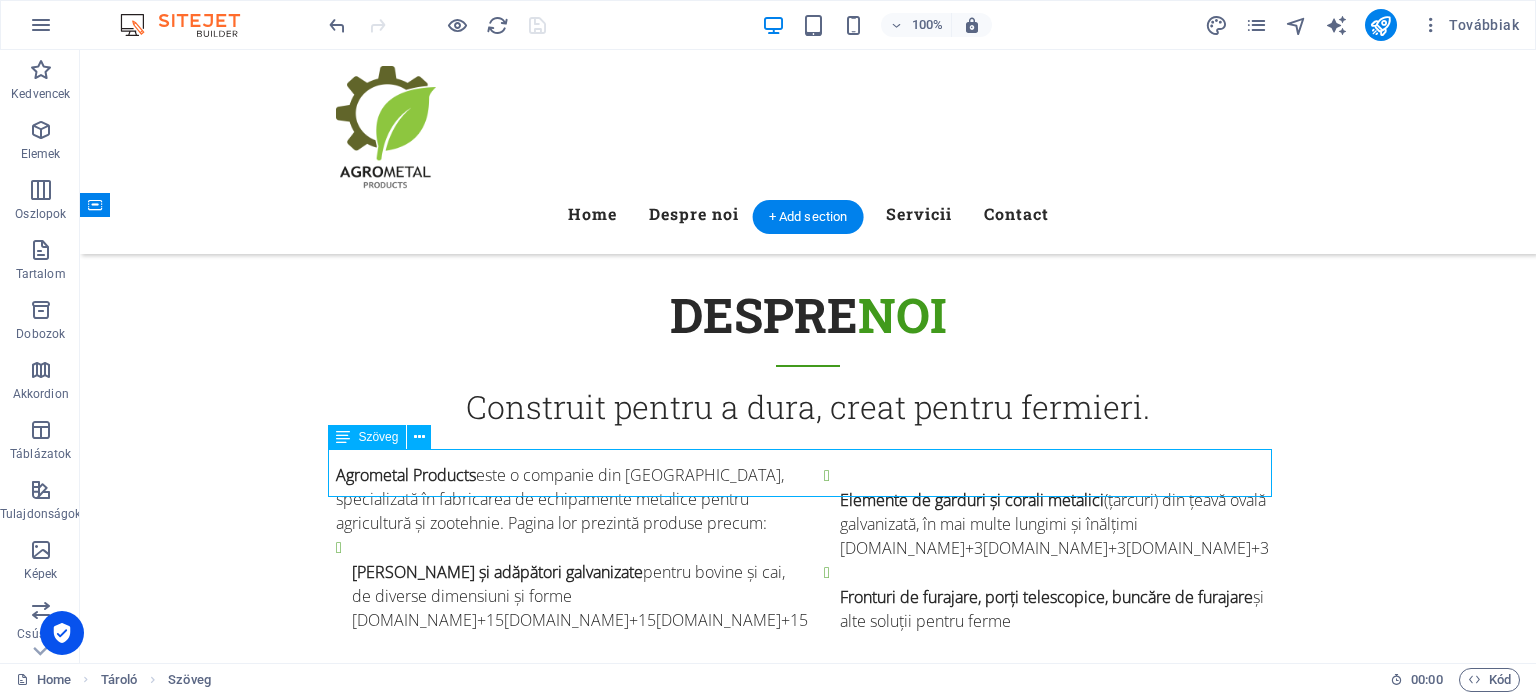 scroll, scrollTop: 1700, scrollLeft: 0, axis: vertical 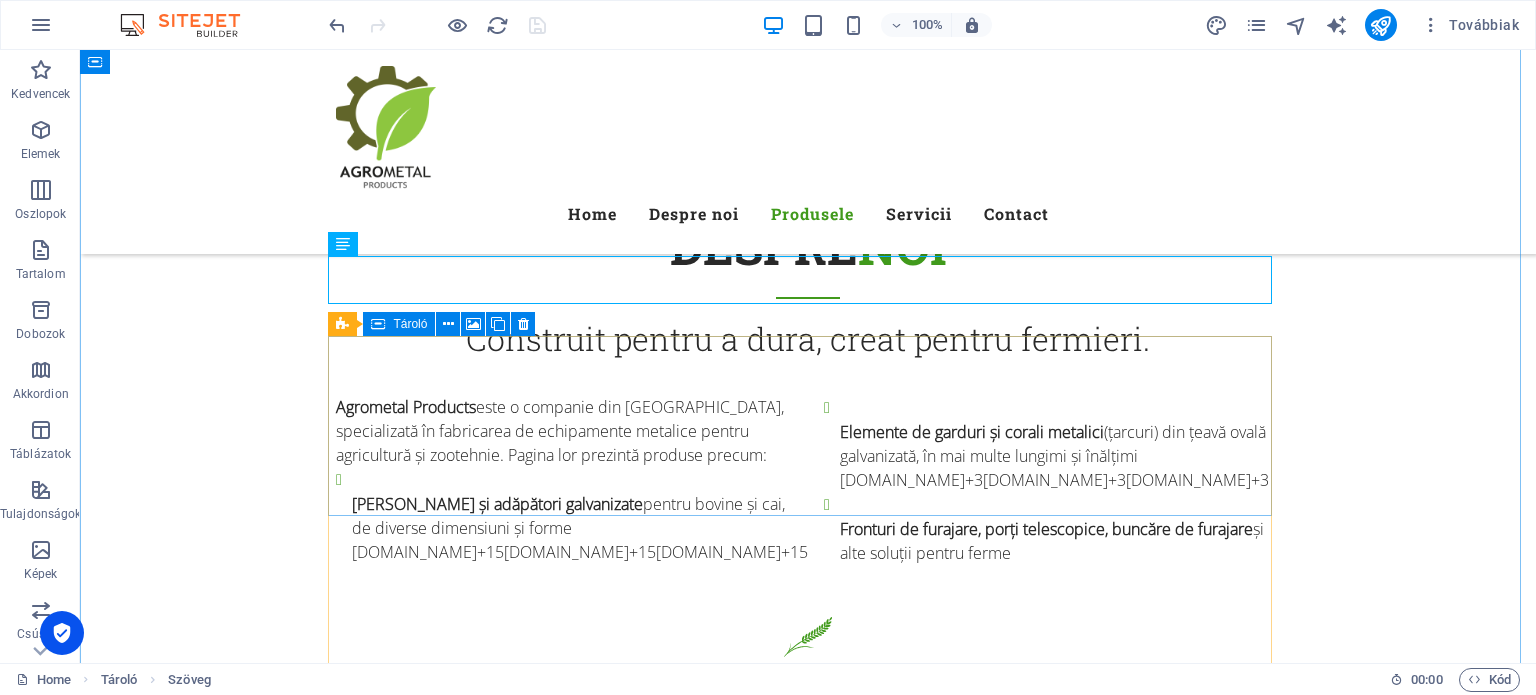 click on "Vegetables" at bounding box center [808, 2054] 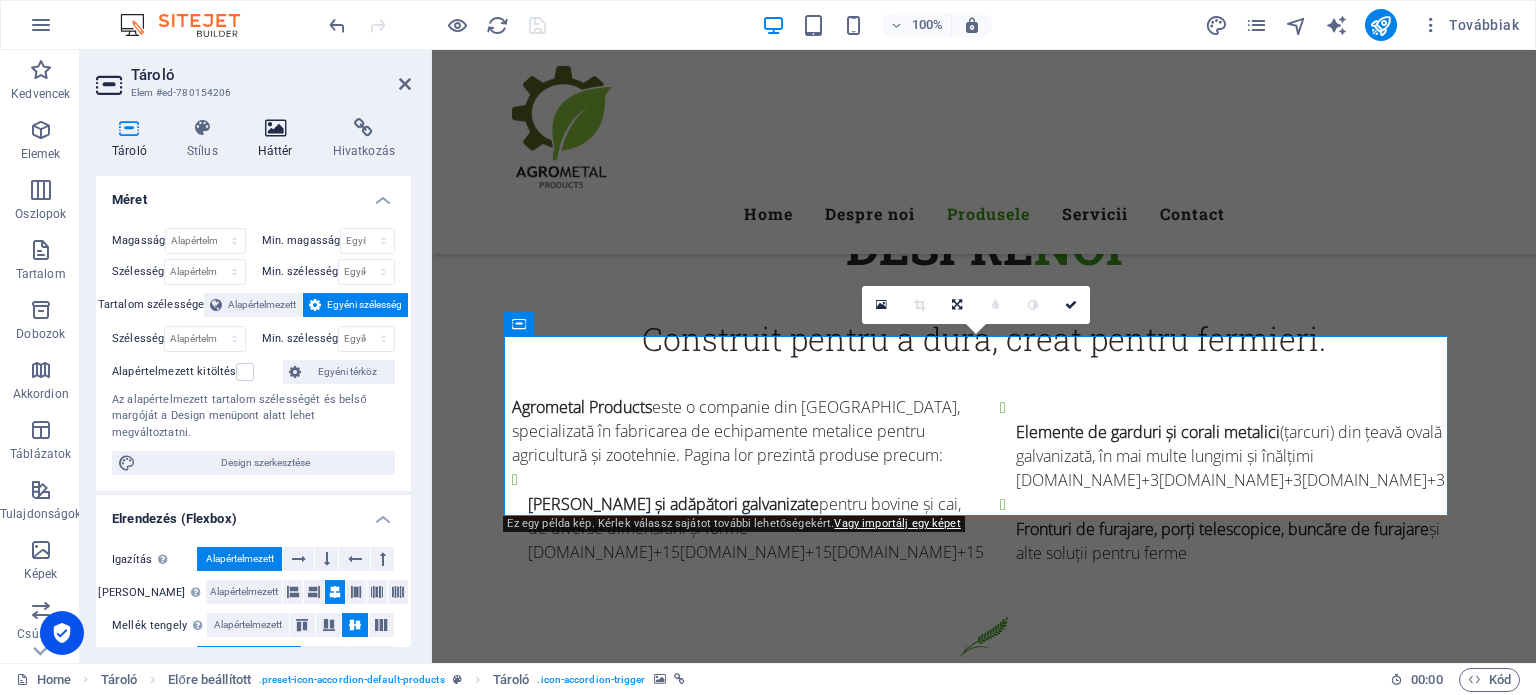 click on "Háttér" at bounding box center [279, 139] 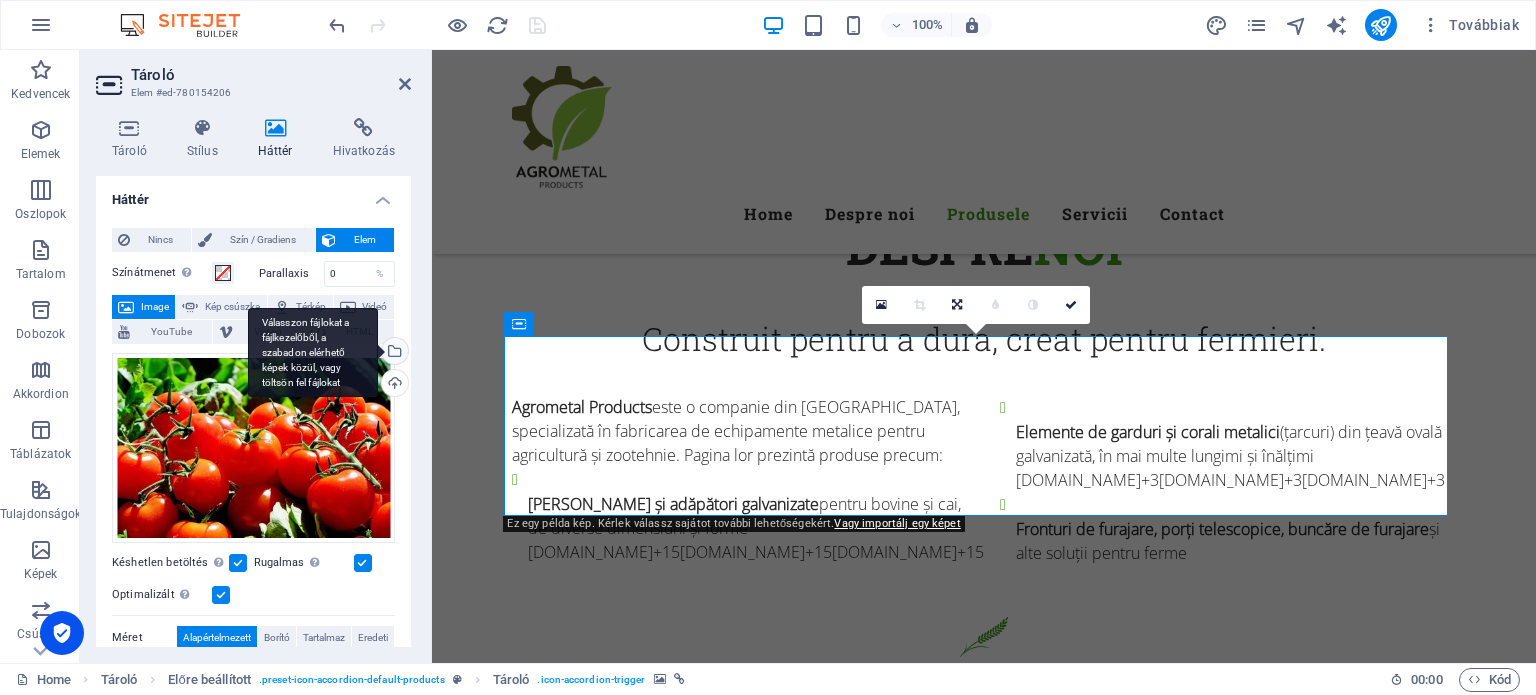 click on "Válasszon fájlokat a fájlkezelőből, a szabadon elérhető képek közül, vagy töltsön fel fájlokat" at bounding box center [393, 353] 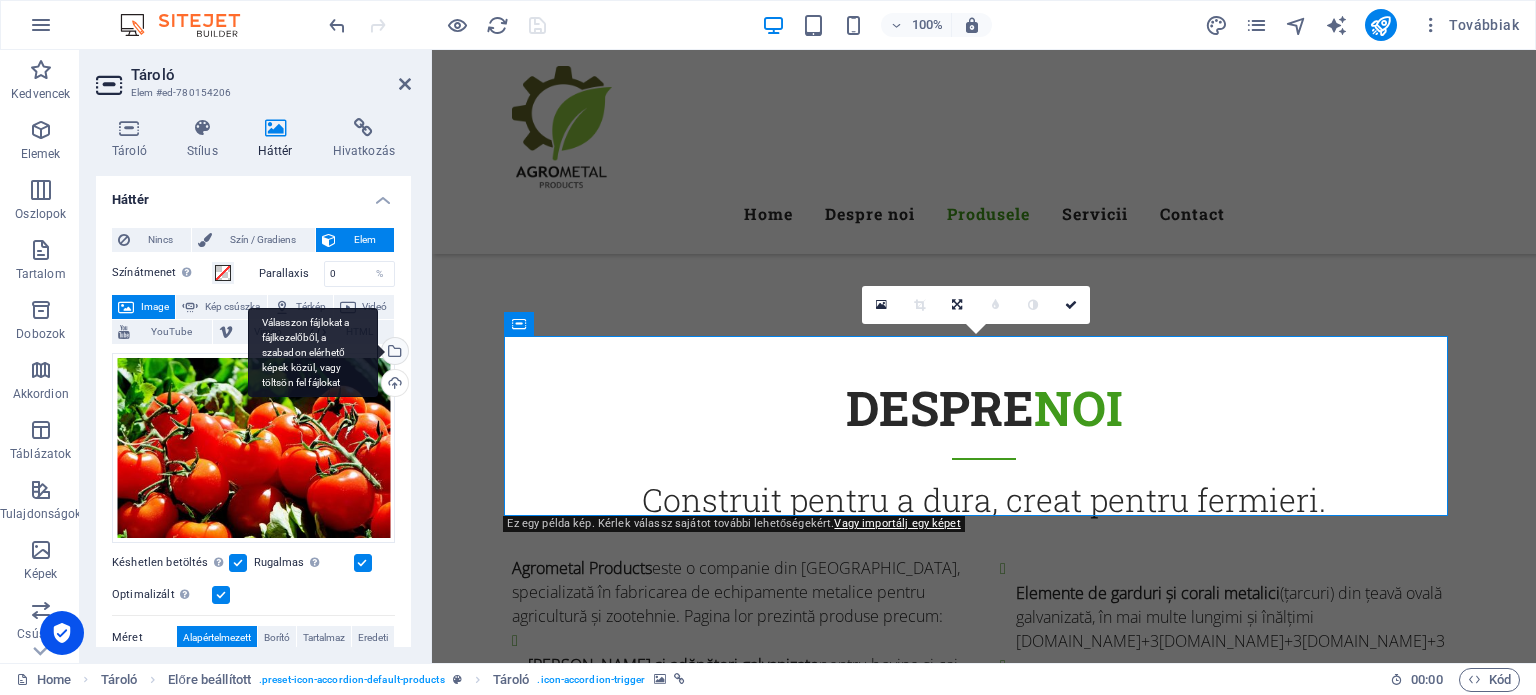 scroll, scrollTop: 2162, scrollLeft: 0, axis: vertical 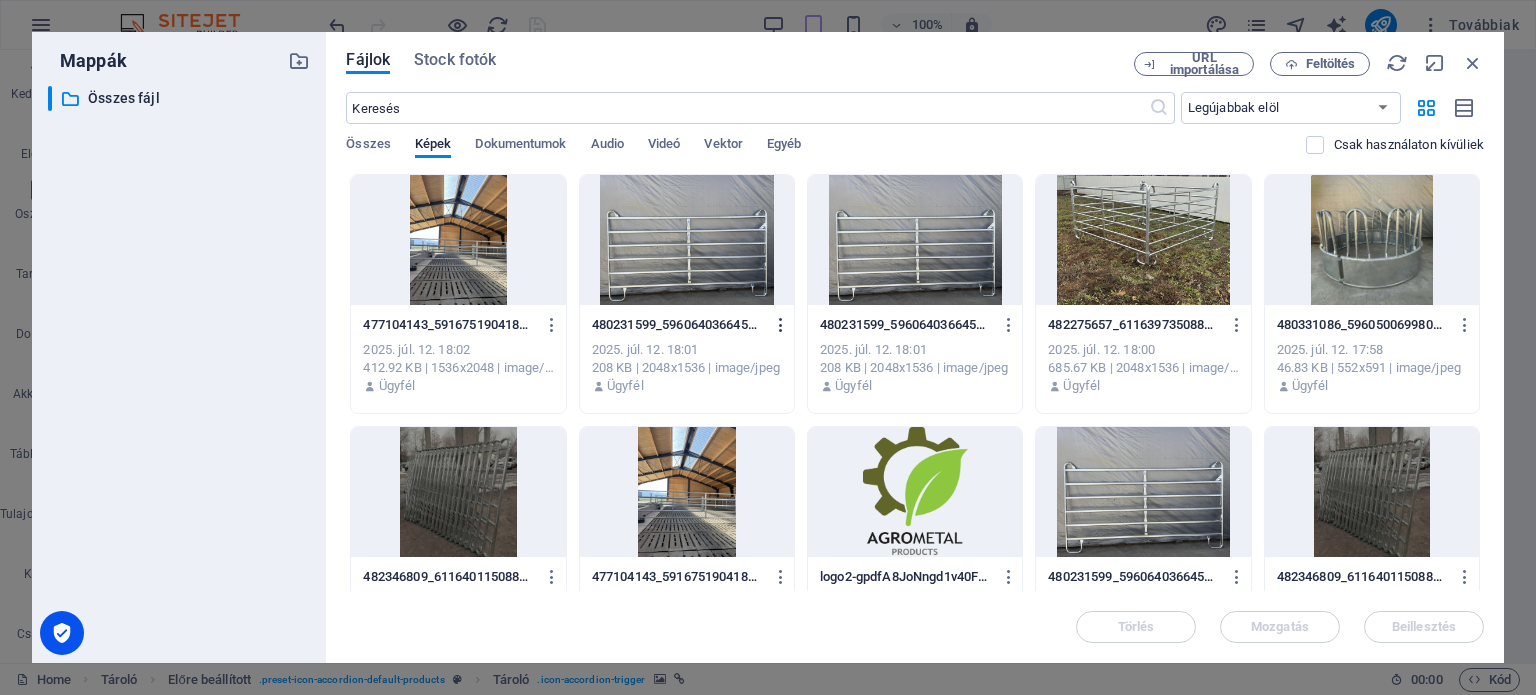 click at bounding box center (781, 325) 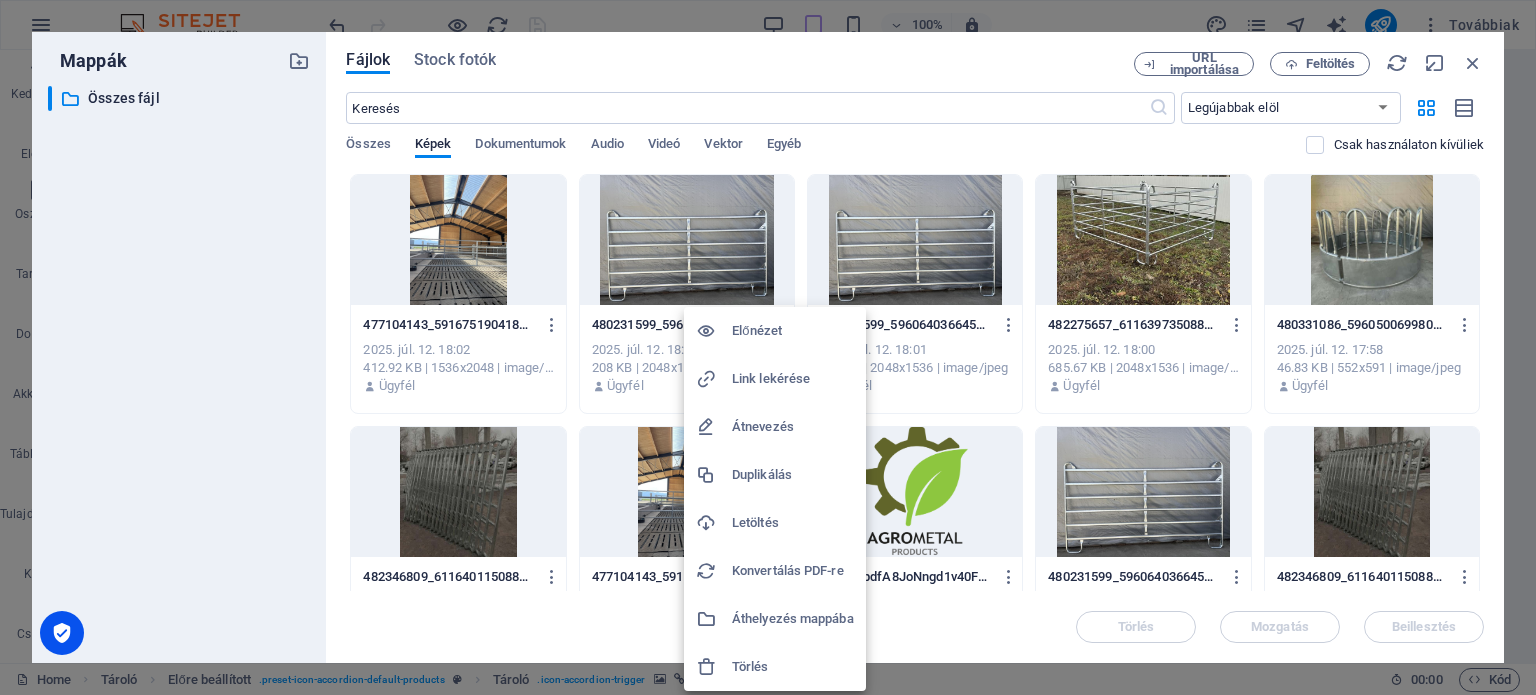 click on "Törlés" at bounding box center (793, 667) 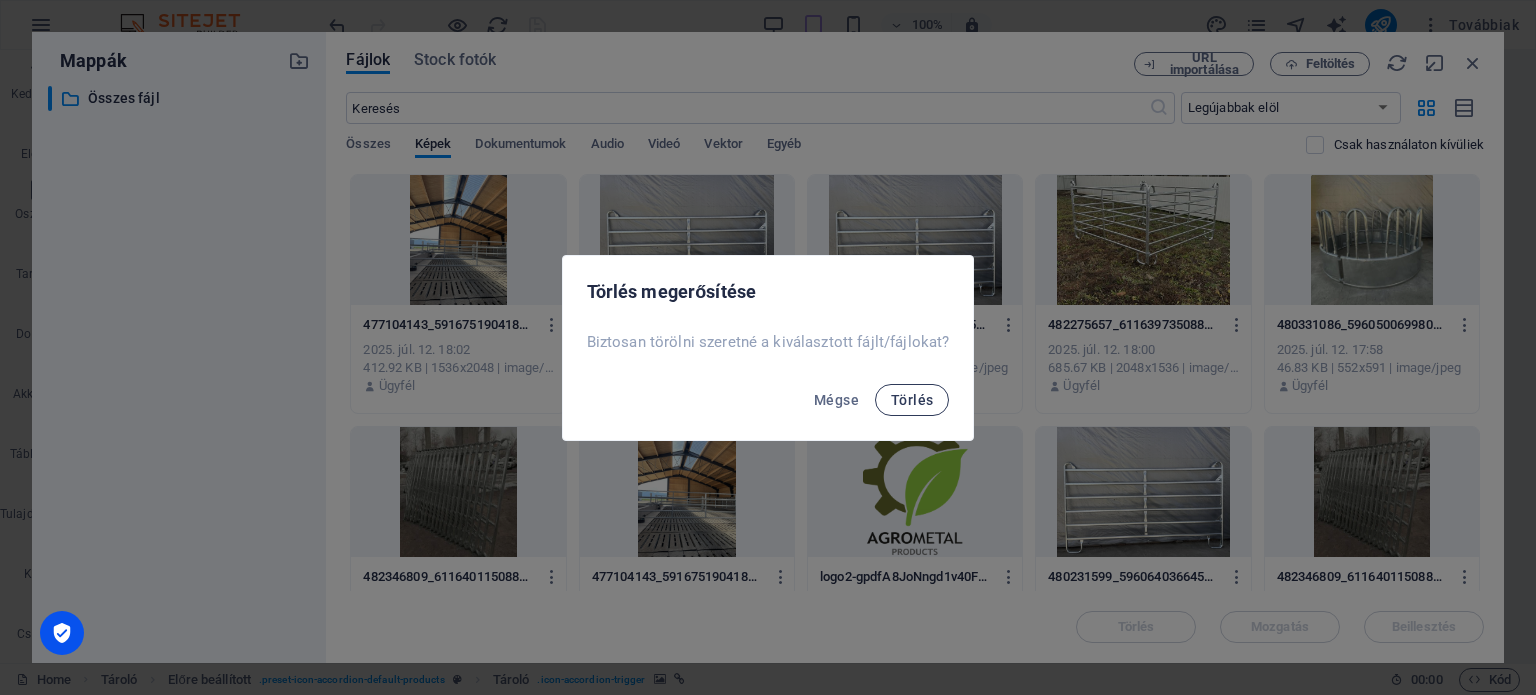 click on "Törlés" at bounding box center [912, 400] 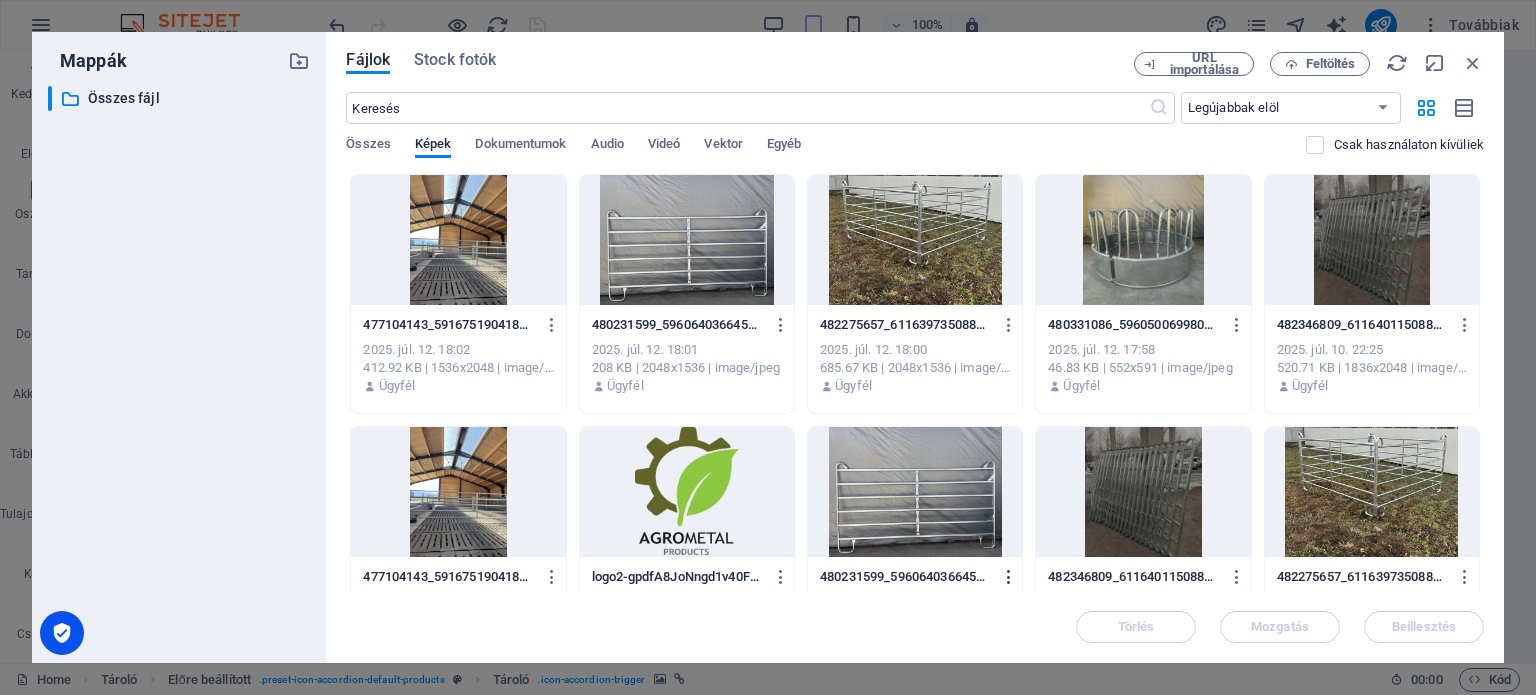 click at bounding box center (1009, 577) 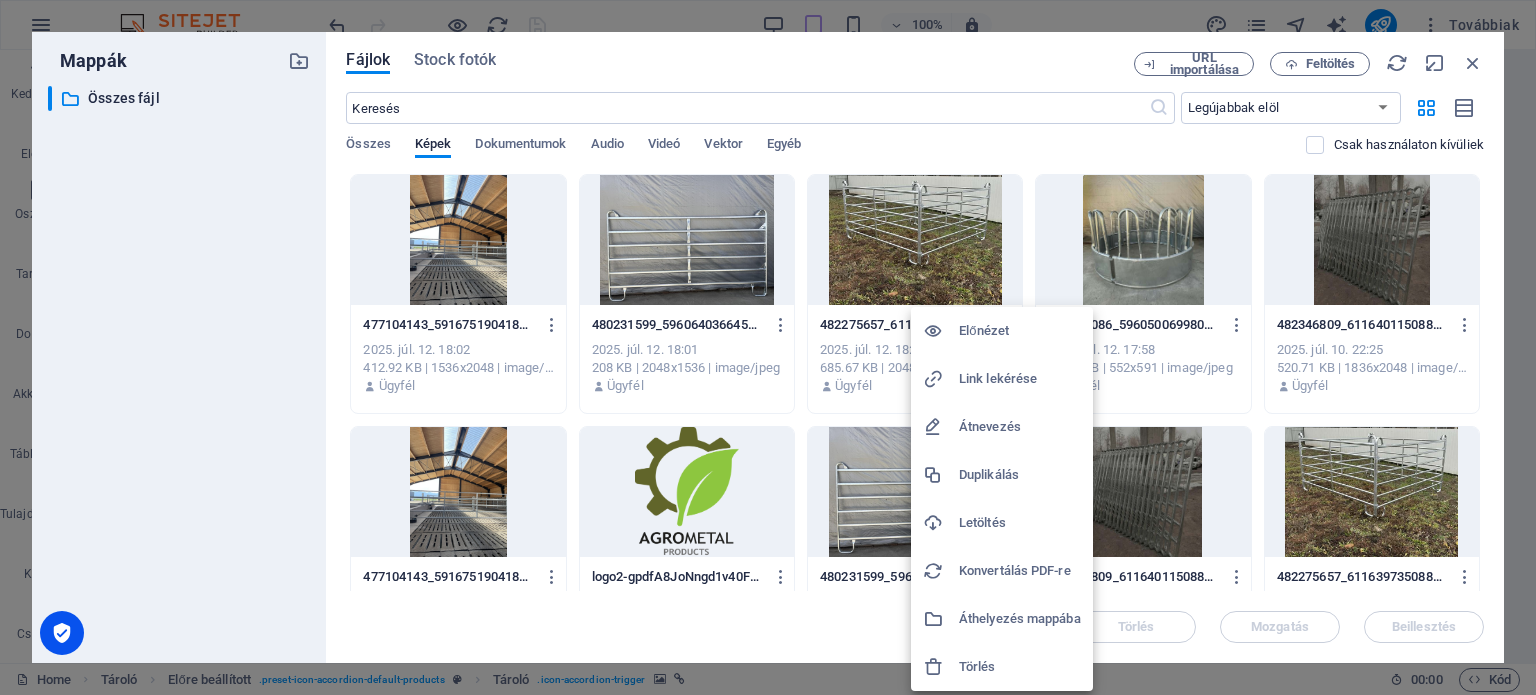 click on "Törlés" at bounding box center [1020, 667] 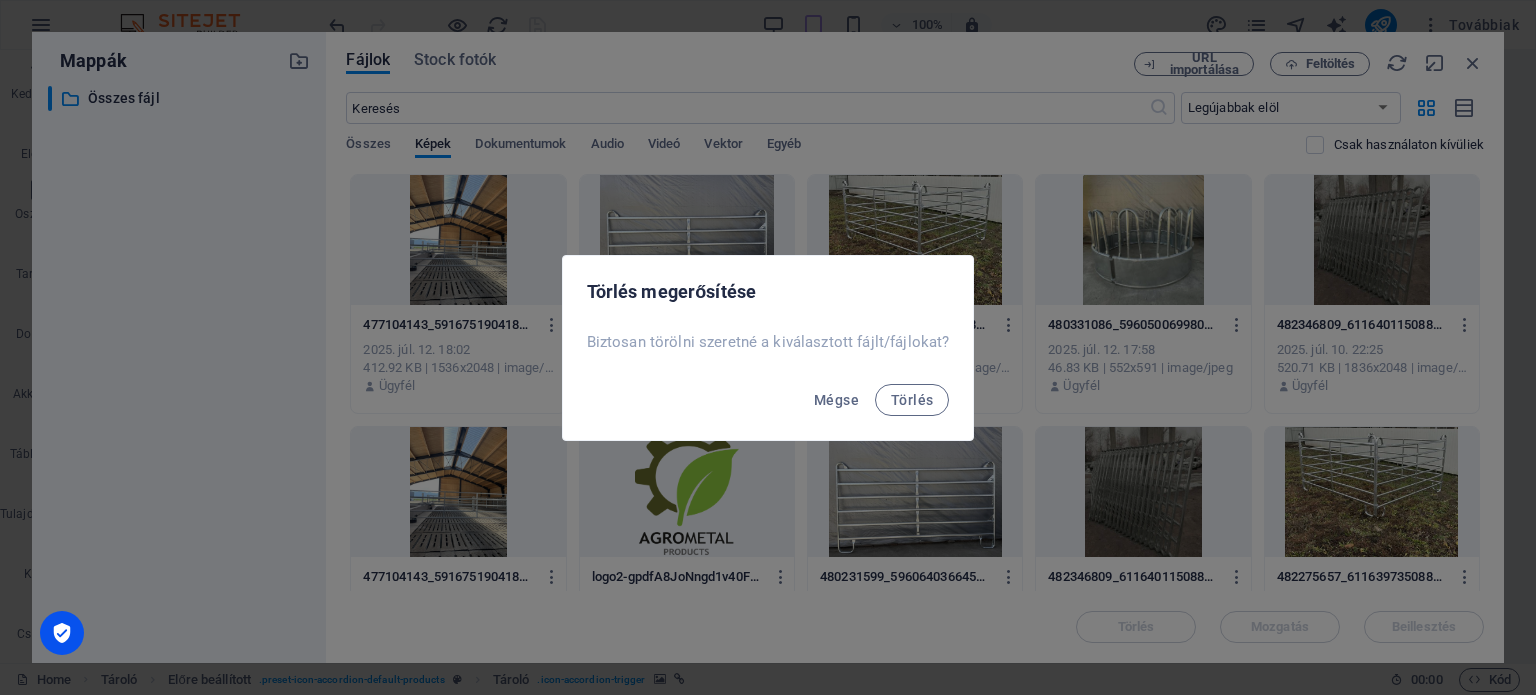 scroll, scrollTop: 1, scrollLeft: 0, axis: vertical 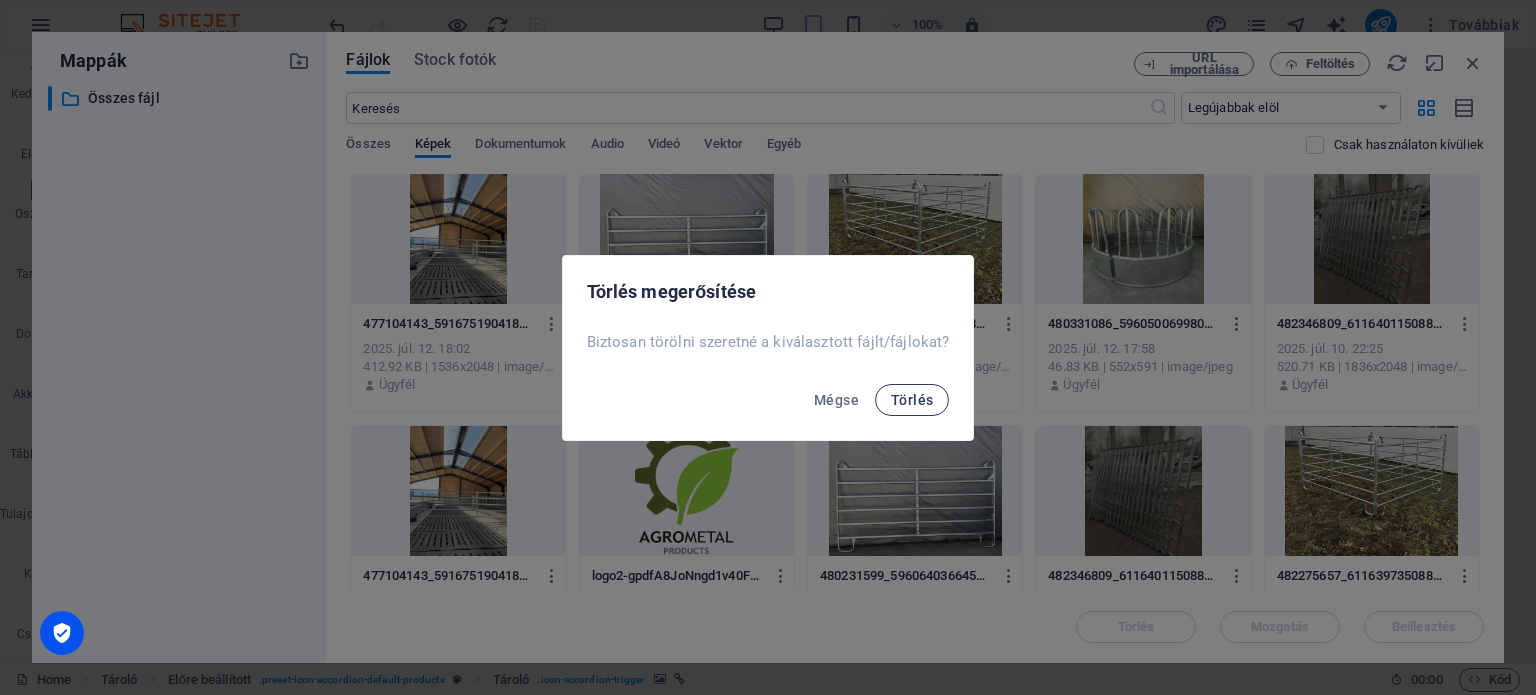 click on "Törlés" at bounding box center [912, 400] 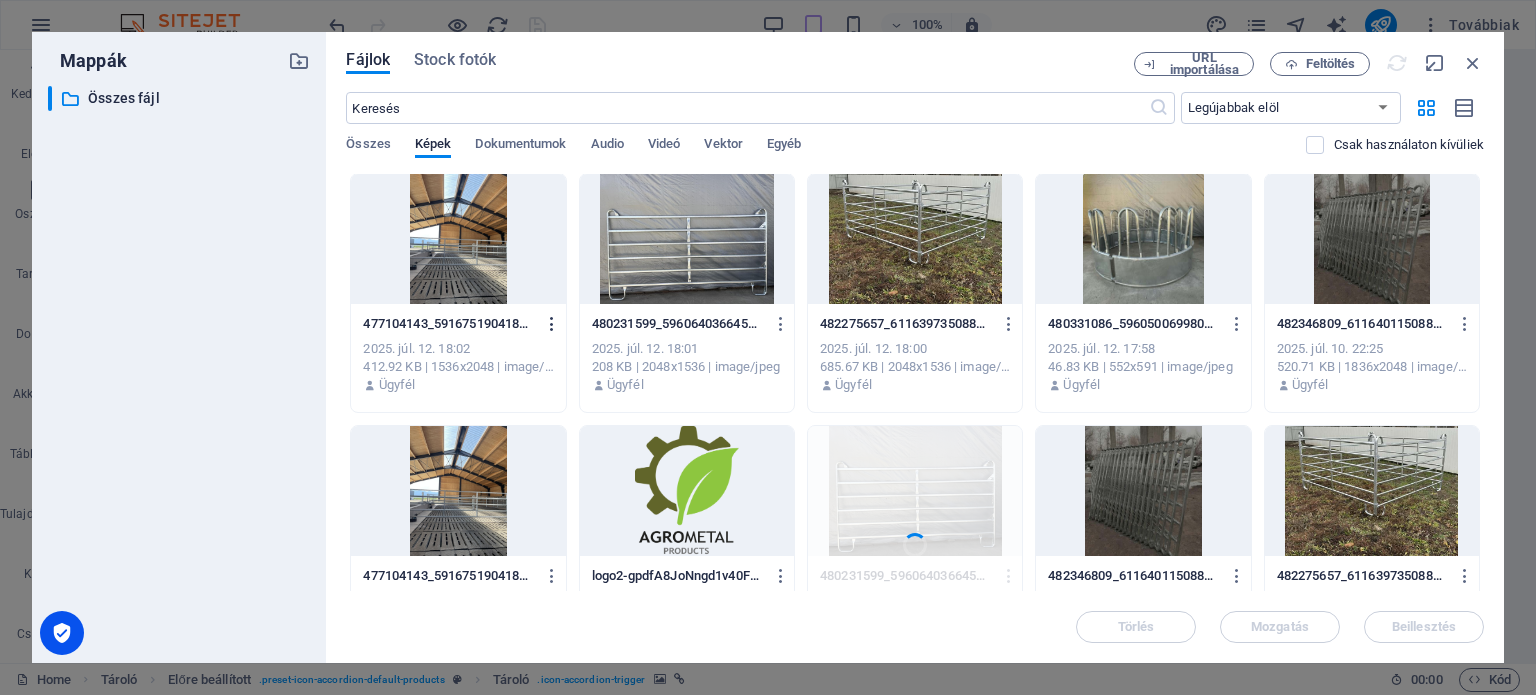 click at bounding box center [552, 324] 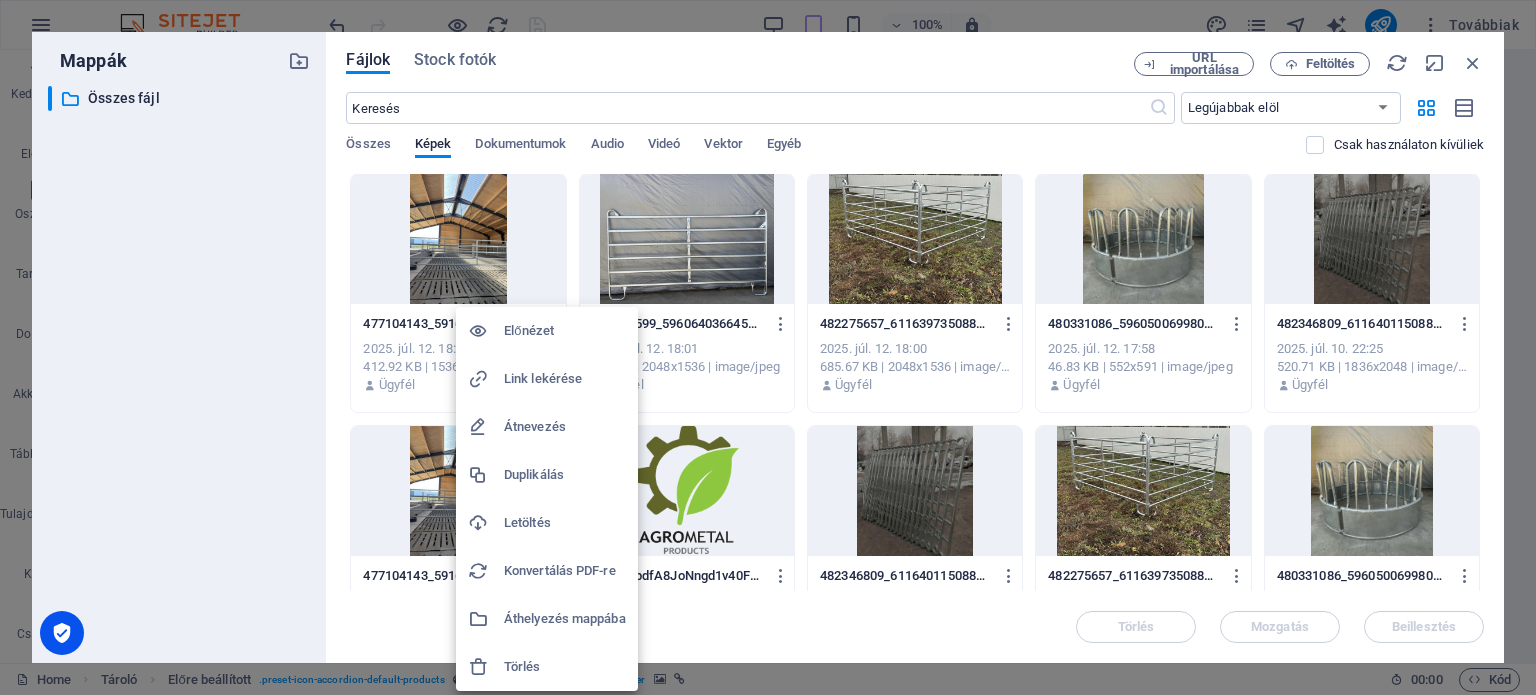click on "Törlés" at bounding box center [565, 667] 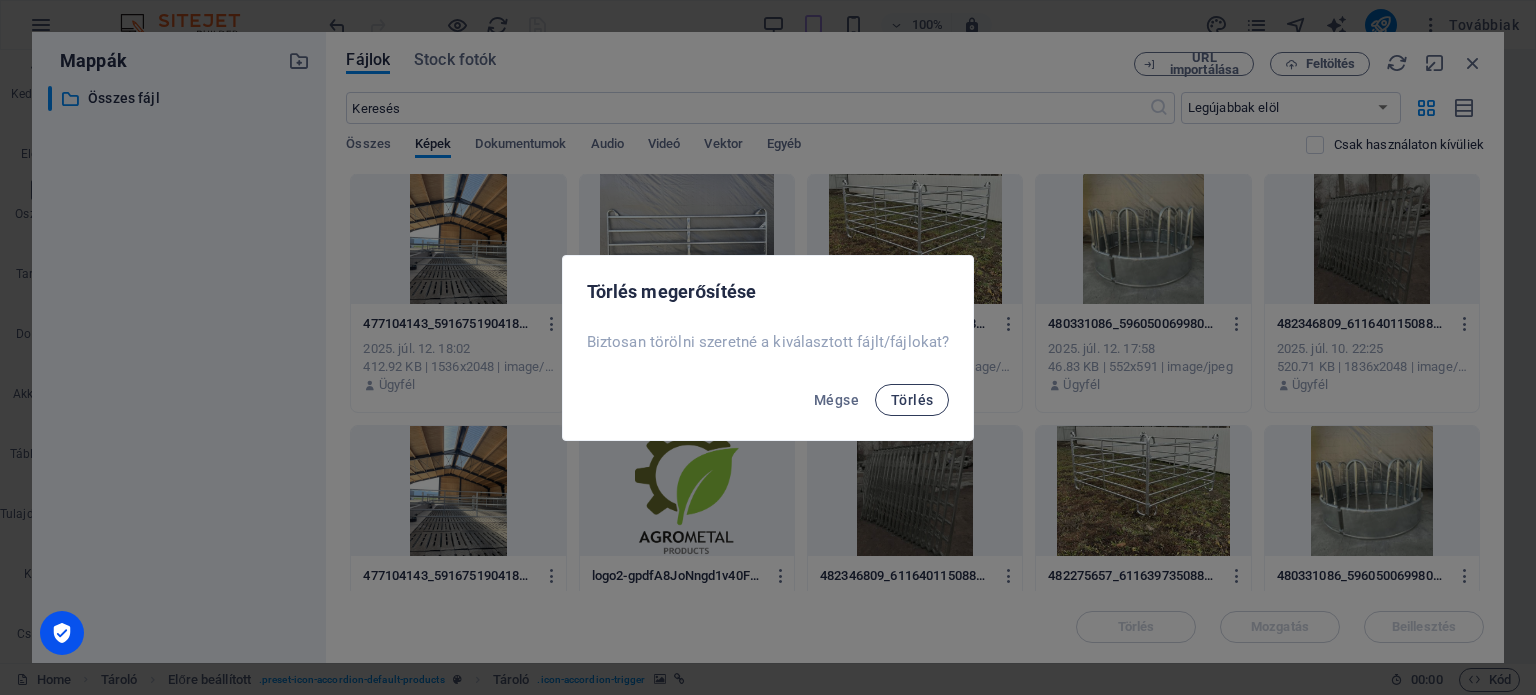 click on "Törlés" at bounding box center [912, 400] 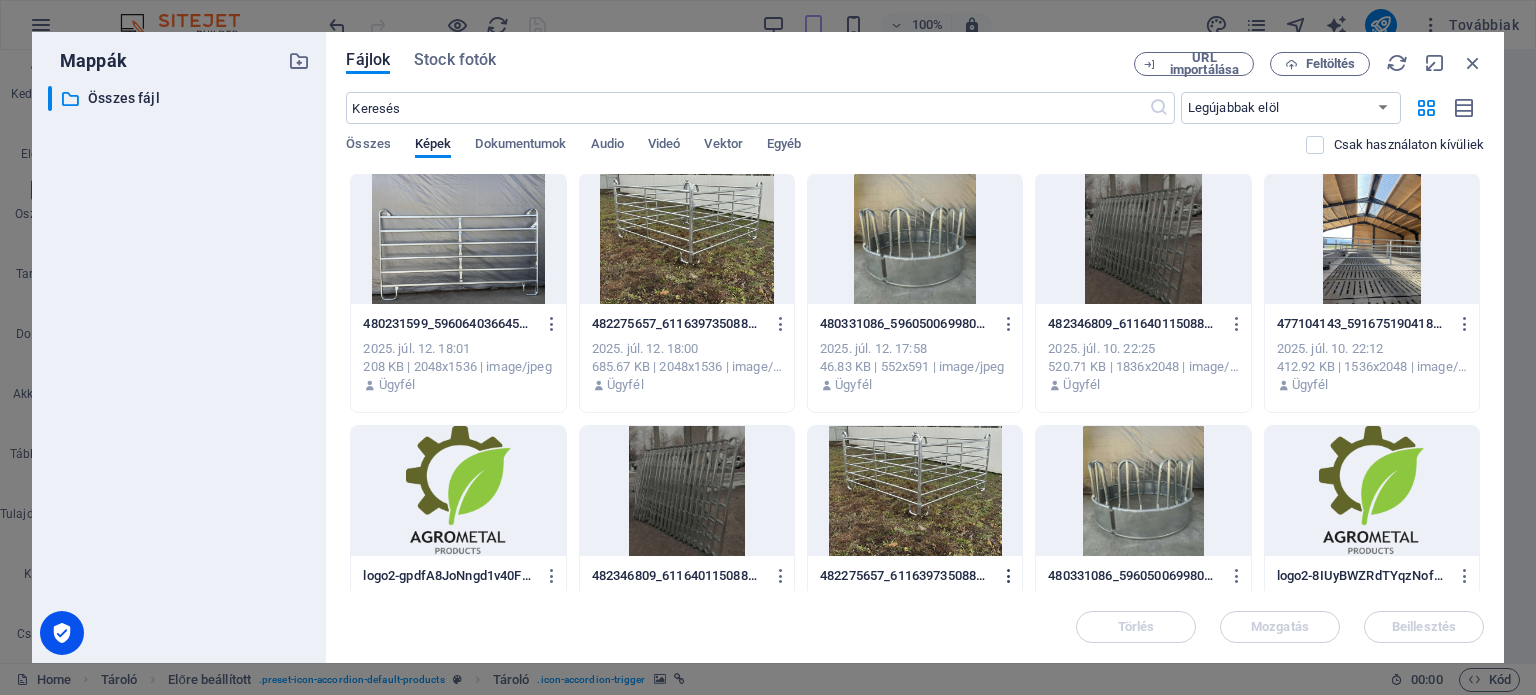 click at bounding box center (1009, 576) 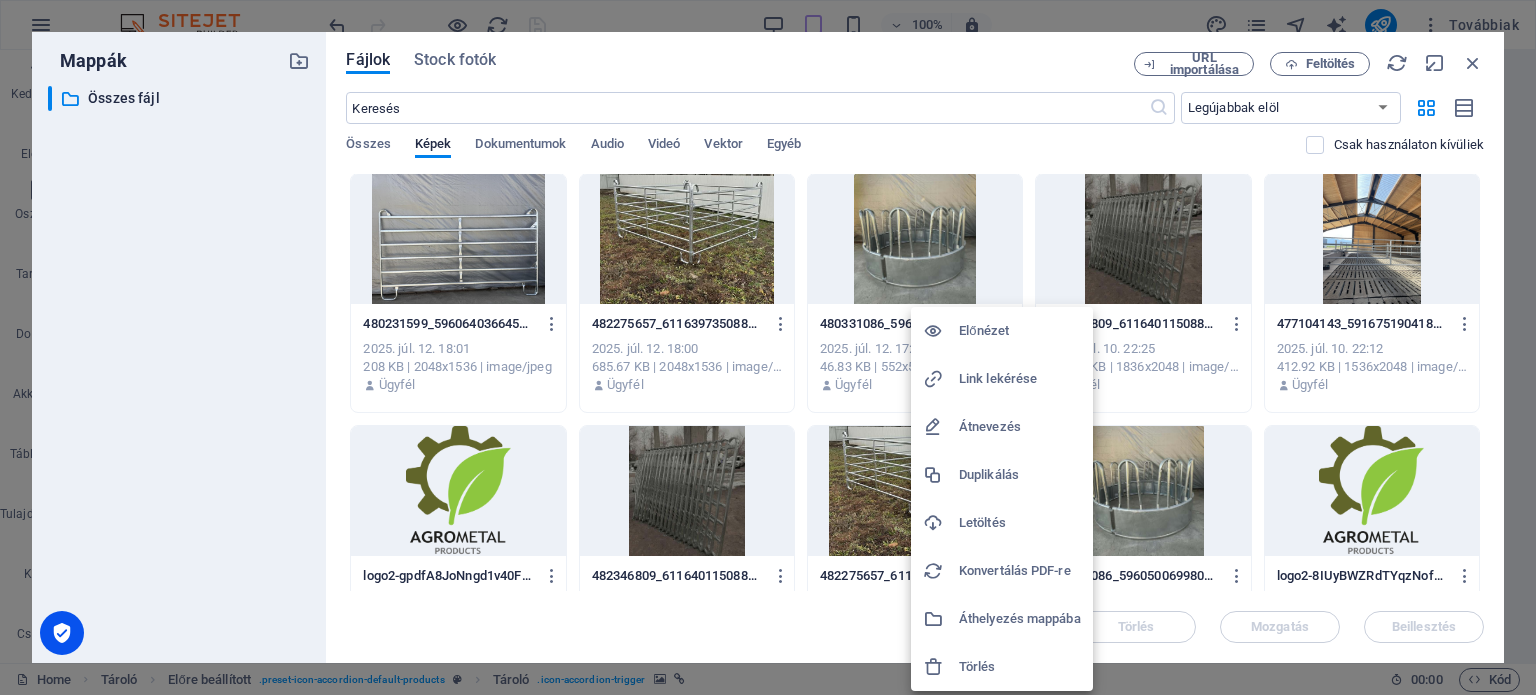 click on "Törlés" at bounding box center [1020, 667] 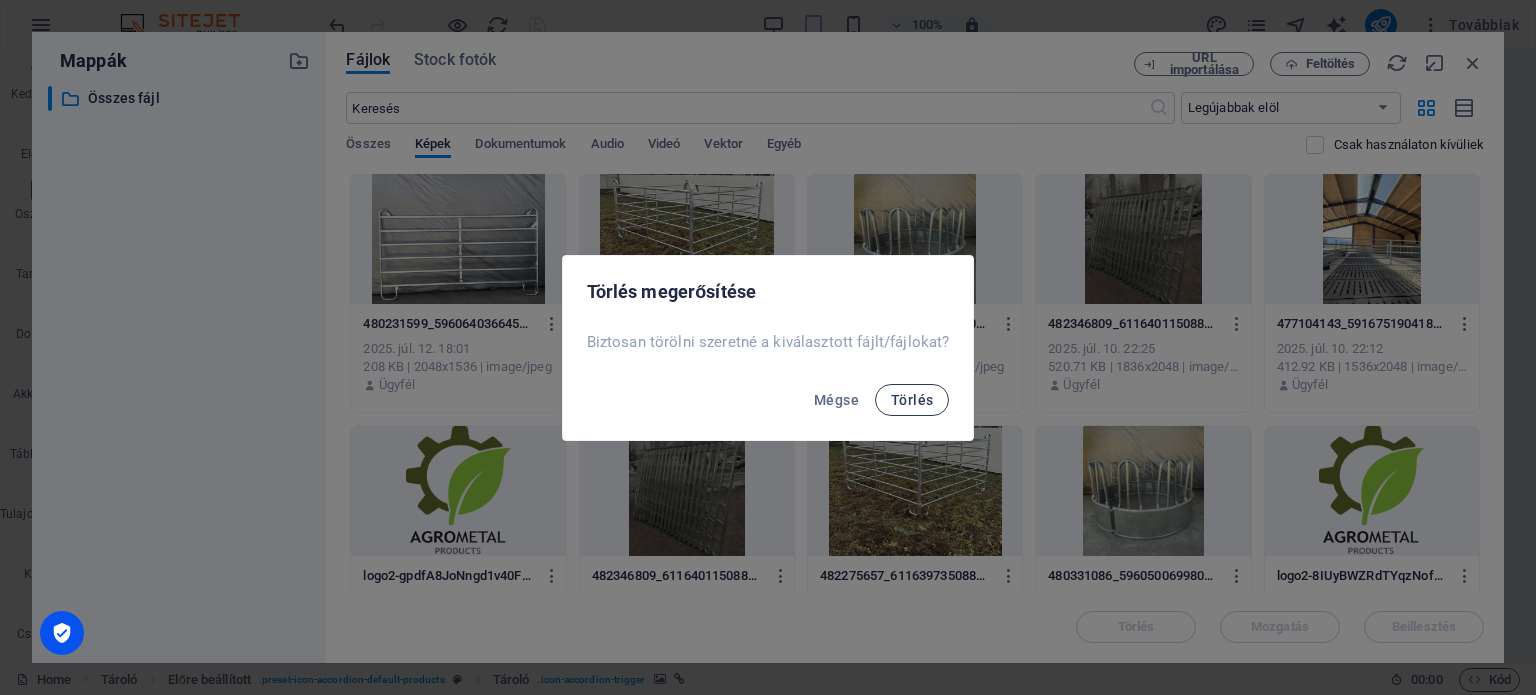 click on "Törlés" at bounding box center [912, 400] 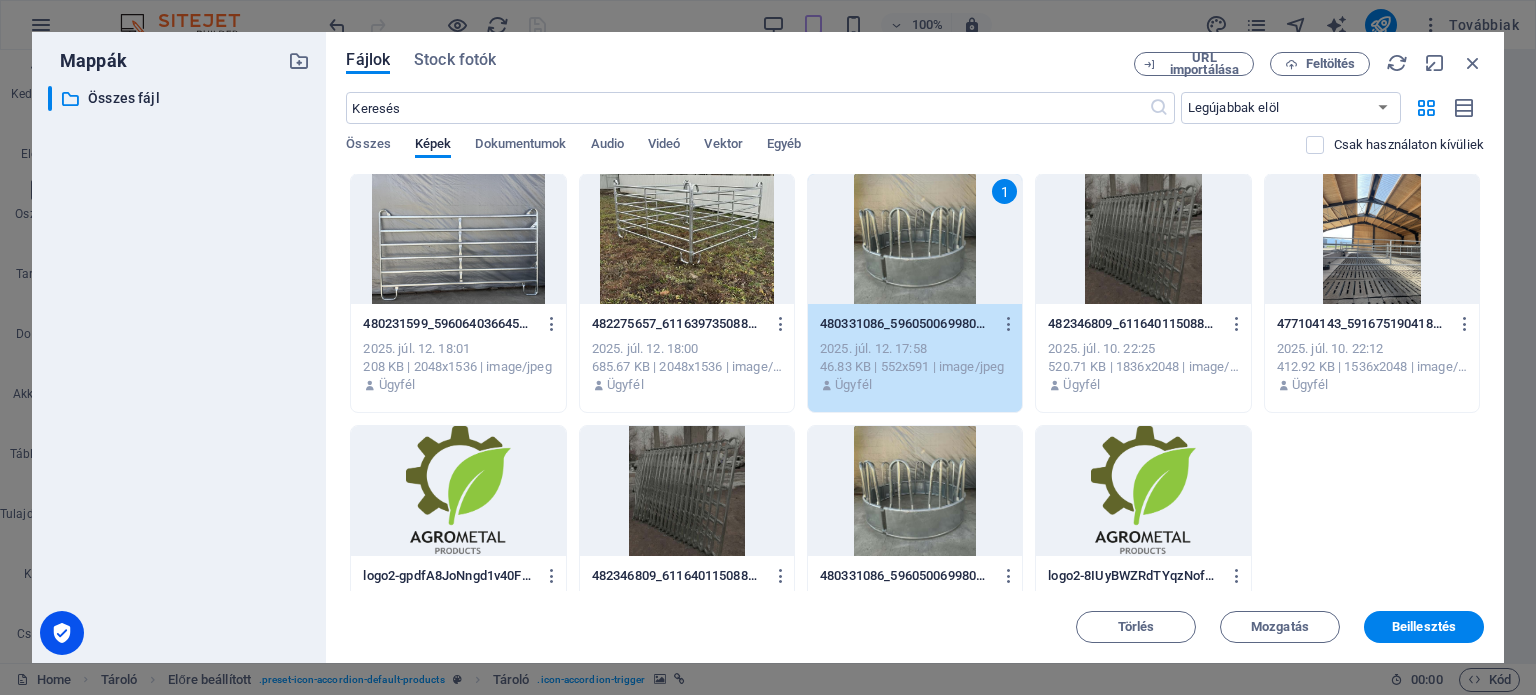 click on "1" at bounding box center [915, 239] 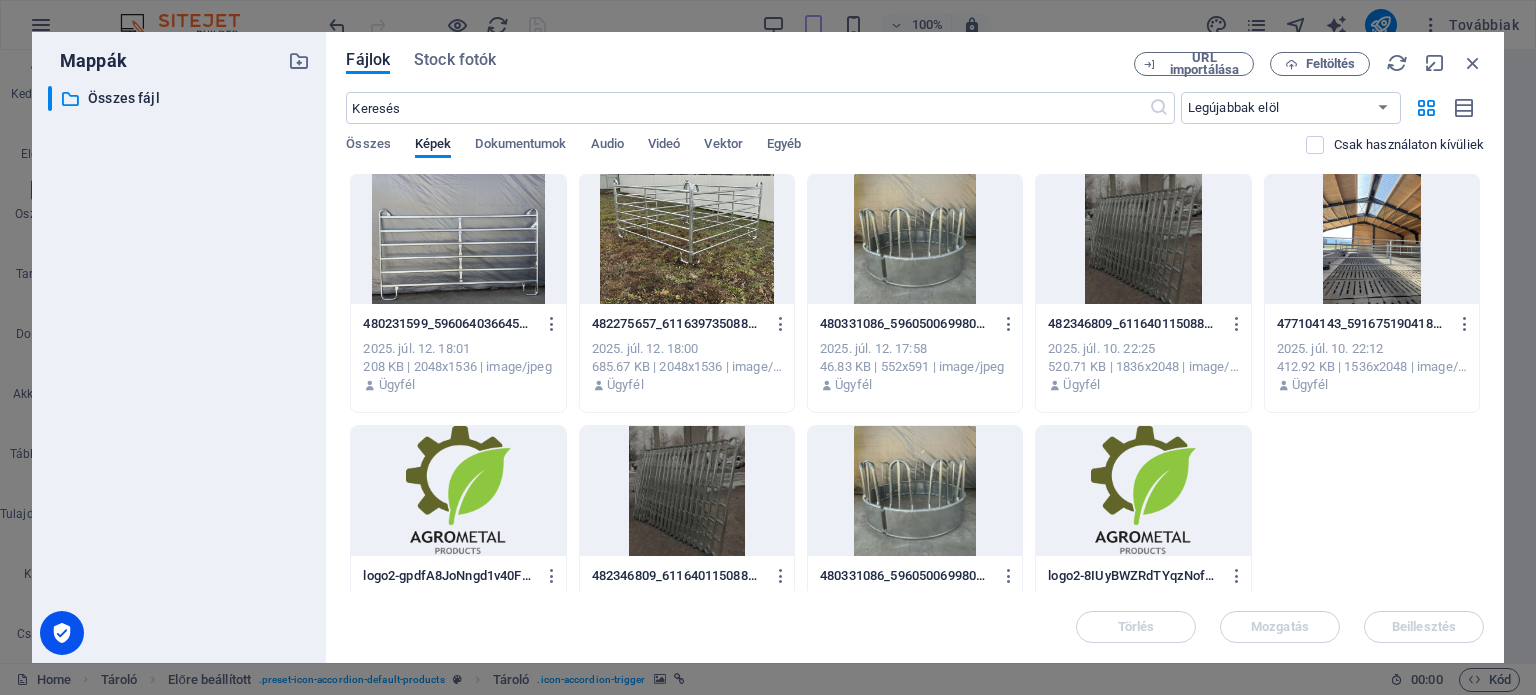 click at bounding box center (915, 239) 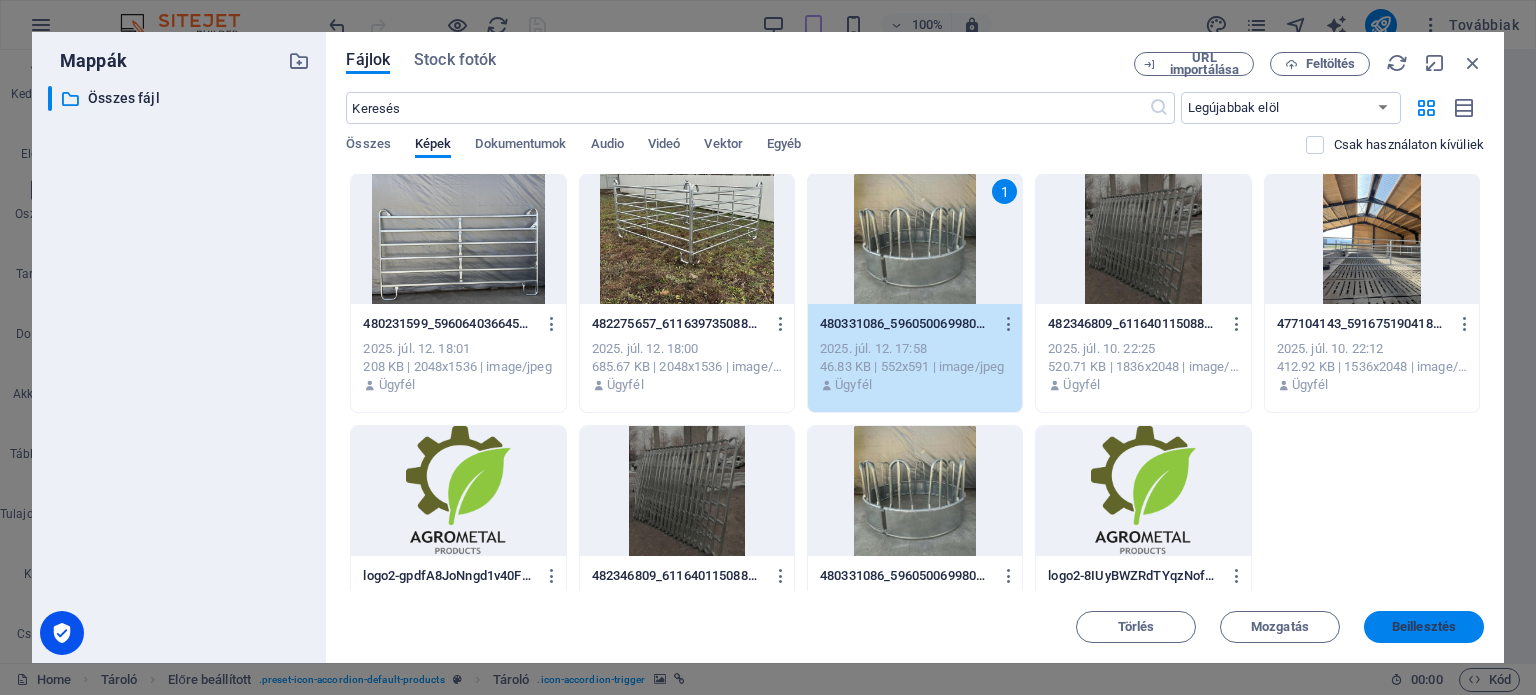 click on "Beillesztés" at bounding box center (1424, 627) 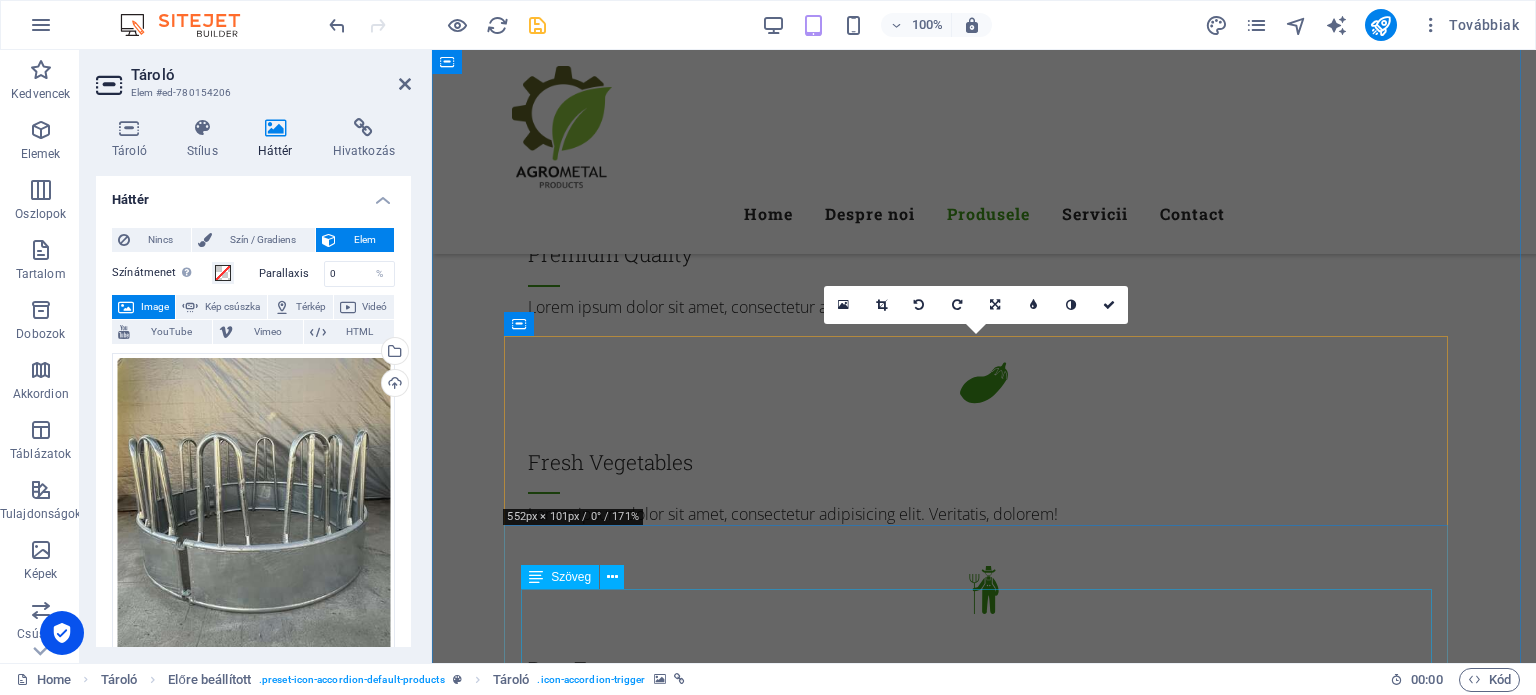 scroll, scrollTop: 1700, scrollLeft: 0, axis: vertical 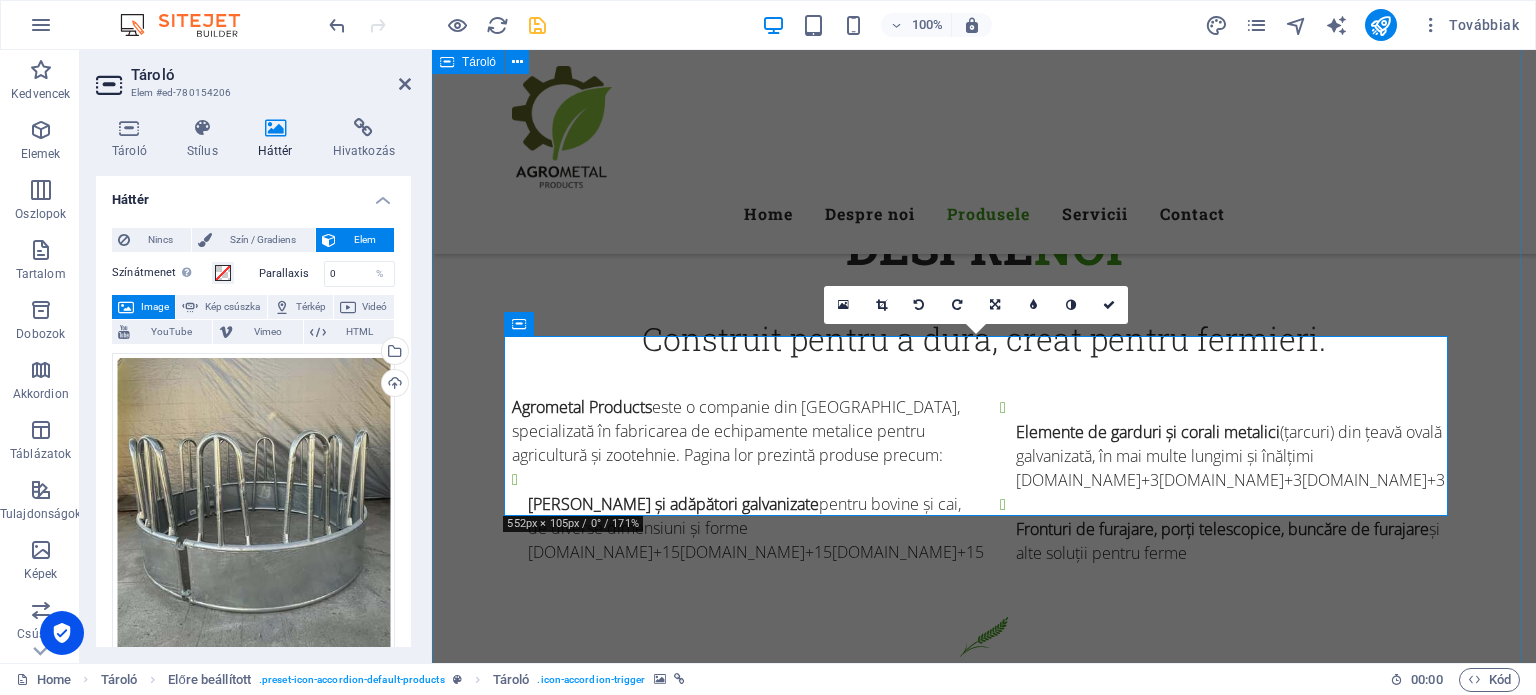click on "Produsele  noastre Ce oferim Lorem ipsum dolor sit amet, consetetur sadipscing elitr, sed diam nonumy eirmod tempor invidunt ut labore et dolore magna aliquyam erat, sed diam voluptua.  Vegetables Vegetables Lorem ipsum dolor sit amet, consectetur adipisicing elit. Natus, dolores, at, nisi eligendi repellat voluptatem minima officia veritatis quasi animi porro laudantium dicta dolor voluptate non maiores ipsum reprehenderit odio fugiat reiciendis consectetur fuga pariatur libero accusantium quod minus odit debitis cumque quo adipisci vel vitae aliquid corrupti perferendis voluptates. Herbs & Salad Herbs & Salad Lorem ipsum dolor sit amet, consectetur adipisicing elit. Natus, dolores, at, nisi eligendi repellat voluptatem minima officia veritatis quasi animi porro laudantium dicta dolor voluptate non maiores ipsum reprehenderit odio fugiat reiciendis consectetur fuga pariatur libero accusantium quod minus odit debitis cumque quo adipisci vel vitae aliquid corrupti perferendis voluptates. Fruits Fruits Berries" at bounding box center (984, 3771) 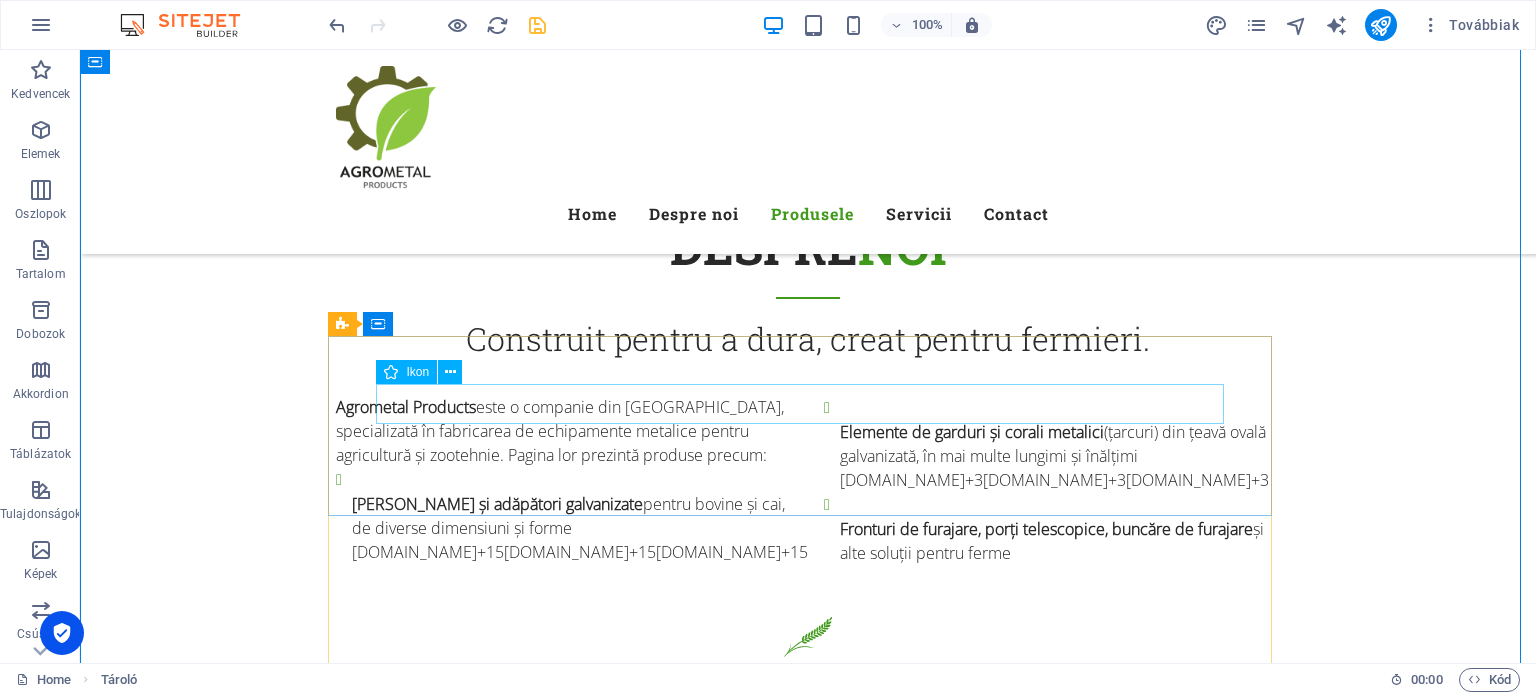 click at bounding box center (808, 2027) 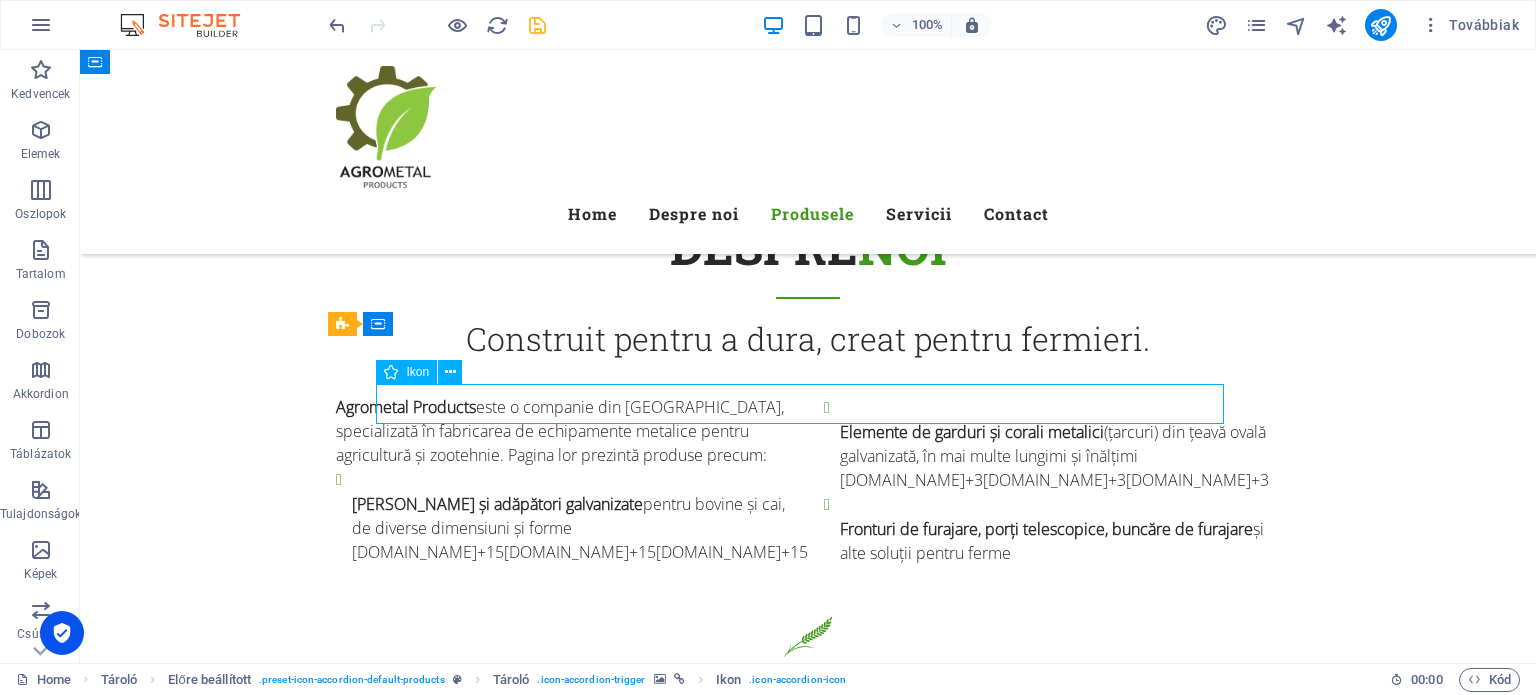 click at bounding box center [808, 2027] 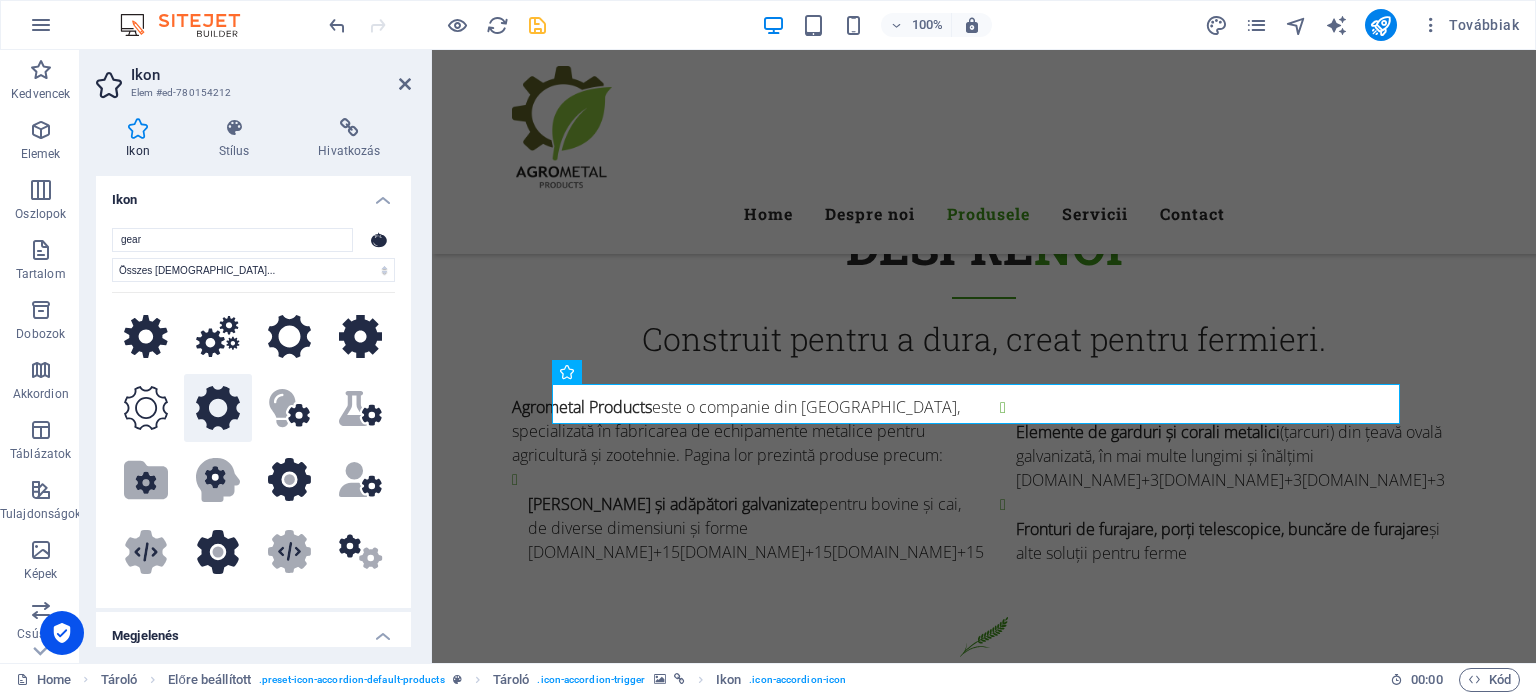 type on "gear" 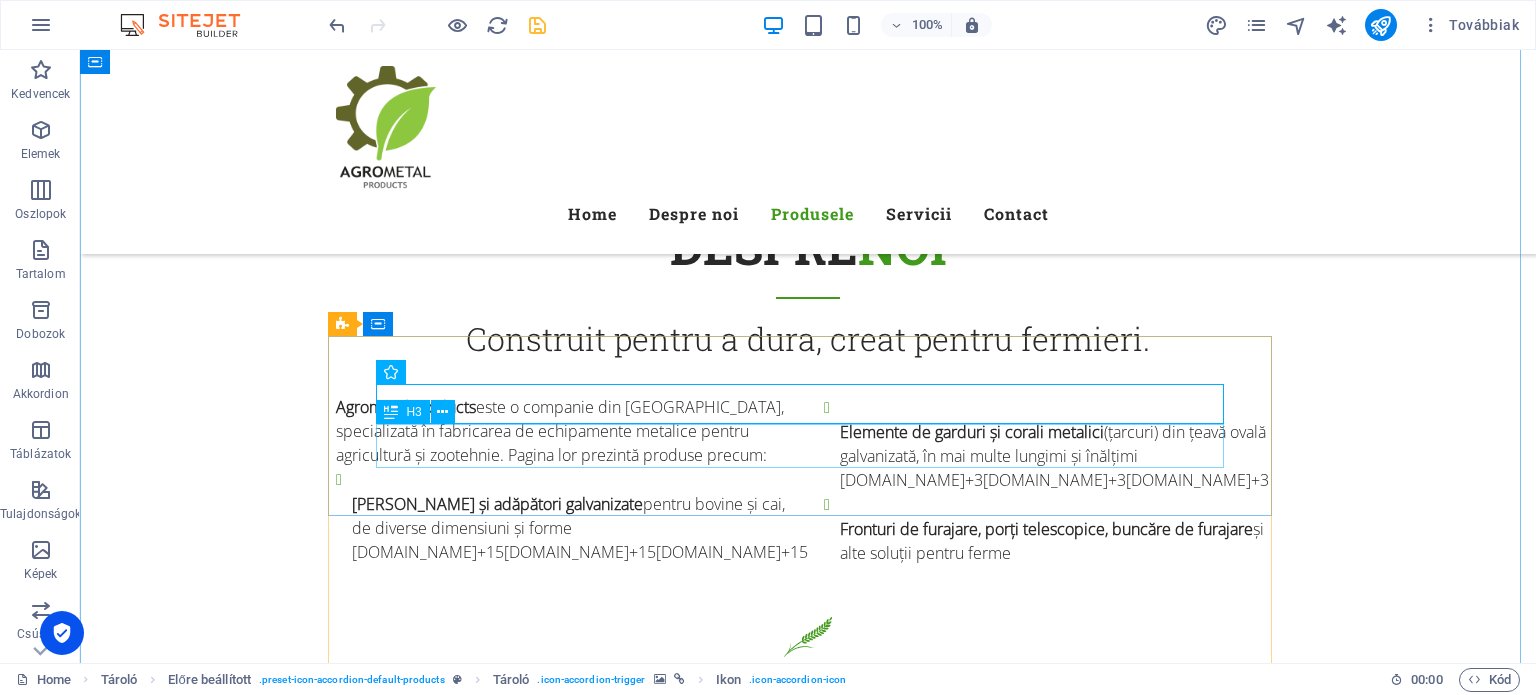 click on "Vegetables" at bounding box center (808, 2078) 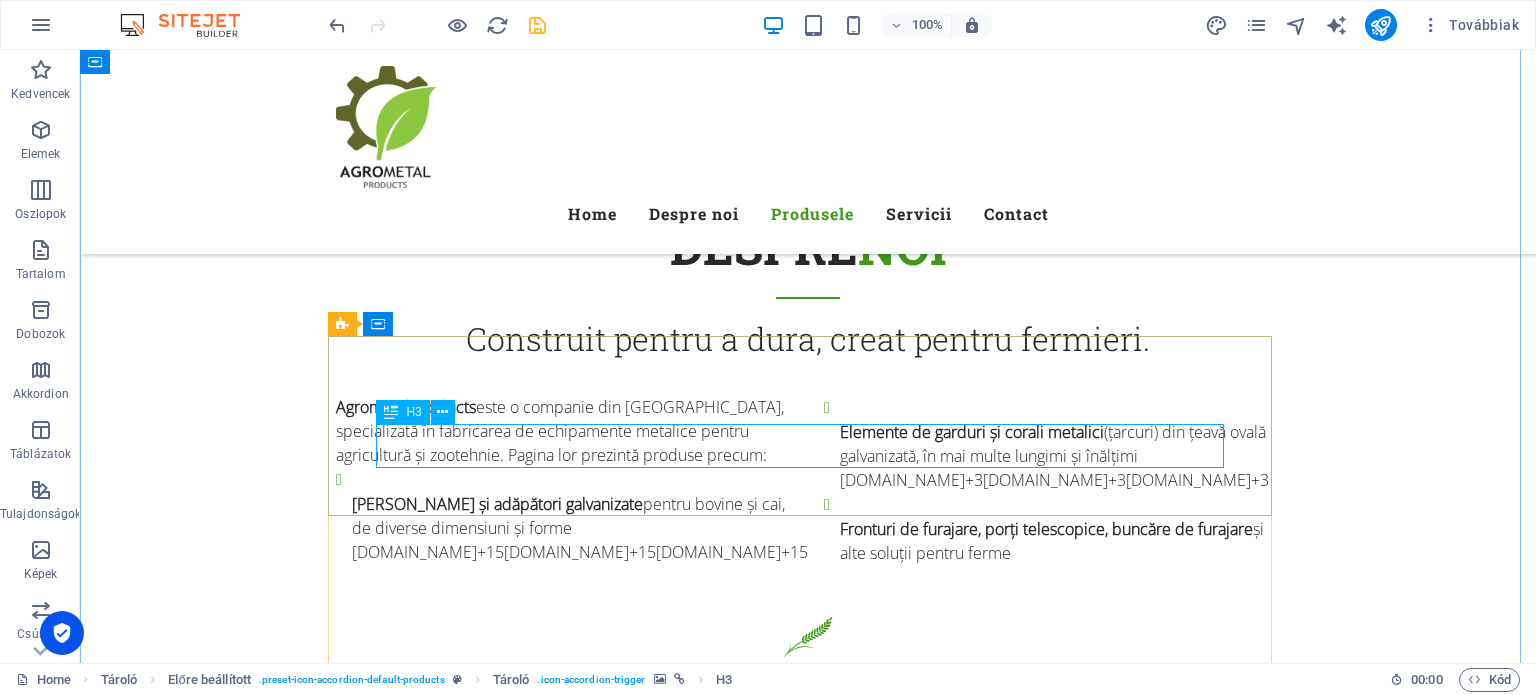 click on "Vegetables" at bounding box center (808, 2078) 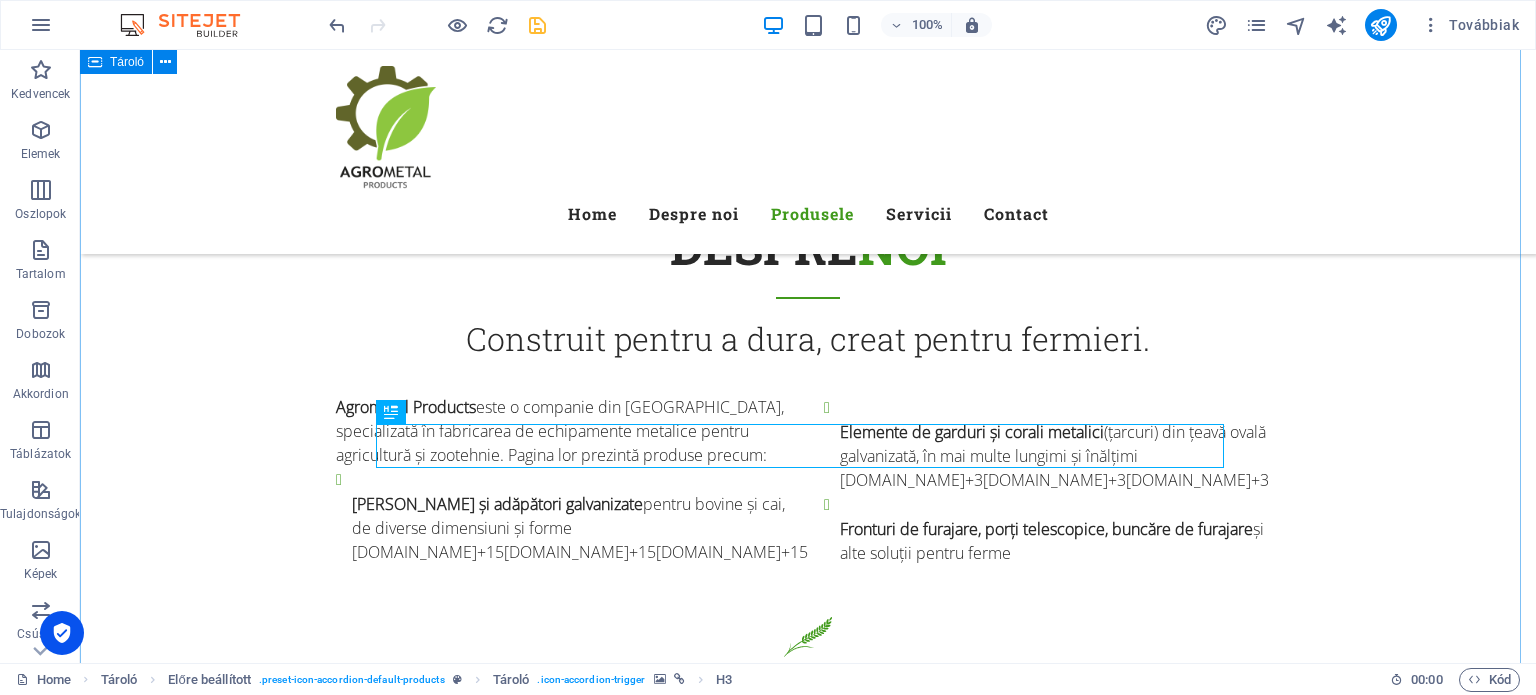 click on "Produsele  noastre Ce oferim Lorem ipsum dolor sit amet, consetetur sadipscing elitr, sed diam nonumy eirmod tempor invidunt ut labore et dolore magna aliquyam erat, sed diam voluptua.  Hrănitori Vegetables Lorem ipsum dolor sit amet, consectetur adipisicing elit. Natus, dolores, at, nisi eligendi repellat voluptatem minima officia veritatis quasi animi porro laudantium dicta dolor voluptate non maiores ipsum reprehenderit odio fugiat reiciendis consectetur fuga pariatur libero accusantium quod minus odit debitis cumque quo adipisci vel vitae aliquid corrupti perferendis voluptates. Herbs & Salad Herbs & Salad Lorem ipsum dolor sit amet, consectetur adipisicing elit. Natus, dolores, at, nisi eligendi repellat voluptatem minima officia veritatis quasi animi porro laudantium dicta dolor voluptate non maiores ipsum reprehenderit odio fugiat reiciendis consectetur fuga pariatur libero accusantium quod minus odit debitis cumque quo adipisci vel vitae aliquid corrupti perferendis voluptates. Fruits Fruits Berries" at bounding box center (808, 3789) 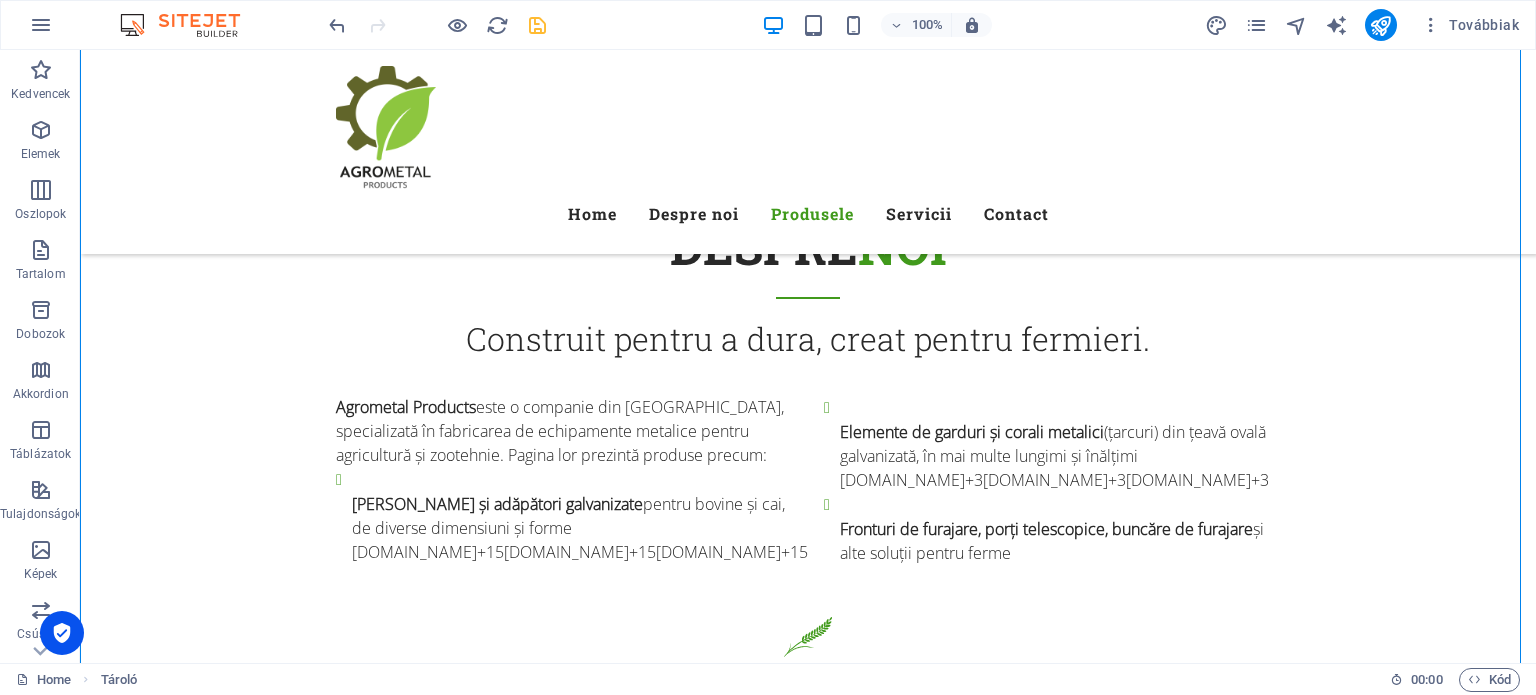 click at bounding box center [437, 25] 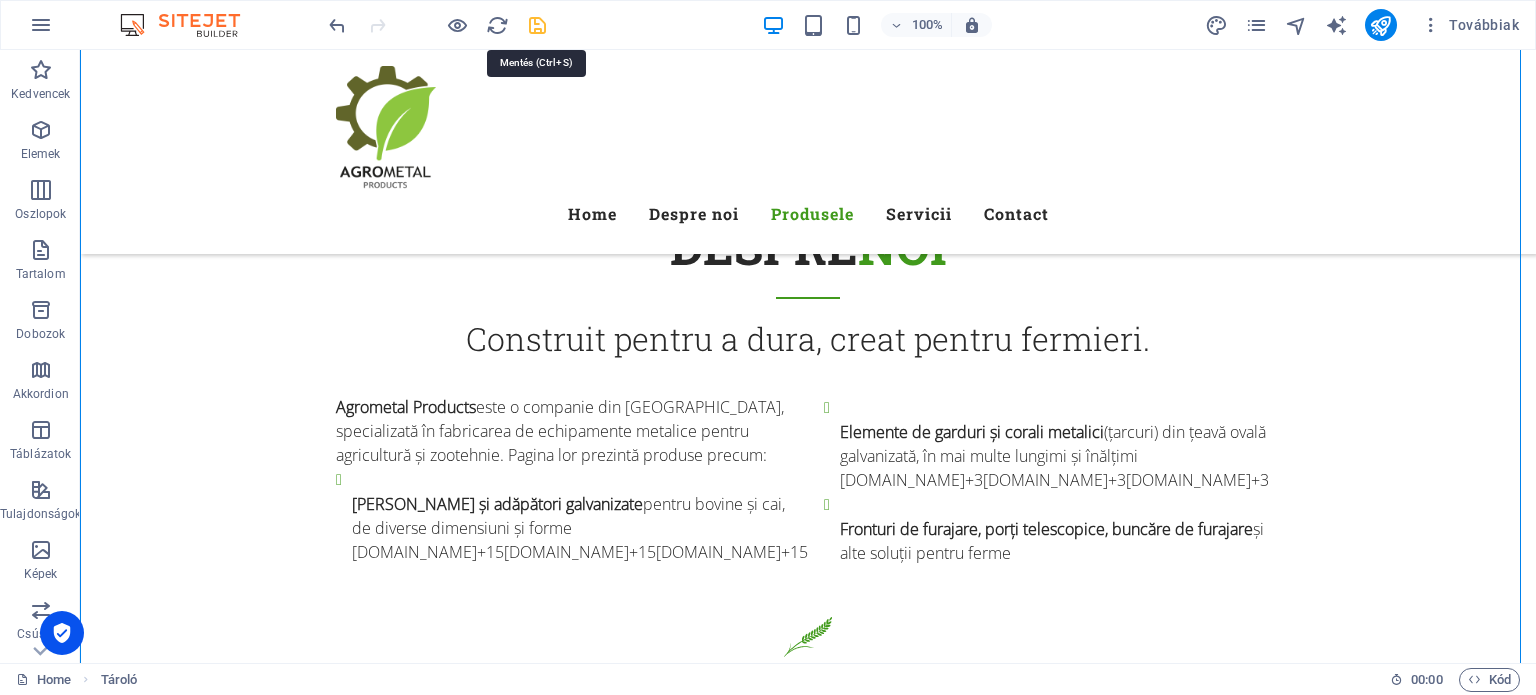 click at bounding box center (537, 25) 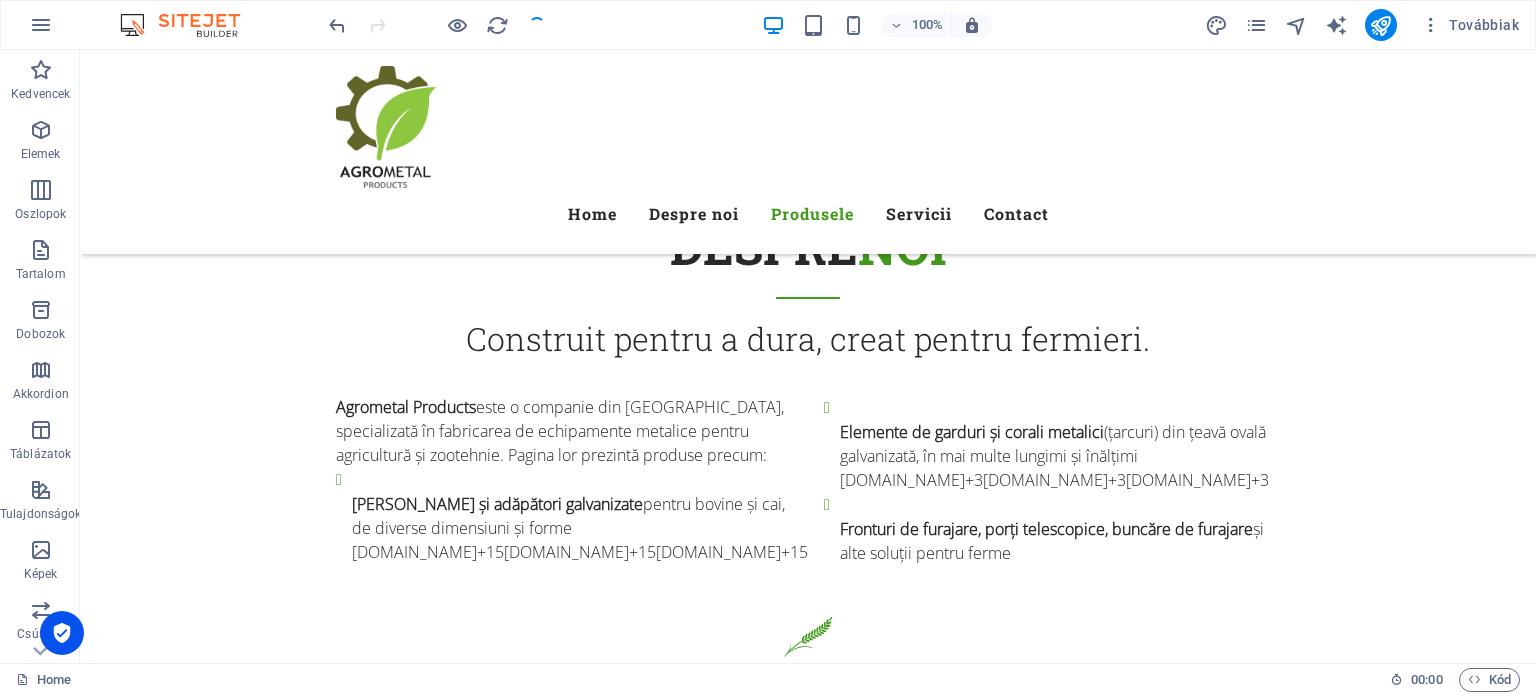 click at bounding box center (437, 25) 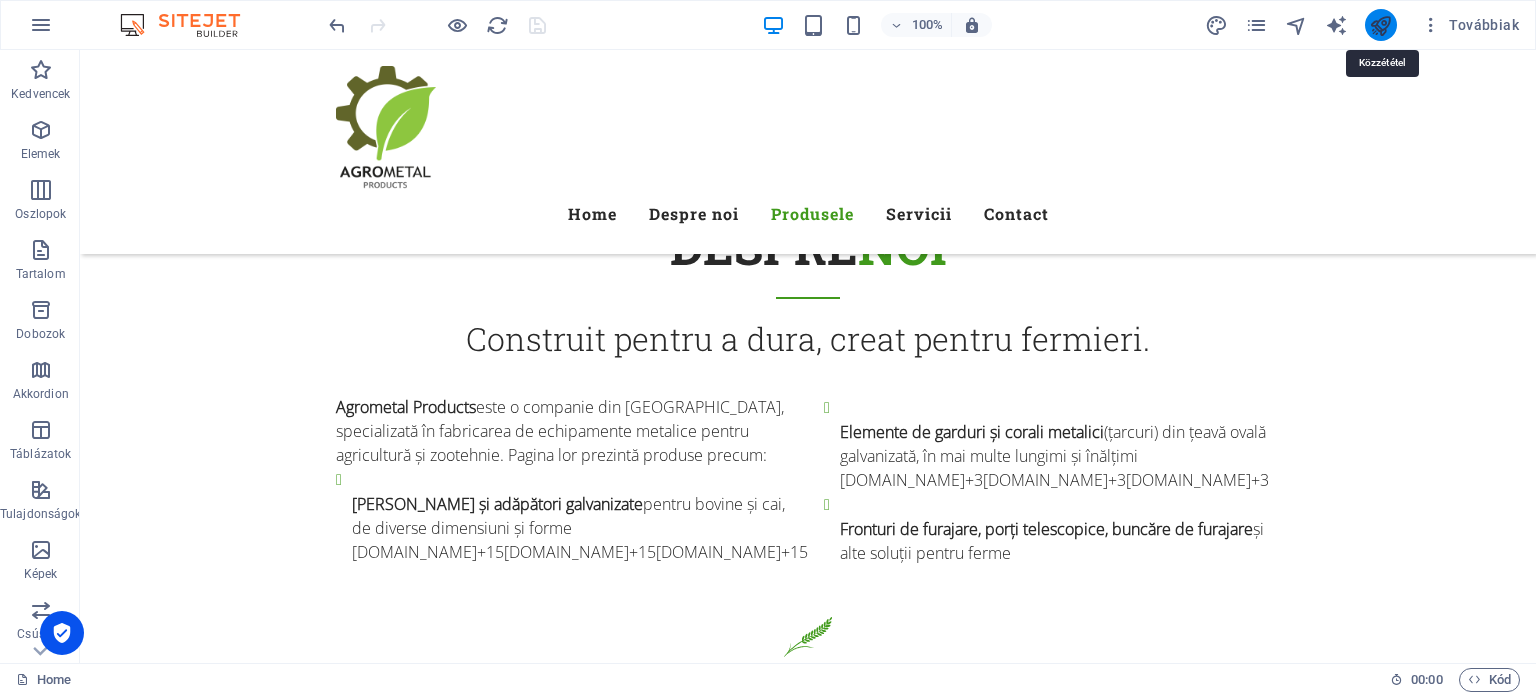 click at bounding box center [1380, 25] 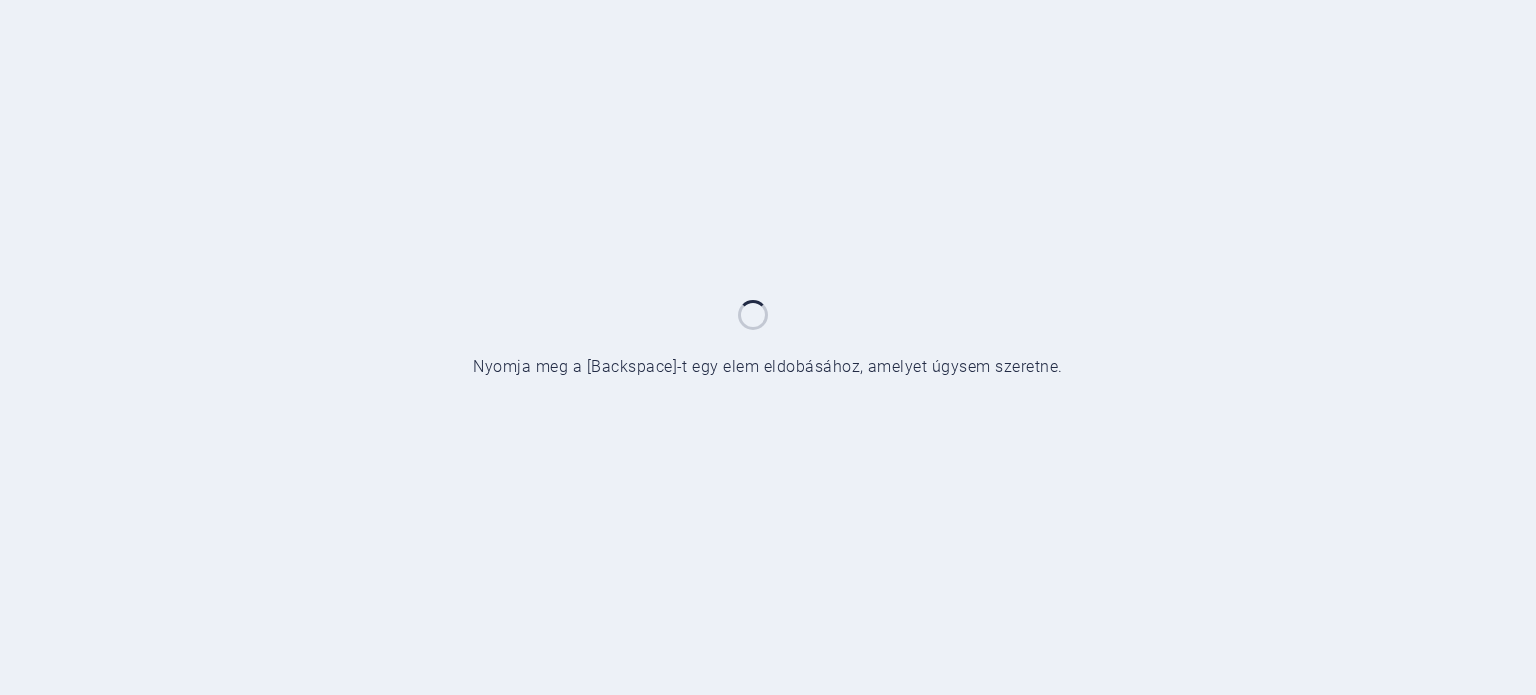 scroll, scrollTop: 0, scrollLeft: 0, axis: both 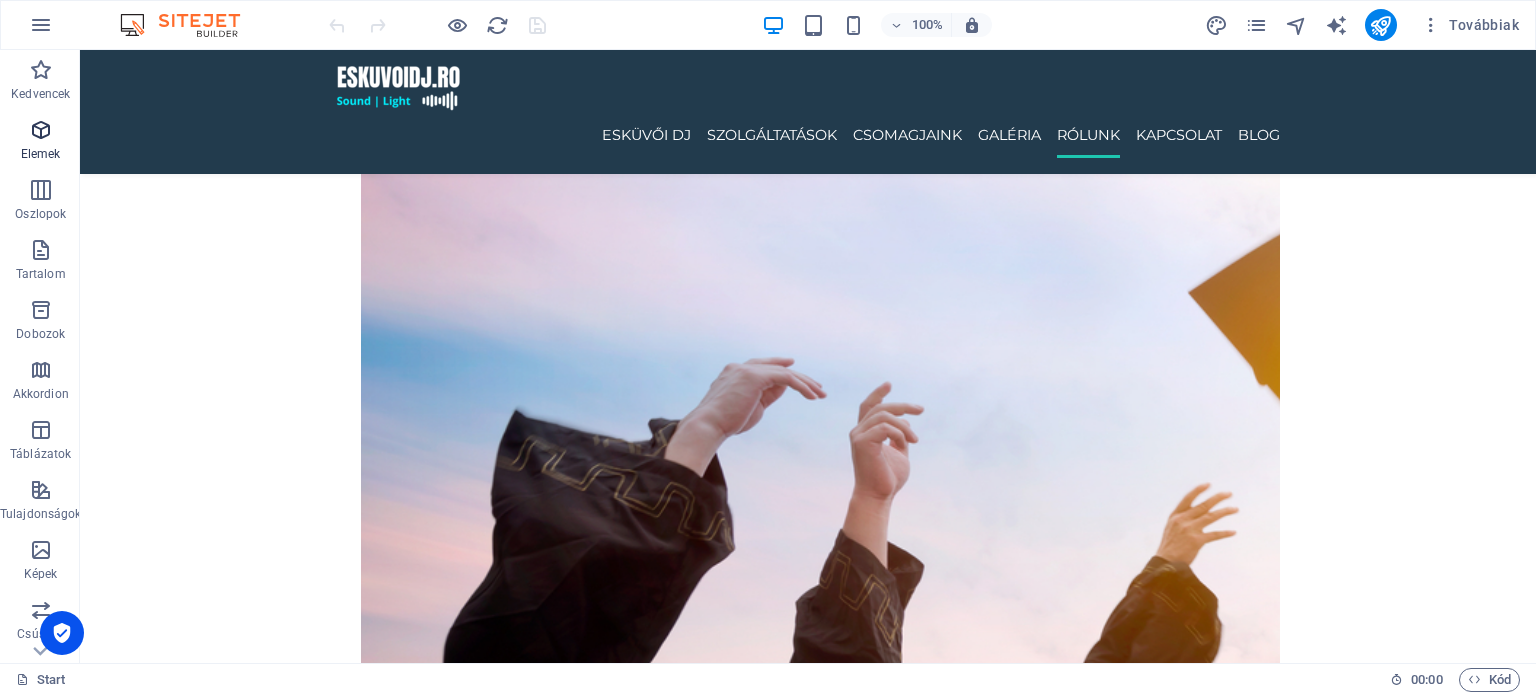 click on "Elemek" at bounding box center [40, 142] 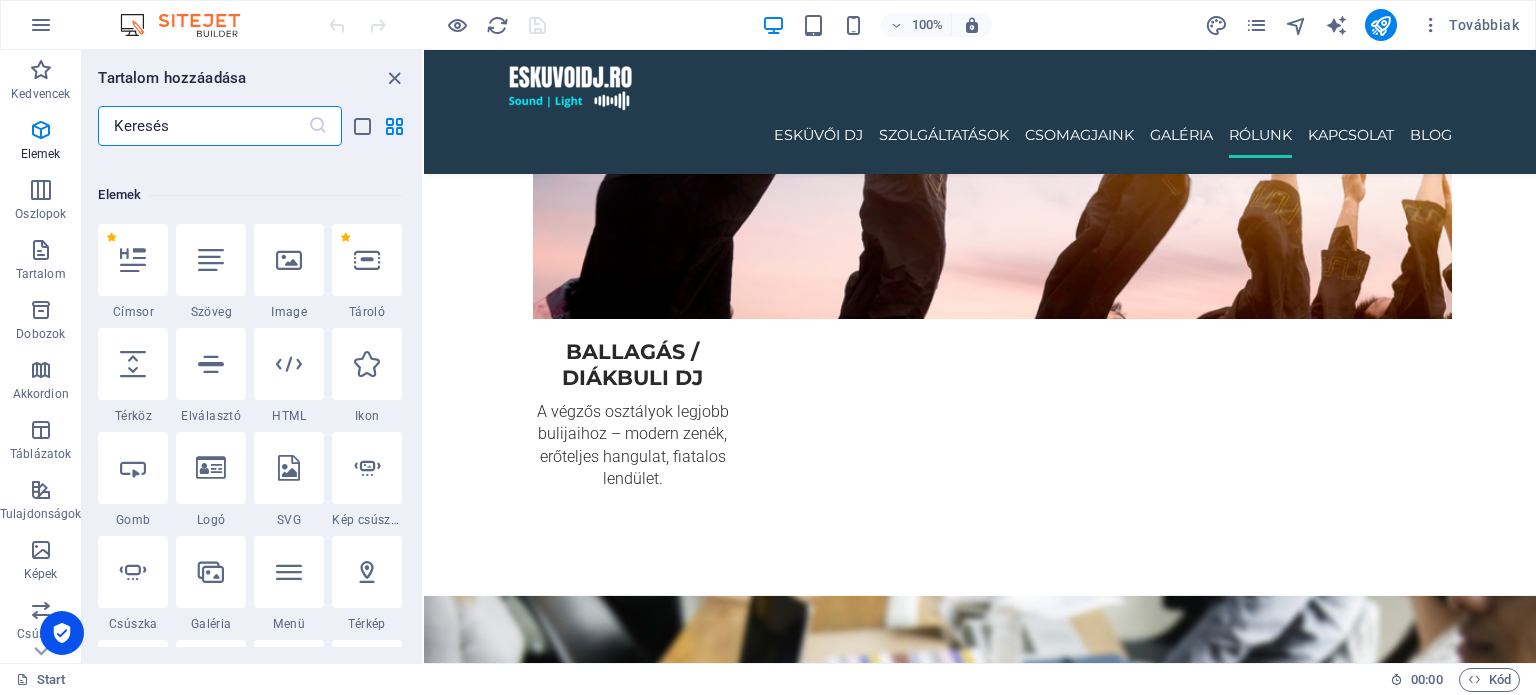 scroll, scrollTop: 212, scrollLeft: 0, axis: vertical 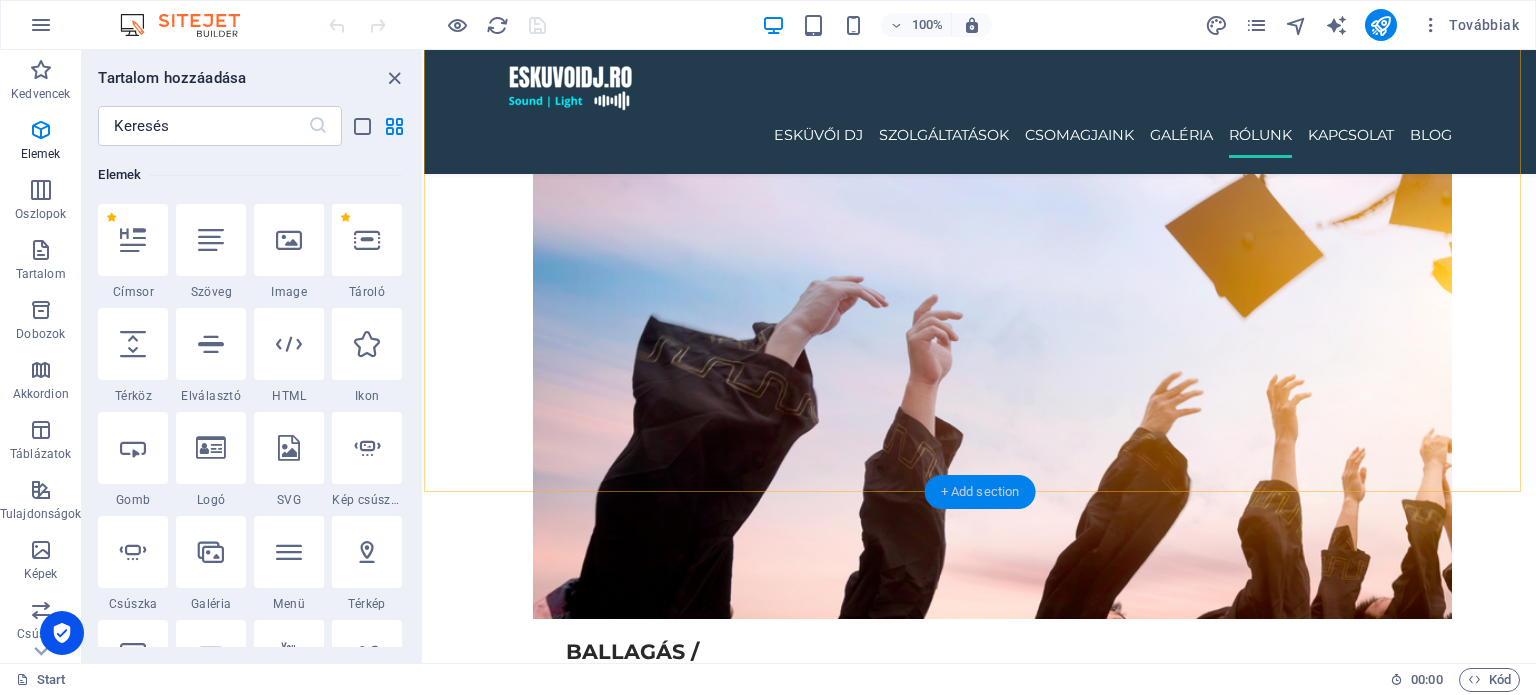 click on "+ Add section" at bounding box center [980, 492] 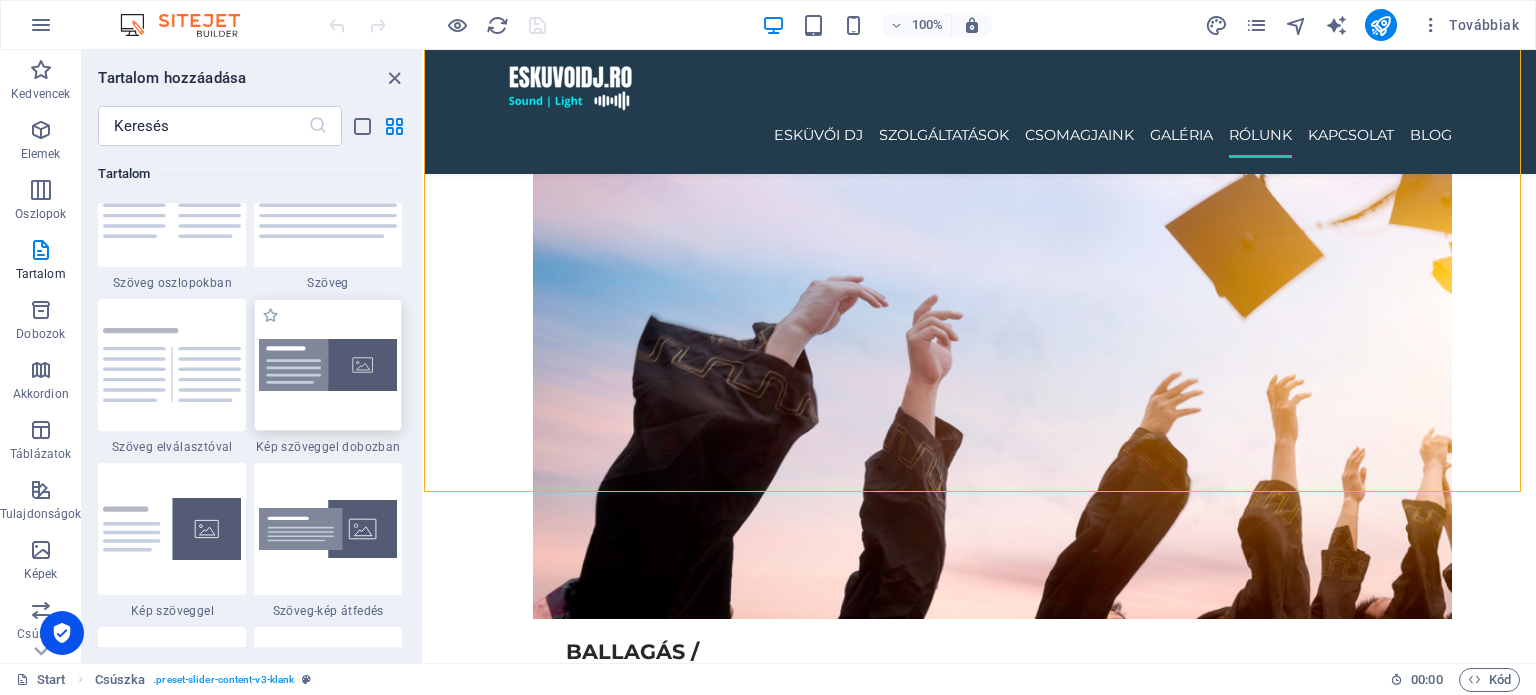 scroll, scrollTop: 3499, scrollLeft: 0, axis: vertical 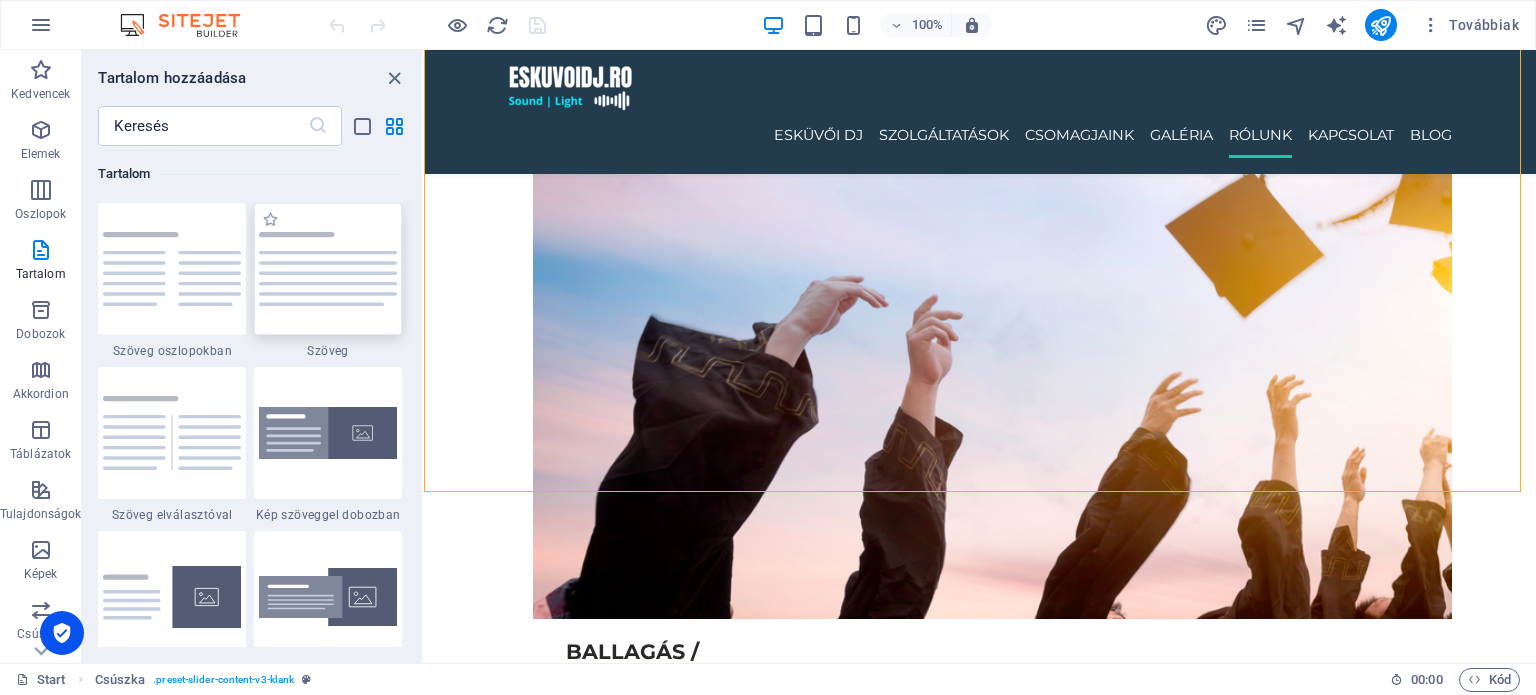 click at bounding box center [328, 269] 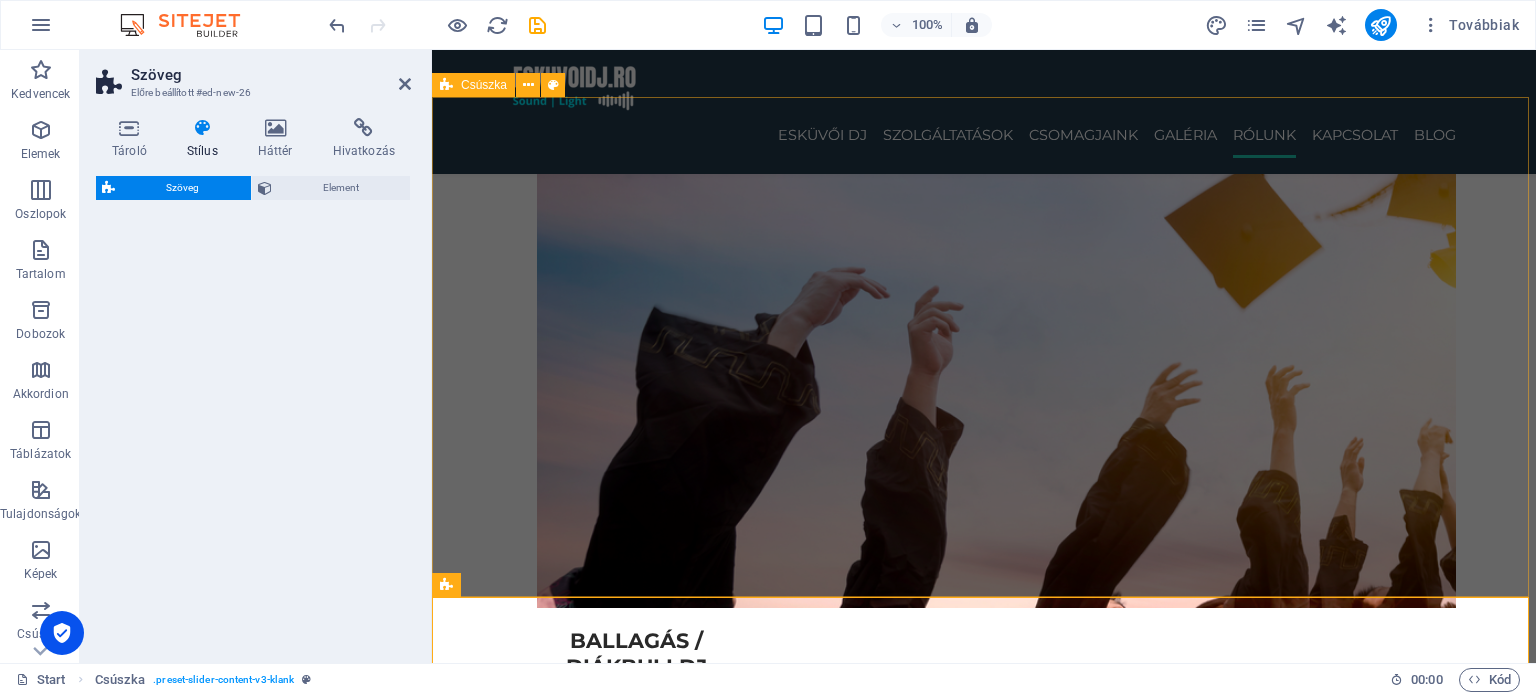 select on "preset-text-v2-default" 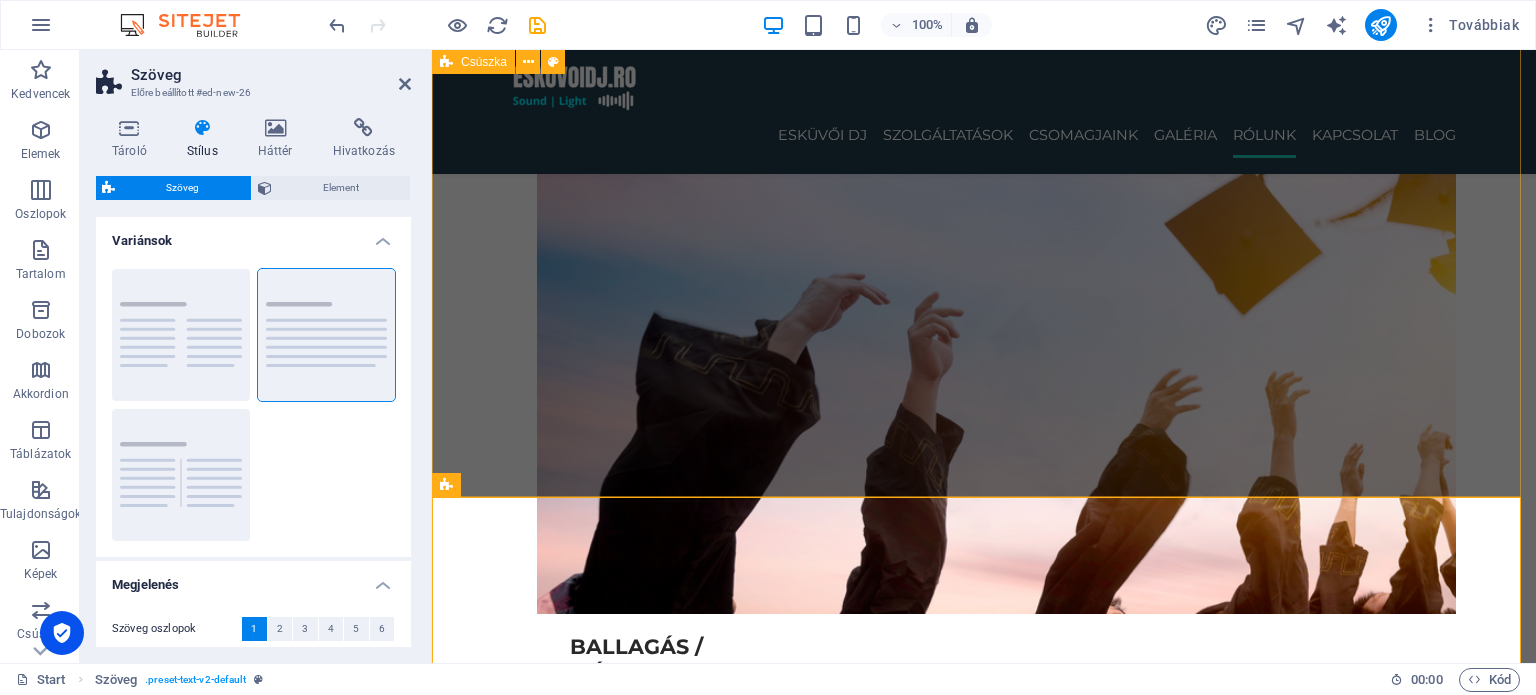 scroll, scrollTop: 4094, scrollLeft: 0, axis: vertical 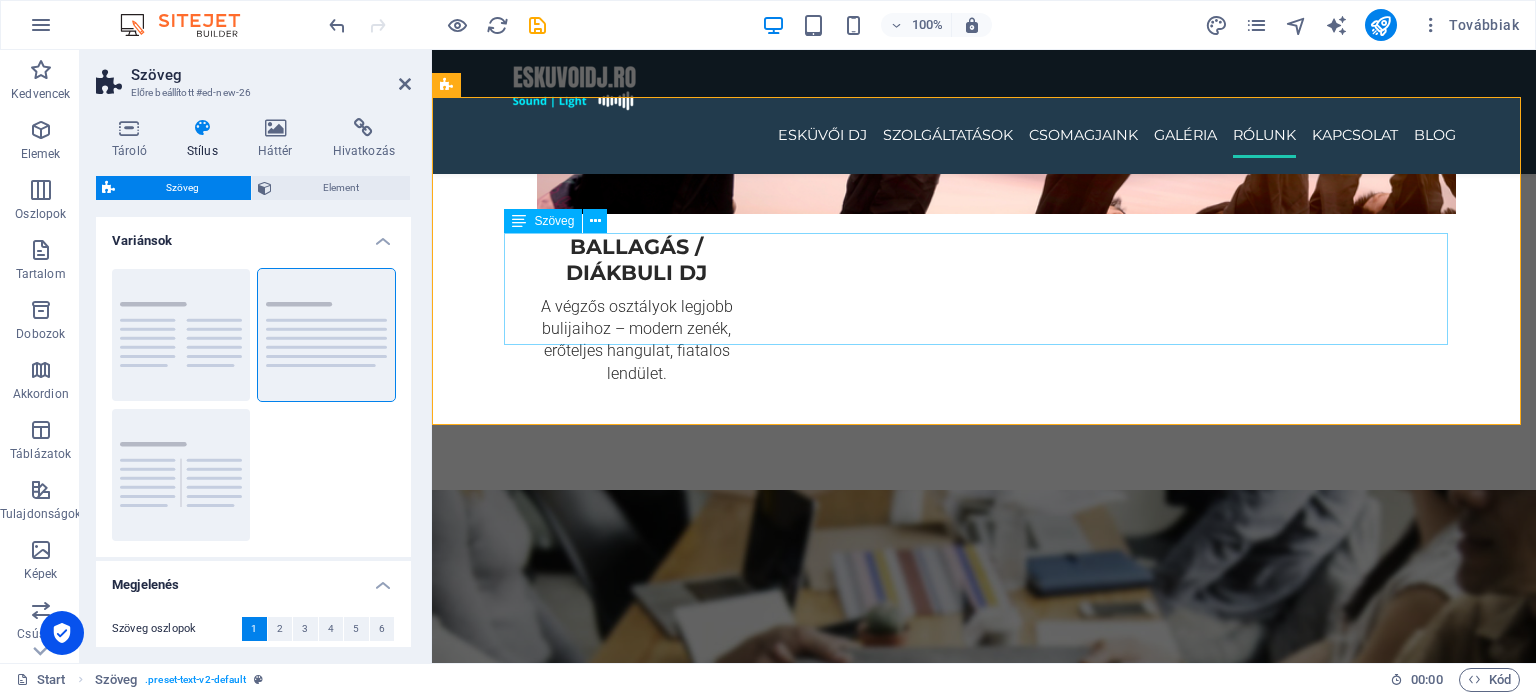 click on "Lorem ipsum dolor sitope amet, consectetur adipisicing elitip. Massumenda, dolore, cum vel modi asperiores consequatur suscipit quidem ducimus eveniet iure expedita consecteture odiogil voluptatum similique fugit voluptates atem accusamus quae quas dolorem tenetur facere tempora maiores adipisci reiciendis accusantium voluptatibus id voluptate tempore dolor harum nisi amet! Nobis, eaque. Aenean commodo ligula eget dolor. Lorem ipsum dolor sit amet, consectetuer adipiscing elit leget odiogil voluptatum similique fugit voluptates dolor. Libero assumenda, dolore, cum vel modi asperiores consequatur." at bounding box center [984, 4969] 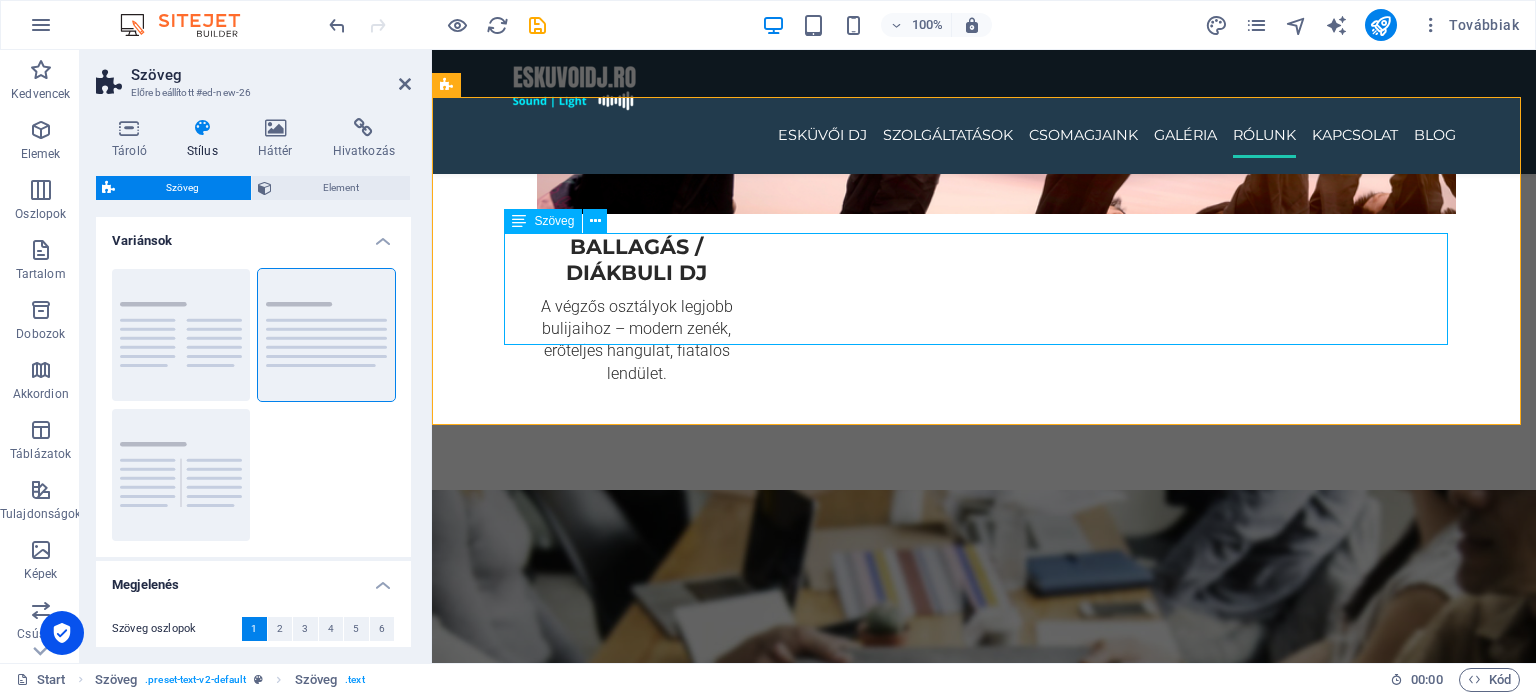 click on "Lorem ipsum dolor sitope amet, consectetur adipisicing elitip. Massumenda, dolore, cum vel modi asperiores consequatur suscipit quidem ducimus eveniet iure expedita consecteture odiogil voluptatum similique fugit voluptates atem accusamus quae quas dolorem tenetur facere tempora maiores adipisci reiciendis accusantium voluptatibus id voluptate tempore dolor harum nisi amet! Nobis, eaque. Aenean commodo ligula eget dolor. Lorem ipsum dolor sit amet, consectetuer adipiscing elit leget odiogil voluptatum similique fugit voluptates dolor. Libero assumenda, dolore, cum vel modi asperiores consequatur." at bounding box center [984, 4969] 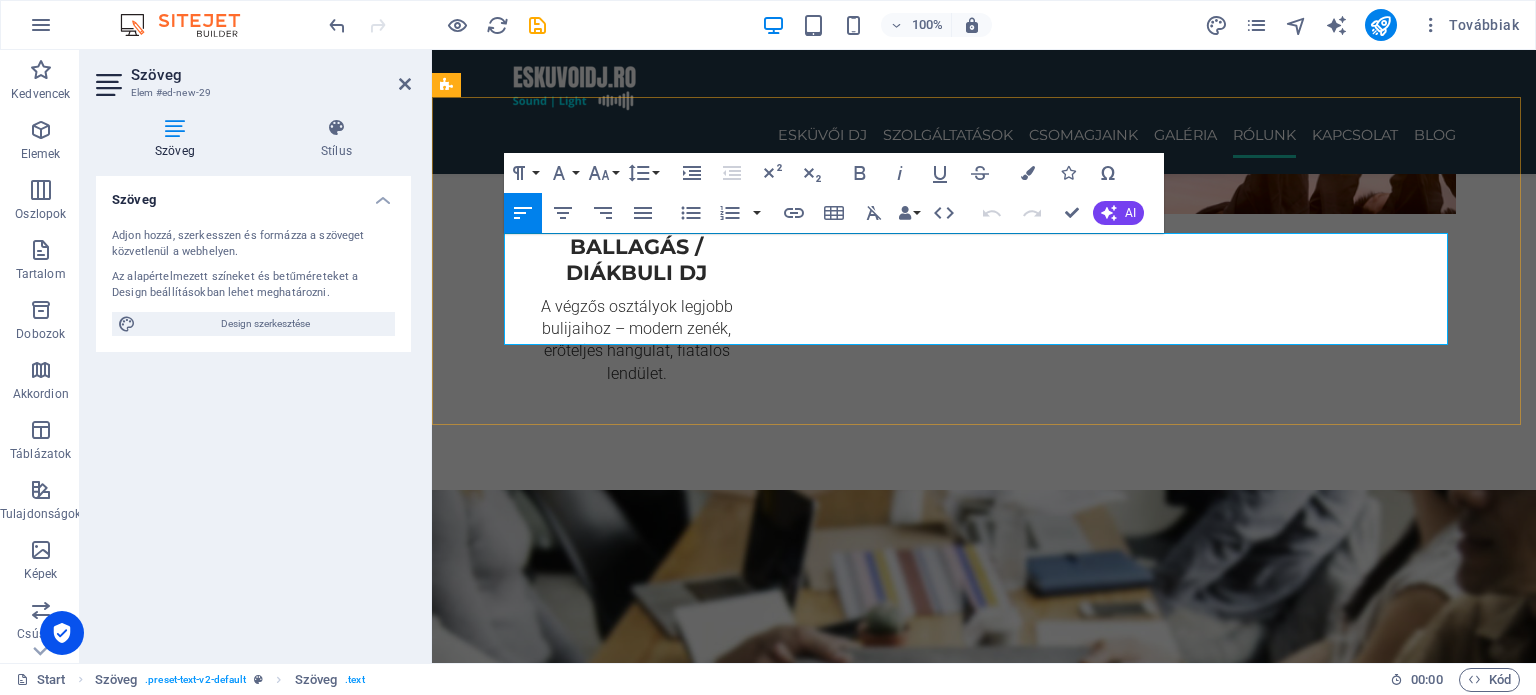 click on "Lorem ipsum dolor sitope amet, consectetur adipisicing elitip. Massumenda, dolore, cum vel modi asperiores consequatur suscipit quidem ducimus eveniet iure expedita consecteture odiogil voluptatum similique fugit voluptates atem accusamus quae quas dolorem tenetur facere tempora maiores adipisci reiciendis accusantium voluptatibus id voluptate tempore dolor harum nisi amet! Nobis, eaque. Aenean commodo ligula eget dolor. Lorem ipsum dolor sit amet, consectetuer adipiscing elit leget odiogil voluptatum similique fugit voluptates dolor. Libero assumenda, dolore, cum vel modi asperiores consequatur." at bounding box center [984, 4969] 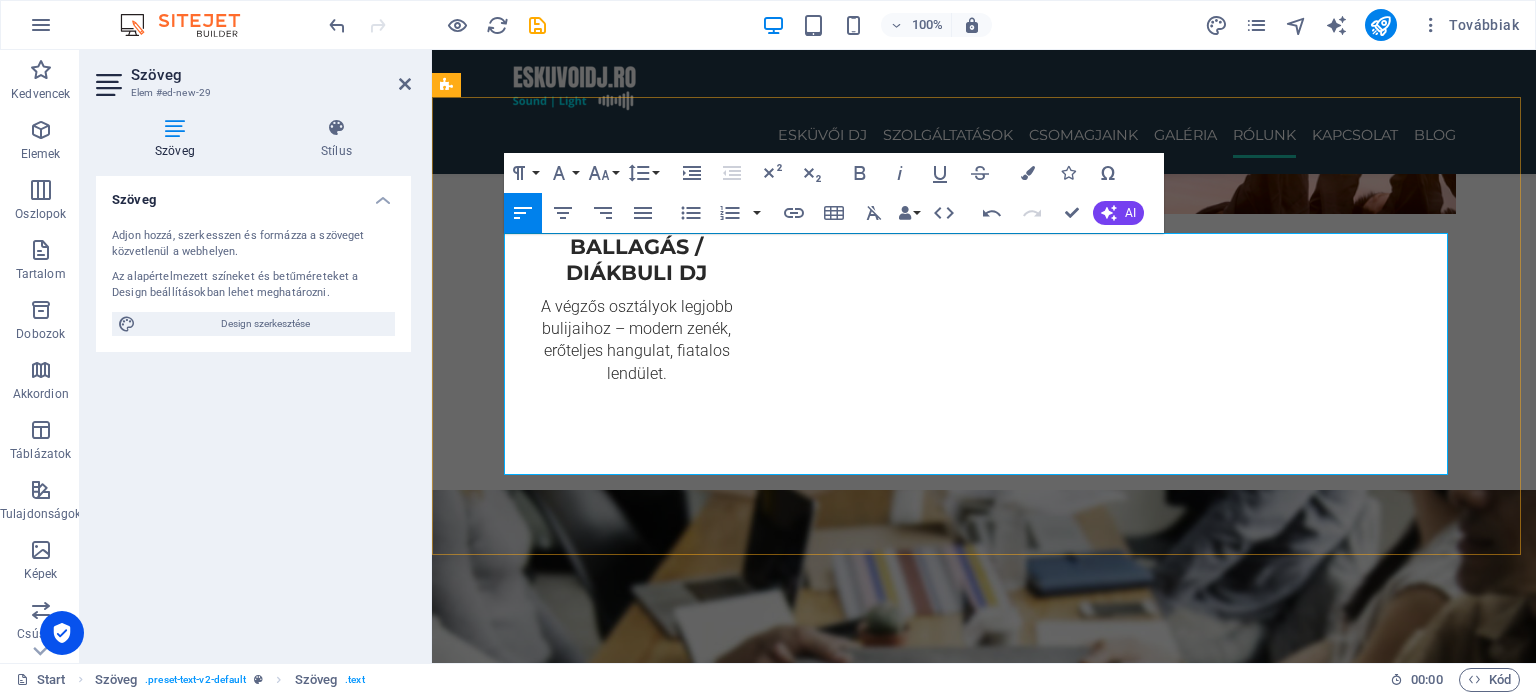 click on "🎧  [GEOGRAPHIC_DATA] : [GEOGRAPHIC_DATA], [GEOGRAPHIC_DATA], [GEOGRAPHIC_DATA], [GEOGRAPHIC_DATA] 🎧  [GEOGRAPHIC_DATA] : [GEOGRAPHIC_DATA], [GEOGRAPHIC_DATA], [GEOGRAPHIC_DATA], [GEOGRAPHIC_DATA] 🎧  [GEOGRAPHIC_DATA]-[GEOGRAPHIC_DATA] : [GEOGRAPHIC_DATA], [GEOGRAPHIC_DATA], [GEOGRAPHIC_DATA], [GEOGRAPHIC_DATA] 🎧  [GEOGRAPHIC_DATA] : [GEOGRAPHIC_DATA], [GEOGRAPHIC_DATA], [GEOGRAPHIC_DATA], [GEOGRAPHIC_DATA] 🎧  [GEOGRAPHIC_DATA] : [GEOGRAPHIC_DATA], [GEOGRAPHIC_DATA], [GEOGRAPHIC_DATA], [GEOGRAPHIC_DATA]" at bounding box center [984, 5053] 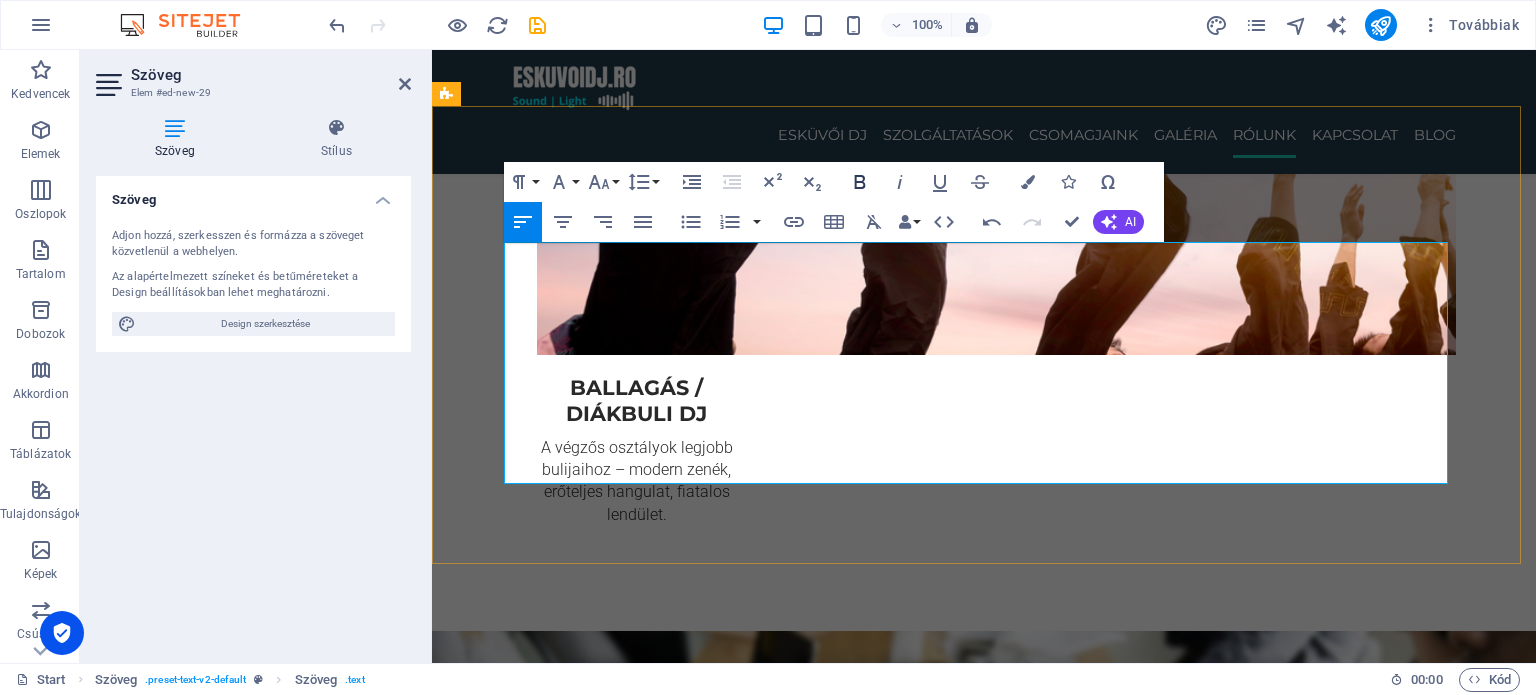 scroll, scrollTop: 3894, scrollLeft: 0, axis: vertical 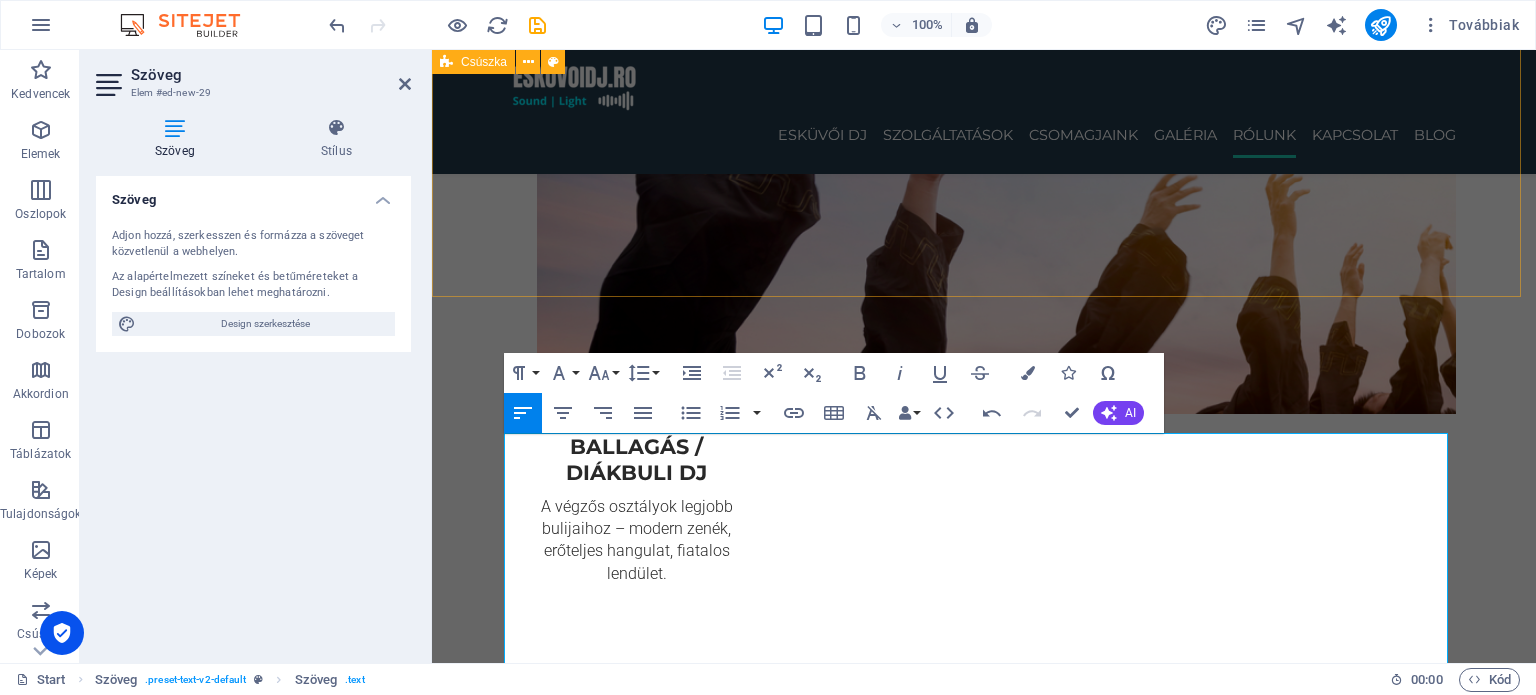 click on "Gyerekkorom óta rajongok a zenéért, már akkor elkezdtem gyűjteni a kedvenc dalaimat, amikor még kazetták és CD-k pörögtek otthon. Azóta szenvedélyemmé vált, hogy a különböző stílusokat és korszakokat összekeverve hozzak létre egyedi hangulatokat. A közönség ritmusára hangolódva hozom el a felejthetetlen bulihangulatot – mai slágerekkel és a legfrissebb elektronikus zenei stílusokkal. [PERSON_NAME] (DJ [PERSON_NAME] ) Több mint 20 éve a pult mögött. A nyárádszeredai diszkótól, a tusványosi csűrig. [PERSON_NAME], valódi nevén [PERSON_NAME] [DATE] már házibulik, érettségi találkozók, esküvők, céges és magán rendezvények hangulatfelelőse. Stílus: retro klasszikusok, friss pop és mainstream slágerekkel fűszerezve. [PERSON_NAME] (DJ CSO) A közönség ritmusára hangolódva hozom el a felejthetetlen bulihangulatot – mai slágerekkel és a legfrissebb elektronikus zenei stílusokkal. [PERSON_NAME] (DJ [PERSON_NAME] ) [PERSON_NAME] (DJ CSO) 1 2" at bounding box center [984, 4727] 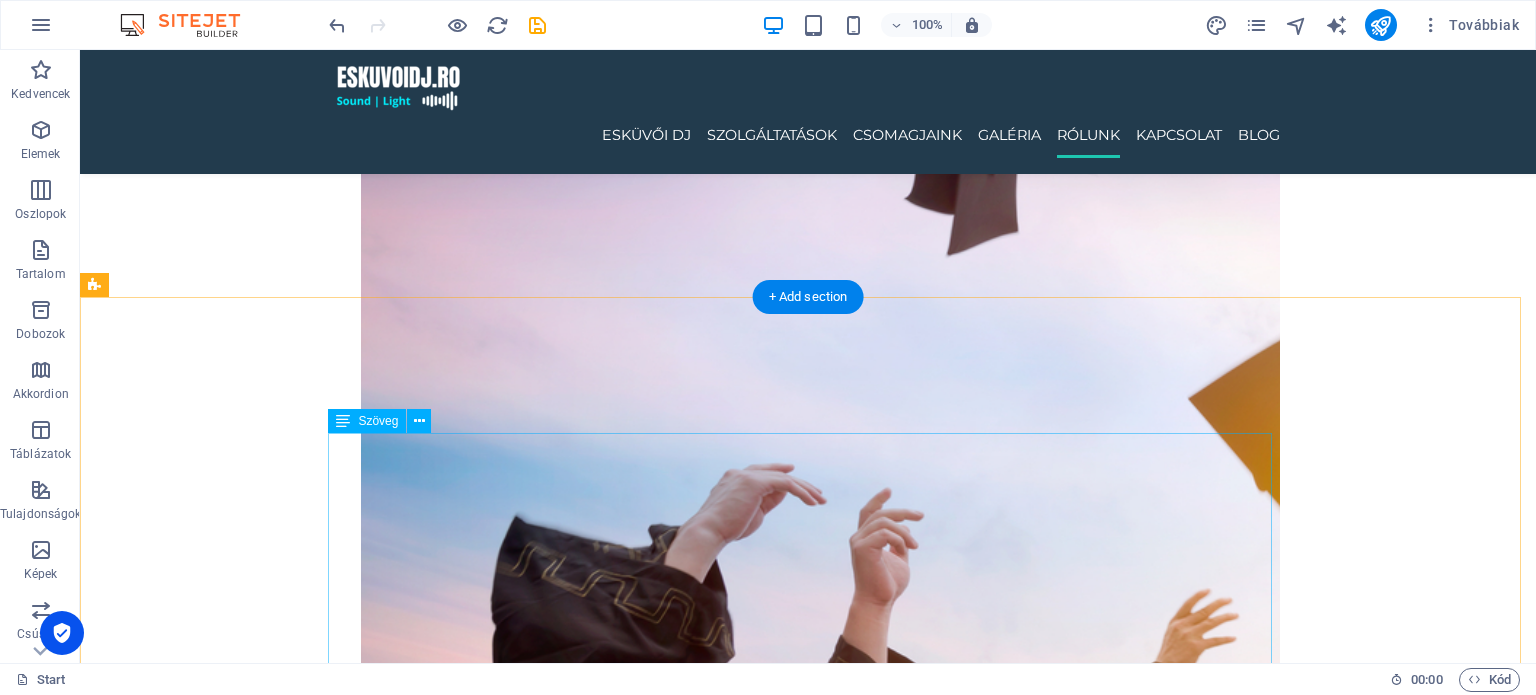 click on "Hol érhető el az  [DOMAIN_NAME] ? Szolgáltatásainkat nemcsak egy településen kínáljuk – az  [DOMAIN_NAME]  DJ szolgáltatása elérhető  több erdélyi megyében , lefedve a legfontosabb városokat és környéküket is. 🎧  [GEOGRAPHIC_DATA] megye : [GEOGRAPHIC_DATA], [GEOGRAPHIC_DATA], [GEOGRAPHIC_DATA], [GEOGRAPHIC_DATA] 🎧  [GEOGRAPHIC_DATA] : [GEOGRAPHIC_DATA], [GEOGRAPHIC_DATA], [GEOGRAPHIC_DATA], [GEOGRAPHIC_DATA] 🎧  [GEOGRAPHIC_DATA]-[GEOGRAPHIC_DATA] : [GEOGRAPHIC_DATA], [GEOGRAPHIC_DATA], [GEOGRAPHIC_DATA], [GEOGRAPHIC_DATA] 🎧  [GEOGRAPHIC_DATA] : [GEOGRAPHIC_DATA], [GEOGRAPHIC_DATA], [GEOGRAPHIC_DATA], [GEOGRAPHIC_DATA] 🎧  [GEOGRAPHIC_DATA] : [GEOGRAPHIC_DATA], [GEOGRAPHIC_DATA], [GEOGRAPHIC_DATA], Bánffyhunyad Legyen szó  esküvőről ,  céges buliról ,  születésnapi partiról  vagy bármilyen rendezvényről – modern DJ technikával és profi hangulattal visszük el az élményt  [PERSON_NAME] , [GEOGRAPHIC_DATA]-szerte." at bounding box center [808, 5733] 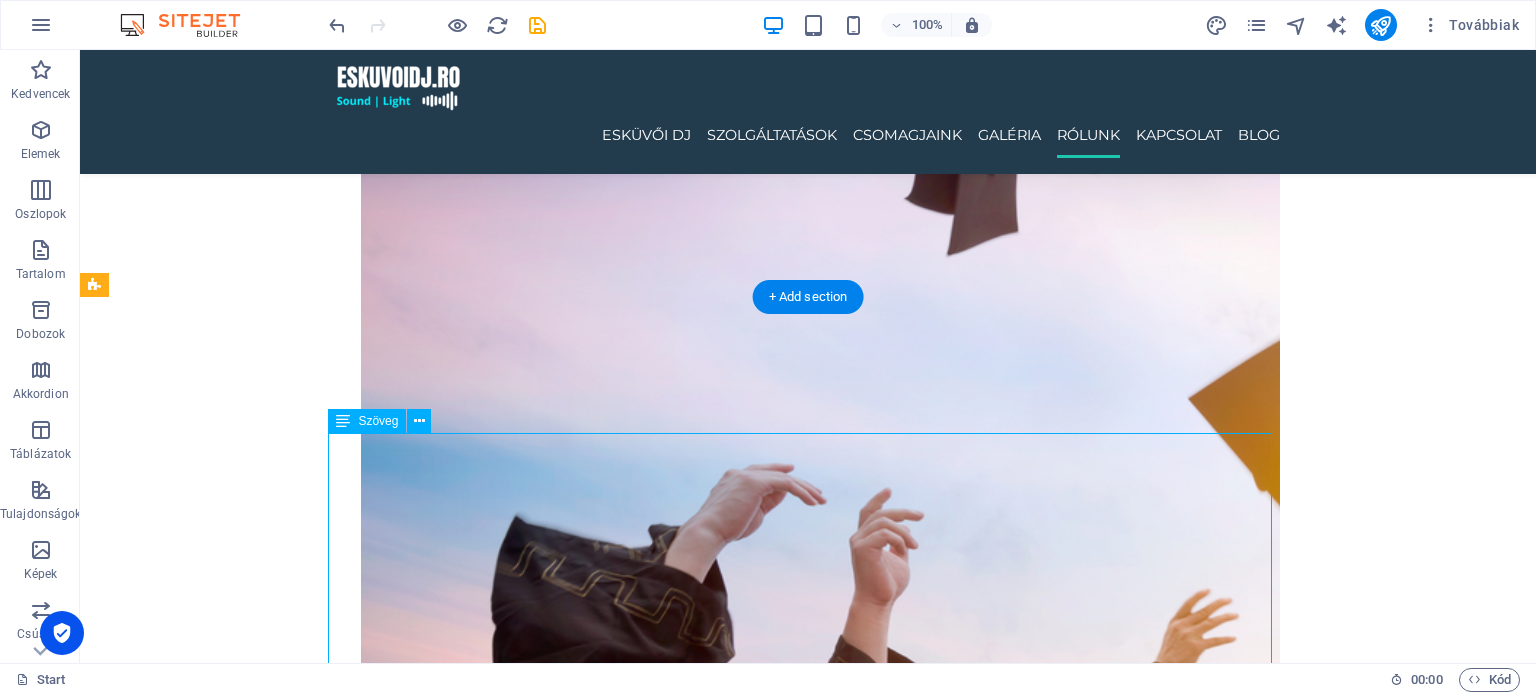click on "Hol érhető el az  [DOMAIN_NAME] ? Szolgáltatásainkat nemcsak egy településen kínáljuk – az  [DOMAIN_NAME]  DJ szolgáltatása elérhető  több erdélyi megyében , lefedve a legfontosabb városokat és környéküket is. 🎧  [GEOGRAPHIC_DATA] megye : [GEOGRAPHIC_DATA], [GEOGRAPHIC_DATA], [GEOGRAPHIC_DATA], [GEOGRAPHIC_DATA] 🎧  [GEOGRAPHIC_DATA] : [GEOGRAPHIC_DATA], [GEOGRAPHIC_DATA], [GEOGRAPHIC_DATA], [GEOGRAPHIC_DATA] 🎧  [GEOGRAPHIC_DATA]-[GEOGRAPHIC_DATA] : [GEOGRAPHIC_DATA], [GEOGRAPHIC_DATA], [GEOGRAPHIC_DATA], [GEOGRAPHIC_DATA] 🎧  [GEOGRAPHIC_DATA] : [GEOGRAPHIC_DATA], [GEOGRAPHIC_DATA], [GEOGRAPHIC_DATA], [GEOGRAPHIC_DATA] 🎧  [GEOGRAPHIC_DATA] : [GEOGRAPHIC_DATA], [GEOGRAPHIC_DATA], [GEOGRAPHIC_DATA], Bánffyhunyad Legyen szó  esküvőről ,  céges buliról ,  születésnapi partiról  vagy bármilyen rendezvényről – modern DJ technikával és profi hangulattal visszük el az élményt  [PERSON_NAME] , [GEOGRAPHIC_DATA]-szerte." at bounding box center (808, 5733) 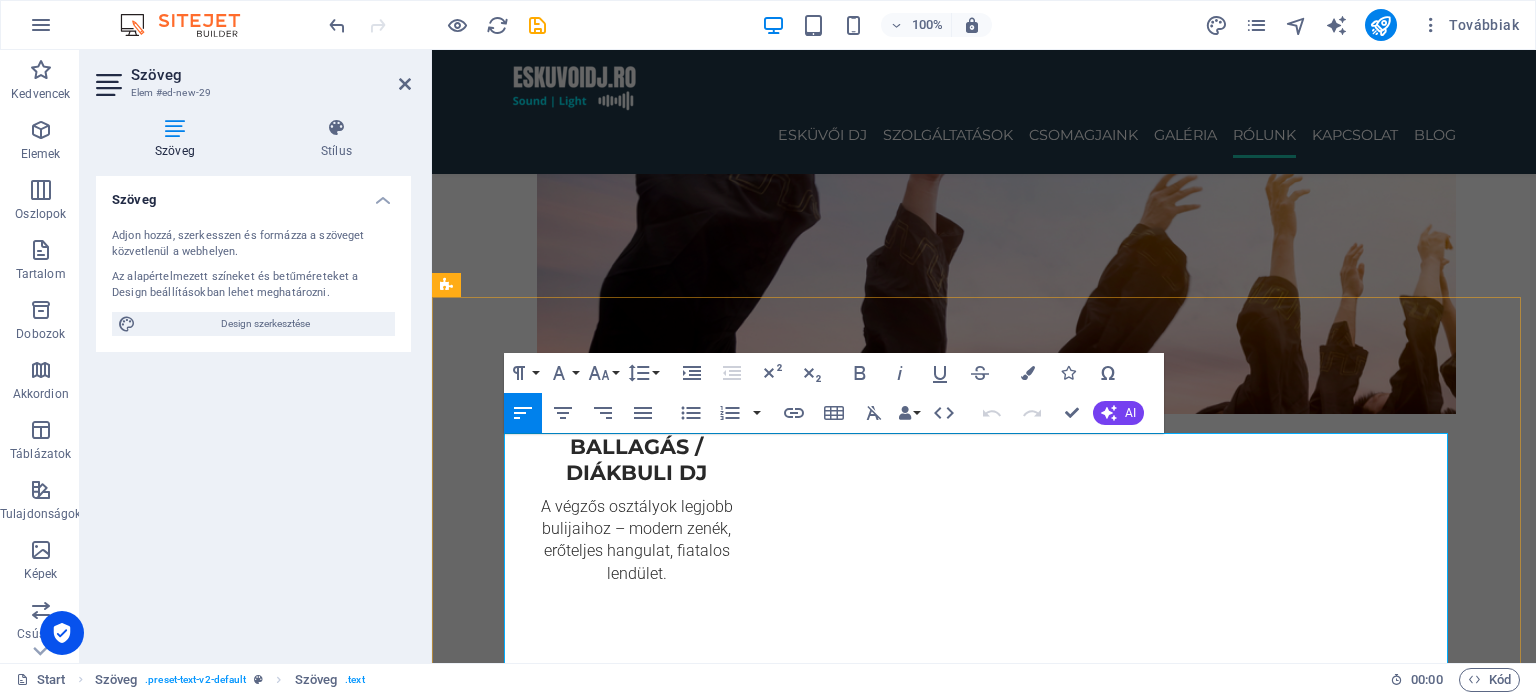 click on "Hol érhető el az  [DOMAIN_NAME] ?" at bounding box center (984, 5133) 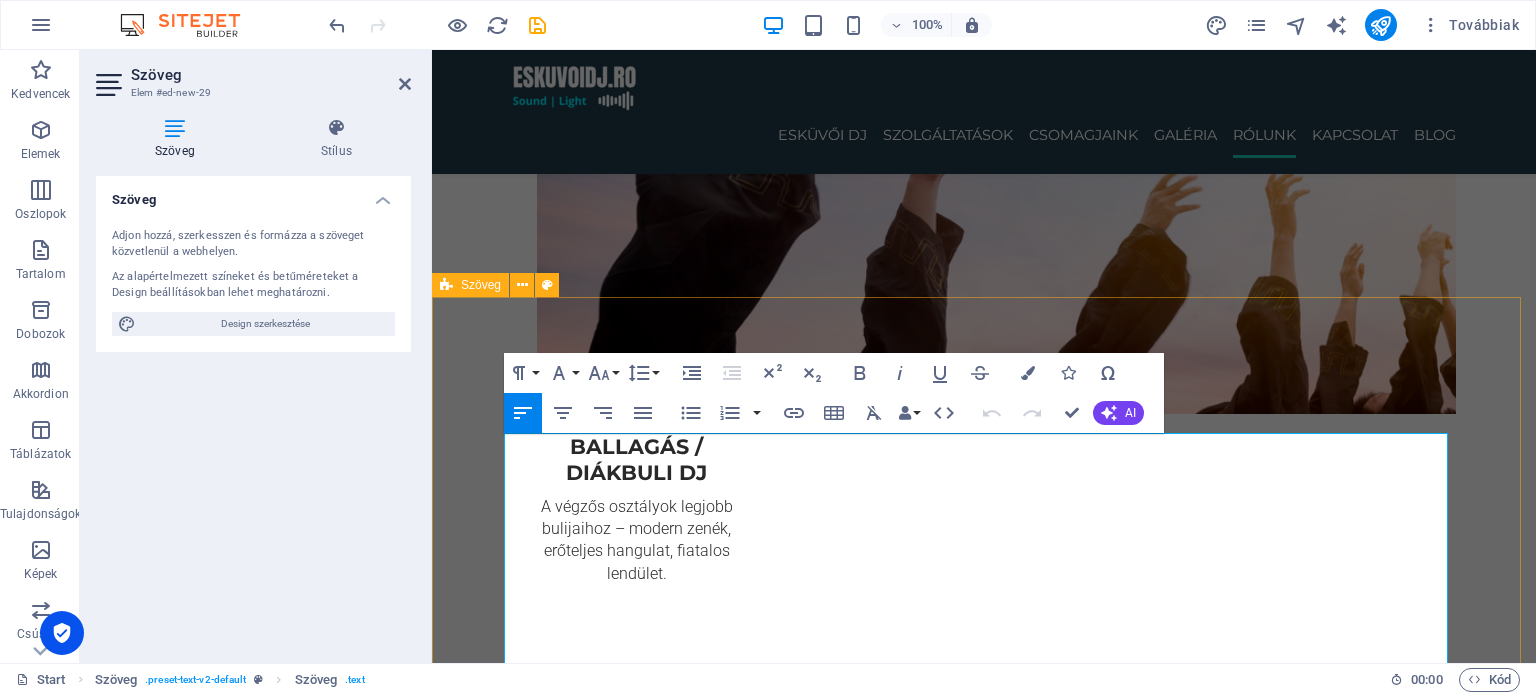 drag, startPoint x: 1125, startPoint y: 464, endPoint x: 488, endPoint y: 450, distance: 637.1538 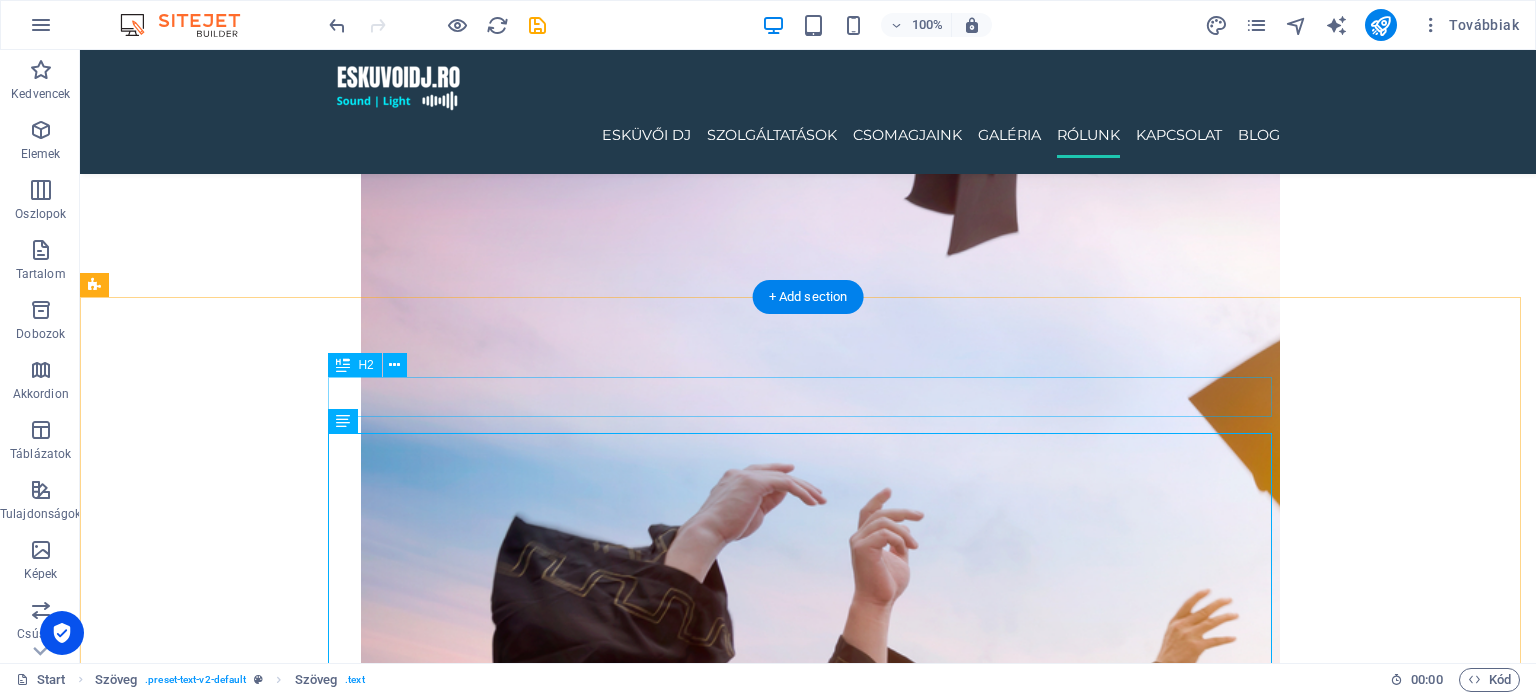 click on "Headline" at bounding box center [808, 5576] 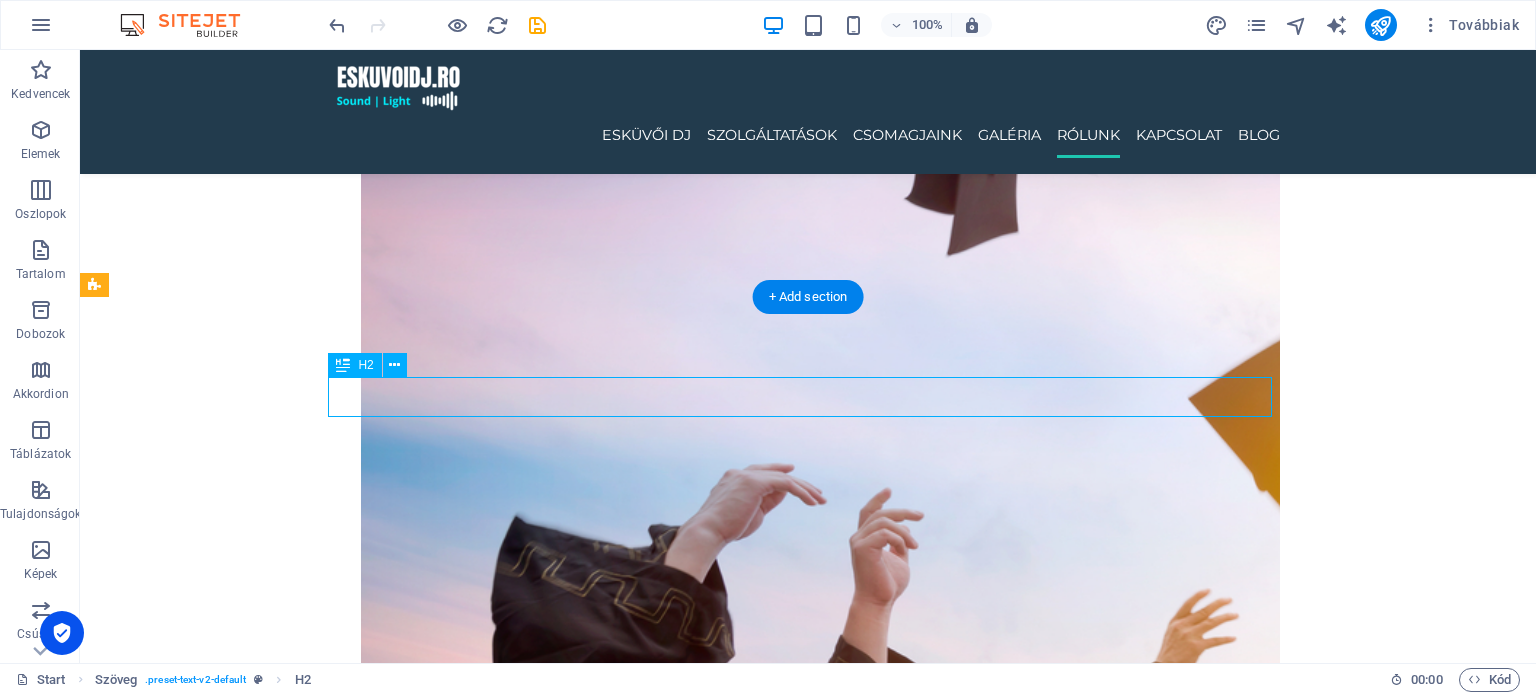 click on "Headline" at bounding box center (808, 5576) 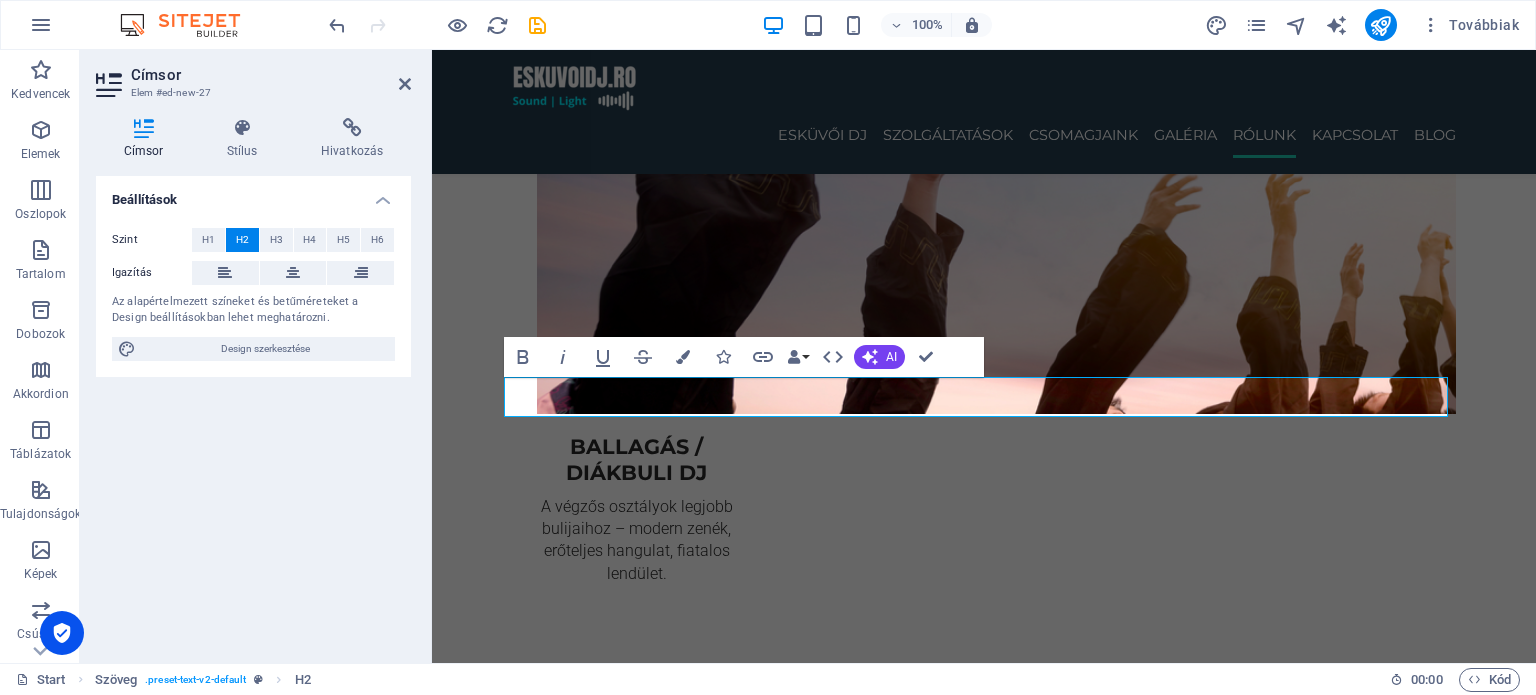 click on "Szint H1 H2 H3 H4 H5 H6 Igazítás Az alapértelmezett színeket és betűméreteket a Design beállításokban lehet meghatározni. Design szerkesztése" at bounding box center [253, 294] 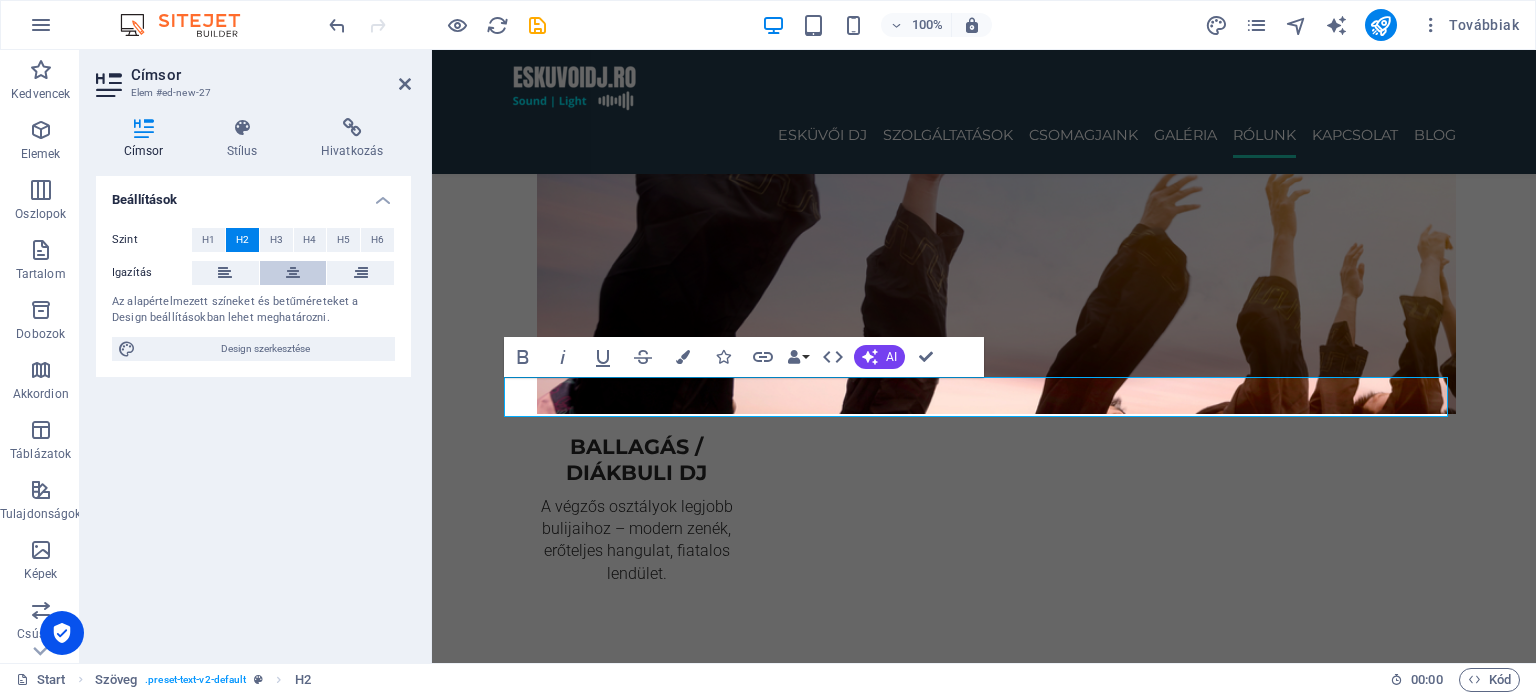 click at bounding box center (293, 273) 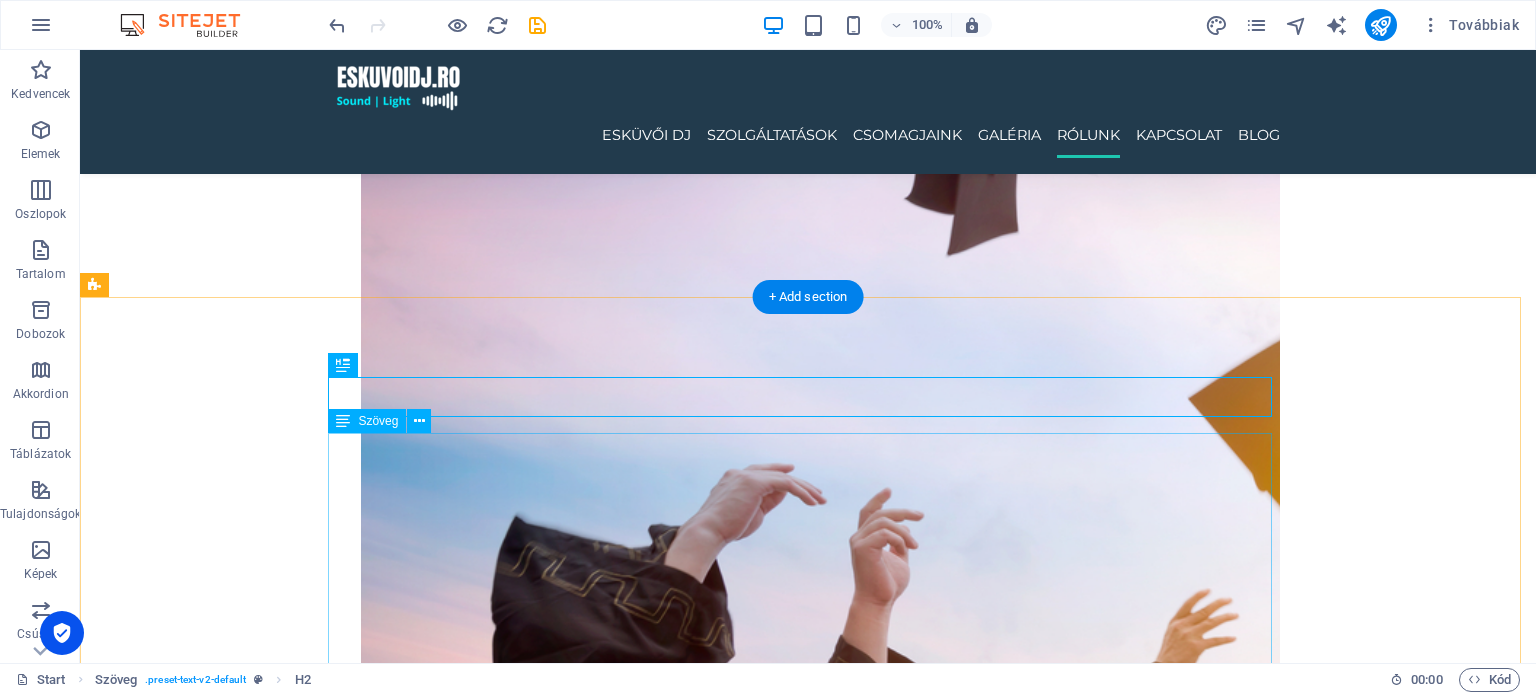 scroll, scrollTop: 3994, scrollLeft: 0, axis: vertical 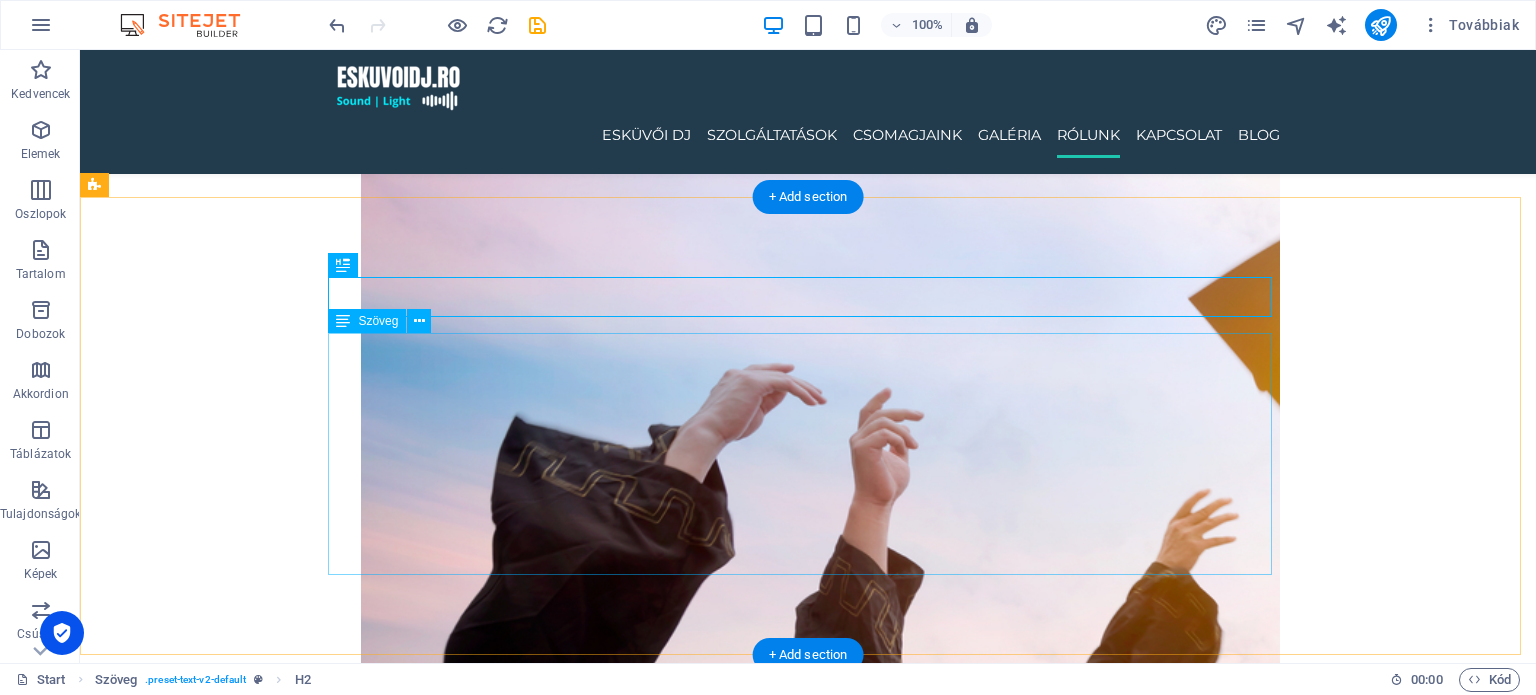 click on "Szolgáltatásainkat nemcsak egy településen kínáljuk – az  [DOMAIN_NAME]  DJ szolgáltatása elérhető  több erdélyi megyében , lefedve a legfontosabb városokat és környéküket is. 🎧  [GEOGRAPHIC_DATA] megye : [GEOGRAPHIC_DATA], [GEOGRAPHIC_DATA], [GEOGRAPHIC_DATA], [GEOGRAPHIC_DATA] 🎧  [GEOGRAPHIC_DATA] : [GEOGRAPHIC_DATA], [GEOGRAPHIC_DATA], [GEOGRAPHIC_DATA], [GEOGRAPHIC_DATA] 🎧  [GEOGRAPHIC_DATA]-[GEOGRAPHIC_DATA] : [GEOGRAPHIC_DATA], [GEOGRAPHIC_DATA], [GEOGRAPHIC_DATA], [GEOGRAPHIC_DATA] 🎧  [GEOGRAPHIC_DATA] : [GEOGRAPHIC_DATA], [GEOGRAPHIC_DATA], [GEOGRAPHIC_DATA], [GEOGRAPHIC_DATA] 🎧  [GEOGRAPHIC_DATA] : [GEOGRAPHIC_DATA], [GEOGRAPHIC_DATA], [GEOGRAPHIC_DATA], Bánffyhunyad Legyen szó  esküvőről ,  céges buliról ,  születésnapi partiról  vagy bármilyen rendezvényről – modern DJ technikával és profi hangulattal visszük el az élményt  [PERSON_NAME] , [GEOGRAPHIC_DATA]-szerte." at bounding box center [808, 5633] 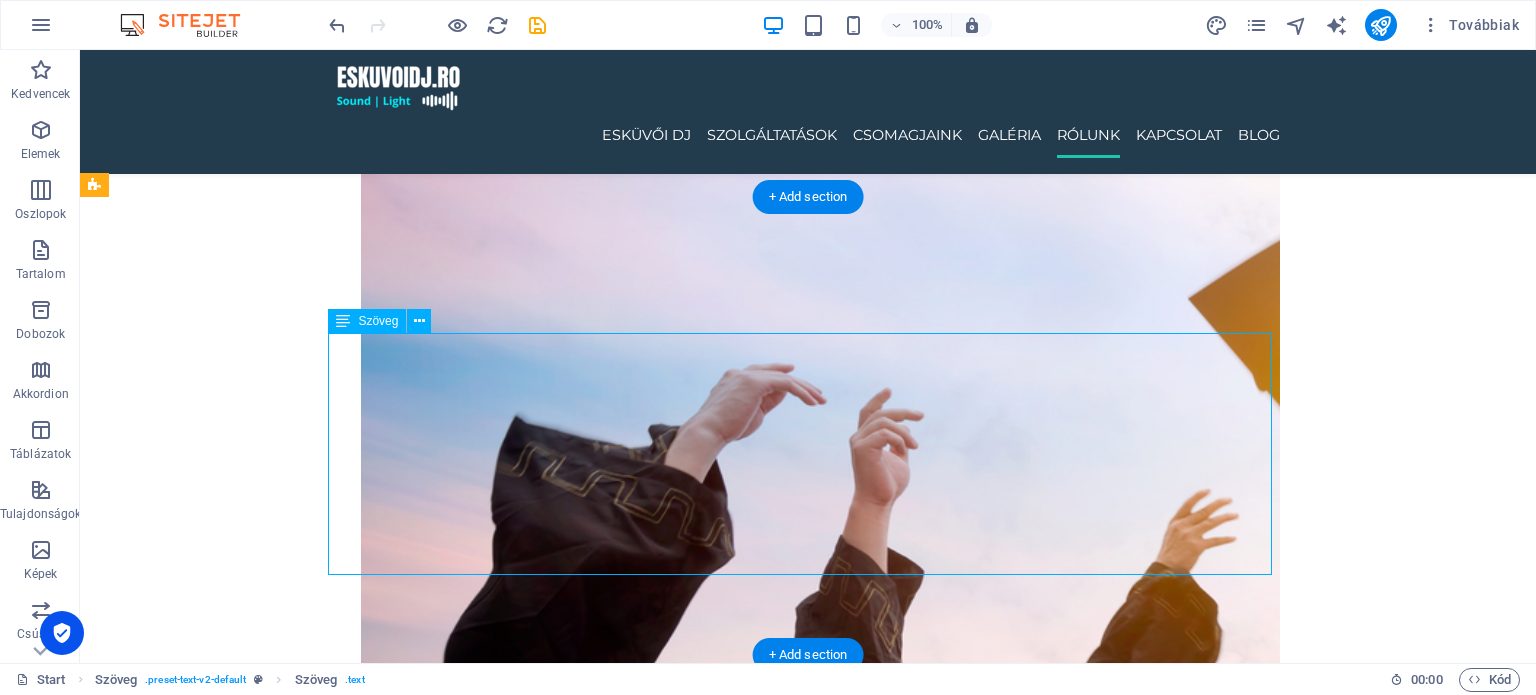 click on "Szolgáltatásainkat nemcsak egy településen kínáljuk – az  [DOMAIN_NAME]  DJ szolgáltatása elérhető  több erdélyi megyében , lefedve a legfontosabb városokat és környéküket is. 🎧  [GEOGRAPHIC_DATA] megye : [GEOGRAPHIC_DATA], [GEOGRAPHIC_DATA], [GEOGRAPHIC_DATA], [GEOGRAPHIC_DATA] 🎧  [GEOGRAPHIC_DATA] : [GEOGRAPHIC_DATA], [GEOGRAPHIC_DATA], [GEOGRAPHIC_DATA], [GEOGRAPHIC_DATA] 🎧  [GEOGRAPHIC_DATA]-[GEOGRAPHIC_DATA] : [GEOGRAPHIC_DATA], [GEOGRAPHIC_DATA], [GEOGRAPHIC_DATA], [GEOGRAPHIC_DATA] 🎧  [GEOGRAPHIC_DATA] : [GEOGRAPHIC_DATA], [GEOGRAPHIC_DATA], [GEOGRAPHIC_DATA], [GEOGRAPHIC_DATA] 🎧  [GEOGRAPHIC_DATA] : [GEOGRAPHIC_DATA], [GEOGRAPHIC_DATA], [GEOGRAPHIC_DATA], Bánffyhunyad Legyen szó  esküvőről ,  céges buliról ,  születésnapi partiról  vagy bármilyen rendezvényről – modern DJ technikával és profi hangulattal visszük el az élményt  [PERSON_NAME] , [GEOGRAPHIC_DATA]-szerte." at bounding box center [808, 5633] 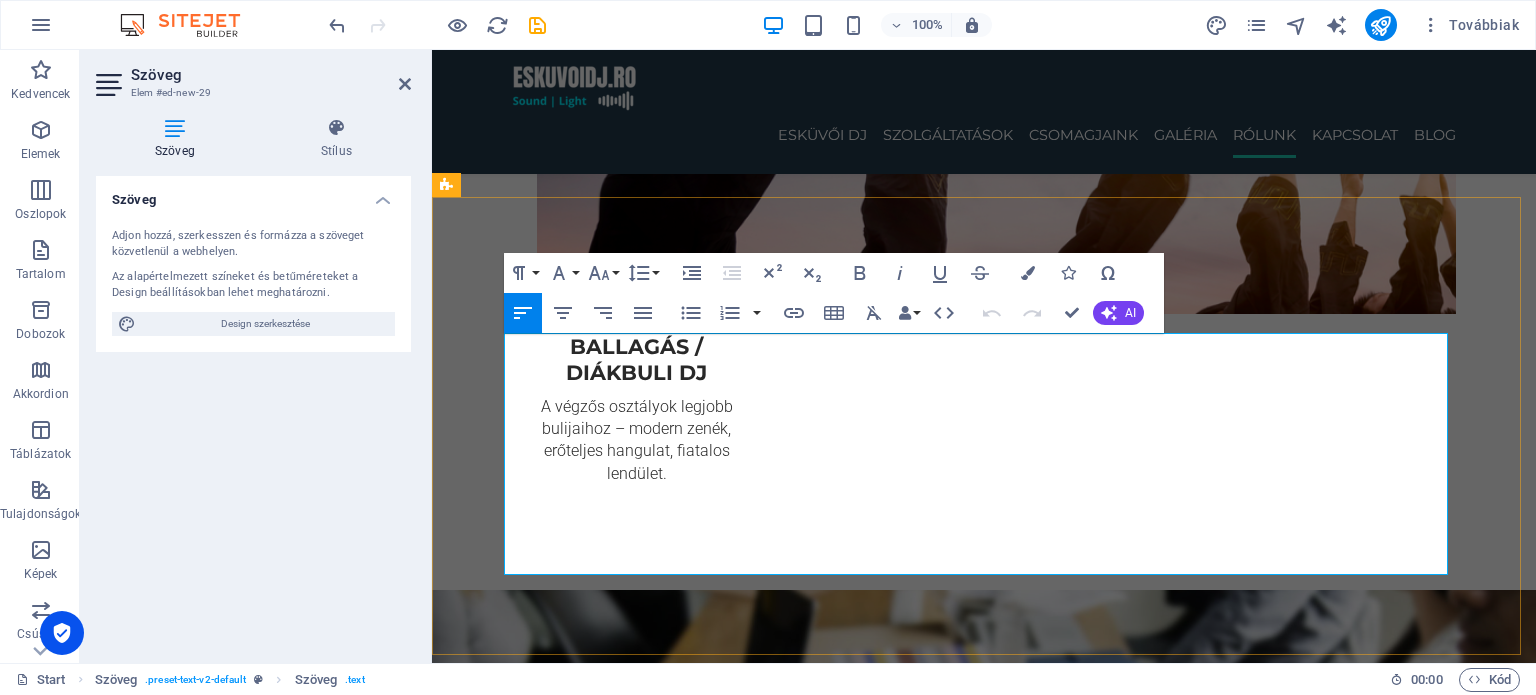 click on "Szolgáltatásainkat nemcsak egy településen kínáljuk – az  [DOMAIN_NAME]  DJ szolgáltatása elérhető  több erdélyi megyében , lefedve a legfontosabb városokat és környéküket is." at bounding box center (984, 5075) 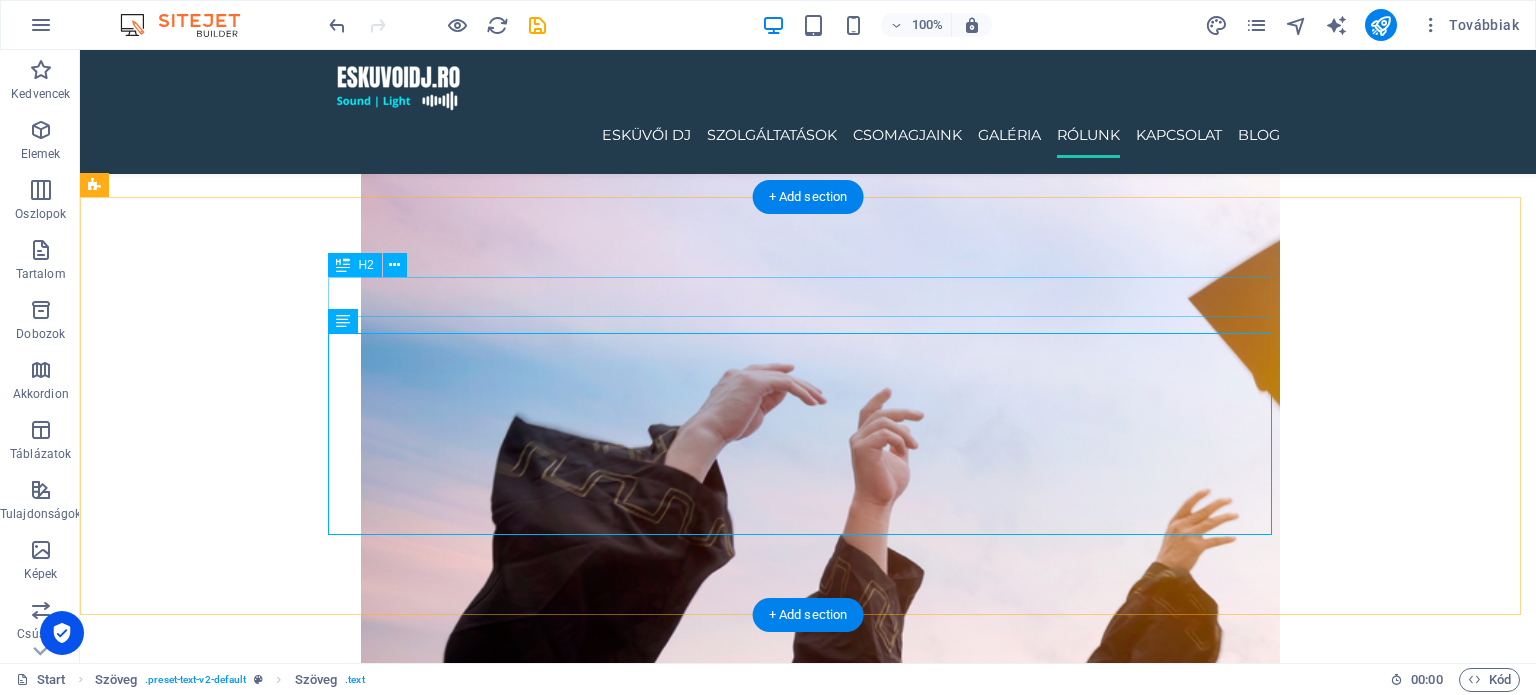 click on "Hol érhető el az [DOMAIN_NAME]?" at bounding box center (808, 5476) 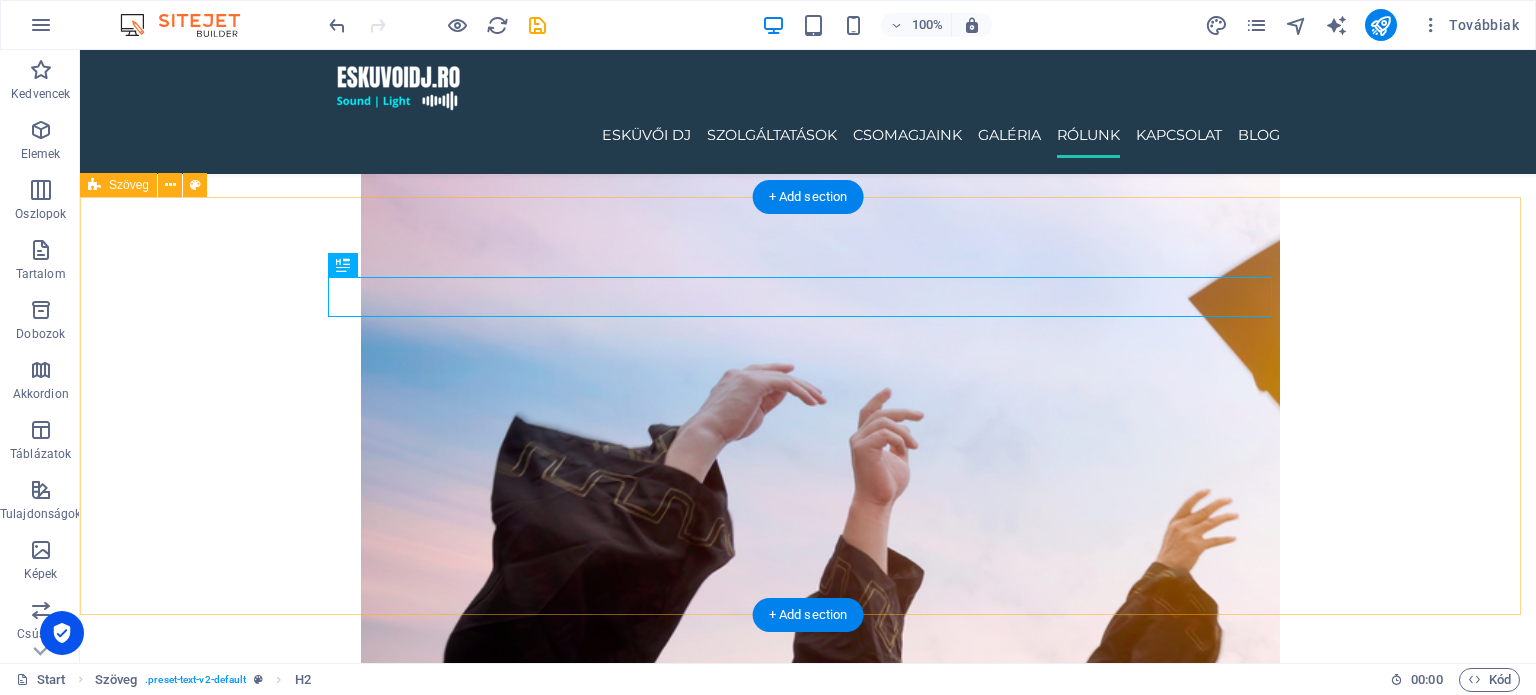 click on "Hol érhető el az [DOMAIN_NAME]? Szolgáltatásainkat nemcsak egy településen kínáljuk – az  [DOMAIN_NAME]  DJ szolgáltatása elérhető  több erdélyi megyében , lefedve a legfontosabb városokat és környéküket is. 🎧  [GEOGRAPHIC_DATA] megye : [GEOGRAPHIC_DATA], [GEOGRAPHIC_DATA], [GEOGRAPHIC_DATA], [GEOGRAPHIC_DATA] 🎧  [GEOGRAPHIC_DATA] : [GEOGRAPHIC_DATA], [GEOGRAPHIC_DATA], [GEOGRAPHIC_DATA], [GEOGRAPHIC_DATA] 🎧  [GEOGRAPHIC_DATA]-[GEOGRAPHIC_DATA] : [GEOGRAPHIC_DATA], [GEOGRAPHIC_DATA], [GEOGRAPHIC_DATA], [GEOGRAPHIC_DATA] 🎧  [GEOGRAPHIC_DATA] : [GEOGRAPHIC_DATA], [GEOGRAPHIC_DATA], [GEOGRAPHIC_DATA], [GEOGRAPHIC_DATA] 🎧  [GEOGRAPHIC_DATA] : [GEOGRAPHIC_DATA], [GEOGRAPHIC_DATA], [GEOGRAPHIC_DATA], Bánffyhunyad Legyen szó  esküvőről ,  céges buliról ,  születésnapi partiról  vagy bármilyen rendezvényről – modern DJ technikával és profi hangulattal visszük el az élményt  [PERSON_NAME] , [GEOGRAPHIC_DATA]-szerte." at bounding box center [808, 5585] 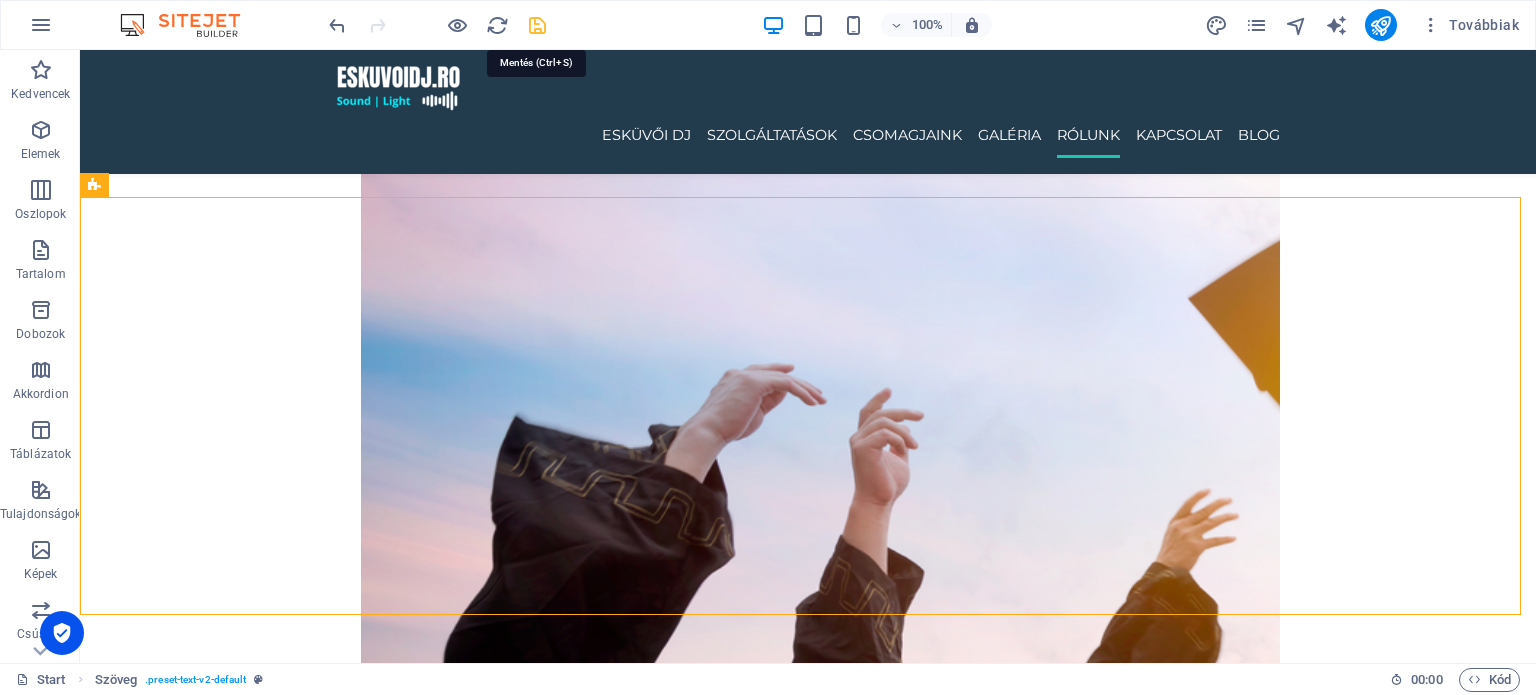 click at bounding box center (537, 25) 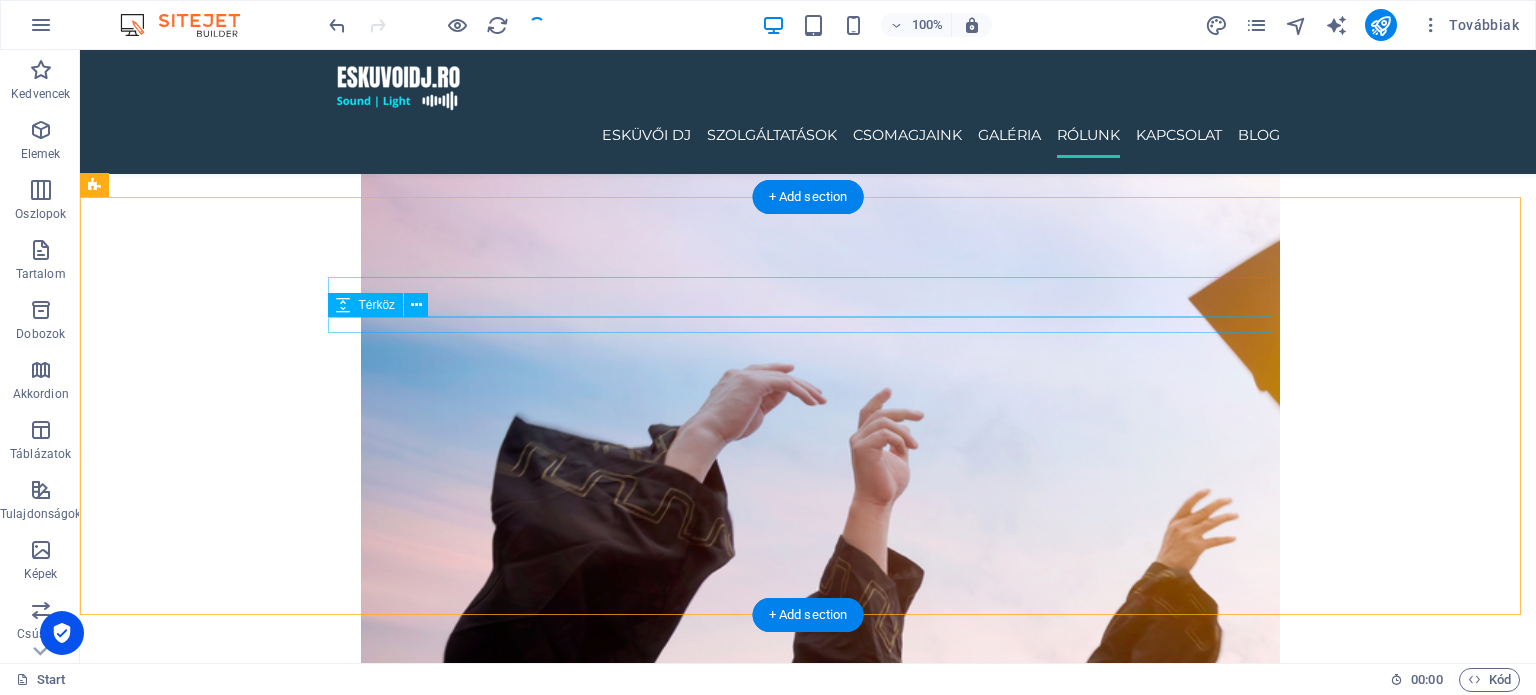 click at bounding box center (808, 5504) 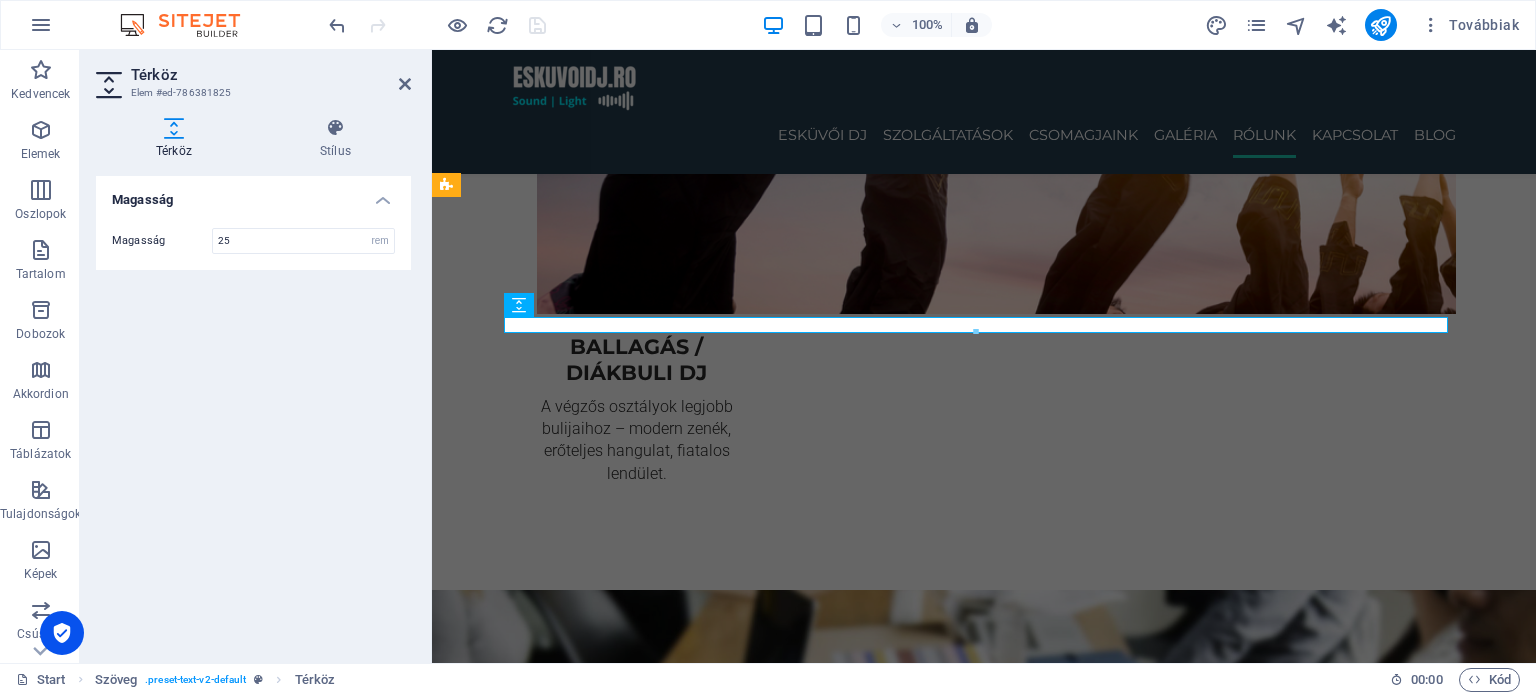 type on "25" 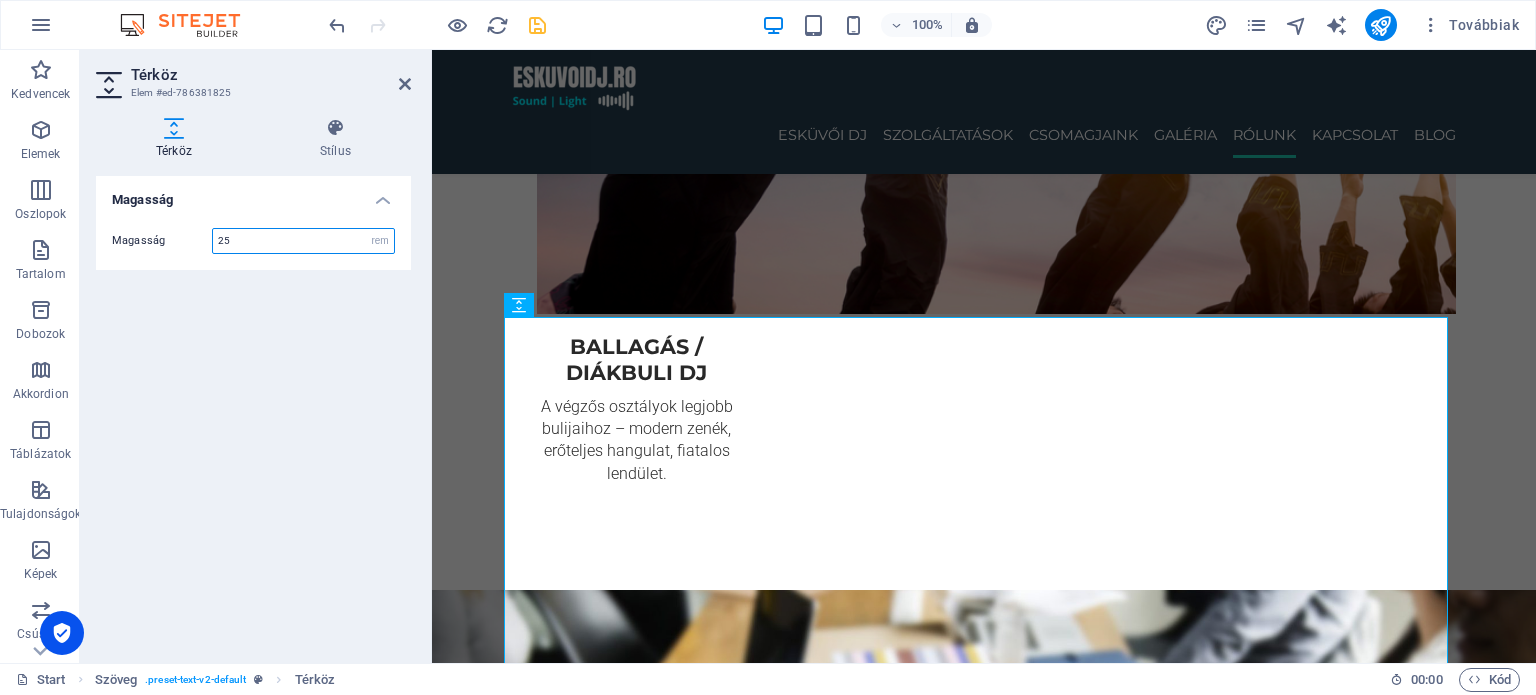 drag, startPoint x: 290, startPoint y: 245, endPoint x: 190, endPoint y: 243, distance: 100.02 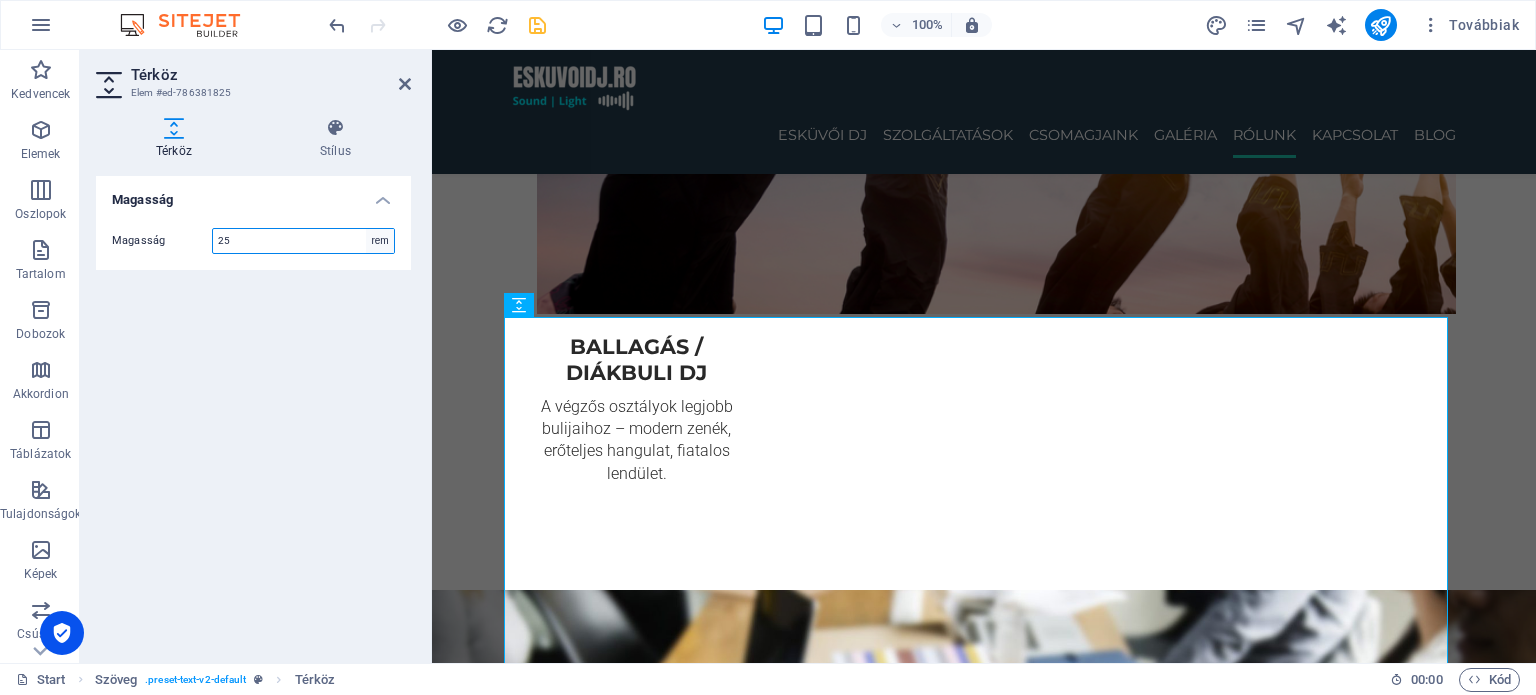 click on "px rem vh vw" at bounding box center [380, 241] 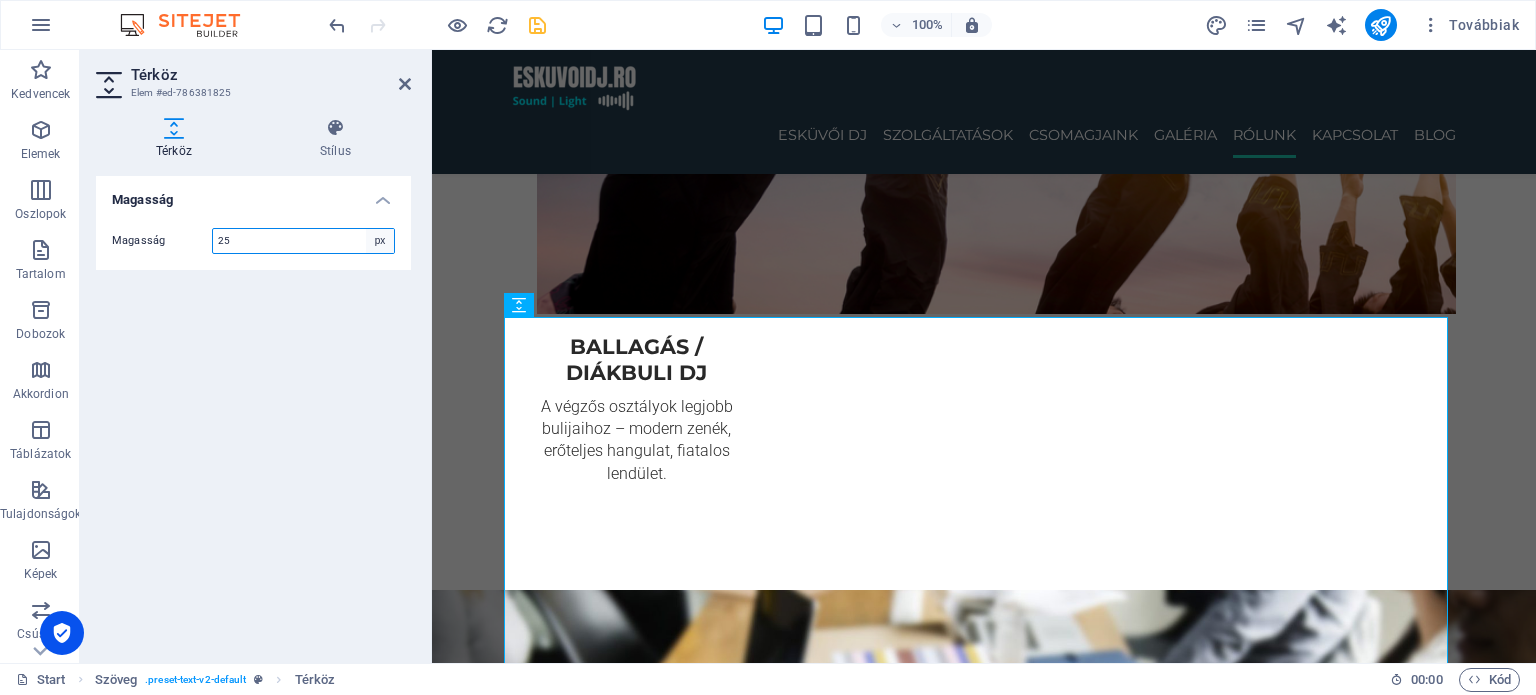 click on "px rem vh vw" at bounding box center [380, 241] 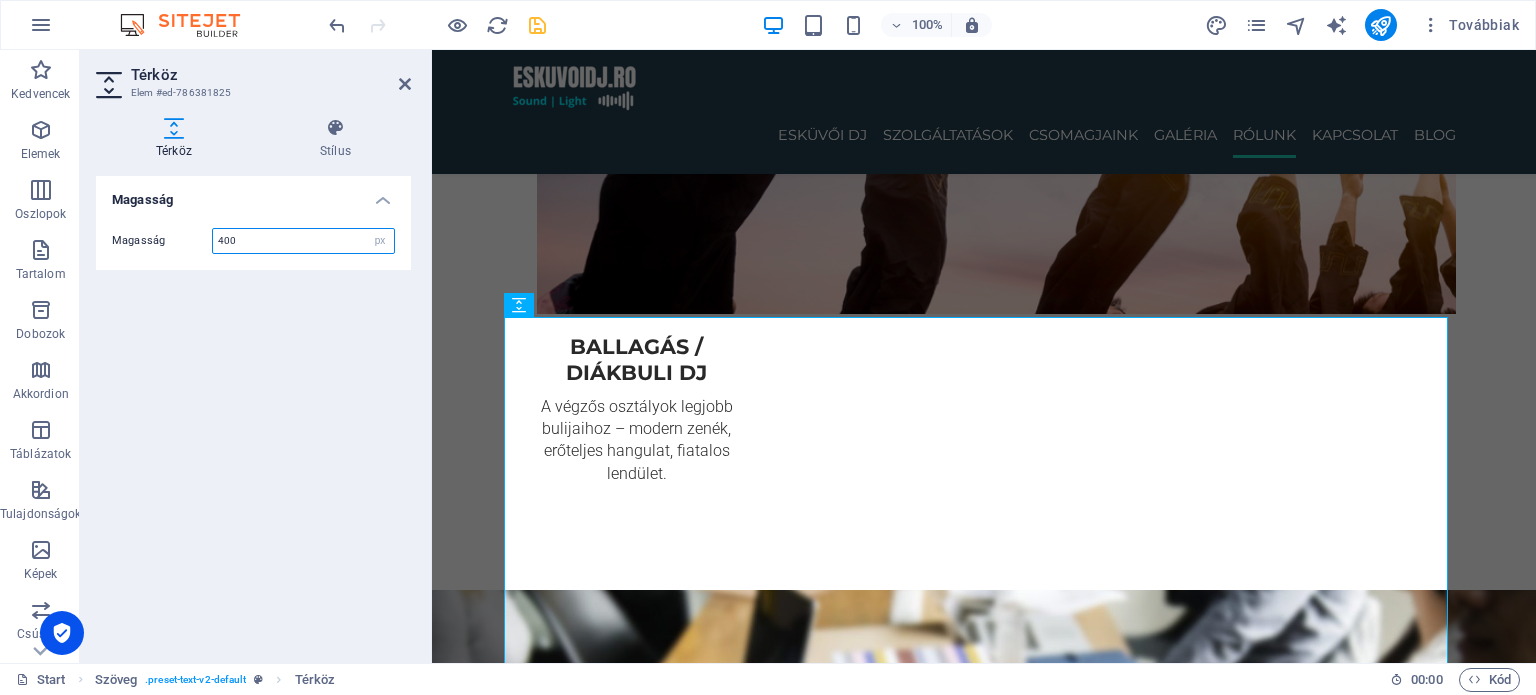 drag, startPoint x: 286, startPoint y: 243, endPoint x: 301, endPoint y: 243, distance: 15 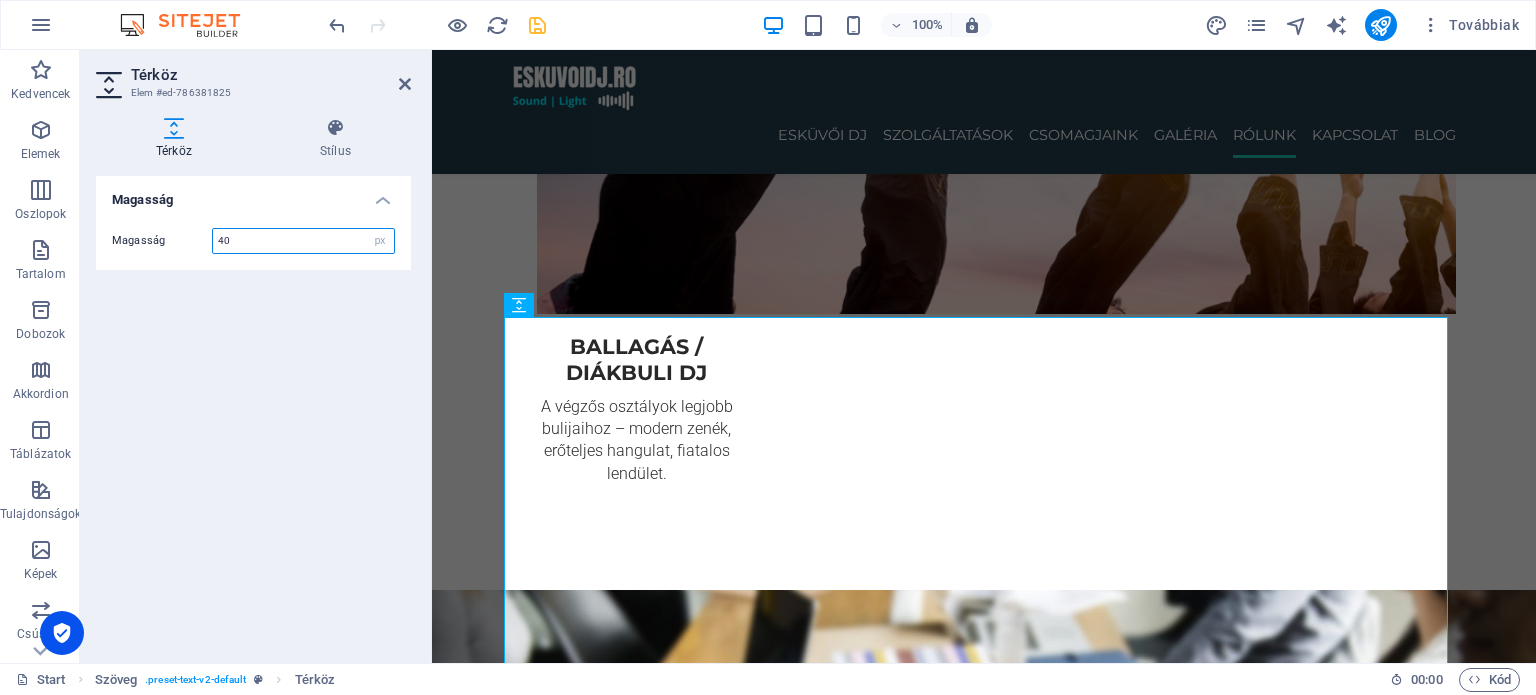 type on "4" 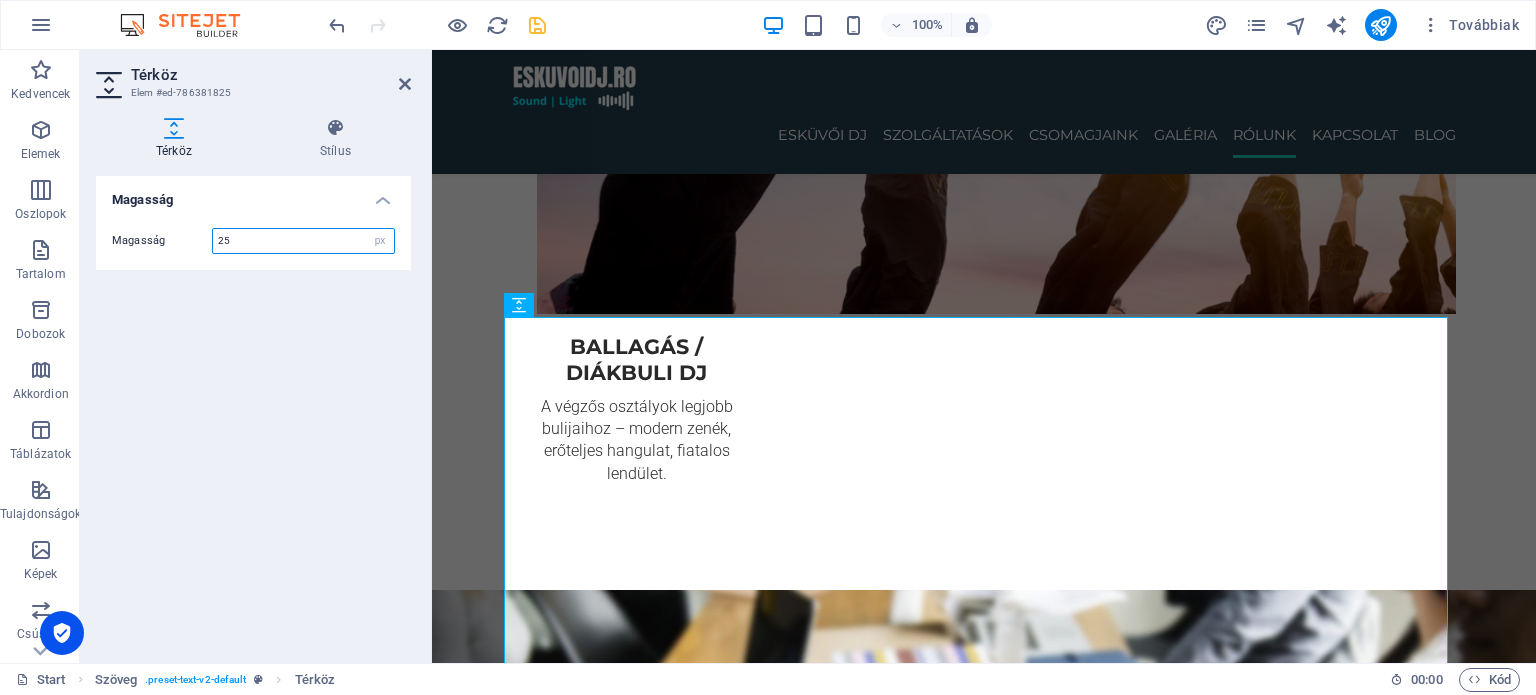 type on "25" 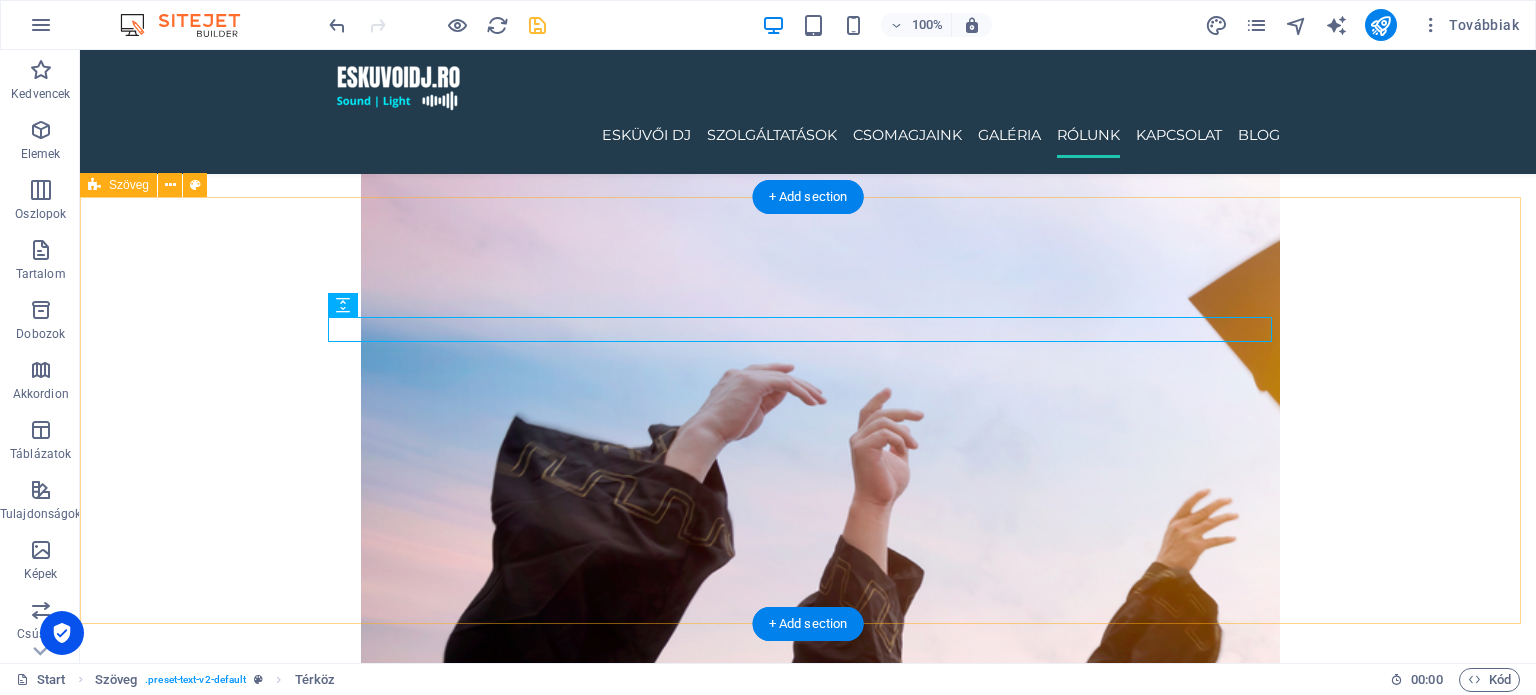 click on "Hol érhető el az [DOMAIN_NAME]? Szolgáltatásainkat nemcsak egy településen kínáljuk – az  [DOMAIN_NAME]  DJ szolgáltatása elérhető  több erdélyi megyében , lefedve a legfontosabb városokat és környéküket is. 🎧  [GEOGRAPHIC_DATA] megye : [GEOGRAPHIC_DATA], [GEOGRAPHIC_DATA], [GEOGRAPHIC_DATA], [GEOGRAPHIC_DATA] 🎧  [GEOGRAPHIC_DATA] : [GEOGRAPHIC_DATA], [GEOGRAPHIC_DATA], [GEOGRAPHIC_DATA], [GEOGRAPHIC_DATA] 🎧  [GEOGRAPHIC_DATA]-[GEOGRAPHIC_DATA] : [GEOGRAPHIC_DATA], [GEOGRAPHIC_DATA], [GEOGRAPHIC_DATA], [GEOGRAPHIC_DATA] 🎧  [GEOGRAPHIC_DATA] : [GEOGRAPHIC_DATA], [GEOGRAPHIC_DATA], [GEOGRAPHIC_DATA], [GEOGRAPHIC_DATA] 🎧  [GEOGRAPHIC_DATA] : [GEOGRAPHIC_DATA], [GEOGRAPHIC_DATA], [GEOGRAPHIC_DATA], Bánffyhunyad Legyen szó  esküvőről ,  céges buliról ,  születésnapi partiról  vagy bármilyen rendezvényről – modern DJ technikával és profi hangulattal visszük el az élményt  [PERSON_NAME] , [GEOGRAPHIC_DATA]-szerte." at bounding box center [808, 5589] 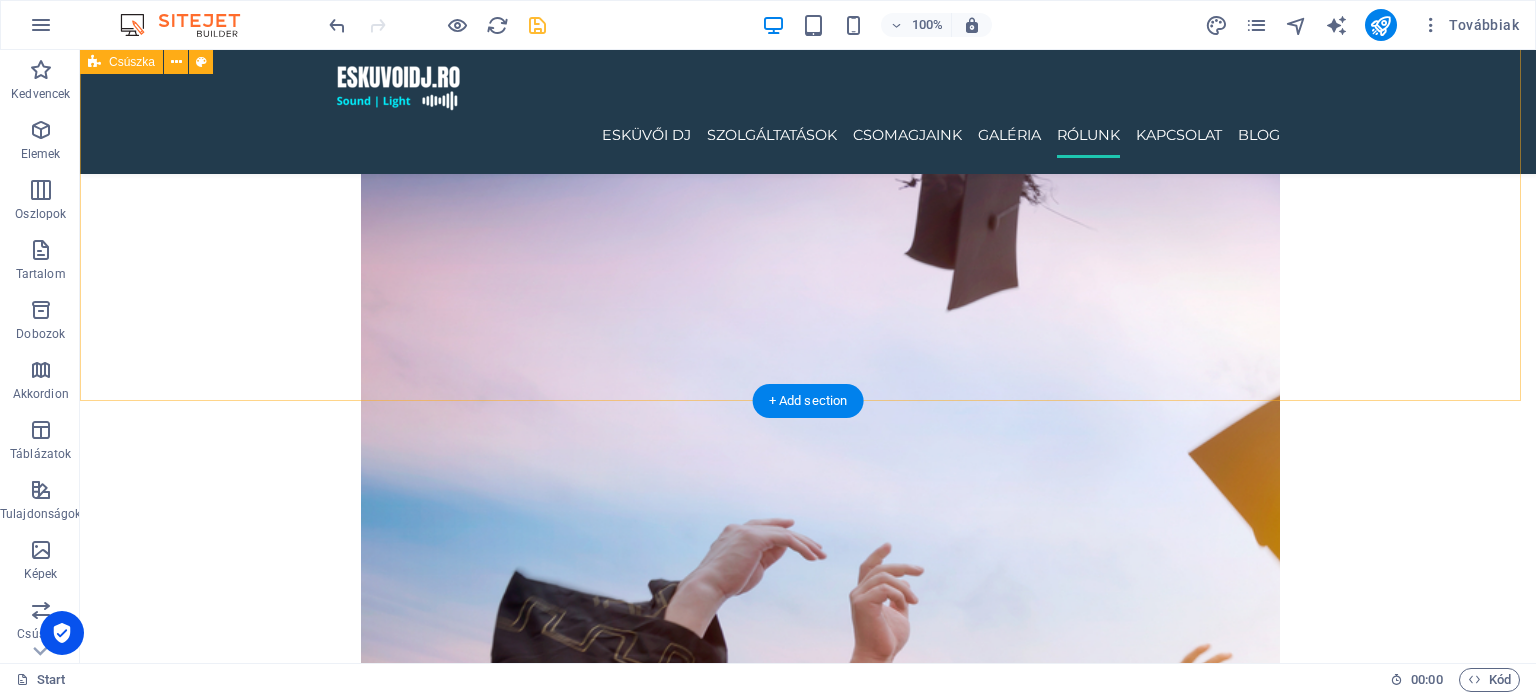 scroll, scrollTop: 3994, scrollLeft: 0, axis: vertical 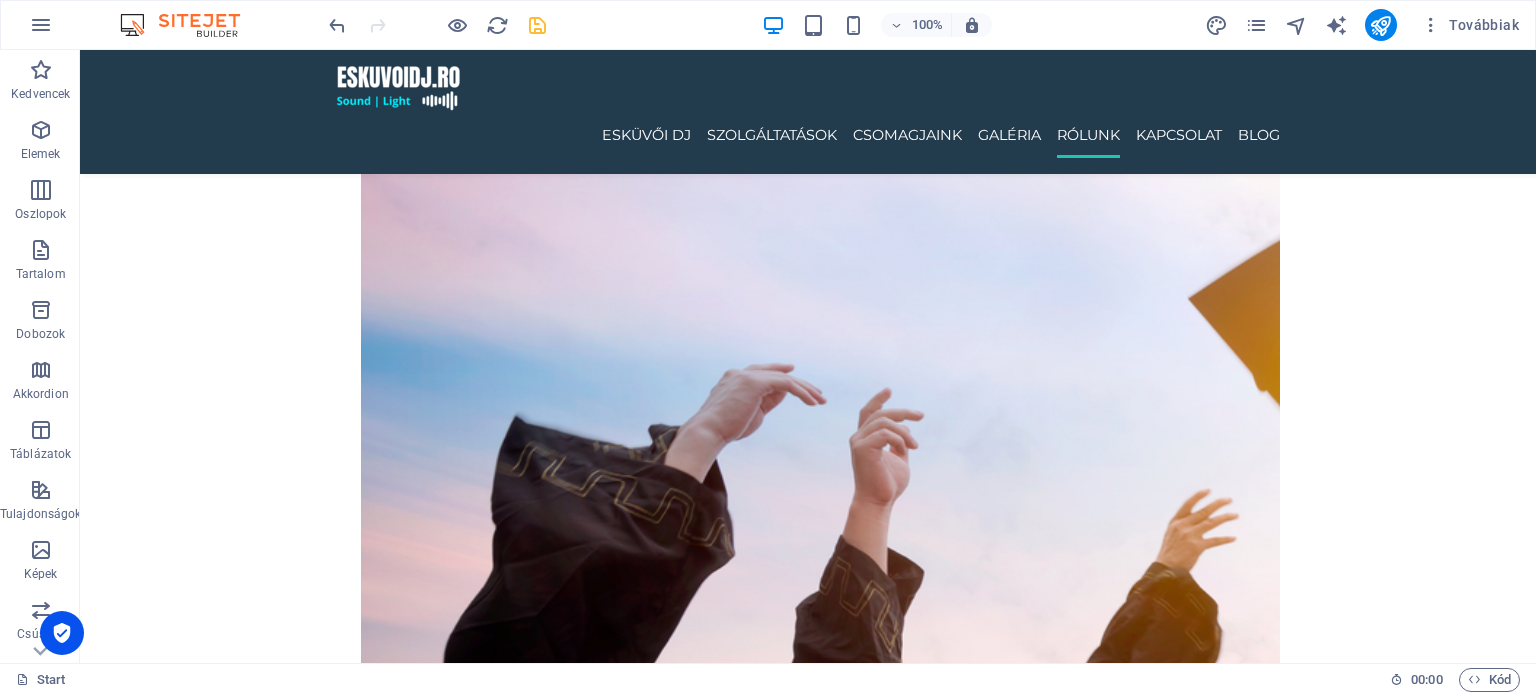 click at bounding box center (537, 25) 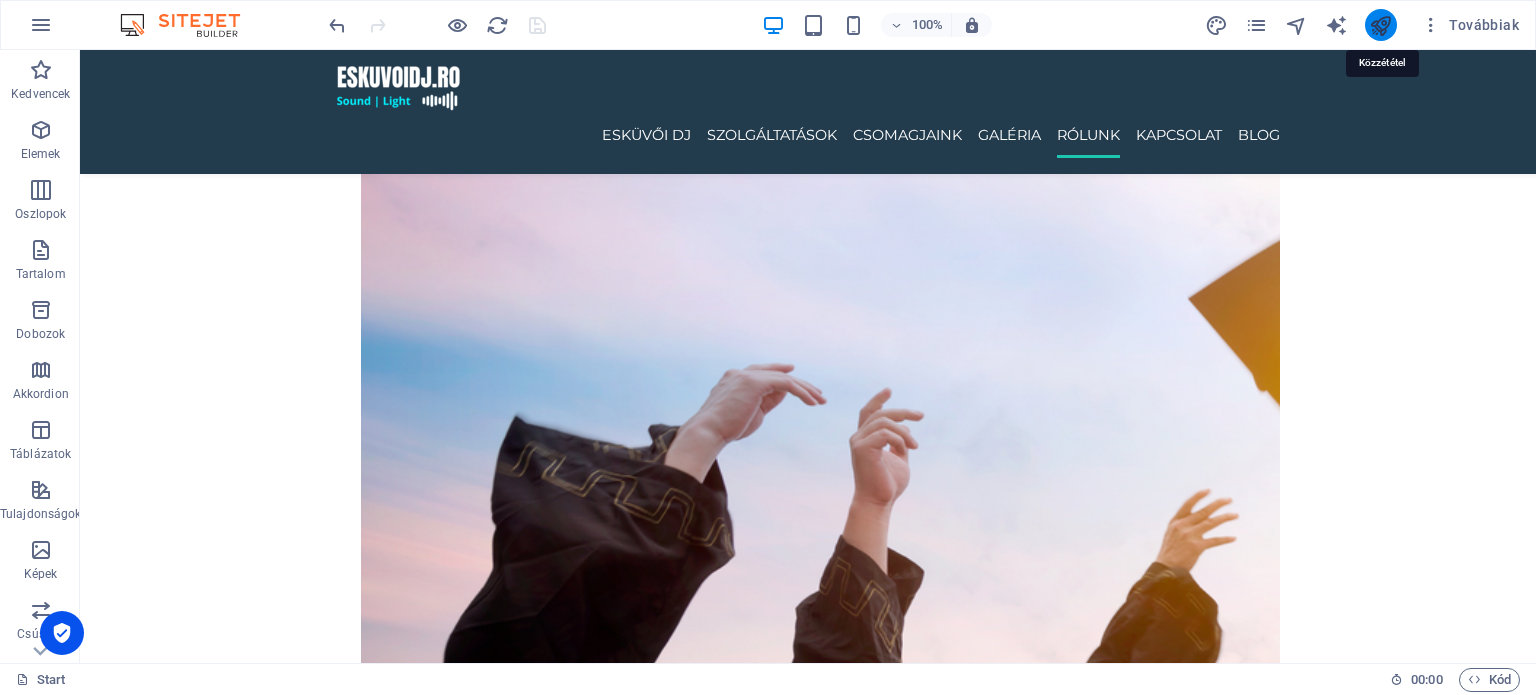 click at bounding box center (1380, 25) 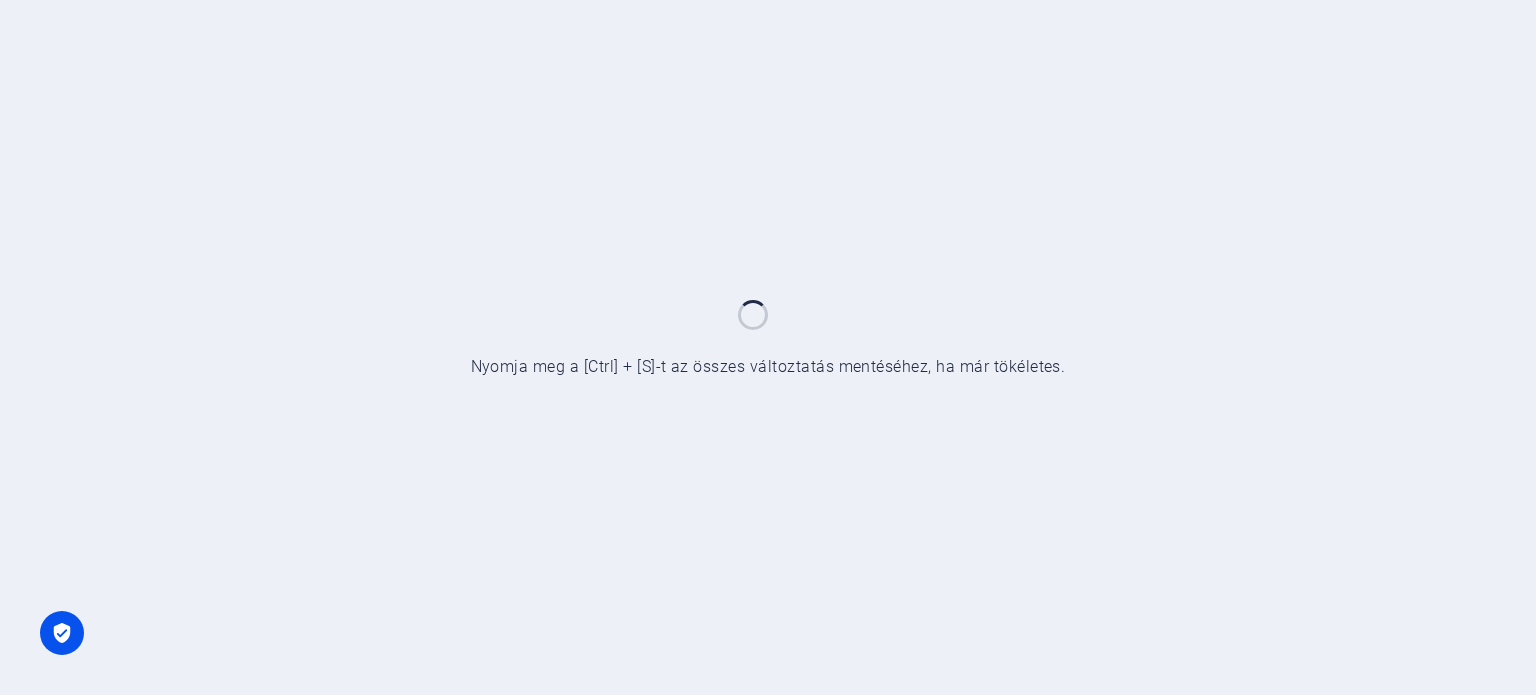 scroll, scrollTop: 0, scrollLeft: 0, axis: both 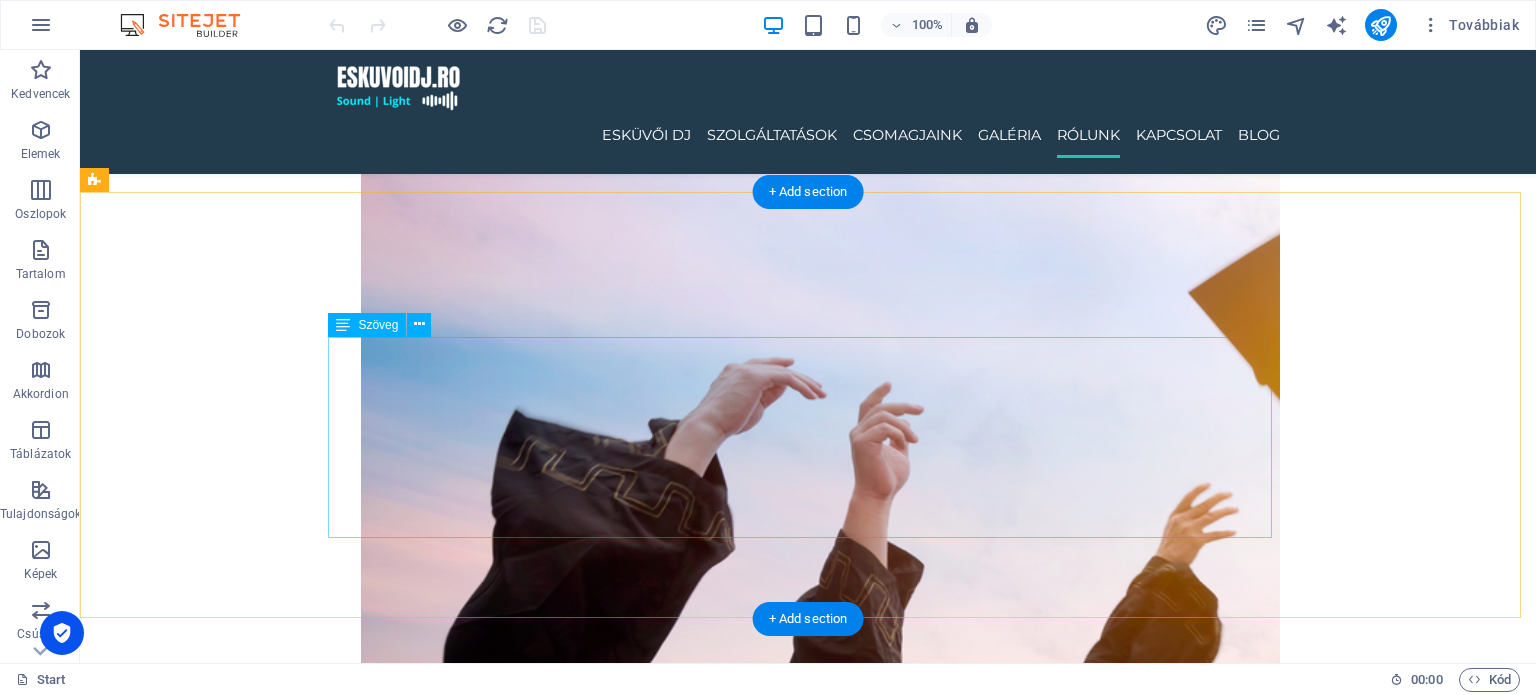click on "Szolgáltatásainkat nemcsak egy településen kínáljuk – az  [DOMAIN_NAME]  DJ szolgáltatása elérhető  több erdélyi megyében , lefedve a legfontosabb városokat és környéküket is. 🎧  [GEOGRAPHIC_DATA] megye : [GEOGRAPHIC_DATA], [GEOGRAPHIC_DATA], [GEOGRAPHIC_DATA], [GEOGRAPHIC_DATA] 🎧  [GEOGRAPHIC_DATA] : [GEOGRAPHIC_DATA], [GEOGRAPHIC_DATA], [GEOGRAPHIC_DATA], [GEOGRAPHIC_DATA] 🎧  [GEOGRAPHIC_DATA]-[GEOGRAPHIC_DATA] : [GEOGRAPHIC_DATA], [GEOGRAPHIC_DATA], [GEOGRAPHIC_DATA], [GEOGRAPHIC_DATA] 🎧  [GEOGRAPHIC_DATA] : [GEOGRAPHIC_DATA], [GEOGRAPHIC_DATA], [GEOGRAPHIC_DATA], [GEOGRAPHIC_DATA] 🎧  [GEOGRAPHIC_DATA] : [GEOGRAPHIC_DATA], [GEOGRAPHIC_DATA], [GEOGRAPHIC_DATA], Bánffyhunyad Legyen szó  esküvőről ,  céges buliról ,  születésnapi partiról  vagy bármilyen rendezvényről – modern DJ technikával és profi hangulattal visszük el az élményt  [PERSON_NAME] , [GEOGRAPHIC_DATA]-szerte." at bounding box center [808, 5616] 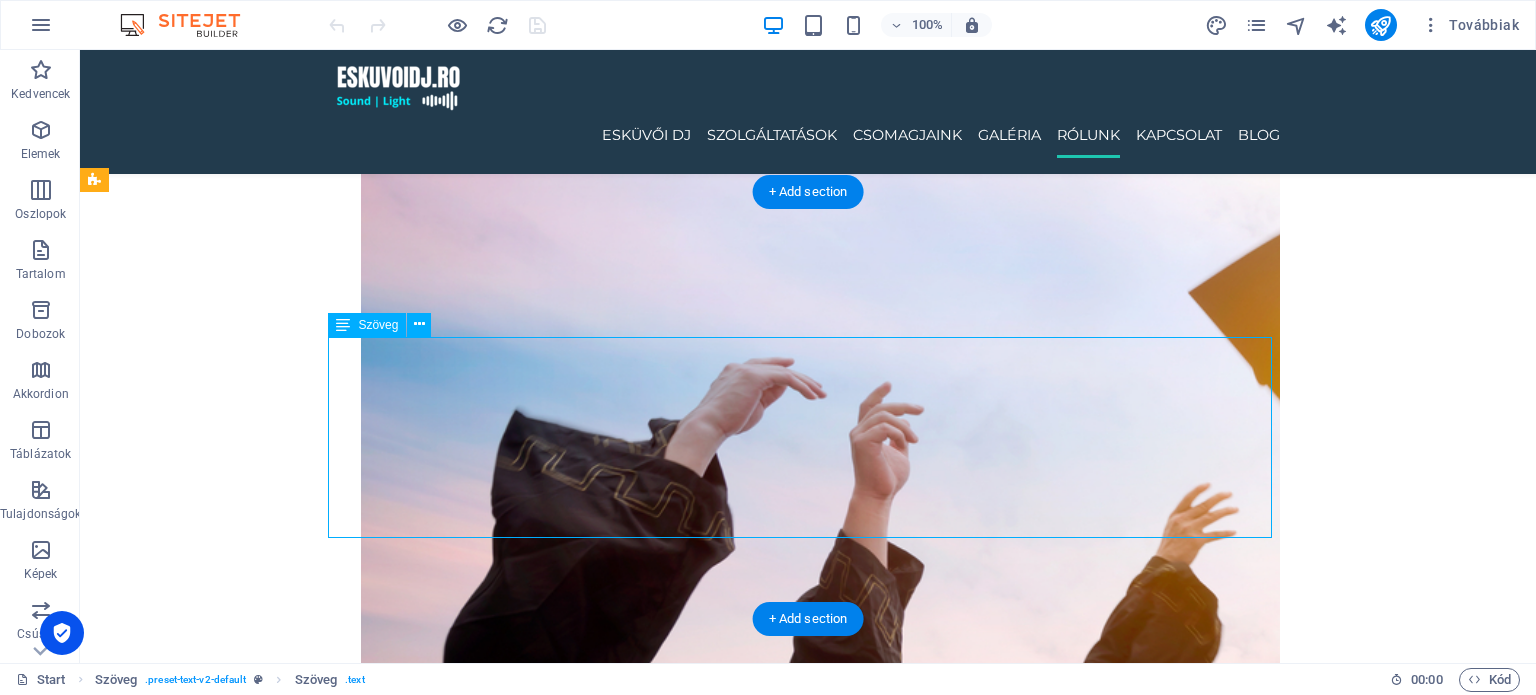 drag, startPoint x: 347, startPoint y: 388, endPoint x: 427, endPoint y: 439, distance: 94.873604 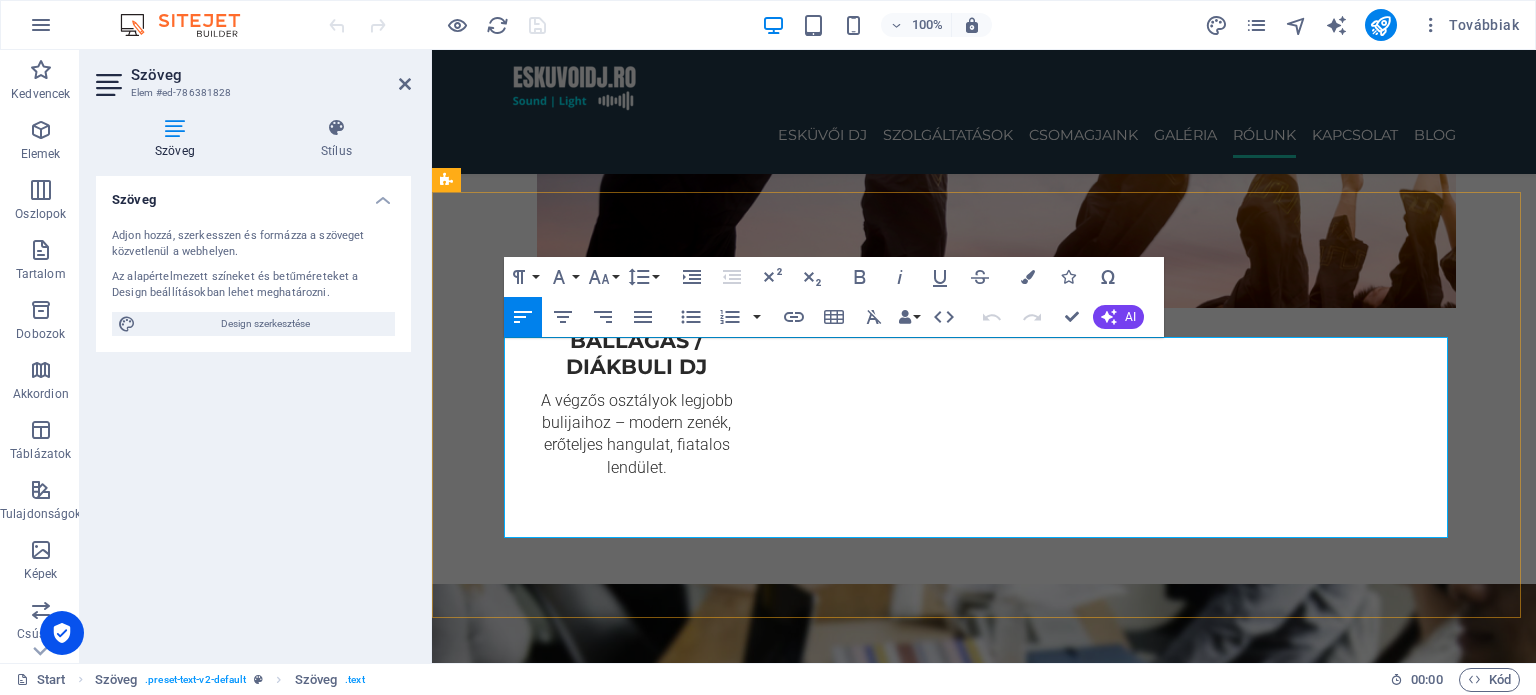 click on "🎧  [GEOGRAPHIC_DATA] : [GEOGRAPHIC_DATA], [GEOGRAPHIC_DATA], [GEOGRAPHIC_DATA], [GEOGRAPHIC_DATA] 🎧  [GEOGRAPHIC_DATA] : [GEOGRAPHIC_DATA], [GEOGRAPHIC_DATA], [GEOGRAPHIC_DATA], [GEOGRAPHIC_DATA] 🎧  [GEOGRAPHIC_DATA]-[GEOGRAPHIC_DATA] : [GEOGRAPHIC_DATA], [GEOGRAPHIC_DATA], [GEOGRAPHIC_DATA], [GEOGRAPHIC_DATA] 🎧  [GEOGRAPHIC_DATA] : [GEOGRAPHIC_DATA], [GEOGRAPHIC_DATA], [GEOGRAPHIC_DATA], [GEOGRAPHIC_DATA] 🎧  [GEOGRAPHIC_DATA] : [GEOGRAPHIC_DATA], [GEOGRAPHIC_DATA], [GEOGRAPHIC_DATA], [GEOGRAPHIC_DATA]" at bounding box center (984, 5116) 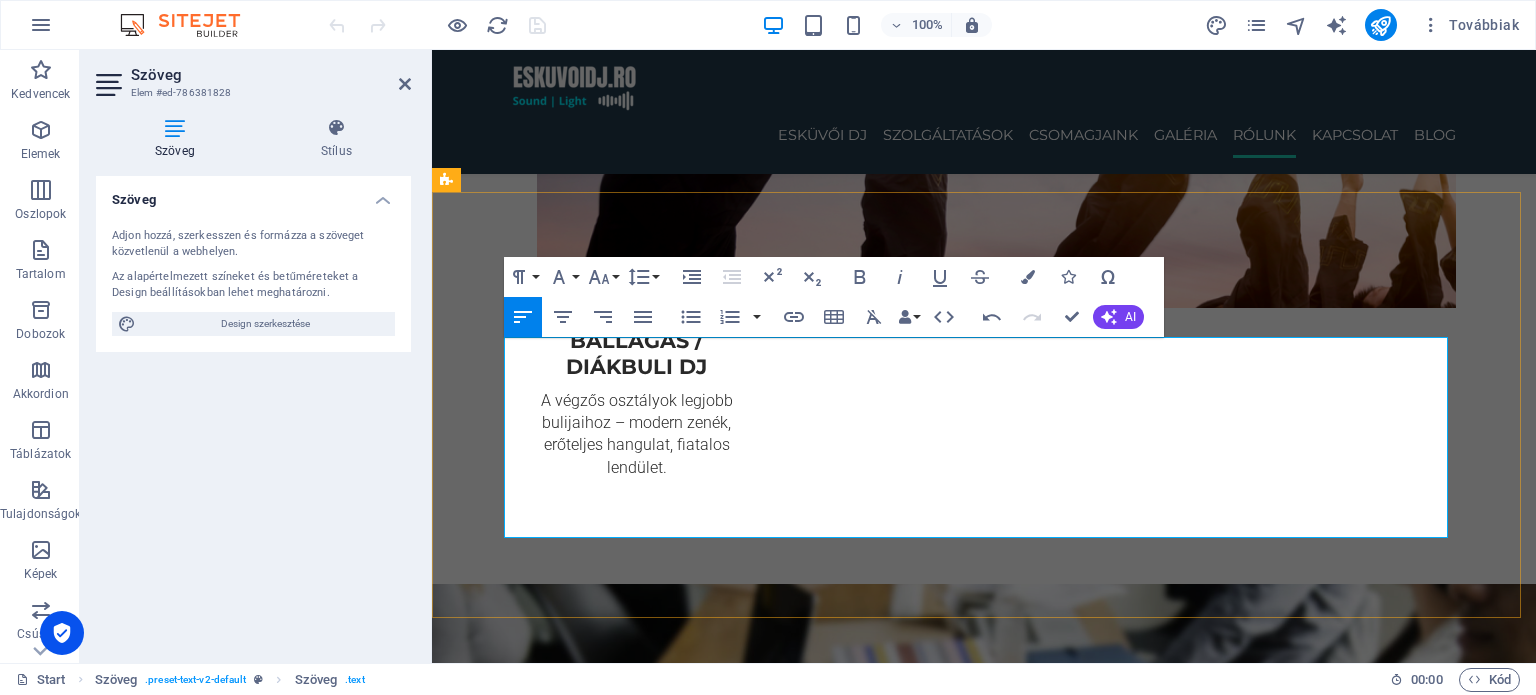 type 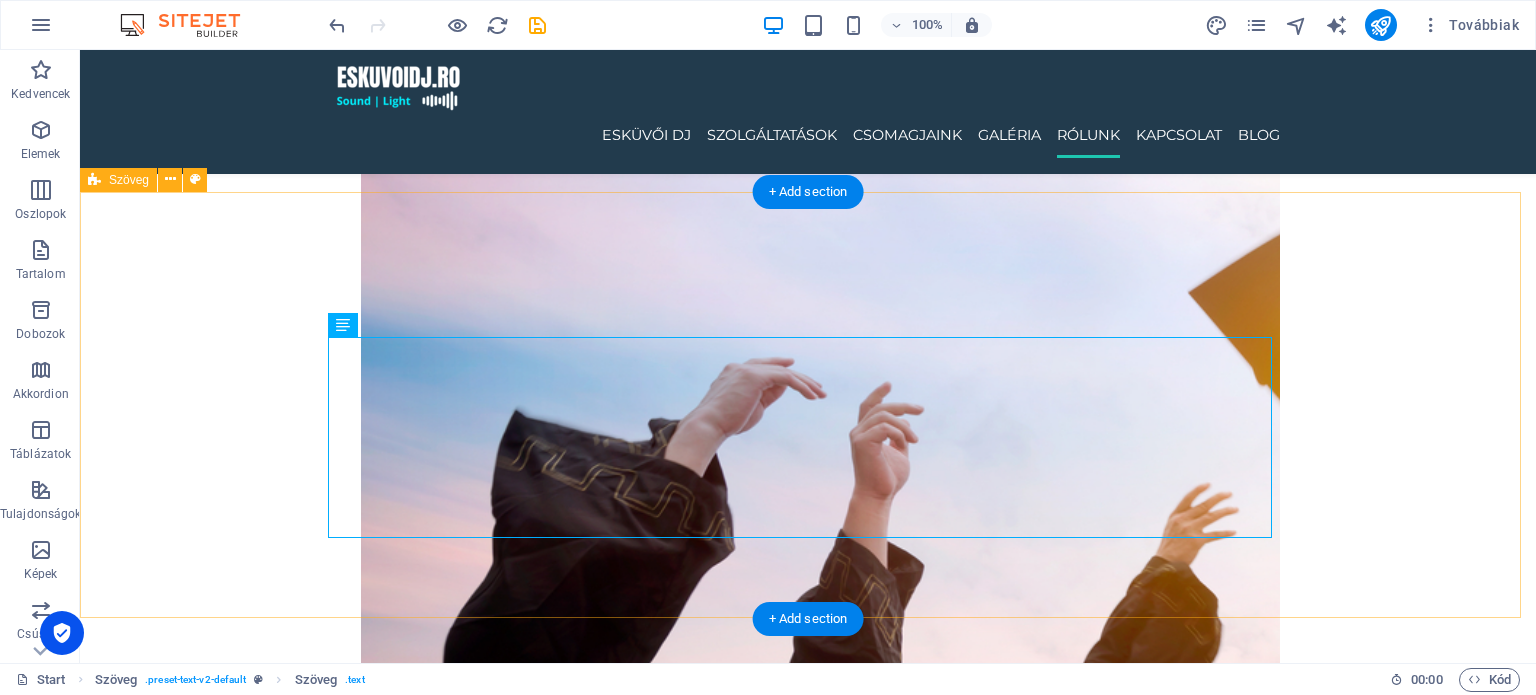click on "Hol érhető el az [DOMAIN_NAME]? Szolgáltatásainkat nemcsak egy településen kínáljuk – az  [DOMAIN_NAME]  DJ szolgáltatása elérhető  több erdélyi megyében , lefedve a legfontosabb városokat és környéküket is. [GEOGRAPHIC_DATA] : [GEOGRAPHIC_DATA], [GEOGRAPHIC_DATA], [GEOGRAPHIC_DATA], [GEOGRAPHIC_DATA] [GEOGRAPHIC_DATA] : [GEOGRAPHIC_DATA], [GEOGRAPHIC_DATA], [GEOGRAPHIC_DATA], [GEOGRAPHIC_DATA] [GEOGRAPHIC_DATA]-[GEOGRAPHIC_DATA] : [GEOGRAPHIC_DATA], [GEOGRAPHIC_DATA], [GEOGRAPHIC_DATA], [GEOGRAPHIC_DATA] : [GEOGRAPHIC_DATA], [GEOGRAPHIC_DATA], [GEOGRAPHIC_DATA], [GEOGRAPHIC_DATA]   [GEOGRAPHIC_DATA] : [GEOGRAPHIC_DATA], [GEOGRAPHIC_DATA], [GEOGRAPHIC_DATA], Bánffyhunyad Legyen szó  esküvőről ,  céges buliról ,  születésnapi partiról  vagy bármilyen rendezvényről – modern DJ technikával és profi hangulattal visszük el az élményt  [PERSON_NAME] , Erdély-szerte." at bounding box center [808, 5583] 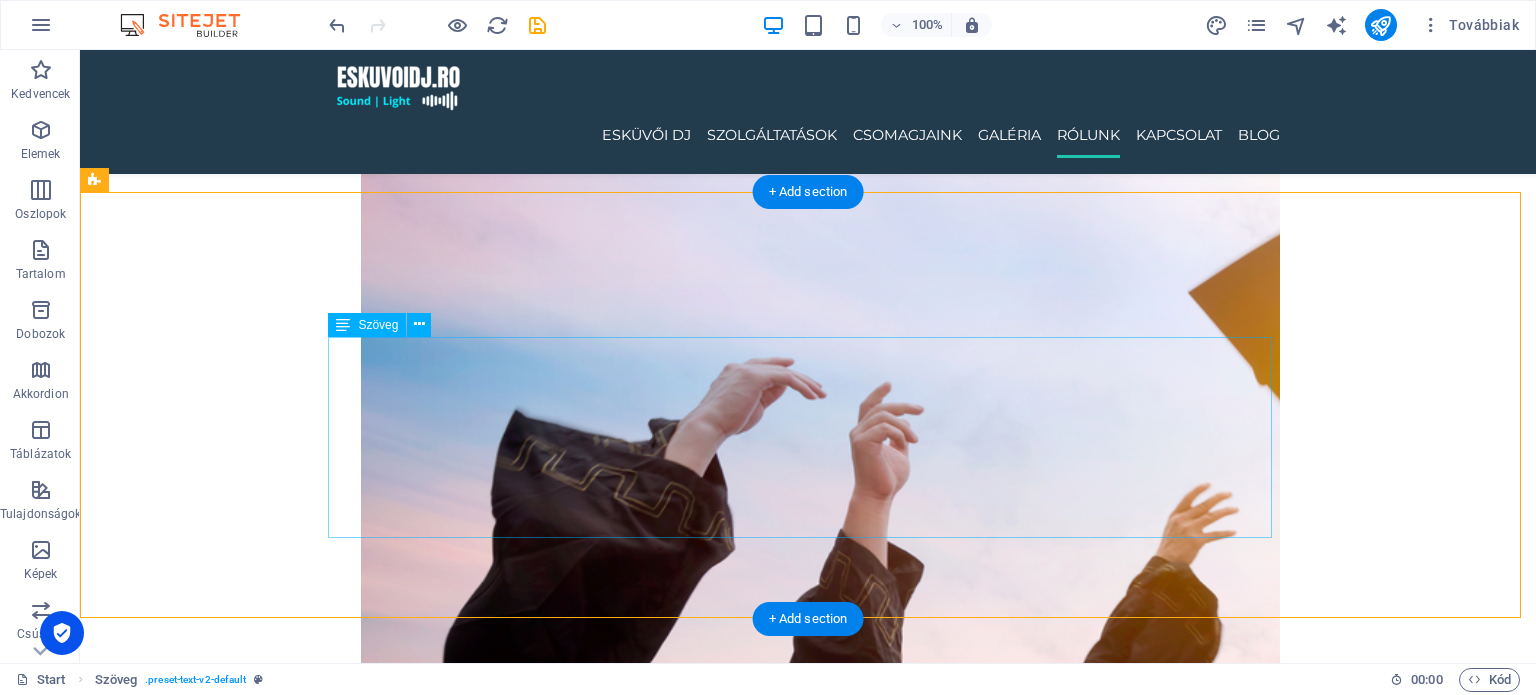 click on "Szolgáltatásainkat nemcsak egy településen kínáljuk – az  [DOMAIN_NAME]  DJ szolgáltatása elérhető  több erdélyi megyében , lefedve a legfontosabb városokat és környéküket is. [GEOGRAPHIC_DATA] : [GEOGRAPHIC_DATA], [GEOGRAPHIC_DATA], [GEOGRAPHIC_DATA], [GEOGRAPHIC_DATA] [GEOGRAPHIC_DATA] : [GEOGRAPHIC_DATA], [GEOGRAPHIC_DATA], [GEOGRAPHIC_DATA], [GEOGRAPHIC_DATA] [GEOGRAPHIC_DATA]-[GEOGRAPHIC_DATA] : [GEOGRAPHIC_DATA], [GEOGRAPHIC_DATA], [GEOGRAPHIC_DATA], [GEOGRAPHIC_DATA] : [GEOGRAPHIC_DATA], [GEOGRAPHIC_DATA], [GEOGRAPHIC_DATA], [GEOGRAPHIC_DATA]   [GEOGRAPHIC_DATA] : [GEOGRAPHIC_DATA], [GEOGRAPHIC_DATA], [GEOGRAPHIC_DATA], Bánffyhunyad Legyen szó  esküvőről ,  céges buliról ,  születésnapi partiról  vagy bármilyen rendezvényről – modern DJ technikával és profi hangulattal visszük el az élményt  [PERSON_NAME] , Erdély-szerte." at bounding box center [808, 5616] 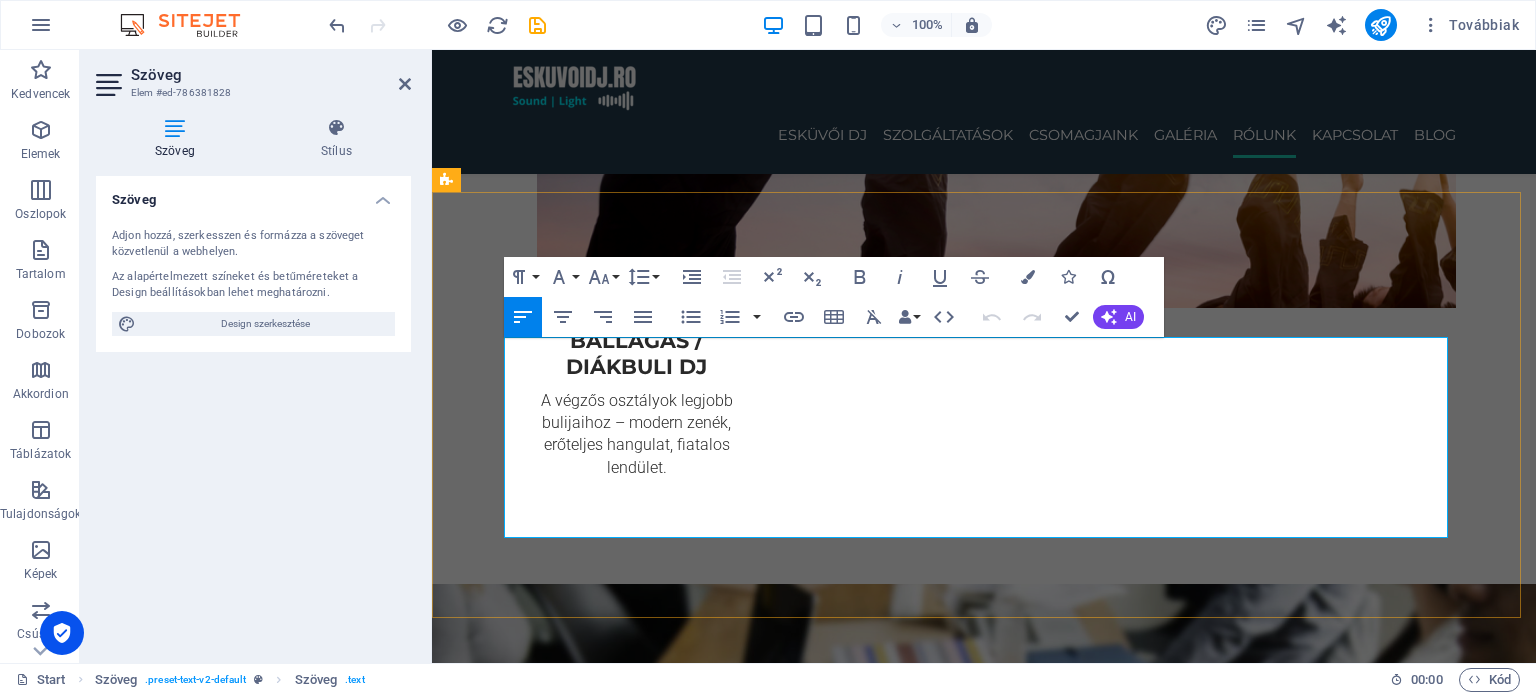 click on "[GEOGRAPHIC_DATA]" at bounding box center (589, 5070) 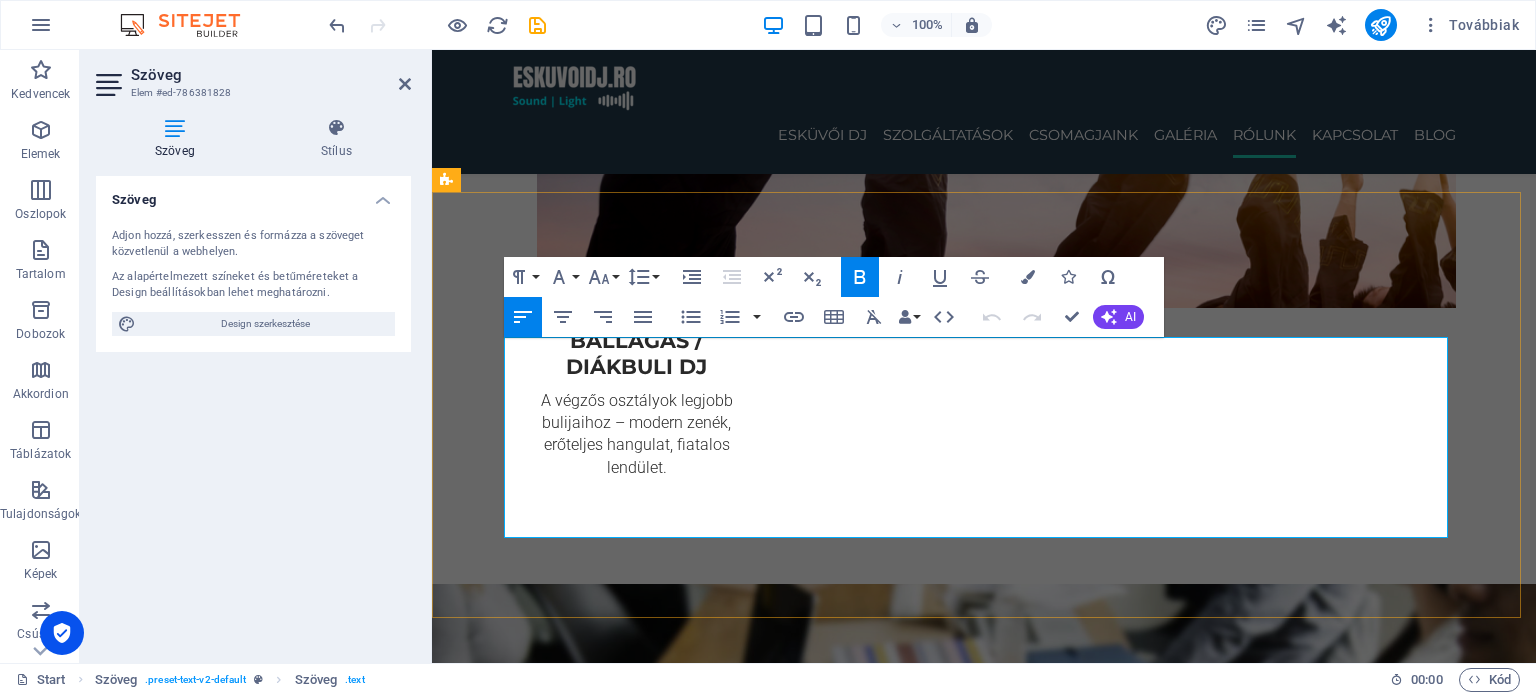 type 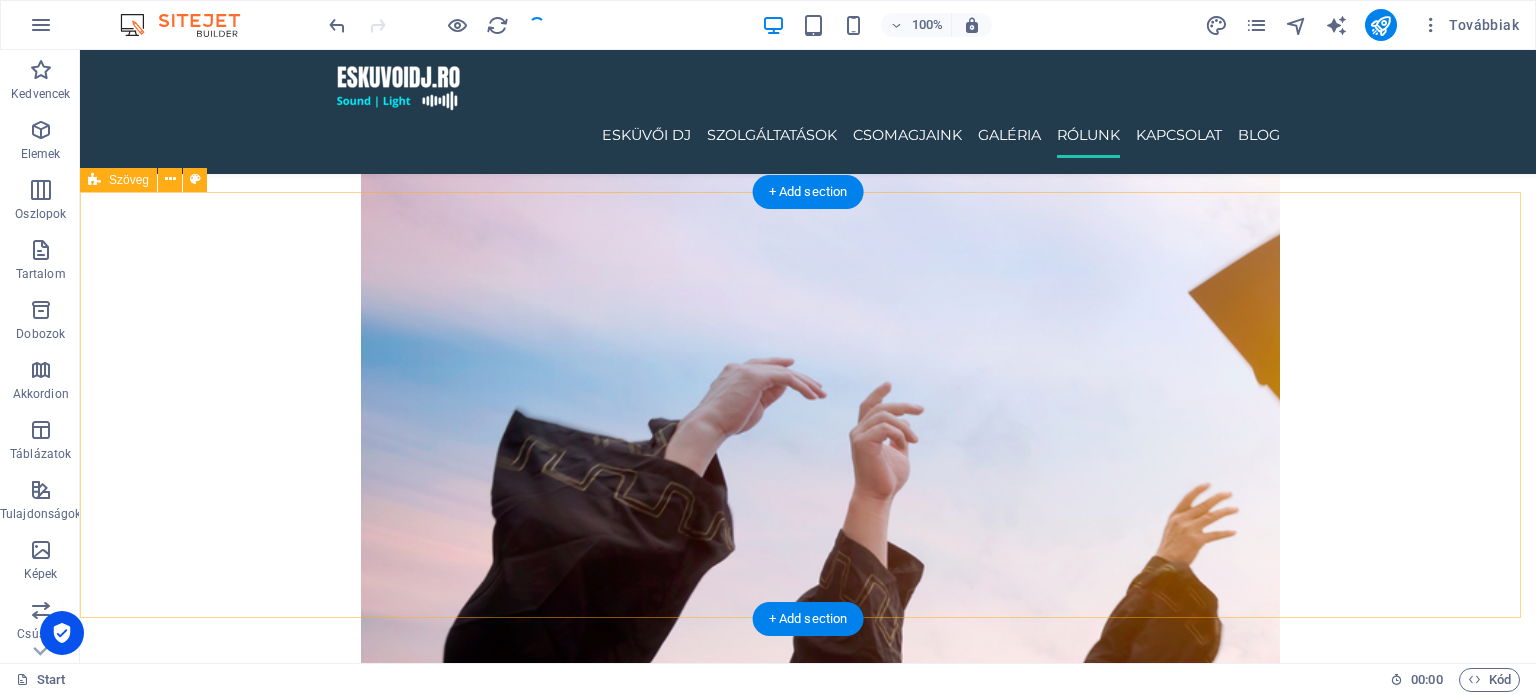 drag, startPoint x: 1467, startPoint y: 326, endPoint x: 1267, endPoint y: 238, distance: 218.504 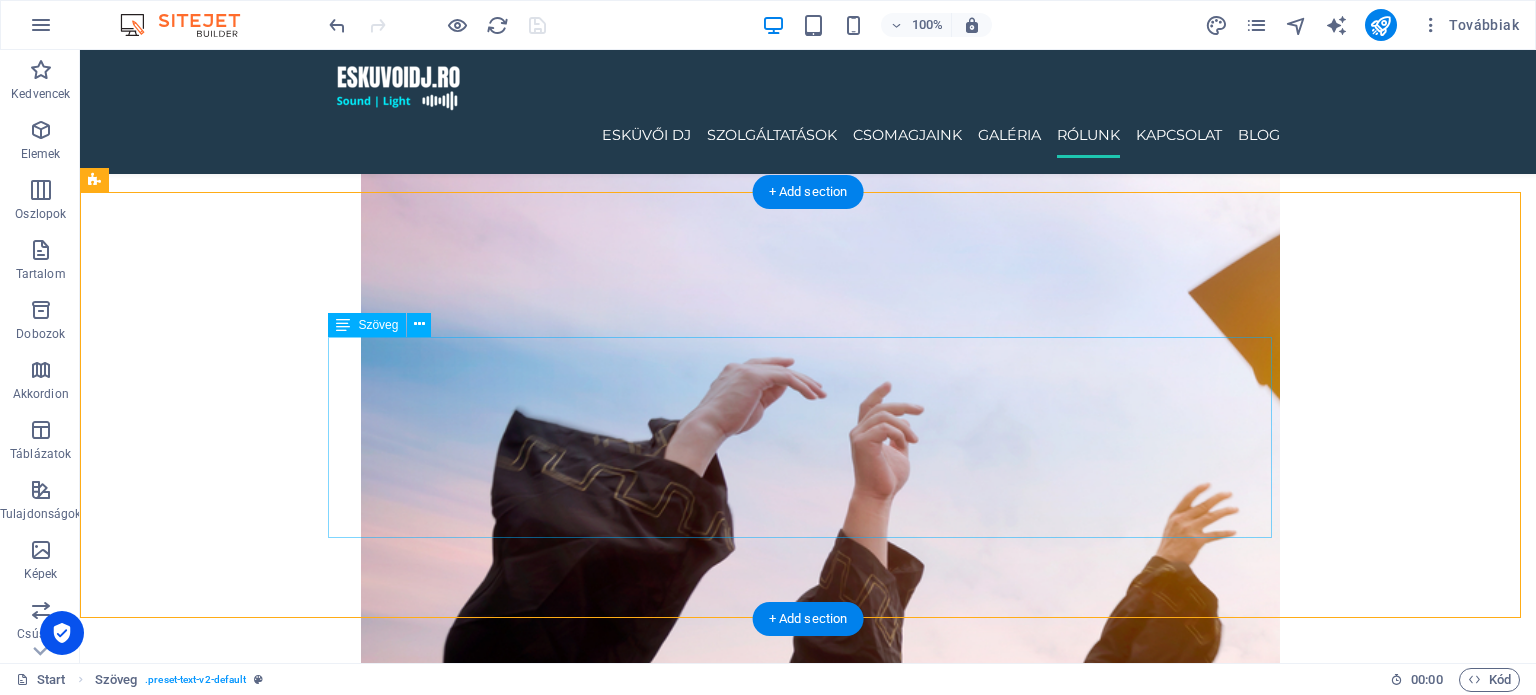 click on "Szolgáltatásainkat nemcsak egy településen kínáljuk – az  eskuvoidj.ro  DJ szolgáltatása elérhető  több erdélyi megyében , lefedve a legfontosabb városokat és környéküket is. - Kovászna megye : Sepsiszentgyörgy, Kézdivásárhely, Kovászna, Barót - Hargita megye : Csíkszereda, Székelyudvarhely, Gyergyószentmiklós, Borszék - Beszterce-Naszód megye : Beszterce, Naszód, Szentmáté, Lechința - Maros megye : Marosvásárhely, Szováta, Segesvár, Dicsőszentmárton   - Kolozs megye : Kolozsvár, Dés, Szamosújvár, Bánffyhunyad Legyen szó  esküvőről ,  céges buliról ,  születésnapi partiról  vagy bármilyen rendezvényről – modern DJ technikával és profi hangulattal visszük el az élményt  Önhöz , Erdély-szerte." at bounding box center [808, 5616] 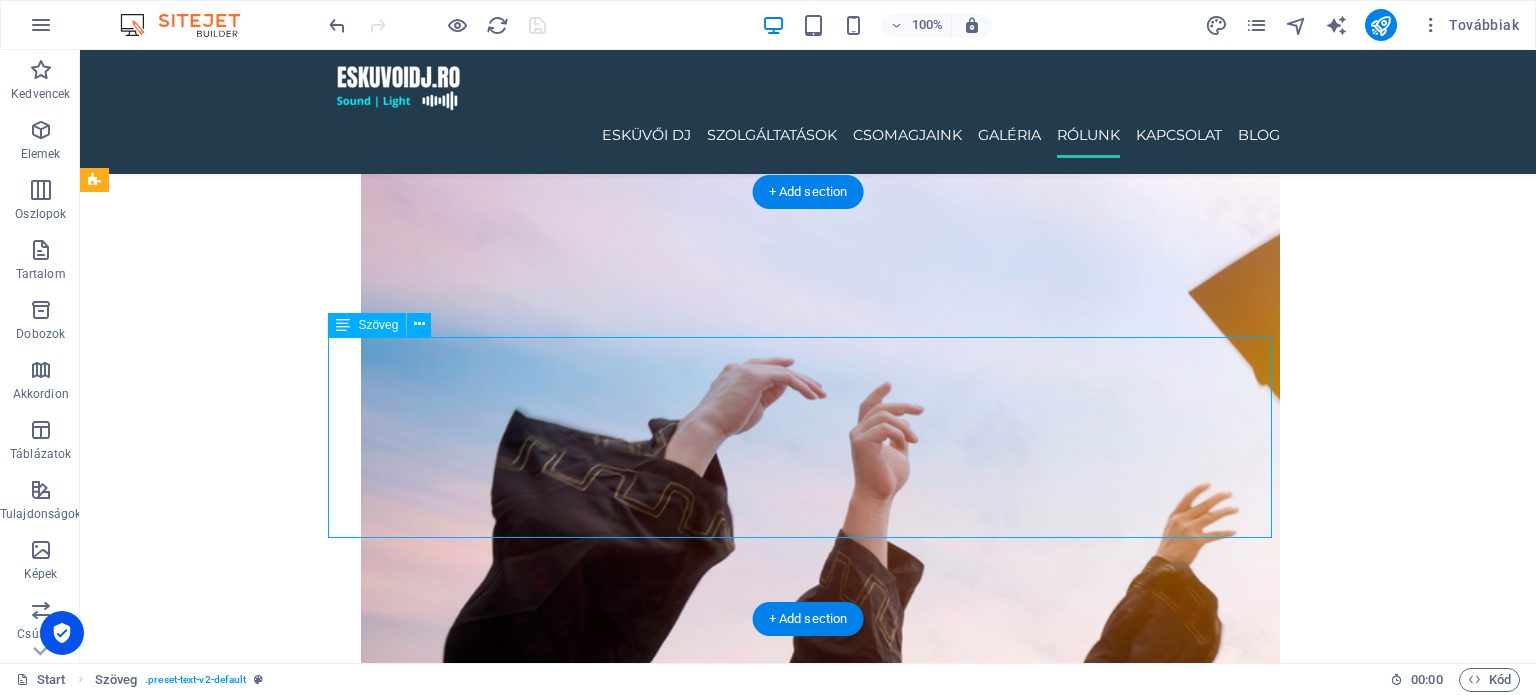 click on "Szolgáltatásainkat nemcsak egy településen kínáljuk – az  eskuvoidj.ro  DJ szolgáltatása elérhető  több erdélyi megyében , lefedve a legfontosabb városokat és környéküket is. - Kovászna megye : Sepsiszentgyörgy, Kézdivásárhely, Kovászna, Barót - Hargita megye : Csíkszereda, Székelyudvarhely, Gyergyószentmiklós, Borszék - Beszterce-Naszód megye : Beszterce, Naszód, Szentmáté, Lechința - Maros megye : Marosvásárhely, Szováta, Segesvár, Dicsőszentmárton   - Kolozs megye : Kolozsvár, Dés, Szamosújvár, Bánffyhunyad Legyen szó  esküvőről ,  céges buliról ,  születésnapi partiról  vagy bármilyen rendezvényről – modern DJ technikával és profi hangulattal visszük el az élményt  Önhöz , Erdély-szerte." at bounding box center [808, 5616] 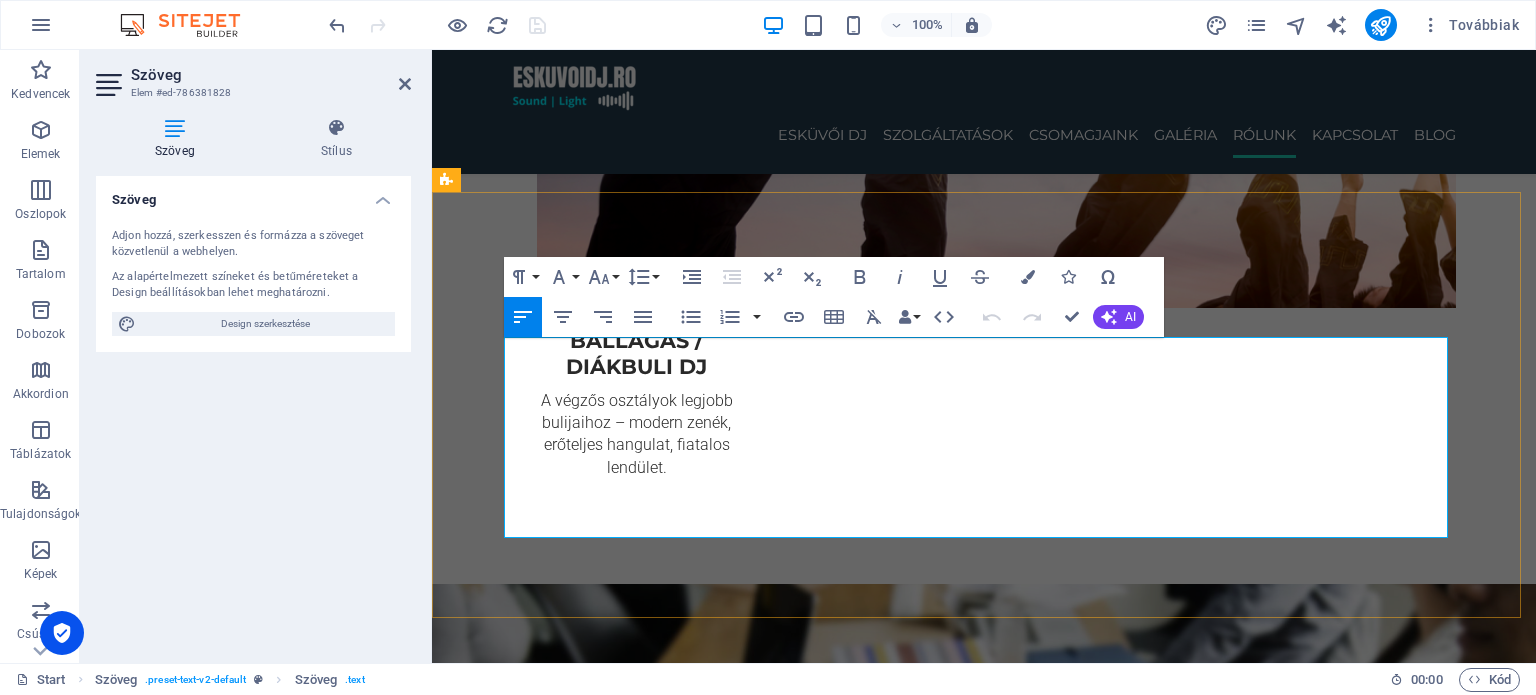 click on "- Kovászna megye : Sepsiszentgyörgy, Kézdivásárhely, Kovászna, Barót - Hargita megye : Csíkszereda, Székelyudvarhely, Gyergyószentmiklós, Borszék - Beszterce-Naszód megye : Beszterce, Naszód, Szentmáté, Lechința - Maros megye : Marosvásárhely, Szováta, Segesvár, Dicsőszentmárton" at bounding box center (984, 5105) 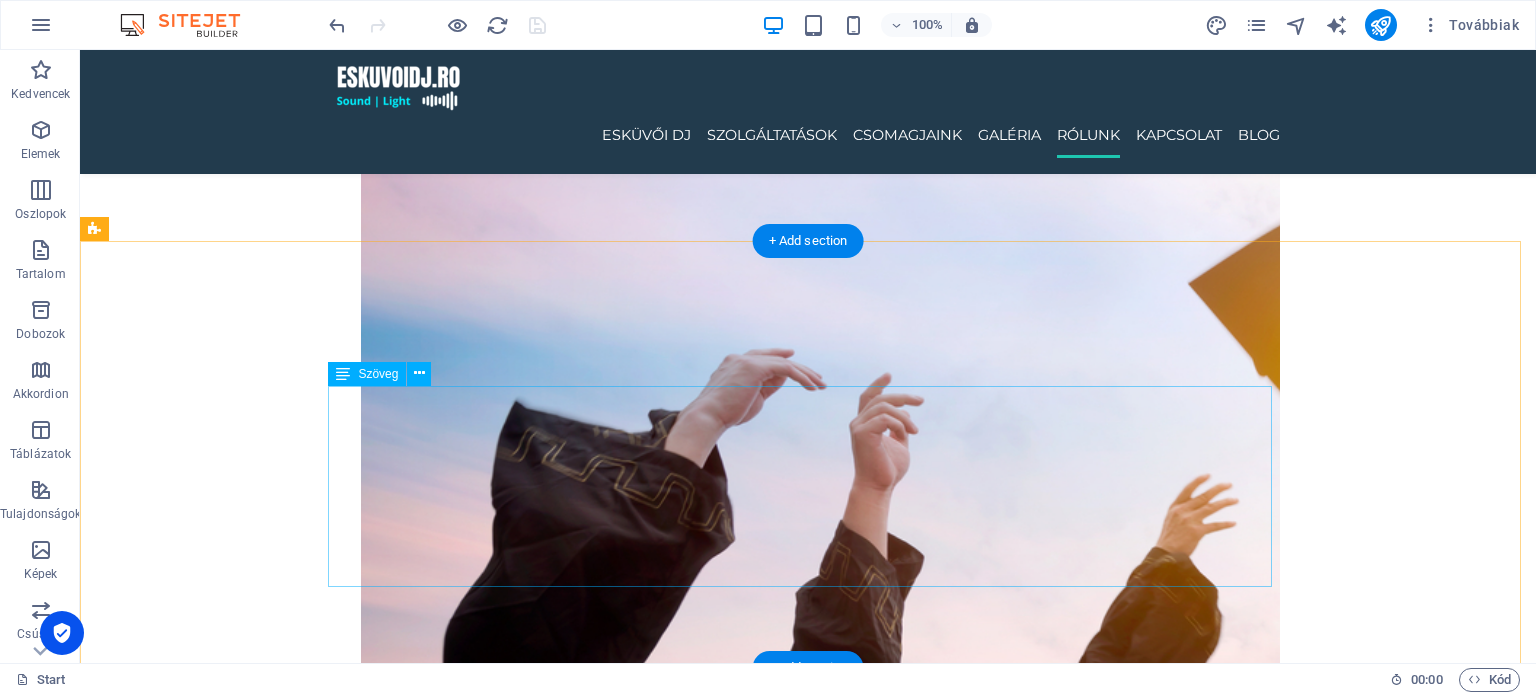 scroll, scrollTop: 4100, scrollLeft: 0, axis: vertical 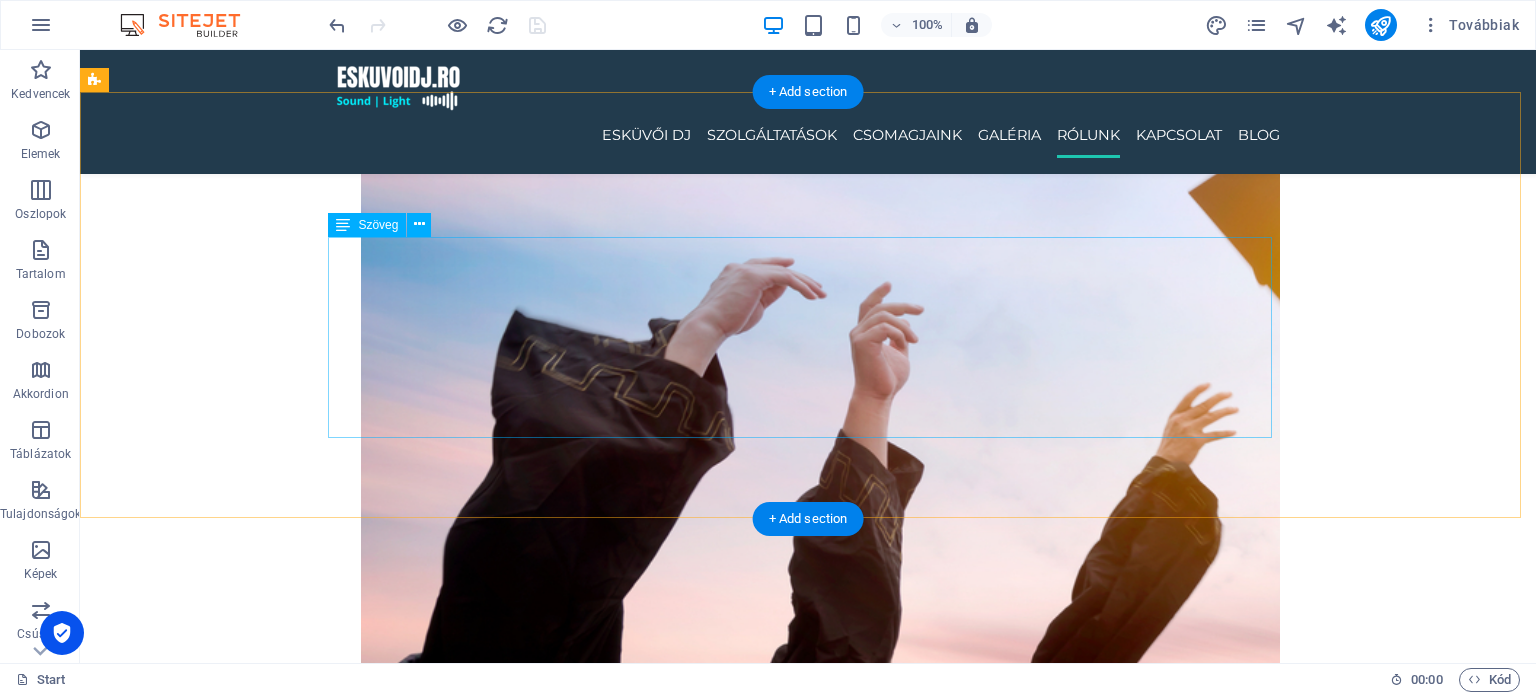 click on "Szolgáltatásainkat nemcsak egy településen kínáljuk – az  eskuvoidj.ro  DJ szolgáltatása elérhető  több erdélyi megyében , lefedve a legfontosabb városokat és környéküket is. - Kovászna megye : Sepsiszentgyörgy, Kézdivásárhely, Kovászna, Barót - Hargita megye : Csíkszereda, Székelyudvarhely, Gyergyószentmiklós, Borszék - Beszterce-Naszód megye : Beszterce, Naszód, Szentmáté, Lechința - Maros megye : Marosvásárhely, Szováta, Segesvár, Dicsőszentmárton, Nyárádszereda   - Kolozs megye : Kolozsvár, Dés, Szamosújvár, Bánffyhunyad Legyen szó  esküvőről ,  céges buliról ,  születésnapi partiról  vagy bármilyen rendezvényről – modern DJ technikával és profi hangulattal visszük el az élményt  Önhöz , Erdély-szerte." at bounding box center [808, 5527] 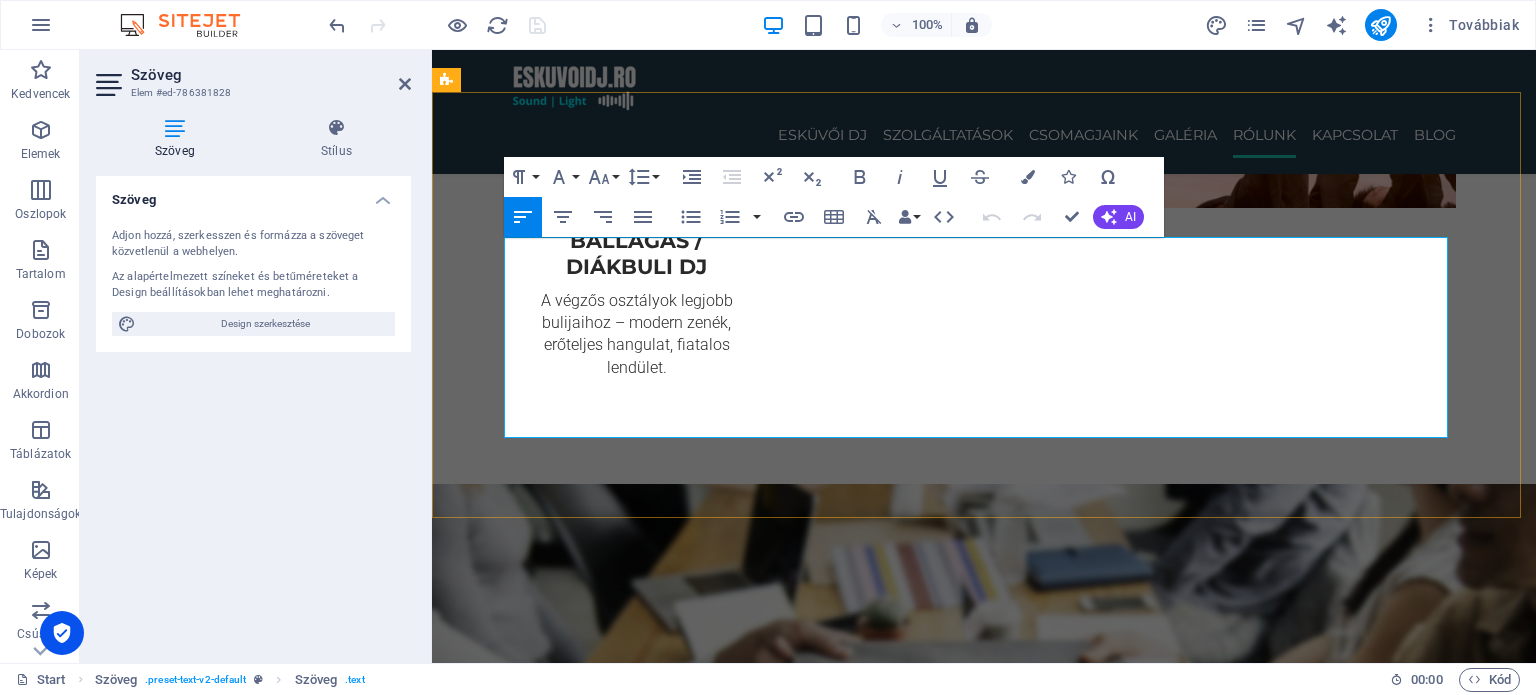 click on "Szolgáltatásainkat nemcsak egy településen kínáljuk – az  eskuvoidj.ro  DJ szolgáltatása elérhető  több erdélyi megyében , lefedve a legfontosabb városokat és környéküket is." at bounding box center [984, 4938] 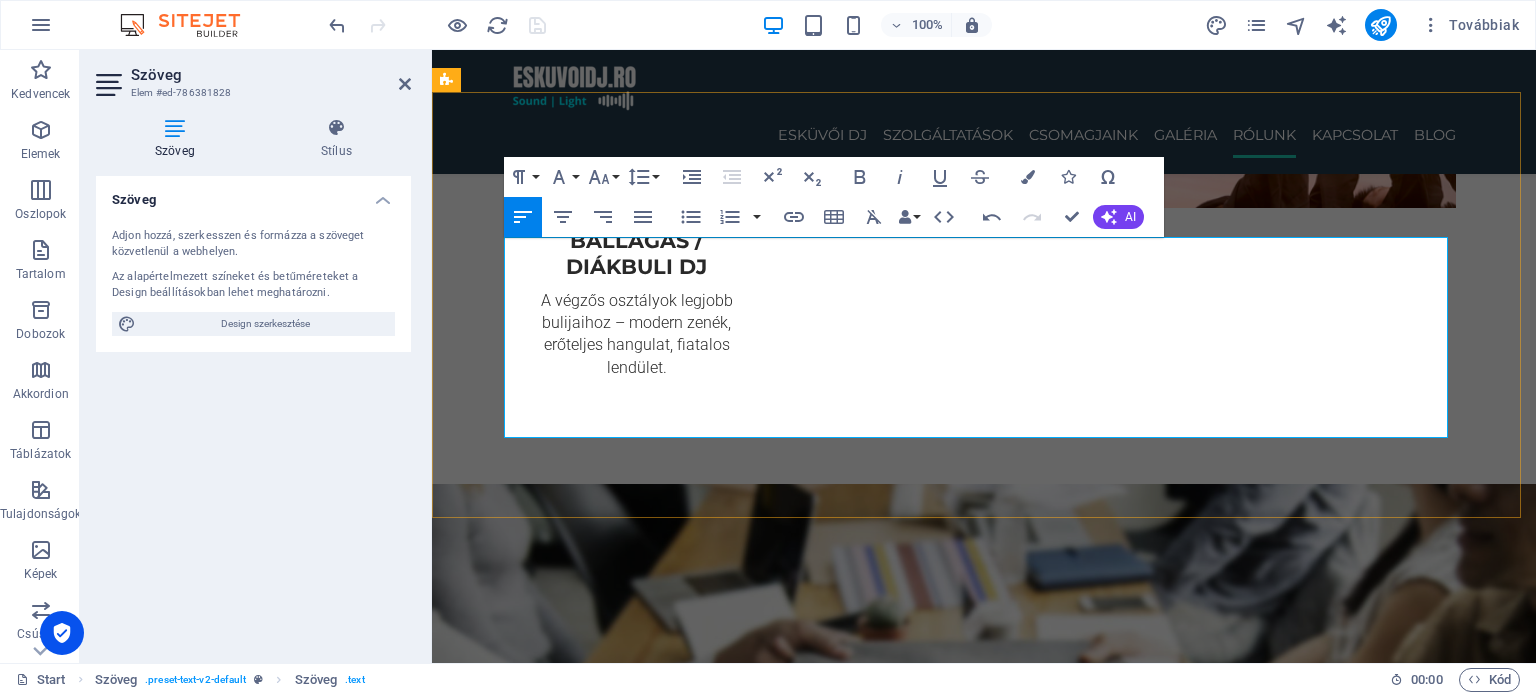 type 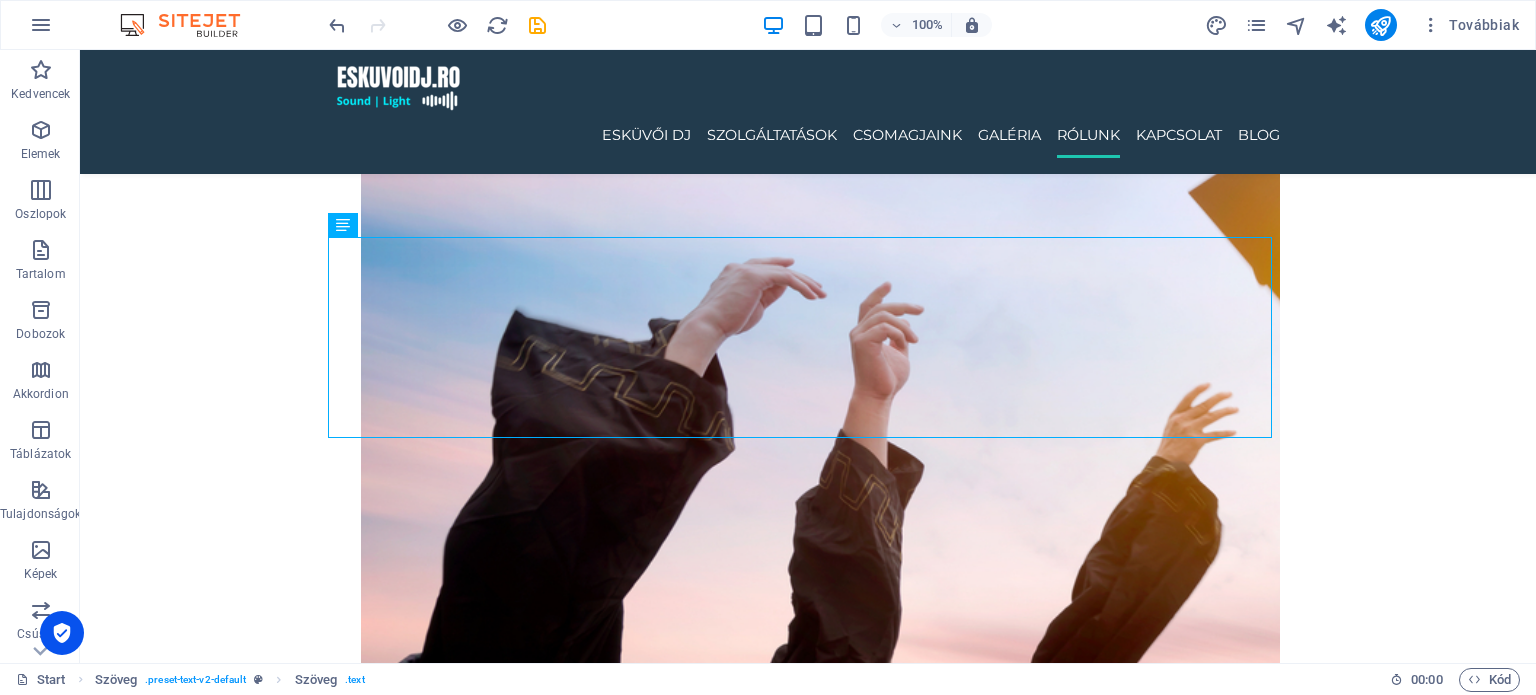 click on "100% Továbbiak" at bounding box center (768, 25) 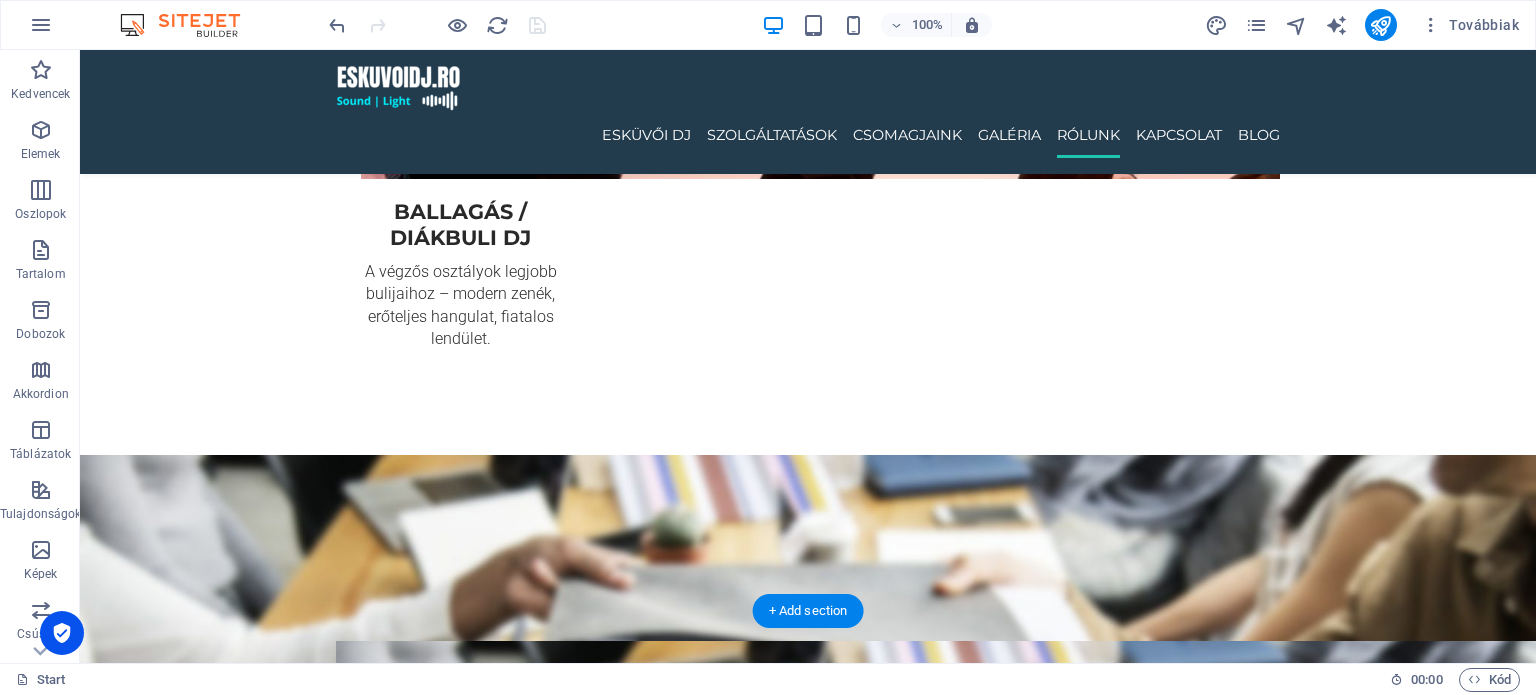 scroll, scrollTop: 4600, scrollLeft: 0, axis: vertical 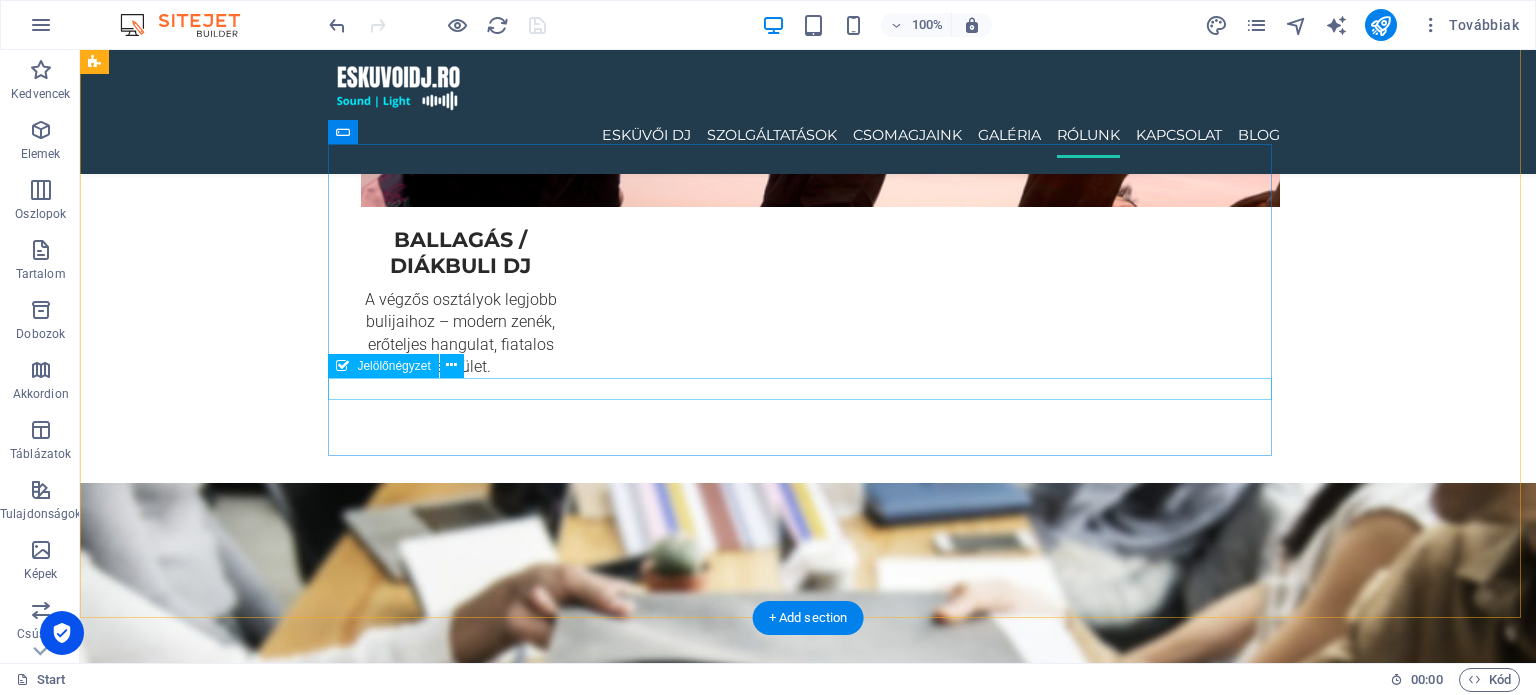click on "Elfogadom az és hozzájárulok az üzenetküldéshez." at bounding box center [808, 6192] 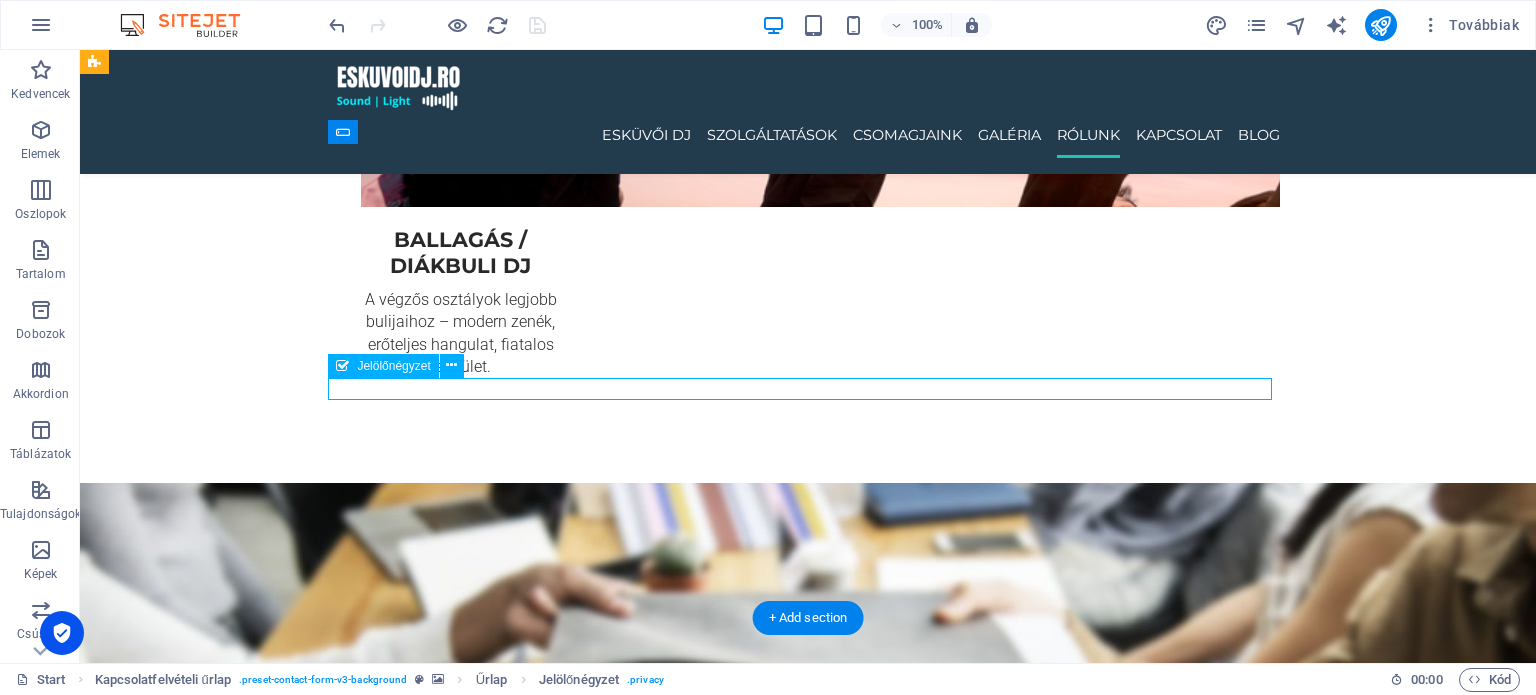 click on "Elfogadom az és hozzájárulok az üzenetküldéshez." at bounding box center [808, 6192] 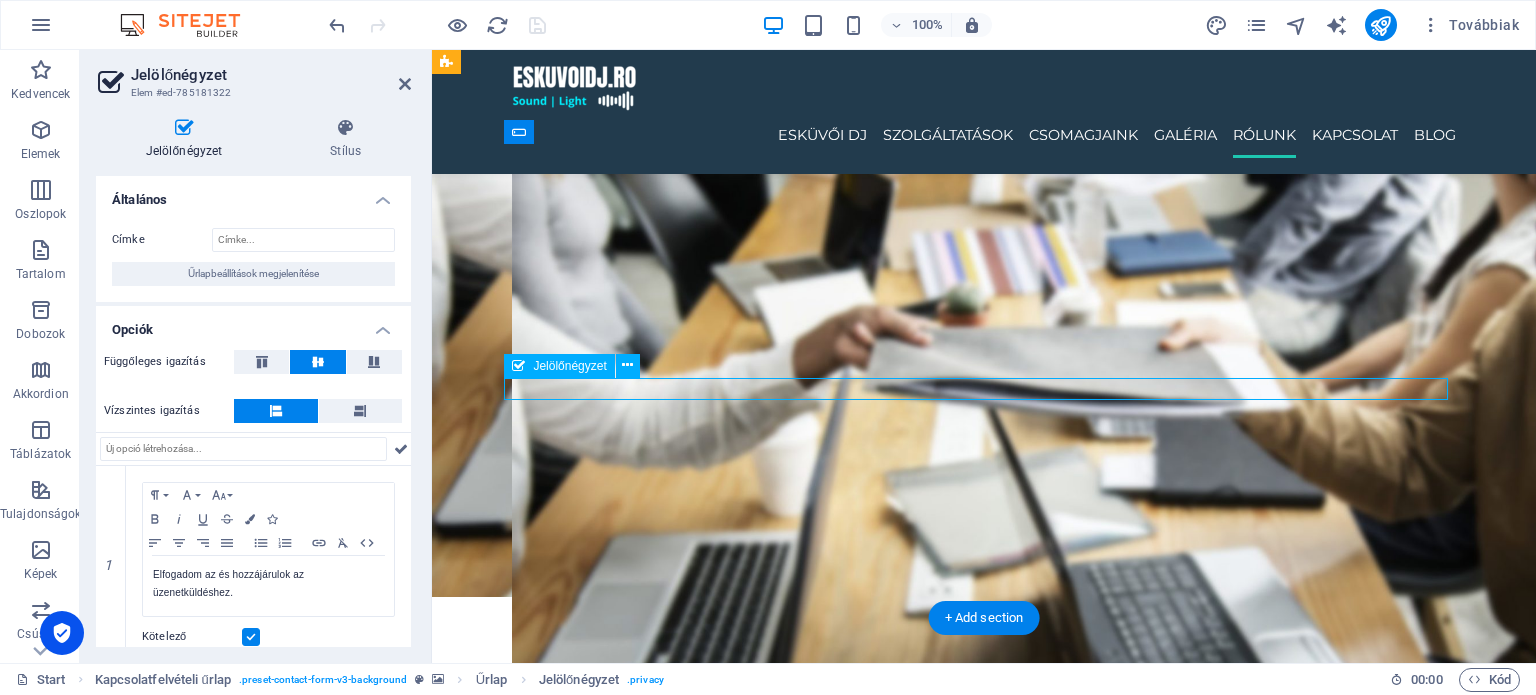 click on "Elfogadom az és hozzájárulok az üzenetküldéshez." at bounding box center [984, 5693] 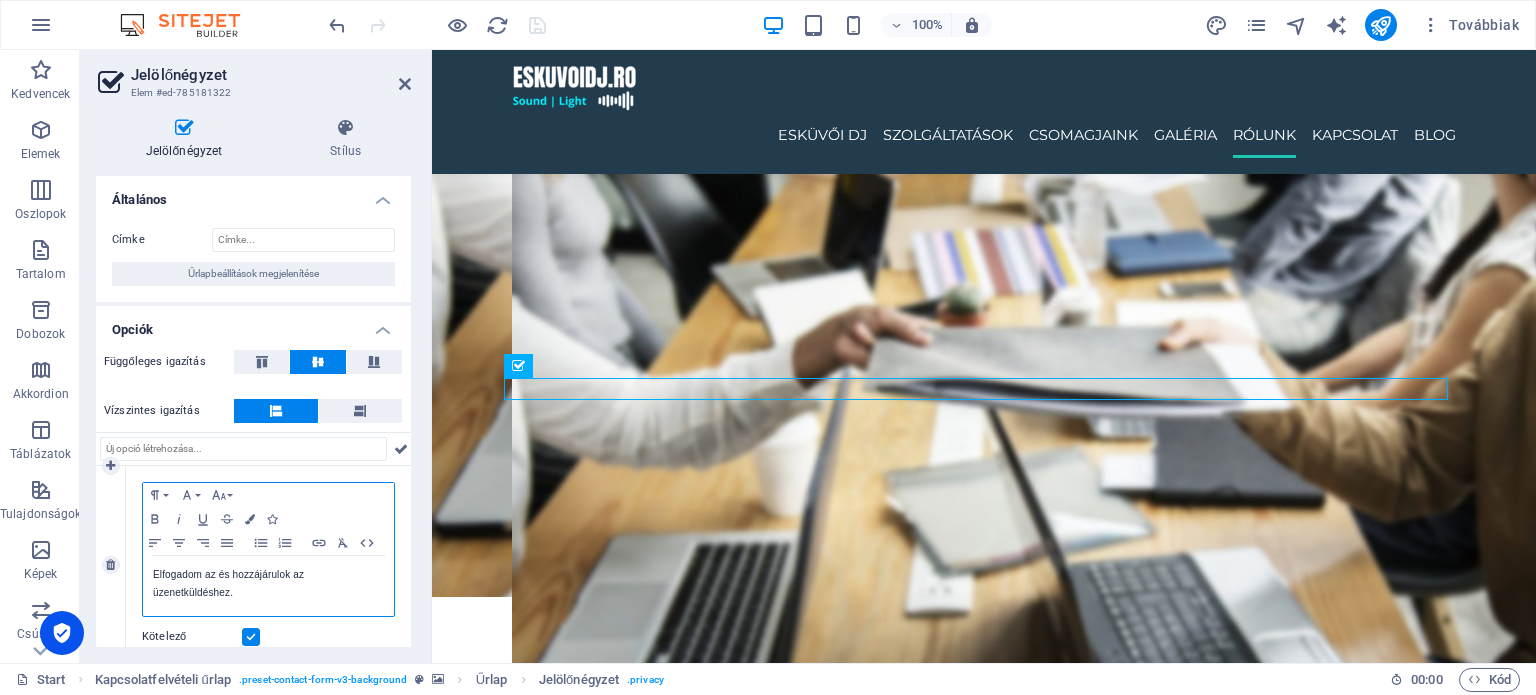 click on "Elfogadom az és hozzájárulok az üzenetküldéshez." at bounding box center (268, 584) 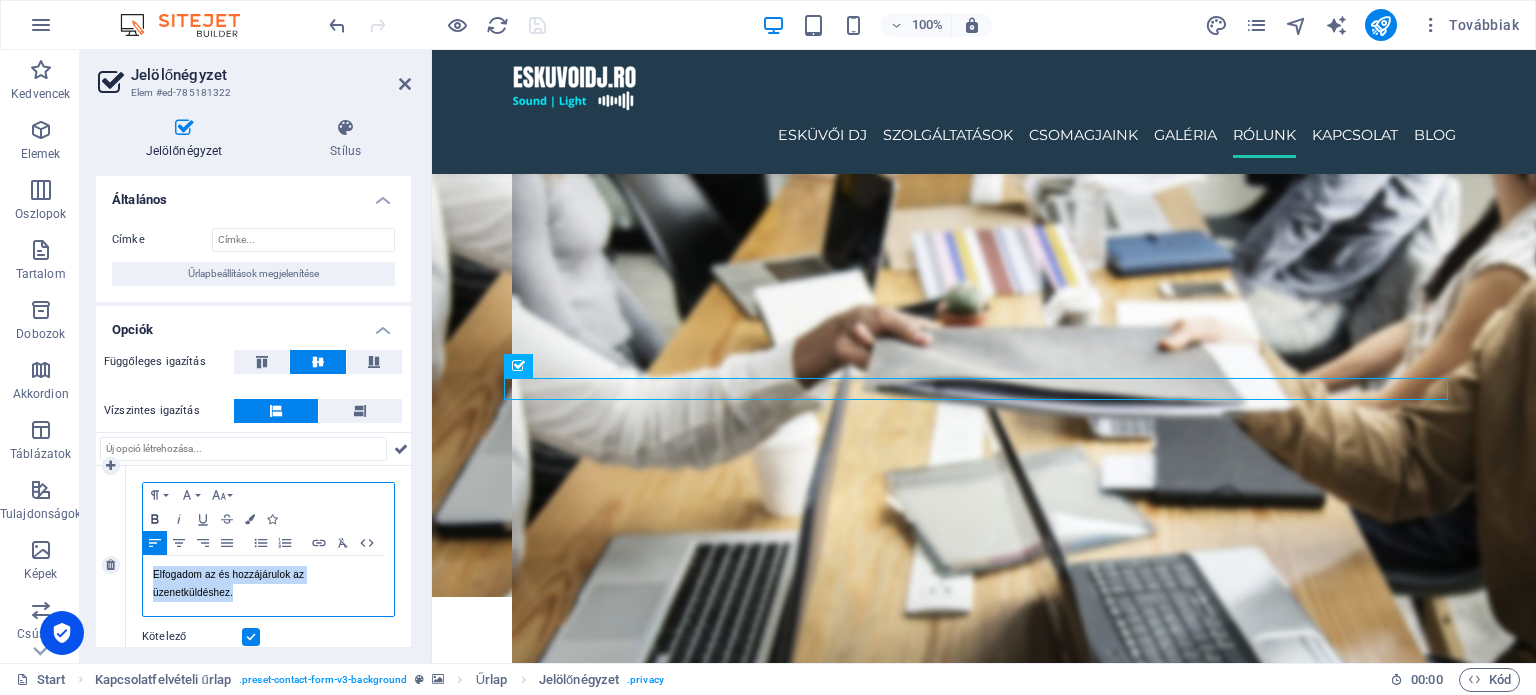 click 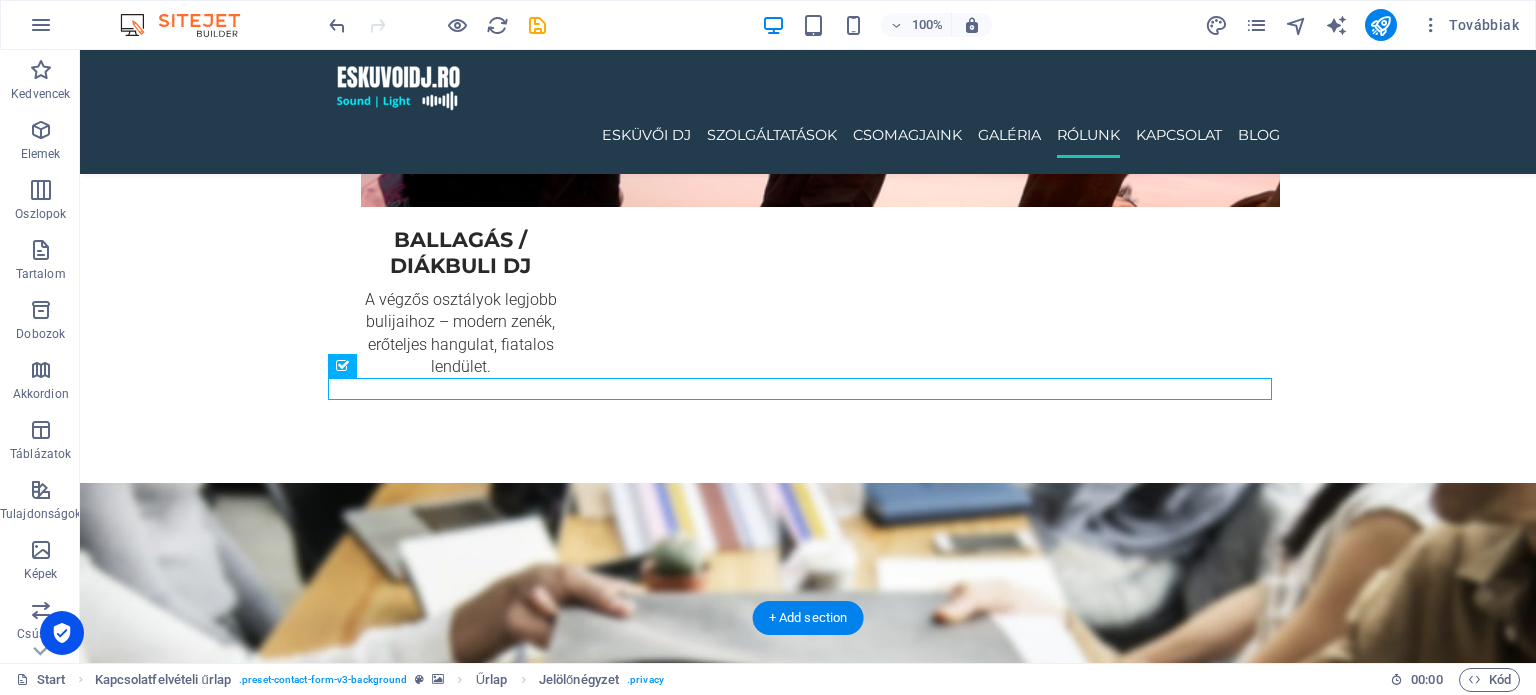 click at bounding box center (808, 5519) 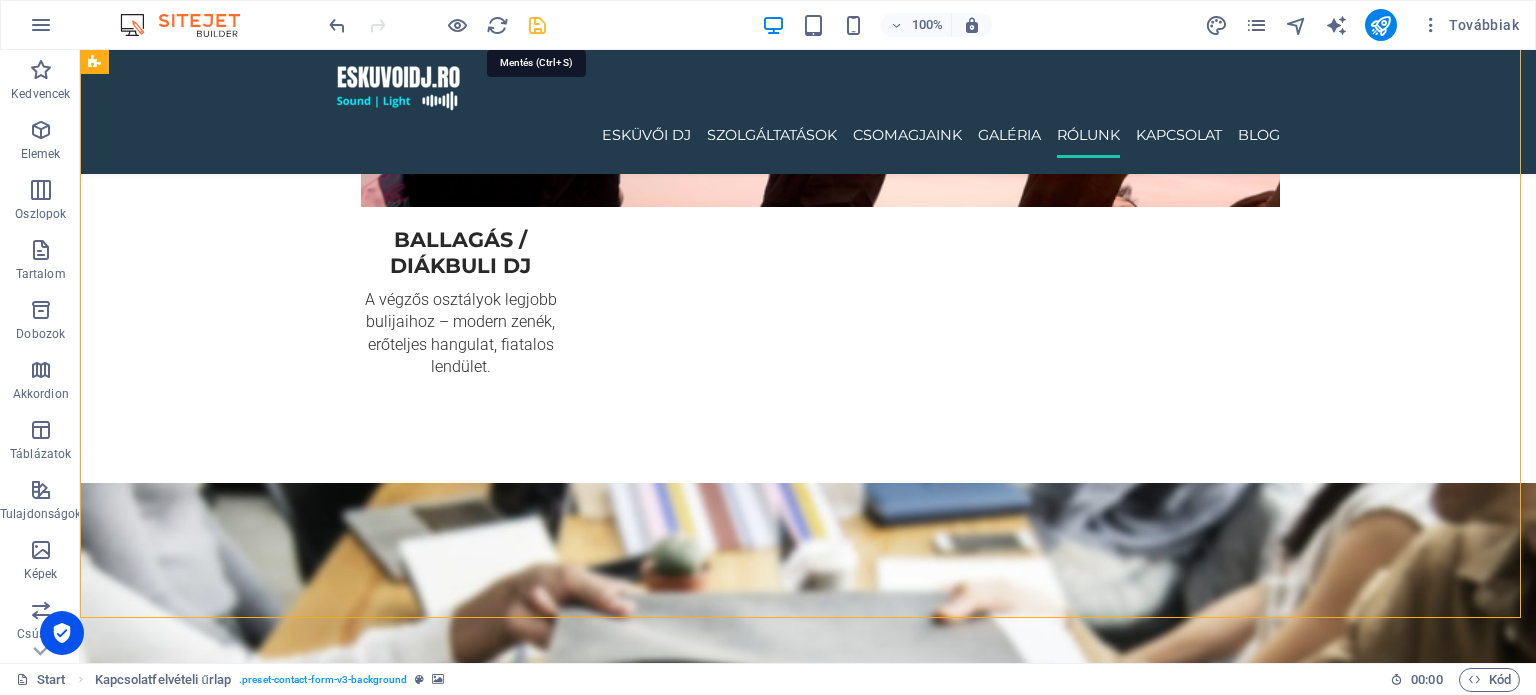 click at bounding box center [537, 25] 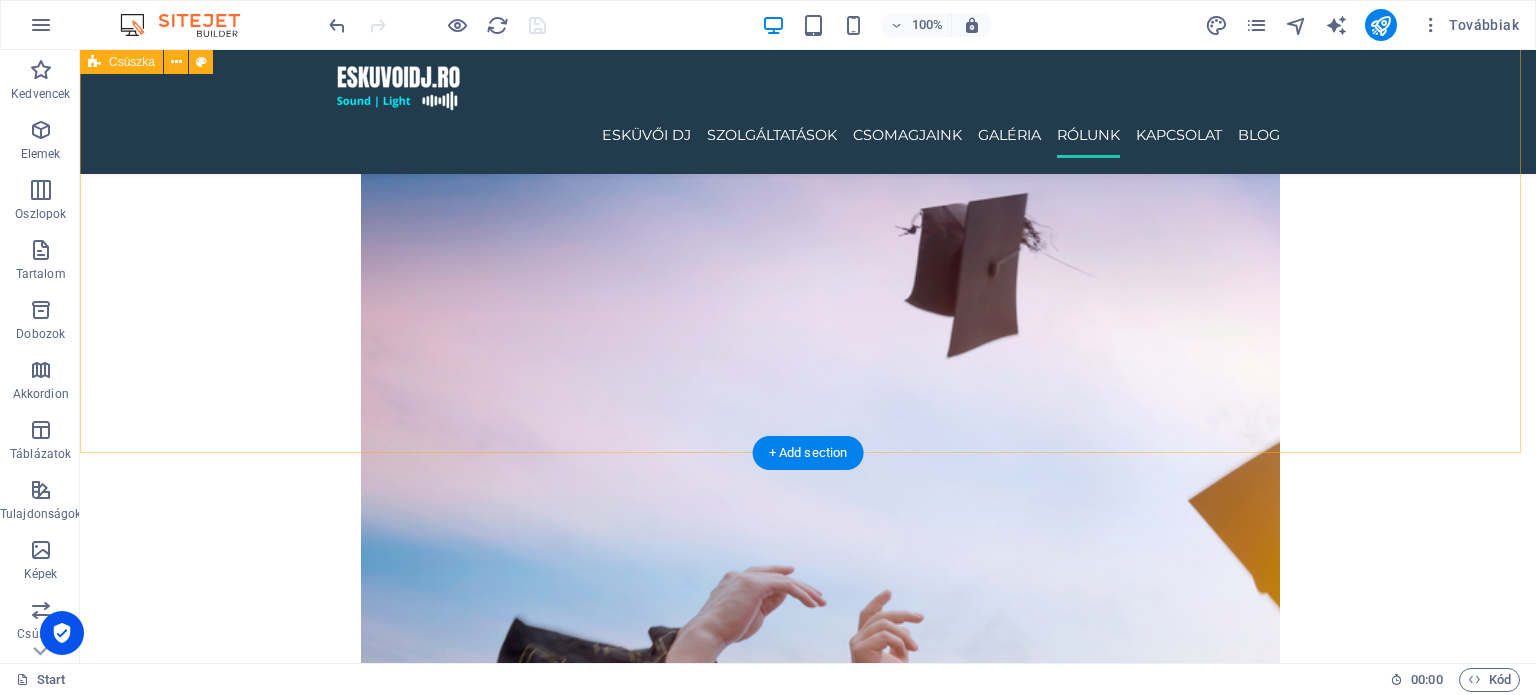 scroll, scrollTop: 3711, scrollLeft: 0, axis: vertical 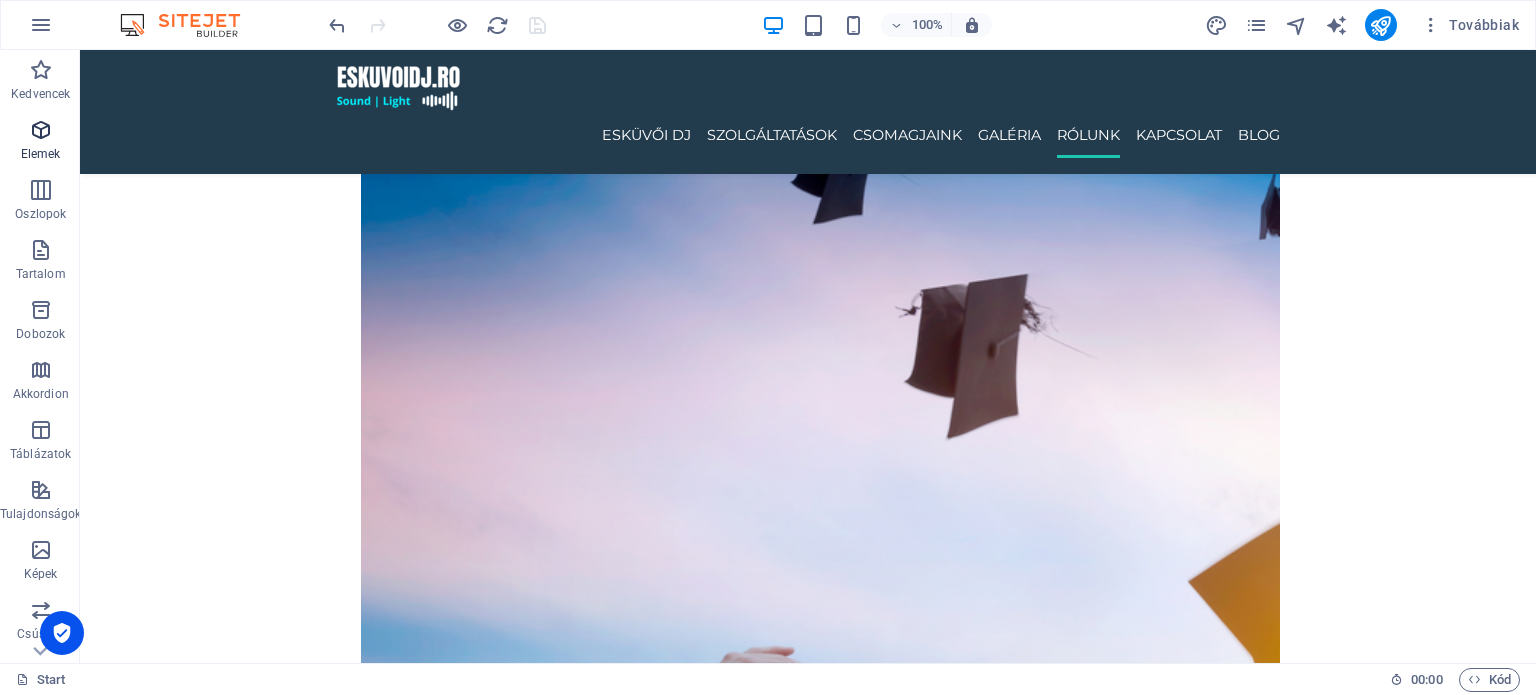 click at bounding box center [41, 130] 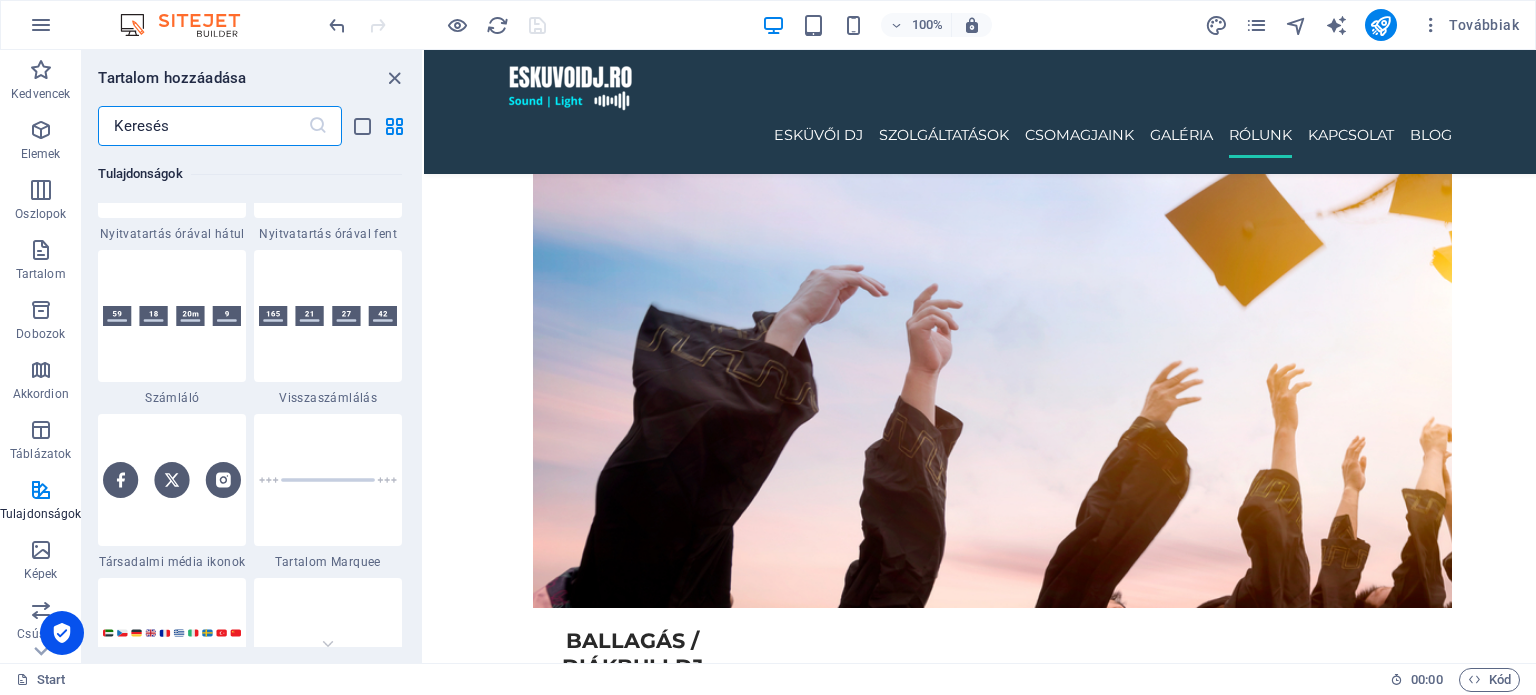 scroll, scrollTop: 8912, scrollLeft: 0, axis: vertical 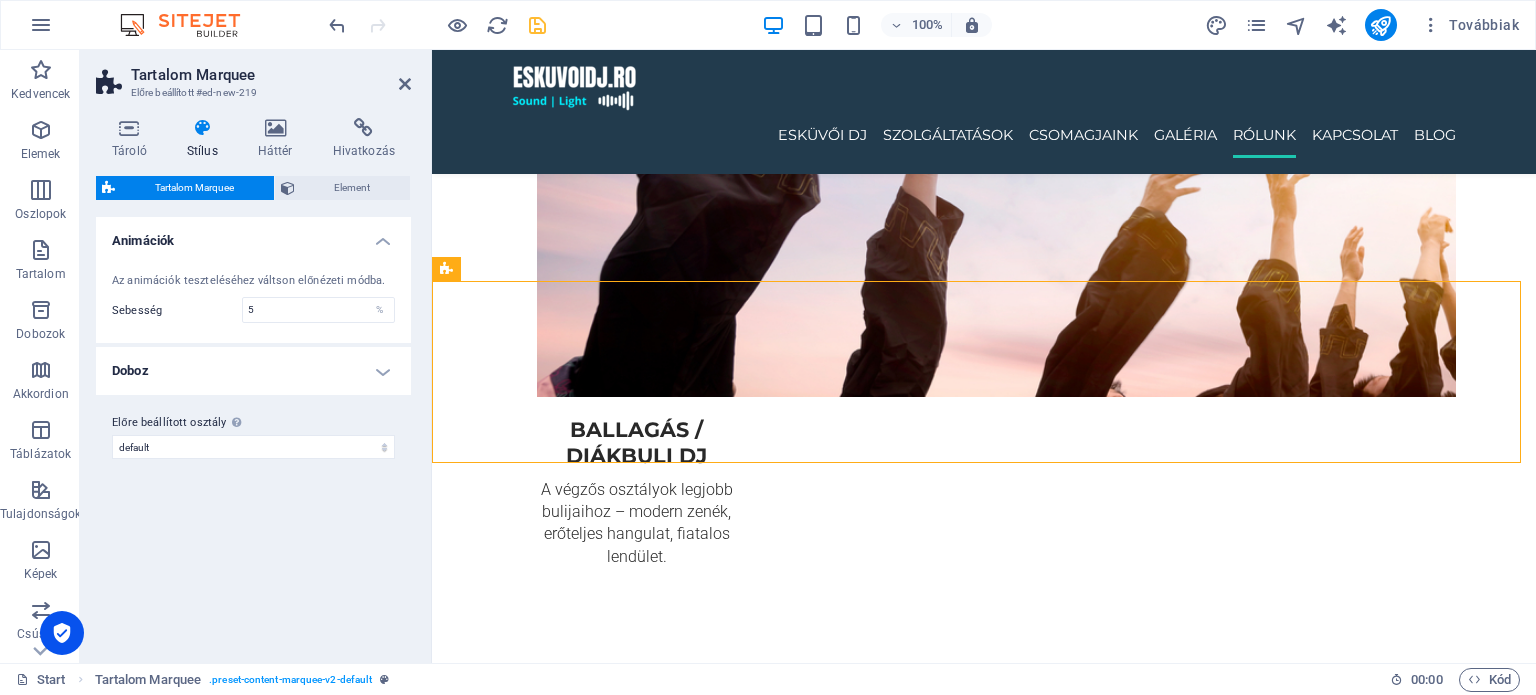 click at bounding box center (437, 25) 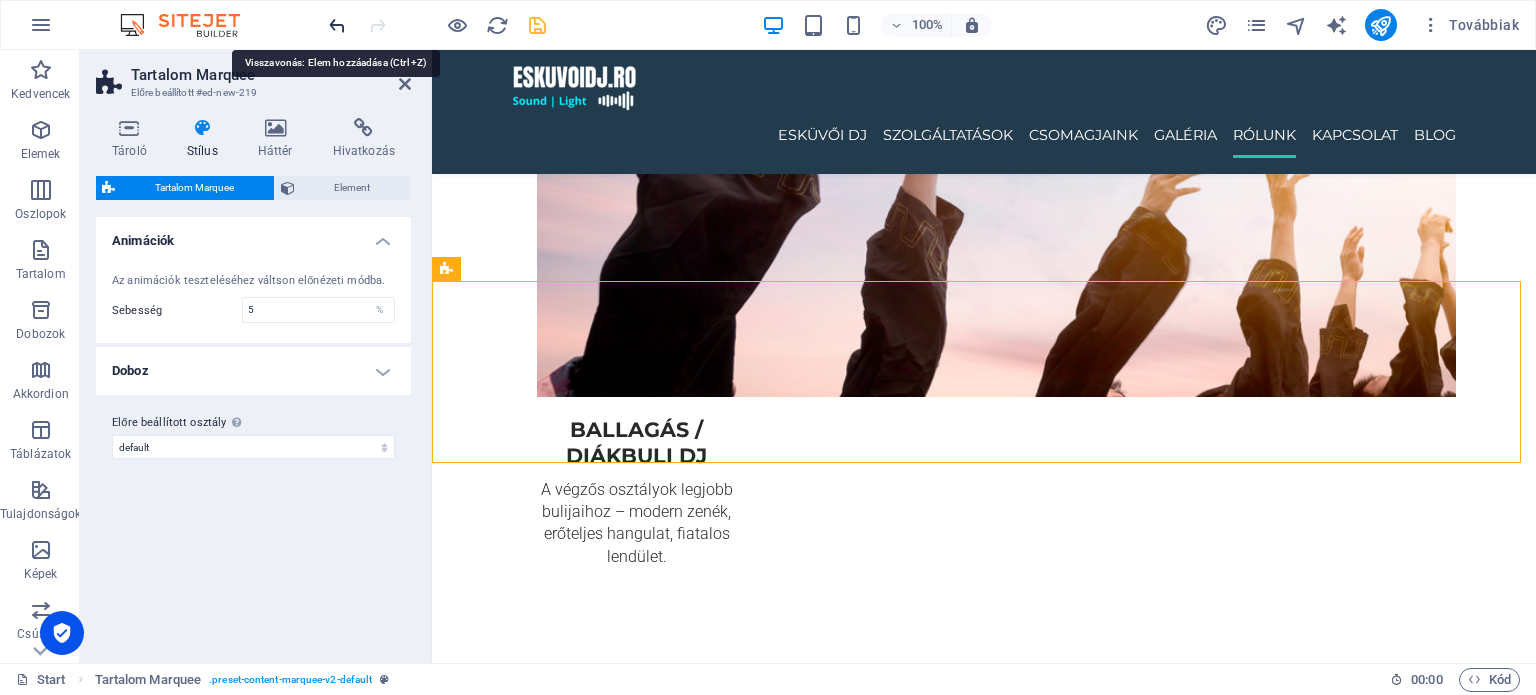 click at bounding box center (337, 25) 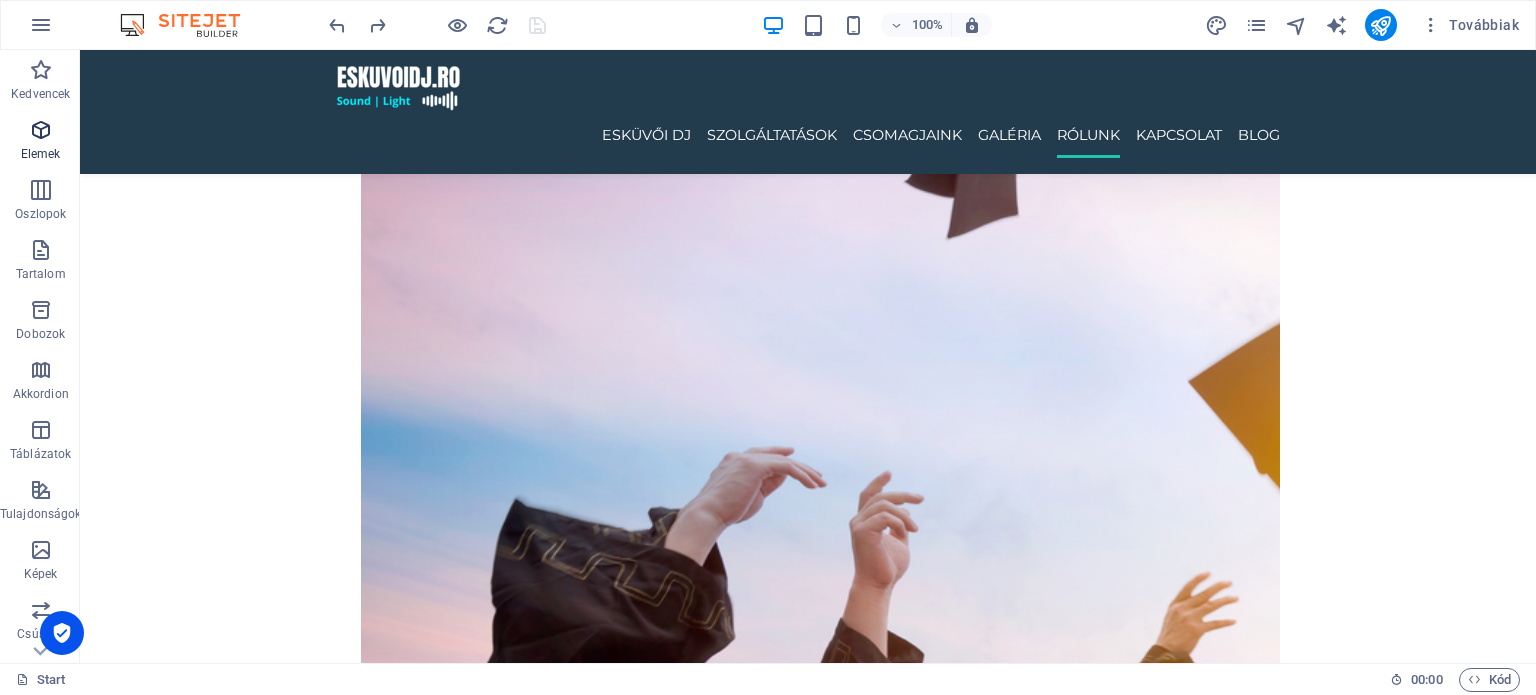 click on "Elemek" at bounding box center [41, 154] 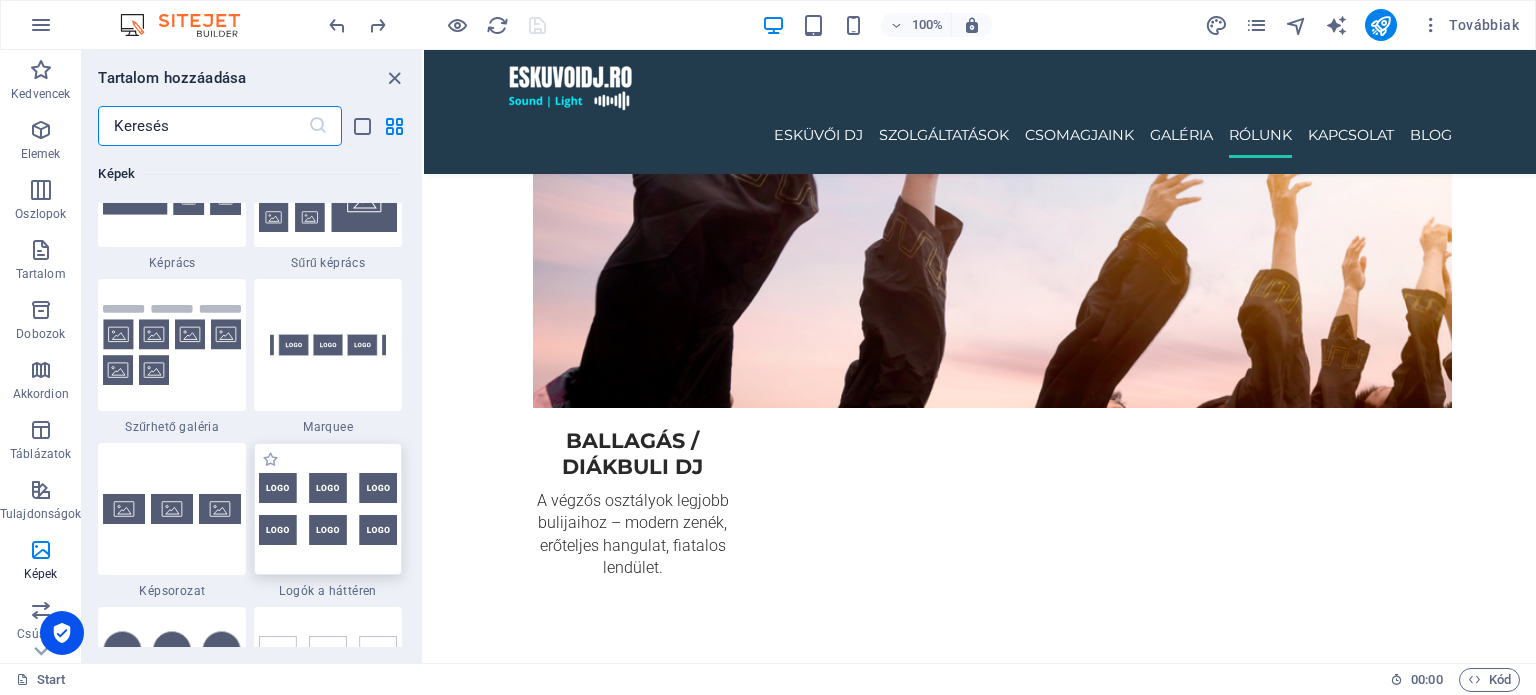 scroll, scrollTop: 10359, scrollLeft: 0, axis: vertical 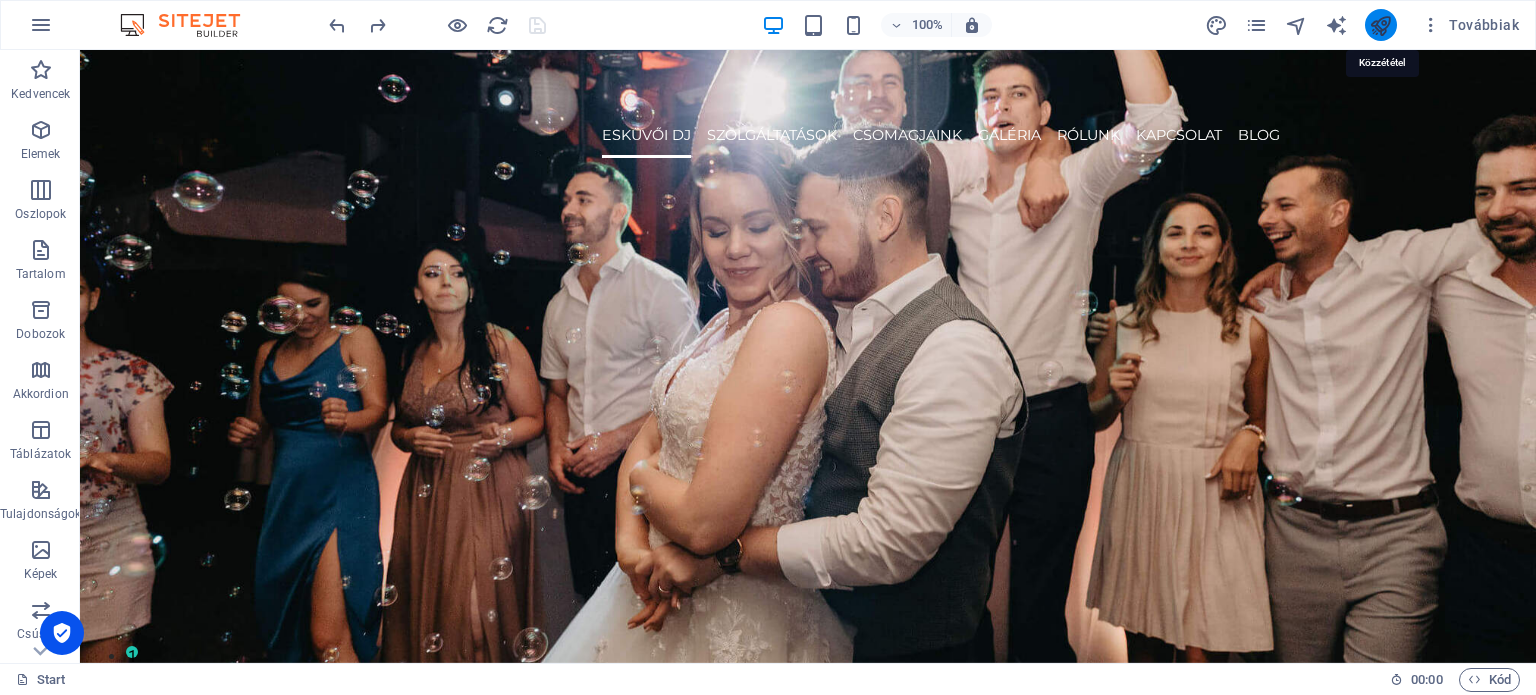 click at bounding box center [1380, 25] 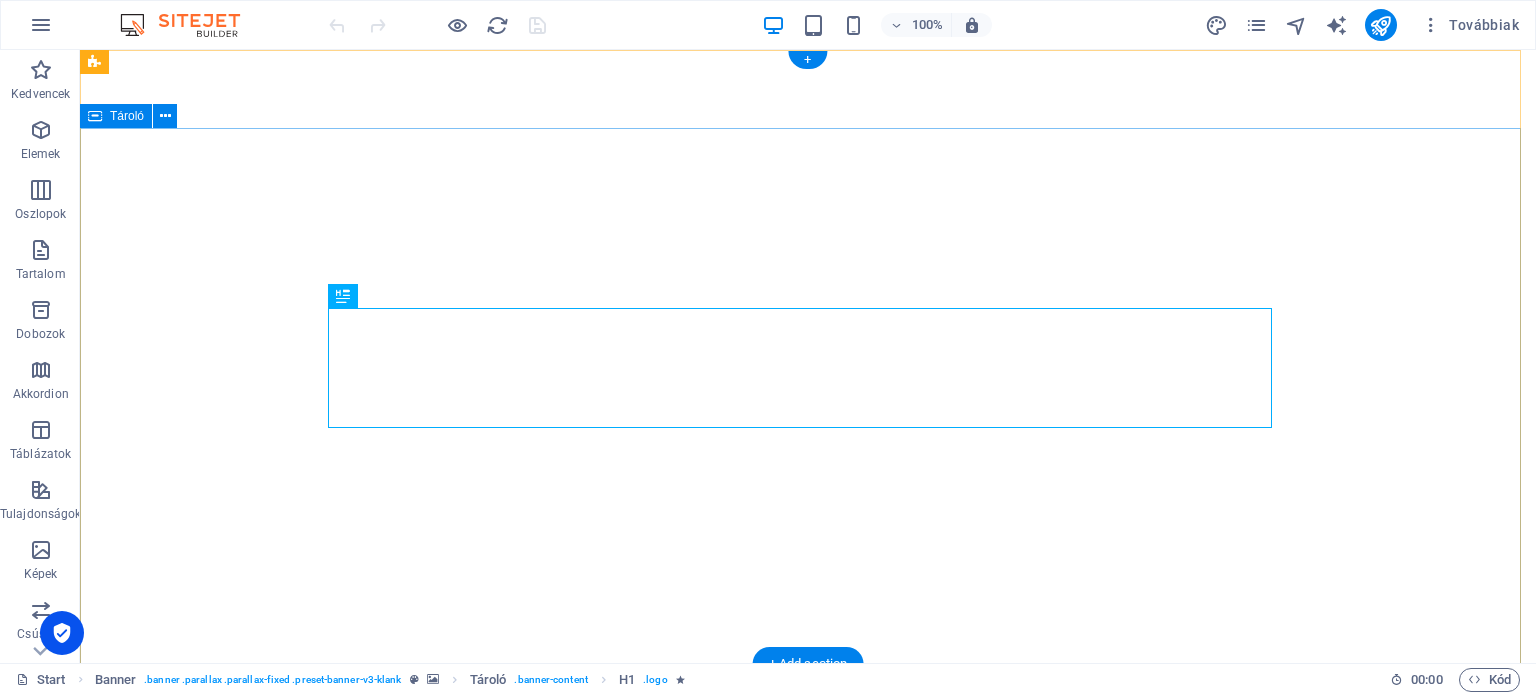scroll, scrollTop: 0, scrollLeft: 0, axis: both 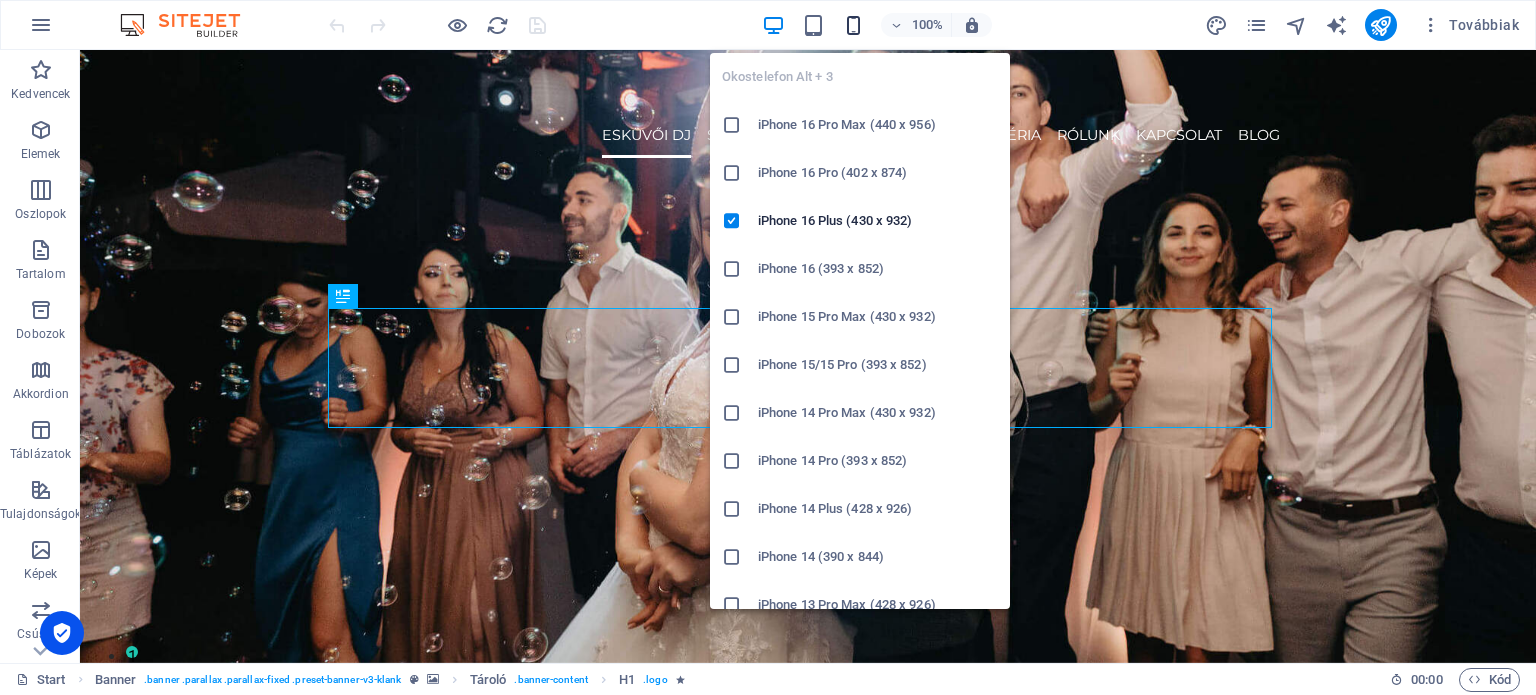 click at bounding box center [853, 25] 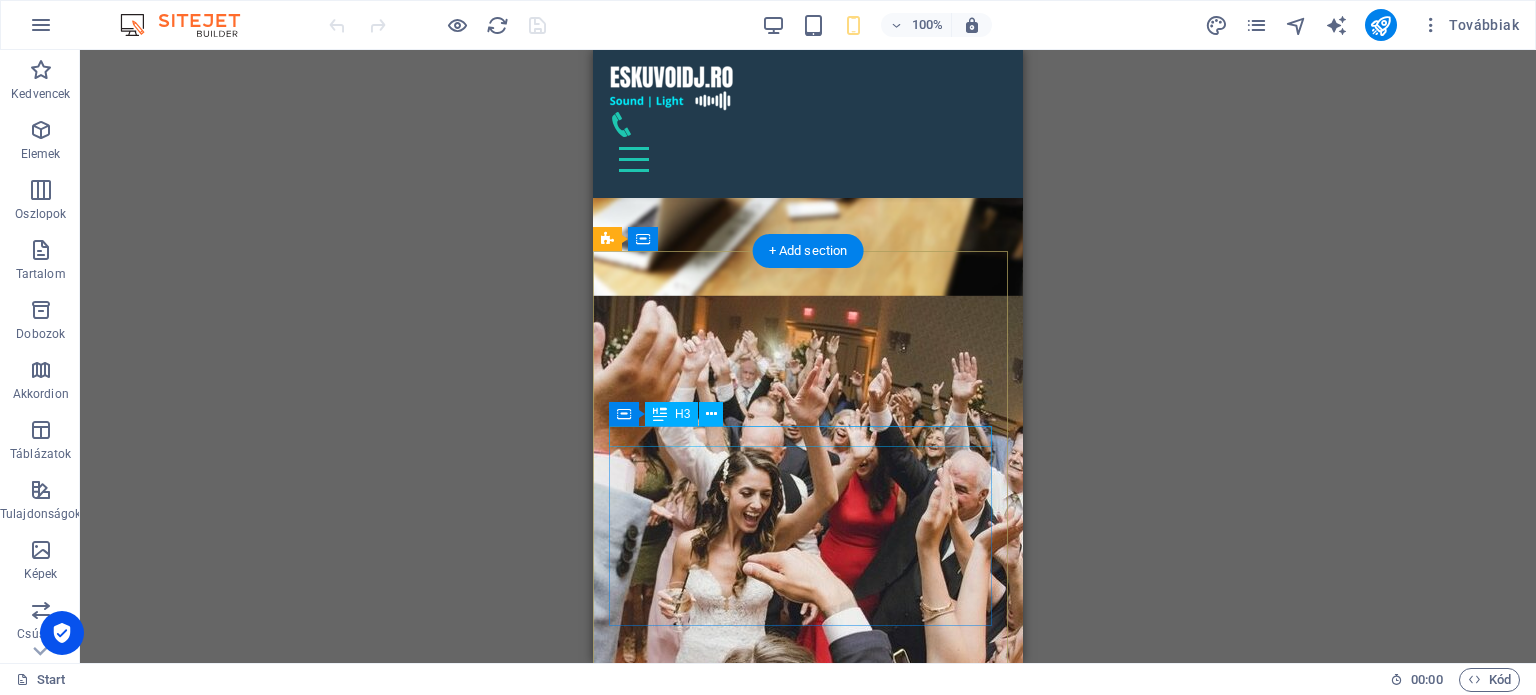 scroll, scrollTop: 7500, scrollLeft: 0, axis: vertical 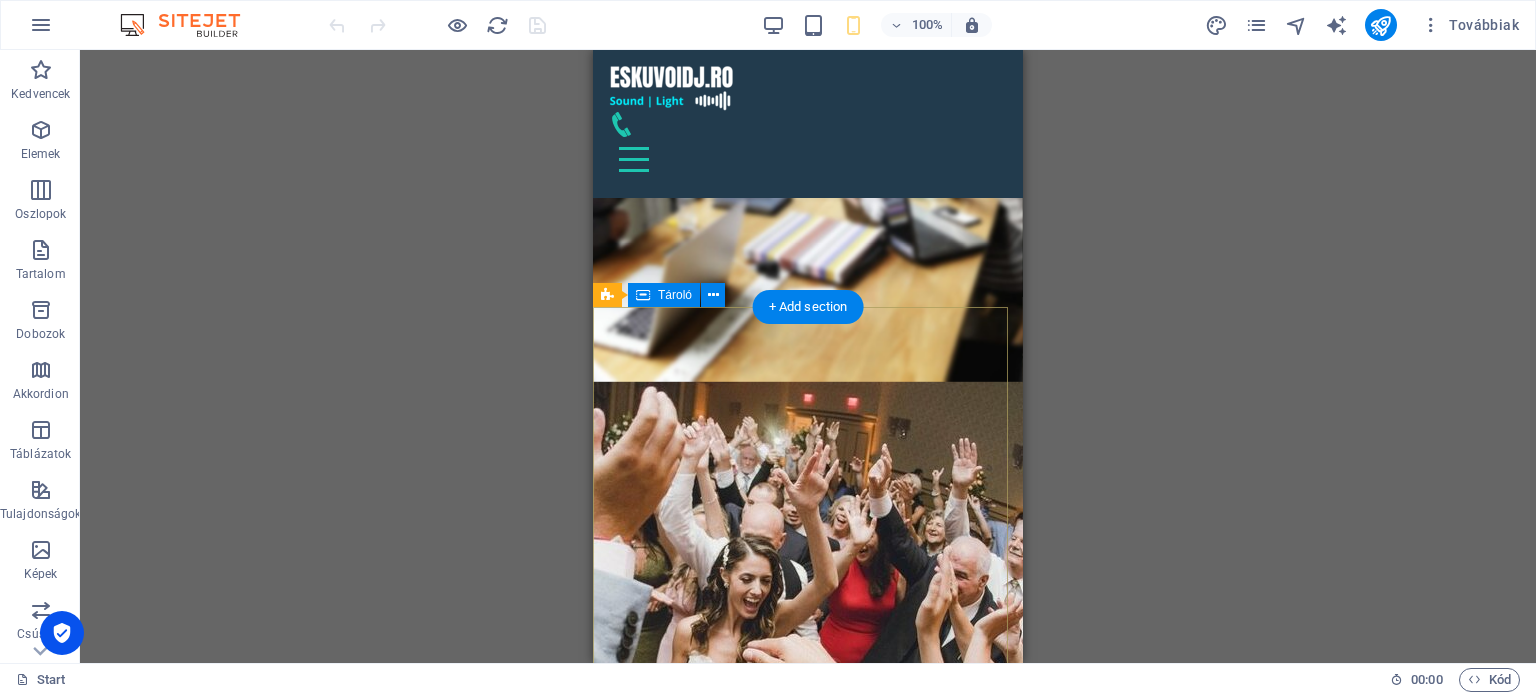 click on "Teilor 6 ,  547410   Miercurea Nirajului [PHONE_NUMBER] [EMAIL_ADDRESS][DOMAIN_NAME] Navigáció Esküvöi DJ Rólunk Szolgáltatások Kapcsolat Jogi nyilatkozat Adatvédelmi irányelvek Közösségi média Facebook Tiktok Instagram" at bounding box center (808, 2640) 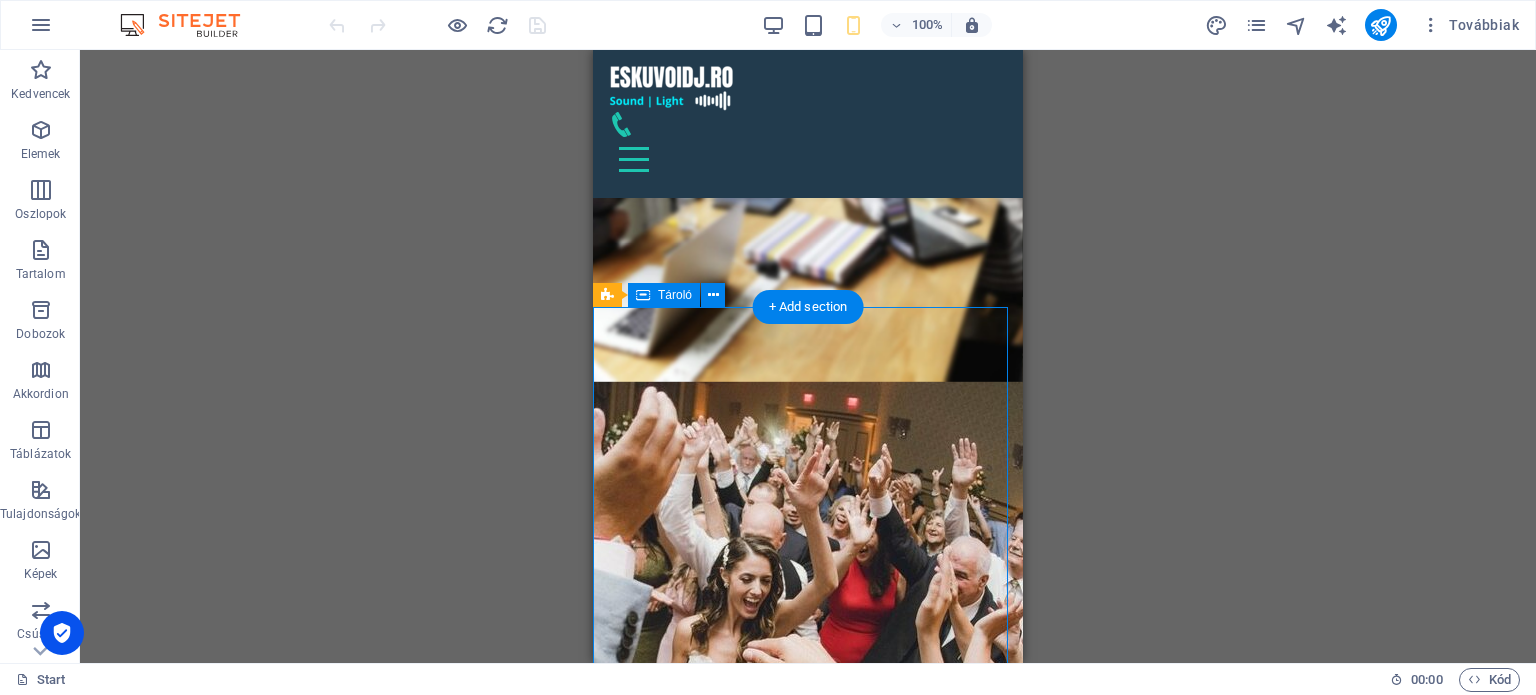 click on "Teilor 6 ,  547410   Miercurea Nirajului [PHONE_NUMBER] [EMAIL_ADDRESS][DOMAIN_NAME] Navigáció Esküvöi DJ Rólunk Szolgáltatások Kapcsolat Jogi nyilatkozat Adatvédelmi irányelvek Közösségi média Facebook Tiktok Instagram" at bounding box center (808, 2640) 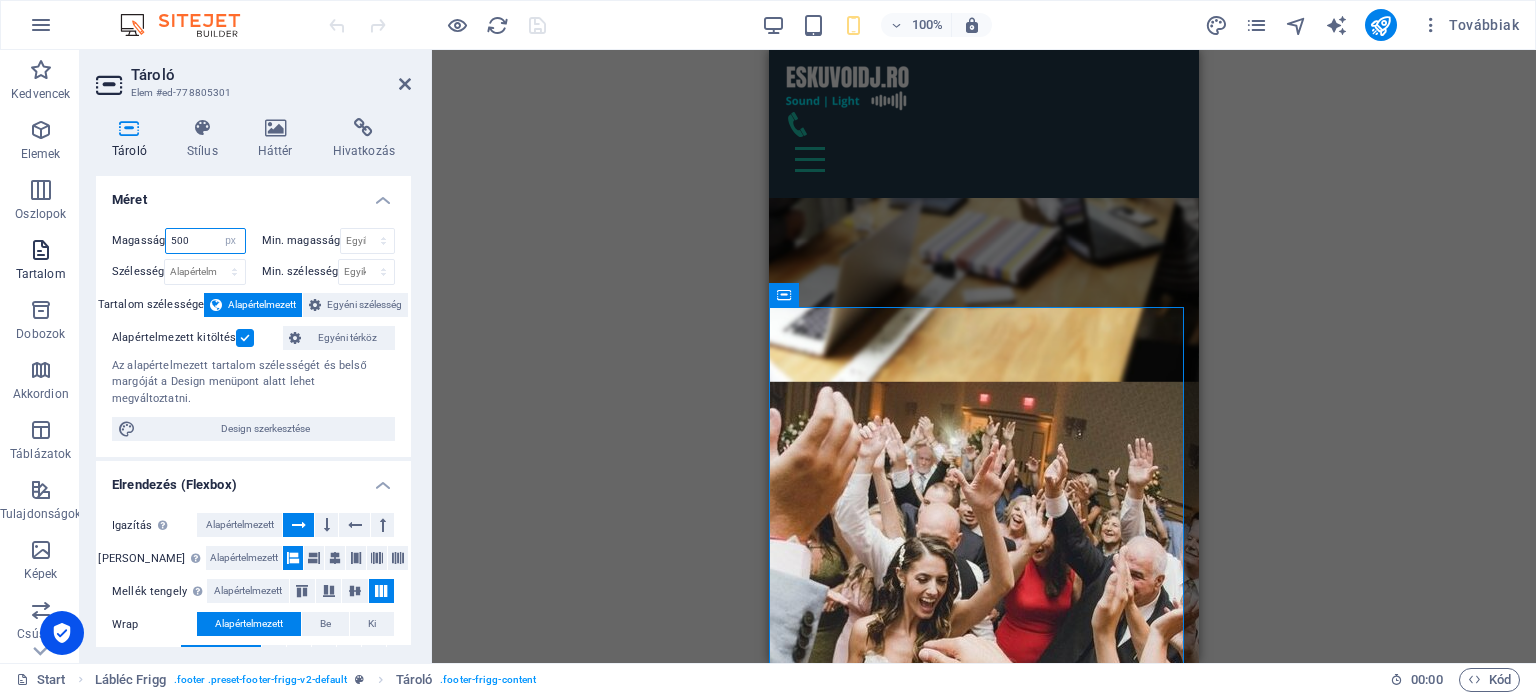 click on "Kedvencek Elemek Oszlopok Tartalom Dobozok Akkordion Táblázatok Tulajdonságok Képek Csúszka Fejléc Lábléc Űrlapok Marketing Gyűjtemények Tároló Elem #ed-778805301
Tároló Stílus Háttér Hivatkozás Méret Magasság 500 Alapértelmezett px rem % vh vw Min. magasság Egyik sem px rem % vh vw Szélesség Alapértelmezett px rem % em vh vw Min. szélesség Egyik sem px rem % vh vw Tartalom szélessége Alapértelmezett Egyéni szélesség Szélesség Alapértelmezett px rem % em vh vw Min. szélesség Egyik sem px rem % vh vw Alapértelmezett kitöltés Egyéni térköz Az alapértelmezett tartalom szélességét és belső margóját a Design menüpont alatt lehet megváltoztatni. Design szerkesztése Elrendezés (Flexbox) Igazítás Meghatározza a flex irányát. Alapértelmezett Fő tengely Meghatározza, hogy az elemek hogyan viselkedjenek a fő tengely mentén ebben a tartályban (tartalom igazítása). Alapértelmezett Mellék tengely Alapértelmezett Wrap Alapértelmezett" at bounding box center (768, 356) 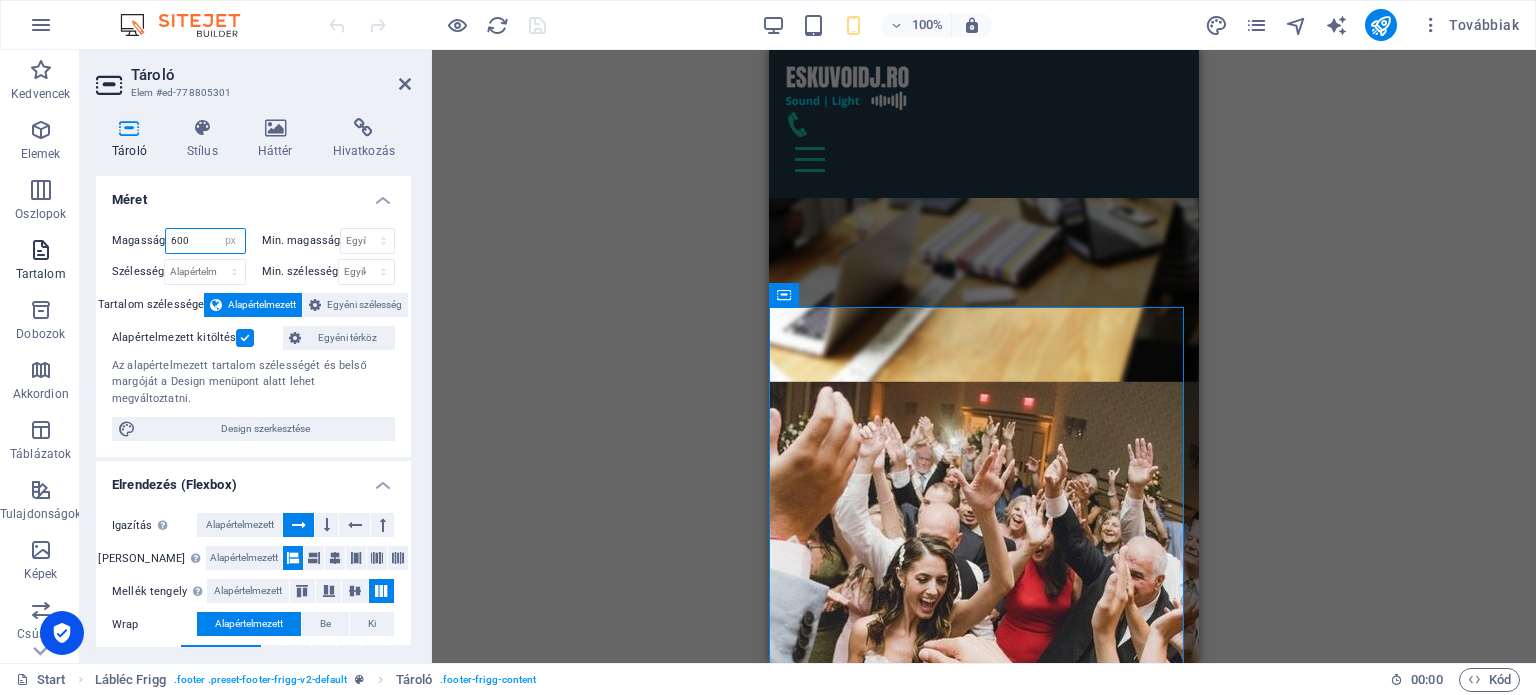 type on "600" 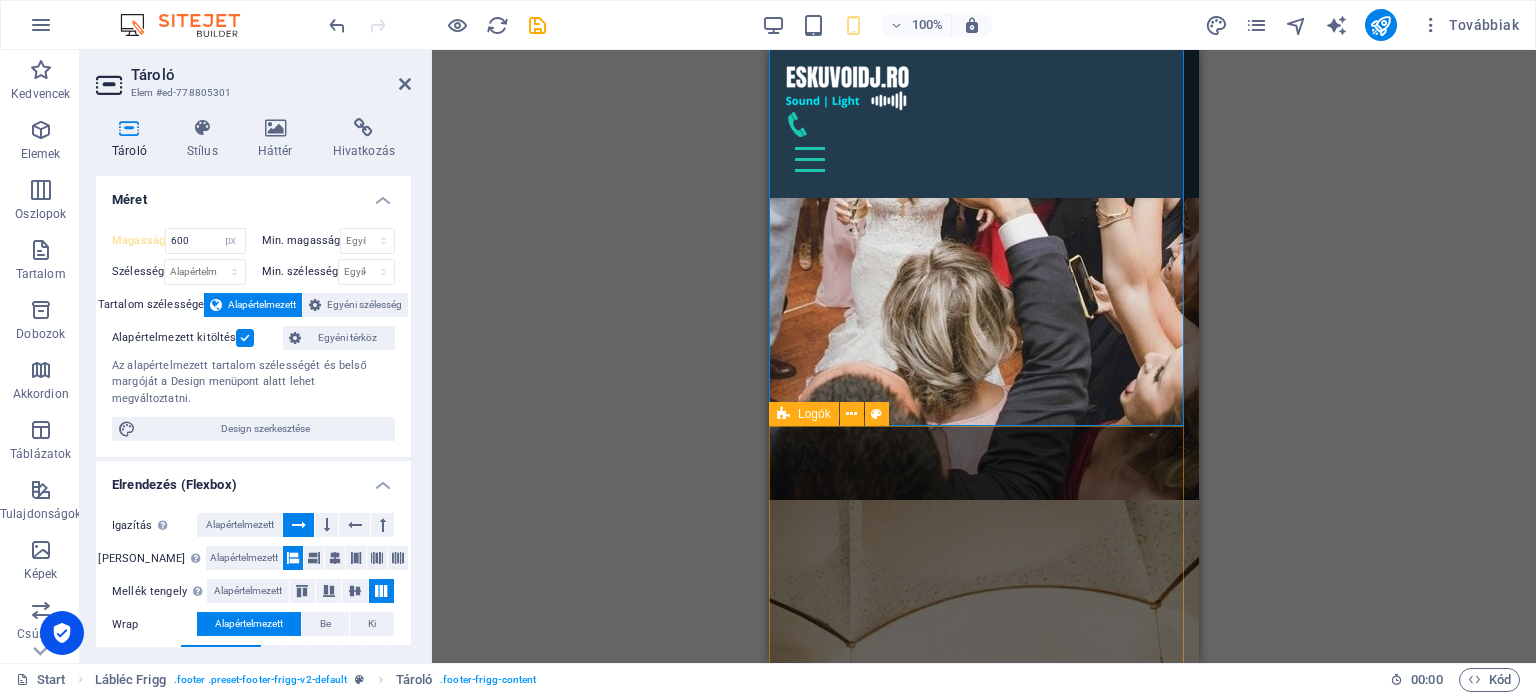 scroll, scrollTop: 8100, scrollLeft: 0, axis: vertical 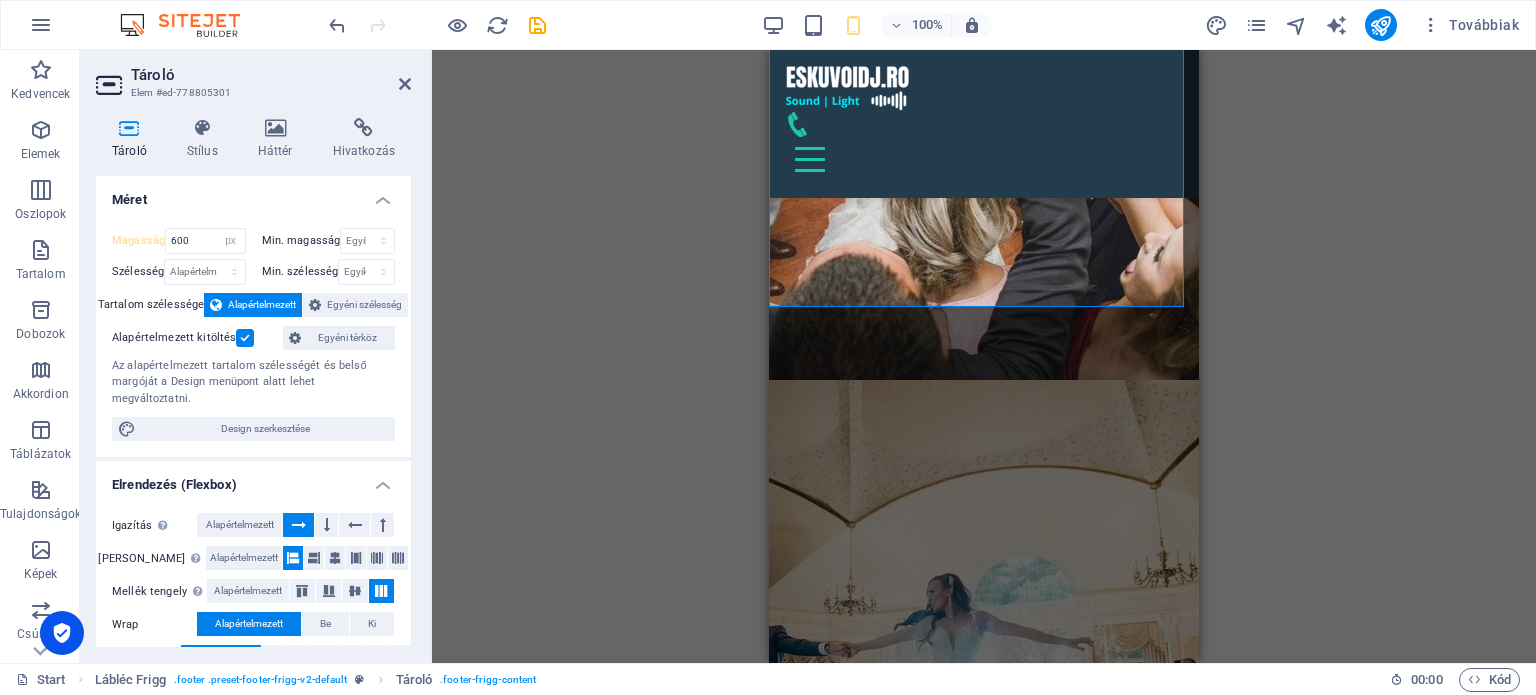 click on "Drag here to replace the existing content. Press “Ctrl” if you want to create a new element.
H1   Banner   Banner   Tároló   Banner   Menüsáv   Menü   H3   Térköz   Előre beállított   Szöveg   Tároló   Helyőrző   Tároló   Tároló   Tároló   Image   Tároló   Tároló   Dobozok   Tároló   Tároló   Tároló   Image   Tároló   Tároló   Térköz   Tároló   Tároló   Tároló   Image   Tároló   Tároló   H3   Tároló   Tároló   Image   Tároló   Tároló   Tároló   Szöveg   Tervek   Tároló   Tároló   Tároló   Tároló   Tervek   Tervek   Tároló   Tároló   Szöveg   Tároló   Tároló   Tároló   Tároló   Szöveg   Tároló   Tároló   Tároló   Tároló   Szöveg   Tároló   Kép csúszka   Kép csúszka háttérrel   H2   Tároló   Szöveg   Csúszka   Térköz   Csúszka   Szöveg   H2   Szöveg   Szöveg   Bemenet   Kapcsolatfelvételi űrlap   Űrlap   Szövegdoboz   Jelölőnégyzet   Űrlap gomb   Szöveg   Lábléc Frigg" at bounding box center [984, 356] 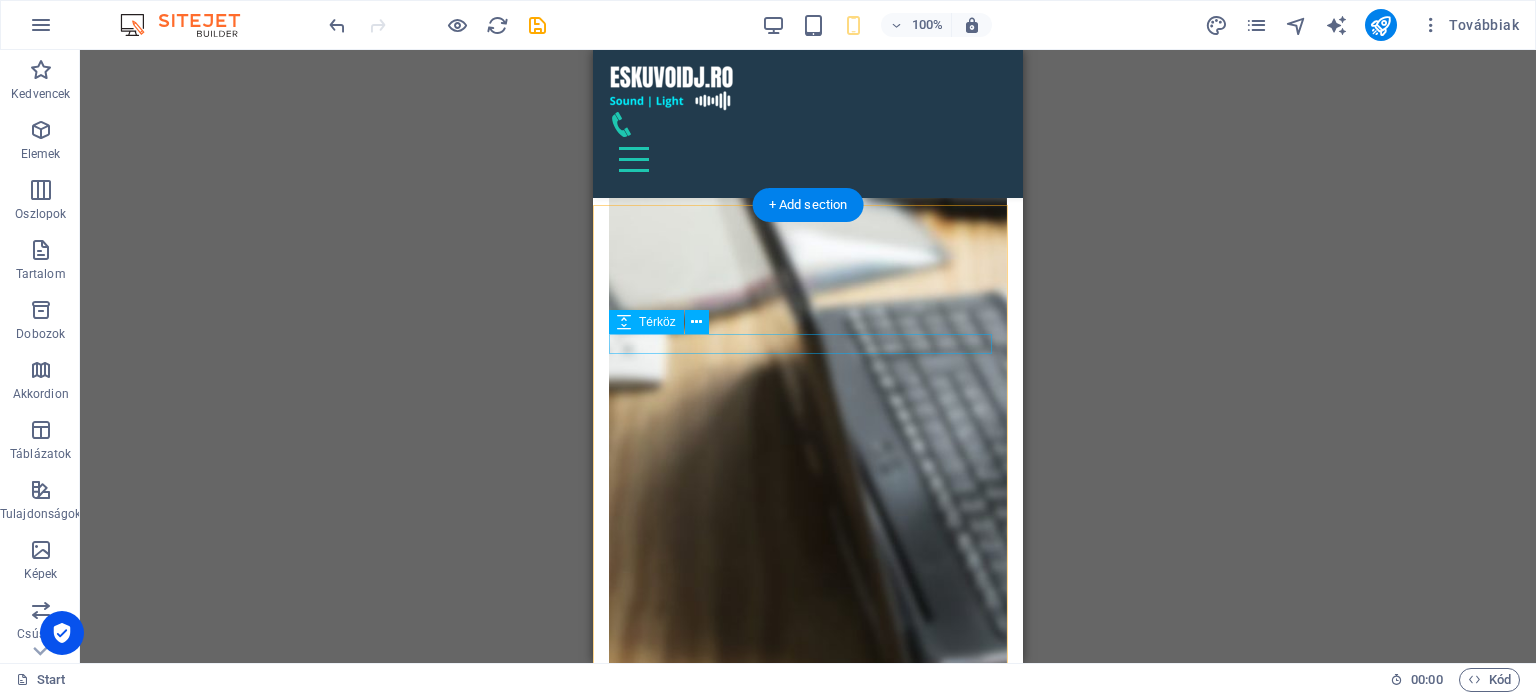 scroll, scrollTop: 3700, scrollLeft: 0, axis: vertical 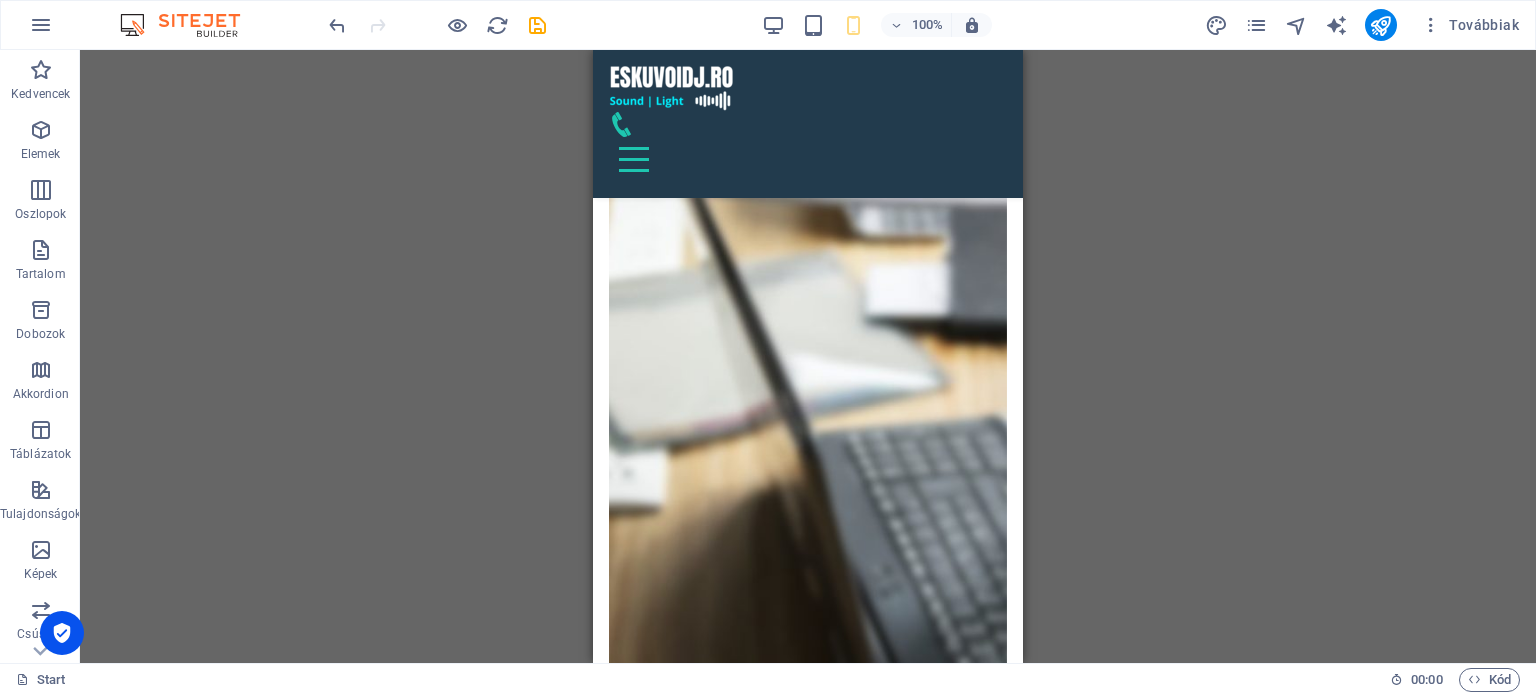 click at bounding box center [437, 25] 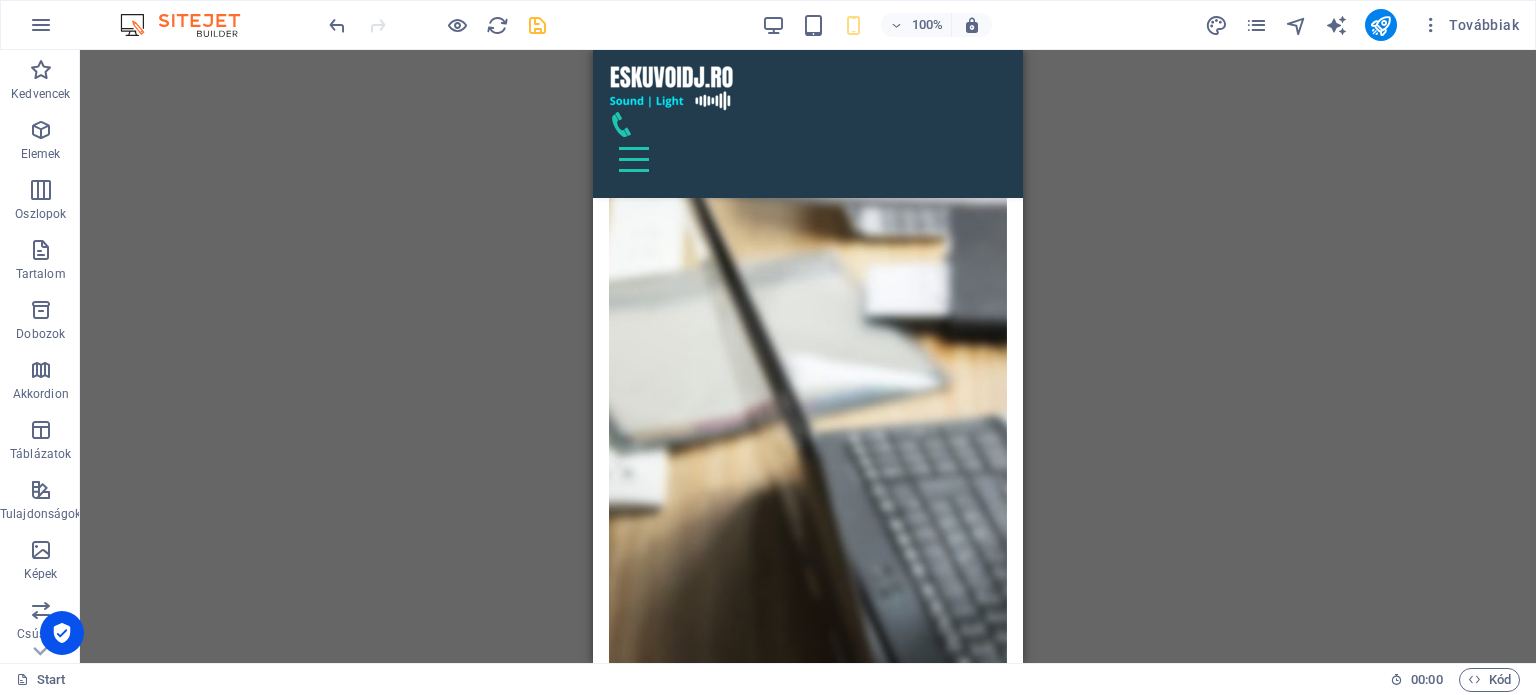 click at bounding box center [537, 25] 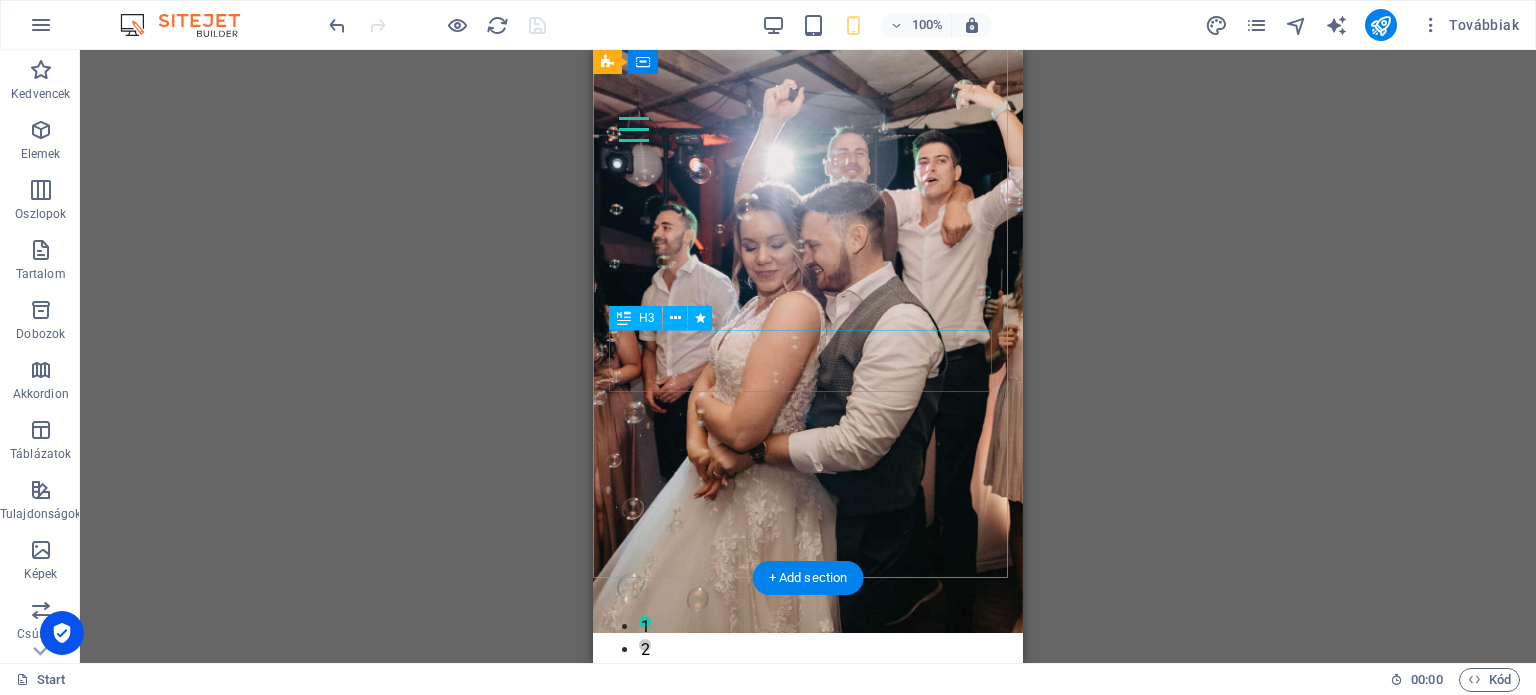 scroll, scrollTop: 0, scrollLeft: 0, axis: both 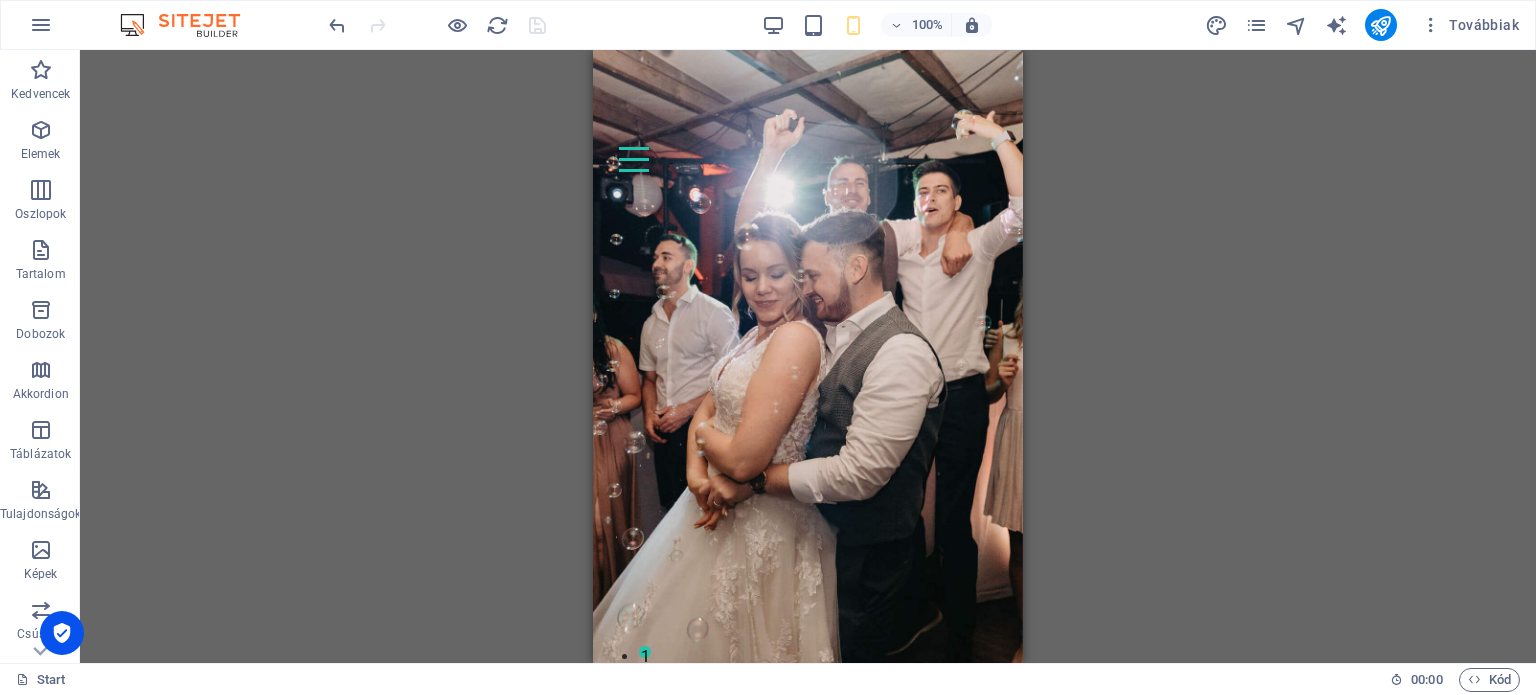 click on "Drag here to replace the existing content. Press “Ctrl” if you want to create a new element.
H1   Banner   Tároló   Menüsáv   Menü   H3   Térköz   Előre beállított   Szöveg   Tároló   Helyőrző   Tároló   Dobozok   Tároló   Tároló   Image   Tároló   Tároló   Dobozok   Tároló   Tároló   Tároló   Tároló   Image   Tároló   Tároló   Térköz   Tároló   Tároló   Tároló   Image   Tároló   Tároló   H3   Tároló   Tároló   Image   Tároló   Tároló   Tároló   Szöveg   Tervek   Tároló   Tároló   Tároló   Tervek   Tervek   Tároló   Szöveg   Tároló   Tároló   Tároló   Tároló   Szöveg   Tároló   Tároló   Tároló   Tároló   Szöveg   Tároló   Kép csúszka háttérrel   Kép csúszka   Kép csúszka háttérrel   H2   Tároló   Szöveg   Csúszka   Térköz   Csúszka   Szöveg   H2   Szöveg   Szöveg   Bemenet   Kapcsolatfelvételi űrlap   Űrlap   Szövegdoboz   Jelölőnégyzet   Űrlap gomb   Szöveg" at bounding box center [808, 356] 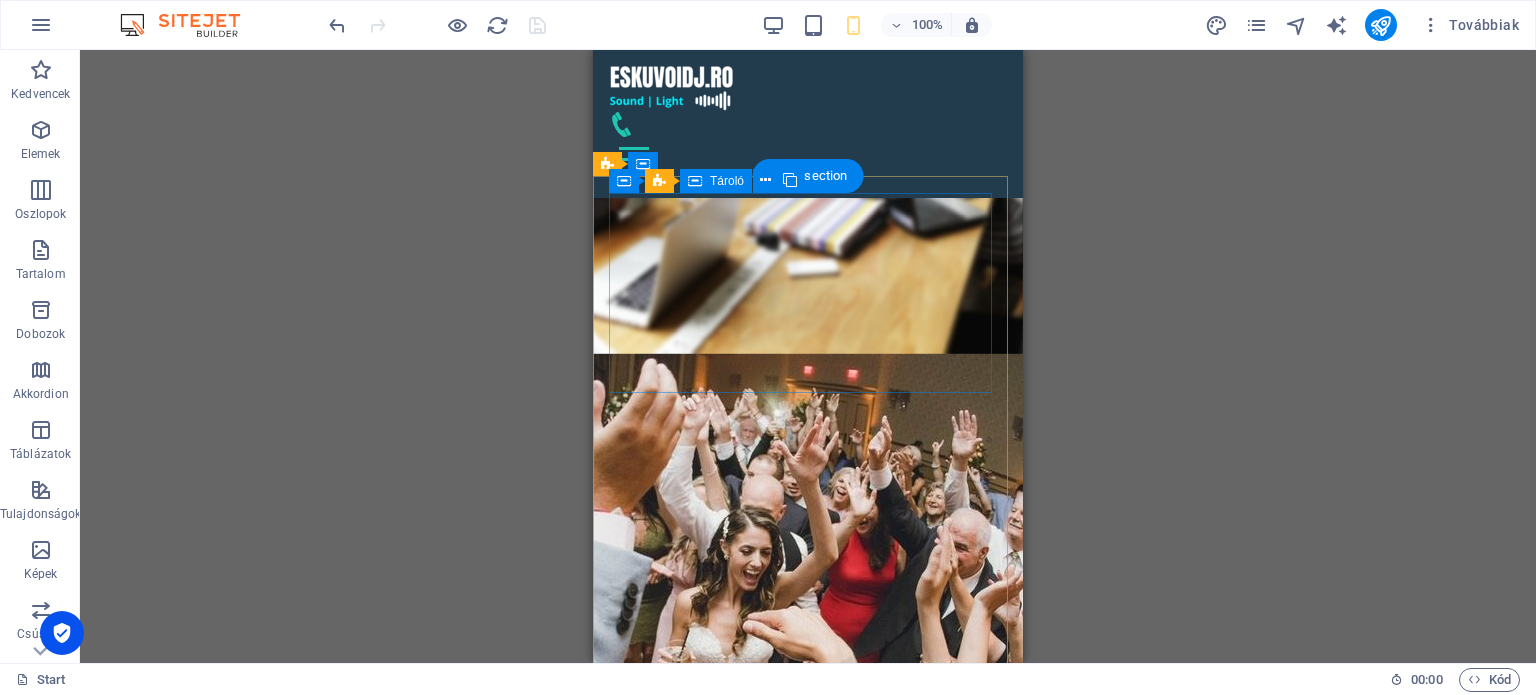 scroll, scrollTop: 7417, scrollLeft: 0, axis: vertical 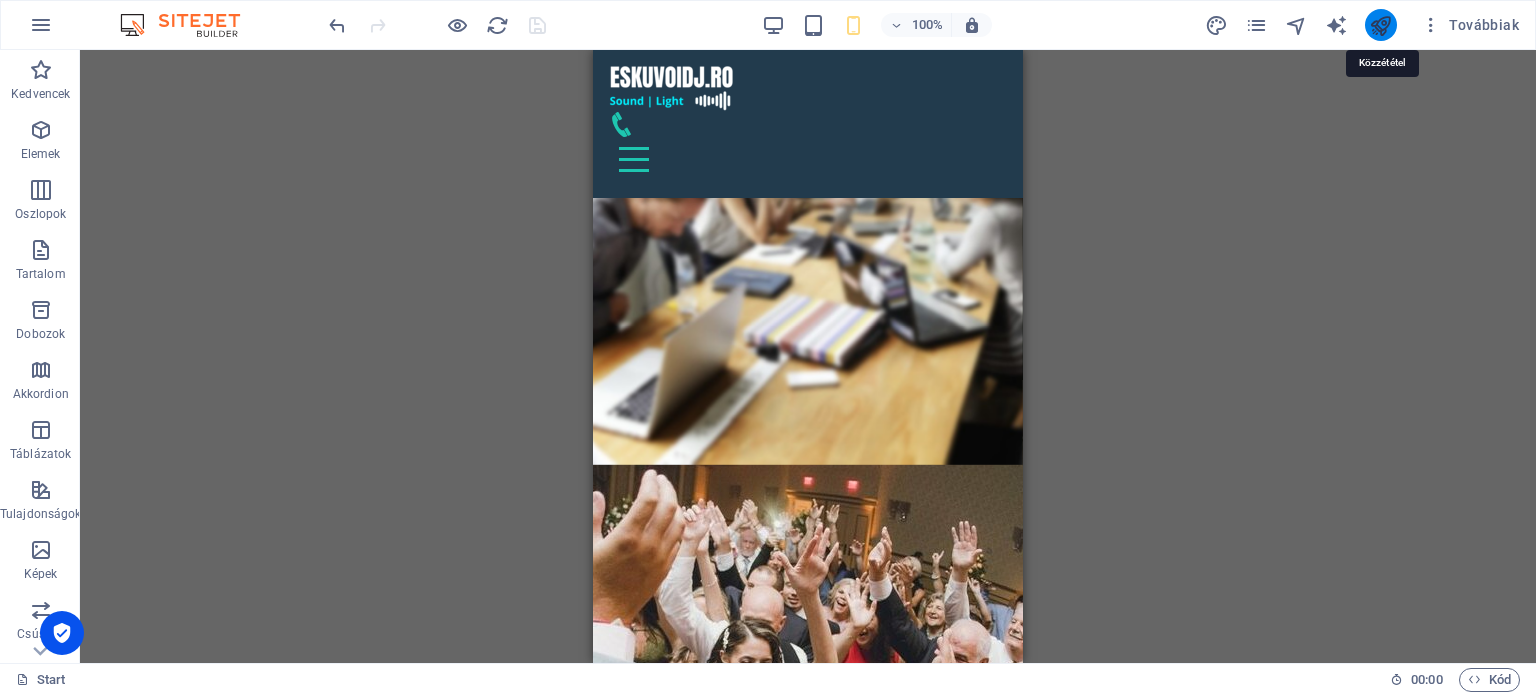click at bounding box center [1380, 25] 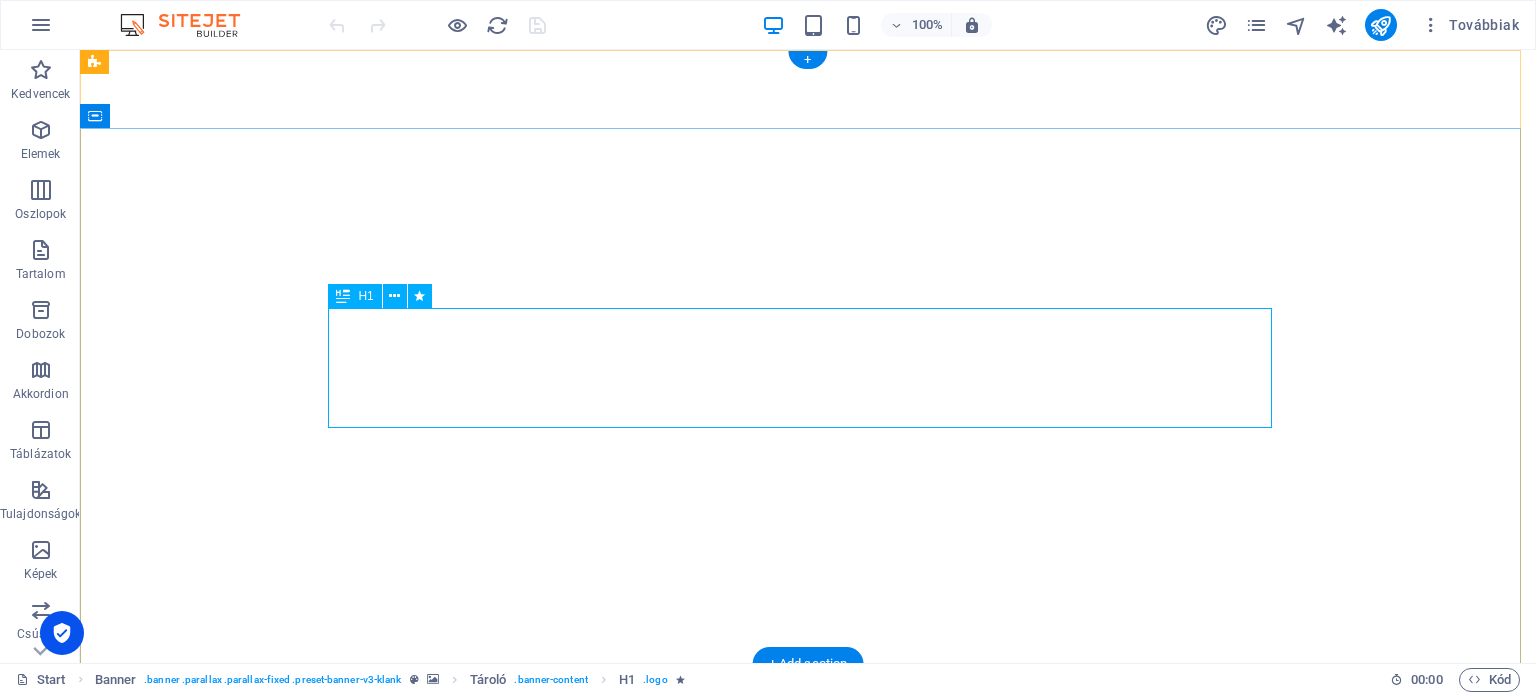 scroll, scrollTop: 0, scrollLeft: 0, axis: both 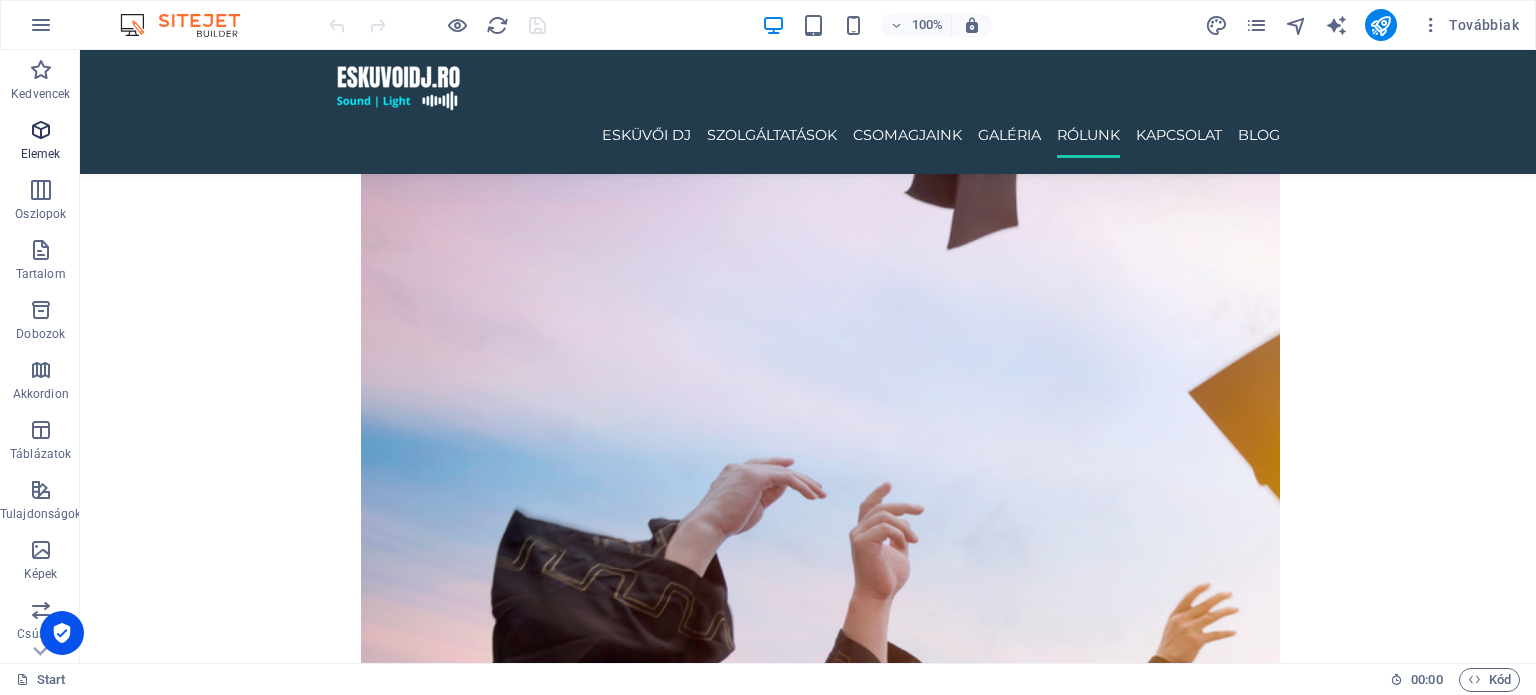 click on "Elemek" at bounding box center [40, 142] 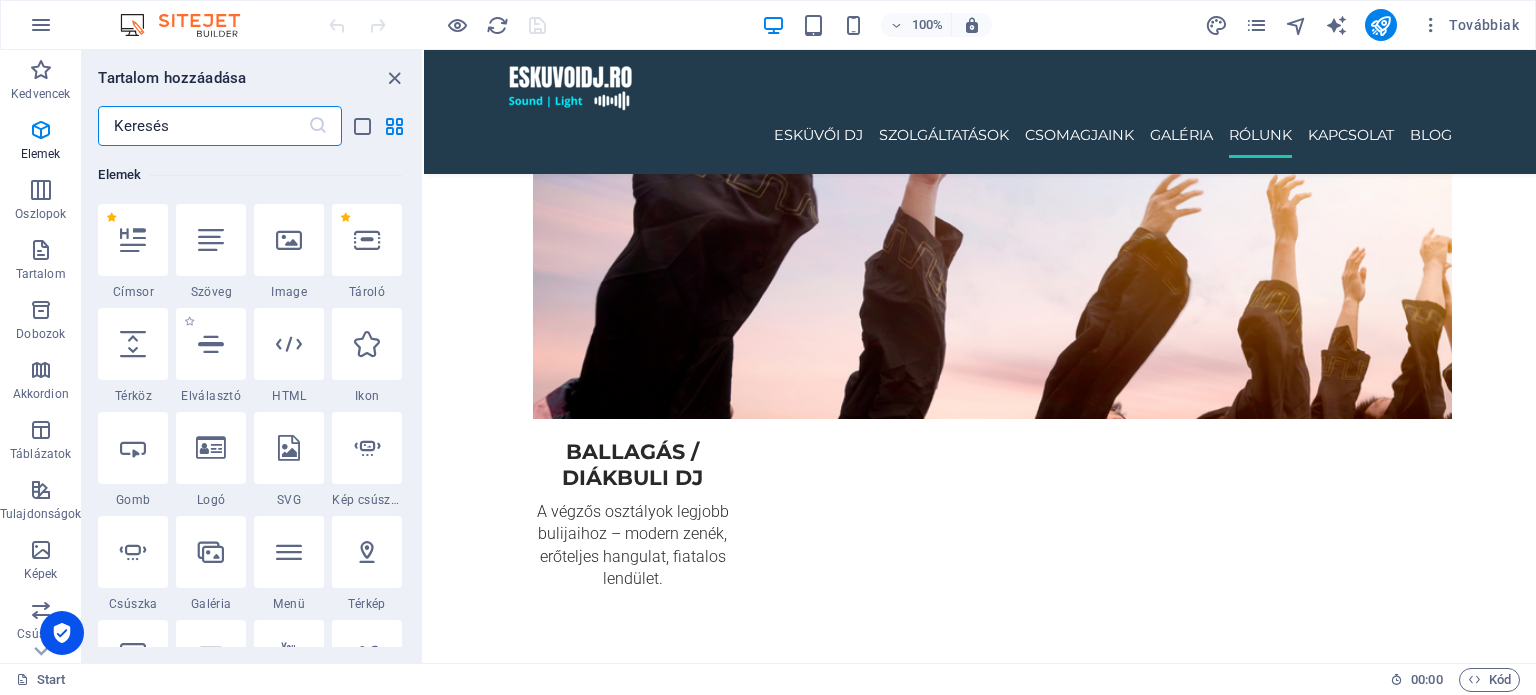 scroll, scrollTop: 212, scrollLeft: 0, axis: vertical 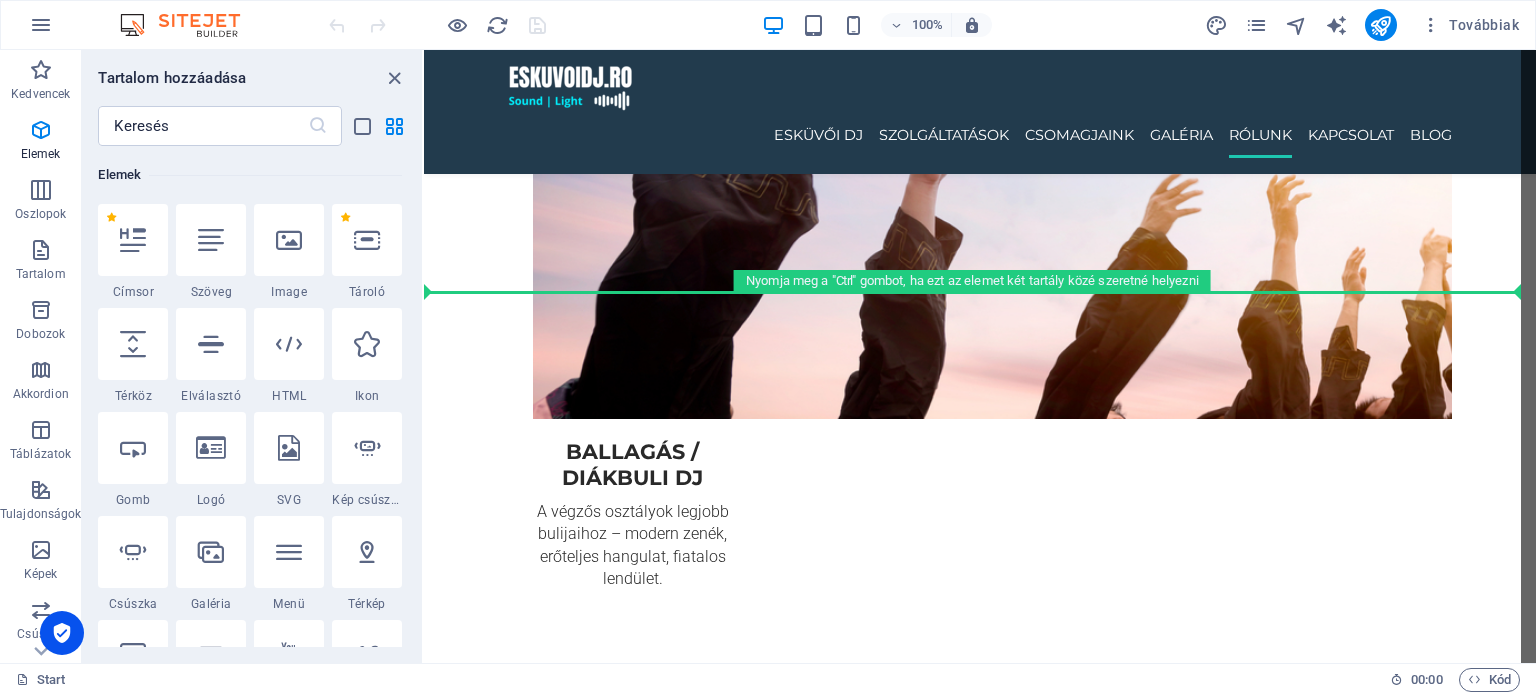 select on "px" 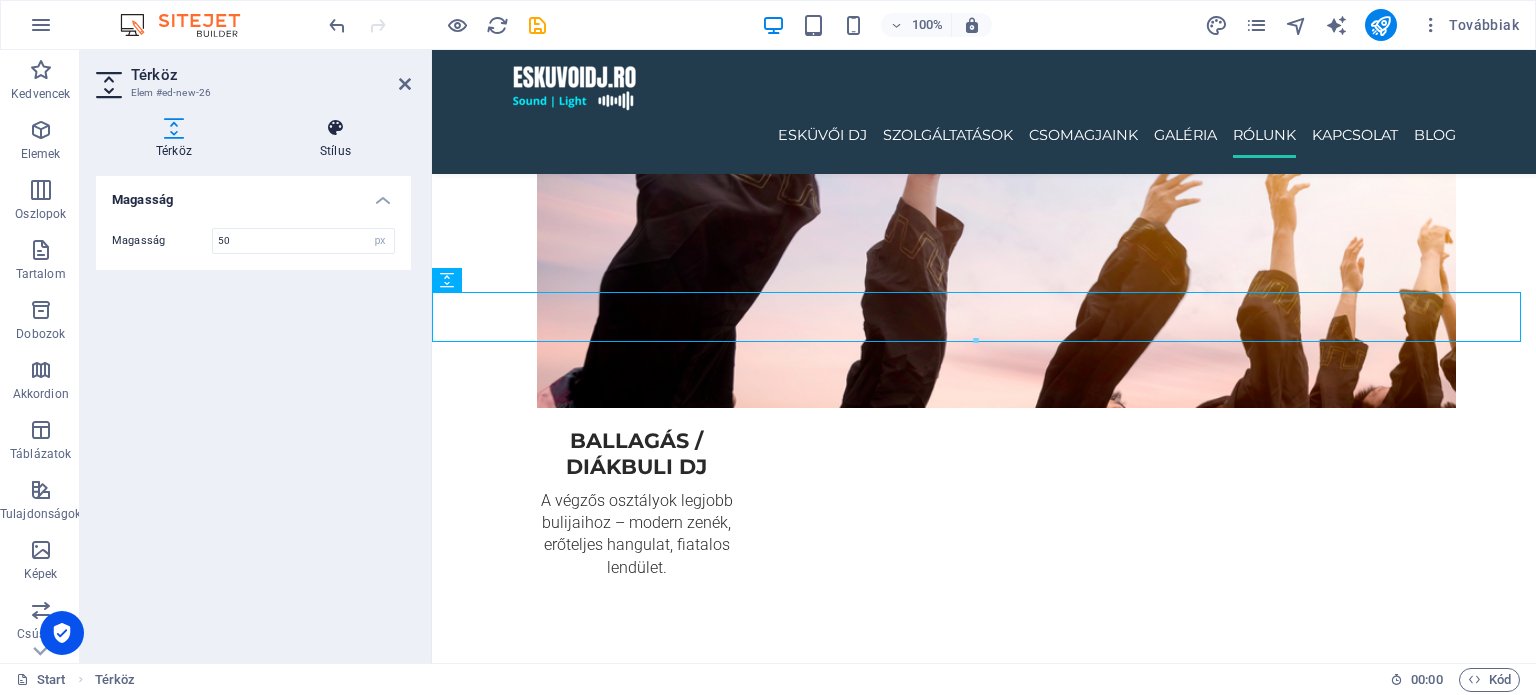 click at bounding box center [335, 128] 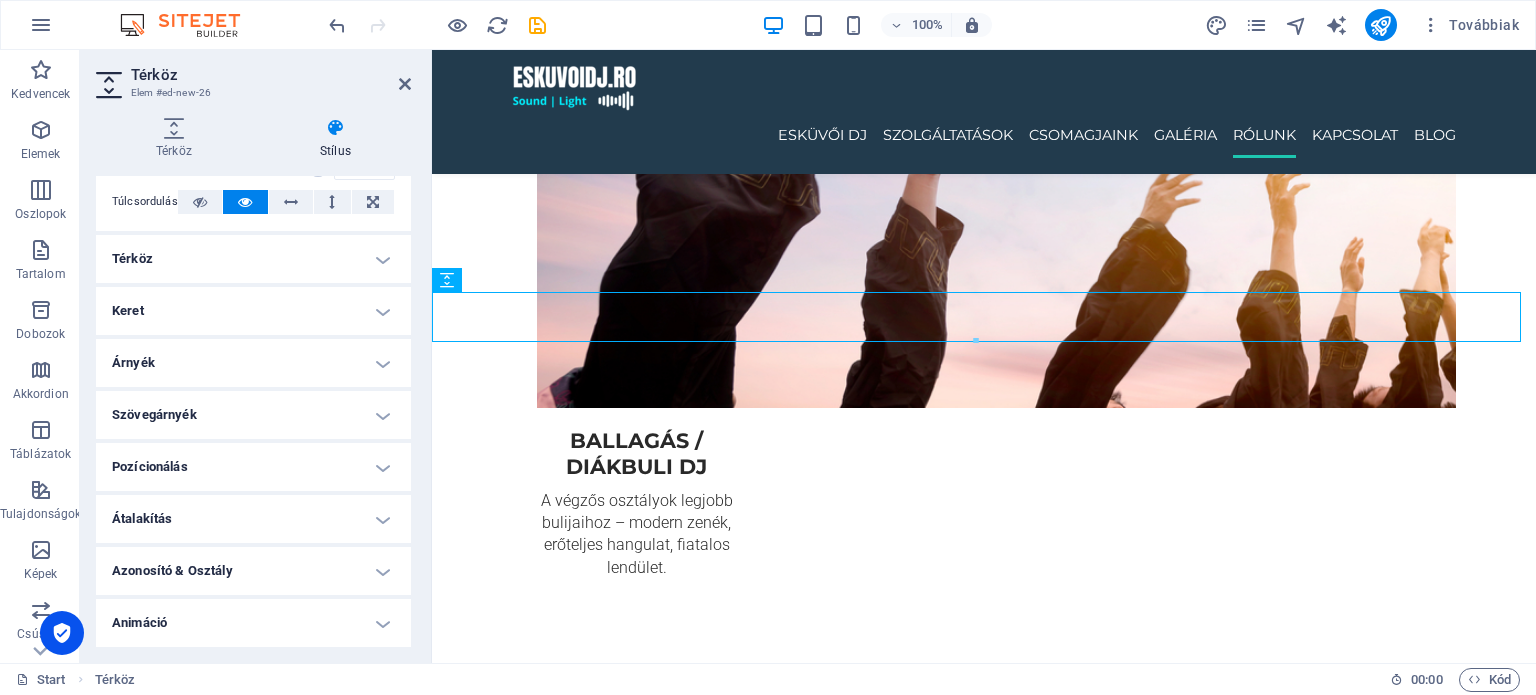 scroll, scrollTop: 0, scrollLeft: 0, axis: both 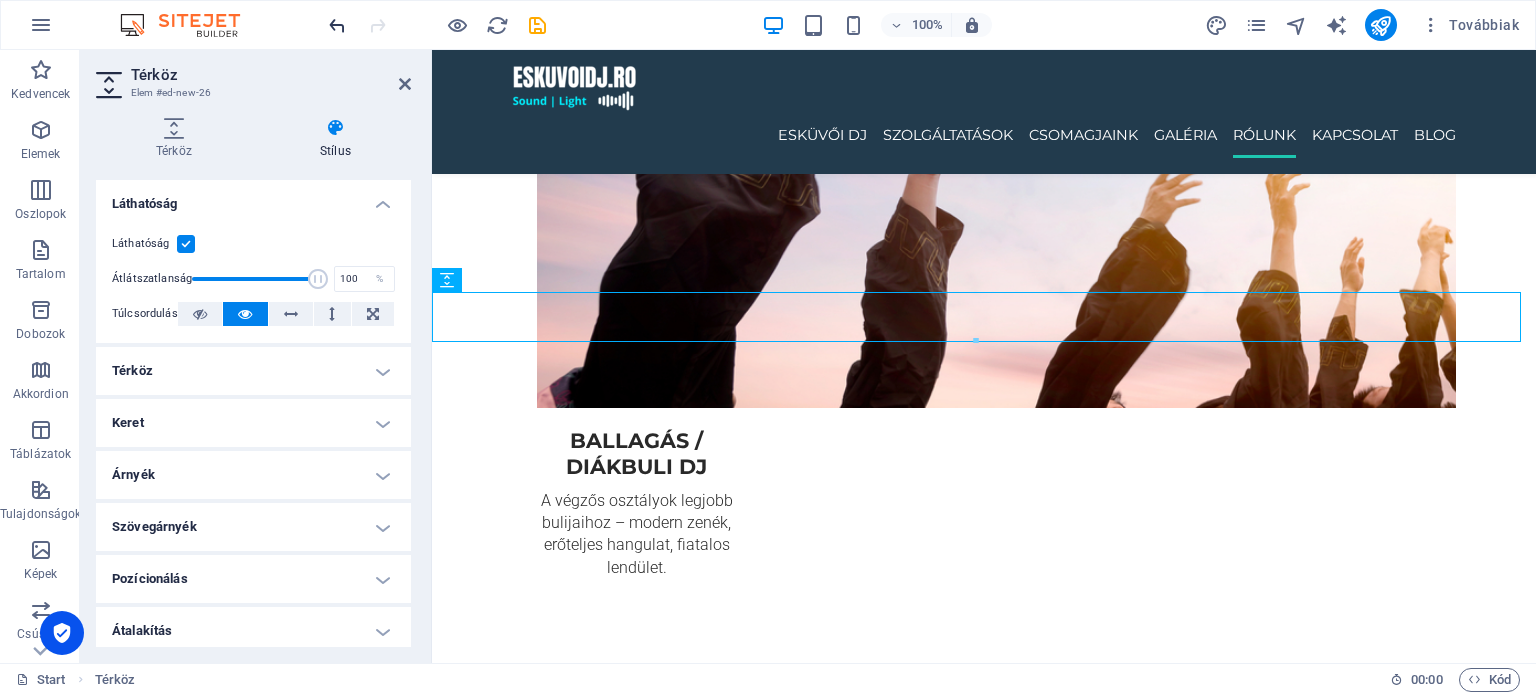click at bounding box center [337, 25] 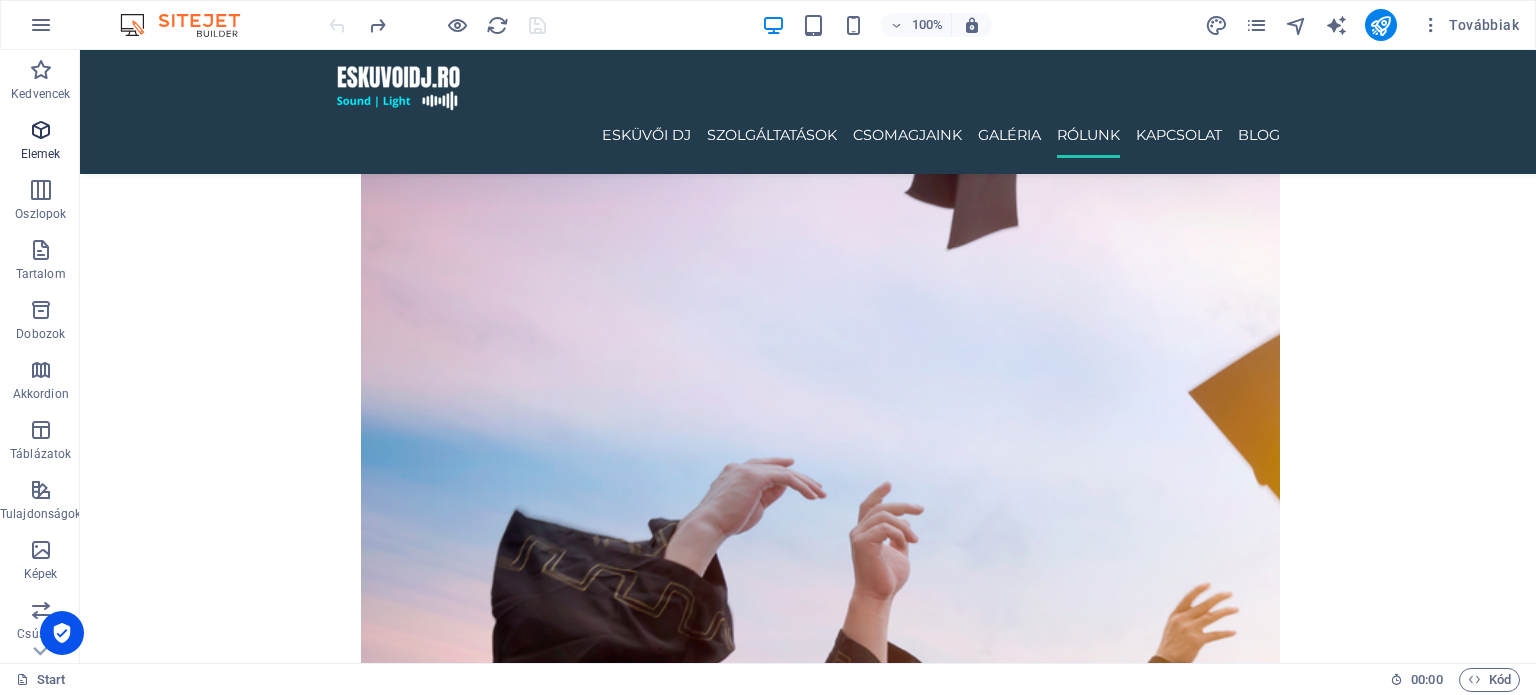 click on "Elemek" at bounding box center (40, 142) 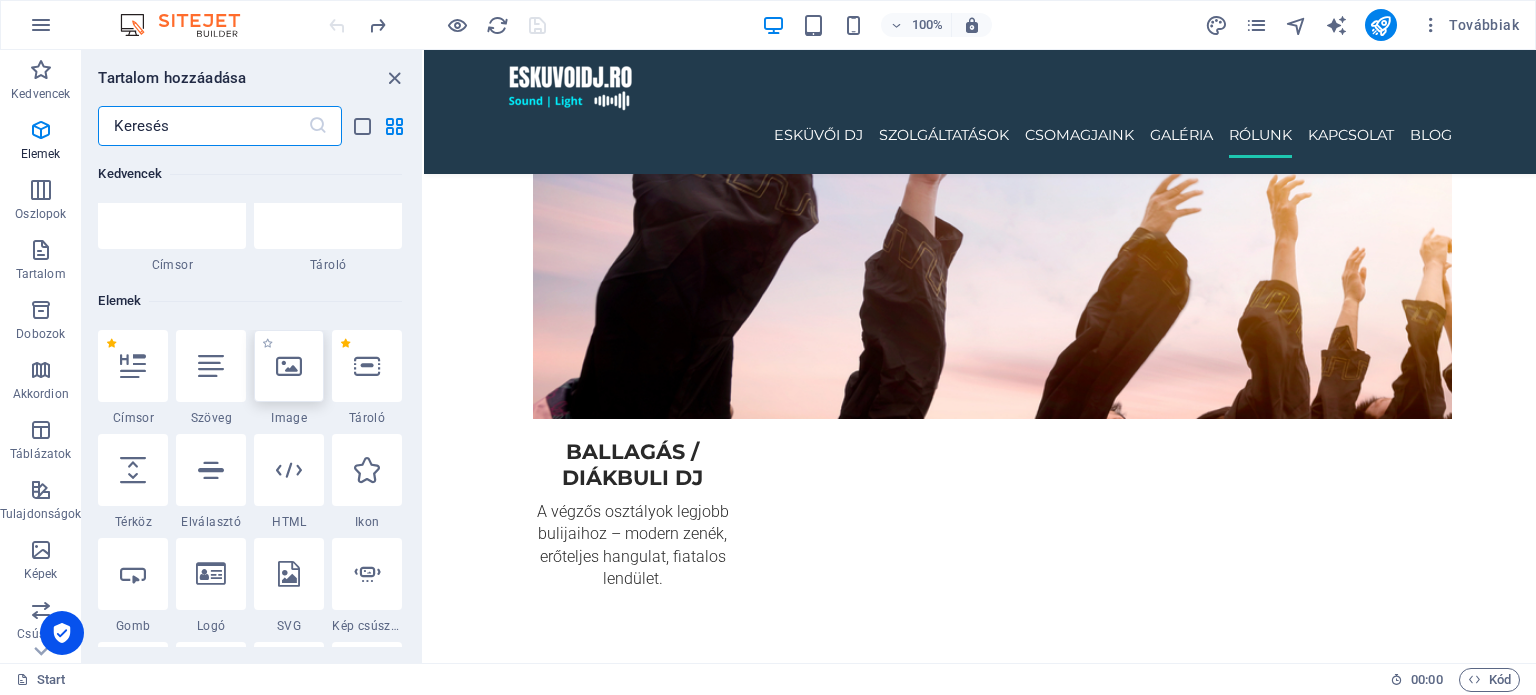 scroll, scrollTop: 12, scrollLeft: 0, axis: vertical 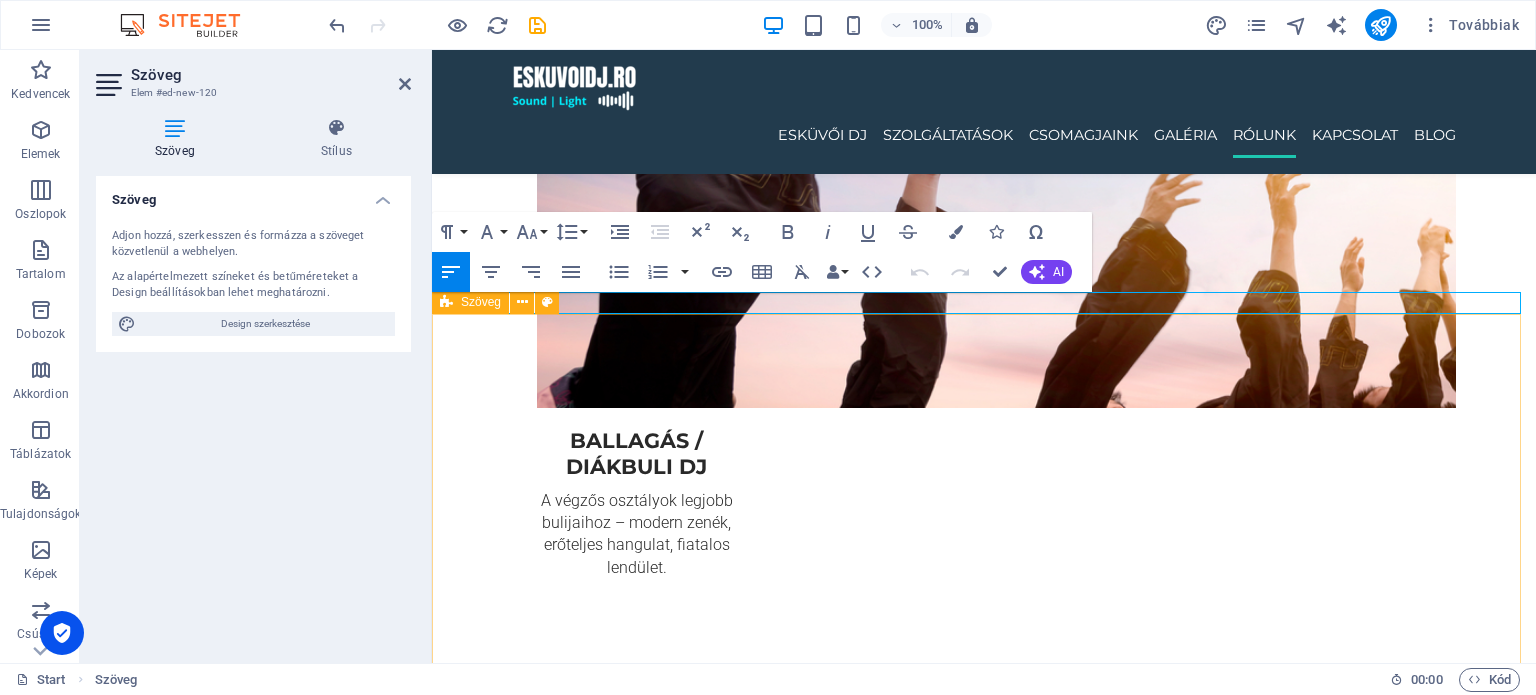 click on "Hol érhető el az [DOMAIN_NAME]? Szolgáltatásainkat nemcsak egy településen kínáljuk, az  [DOMAIN_NAME]  DJ szolgáltatása elérhető  több erdélyi megyében , lefedve a legfontosabb városokat és környéküket is. - [GEOGRAPHIC_DATA] megye : [GEOGRAPHIC_DATA], [GEOGRAPHIC_DATA], [GEOGRAPHIC_DATA], [GEOGRAPHIC_DATA] : [GEOGRAPHIC_DATA], [GEOGRAPHIC_DATA], [GEOGRAPHIC_DATA], [GEOGRAPHIC_DATA] - [GEOGRAPHIC_DATA]-[GEOGRAPHIC_DATA] : [GEOGRAPHIC_DATA], [GEOGRAPHIC_DATA], [GEOGRAPHIC_DATA], [GEOGRAPHIC_DATA] : [GEOGRAPHIC_DATA], [GEOGRAPHIC_DATA], [GEOGRAPHIC_DATA], [GEOGRAPHIC_DATA], [GEOGRAPHIC_DATA] : [GEOGRAPHIC_DATA], [GEOGRAPHIC_DATA], [GEOGRAPHIC_DATA], [GEOGRAPHIC_DATA] Legyen szó  esküvőről ,  céges buliról ,  születésnapi partiról  vagy bármilyen rendezvényről – modern DJ technikával és profi hangulattal visszük el az élményt  [PERSON_NAME] , Erdély-szerte." at bounding box center (984, 5217) 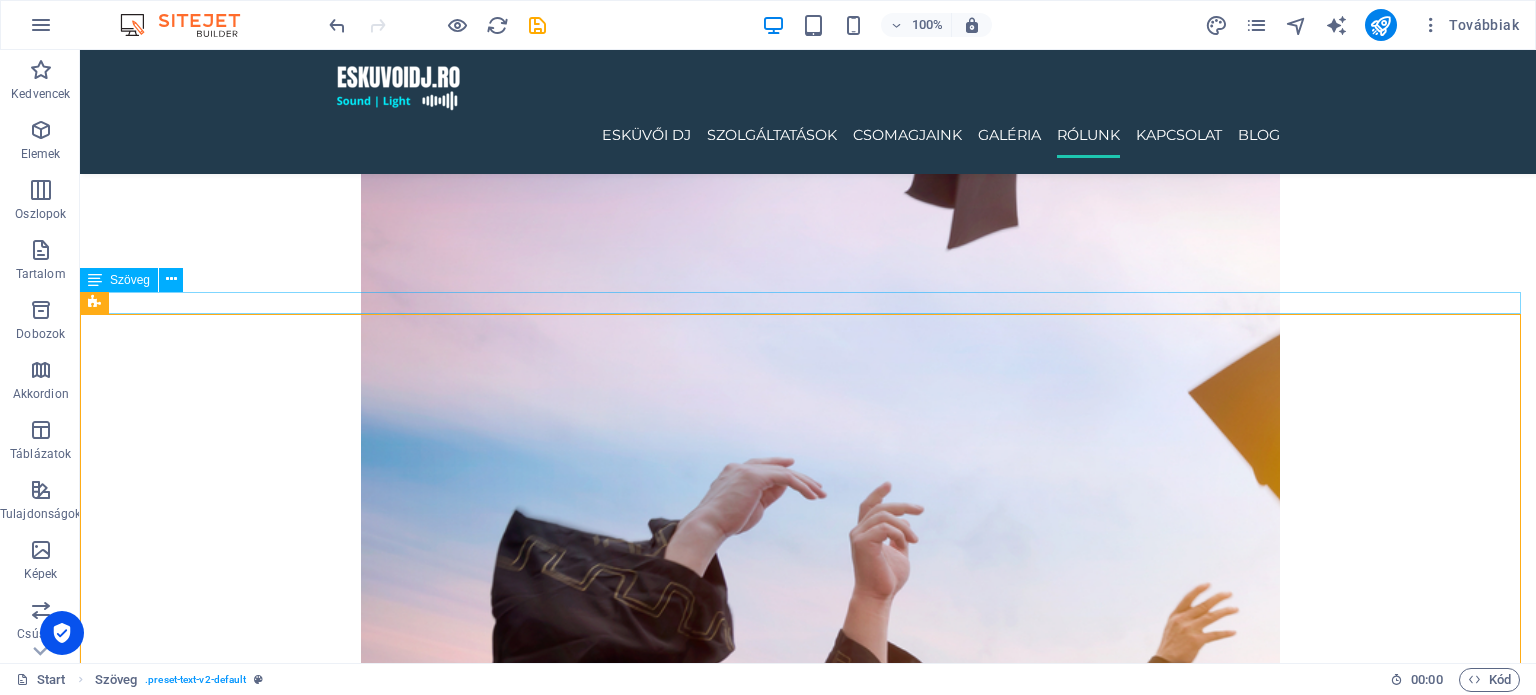 click on "Új szöveg elem" at bounding box center (808, 5481) 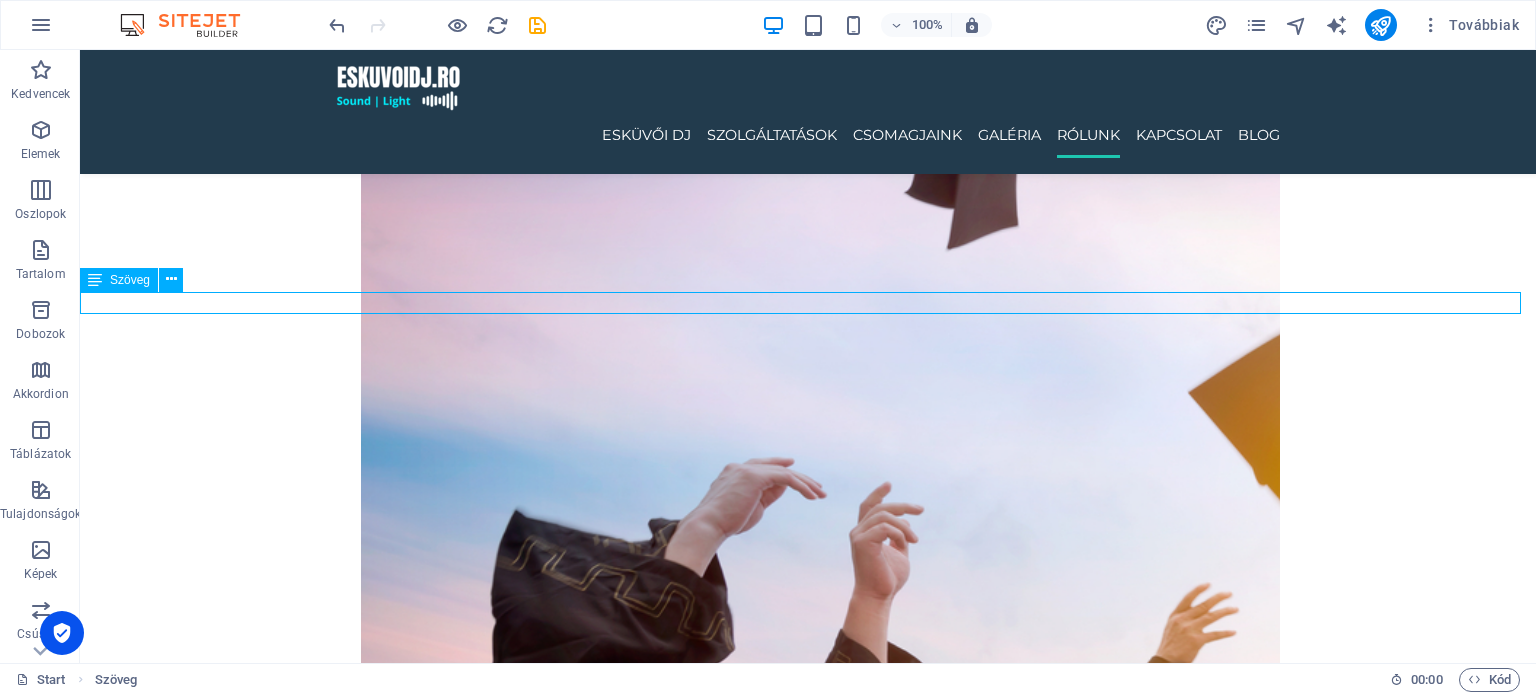 click on "Új szöveg elem" at bounding box center (808, 5481) 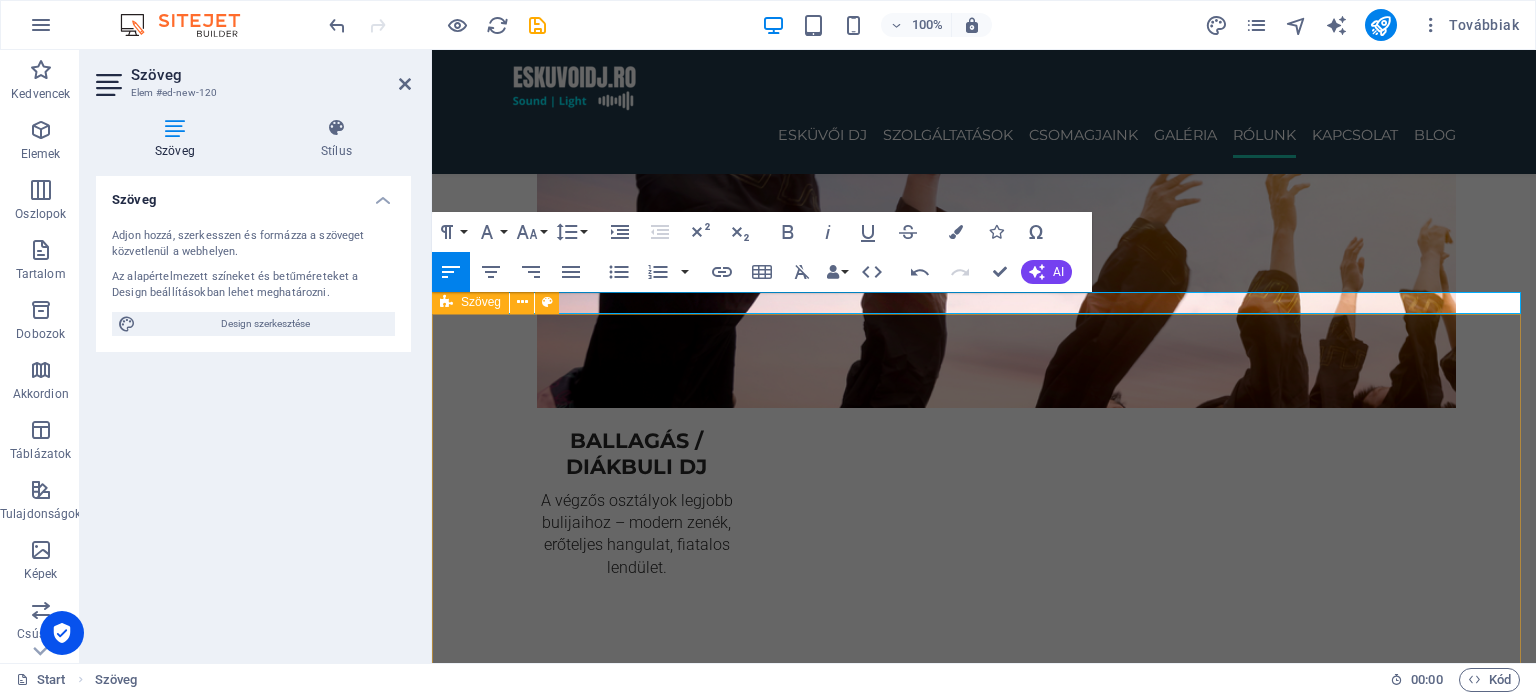 drag, startPoint x: 534, startPoint y: 343, endPoint x: 888, endPoint y: 339, distance: 354.02258 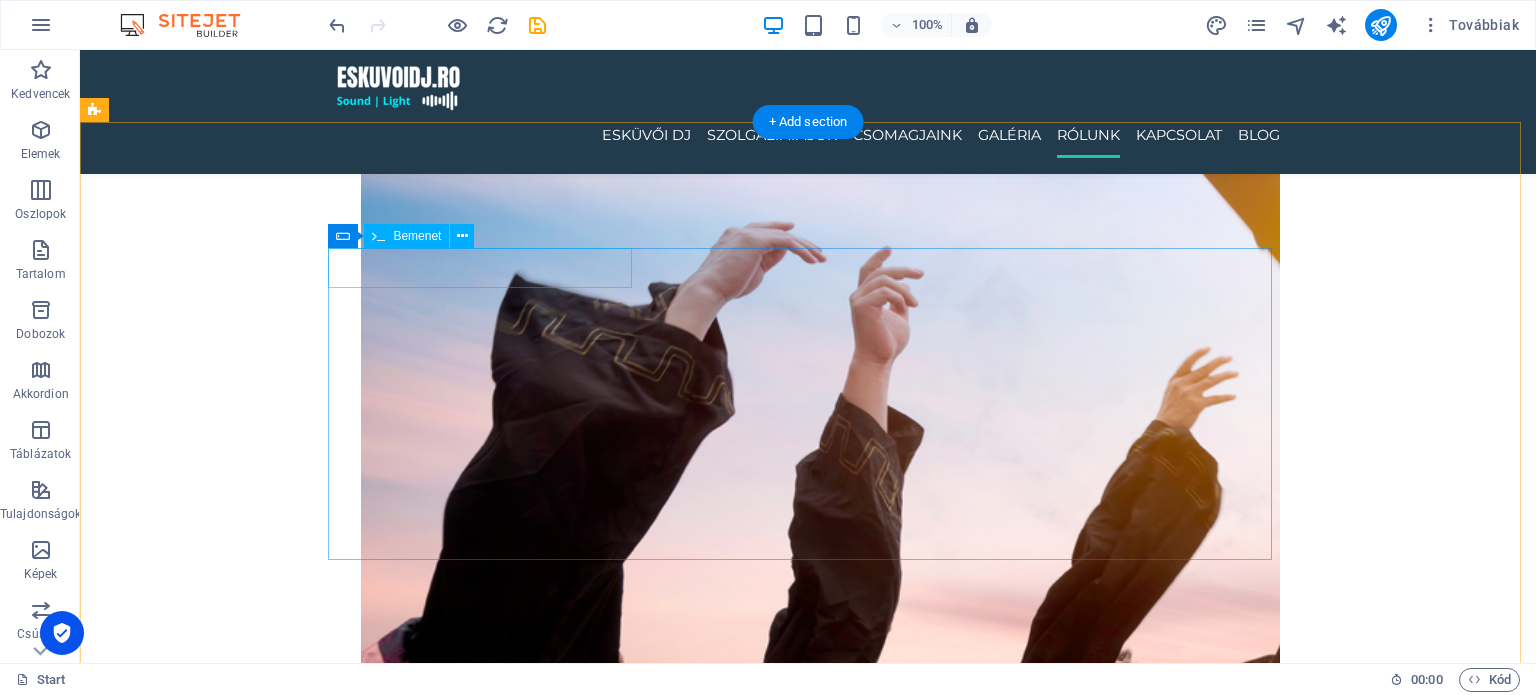 scroll, scrollTop: 4000, scrollLeft: 0, axis: vertical 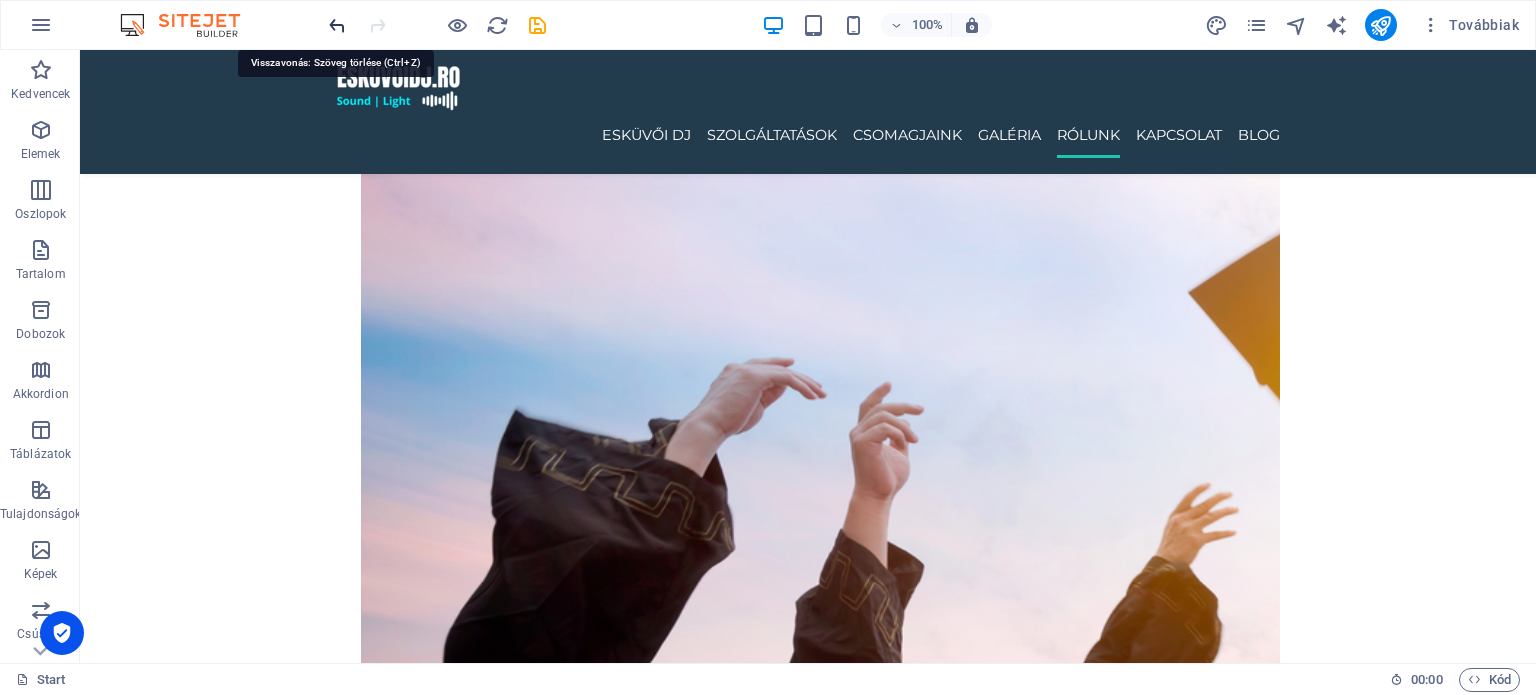 click at bounding box center [337, 25] 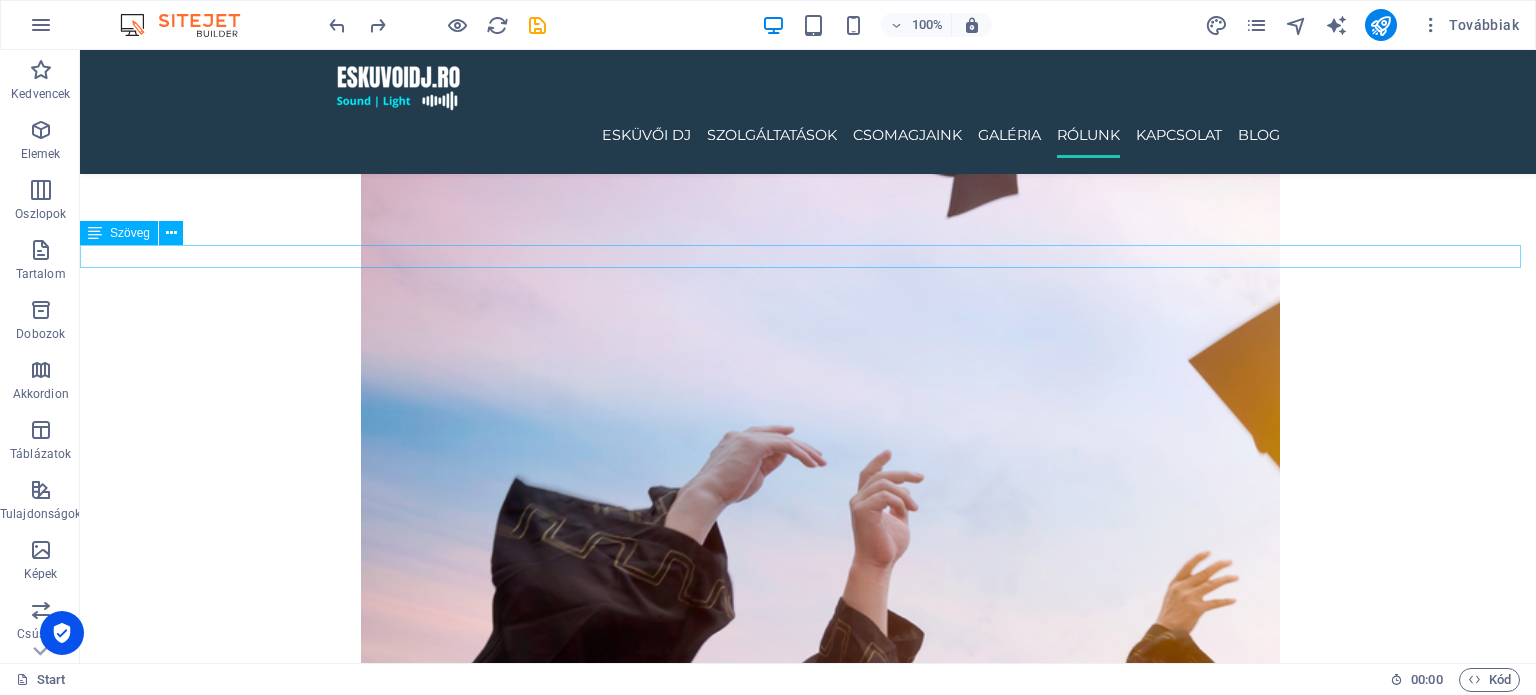 scroll, scrollTop: 3900, scrollLeft: 0, axis: vertical 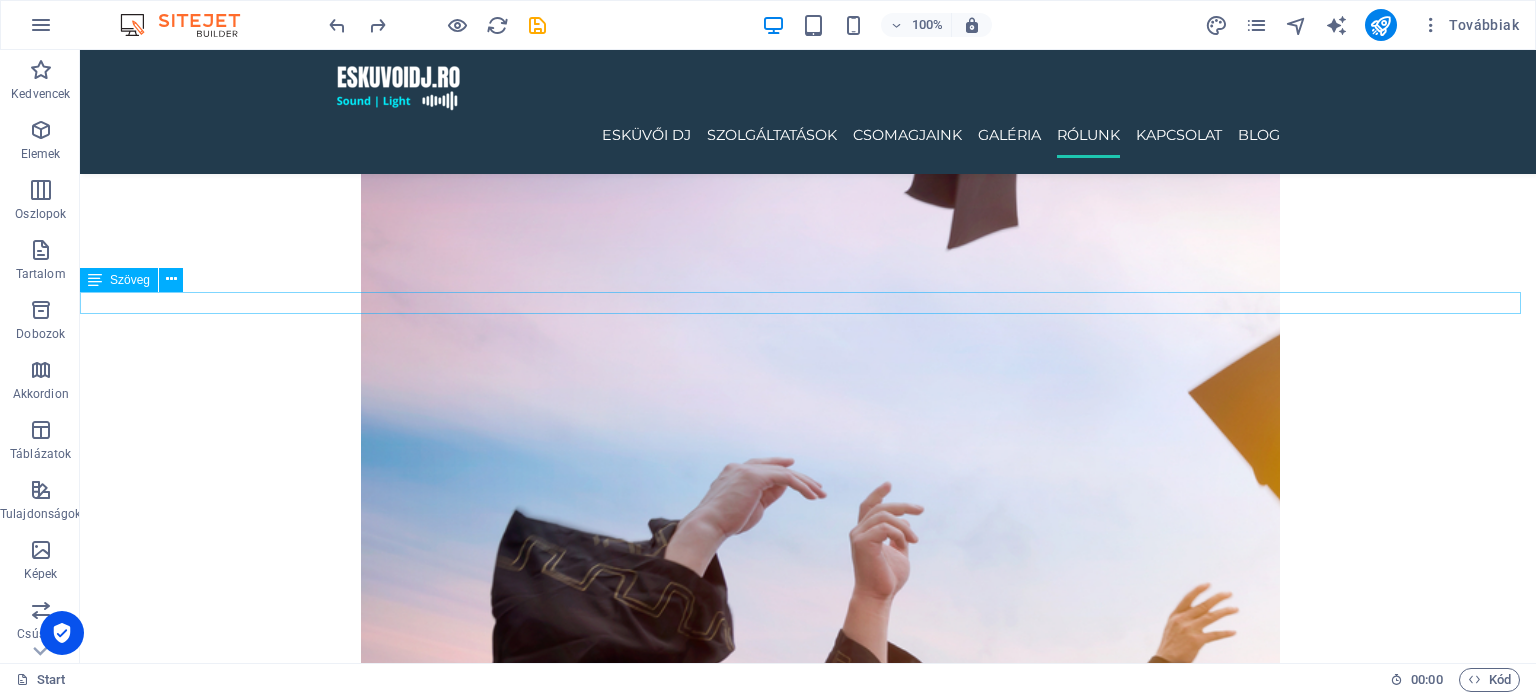 click on "Új szöveg elem" at bounding box center (808, 5481) 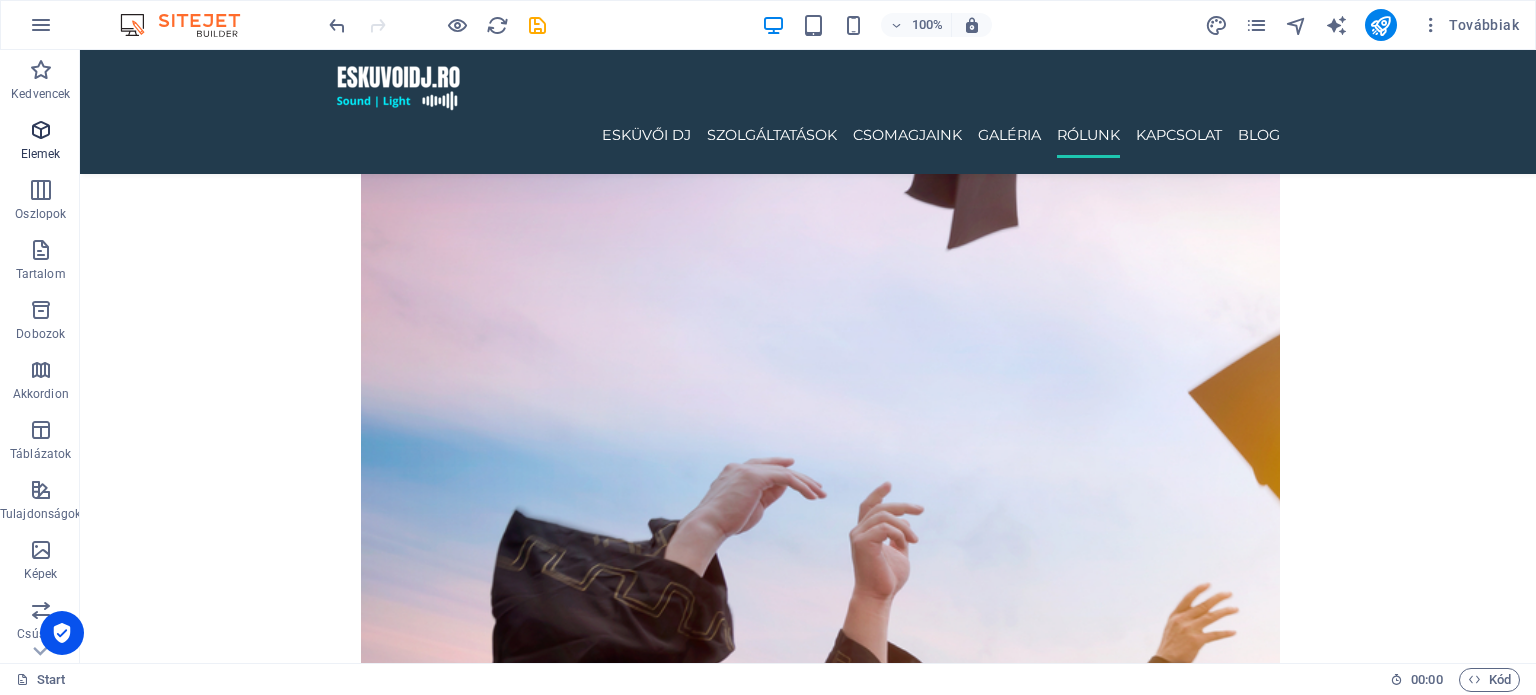 click on "Elemek" at bounding box center (40, 142) 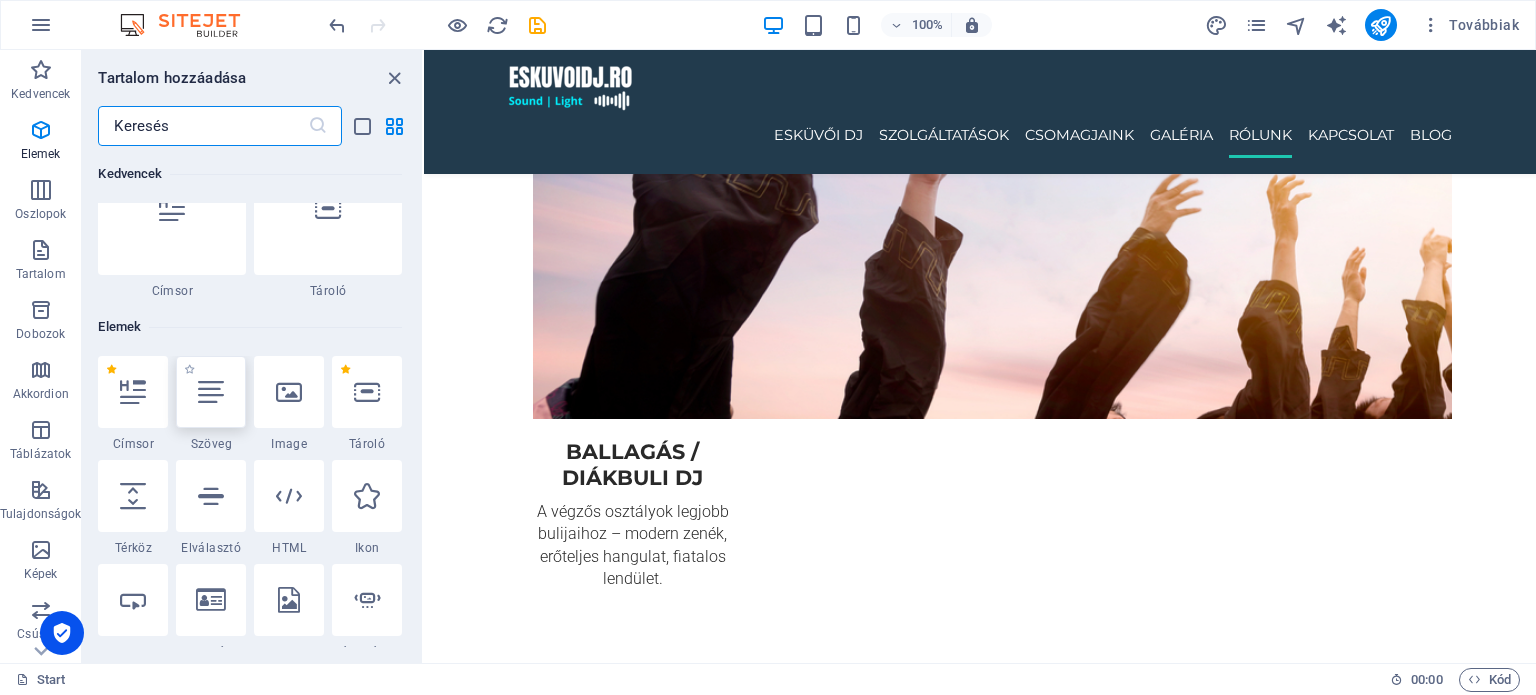 scroll, scrollTop: 212, scrollLeft: 0, axis: vertical 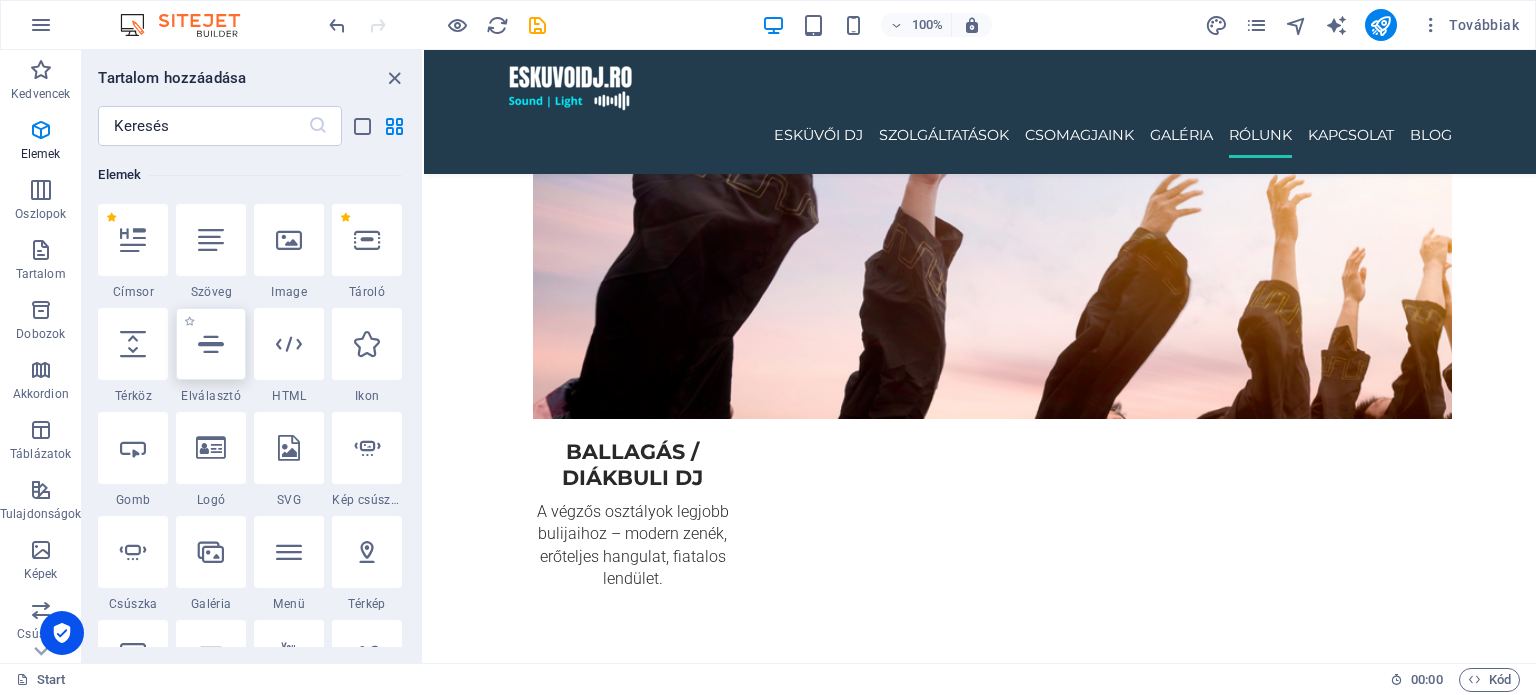 select on "%" 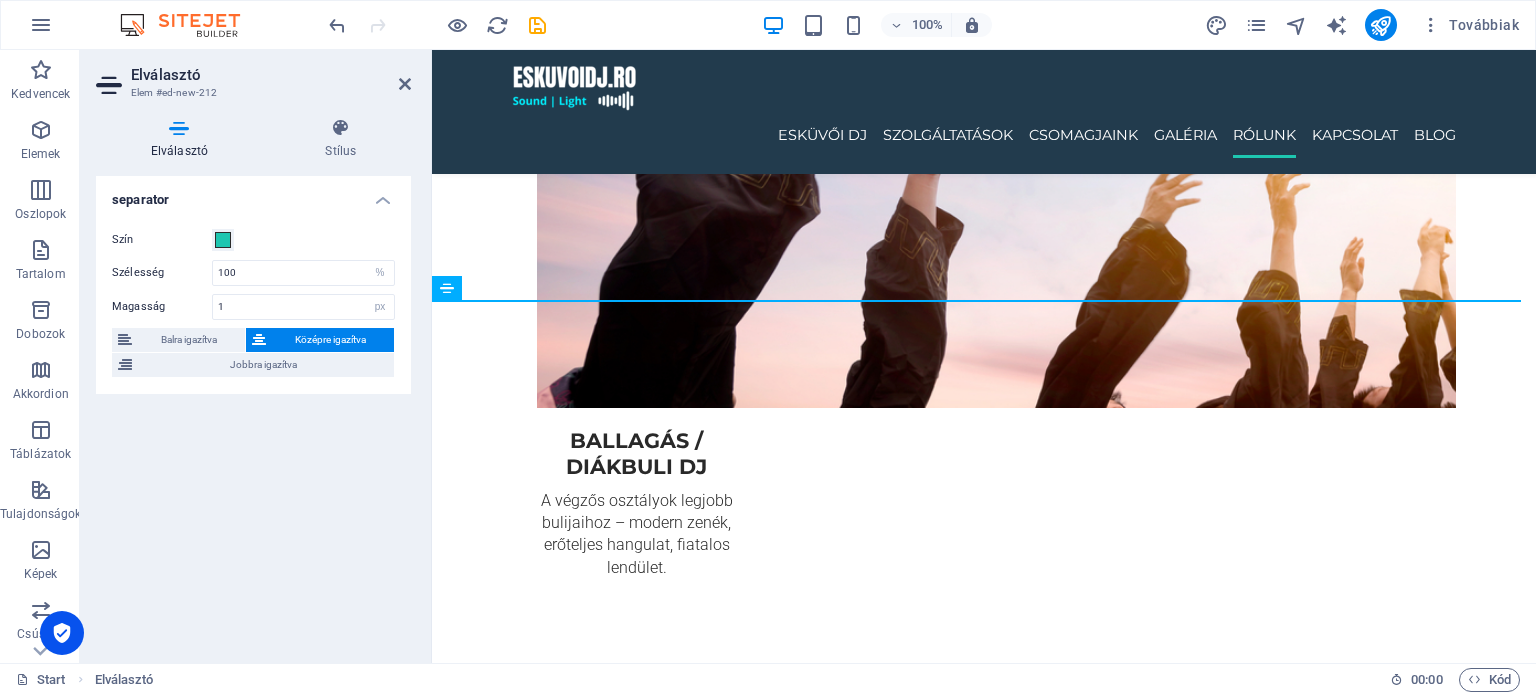 click on "ESKÜVŐI DJ SZOLGÁLTATÁSOK CSOMAGJAINK Galéria RÓLUNK KAPCSOLAT Blog Együtt hozzuk létre az emlékezetes estét! DJ szolgáltatás esküvőkre, rendezvényekre és felejthetetlen bulikra. esküvői dj Az [DOMAIN_NAME] lemezlovasai több mint egy évtizedes rendezvényes tapasztalattal és neves klubreferenciákkal vetik bele magukat az esküvők világába is! A profi hang- és fénytechnikán túl, személyre szabott zenei műsorral, rugalmas hozzáállással és precíz egyeztetéssel segítjük a Nagy Napotok tökéletes lebonyolítását. Legyen szó akár egy egész éjszakás buliról, akár csak néhány óráról egy zenekari fellépés után – mi gondoskodunk a felejthetetlen hangulatról. Kérj árajánlatot még [DATE]! Helyezze ide a tartalmat vagy  Elemek létrehozása  Beillesztés vágólapról szolgáltatások többféle eseményre ESKÜVŐI DJ Elegáns és hangulatos zenei élmény a nagy napra, minden korosztálynak. RENDEZVÉNY DJ Privát party DJ [PERSON_NAME] / Diákbuli DJ CSOMAGJAINK" at bounding box center [984, 1947] 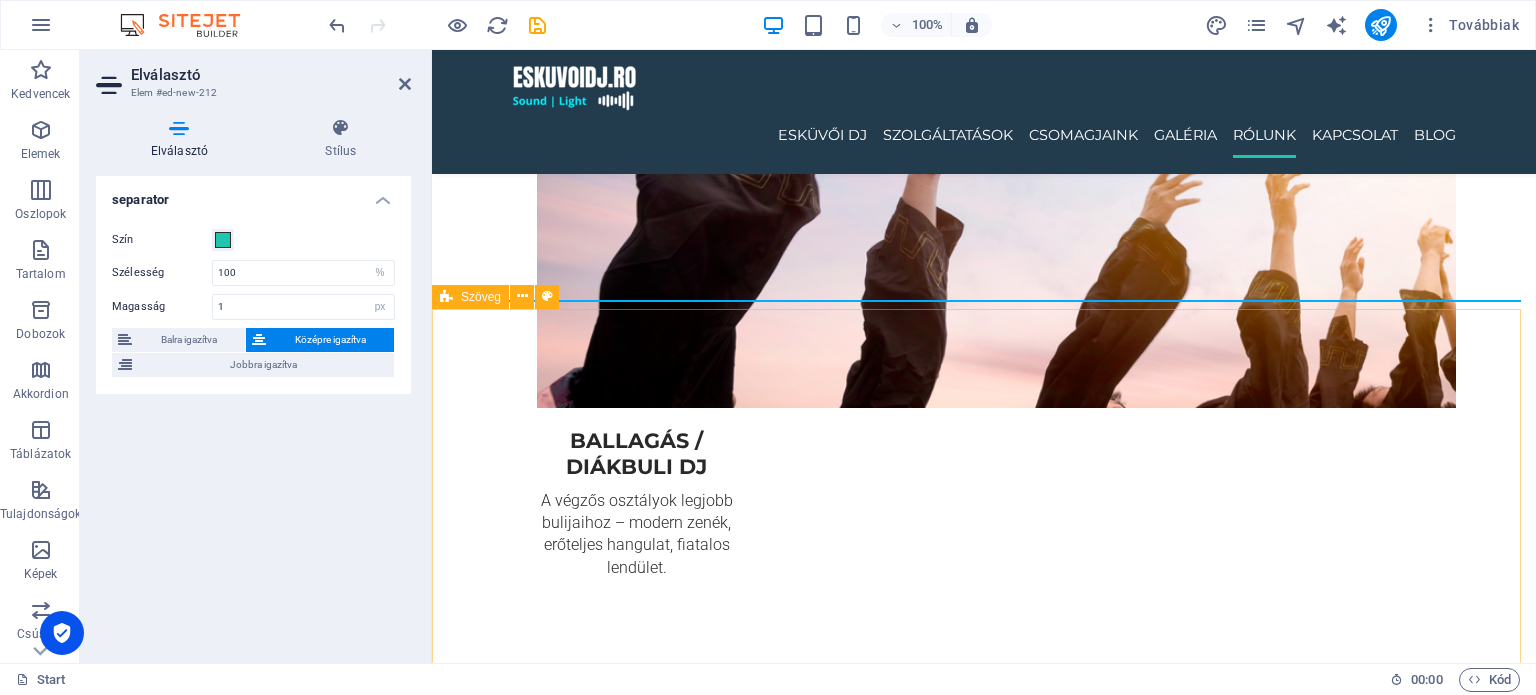 click on "Hol érhető el az [DOMAIN_NAME]? Szolgáltatásainkat nemcsak egy településen kínáljuk, az  [DOMAIN_NAME]  DJ szolgáltatása elérhető  több erdélyi megyében , lefedve a legfontosabb városokat és környéküket is. - [GEOGRAPHIC_DATA] megye : [GEOGRAPHIC_DATA], [GEOGRAPHIC_DATA], [GEOGRAPHIC_DATA], [GEOGRAPHIC_DATA] : [GEOGRAPHIC_DATA], [GEOGRAPHIC_DATA], [GEOGRAPHIC_DATA], [GEOGRAPHIC_DATA] - [GEOGRAPHIC_DATA]-[GEOGRAPHIC_DATA] : [GEOGRAPHIC_DATA], [GEOGRAPHIC_DATA], [GEOGRAPHIC_DATA], [GEOGRAPHIC_DATA] : [GEOGRAPHIC_DATA], [GEOGRAPHIC_DATA], [GEOGRAPHIC_DATA], [GEOGRAPHIC_DATA], [GEOGRAPHIC_DATA] : [GEOGRAPHIC_DATA], [GEOGRAPHIC_DATA], [GEOGRAPHIC_DATA], [GEOGRAPHIC_DATA] Legyen szó  esküvőről ,  céges buliról ,  születésnapi partiról  vagy bármilyen rendezvényről – modern DJ technikával és profi hangulattal visszük el az élményt  [PERSON_NAME] , Erdély-szerte." at bounding box center (984, 5212) 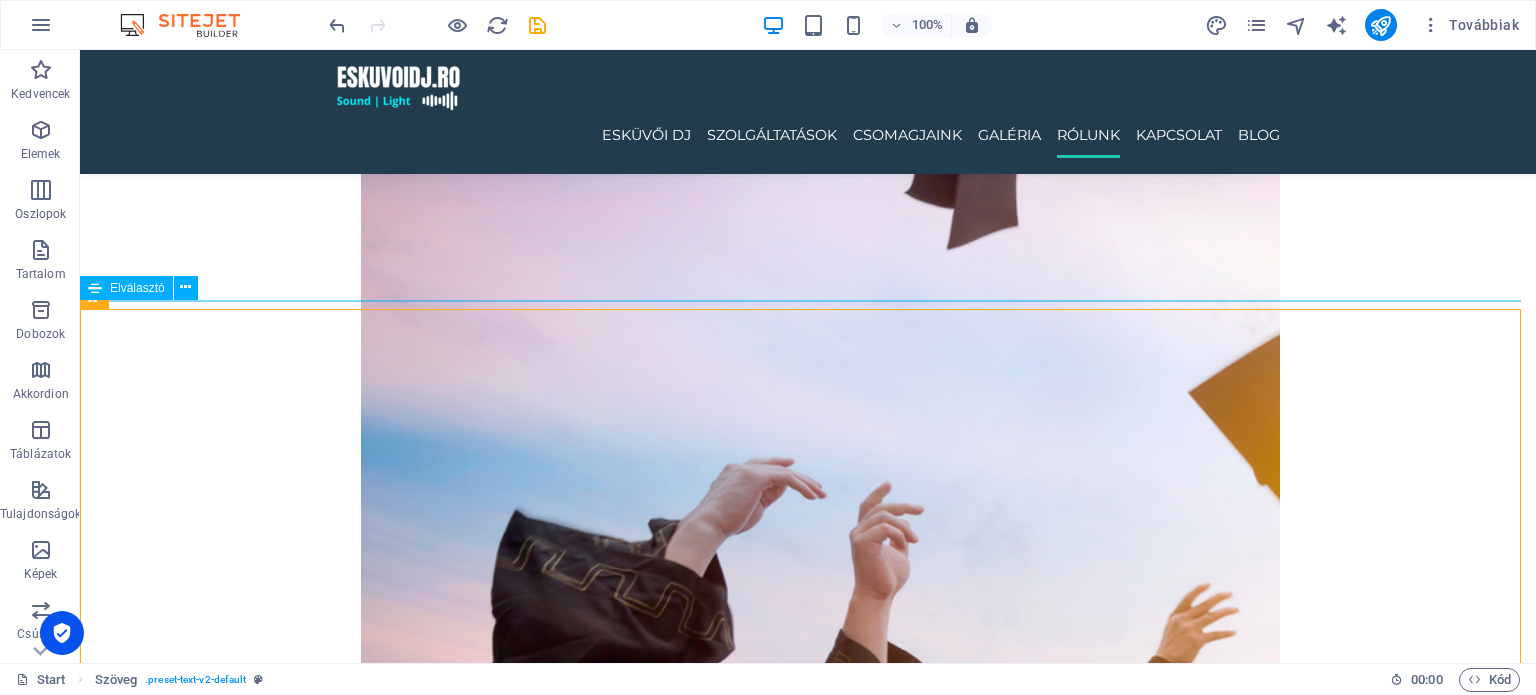 click at bounding box center [808, 5478] 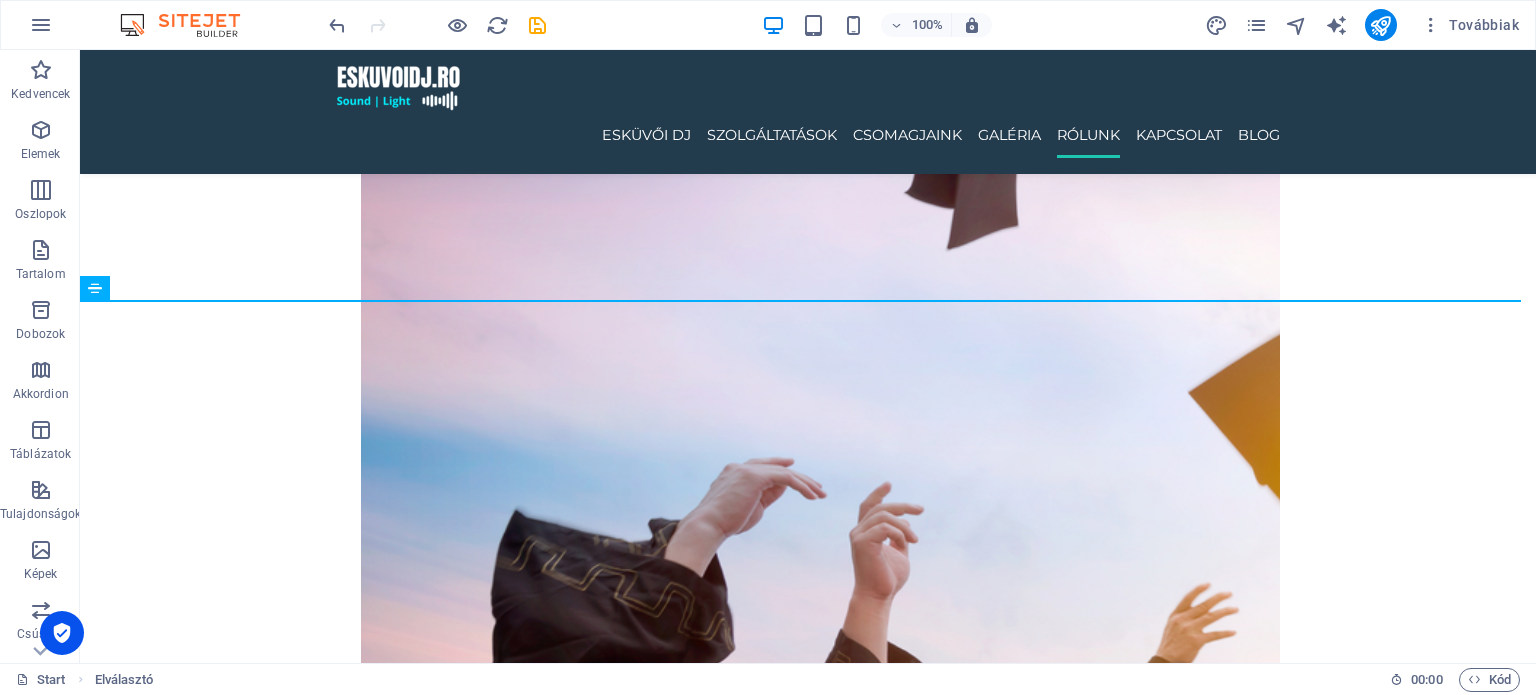 click on "ESKÜVŐI DJ SZOLGÁLTATÁSOK CSOMAGJAINK Galéria RÓLUNK KAPCSOLAT Blog Együtt hozzuk létre az emlékezetes estét! DJ szolgáltatás esküvőkre, rendezvényekre és felejthetetlen bulikra. esküvői dj Az [DOMAIN_NAME] lemezlovasai több mint egy évtizedes rendezvényes tapasztalattal és neves klubreferenciákkal vetik bele magukat az esküvők világába is! A profi hang- és fénytechnikán túl, személyre szabott zenei műsorral, rugalmas hozzáállással és precíz egyeztetéssel segítjük a Nagy Napotok tökéletes lebonyolítását. Legyen szó akár egy egész éjszakás buliról, akár csak néhány óráról egy zenekari fellépés után – mi gondoskodunk a felejthetetlen hangulatról. Kérj árajánlatot még [DATE]! Helyezze ide a tartalmat vagy  Elemek létrehozása  Beillesztés vágólapról szolgáltatások többféle eseményre ESKÜVŐI DJ Elegáns és hangulatos zenei élmény a nagy napra, minden korosztálynak. RENDEZVÉNY DJ Privát party DJ [PERSON_NAME] / Diákbuli DJ CSOMAGJAINK" at bounding box center (808, 2197) 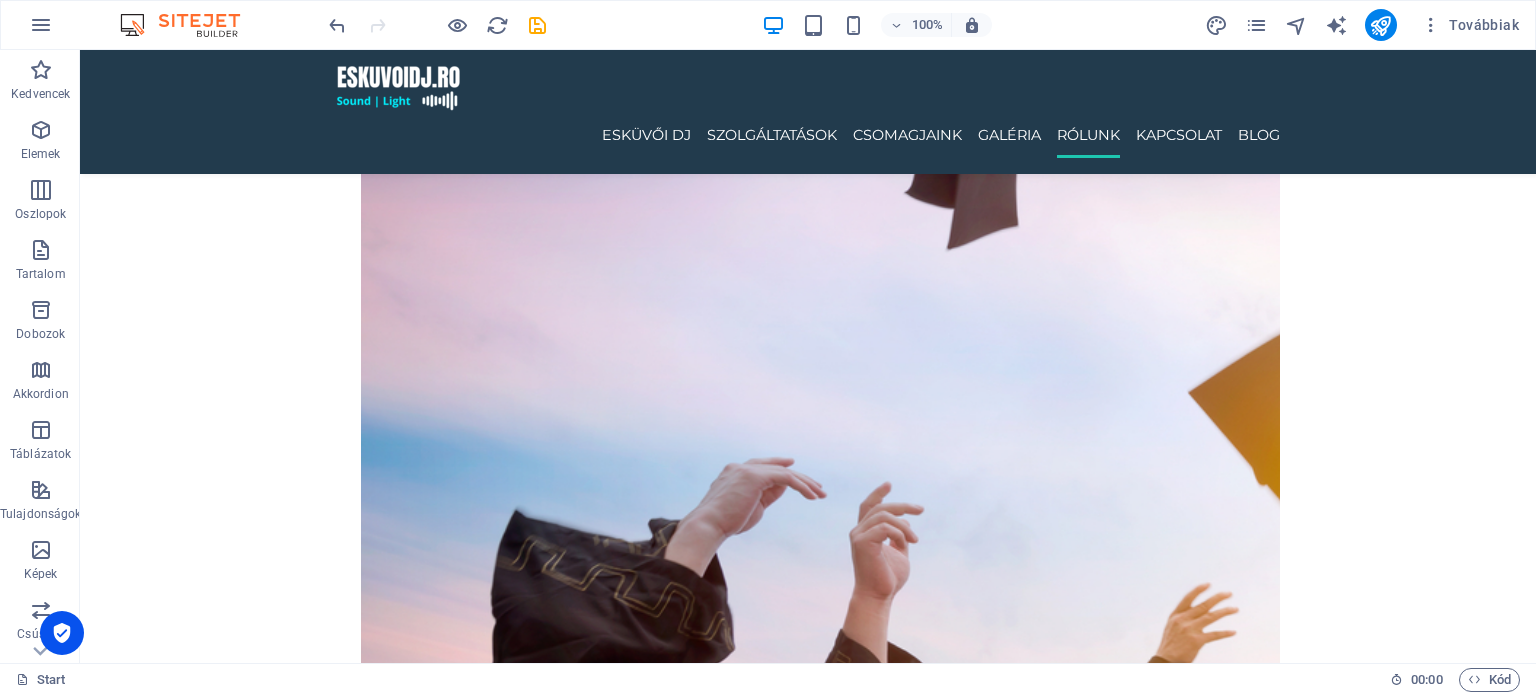 click on "ESKÜVŐI DJ SZOLGÁLTATÁSOK CSOMAGJAINK Galéria RÓLUNK KAPCSOLAT Blog Együtt hozzuk létre az emlékezetes estét! DJ szolgáltatás esküvőkre, rendezvényekre és felejthetetlen bulikra. esküvői dj Az [DOMAIN_NAME] lemezlovasai több mint egy évtizedes rendezvényes tapasztalattal és neves klubreferenciákkal vetik bele magukat az esküvők világába is! A profi hang- és fénytechnikán túl, személyre szabott zenei műsorral, rugalmas hozzáállással és precíz egyeztetéssel segítjük a Nagy Napotok tökéletes lebonyolítását. Legyen szó akár egy egész éjszakás buliról, akár csak néhány óráról egy zenekari fellépés után – mi gondoskodunk a felejthetetlen hangulatról. Kérj árajánlatot még [DATE]! Helyezze ide a tartalmat vagy  Elemek létrehozása  Beillesztés vágólapról szolgáltatások többféle eseményre ESKÜVŐI DJ Elegáns és hangulatos zenei élmény a nagy napra, minden korosztálynak. RENDEZVÉNY DJ Privát party DJ [PERSON_NAME] / Diákbuli DJ CSOMAGJAINK" at bounding box center [808, 2197] 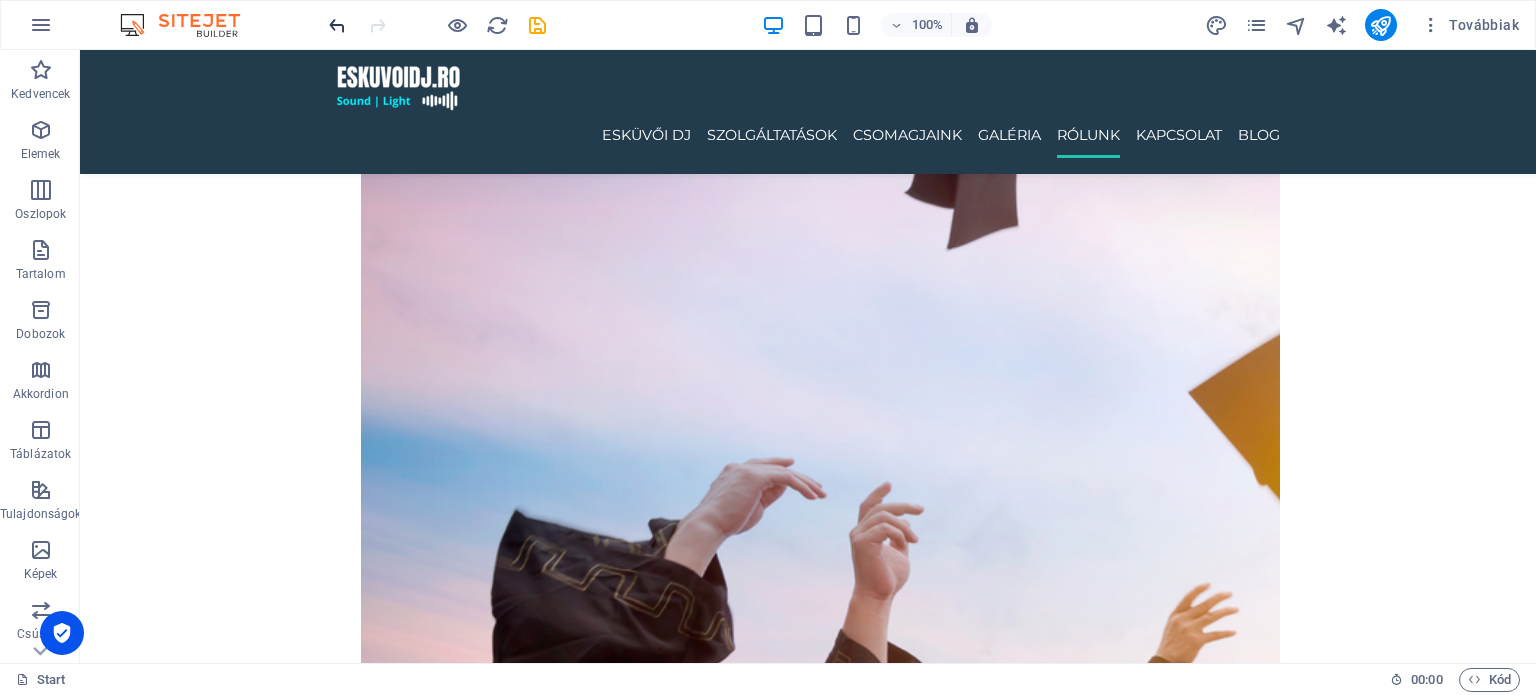 click at bounding box center (337, 25) 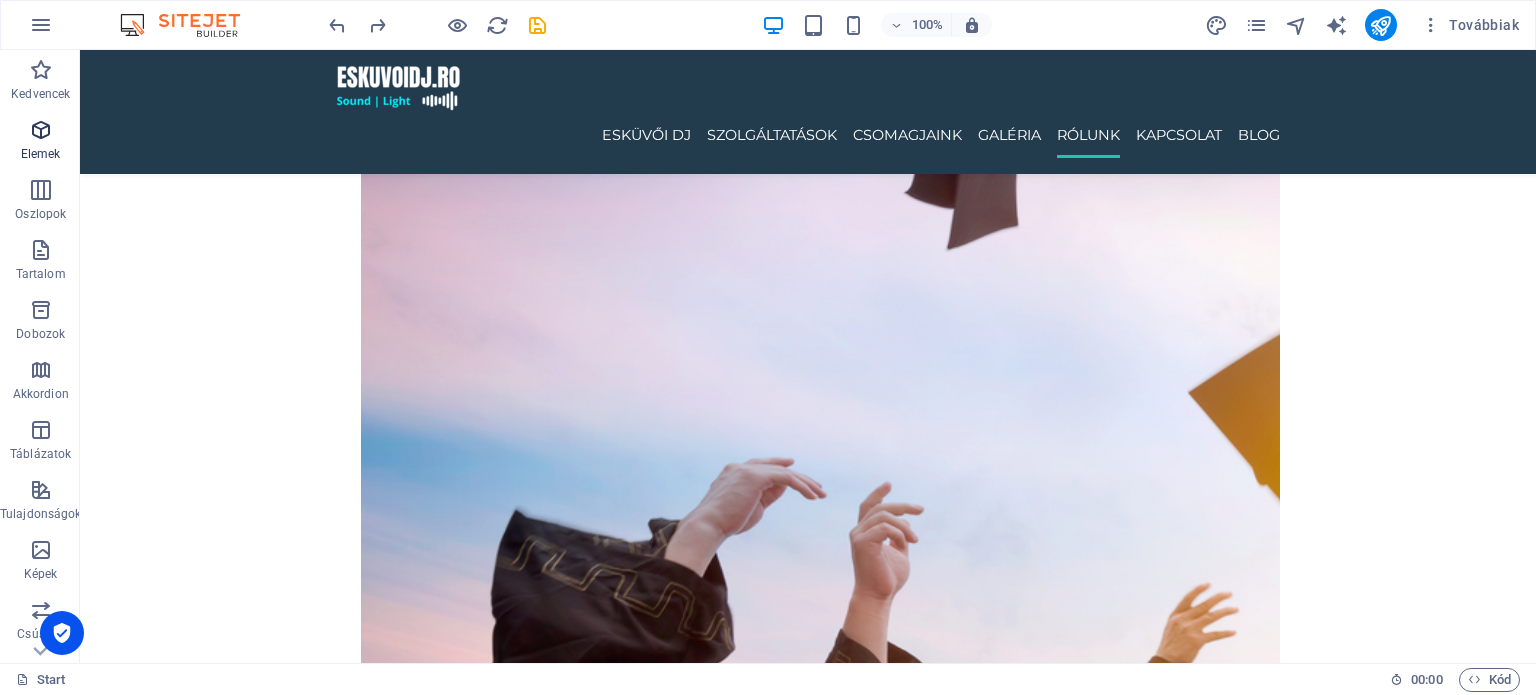 click at bounding box center (41, 130) 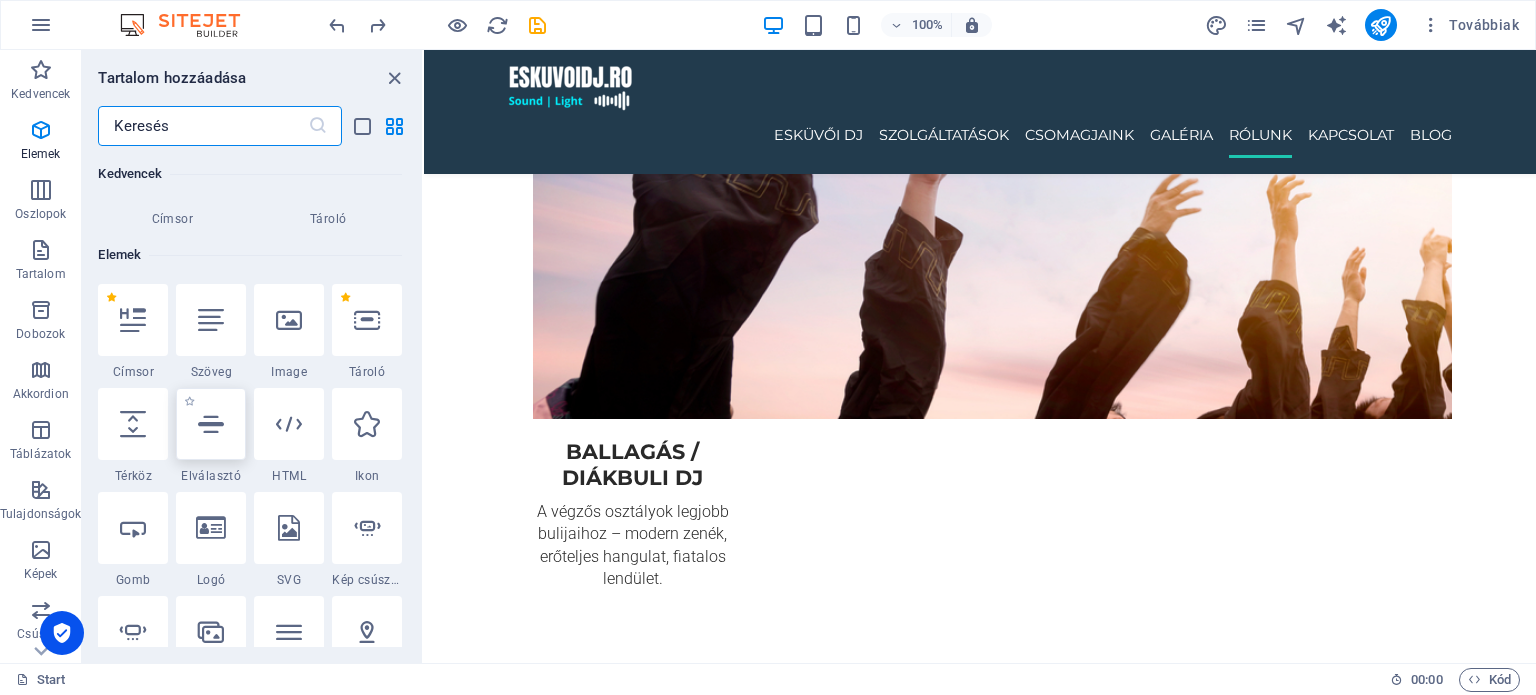 scroll, scrollTop: 212, scrollLeft: 0, axis: vertical 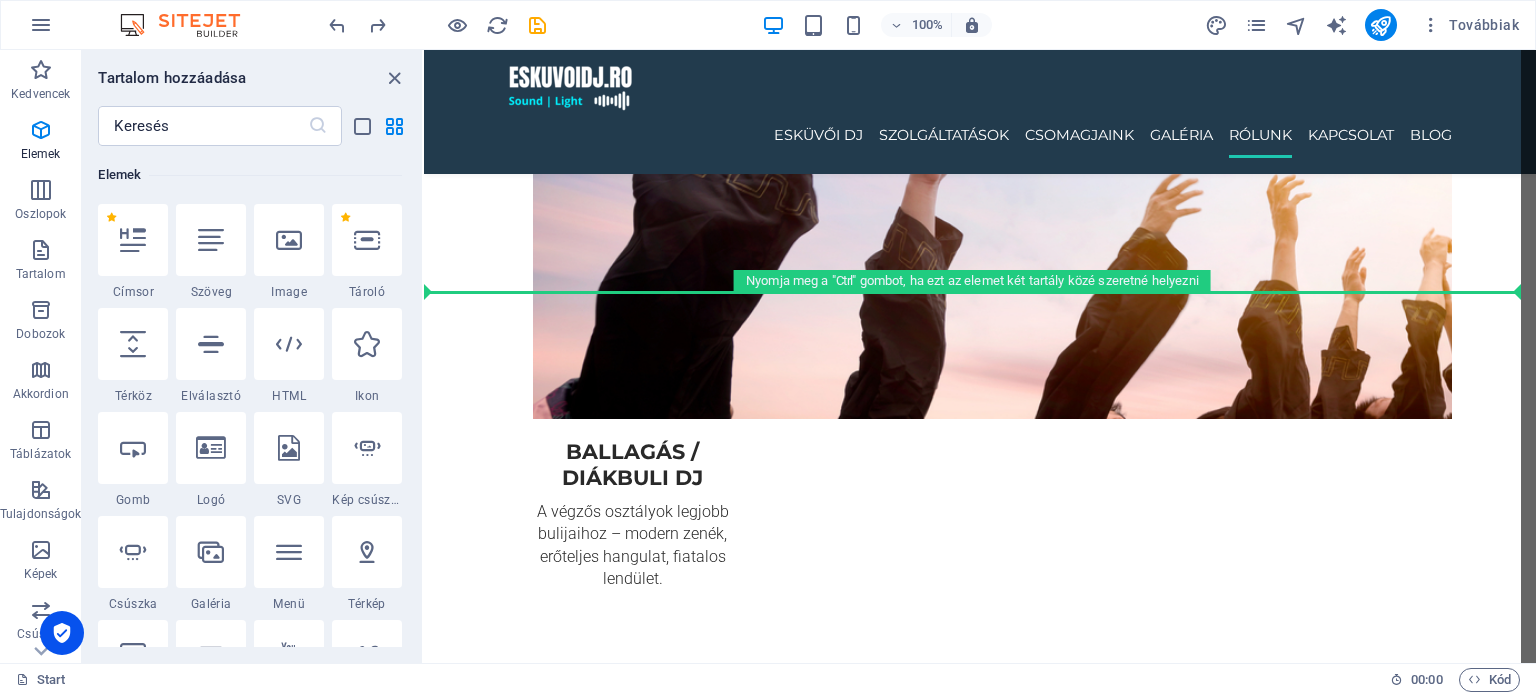 select on "%" 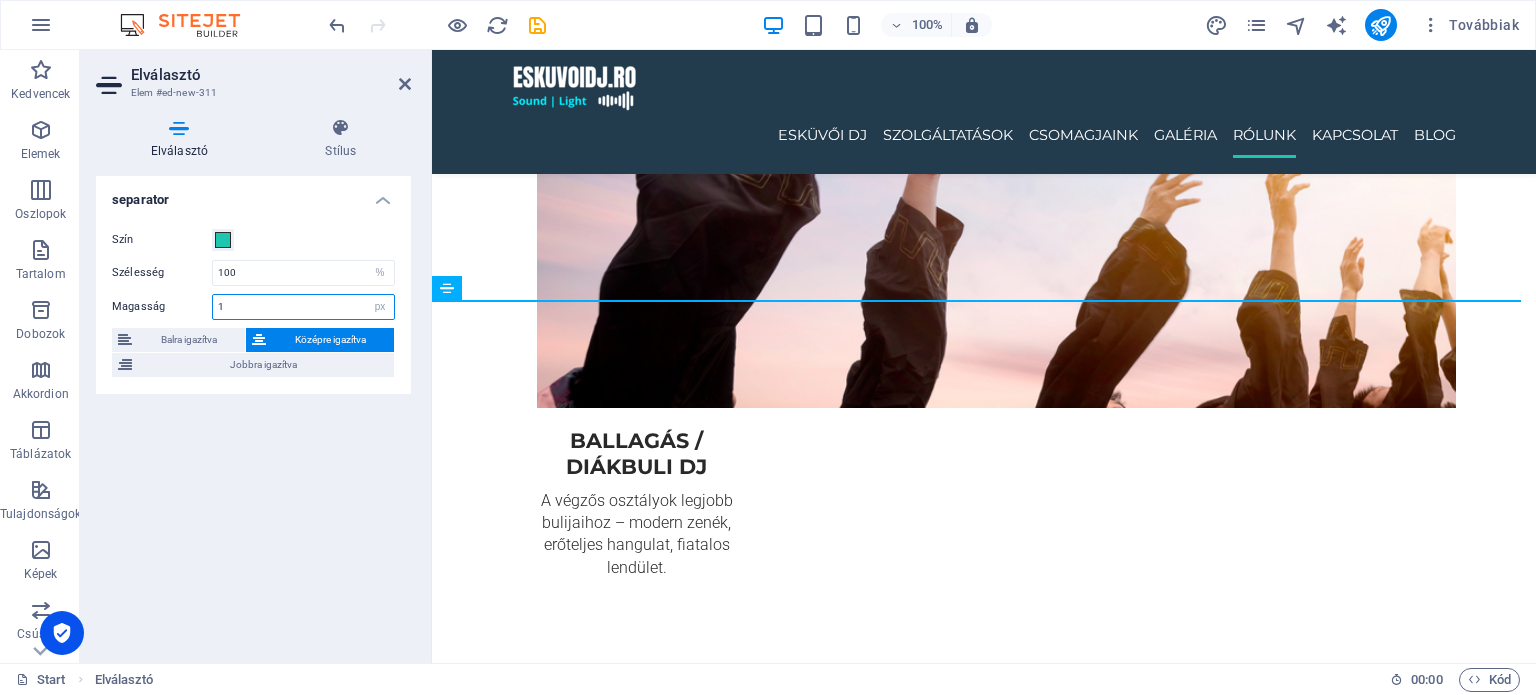 drag, startPoint x: 272, startPoint y: 307, endPoint x: 192, endPoint y: 299, distance: 80.399 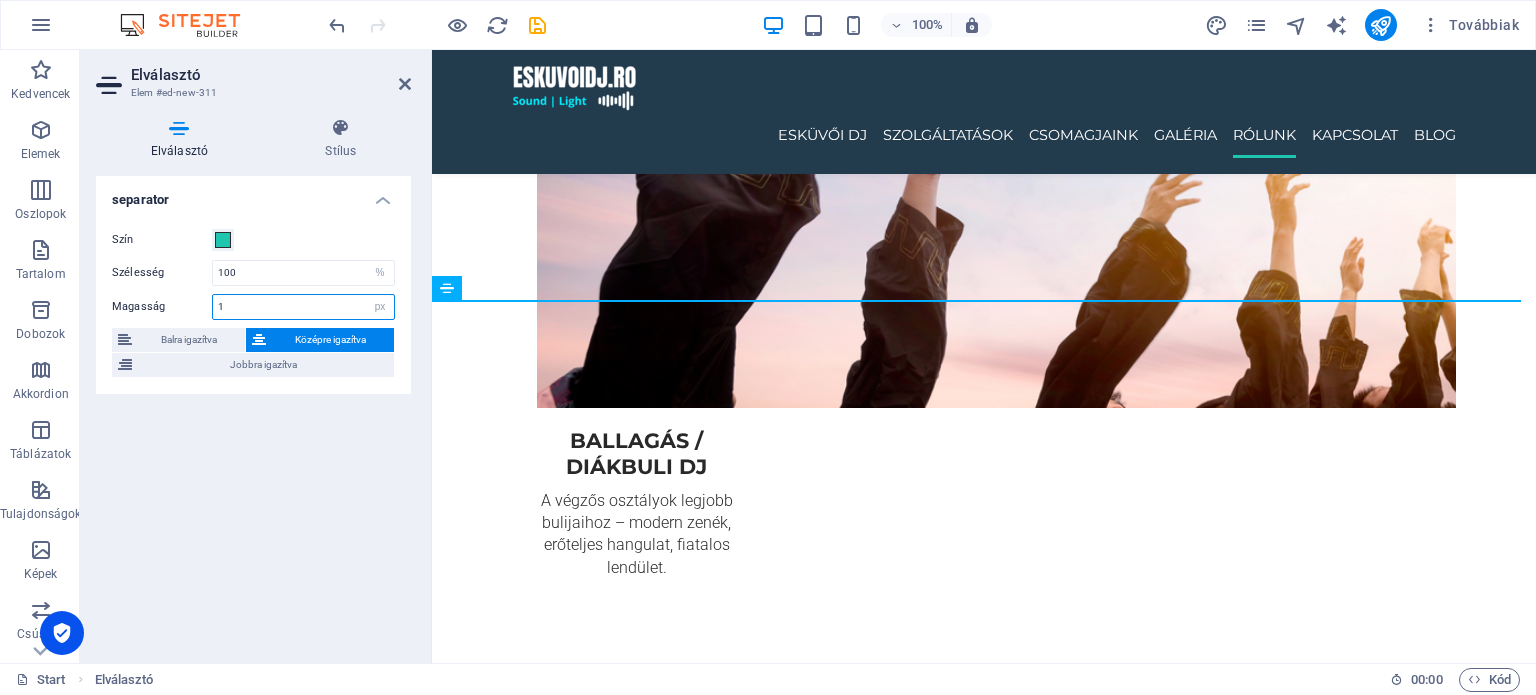 click on "Magasság 1 px rem vh vw" at bounding box center [253, 307] 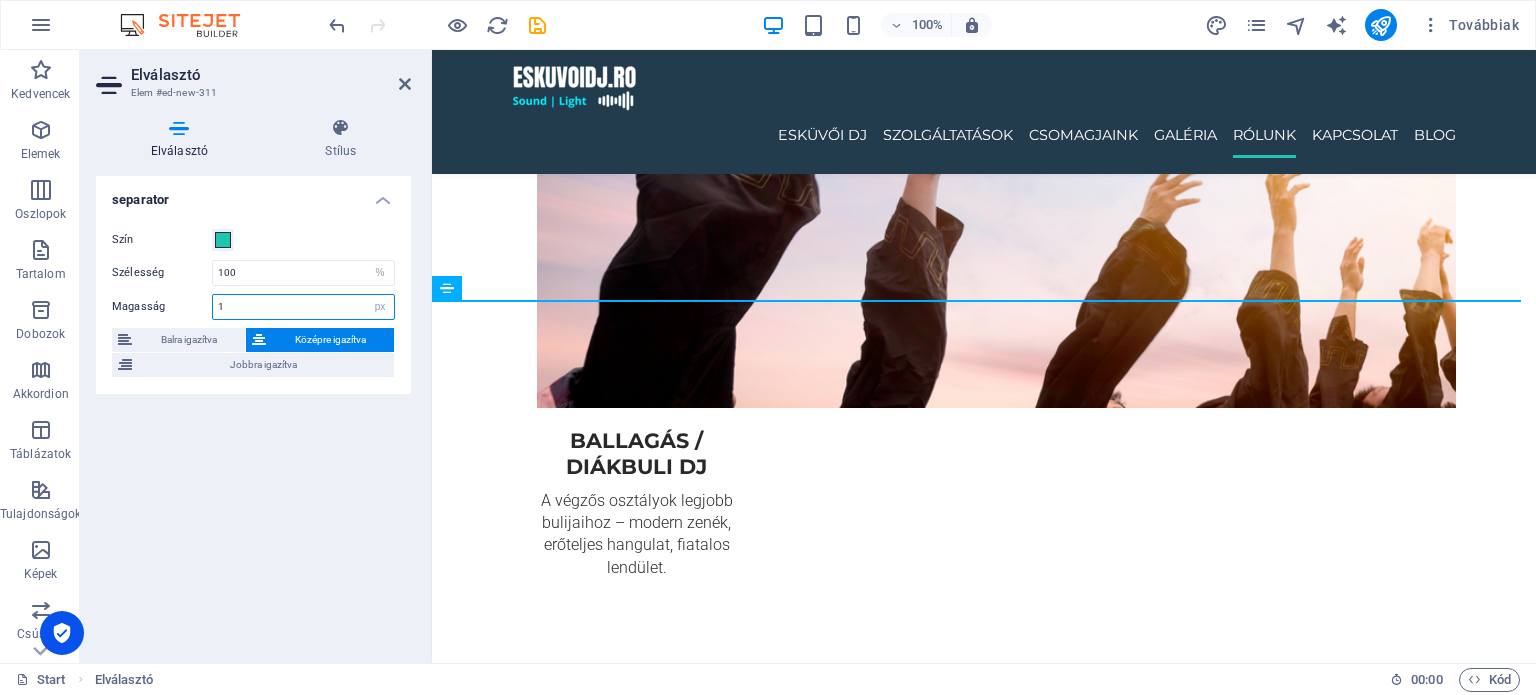 click on "1" at bounding box center (303, 307) 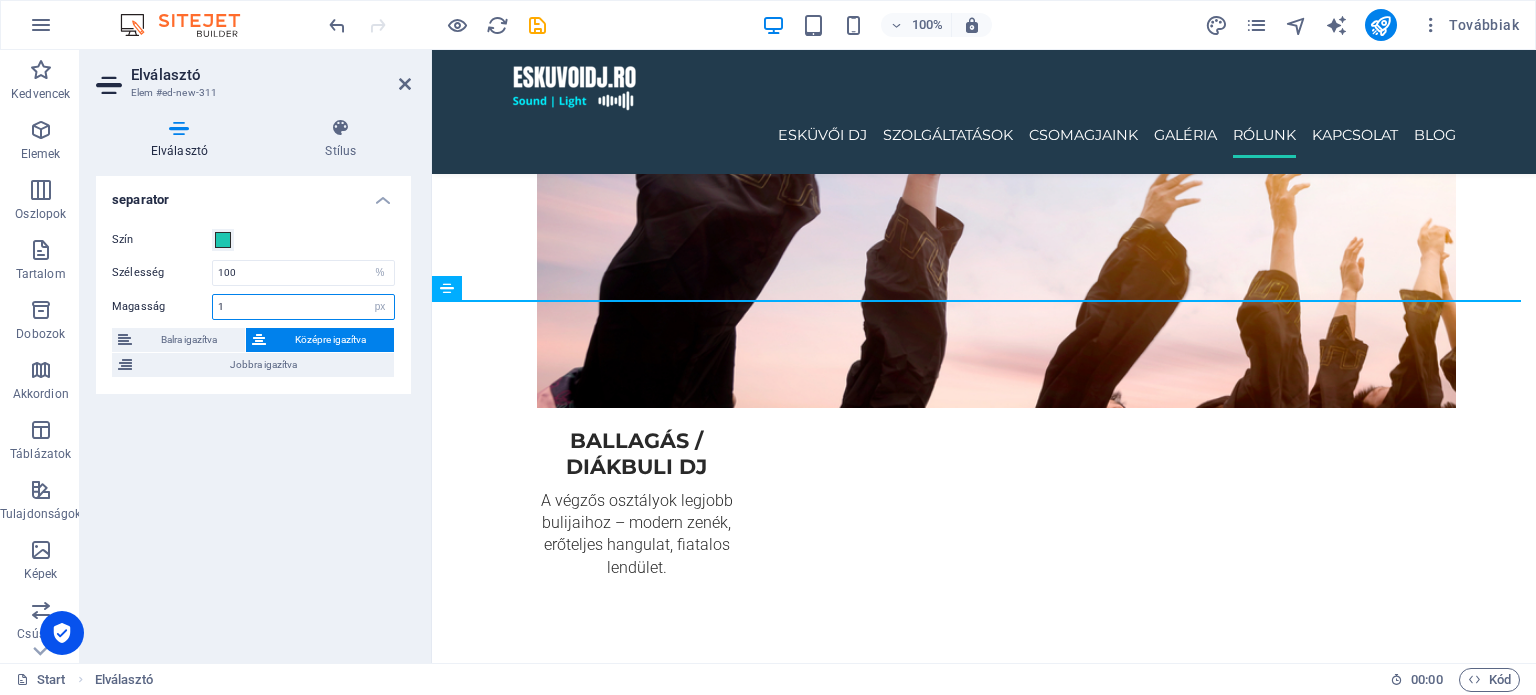 drag, startPoint x: 288, startPoint y: 305, endPoint x: 229, endPoint y: 304, distance: 59.008472 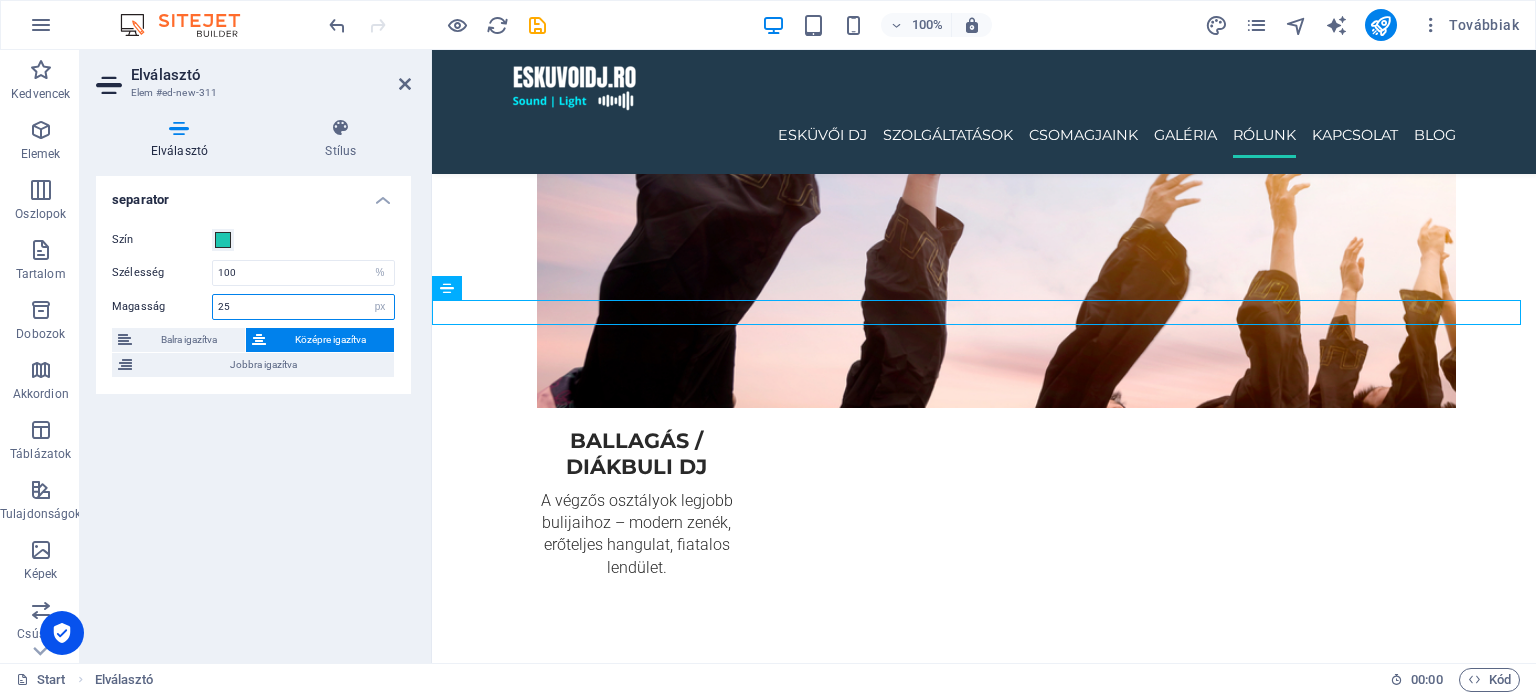 drag, startPoint x: 295, startPoint y: 307, endPoint x: 216, endPoint y: 303, distance: 79.101204 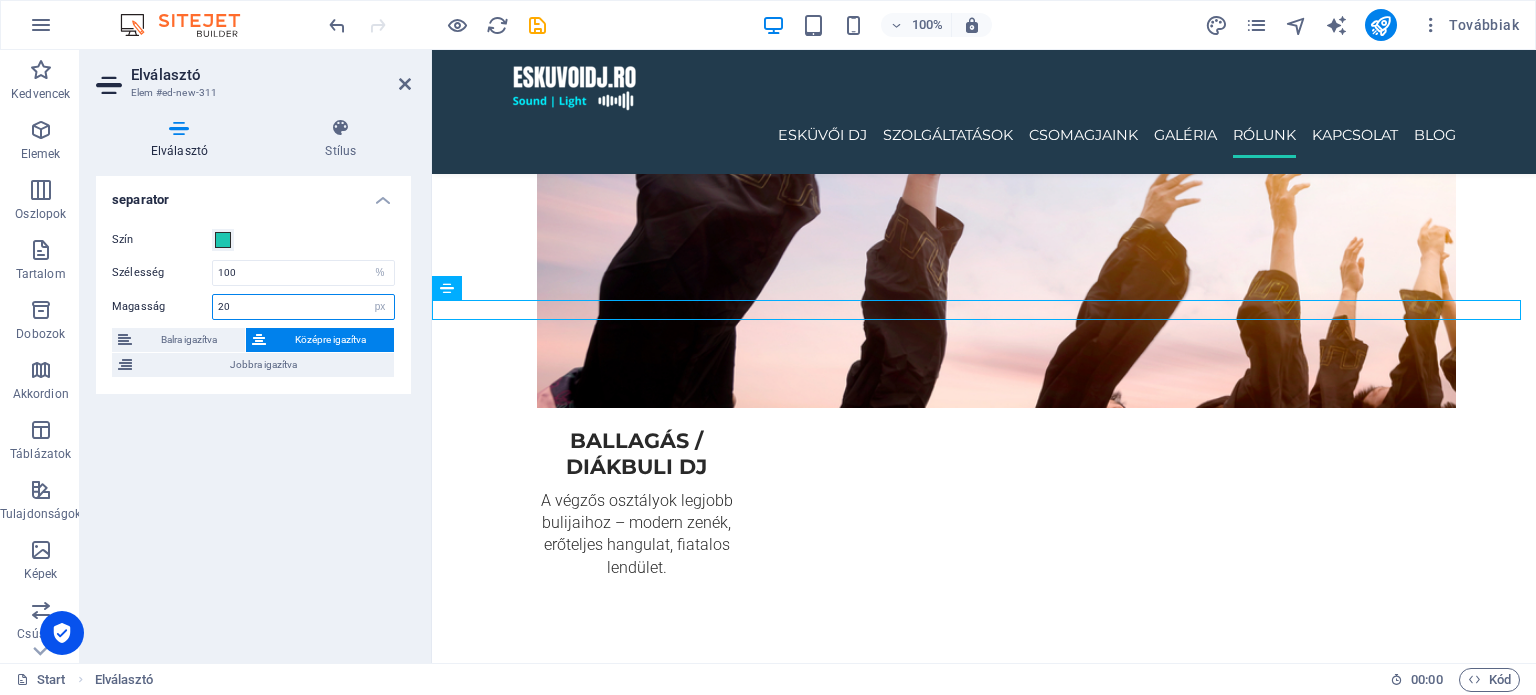 drag, startPoint x: 297, startPoint y: 303, endPoint x: 105, endPoint y: 302, distance: 192.00261 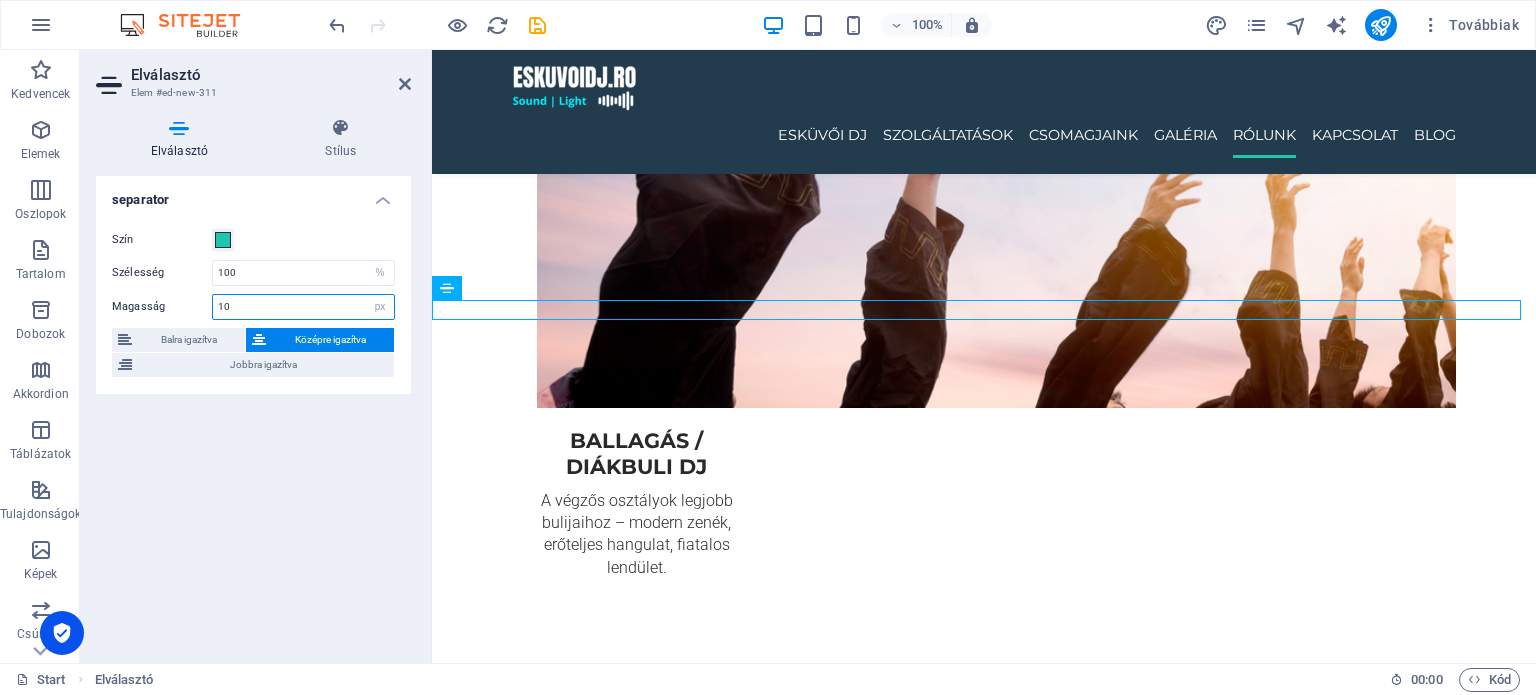 type on "10" 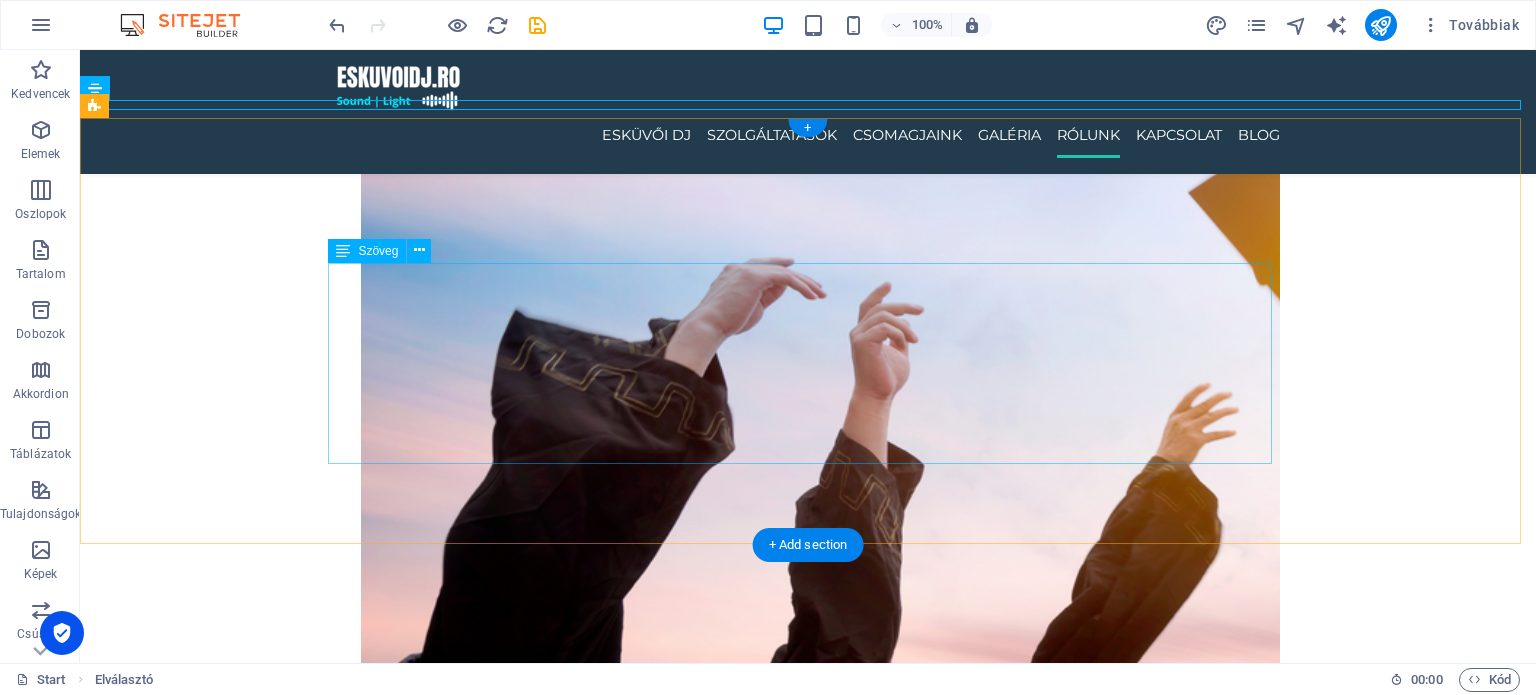 click on "Szolgáltatásainkat nemcsak egy településen kínáljuk, az  [DOMAIN_NAME]  DJ szolgáltatása elérhető  több erdélyi megyében , [GEOGRAPHIC_DATA] a legfontosabb városokat és környéküket is. - [GEOGRAPHIC_DATA] : [GEOGRAPHIC_DATA], [GEOGRAPHIC_DATA], [GEOGRAPHIC_DATA], [GEOGRAPHIC_DATA] : [GEOGRAPHIC_DATA], [GEOGRAPHIC_DATA], [GEOGRAPHIC_DATA], [GEOGRAPHIC_DATA] - [GEOGRAPHIC_DATA]-[GEOGRAPHIC_DATA] megye : [GEOGRAPHIC_DATA], [GEOGRAPHIC_DATA], [GEOGRAPHIC_DATA], [GEOGRAPHIC_DATA] : [GEOGRAPHIC_DATA], [GEOGRAPHIC_DATA], [GEOGRAPHIC_DATA], [GEOGRAPHIC_DATA], [GEOGRAPHIC_DATA]   - [GEOGRAPHIC_DATA] : [GEOGRAPHIC_DATA], [GEOGRAPHIC_DATA], [GEOGRAPHIC_DATA], [GEOGRAPHIC_DATA] Legyen szó  esküvőről ,  céges buliról ,  születésnapi partiról  vagy bármilyen rendezvényről – modern DJ technikával és profi hangulattal visszük el az élményt  [PERSON_NAME] , Erdély-szerte." at bounding box center [808, 5553] 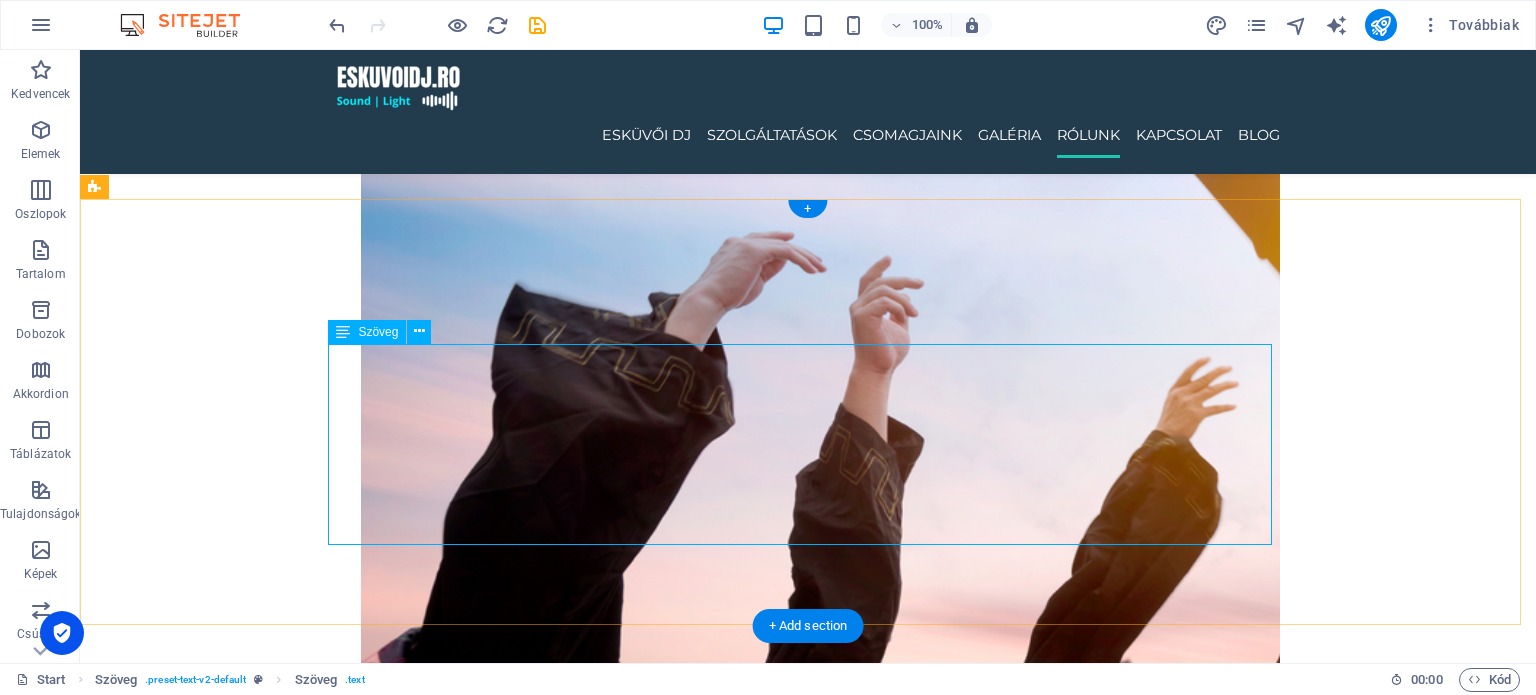 scroll, scrollTop: 4200, scrollLeft: 0, axis: vertical 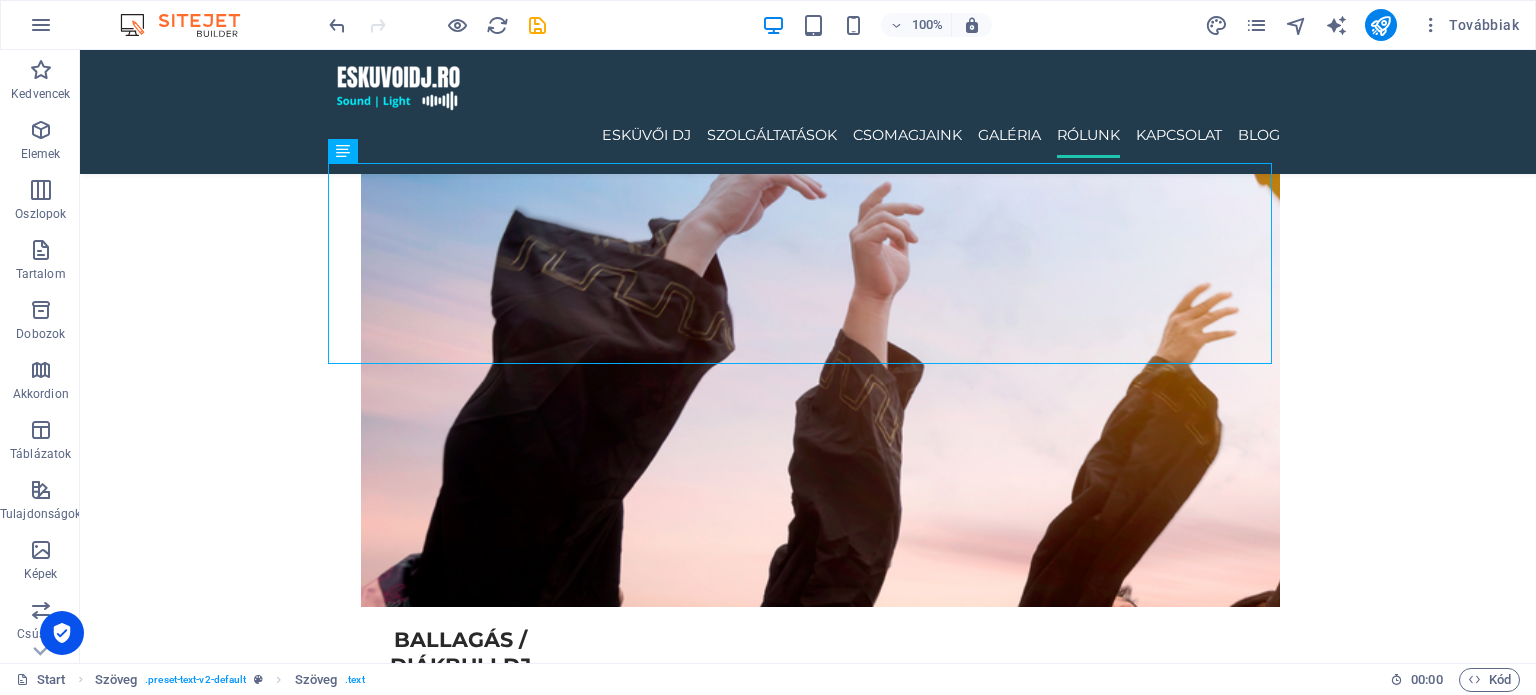 click at bounding box center [437, 25] 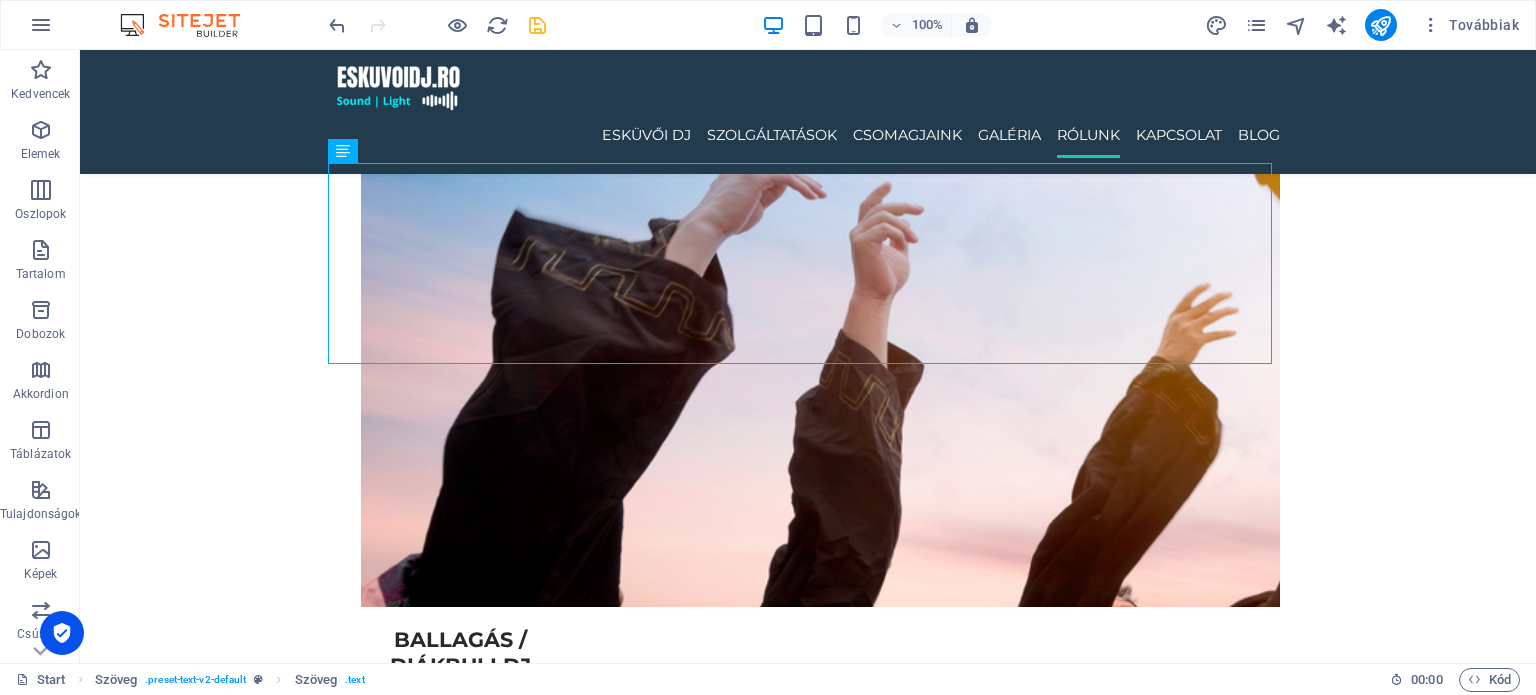 click at bounding box center (537, 25) 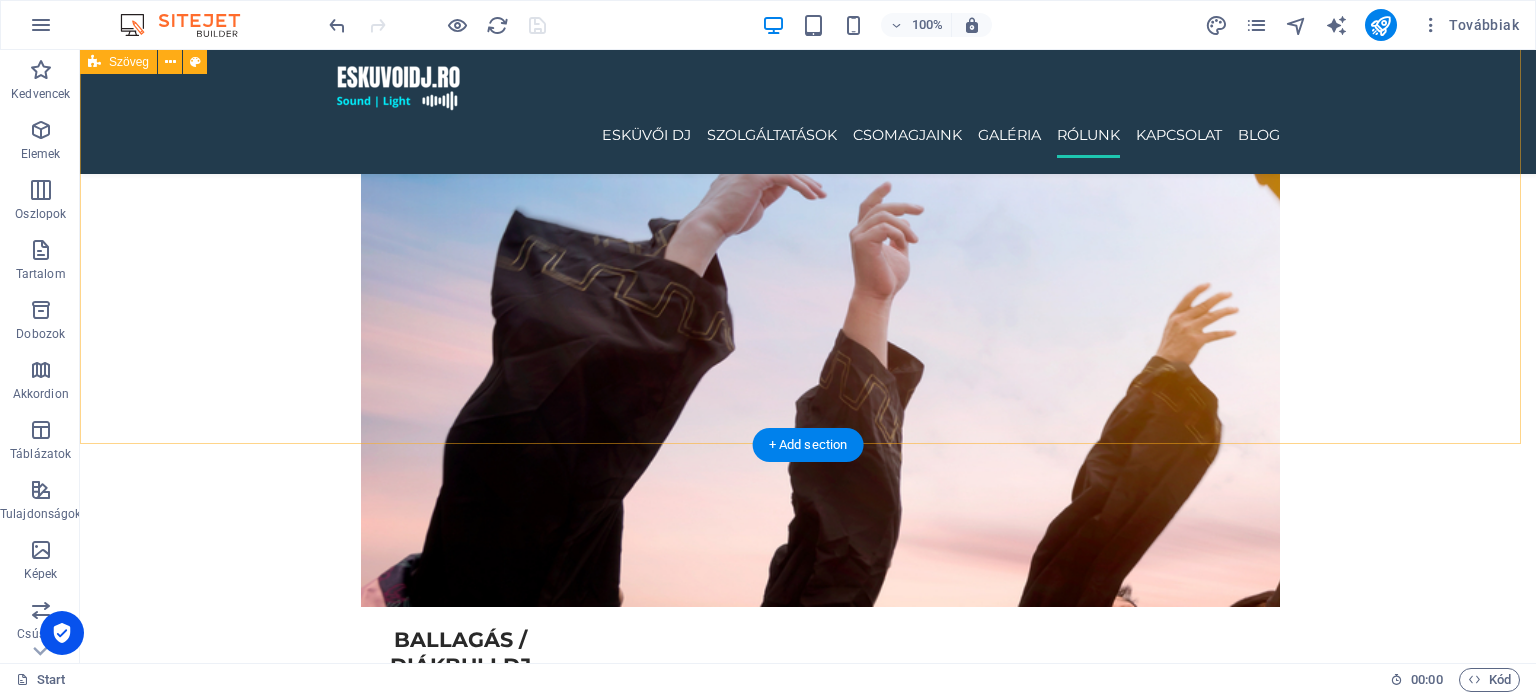 click on "Szolgáltatásainkat nemcsak egy településen kínáljuk, az  [DOMAIN_NAME]  DJ szolgáltatása elérhető  több erdélyi megyében , [GEOGRAPHIC_DATA] a legfontosabb városokat és környéküket is. - [GEOGRAPHIC_DATA] : [GEOGRAPHIC_DATA], [GEOGRAPHIC_DATA], [GEOGRAPHIC_DATA], [GEOGRAPHIC_DATA] : [GEOGRAPHIC_DATA], [GEOGRAPHIC_DATA], [GEOGRAPHIC_DATA], [GEOGRAPHIC_DATA] - [GEOGRAPHIC_DATA]-[GEOGRAPHIC_DATA] megye : [GEOGRAPHIC_DATA], [GEOGRAPHIC_DATA], [GEOGRAPHIC_DATA], [GEOGRAPHIC_DATA] : [GEOGRAPHIC_DATA], [GEOGRAPHIC_DATA], [GEOGRAPHIC_DATA], [GEOGRAPHIC_DATA], [GEOGRAPHIC_DATA]   - [GEOGRAPHIC_DATA] : [GEOGRAPHIC_DATA], [GEOGRAPHIC_DATA], [GEOGRAPHIC_DATA], [GEOGRAPHIC_DATA] Legyen szó  esküvőről ,  céges buliról ,  születésnapi partiról  vagy bármilyen rendezvényről – modern DJ technikával és profi hangulattal visszük el az élményt  [PERSON_NAME] , Erdély-szerte." at bounding box center (808, 5453) 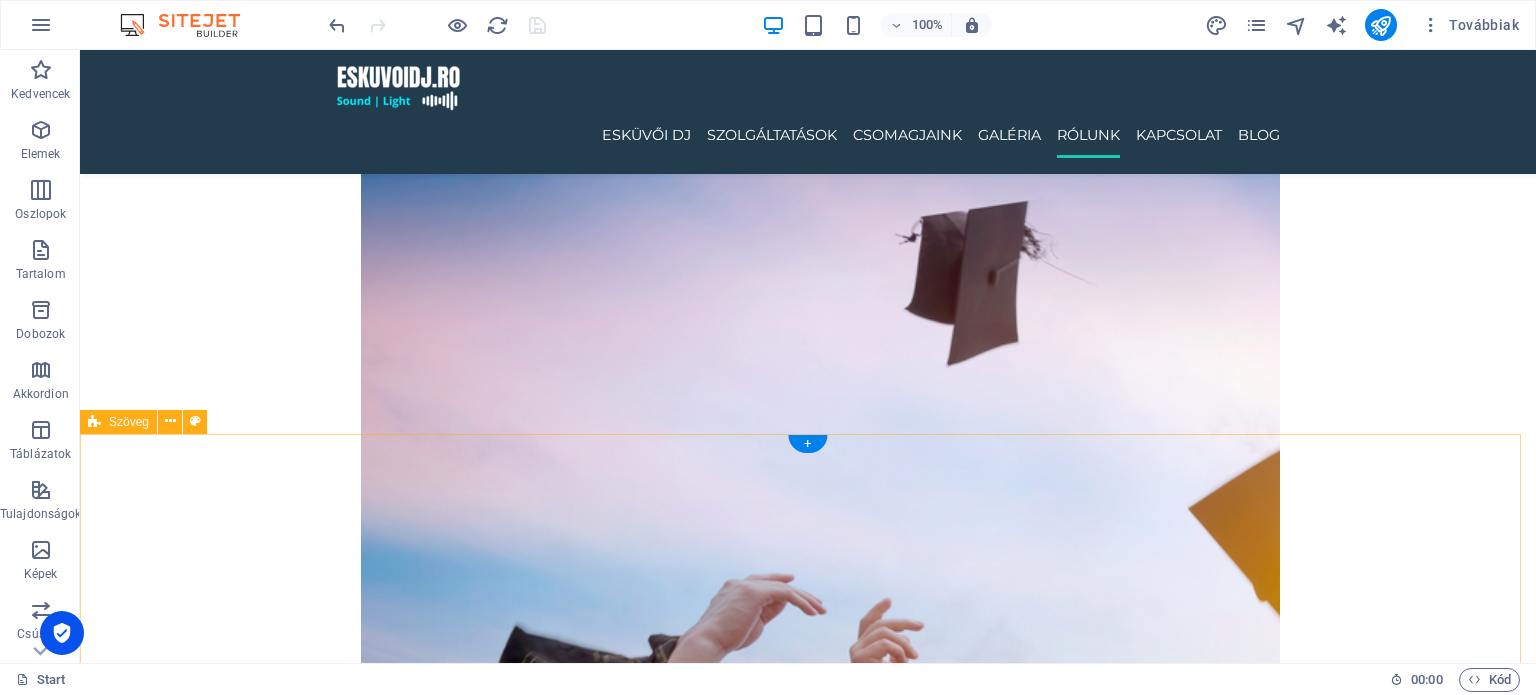 scroll, scrollTop: 3900, scrollLeft: 0, axis: vertical 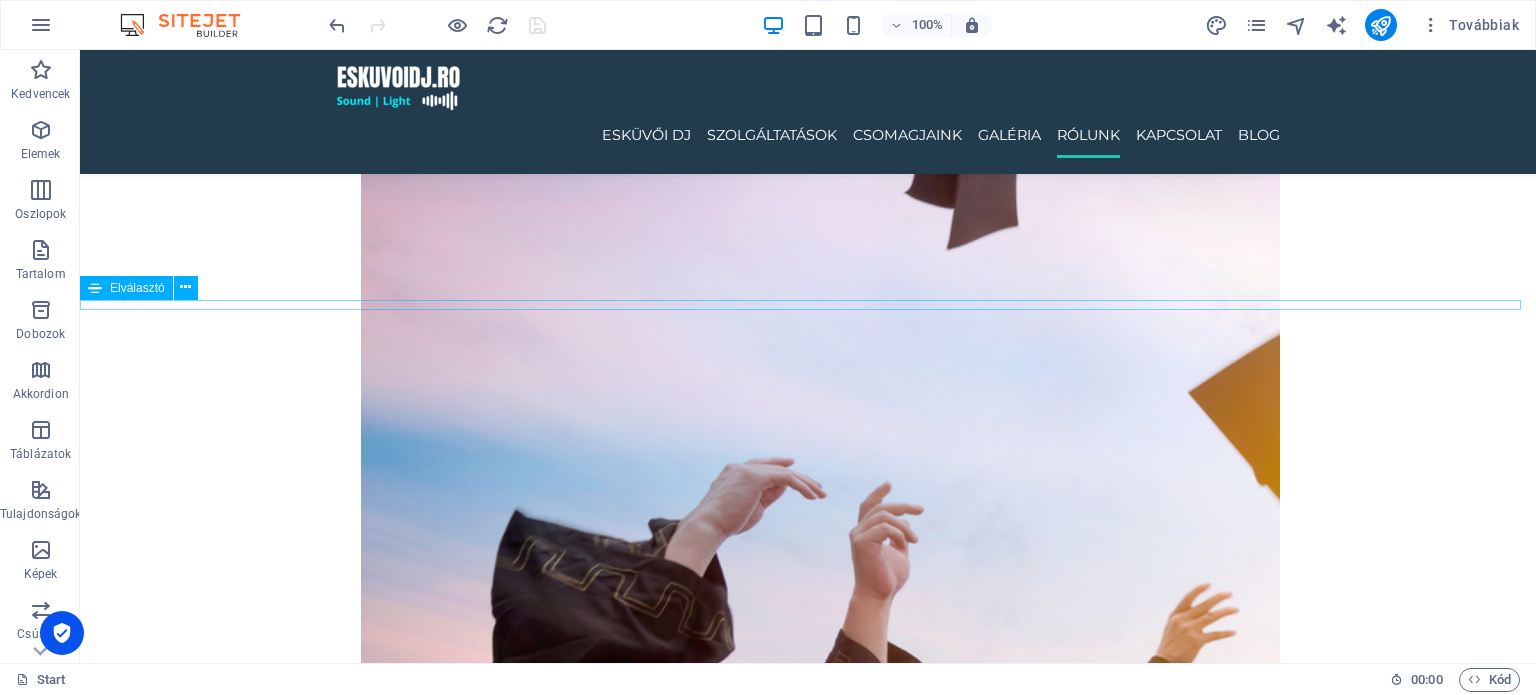 click at bounding box center (808, 5483) 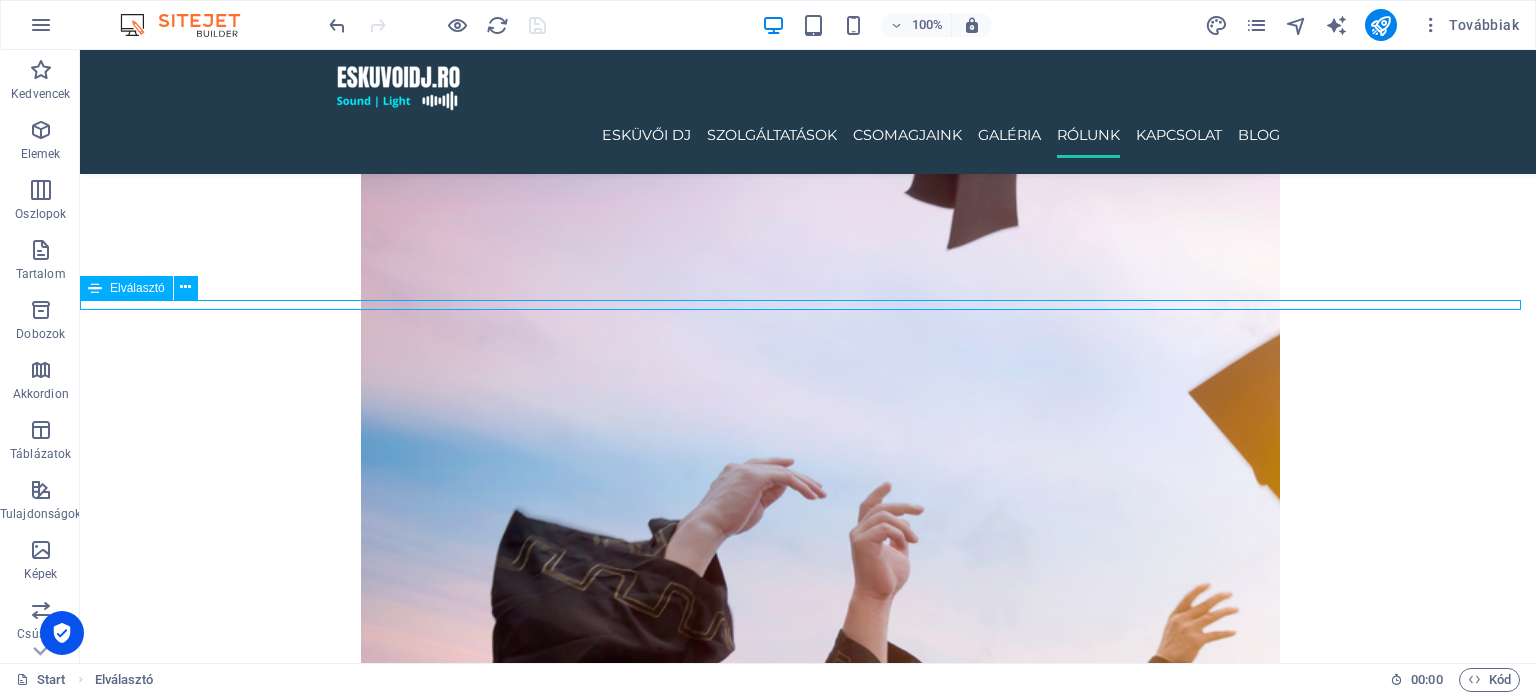 click at bounding box center (808, 5483) 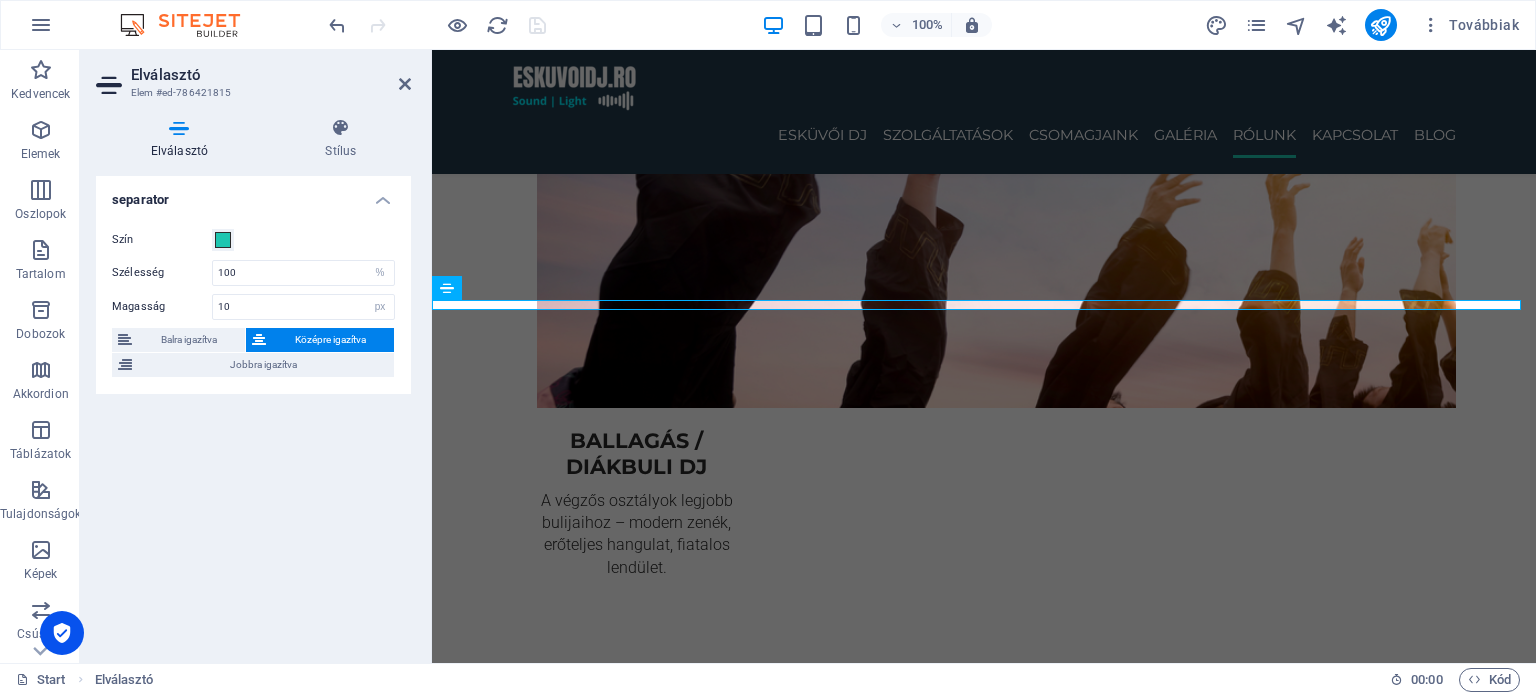 click on "Szín" at bounding box center [162, 240] 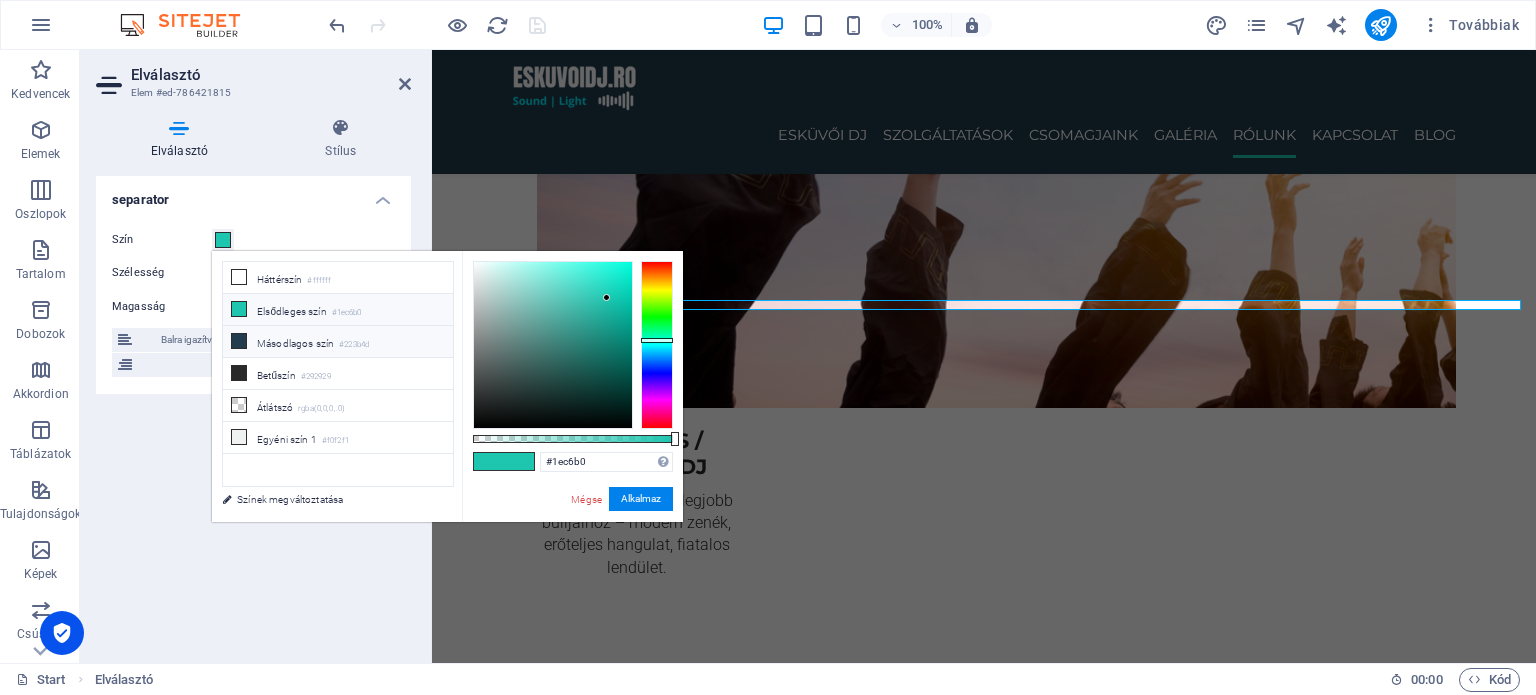 click on "Másodlagos szín
#223b4d" at bounding box center [338, 342] 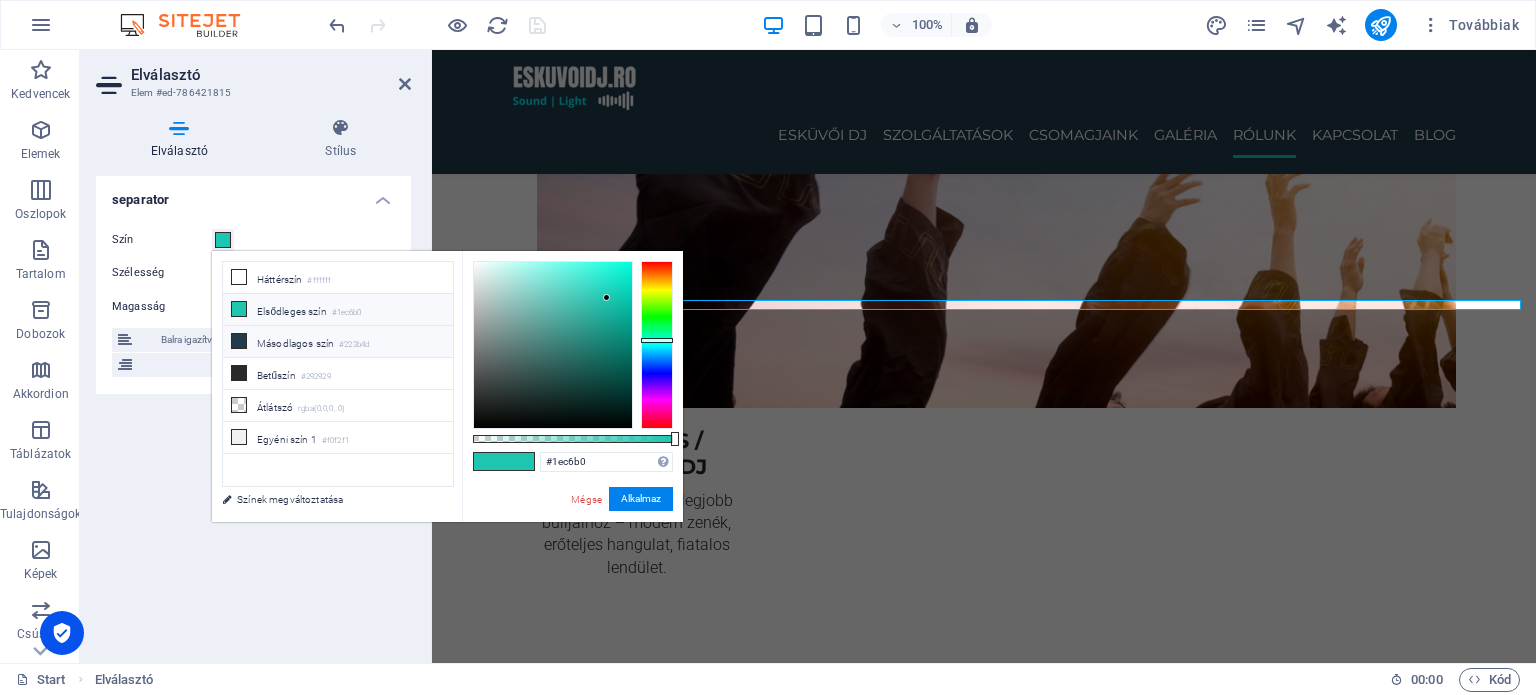 type on "#223b4d" 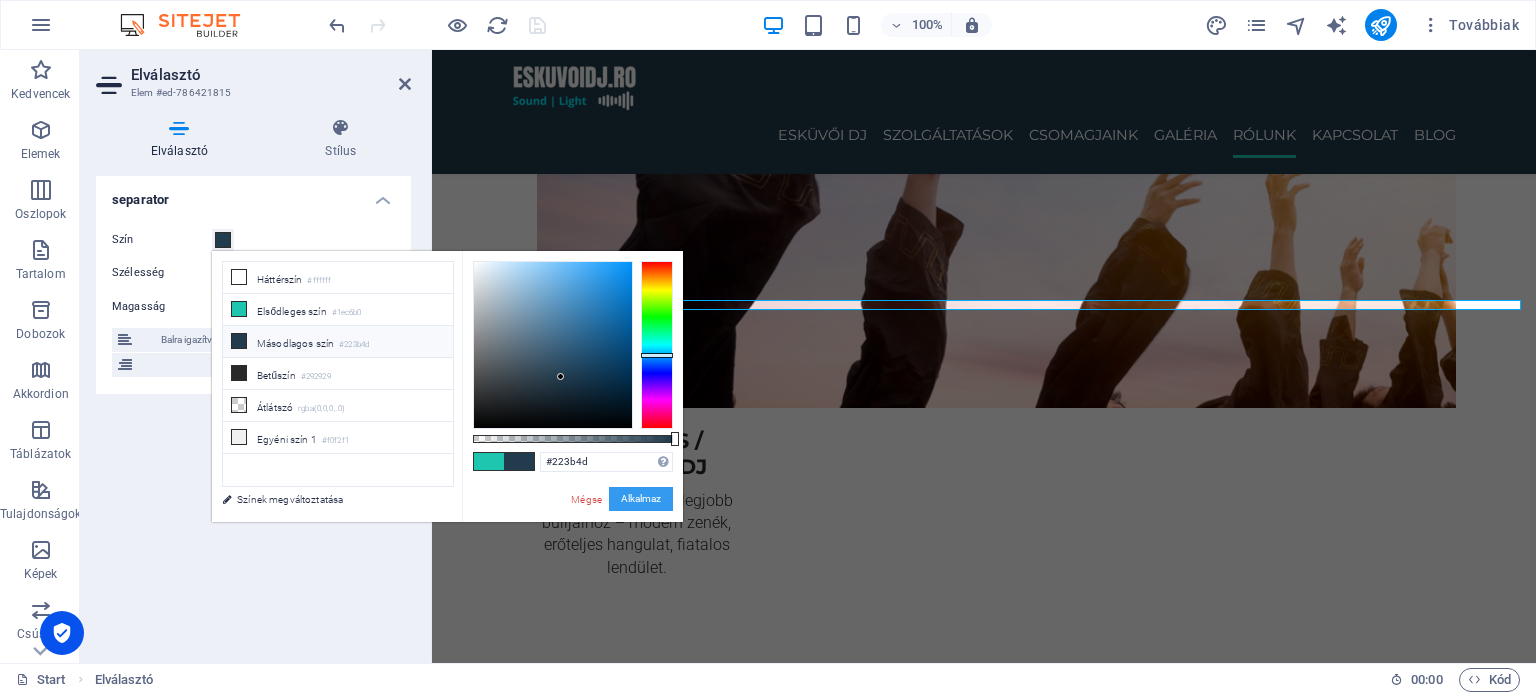 click on "Alkalmaz" at bounding box center [641, 499] 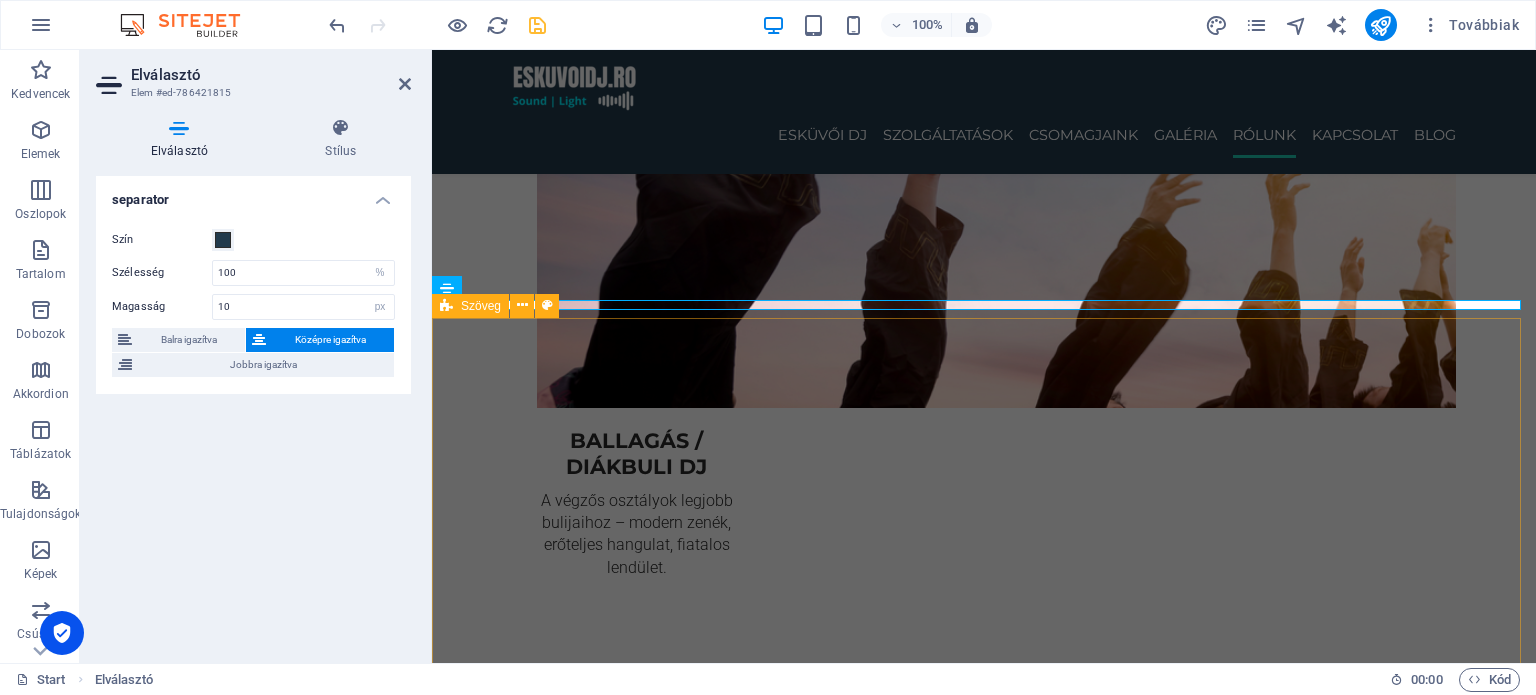 click on "Hol érhető el az [DOMAIN_NAME]? Szolgáltatásainkat nemcsak egy településen kínáljuk, az  [DOMAIN_NAME]  DJ szolgáltatása elérhető  több erdélyi megyében , lefedve a legfontosabb városokat és környéküket is. - [GEOGRAPHIC_DATA] megye : [GEOGRAPHIC_DATA], [GEOGRAPHIC_DATA], [GEOGRAPHIC_DATA], [GEOGRAPHIC_DATA] : [GEOGRAPHIC_DATA], [GEOGRAPHIC_DATA], [GEOGRAPHIC_DATA], [GEOGRAPHIC_DATA] - [GEOGRAPHIC_DATA]-[GEOGRAPHIC_DATA] : [GEOGRAPHIC_DATA], [GEOGRAPHIC_DATA], [GEOGRAPHIC_DATA], [GEOGRAPHIC_DATA] : [GEOGRAPHIC_DATA], [GEOGRAPHIC_DATA], [GEOGRAPHIC_DATA], [GEOGRAPHIC_DATA], [GEOGRAPHIC_DATA] : [GEOGRAPHIC_DATA], [GEOGRAPHIC_DATA], [GEOGRAPHIC_DATA], [GEOGRAPHIC_DATA] Legyen szó  esküvőről ,  céges buliról ,  születésnapi partiról  vagy bármilyen rendezvényről – modern DJ technikával és profi hangulattal visszük el az élményt  [PERSON_NAME] , Erdély-szerte." at bounding box center (984, 5221) 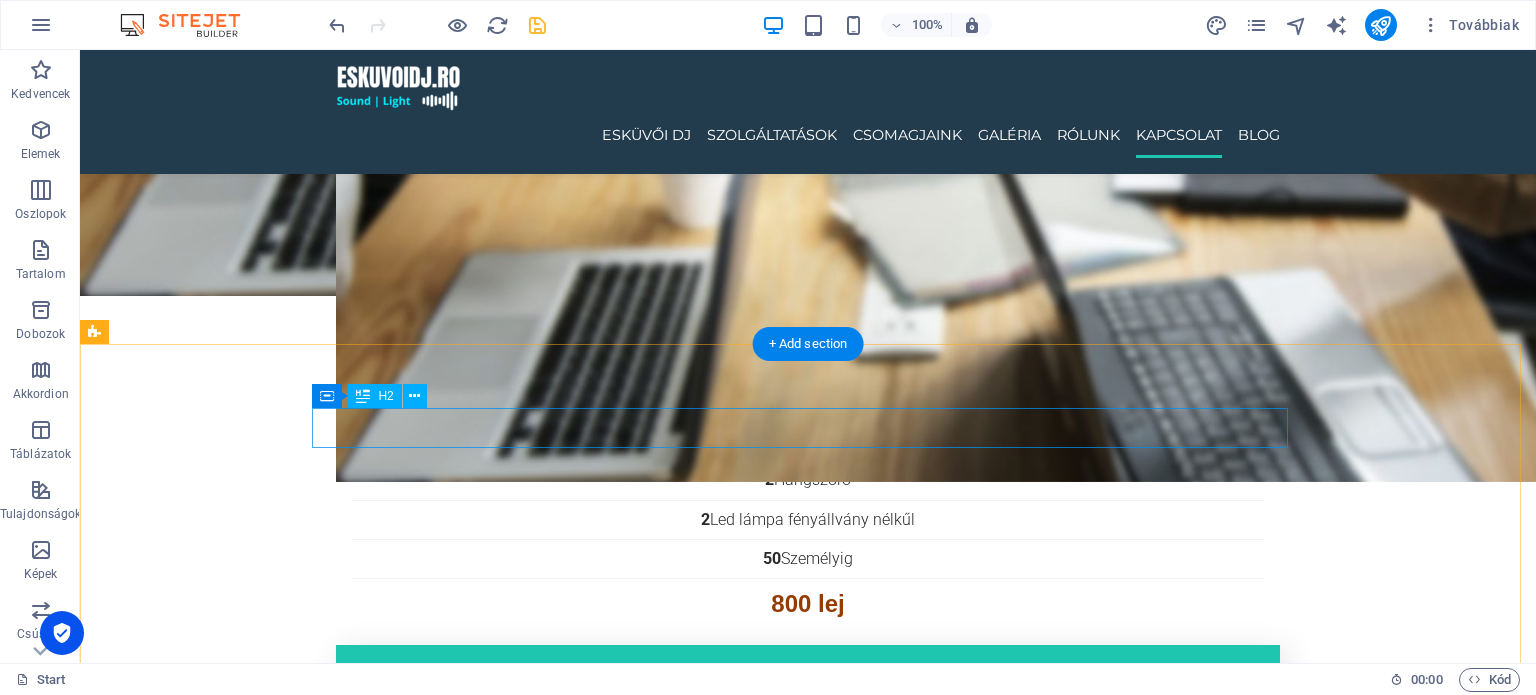 scroll, scrollTop: 5636, scrollLeft: 0, axis: vertical 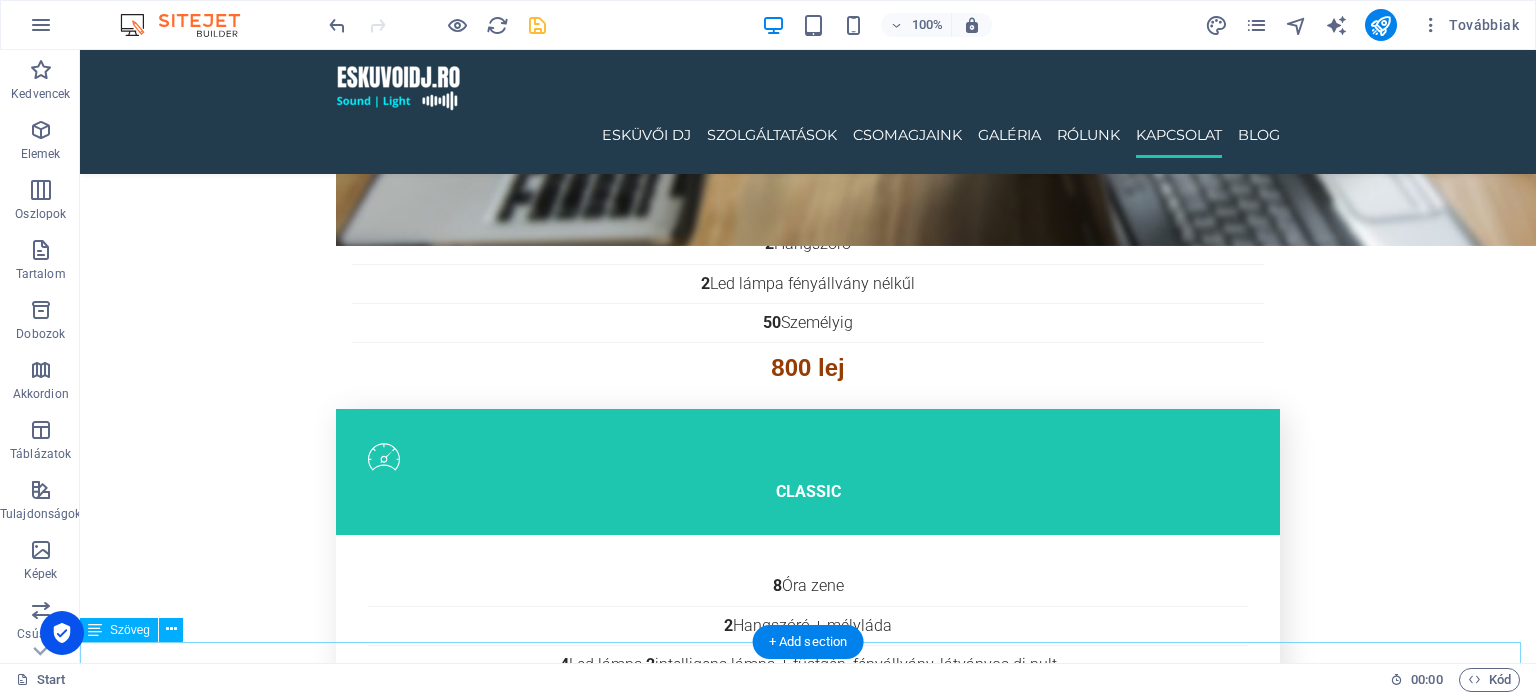click on "© 2025 [DOMAIN_NAME] – All rights reserved. Powered by  Webless" at bounding box center [808, 6506] 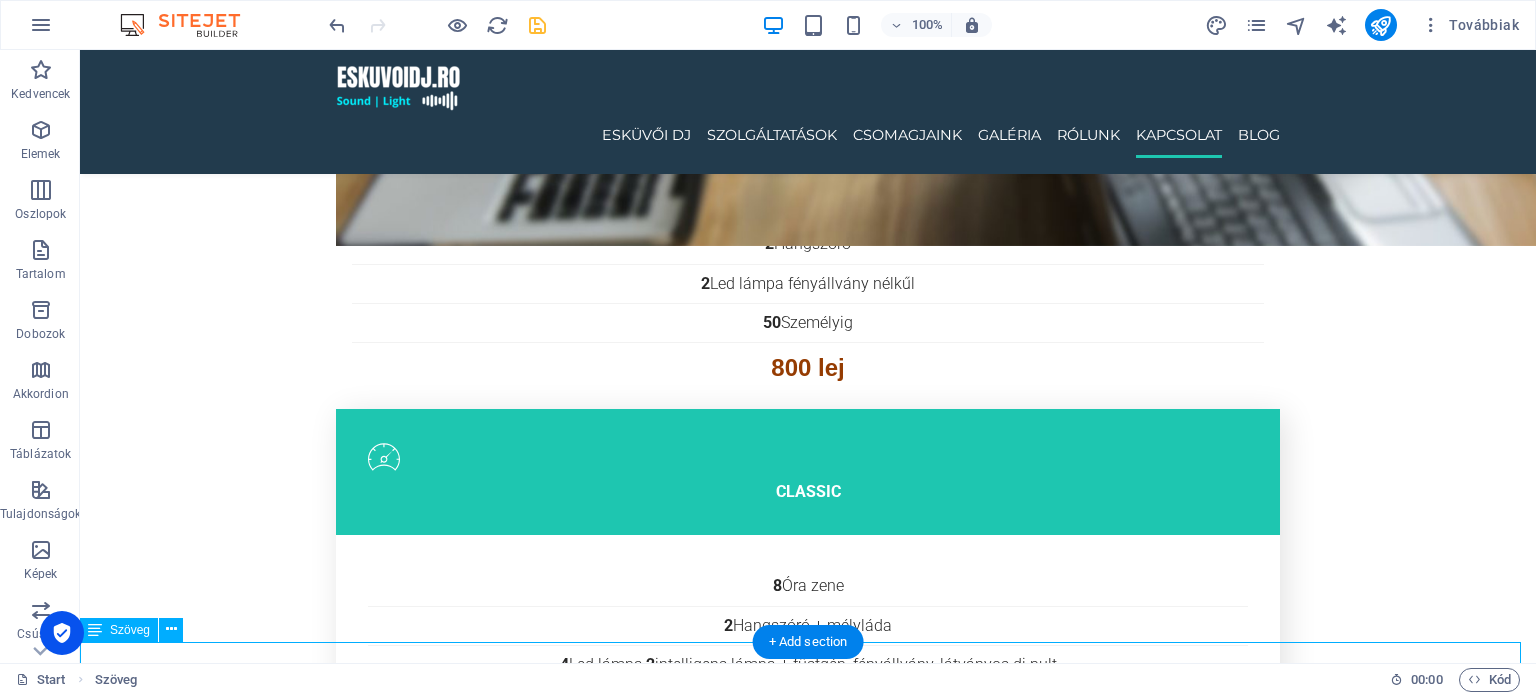 click on "© 2025 [DOMAIN_NAME] – All rights reserved. Powered by  Webless" at bounding box center (808, 6506) 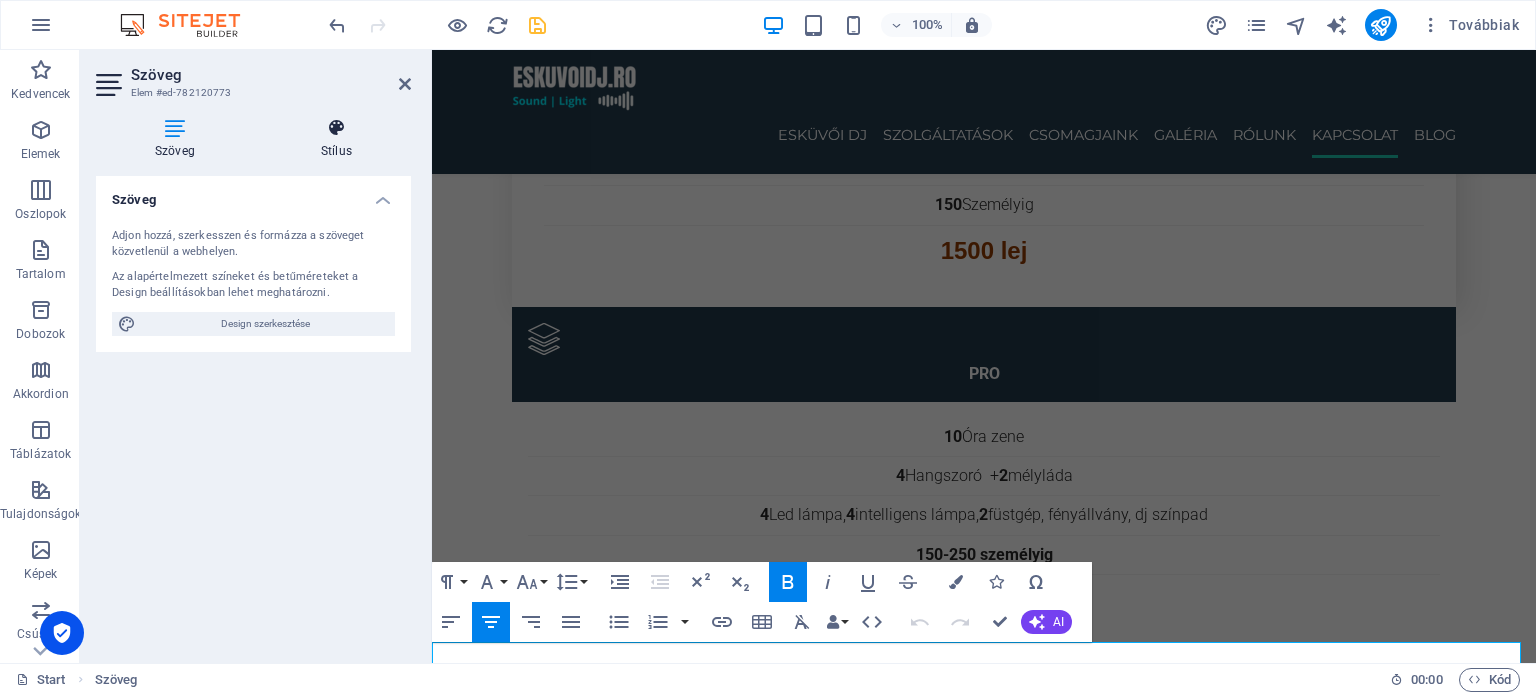 click on "Stílus" at bounding box center (336, 139) 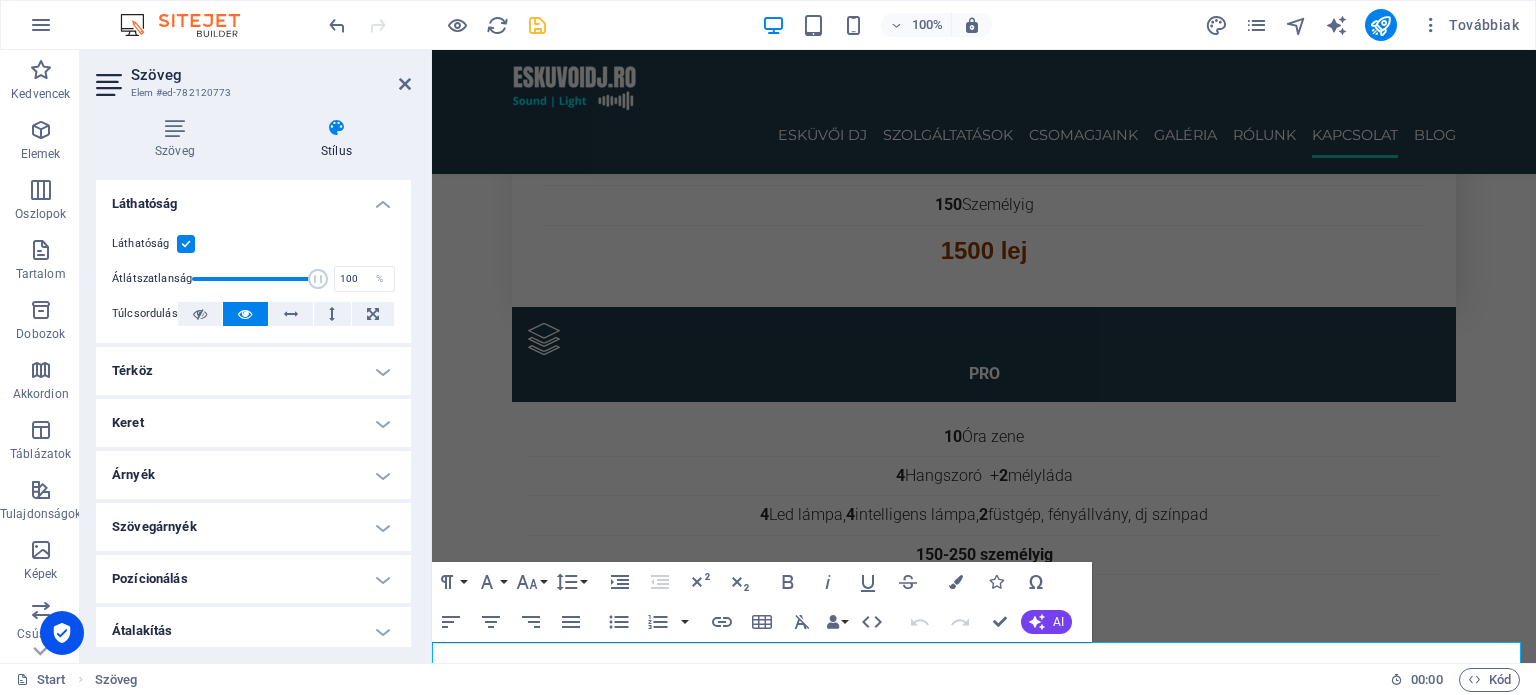 scroll, scrollTop: 163, scrollLeft: 0, axis: vertical 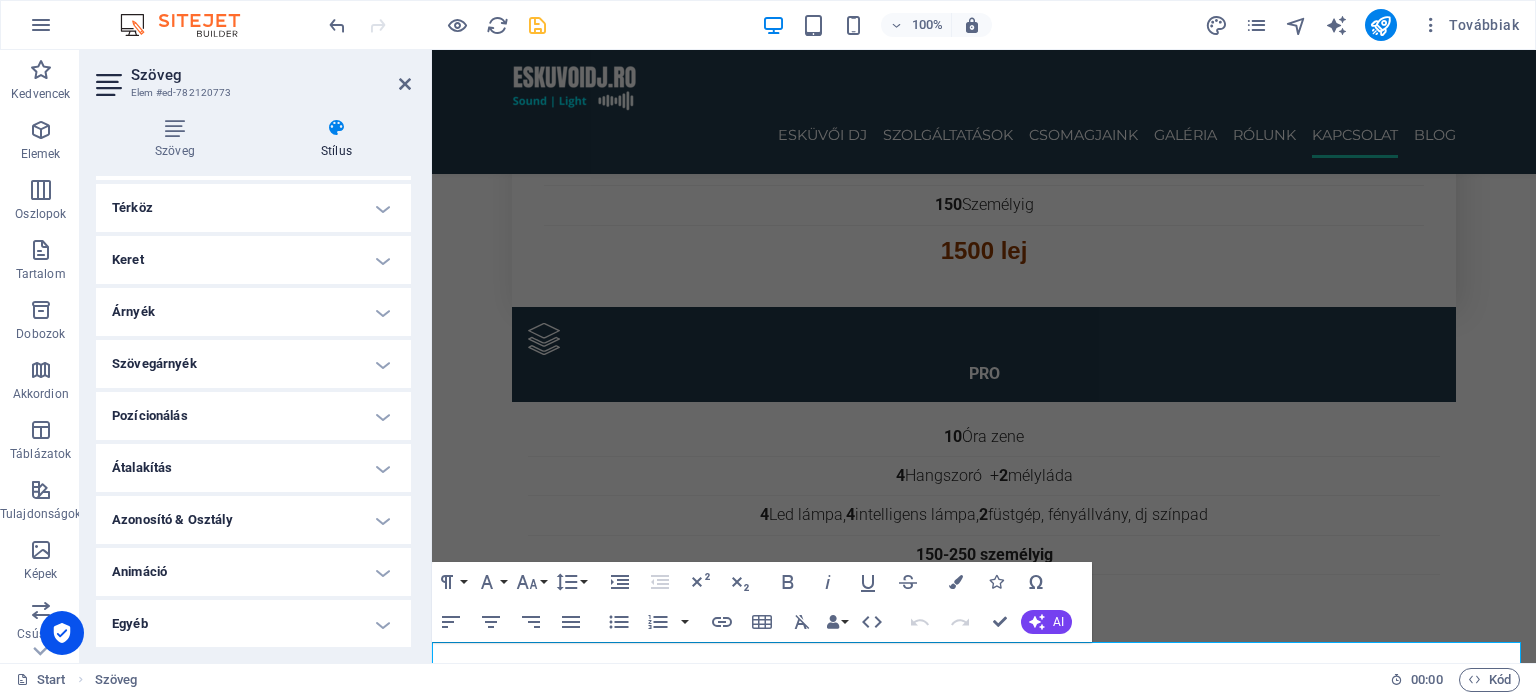 click on "Egyéb" at bounding box center [253, 624] 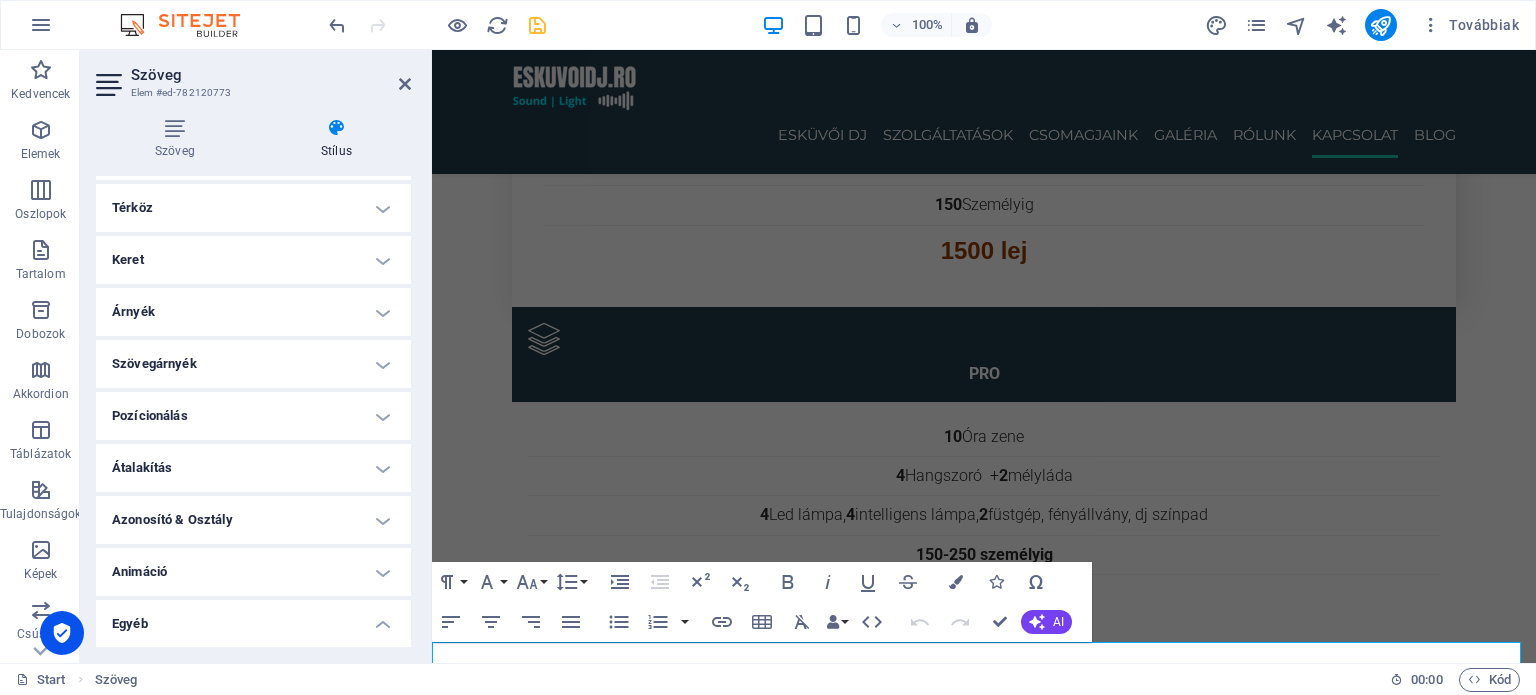 click on "Animáció" at bounding box center (253, 572) 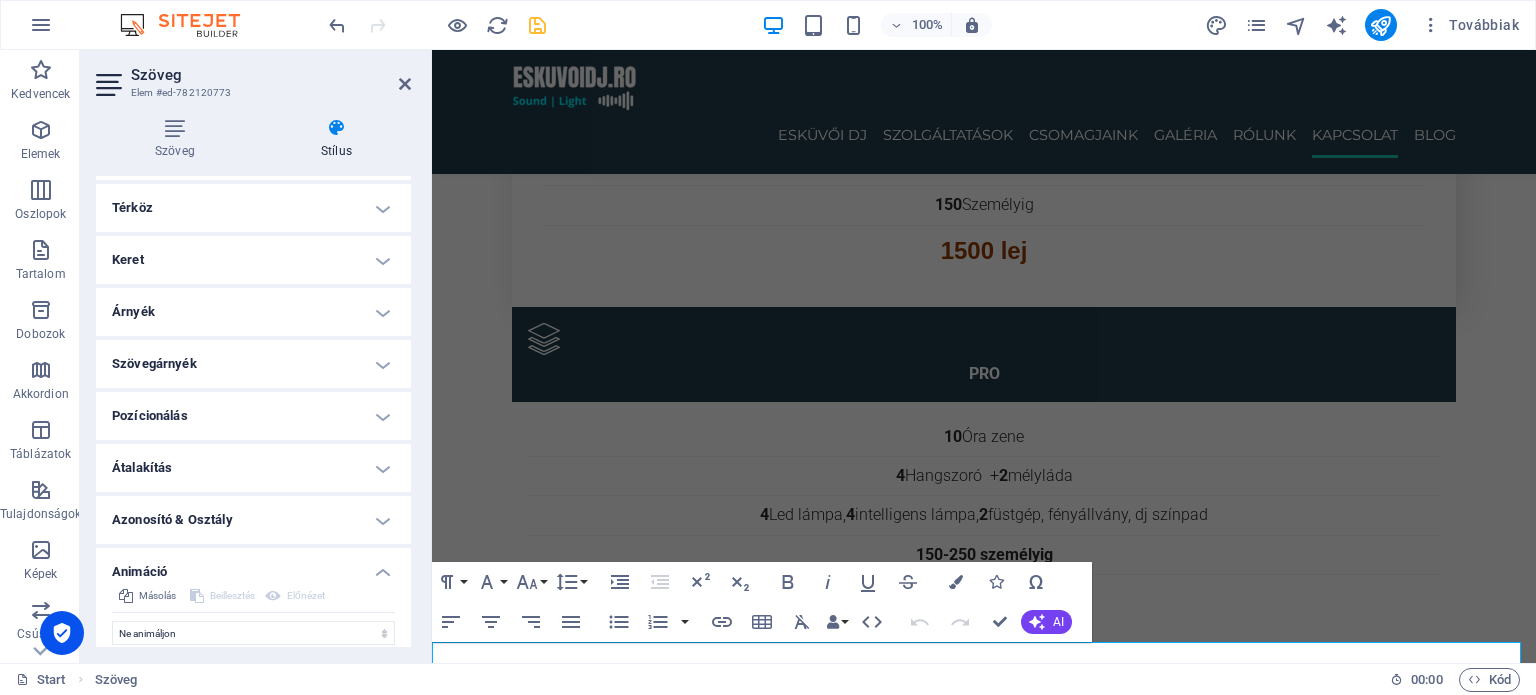 click on "Azonosító & Osztály" at bounding box center [253, 520] 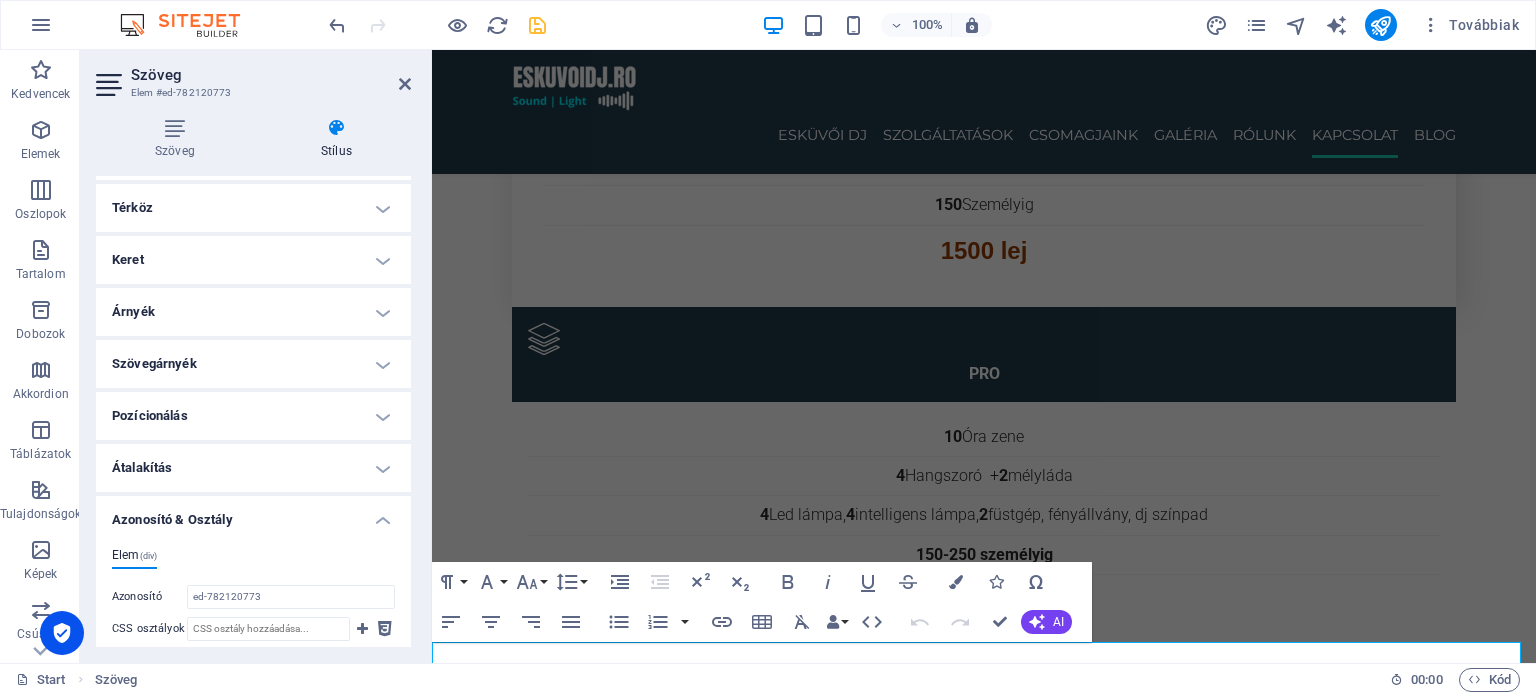 click on "Átalakítás" at bounding box center [253, 468] 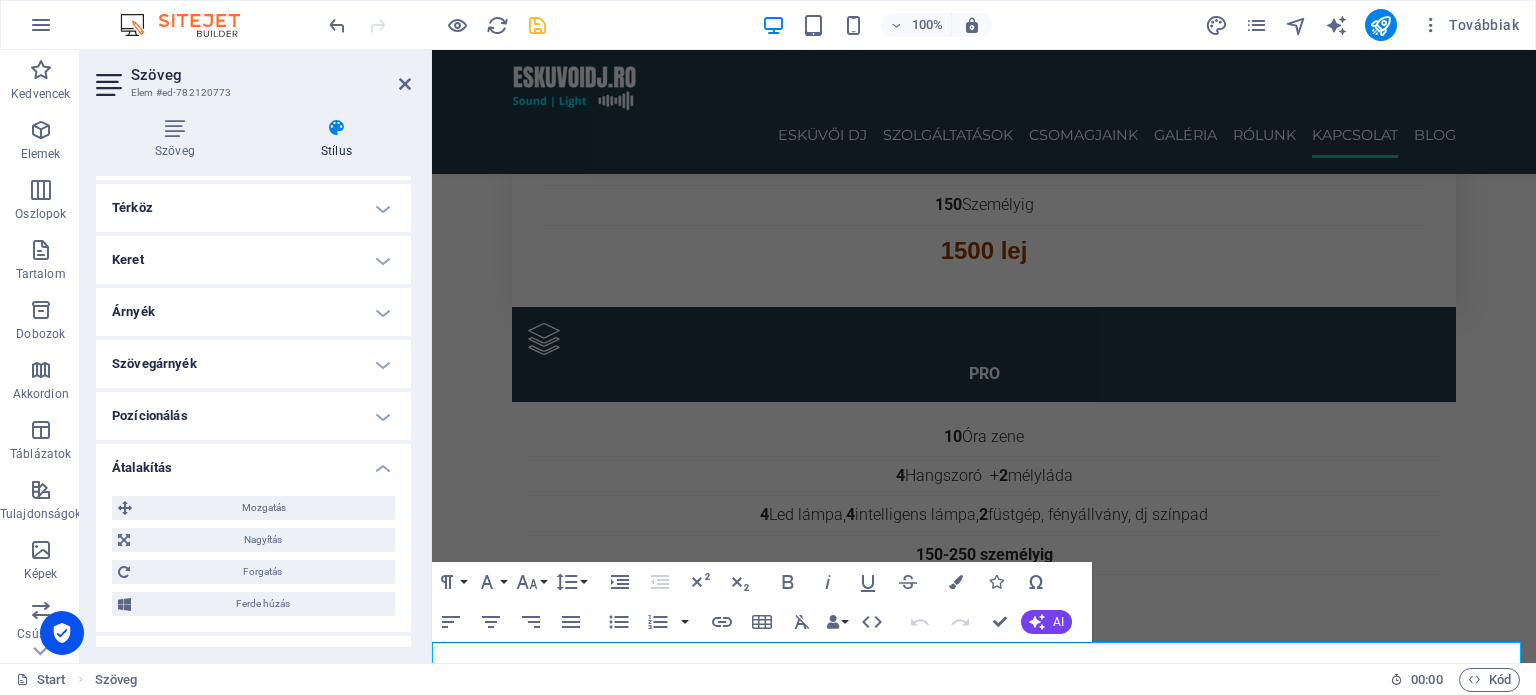 click on "Pozícionálás" at bounding box center [253, 416] 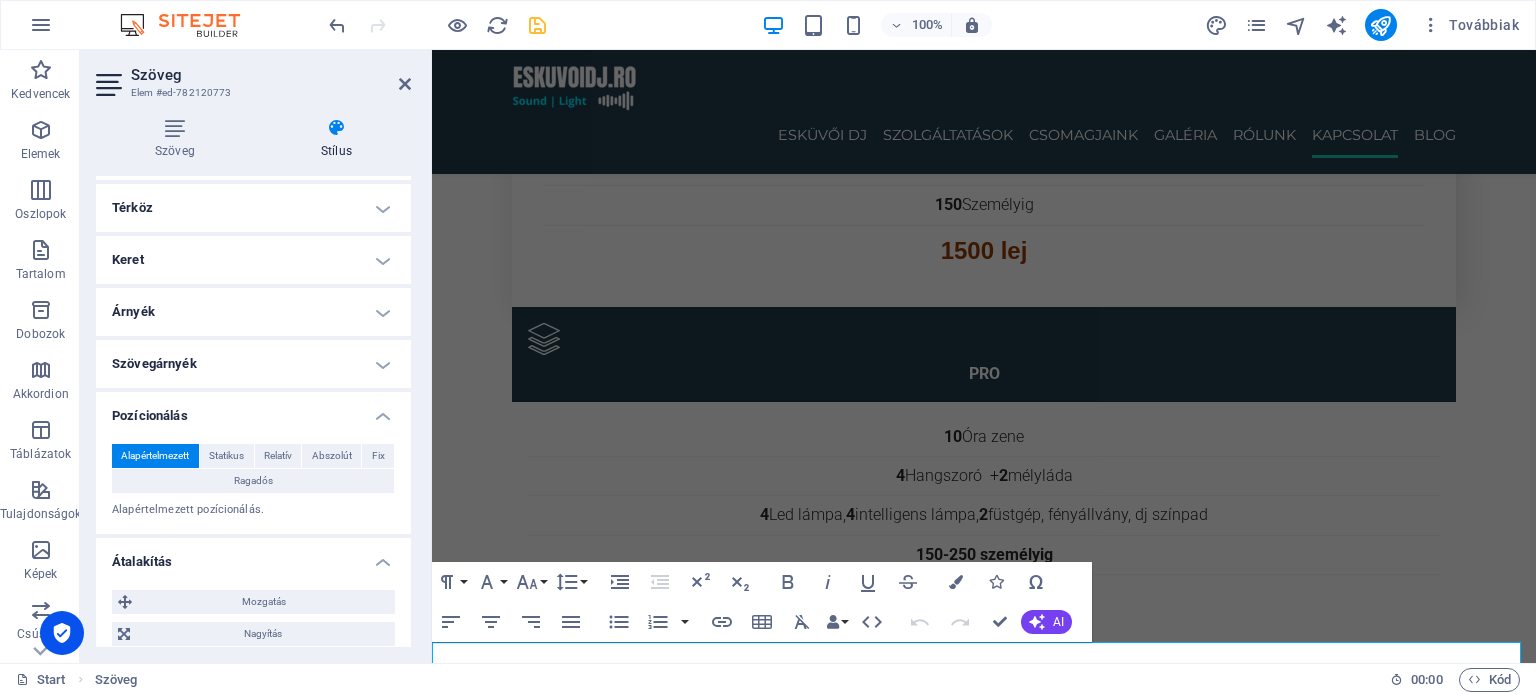 click on "Árnyék" at bounding box center [253, 312] 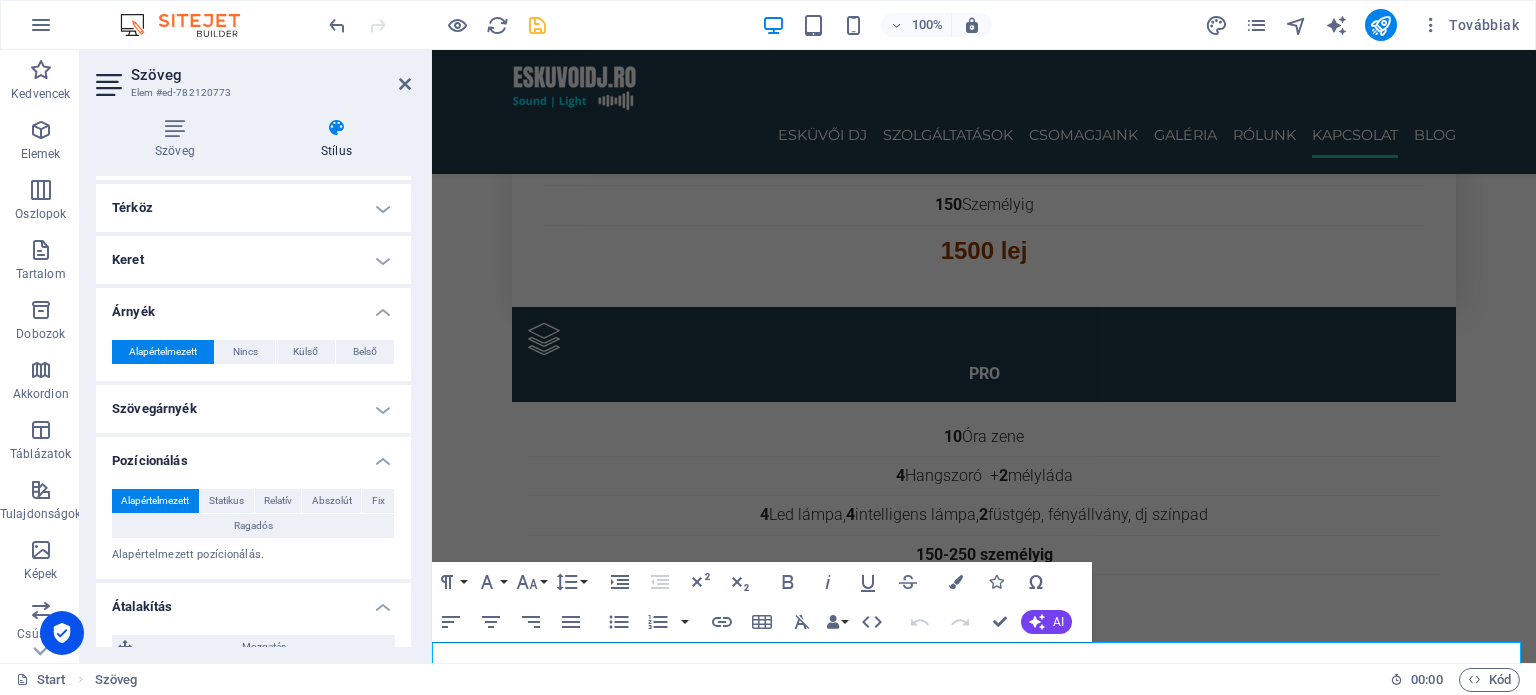 click on "Keret" at bounding box center [253, 260] 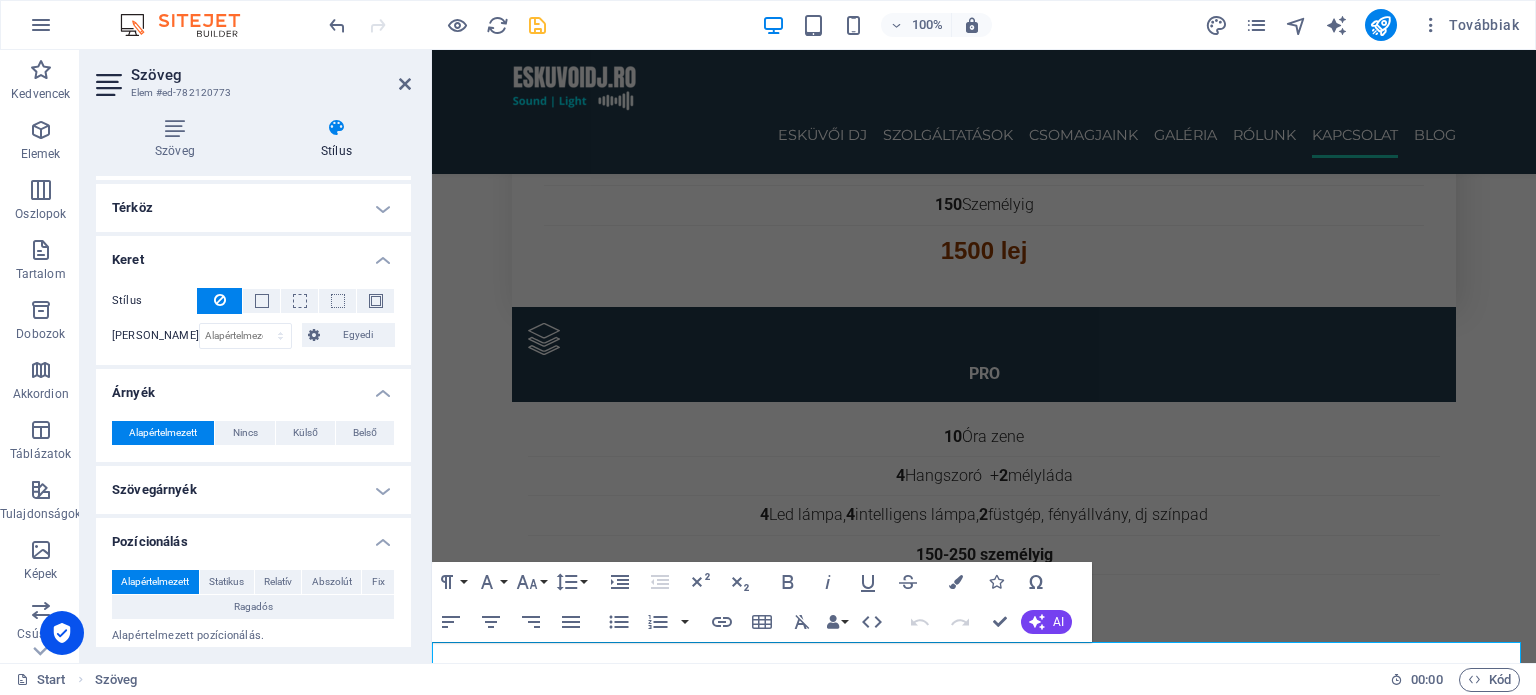 click on "Keret" at bounding box center [253, 254] 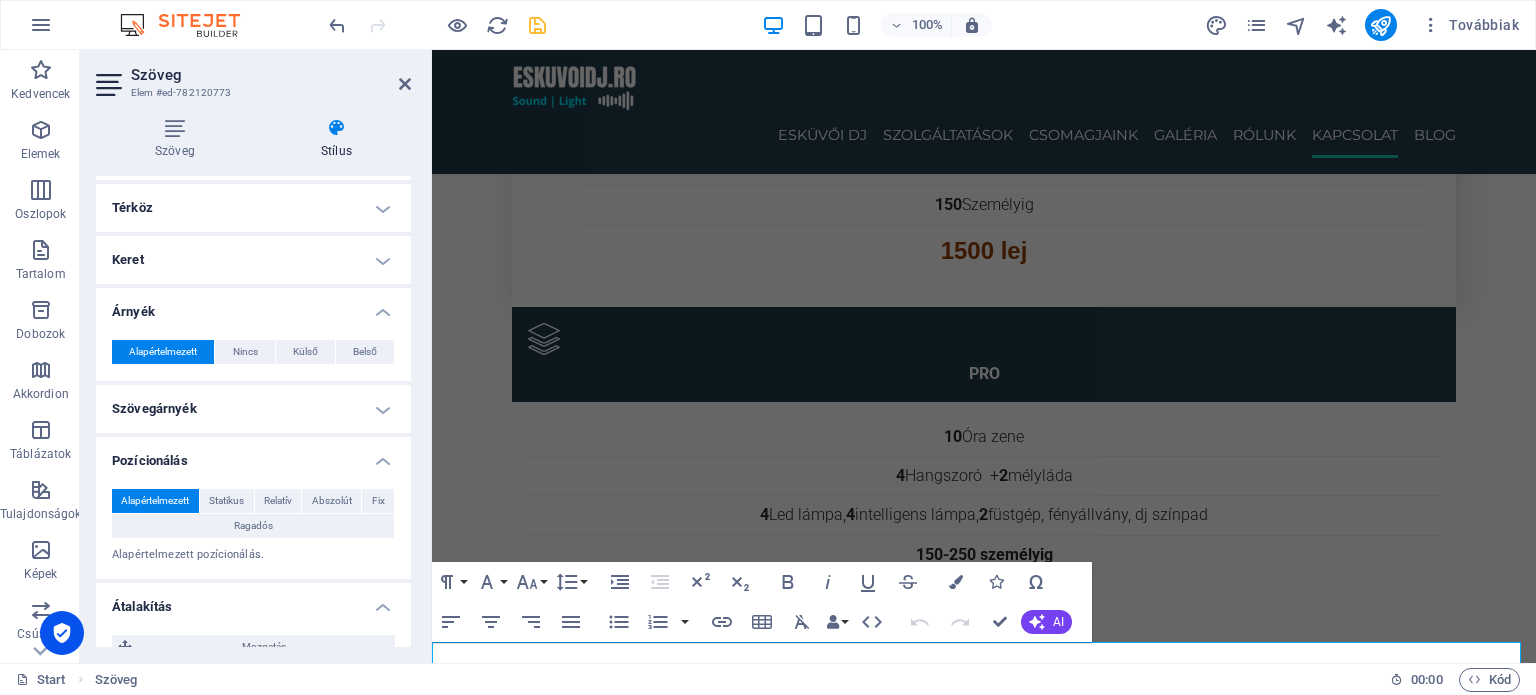 click on "Térköz" at bounding box center (253, 208) 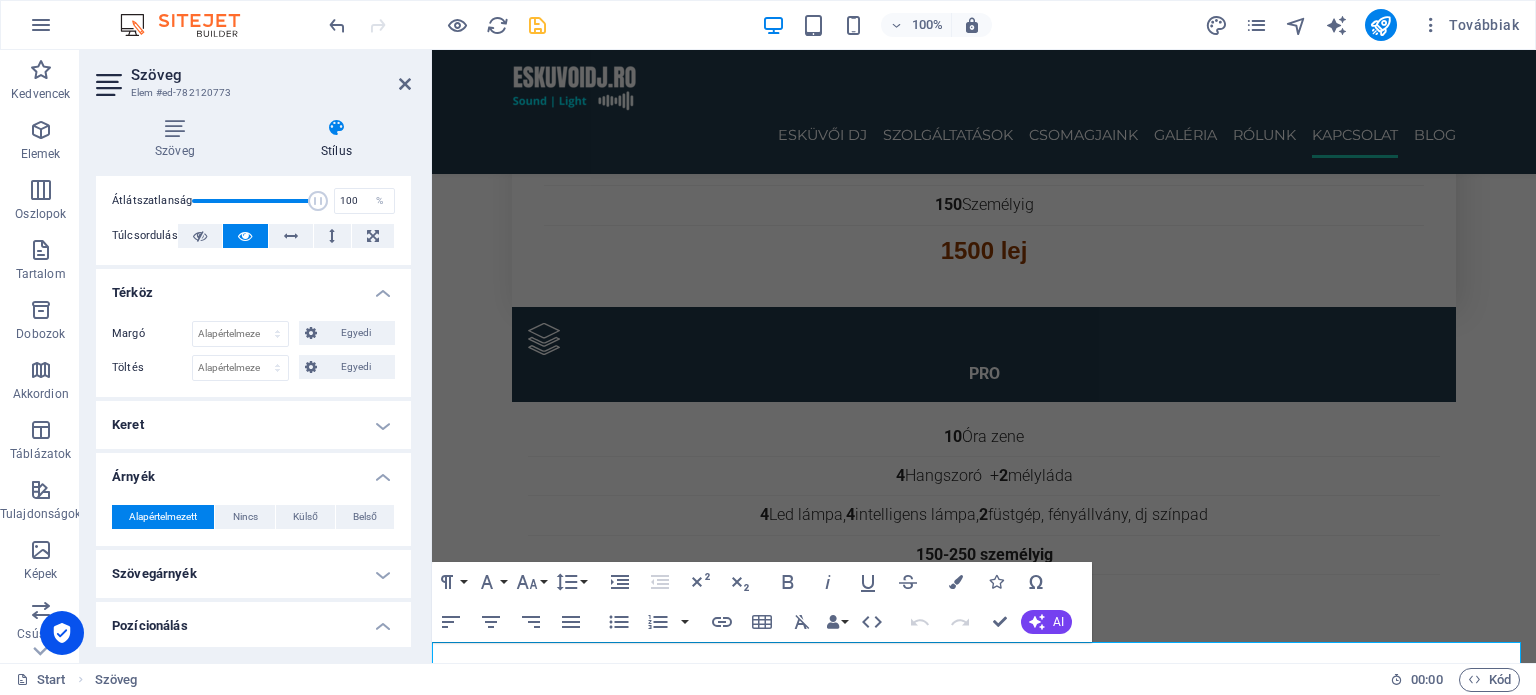 scroll, scrollTop: 0, scrollLeft: 0, axis: both 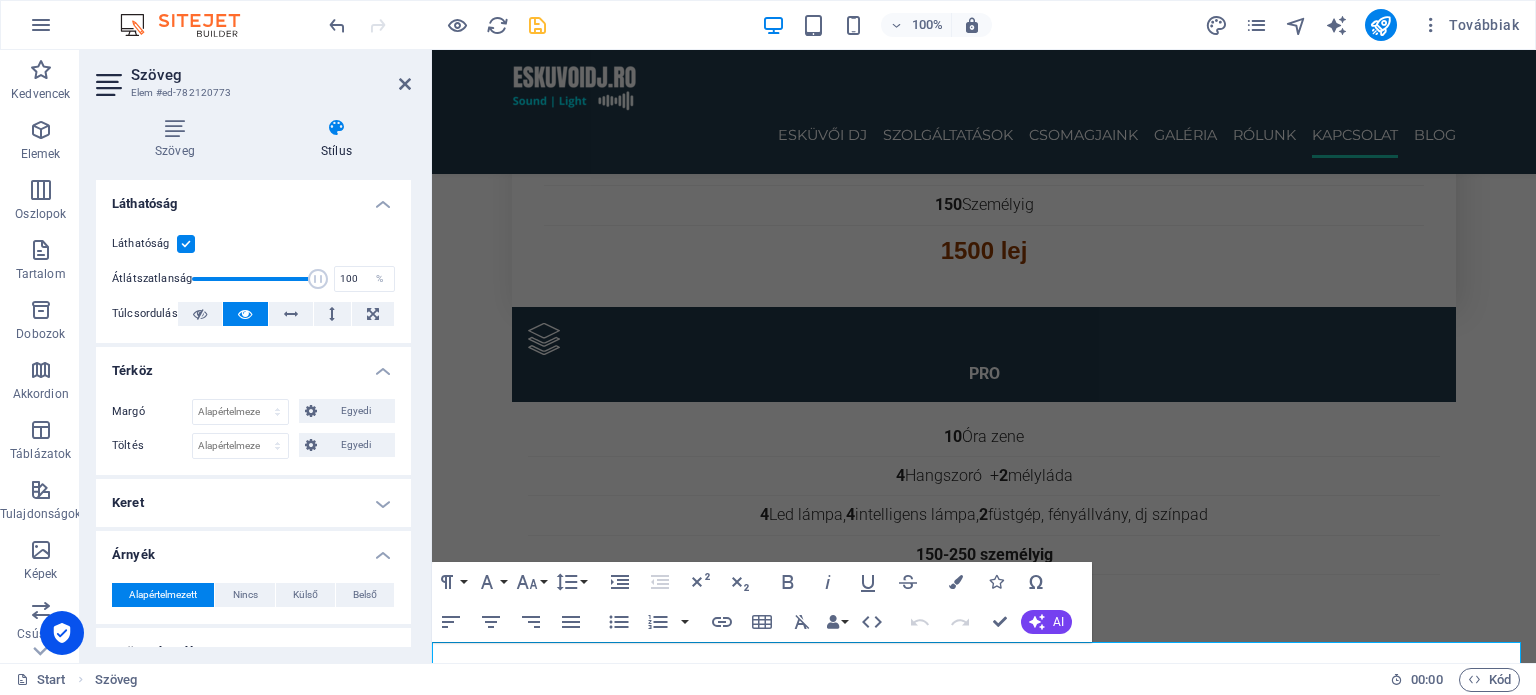 click at bounding box center [111, 85] 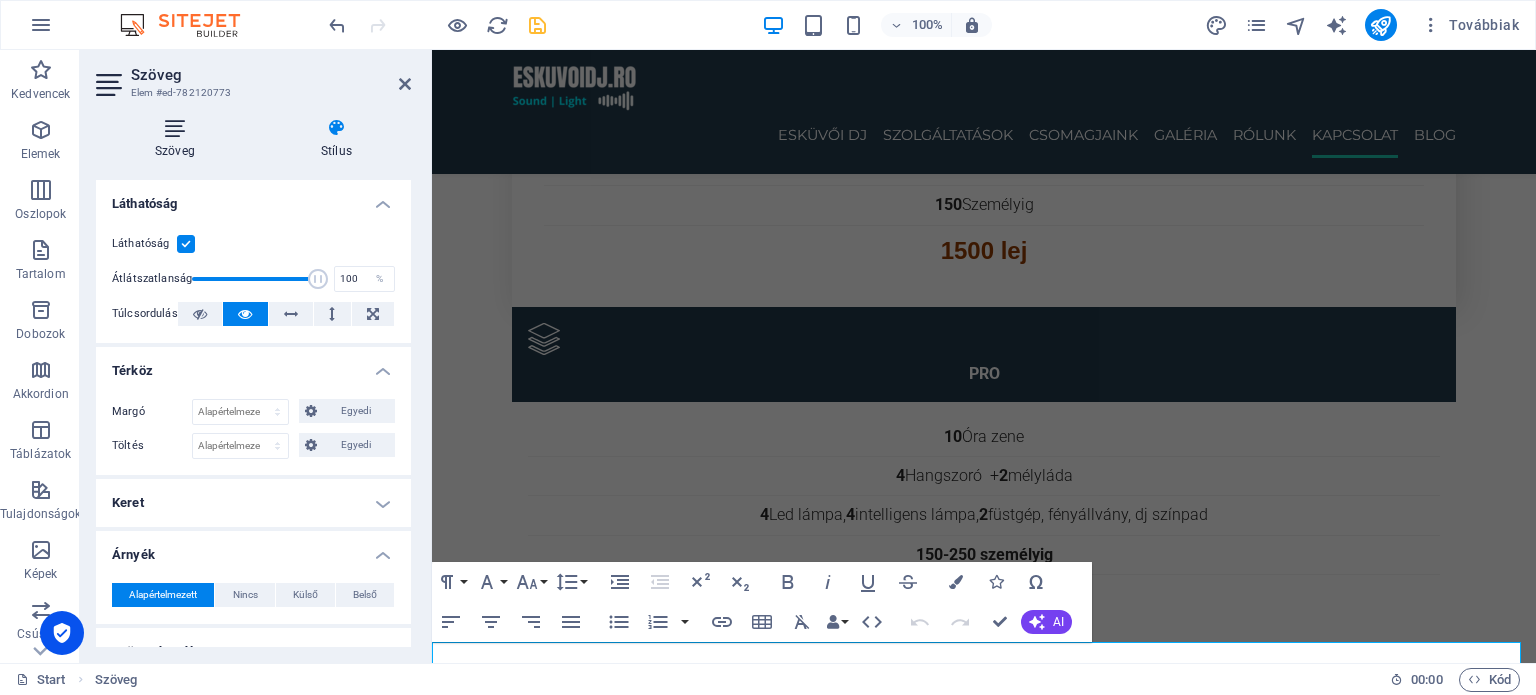click on "Szöveg" at bounding box center (179, 139) 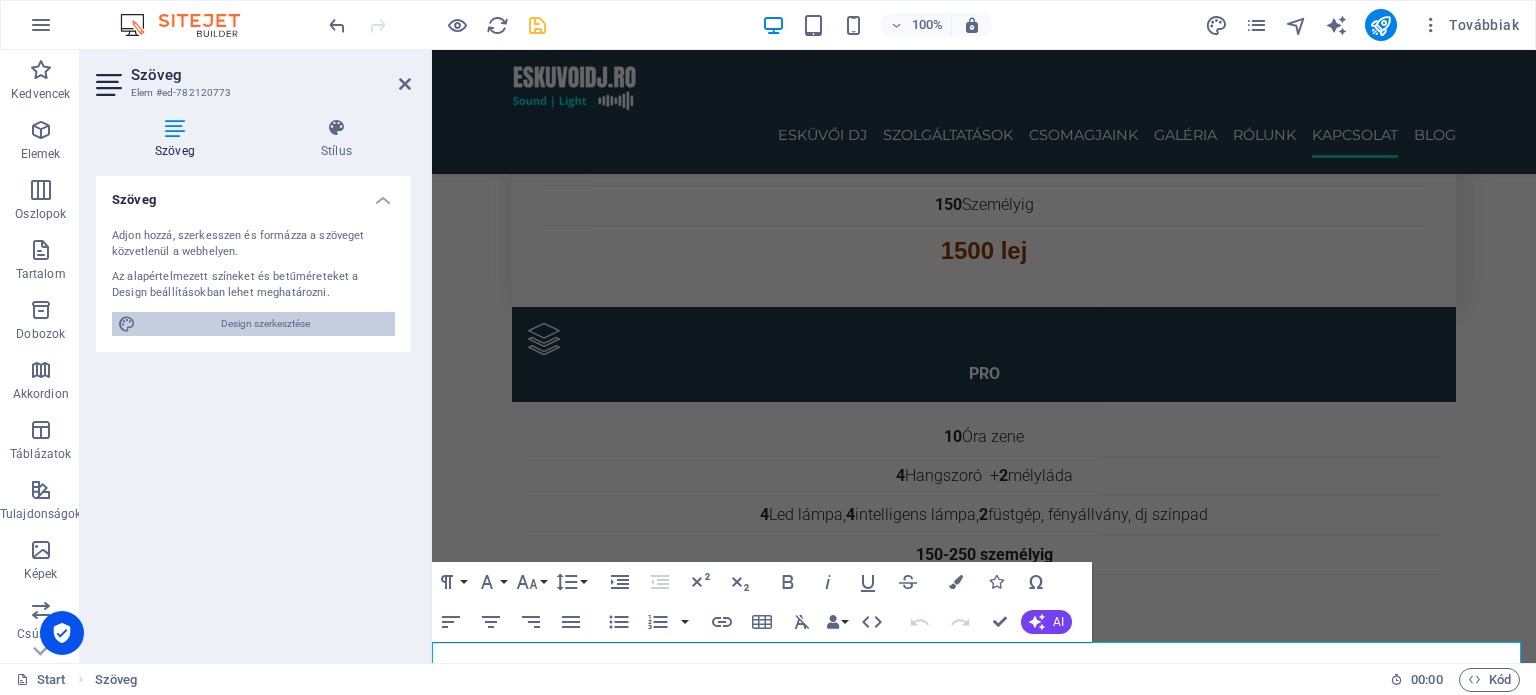 click on "Design szerkesztése" at bounding box center [265, 324] 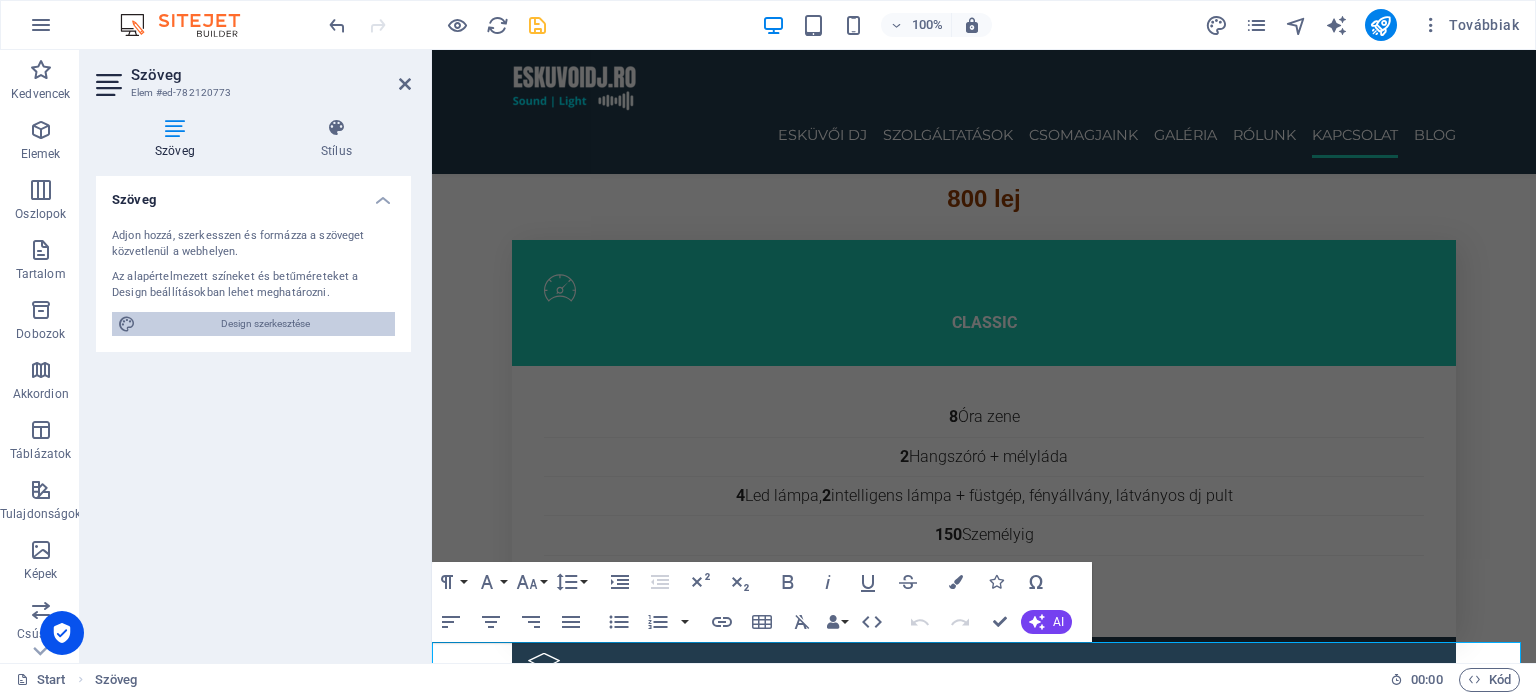 select on "rem" 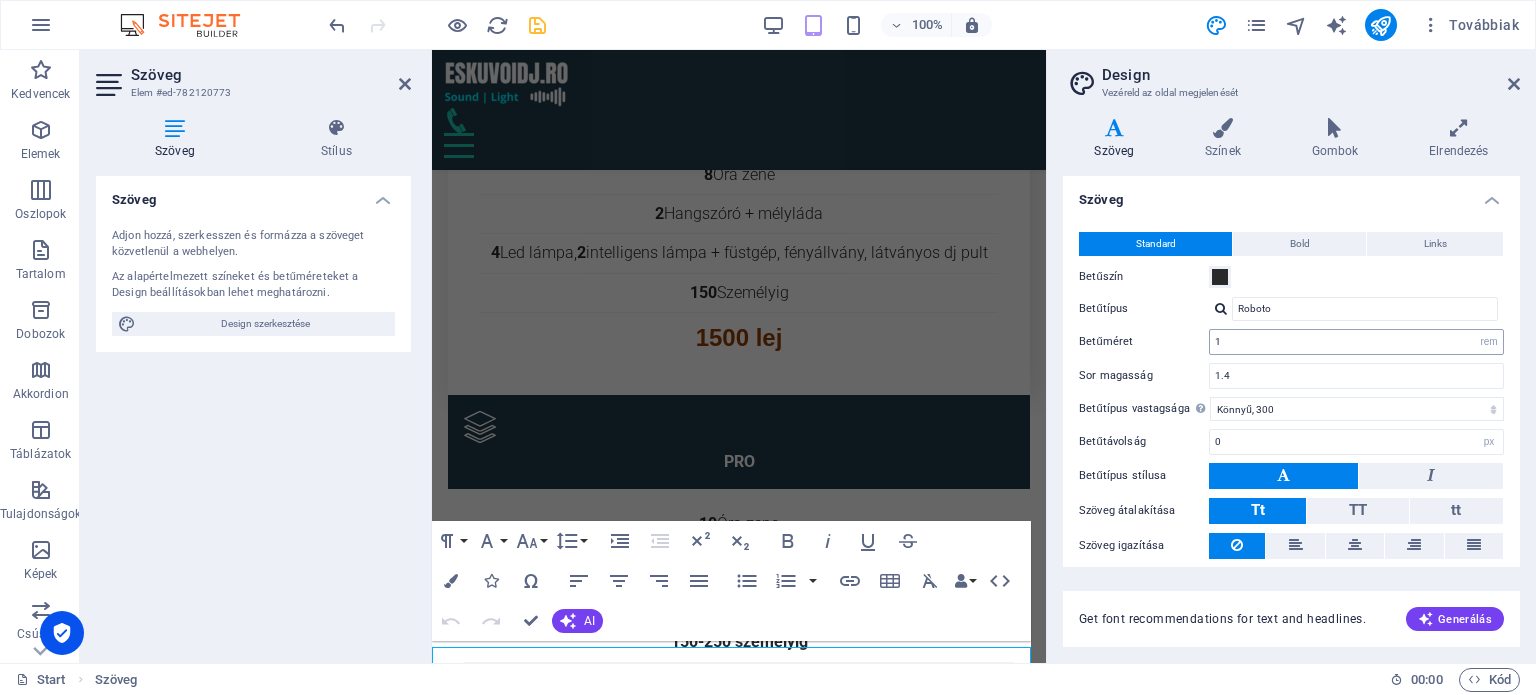scroll, scrollTop: 6003, scrollLeft: 0, axis: vertical 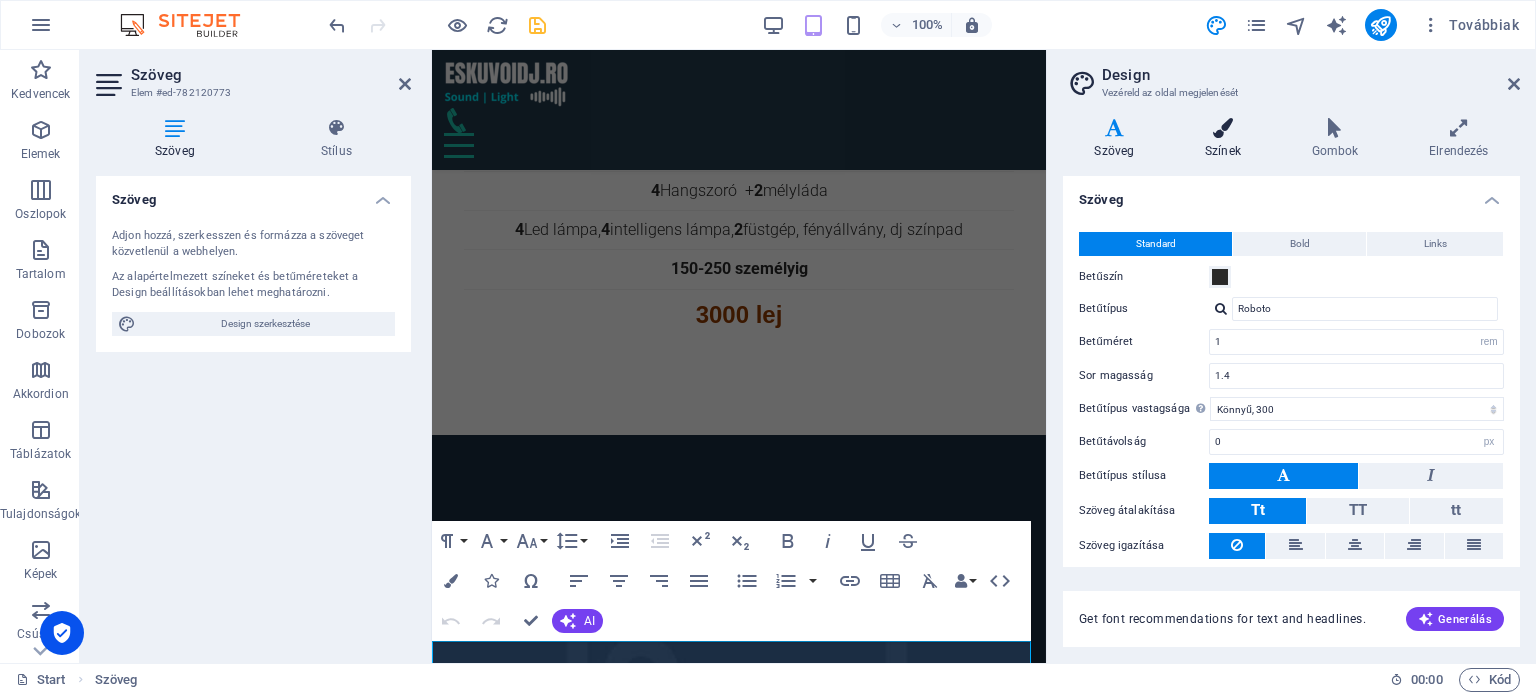 click on "Színek" at bounding box center (1227, 139) 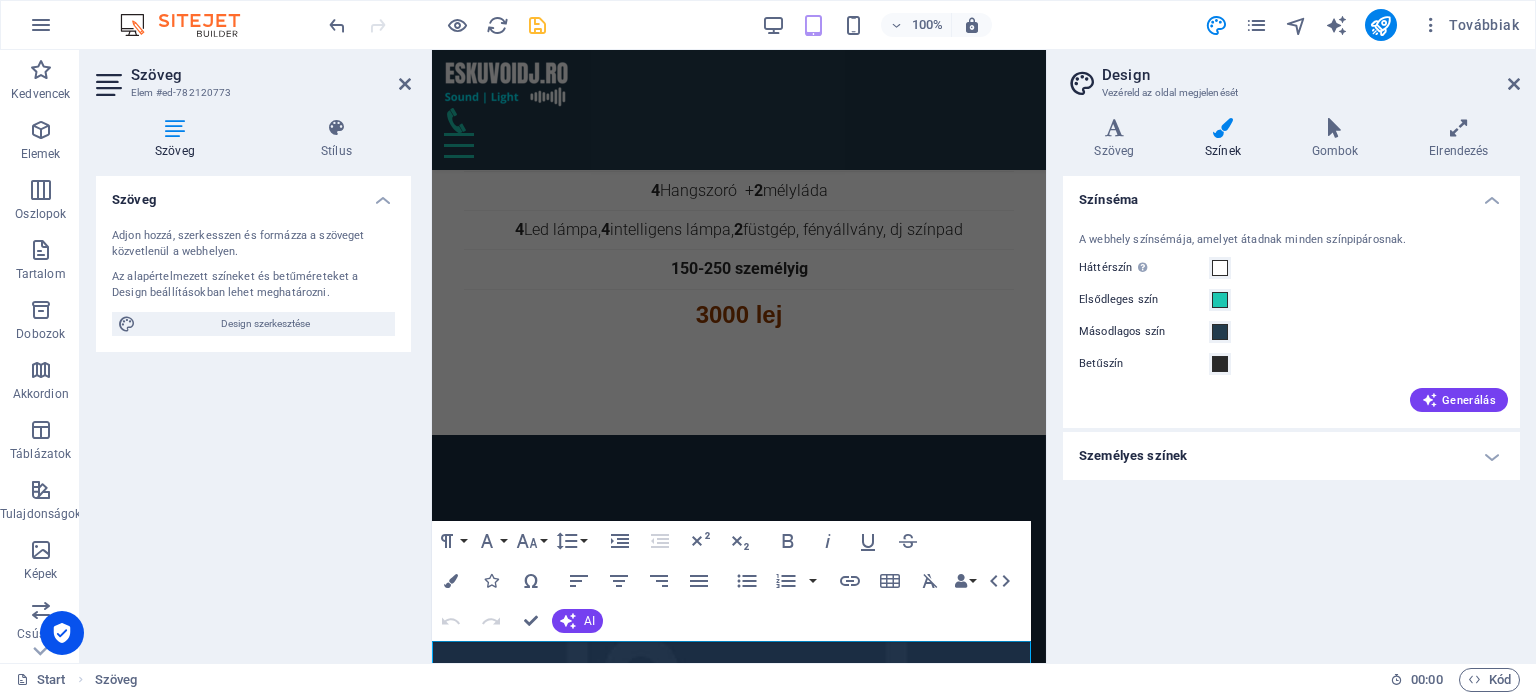 click on "Személyes színek" at bounding box center [1291, 456] 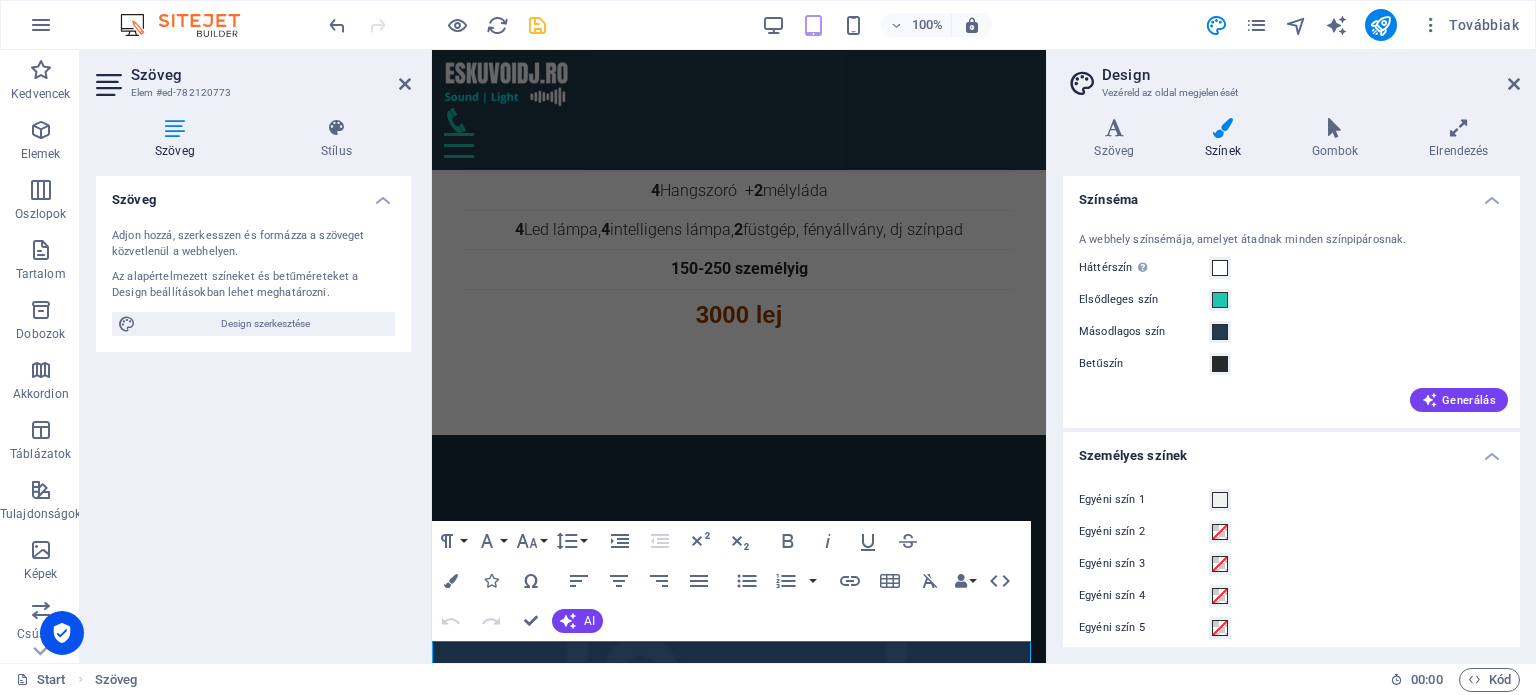 click on "Személyes színek" at bounding box center (1291, 450) 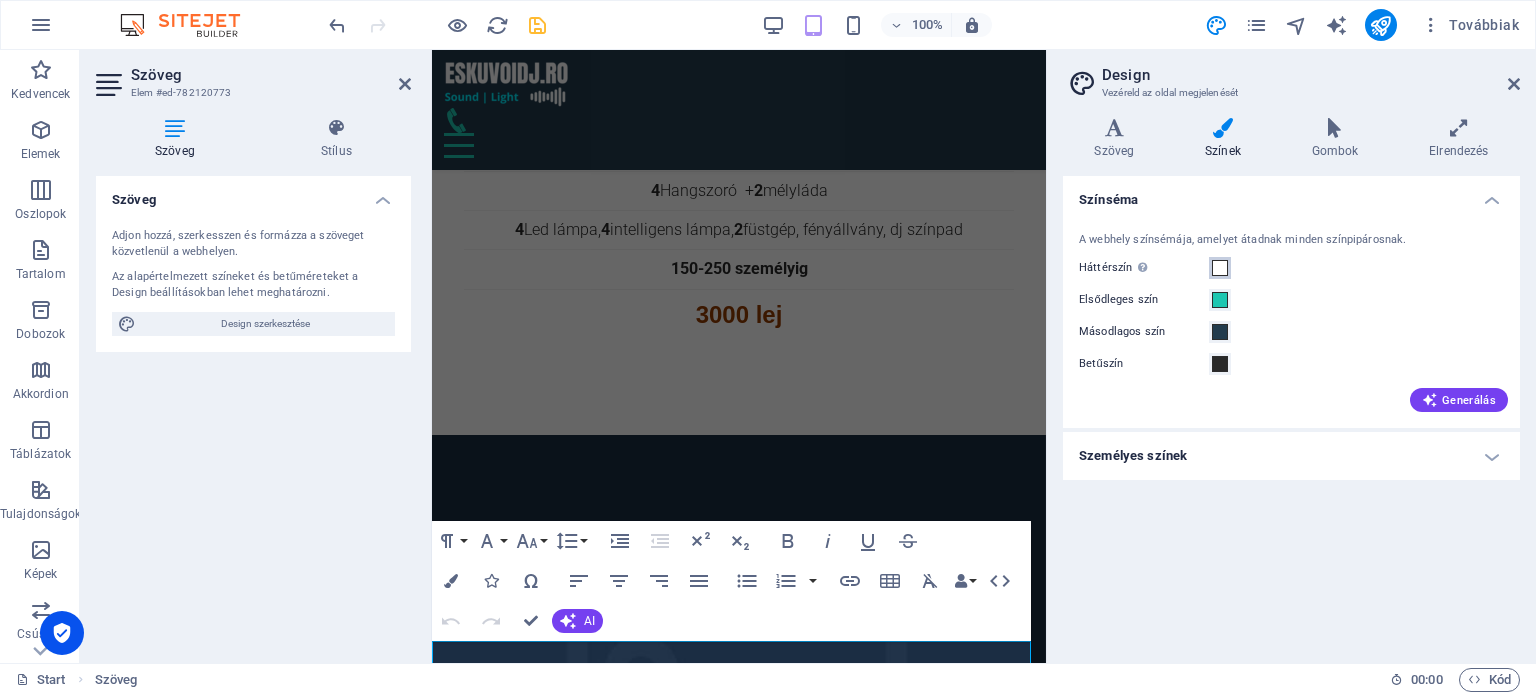 click at bounding box center [1220, 268] 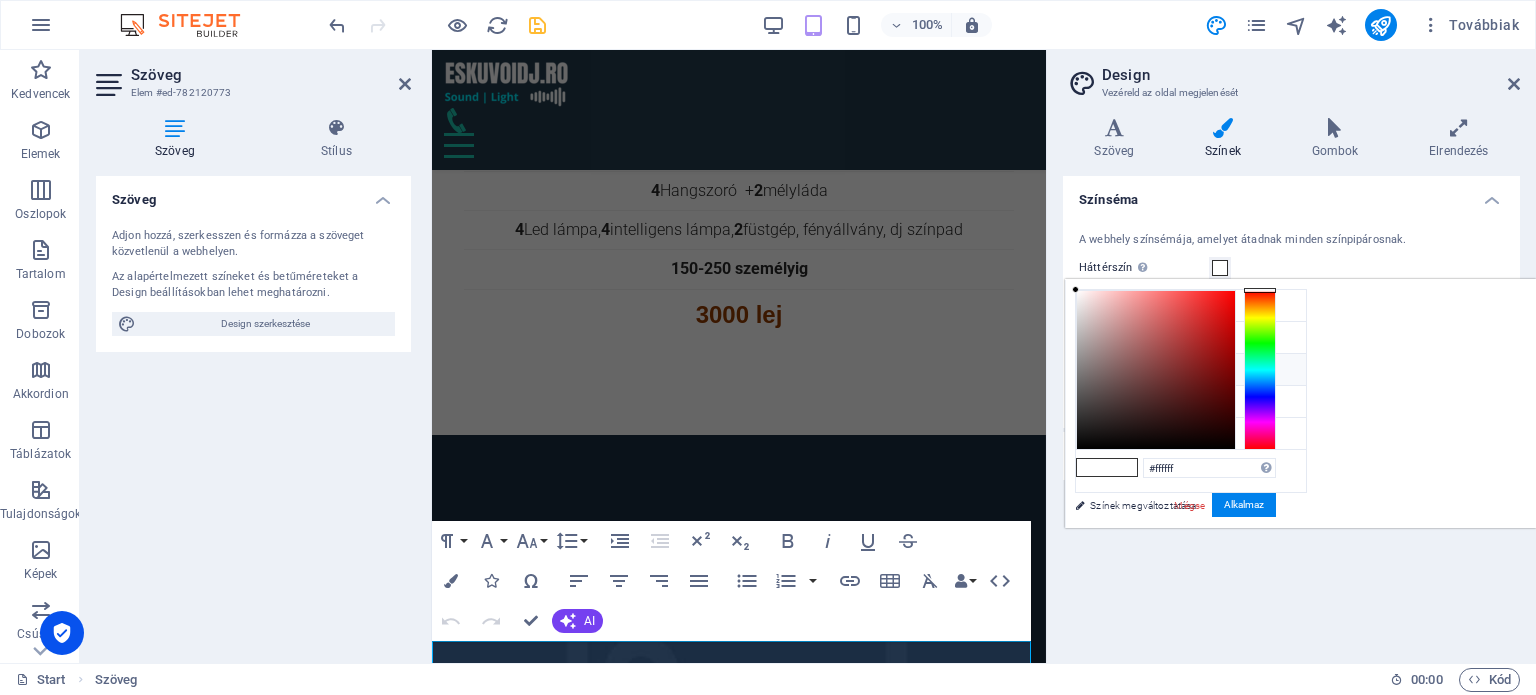 click on "Másodlagos szín
#223b4d" at bounding box center [1191, 370] 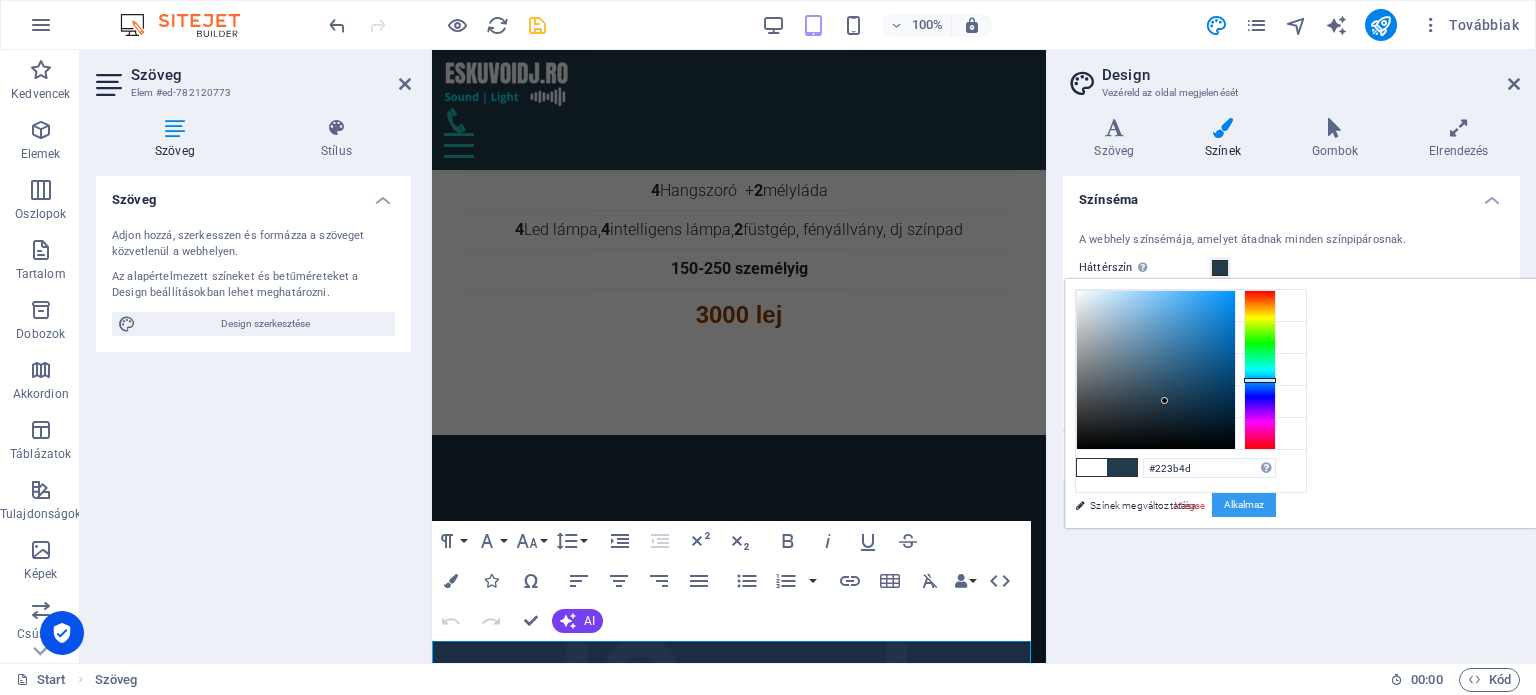 drag, startPoint x: 1505, startPoint y: 509, endPoint x: 1494, endPoint y: 506, distance: 11.401754 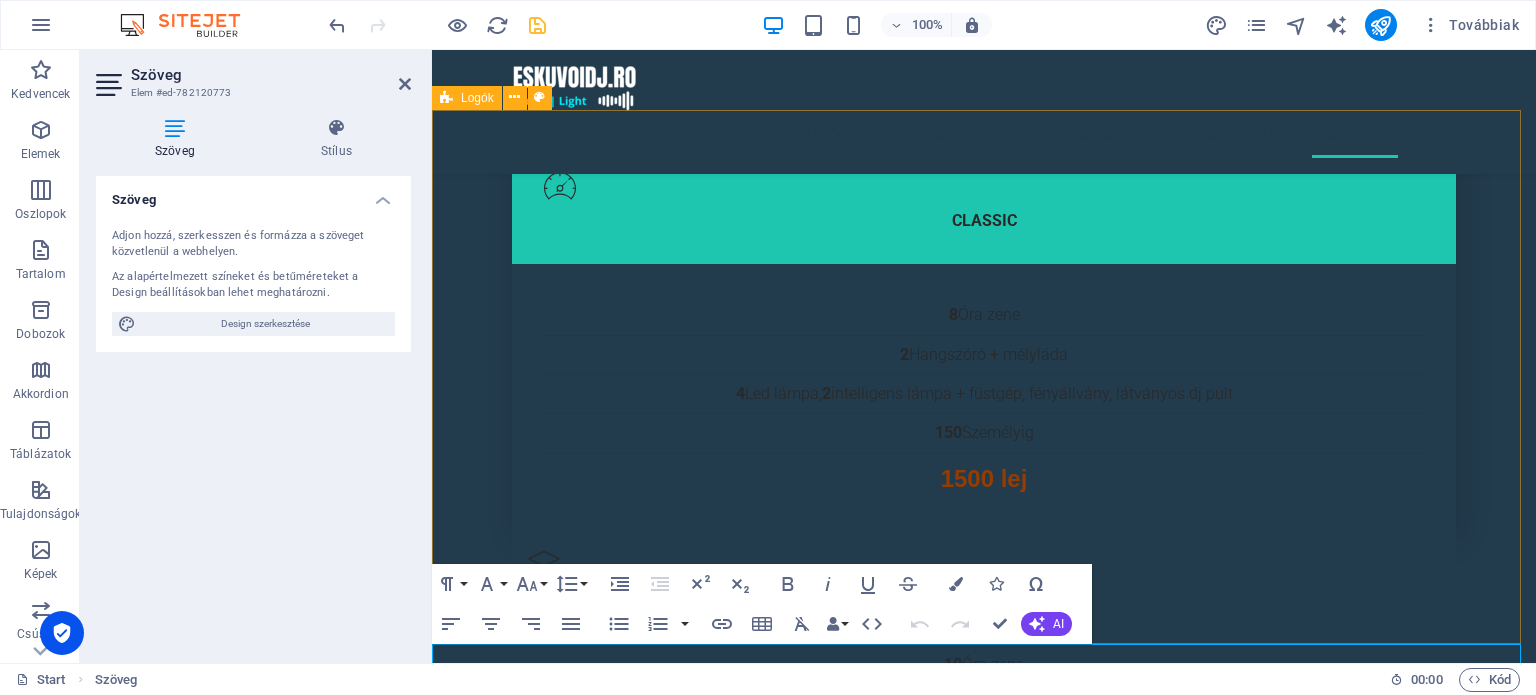scroll, scrollTop: 5636, scrollLeft: 0, axis: vertical 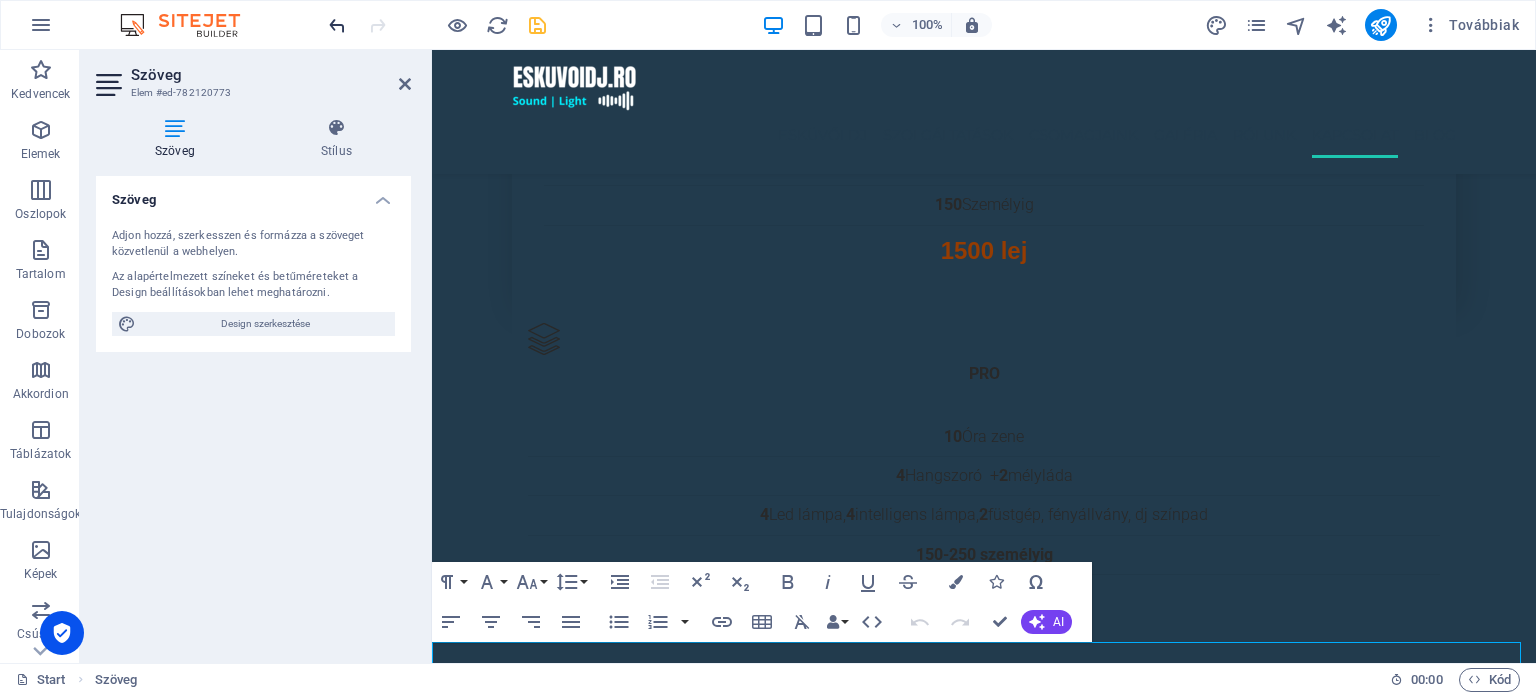 click at bounding box center (337, 25) 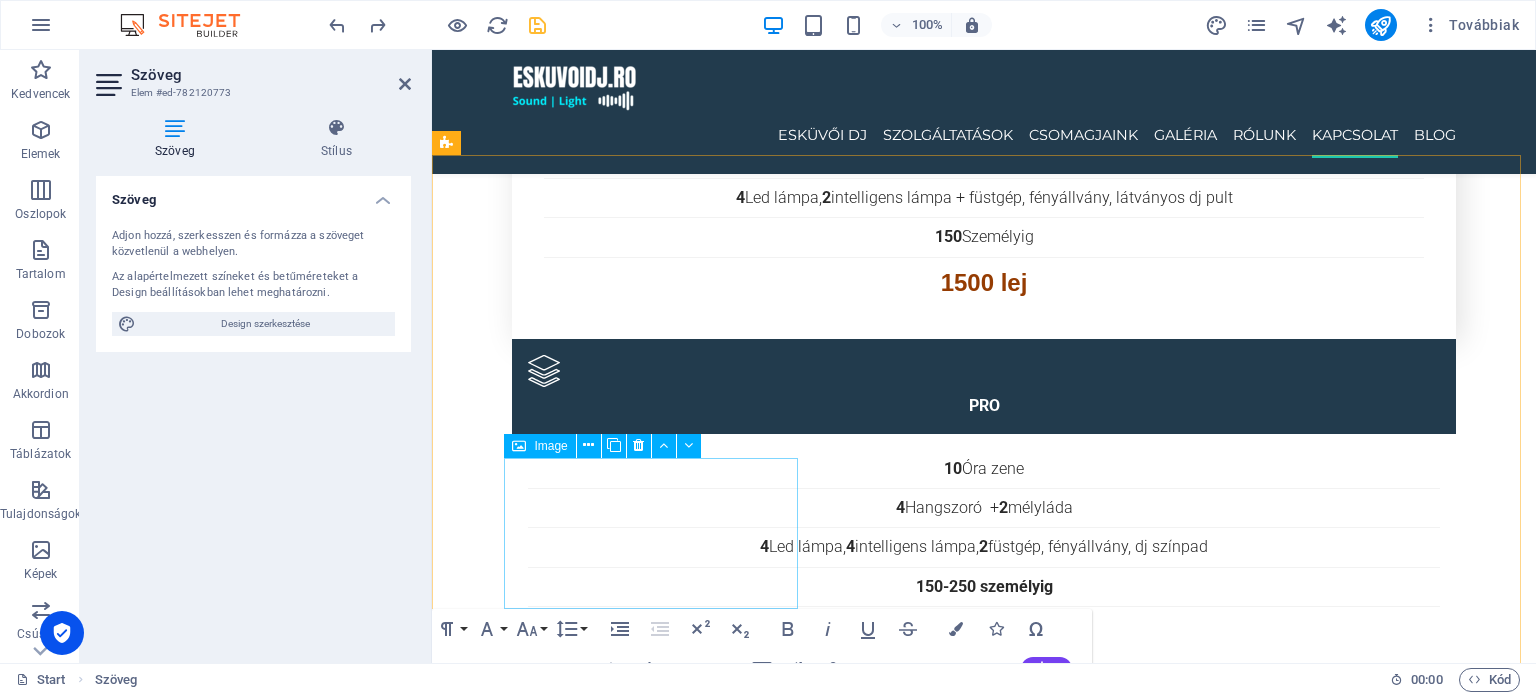 scroll, scrollTop: 5636, scrollLeft: 0, axis: vertical 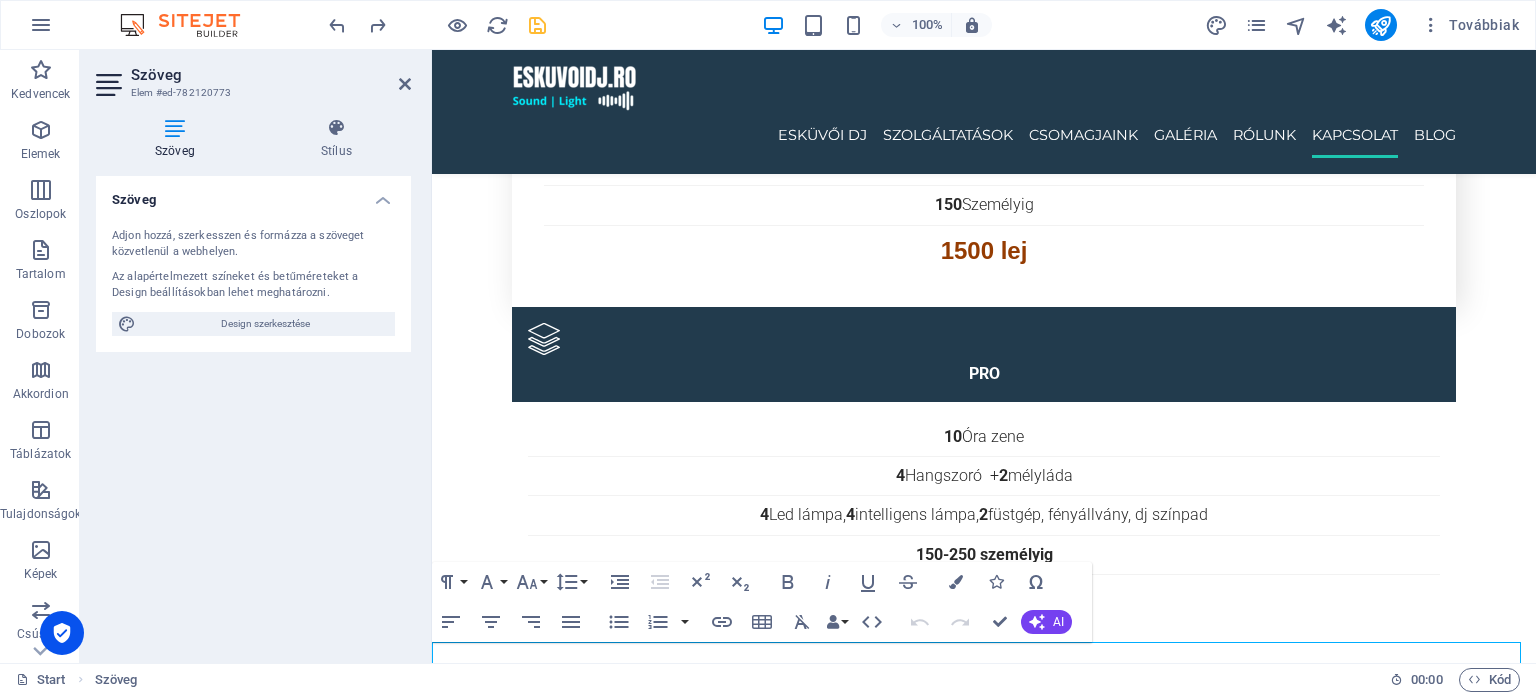 click on "© 2025 [DOMAIN_NAME] – All rights reserved. Powered by  Webless" at bounding box center (984, 6006) 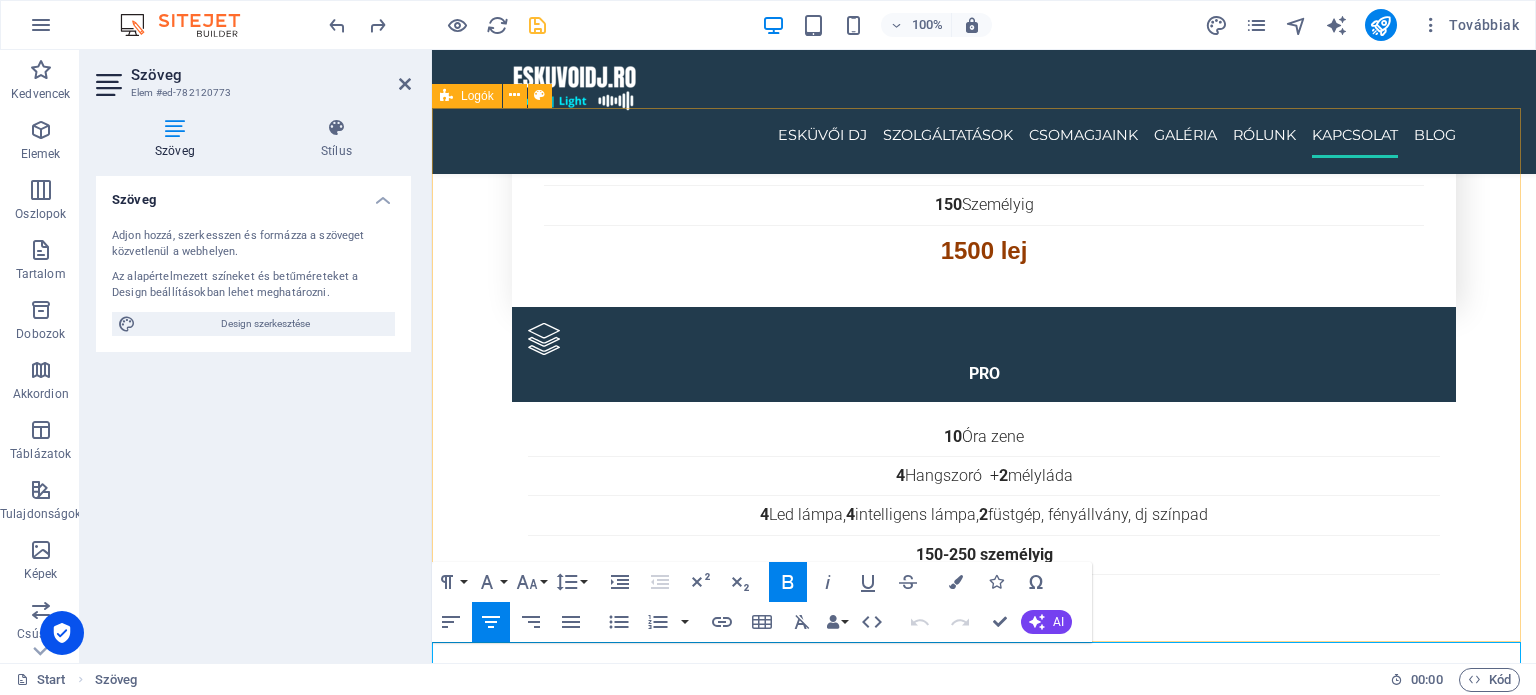 click on "pARTNEREINK" at bounding box center [984, 5402] 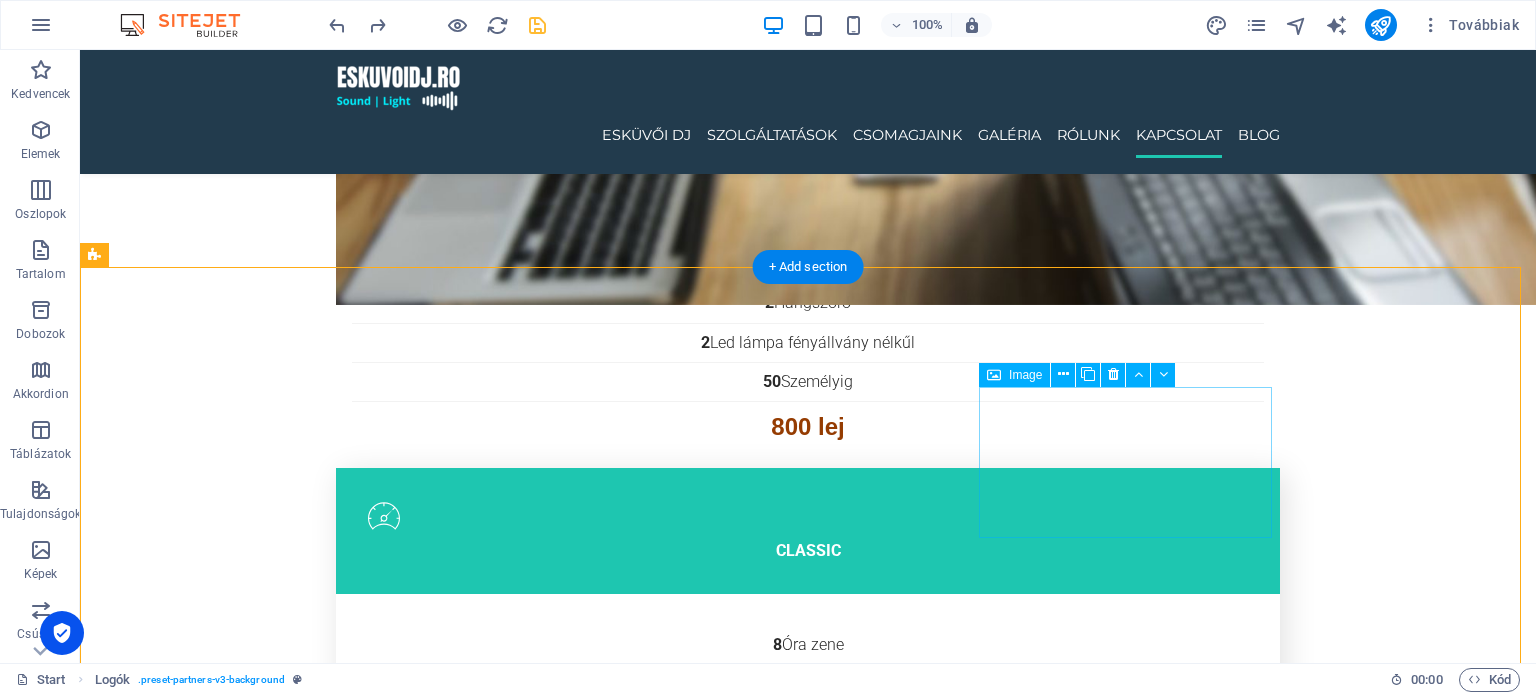 scroll, scrollTop: 5636, scrollLeft: 0, axis: vertical 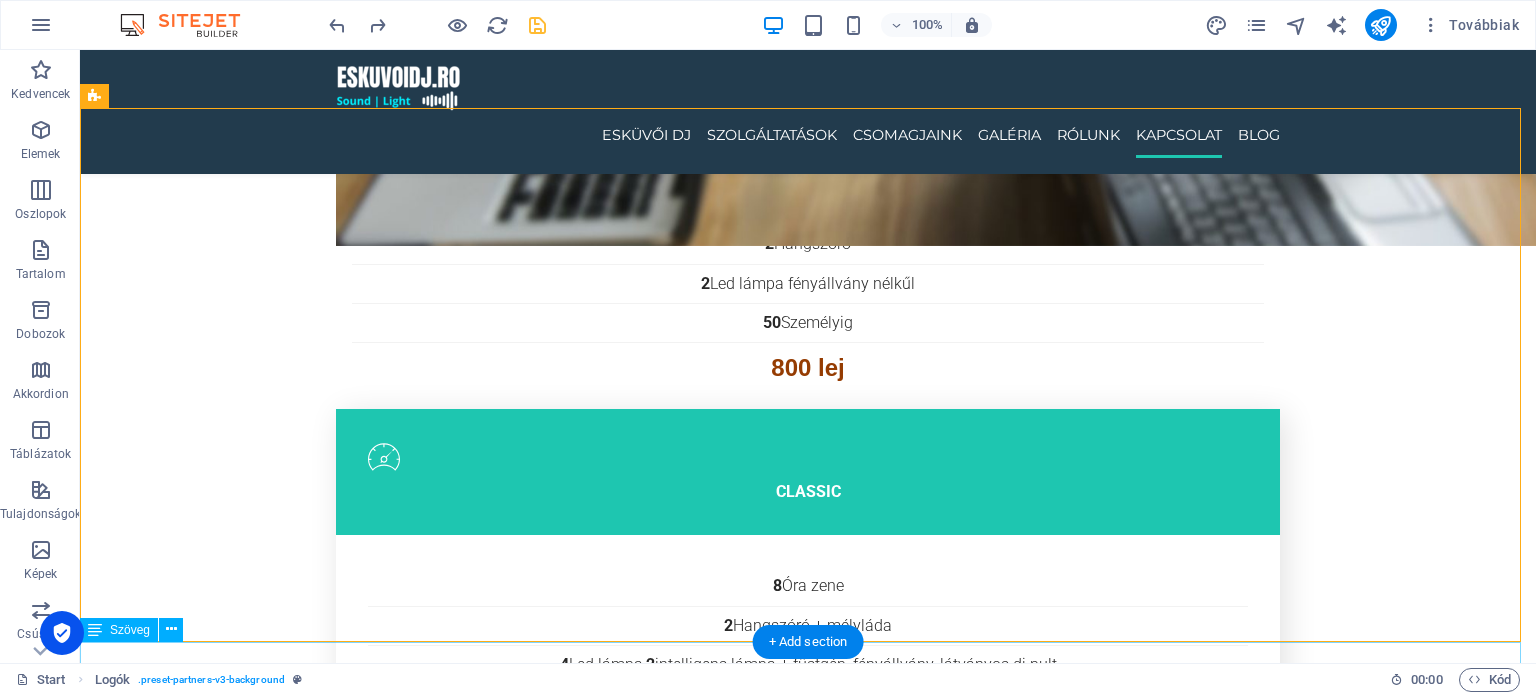 click on "© 2025 [DOMAIN_NAME] – All rights reserved. Powered by  Webless" at bounding box center [808, 6506] 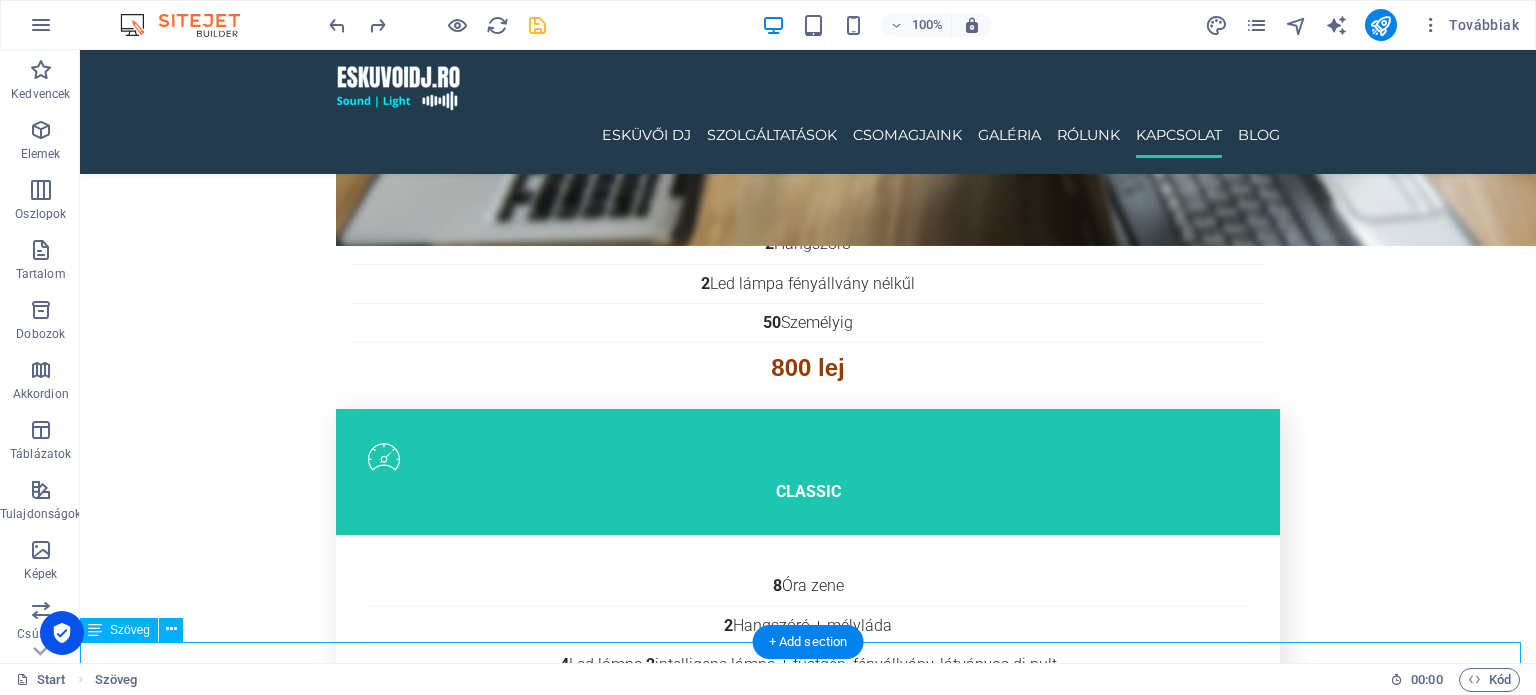 click on "© 2025 [DOMAIN_NAME] – All rights reserved. Powered by  Webless" at bounding box center (808, 6506) 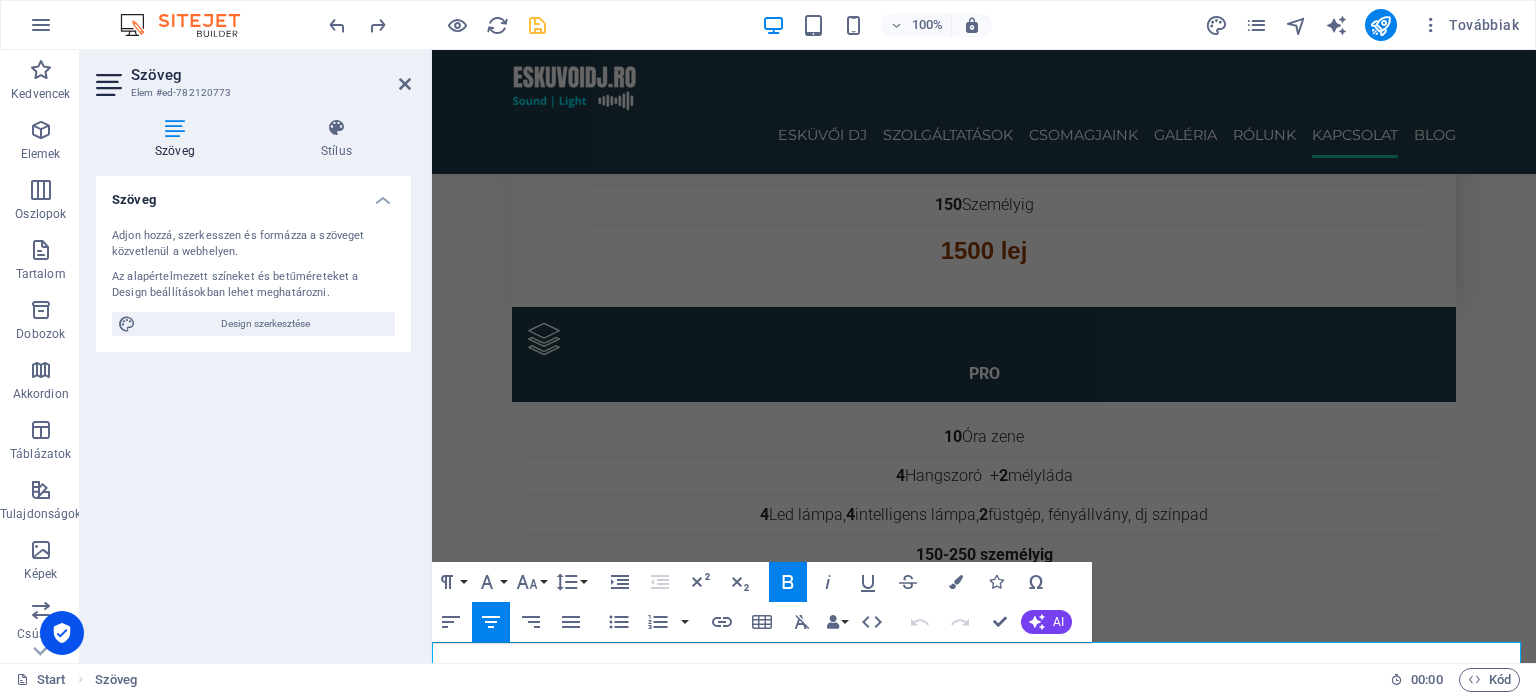 click on "© 2025 [DOMAIN_NAME] – All rights reserved. Powered by  Webless" at bounding box center [984, 6006] 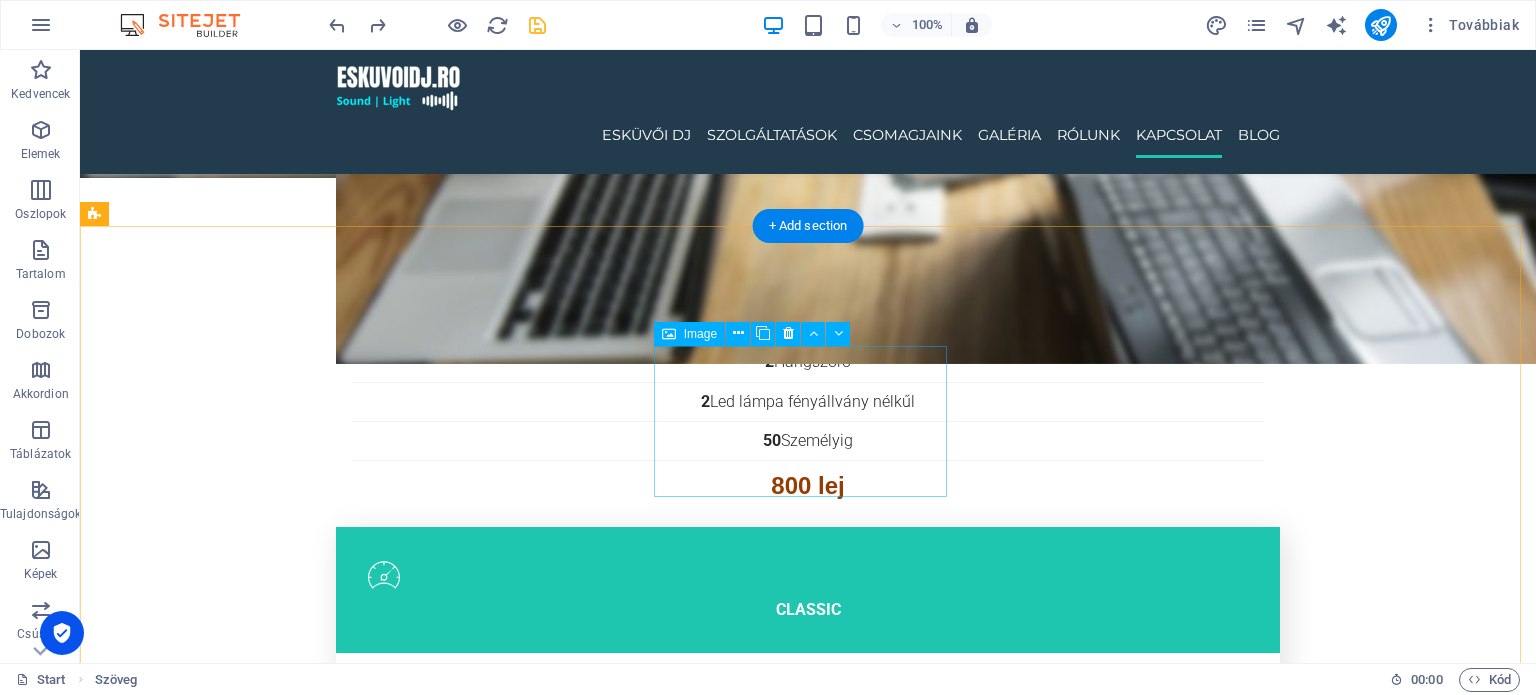 scroll, scrollTop: 5636, scrollLeft: 0, axis: vertical 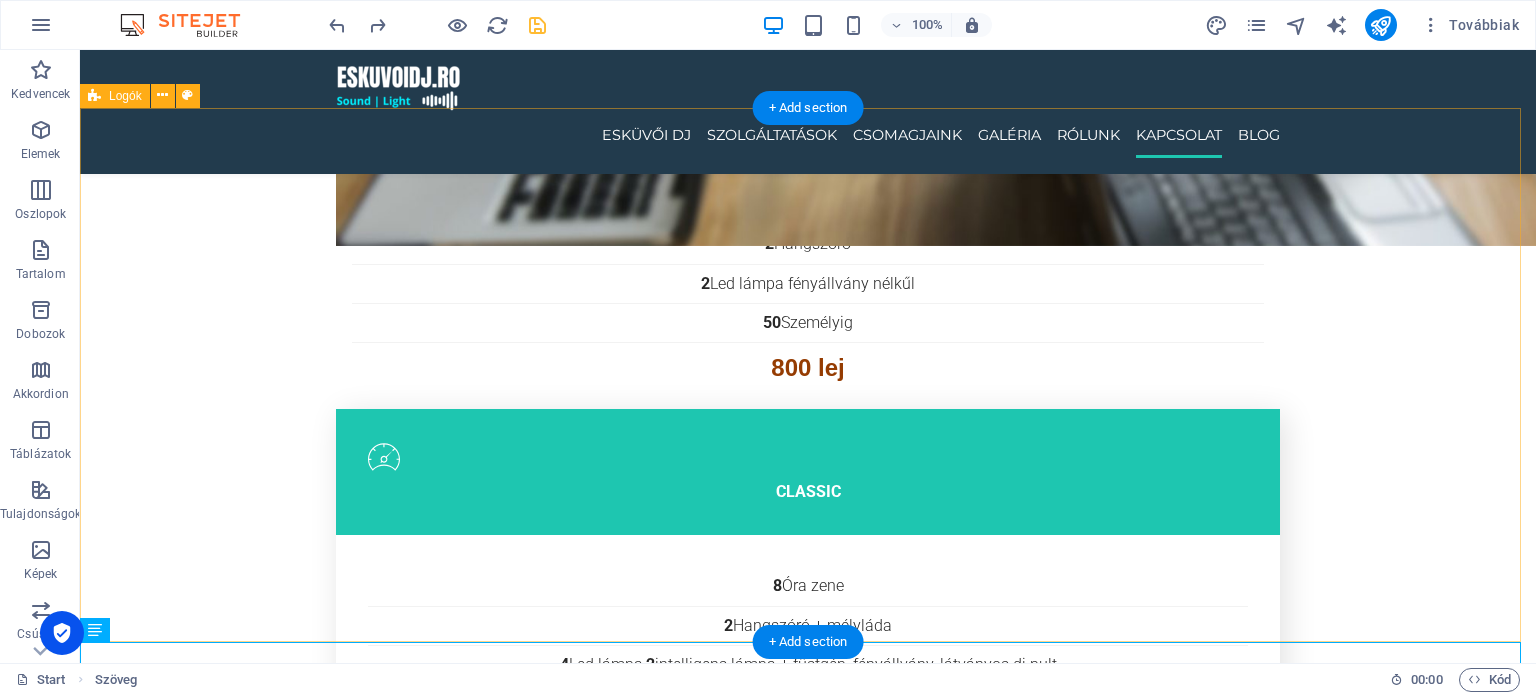 click on "pARTNEREINK" at bounding box center (808, 5902) 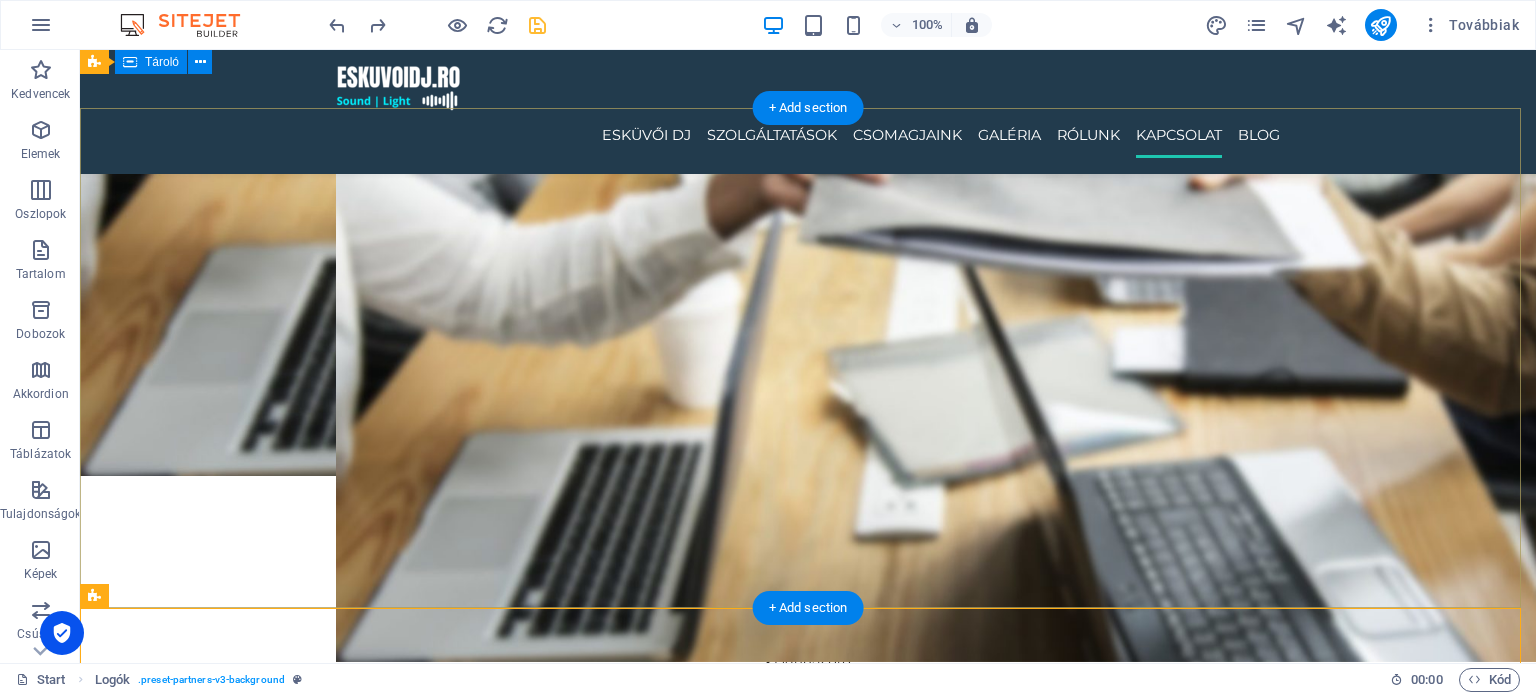 scroll, scrollTop: 5136, scrollLeft: 0, axis: vertical 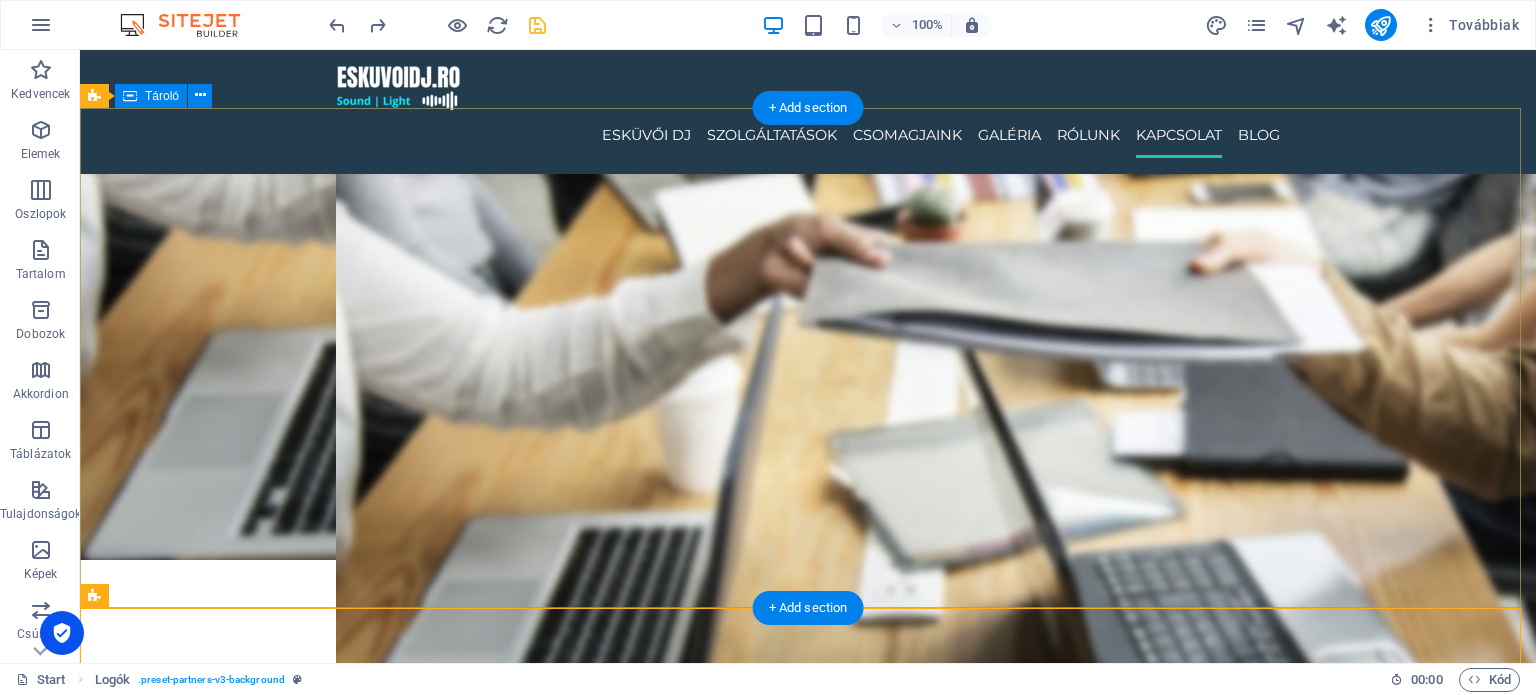 click on "Teilor 6 ,  547410   Miercurea Nirajului [PHONE_NUMBER] [EMAIL_ADDRESS][DOMAIN_NAME] Navigáció Esküvöi DJ Rólunk Szolgáltatások Kapcsolat Jogi nyilatkozat Adatvédelmi irányelvek Közösségi média Facebook Tiktok Instagram" at bounding box center (808, 5559) 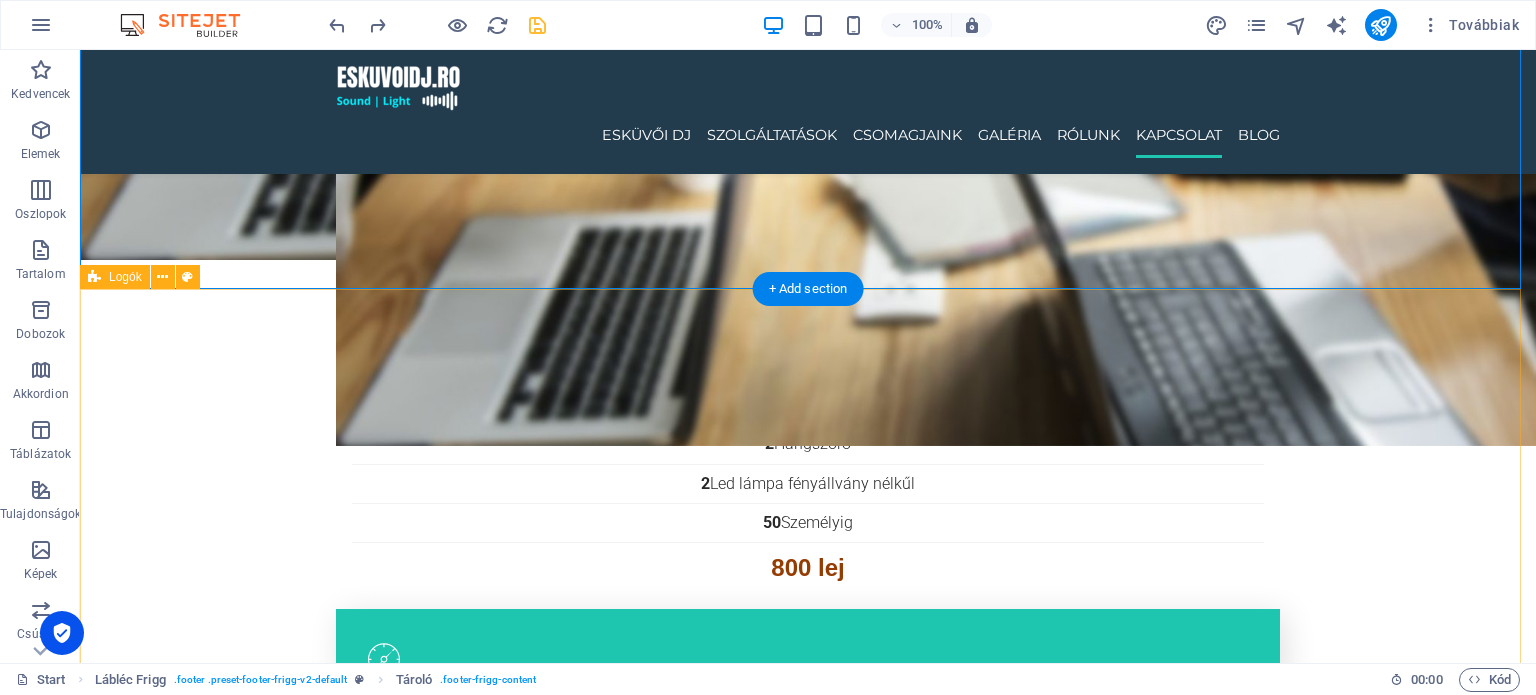 scroll, scrollTop: 5636, scrollLeft: 0, axis: vertical 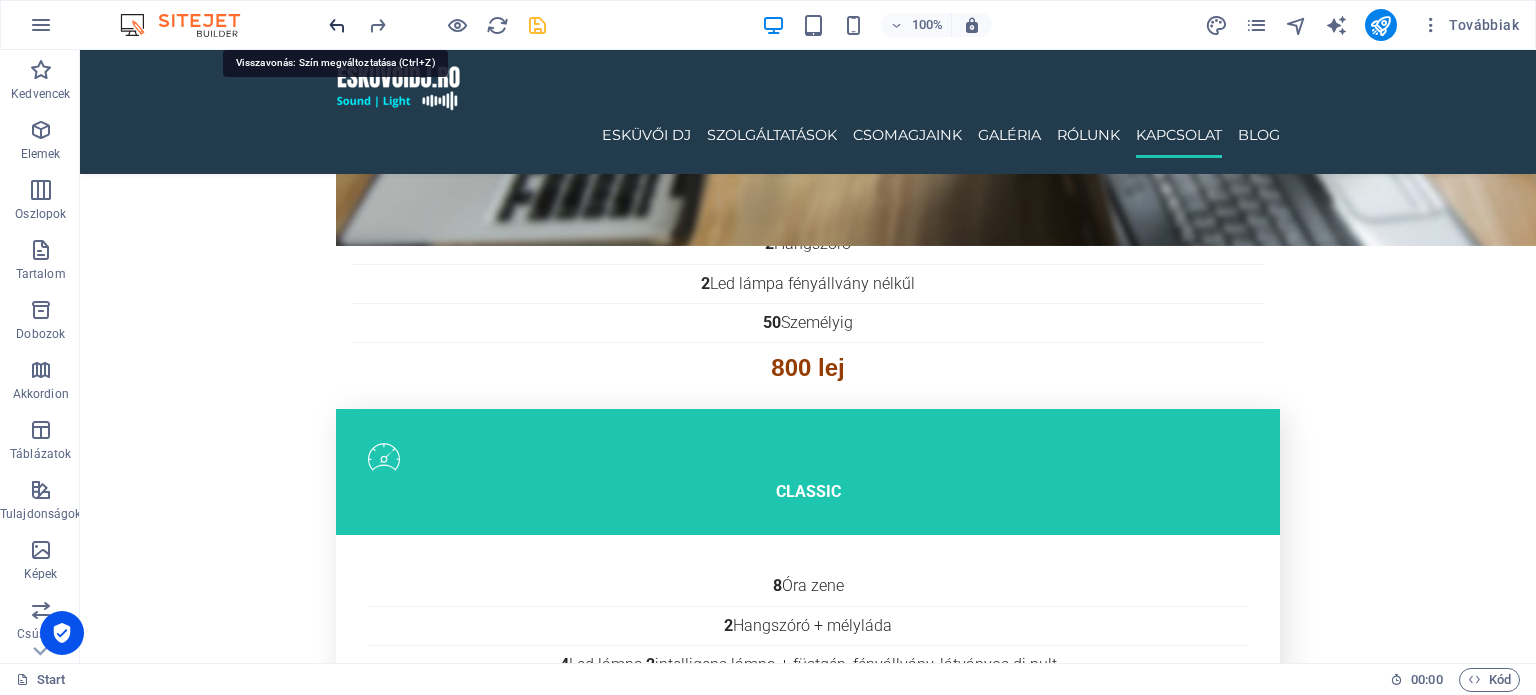 click at bounding box center [337, 25] 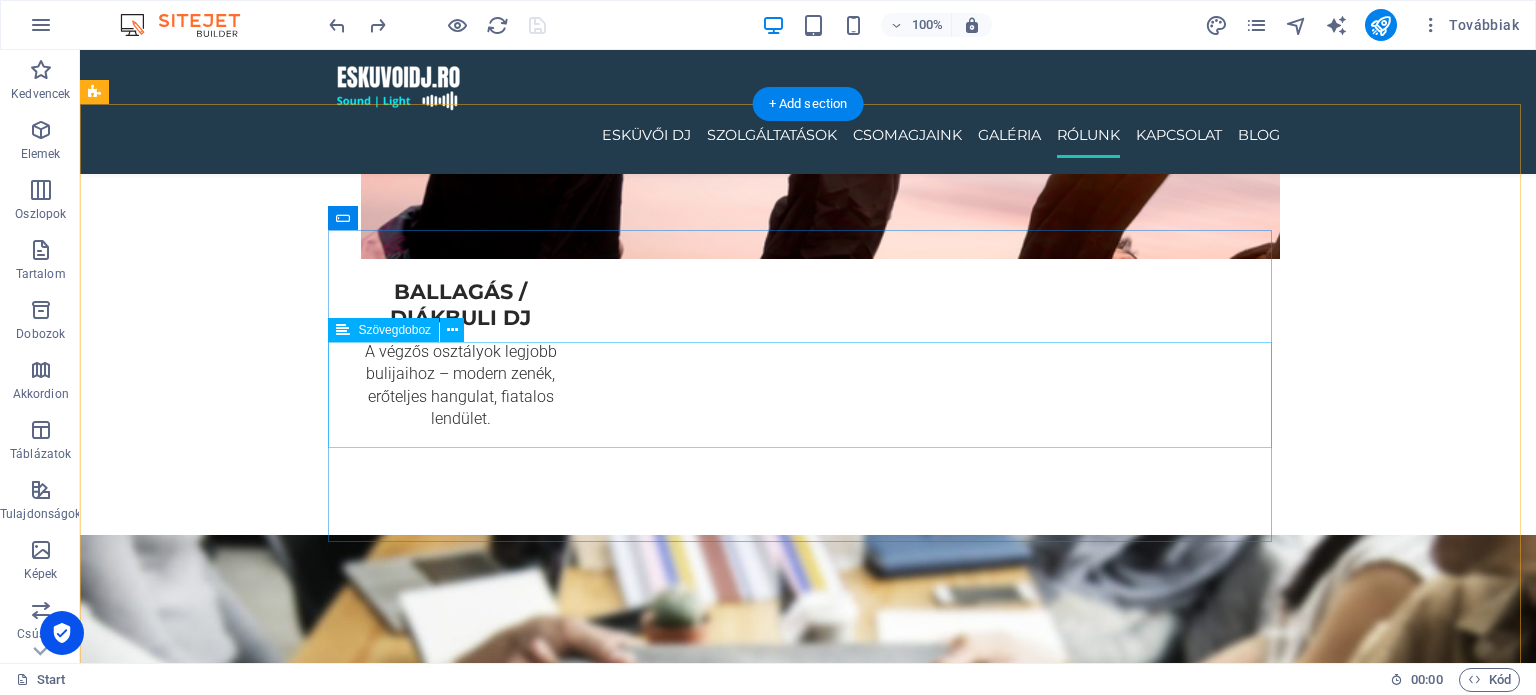 scroll, scrollTop: 3948, scrollLeft: 0, axis: vertical 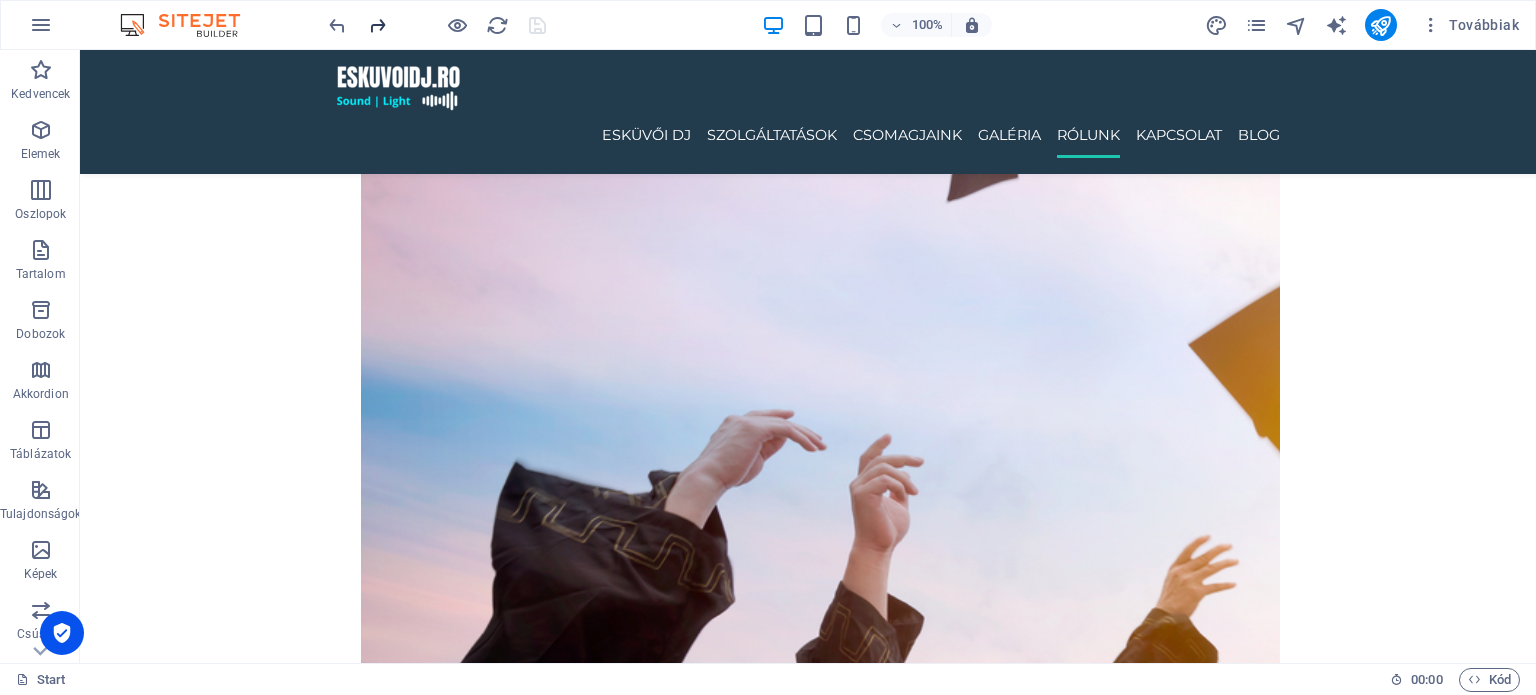 click at bounding box center [377, 25] 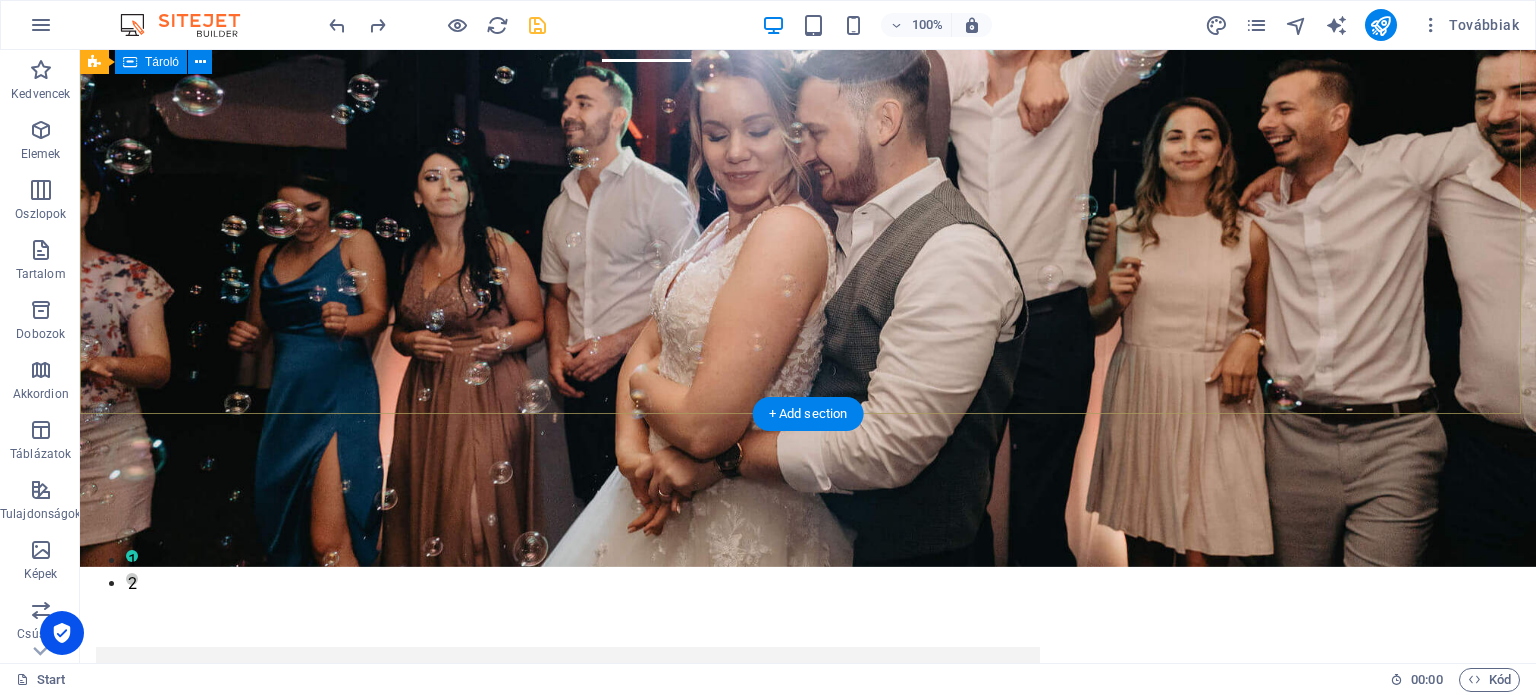 scroll, scrollTop: 0, scrollLeft: 0, axis: both 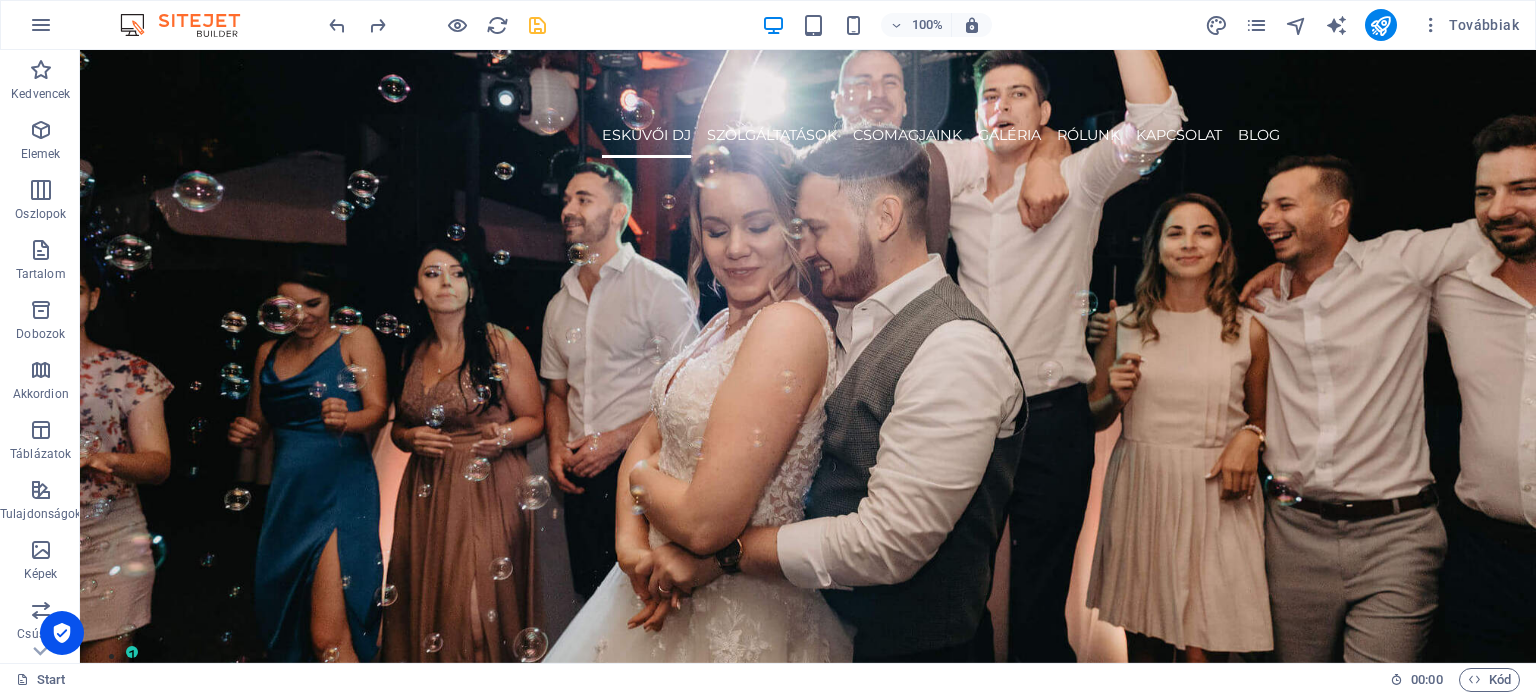 click at bounding box center (537, 25) 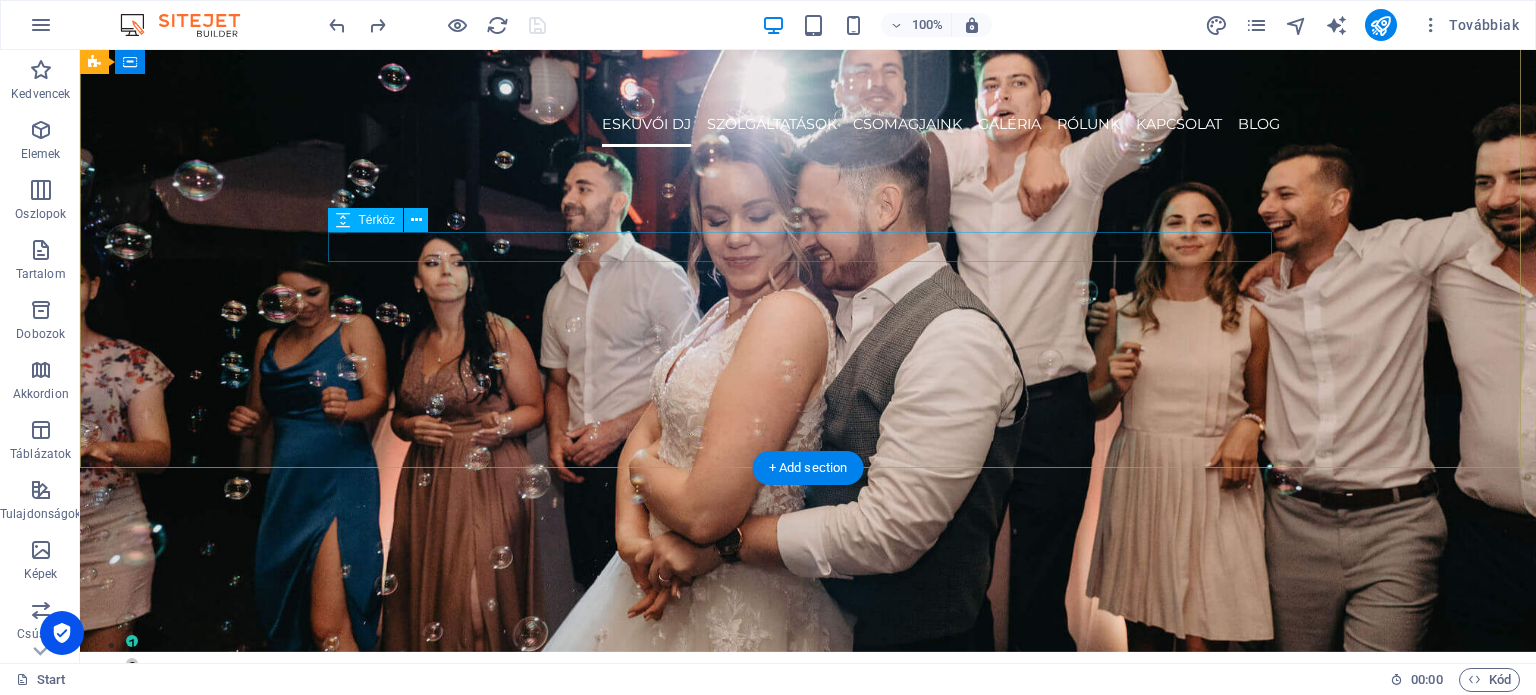 scroll, scrollTop: 0, scrollLeft: 0, axis: both 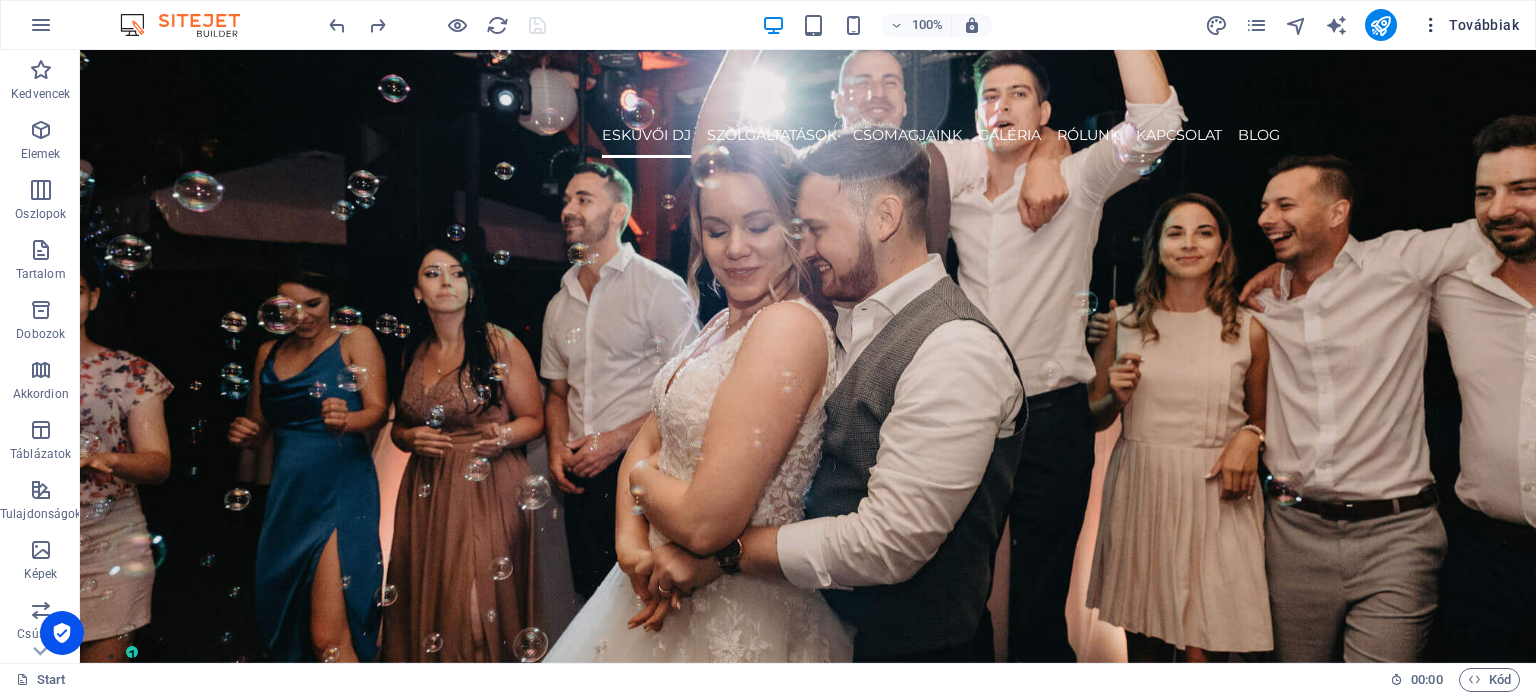 click at bounding box center (1431, 25) 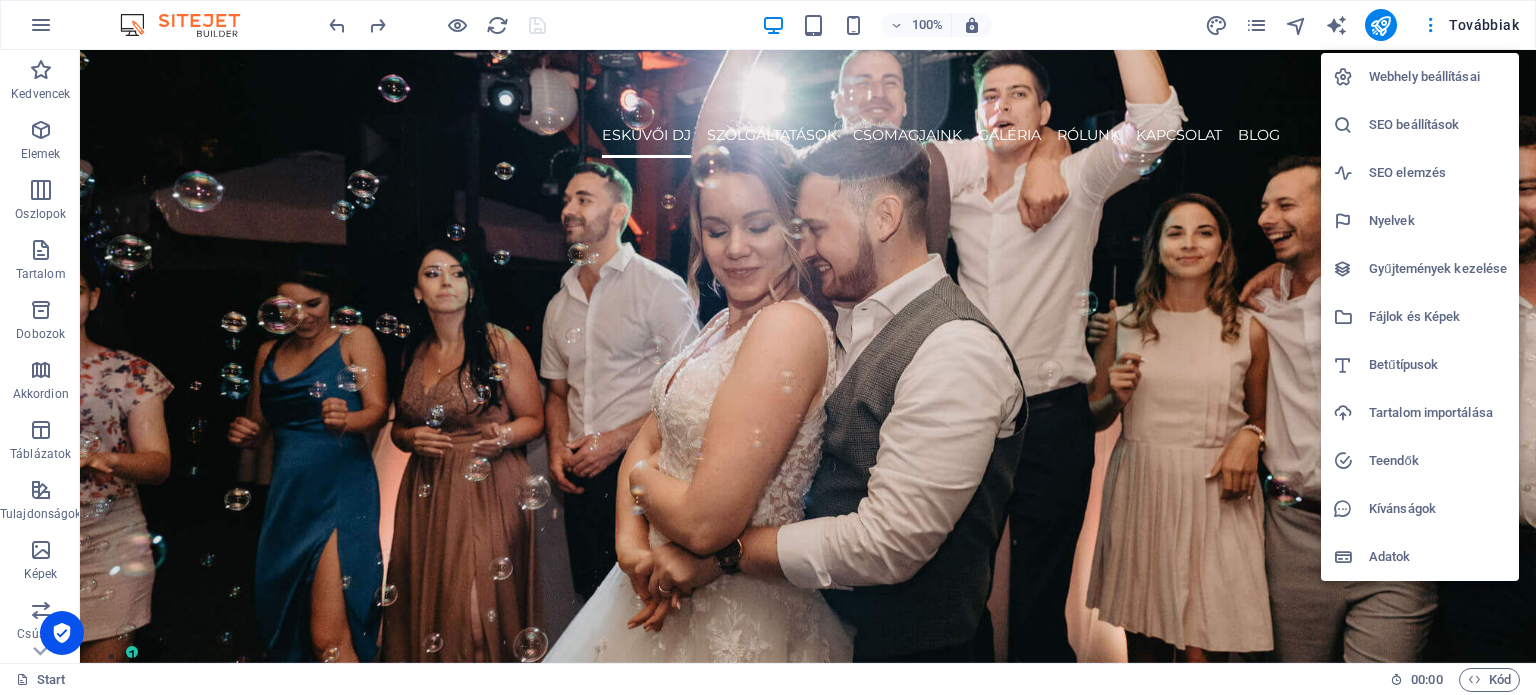 click on "SEO elemzés" at bounding box center (1438, 173) 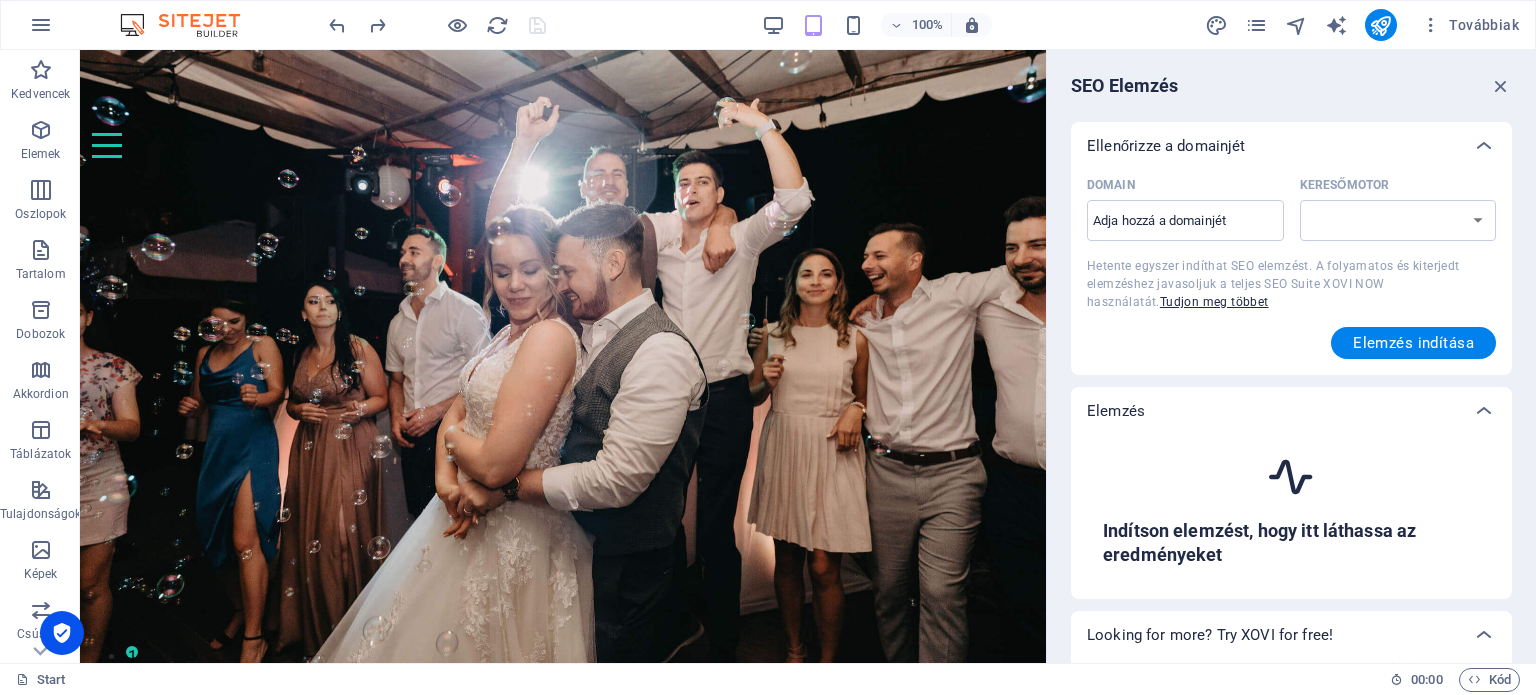 select on "[DOMAIN_NAME]" 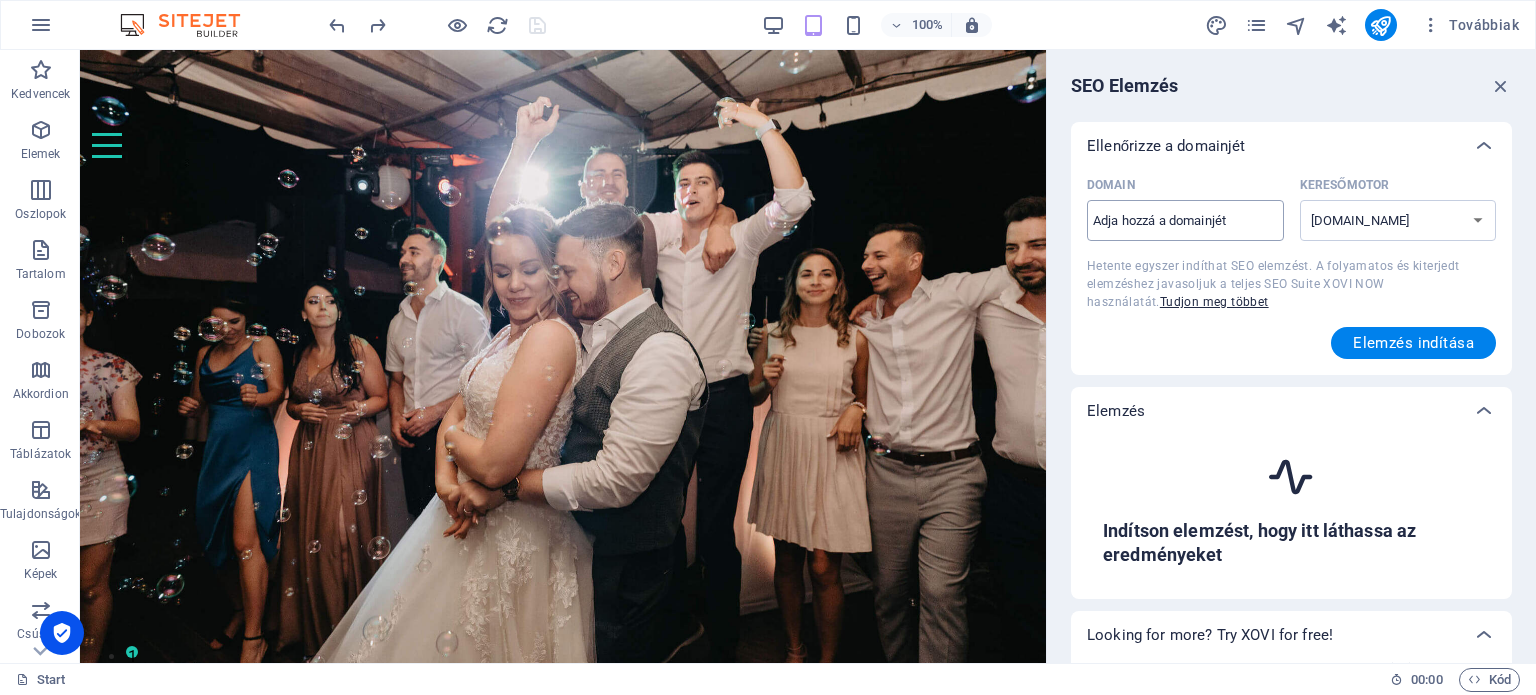 click on "Domain ​" at bounding box center [1185, 221] 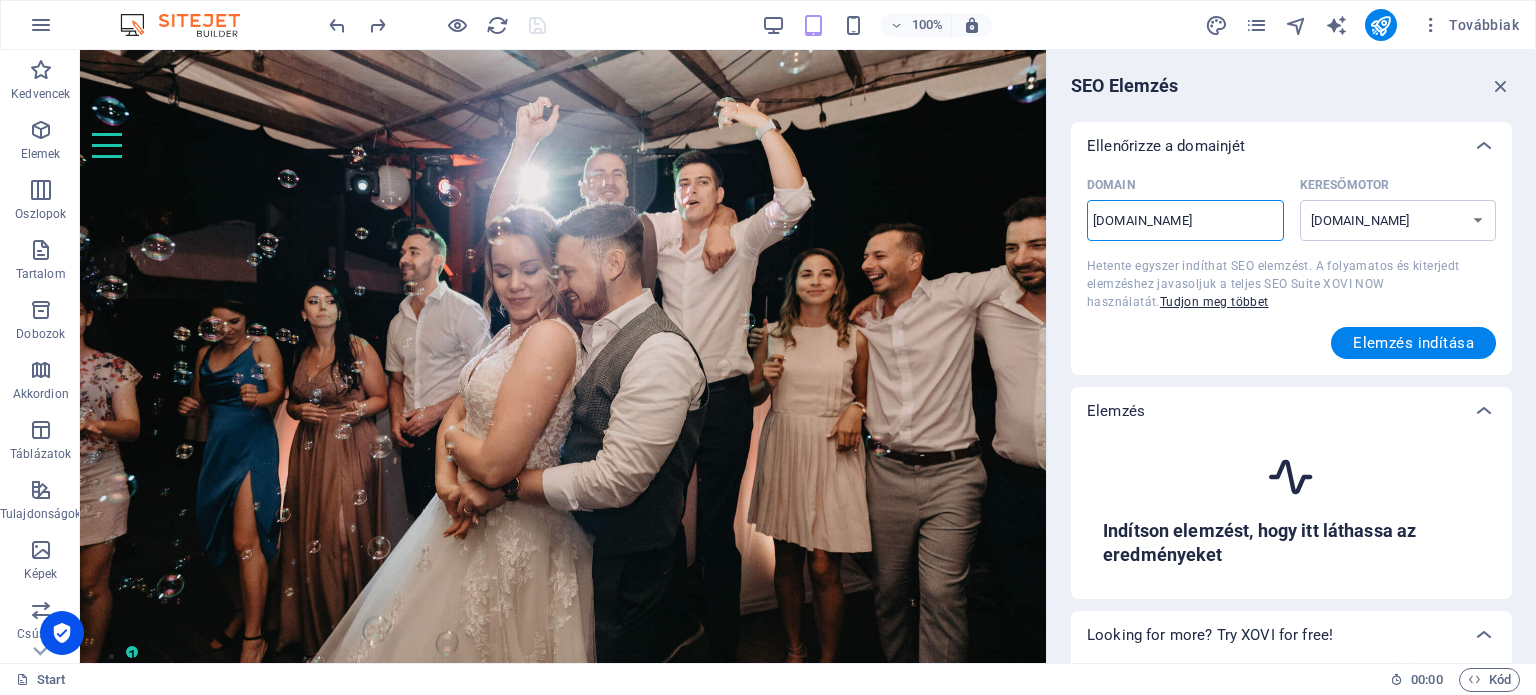 type on "[DOMAIN_NAME]" 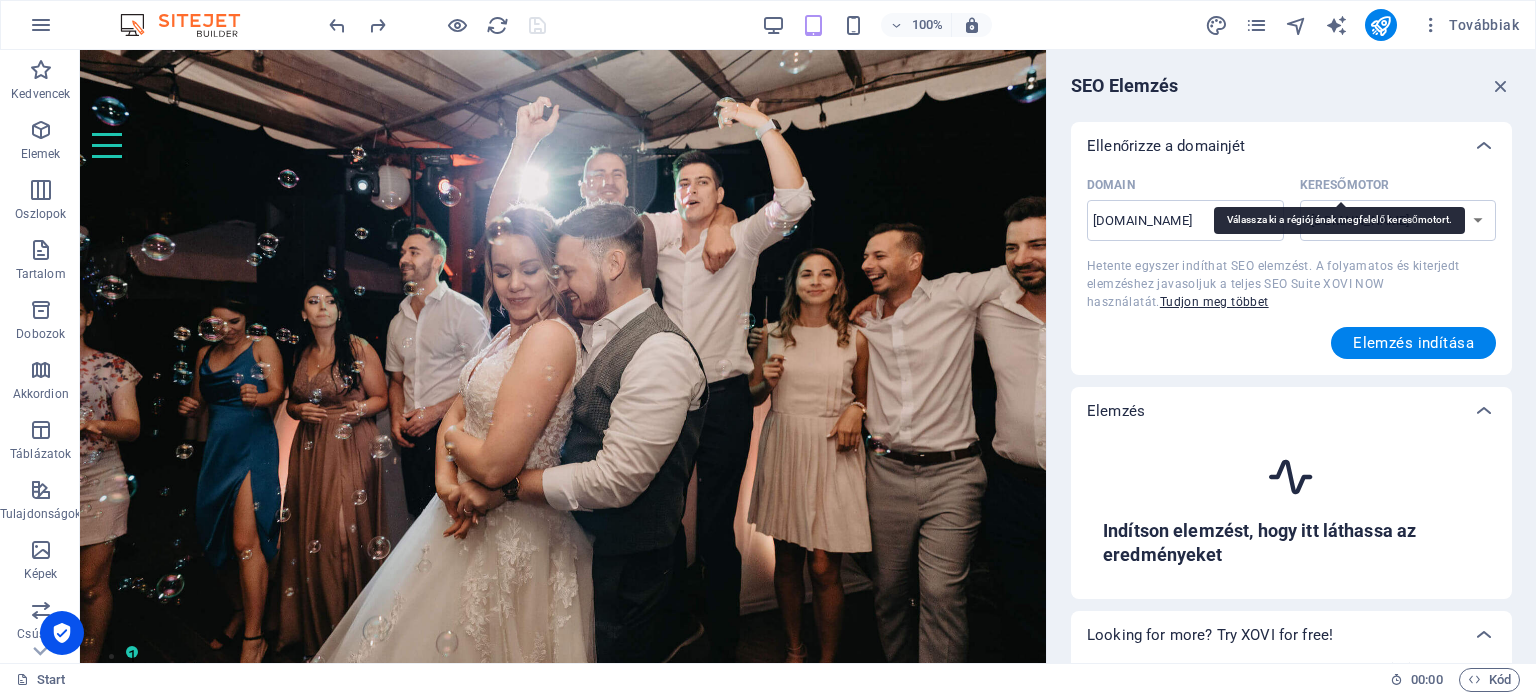 click on "Keresőmotor" at bounding box center (1345, 185) 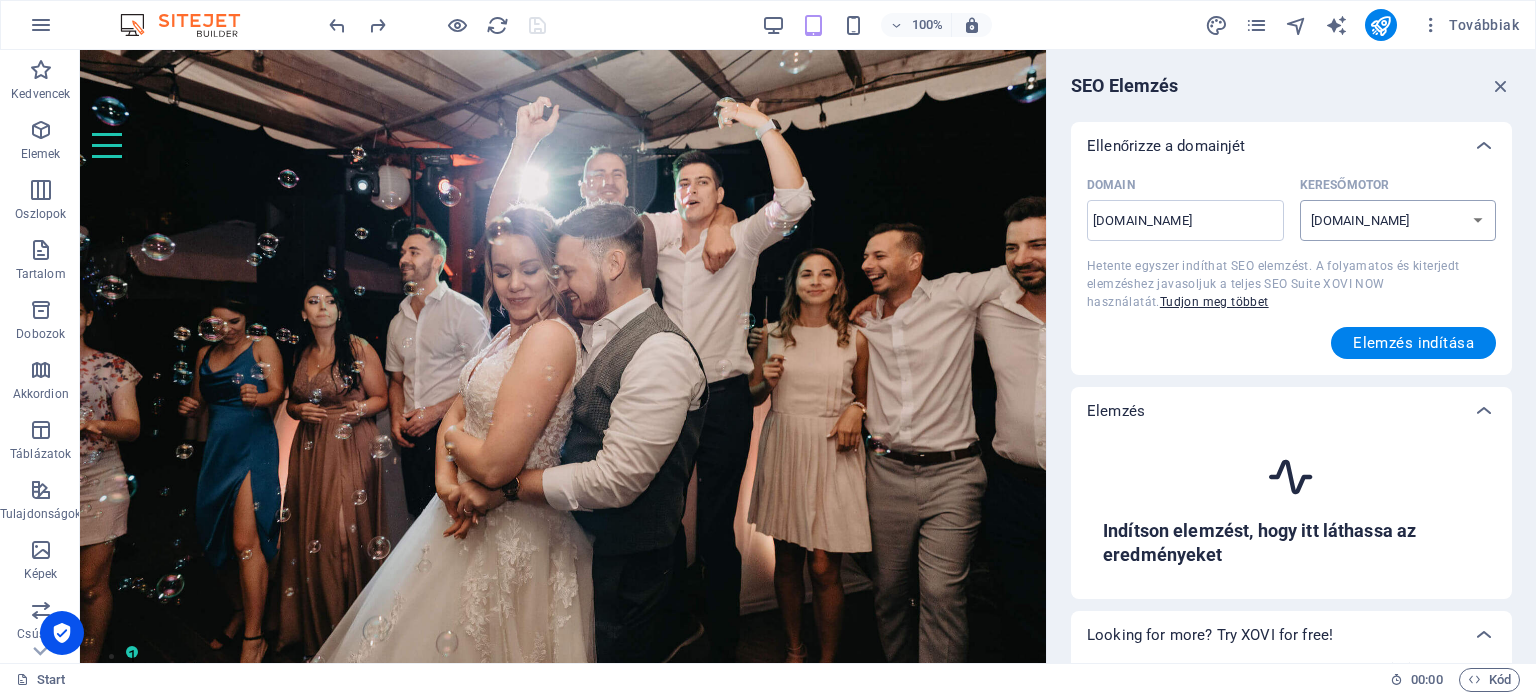 click on "[DOMAIN_NAME] [DOMAIN_NAME] [DOMAIN_NAME] [DOMAIN_NAME] [DOMAIN_NAME] [DOMAIN_NAME] [DOMAIN_NAME] [DOMAIN_NAME] [DOMAIN_NAME] [DOMAIN_NAME]" at bounding box center (1398, 220) 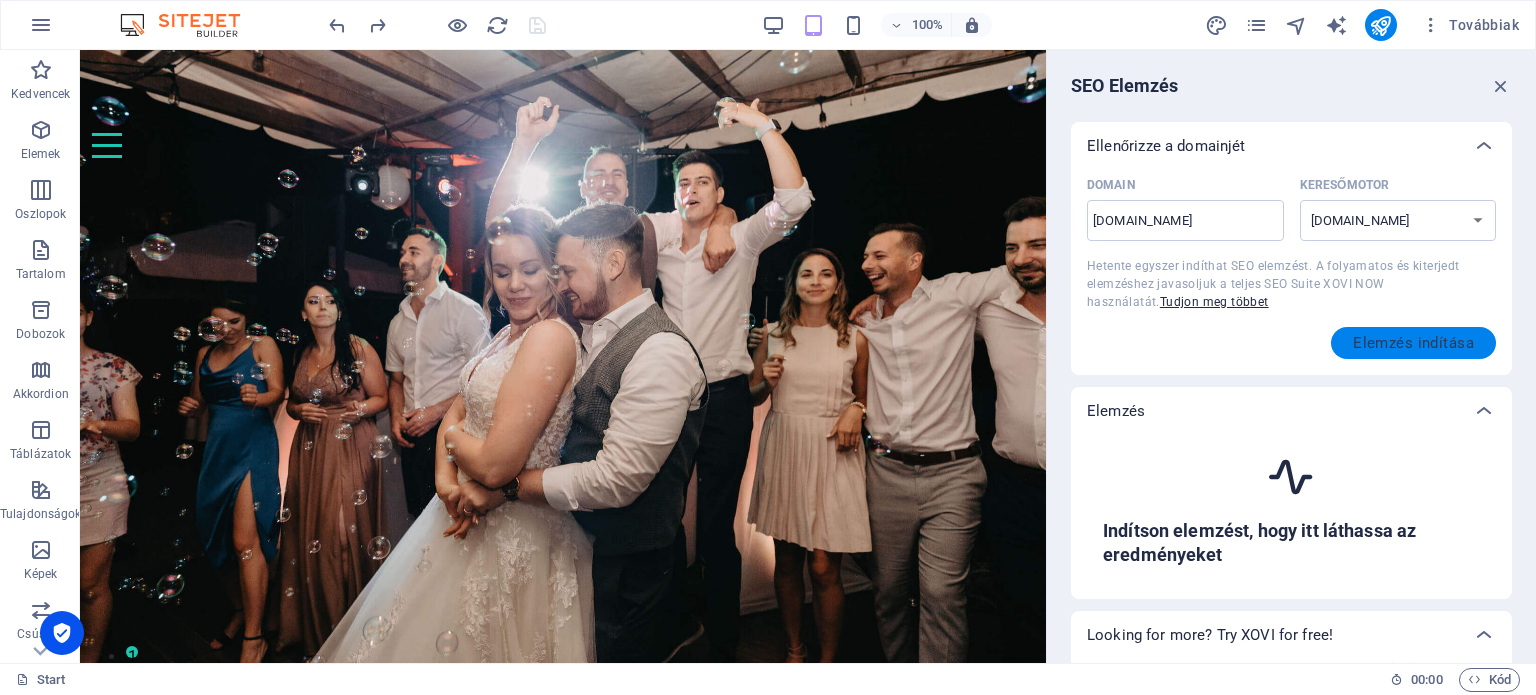 click on "Elemzés indítása" at bounding box center [1413, 343] 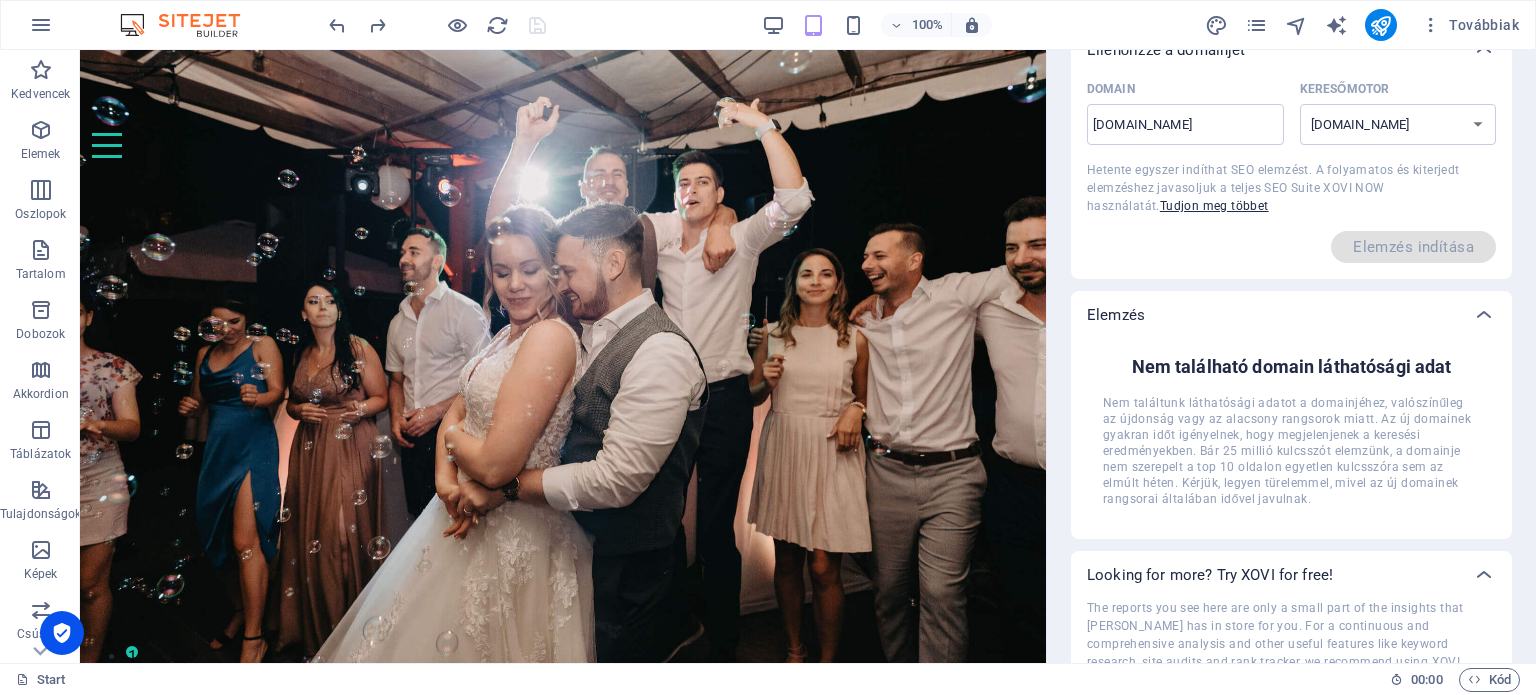 scroll, scrollTop: 0, scrollLeft: 0, axis: both 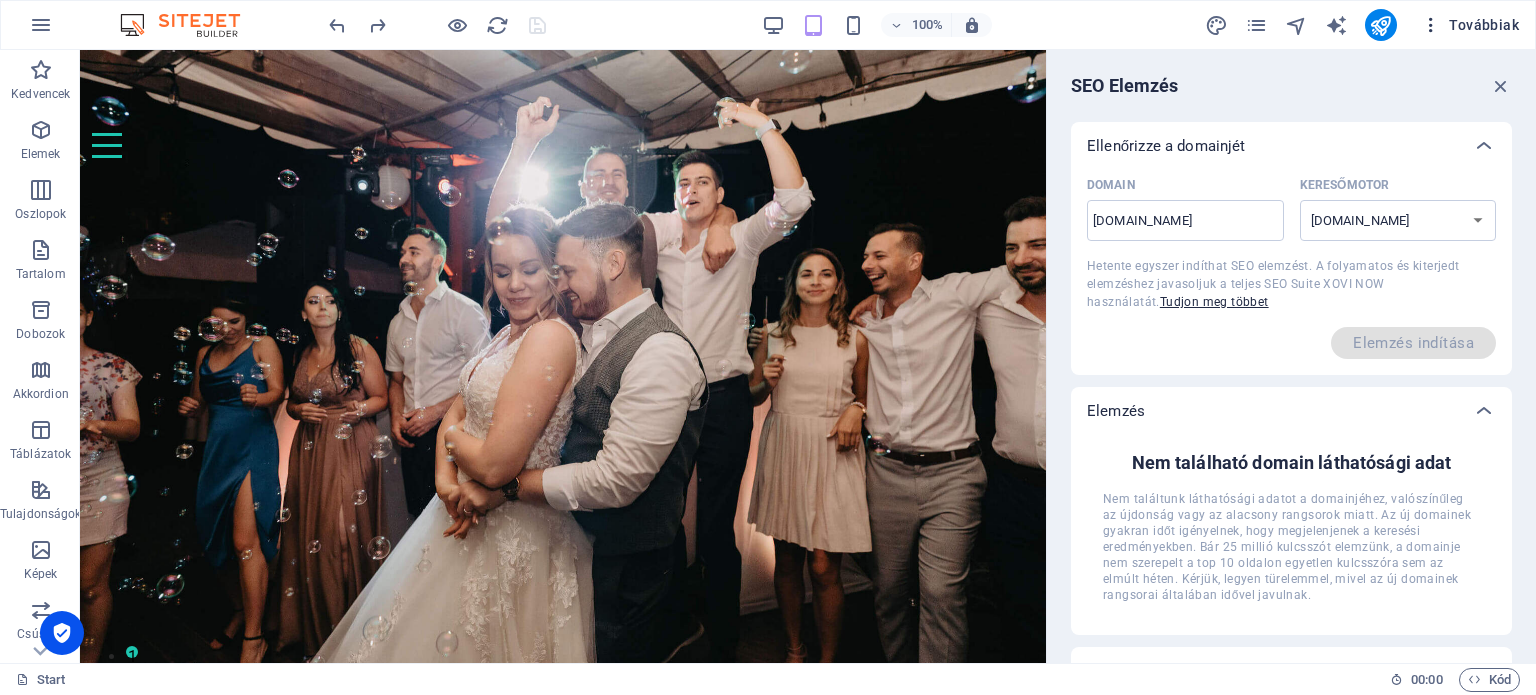 click on "Továbbiak" at bounding box center [1470, 25] 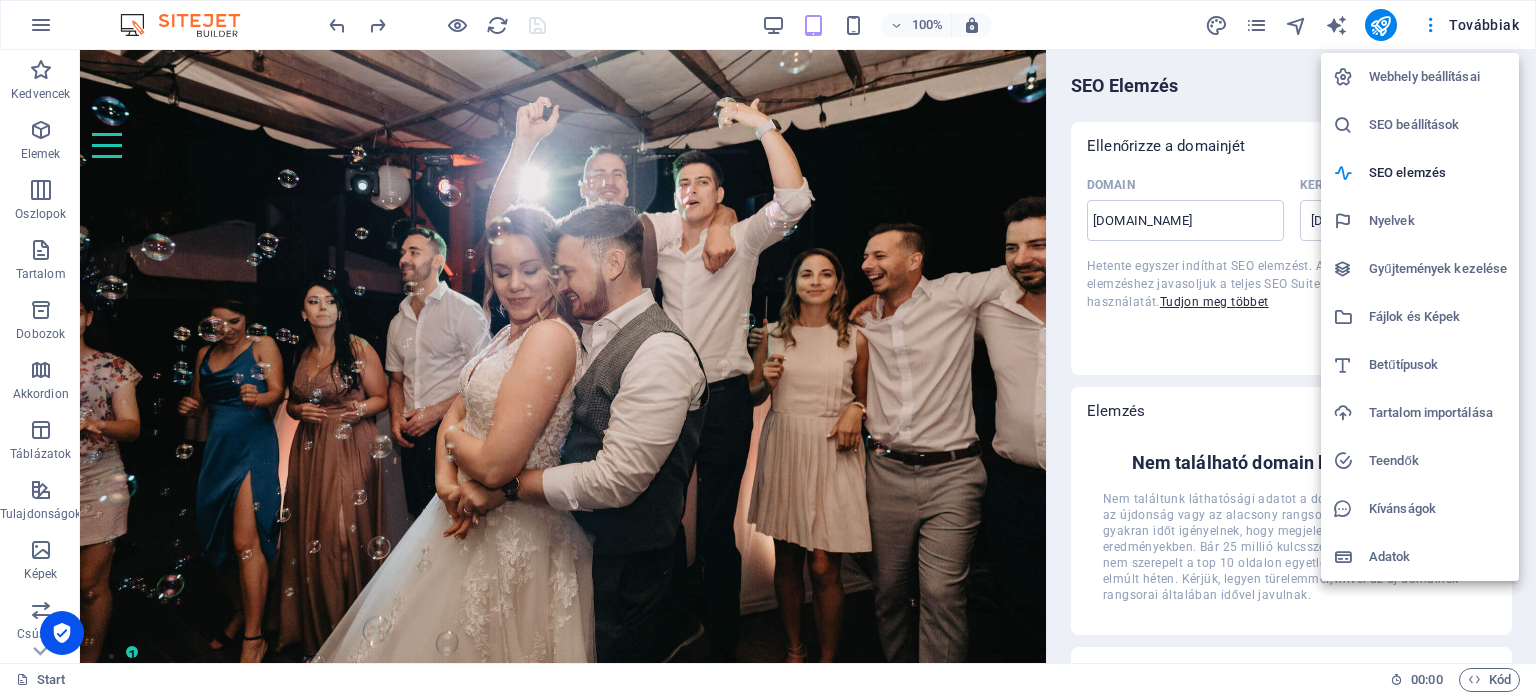 click on "Betűtípusok" at bounding box center [1438, 365] 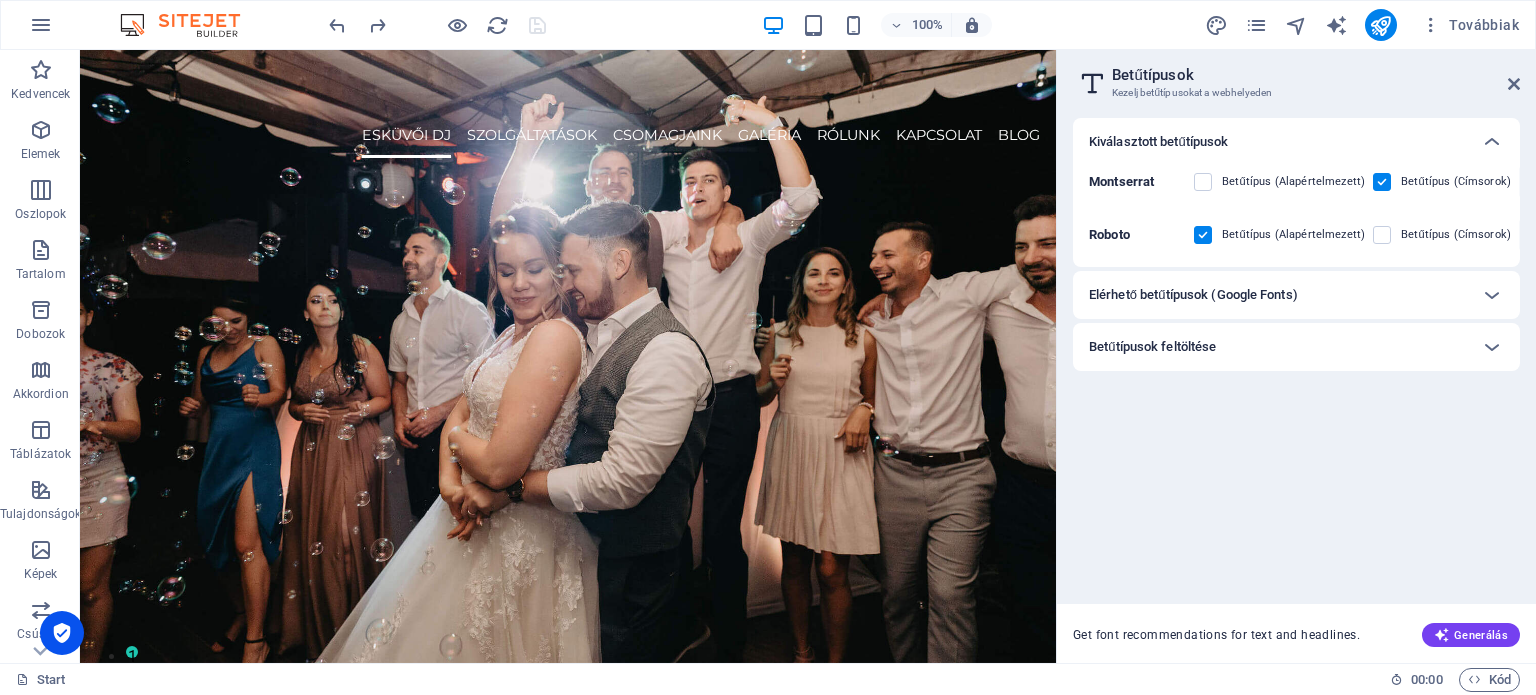 click on "Elérhető betűtípusok (Google Fonts)" at bounding box center [1296, 295] 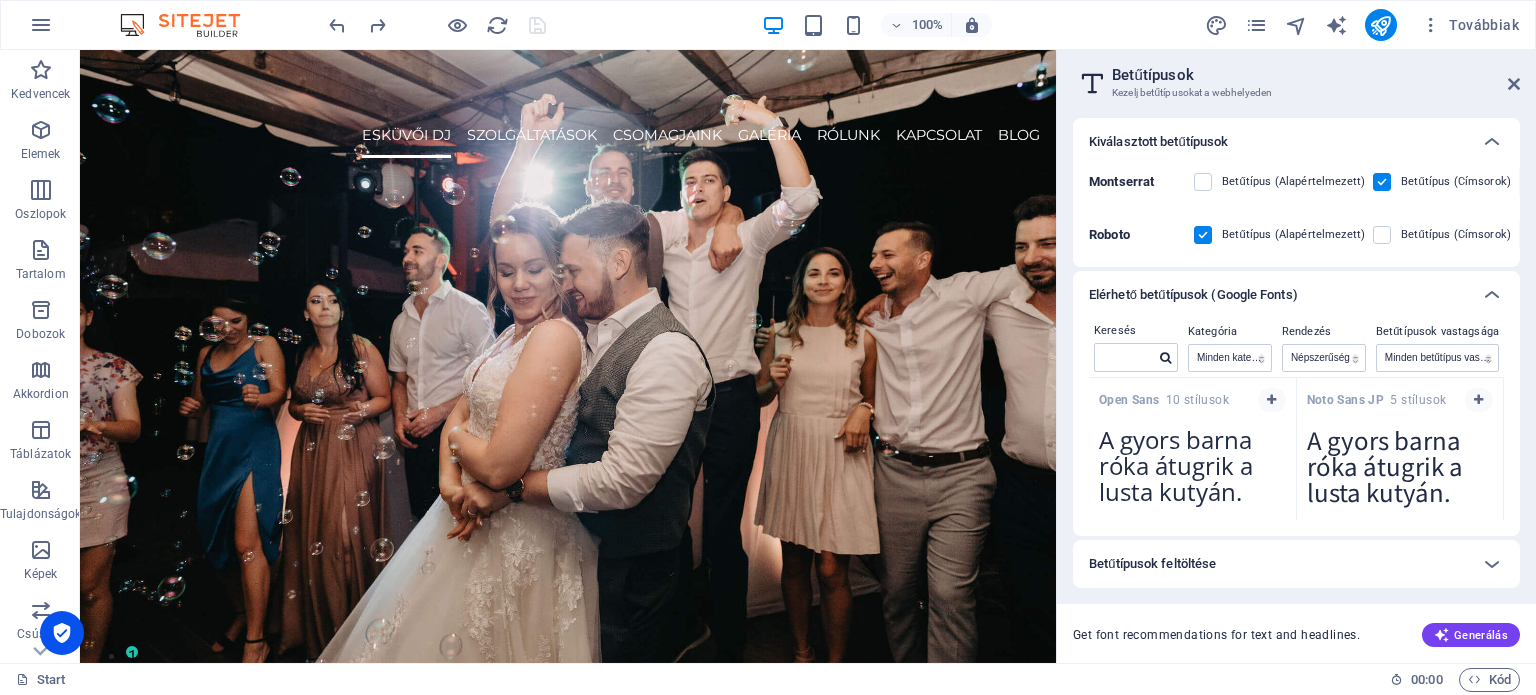 click on "Elérhető betűtípusok (Google Fonts)" at bounding box center (1278, 295) 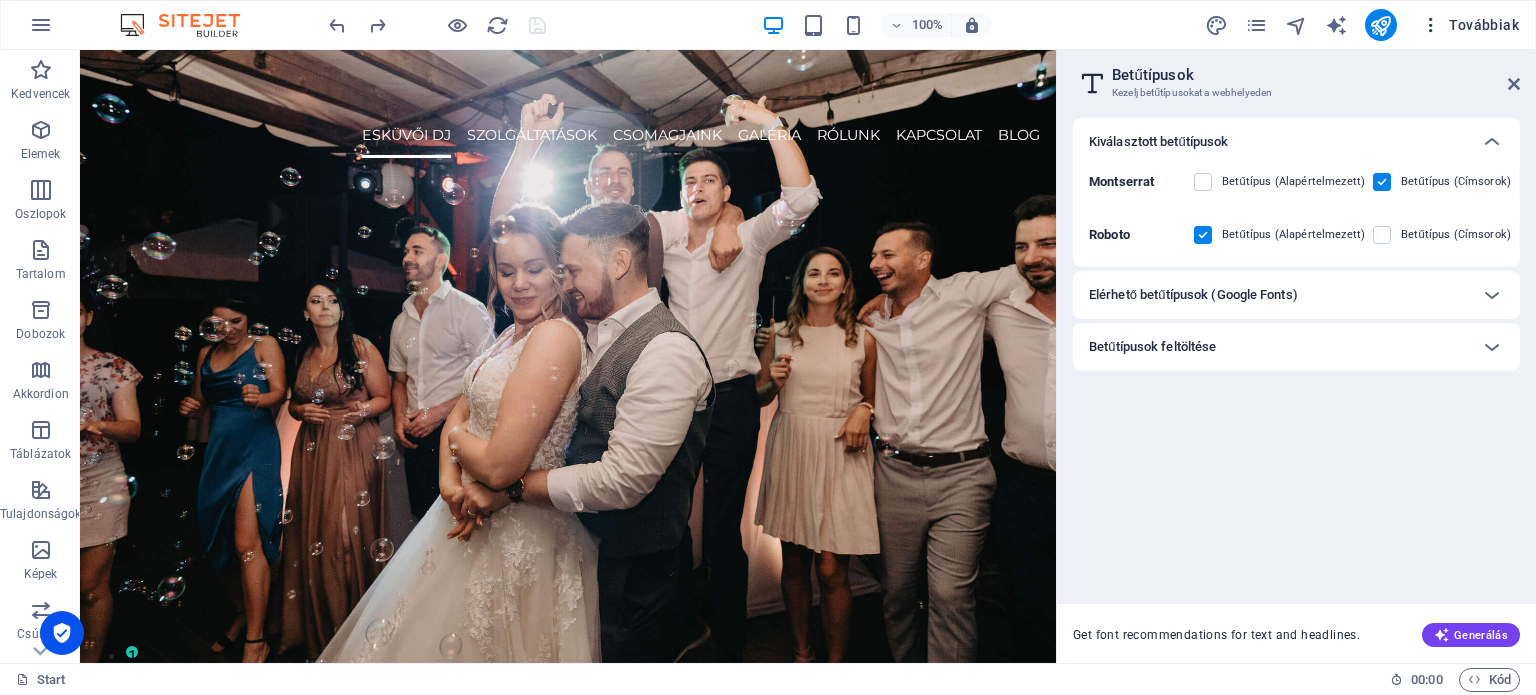click on "Továbbiak" at bounding box center [1470, 25] 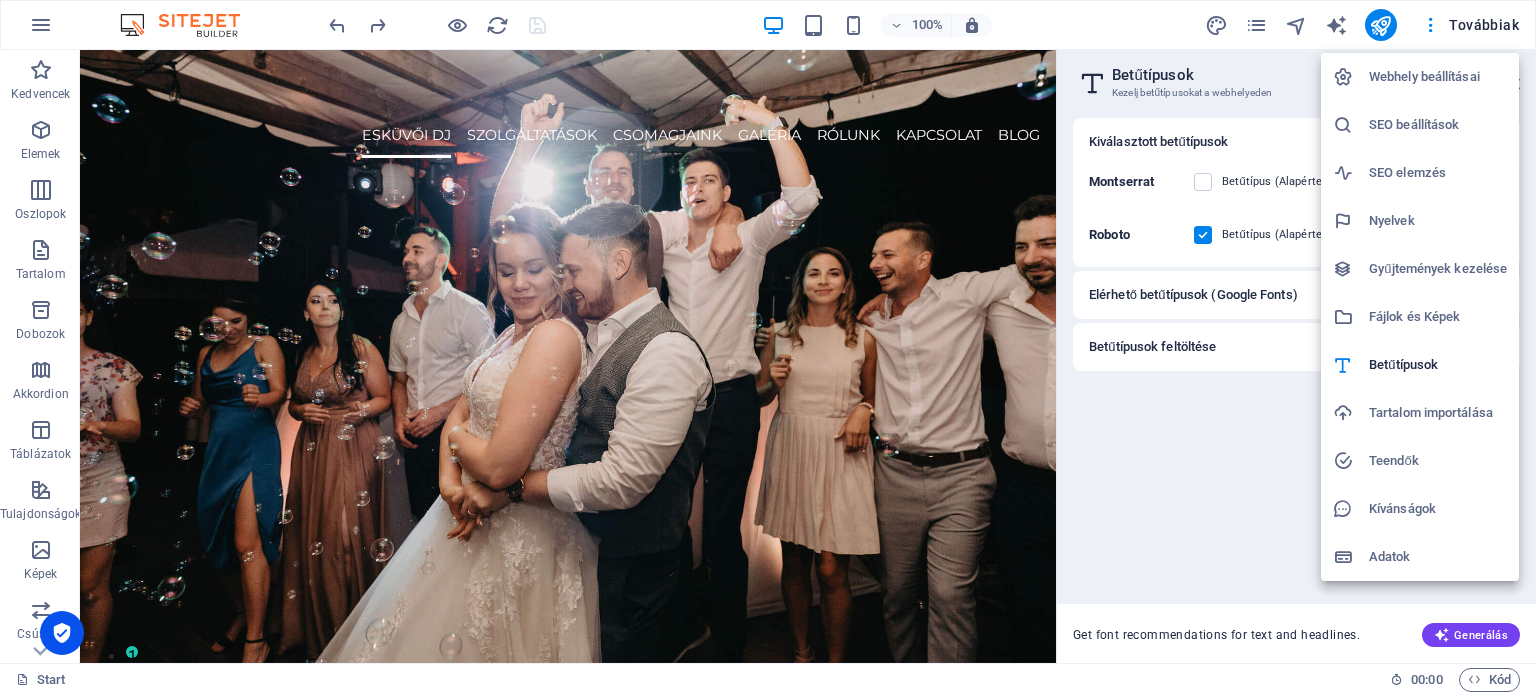click on "Teendők" at bounding box center (1438, 461) 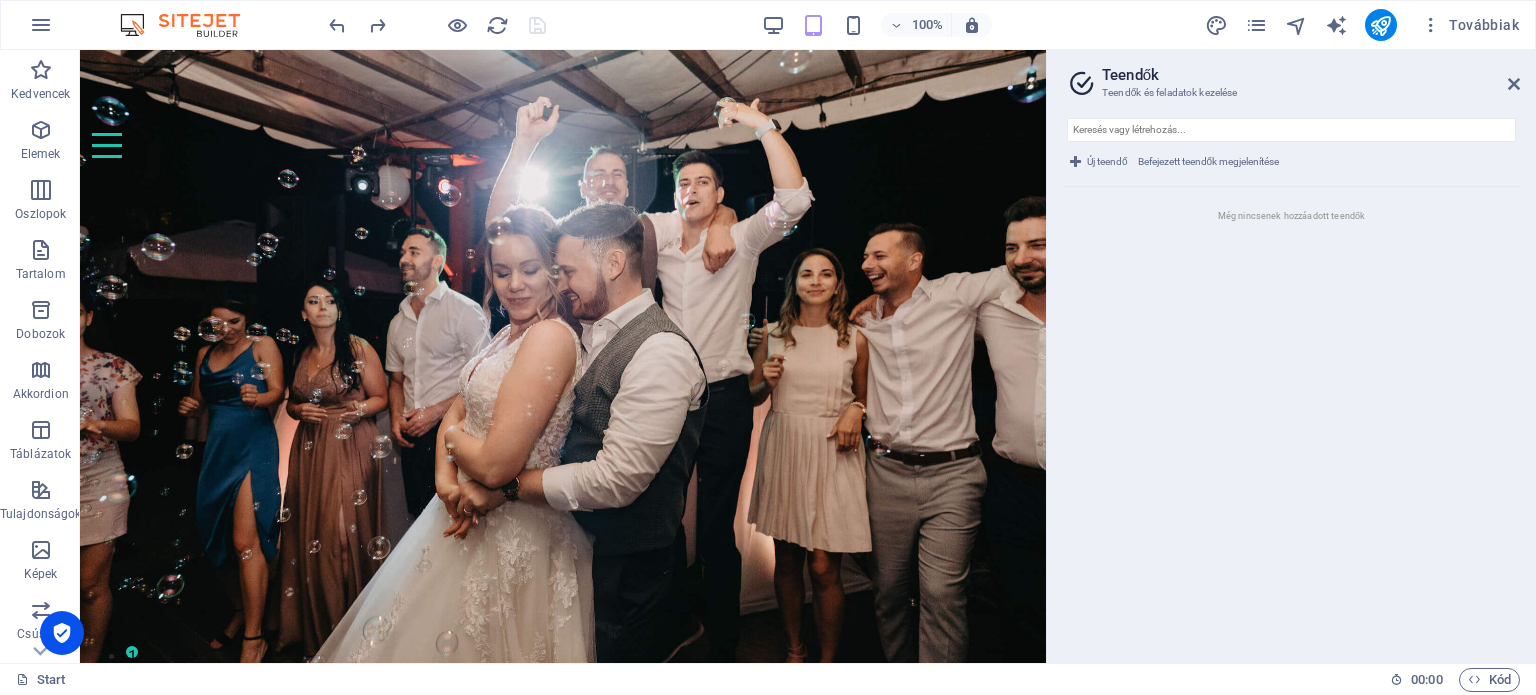 click on "Új teendő" at bounding box center (1107, 162) 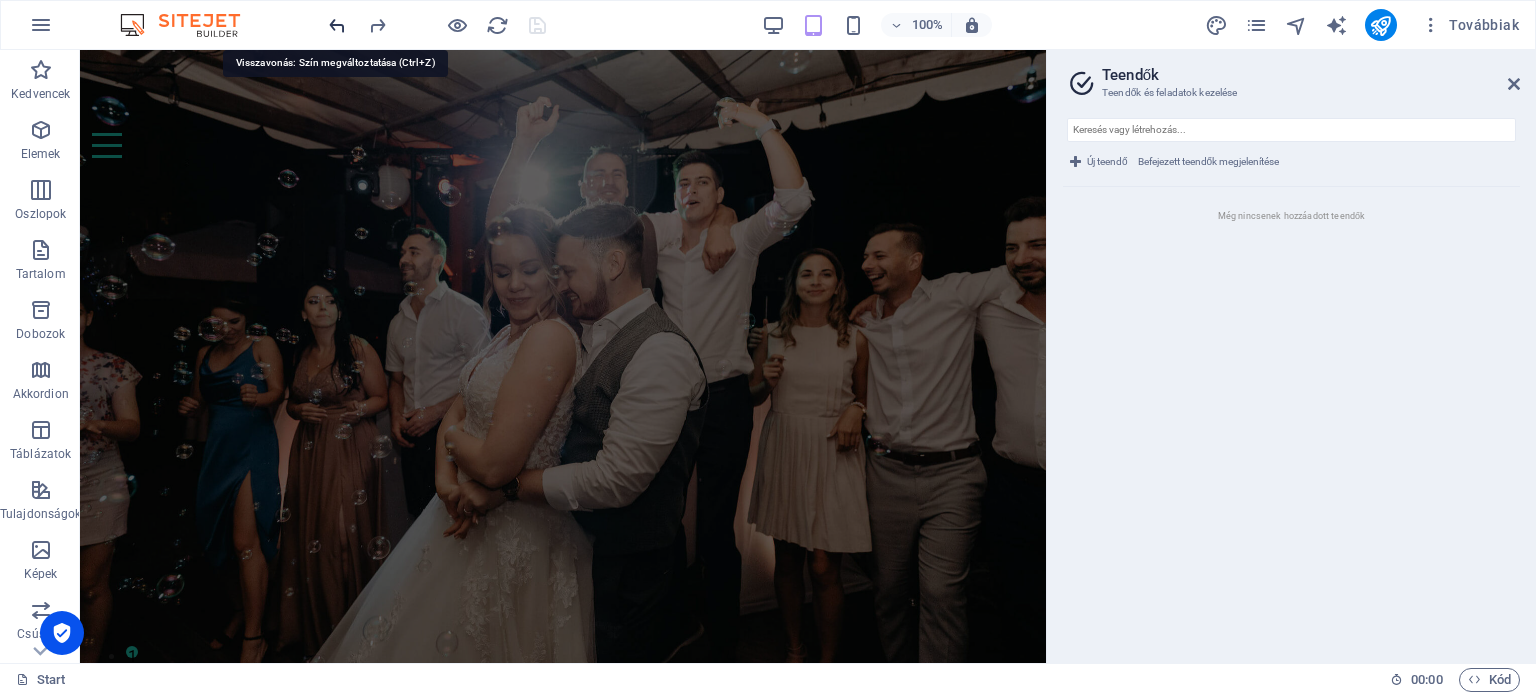 click at bounding box center [337, 25] 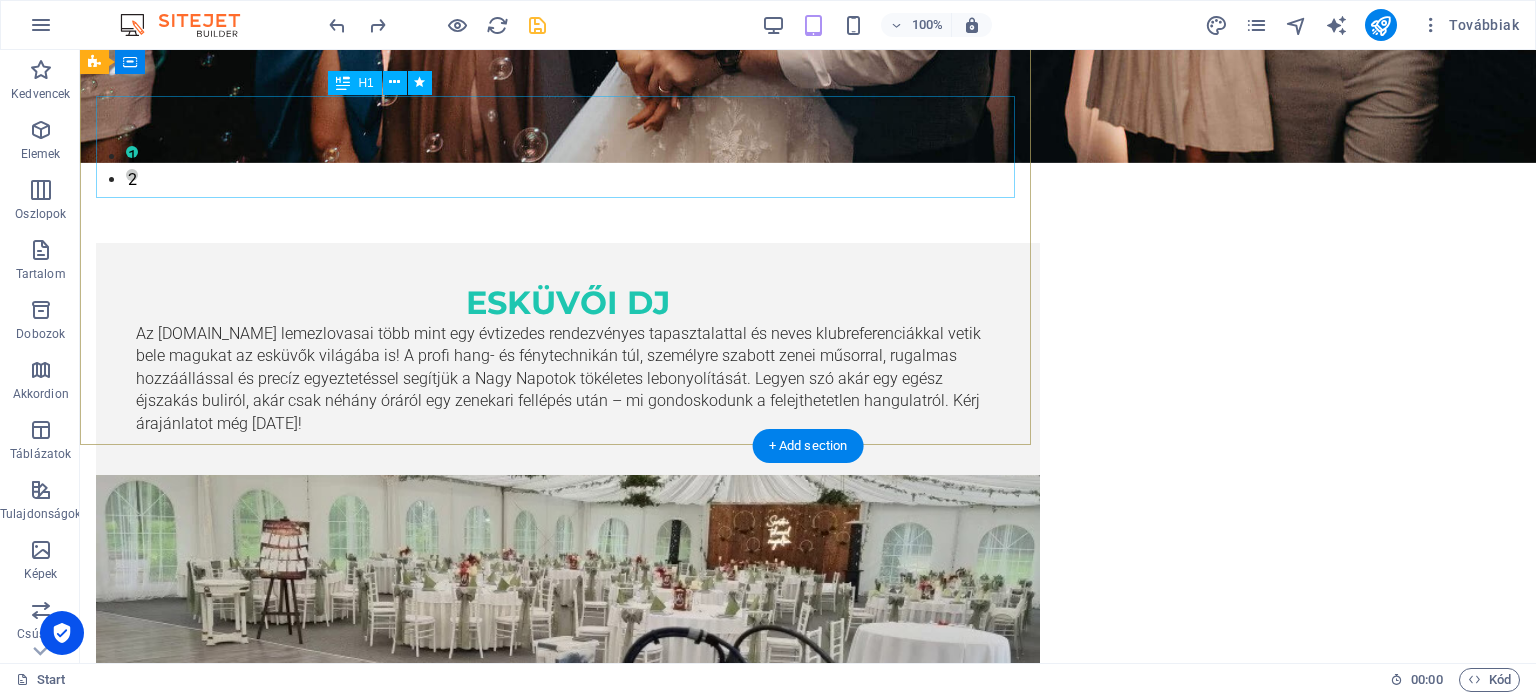 scroll, scrollTop: 218, scrollLeft: 0, axis: vertical 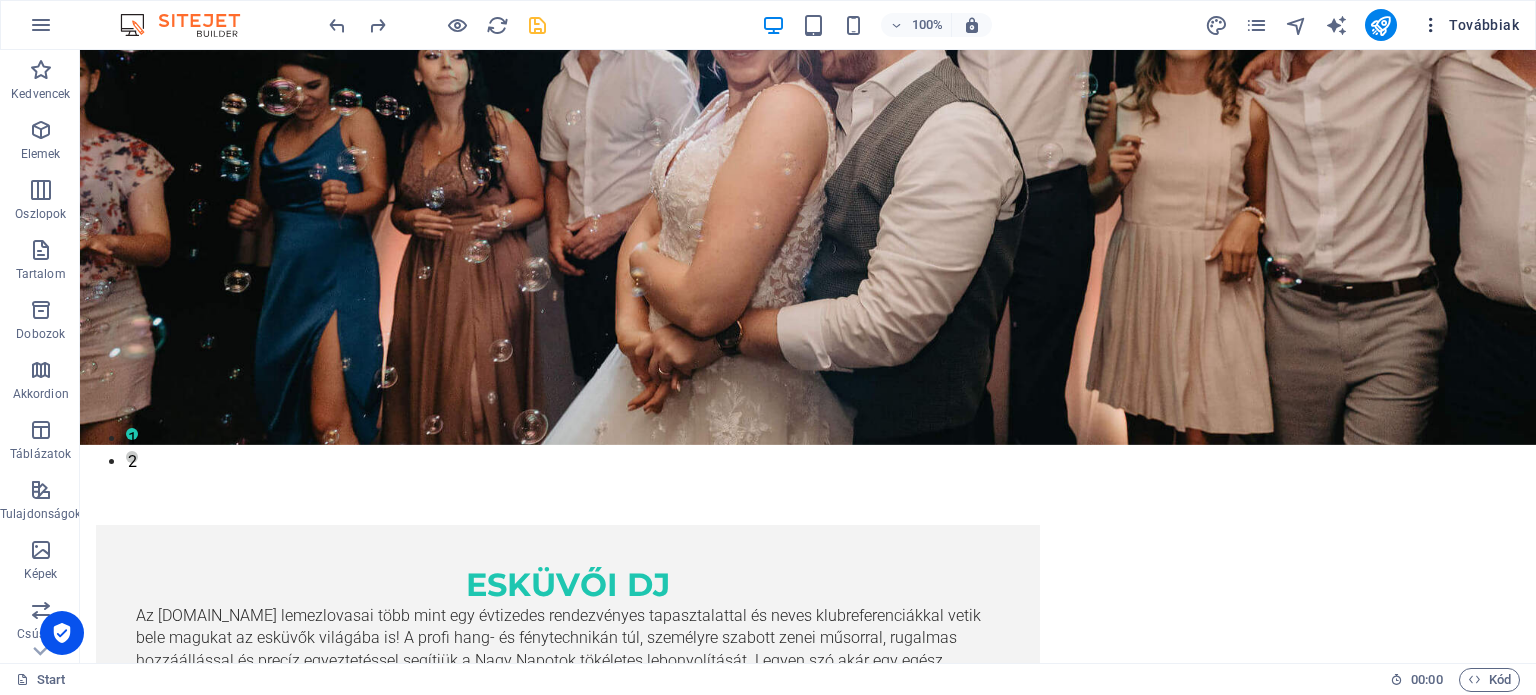 click on "Továbbiak" at bounding box center (1470, 25) 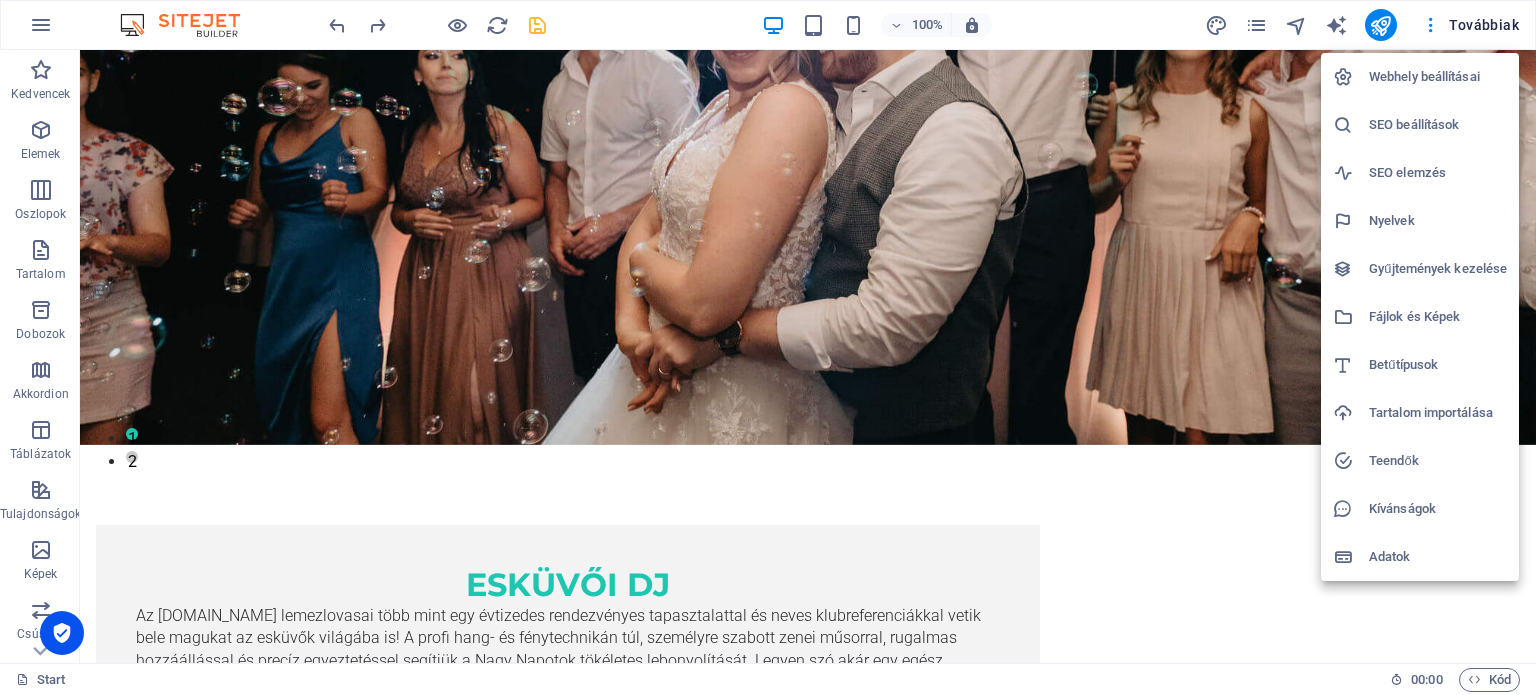 click on "Kívánságok" at bounding box center (1438, 509) 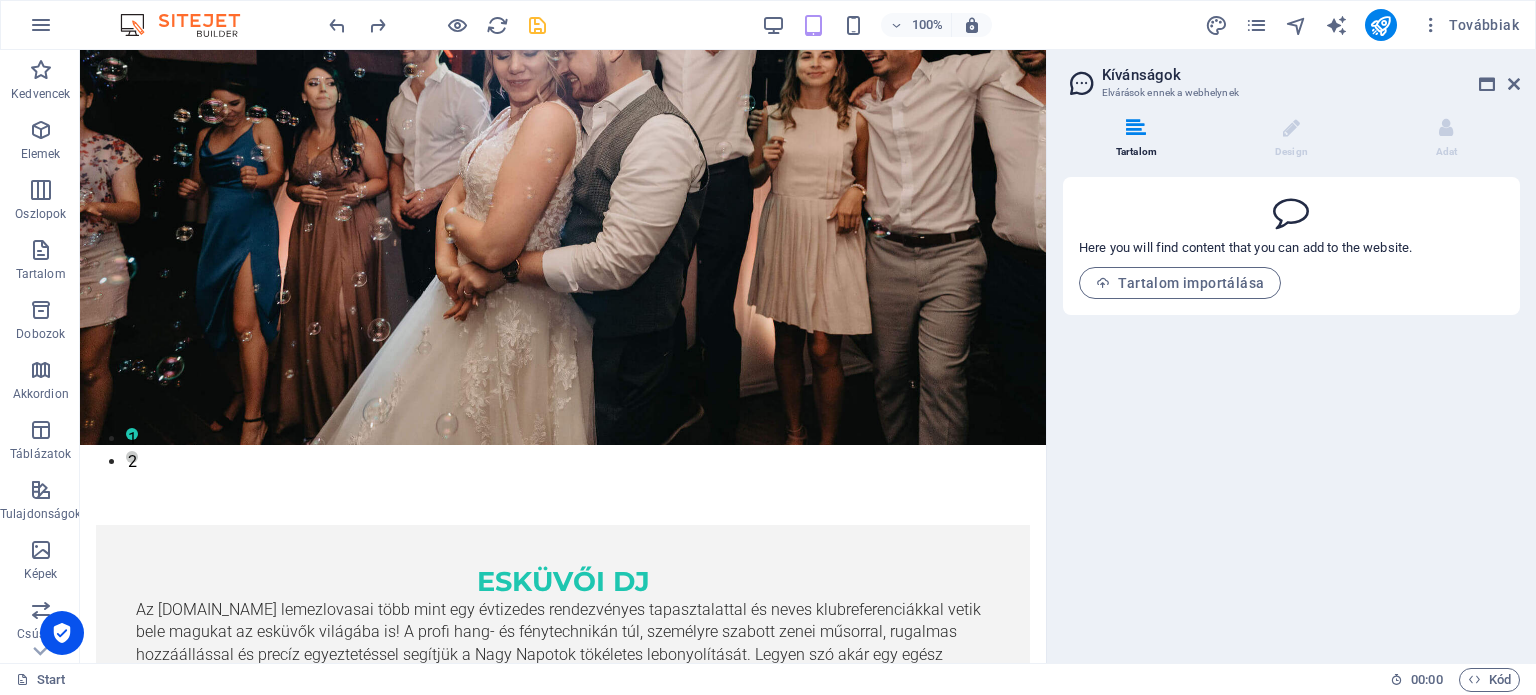 type 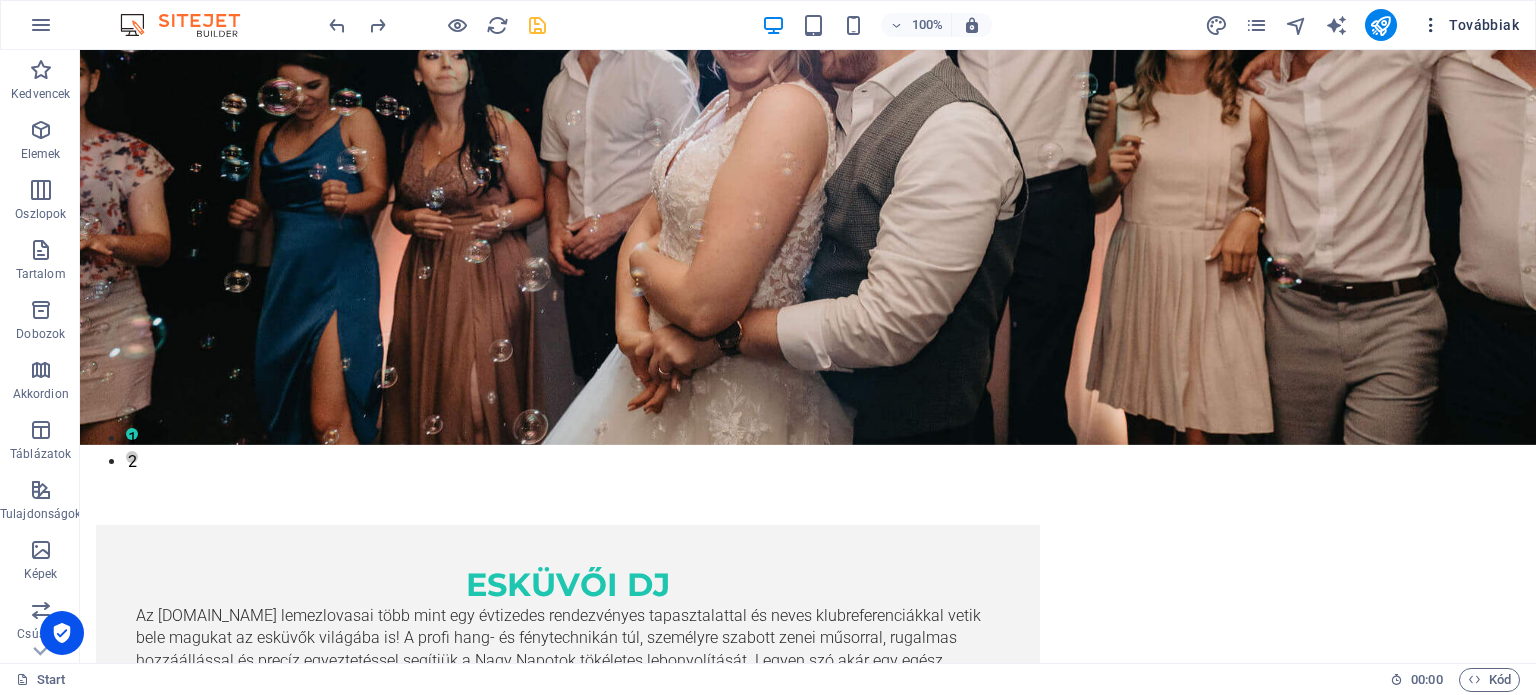 click on "Továbbiak" at bounding box center [1470, 25] 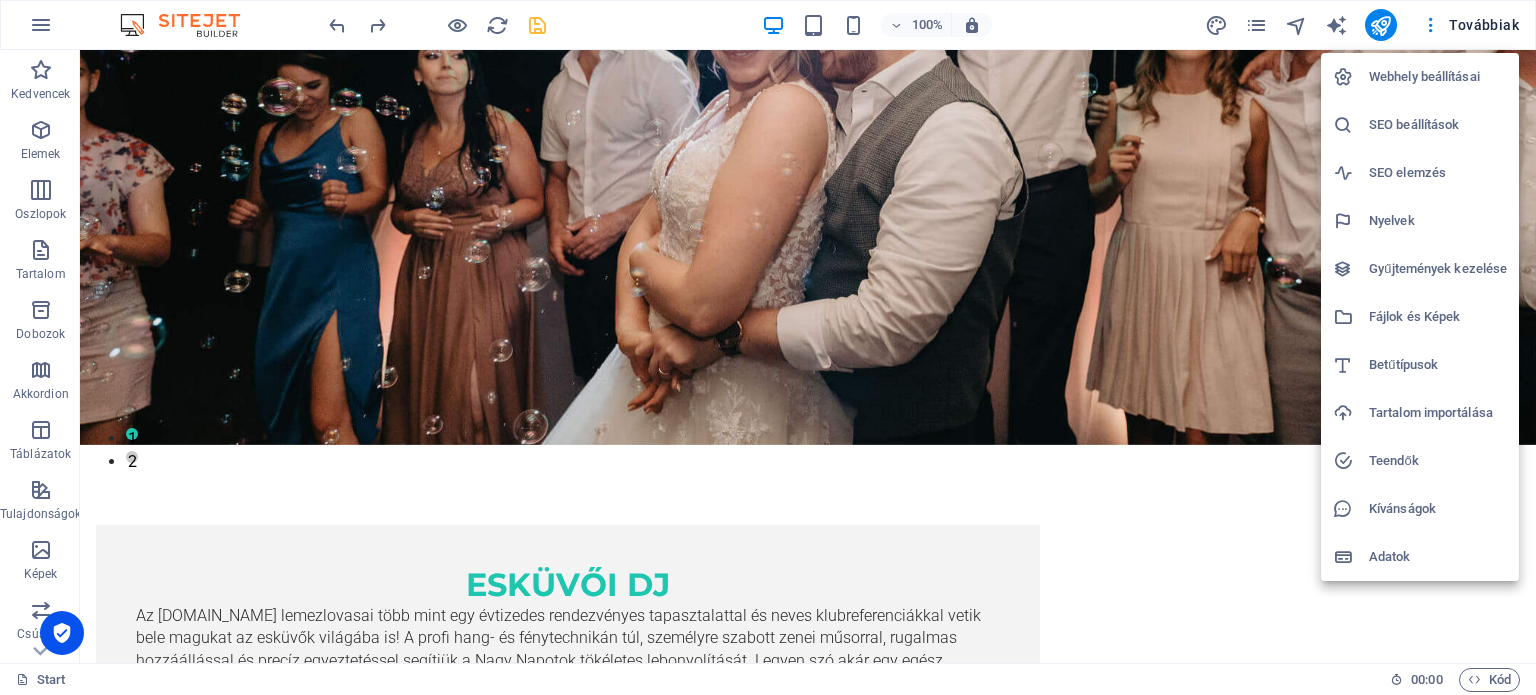 click on "Adatok" at bounding box center (1438, 557) 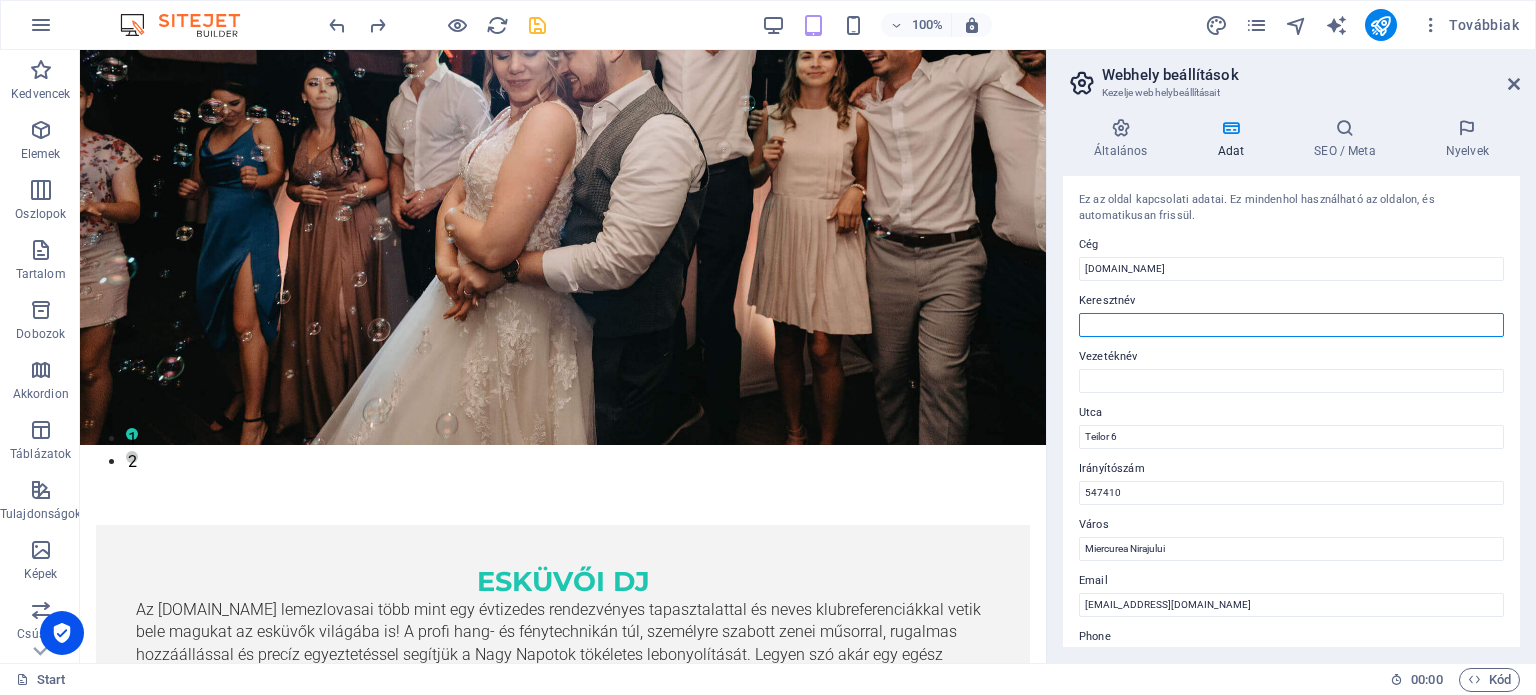 click on "Keresztnév" at bounding box center [1291, 325] 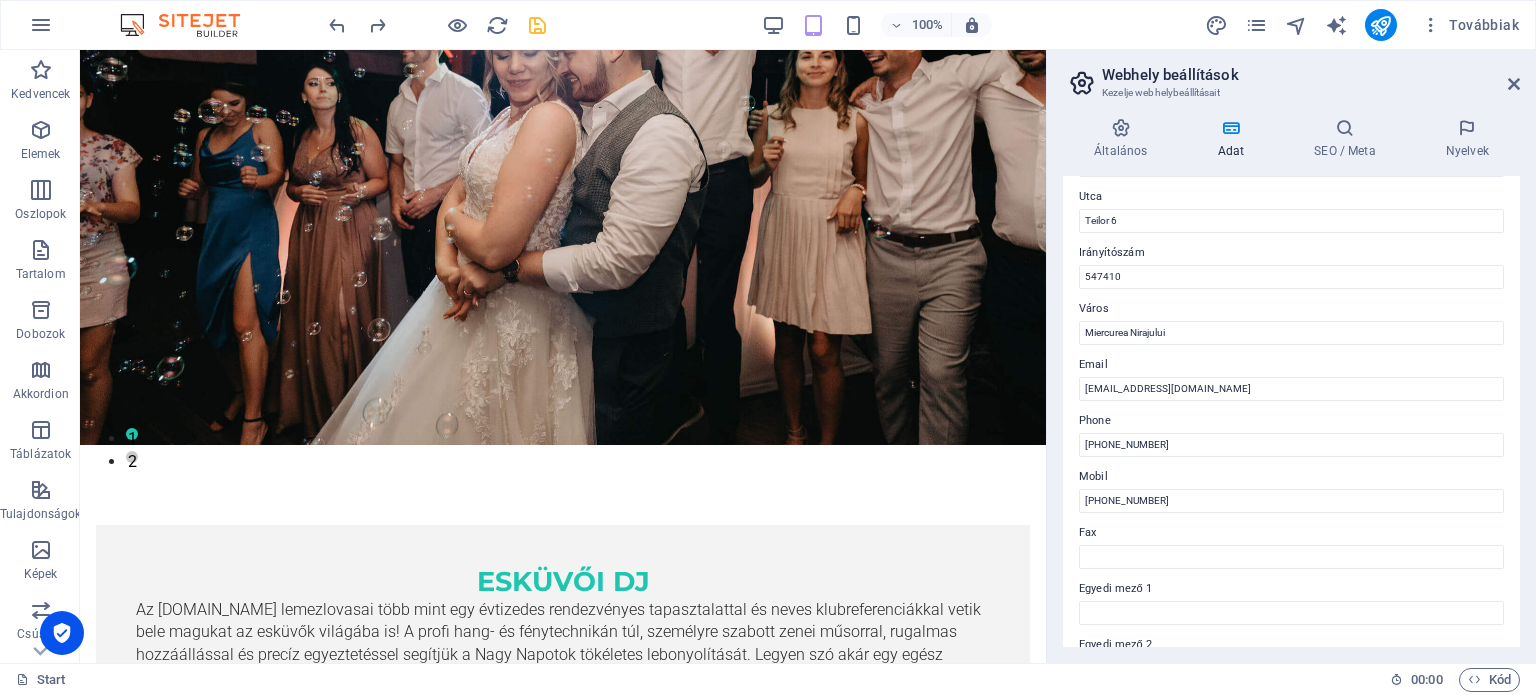 scroll, scrollTop: 0, scrollLeft: 0, axis: both 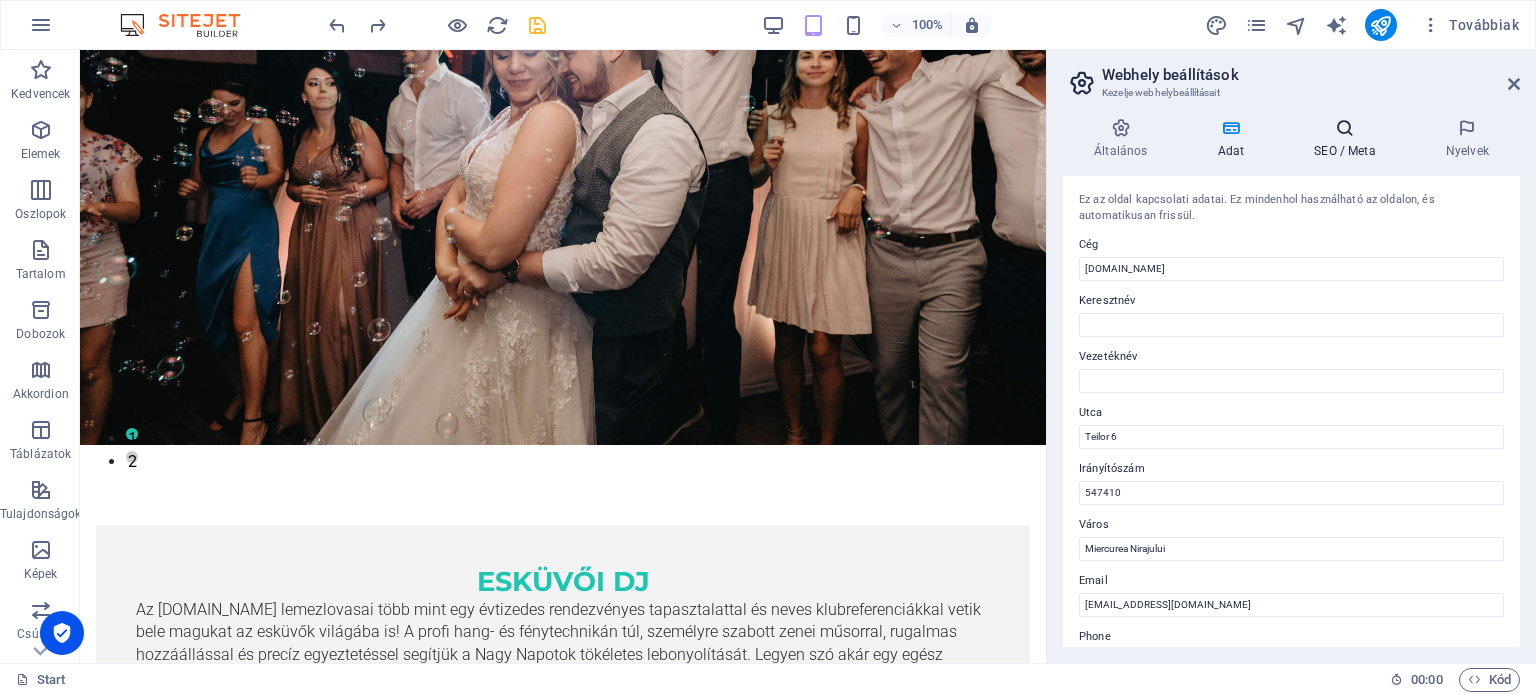click at bounding box center [1345, 128] 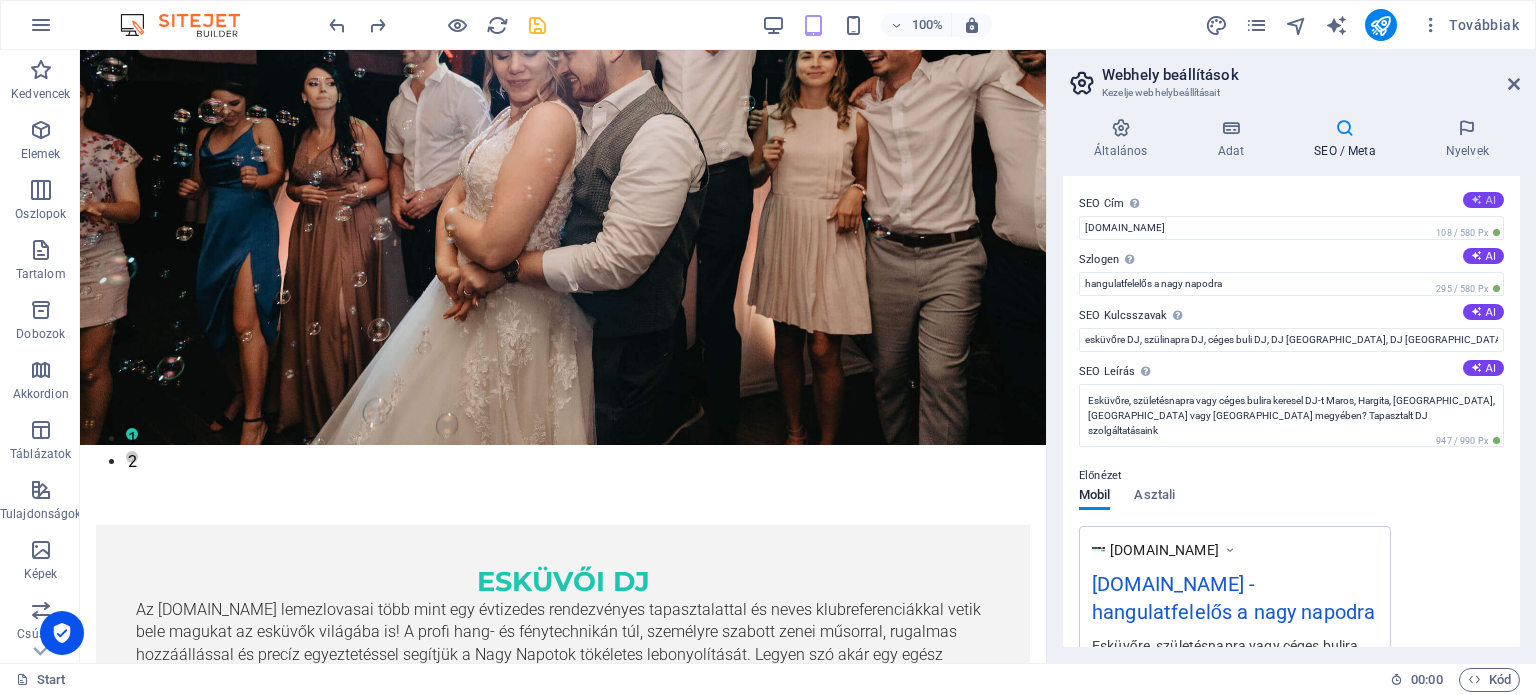 click on "AI" at bounding box center [1483, 200] 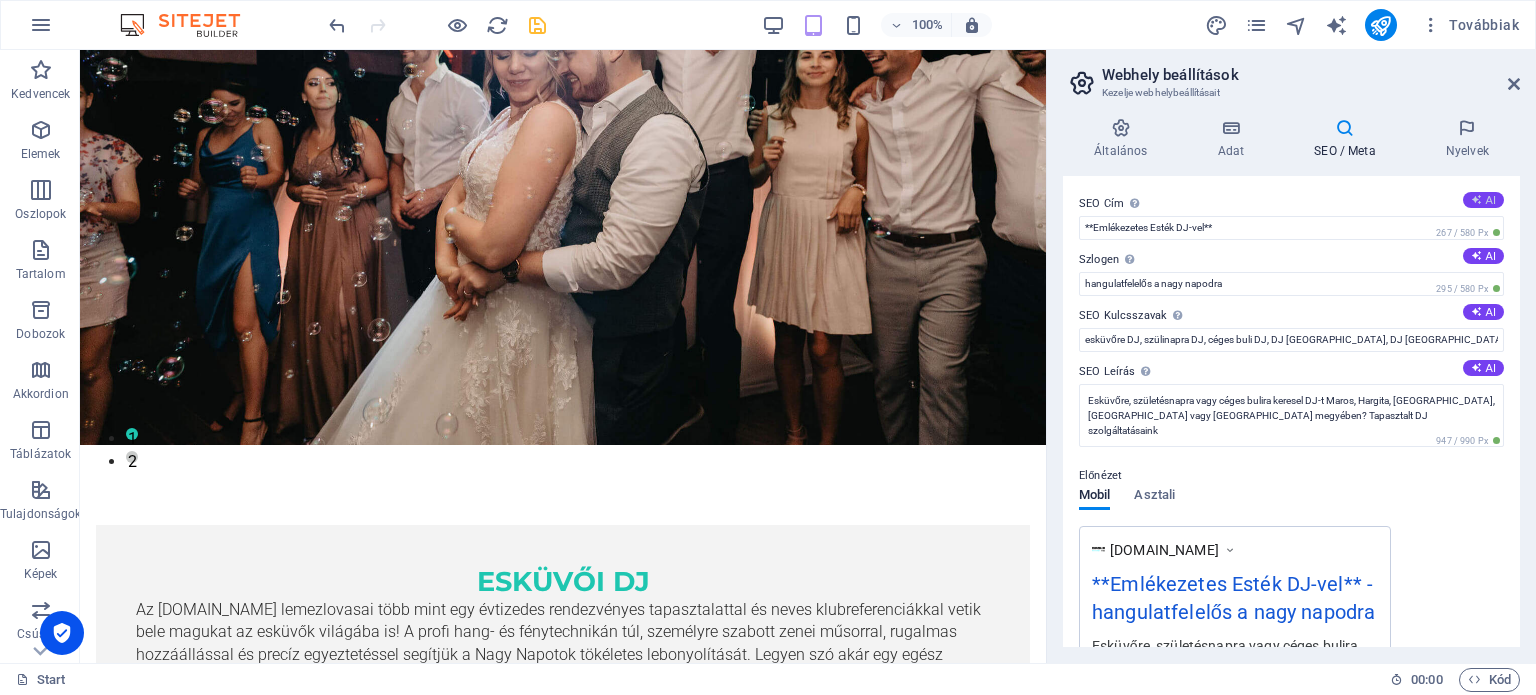 click on "AI" at bounding box center (1483, 200) 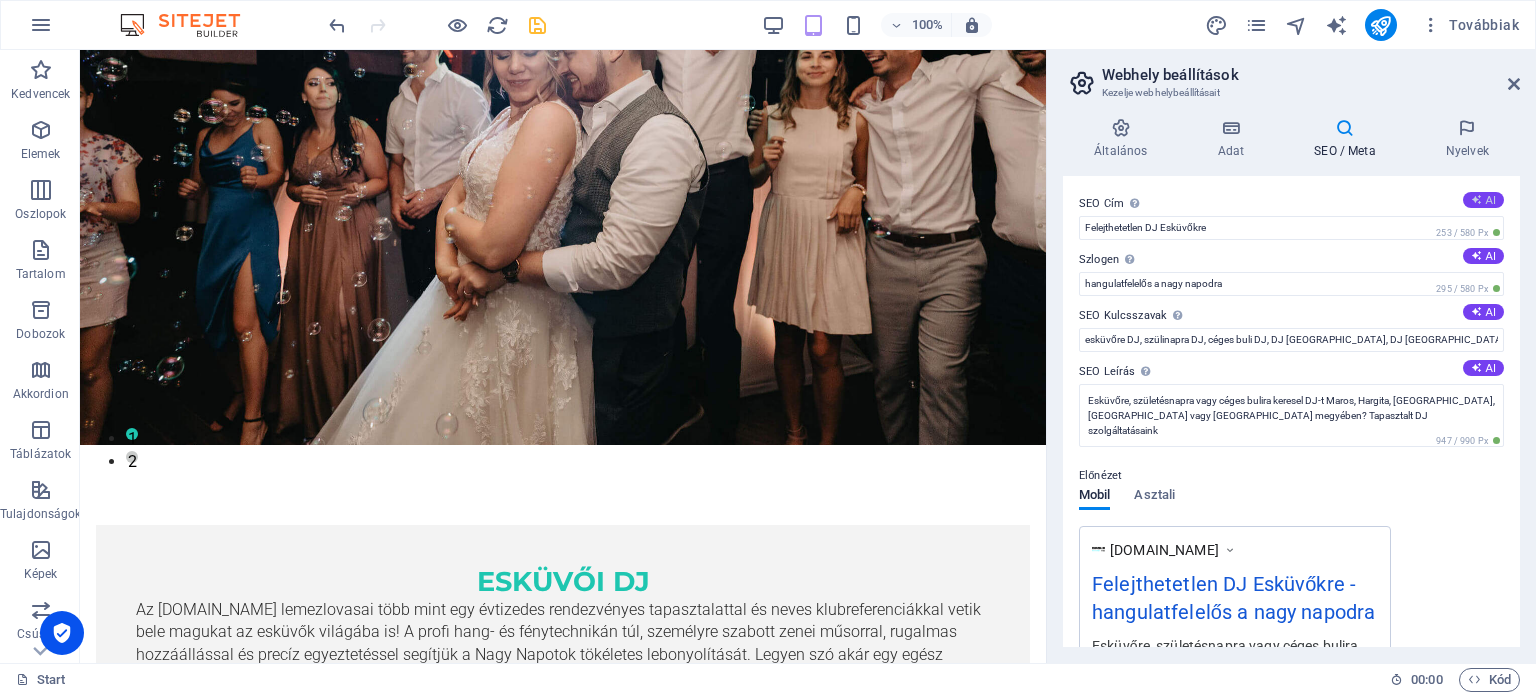 click at bounding box center [1476, 199] 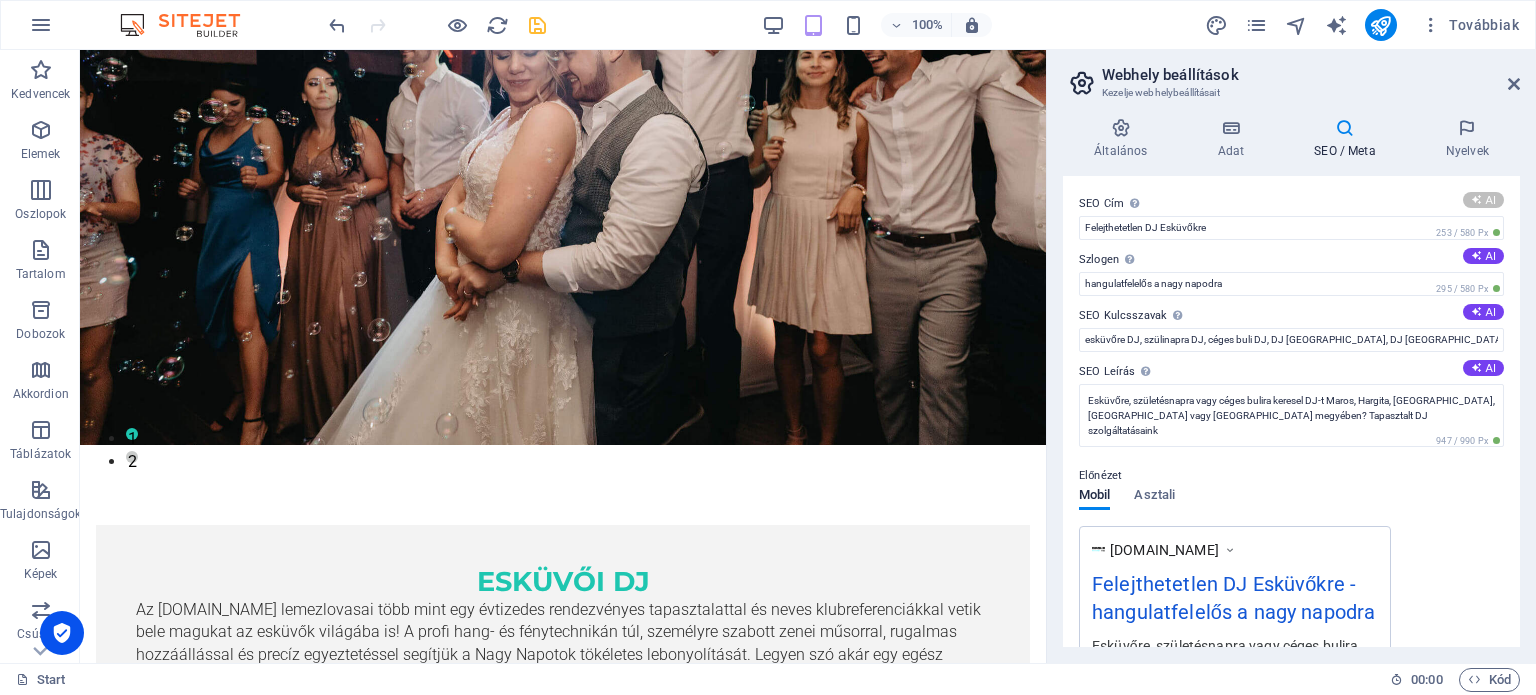 type on "Esküvői DJ Szolgáltatás" 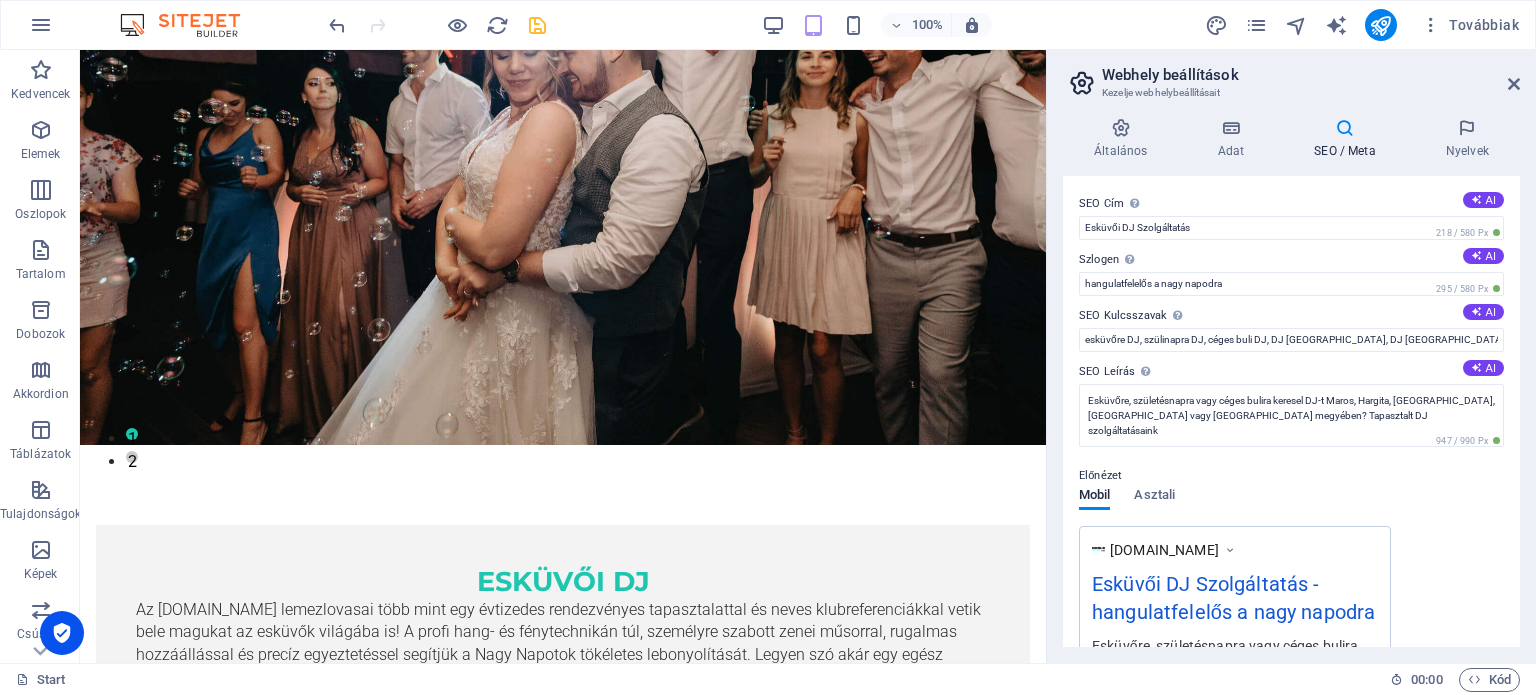 click on "Szlogen Az Ön weboldalának szlogene. AI" at bounding box center [1291, 260] 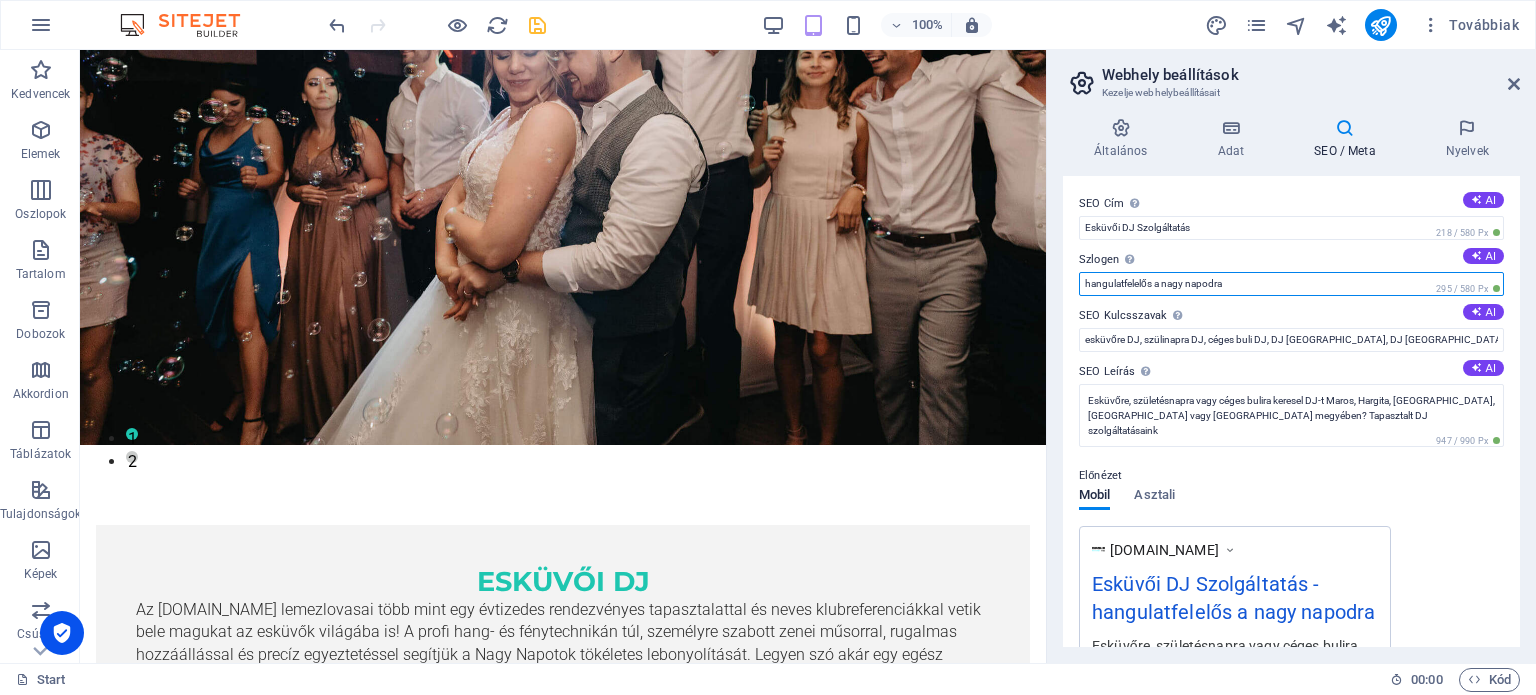 click on "hangulatfelelős a nagy napodra" at bounding box center (1291, 284) 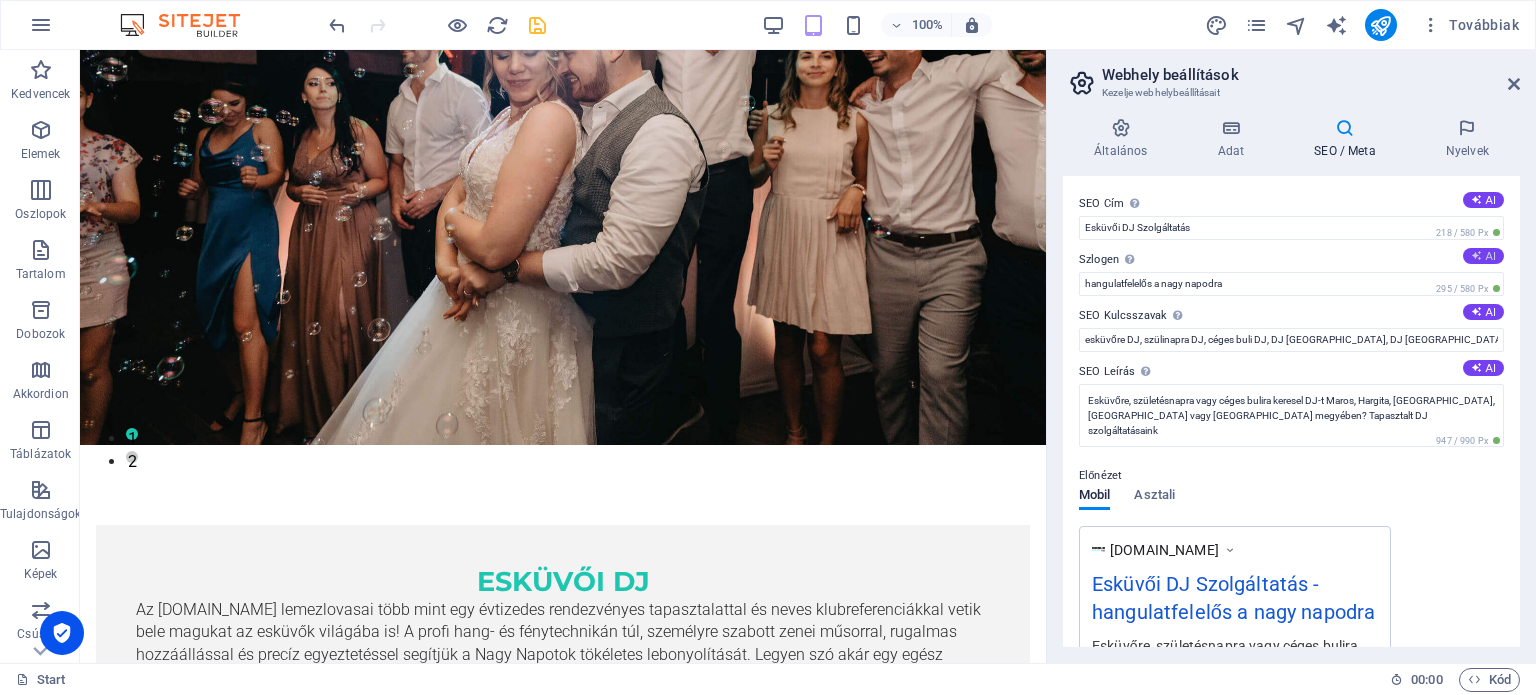 click on "AI" at bounding box center (1483, 256) 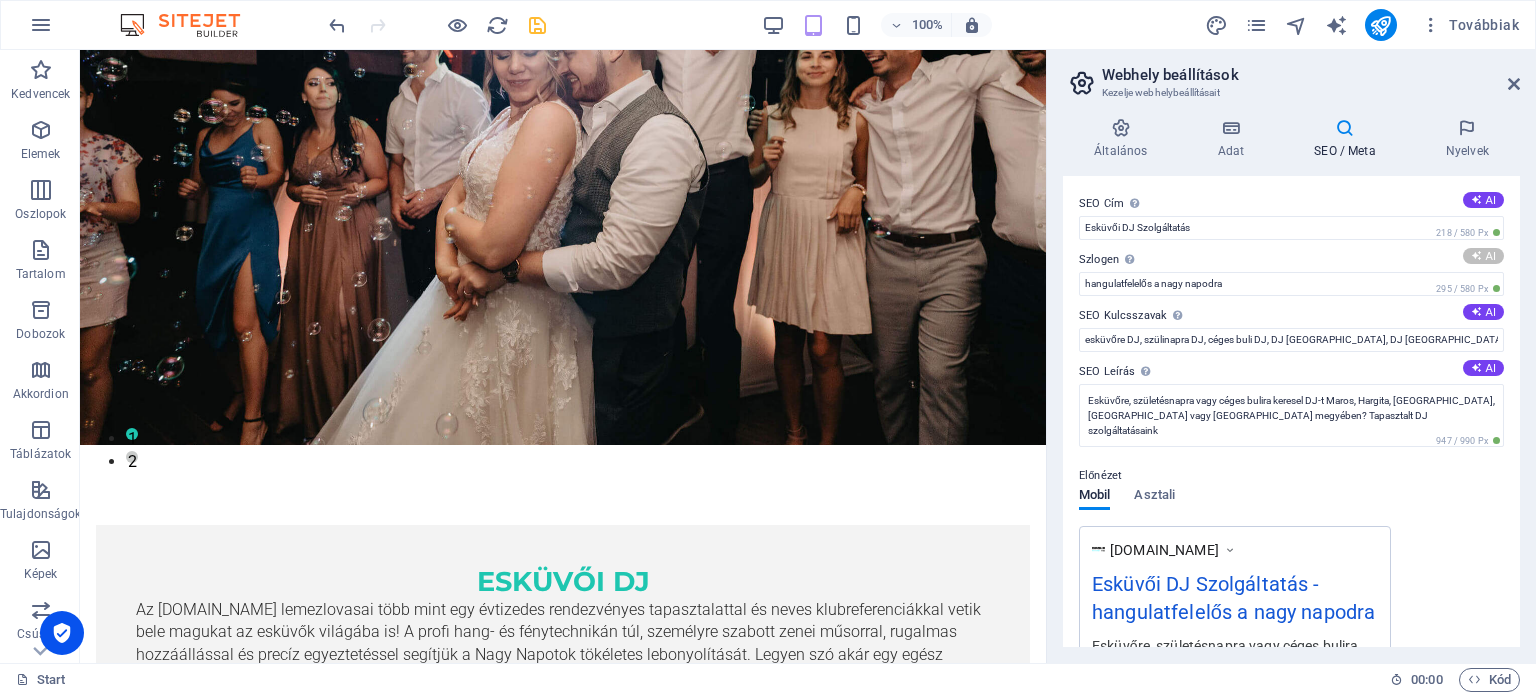 type on "Zene és hangulat az emlékezetes estéhez!" 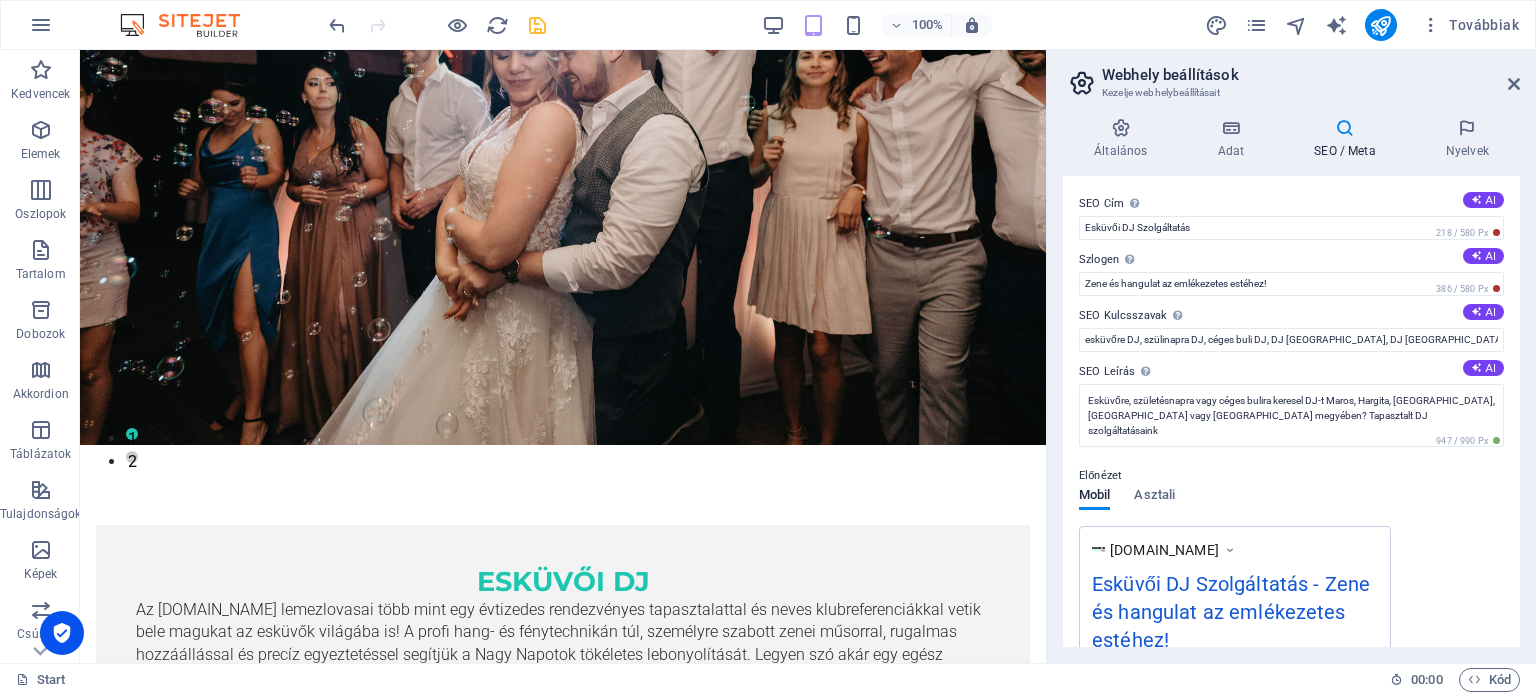 click at bounding box center [537, 25] 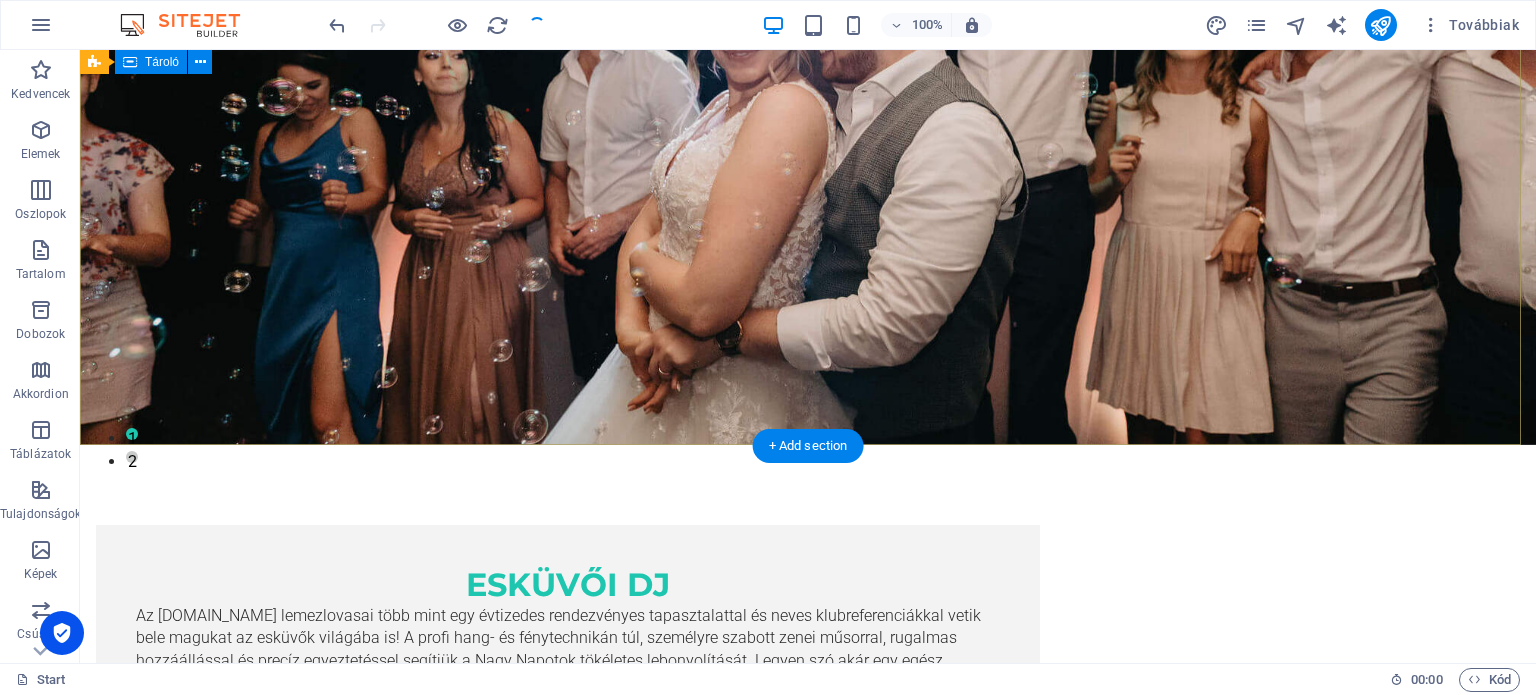 click on "100% Továbbiak" at bounding box center [768, 25] 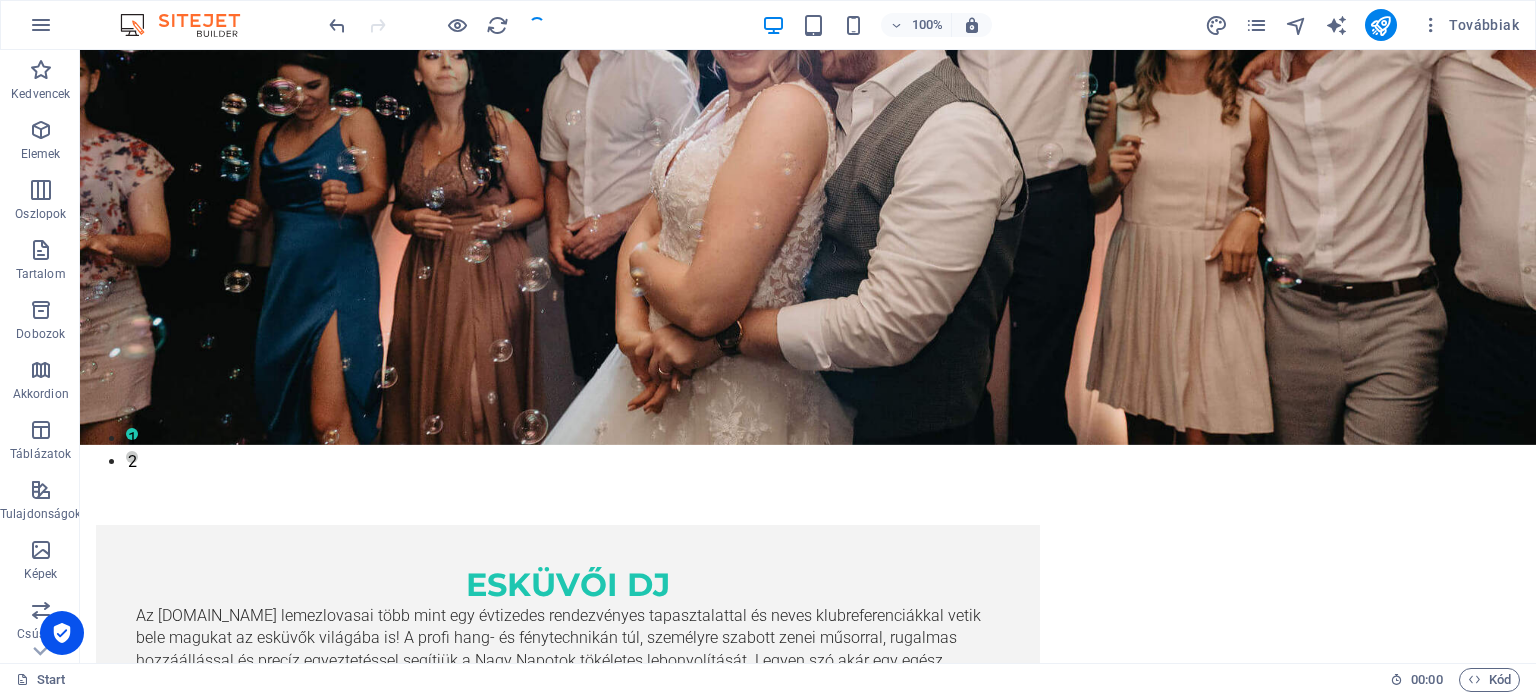 click on "100% Továbbiak" at bounding box center [768, 25] 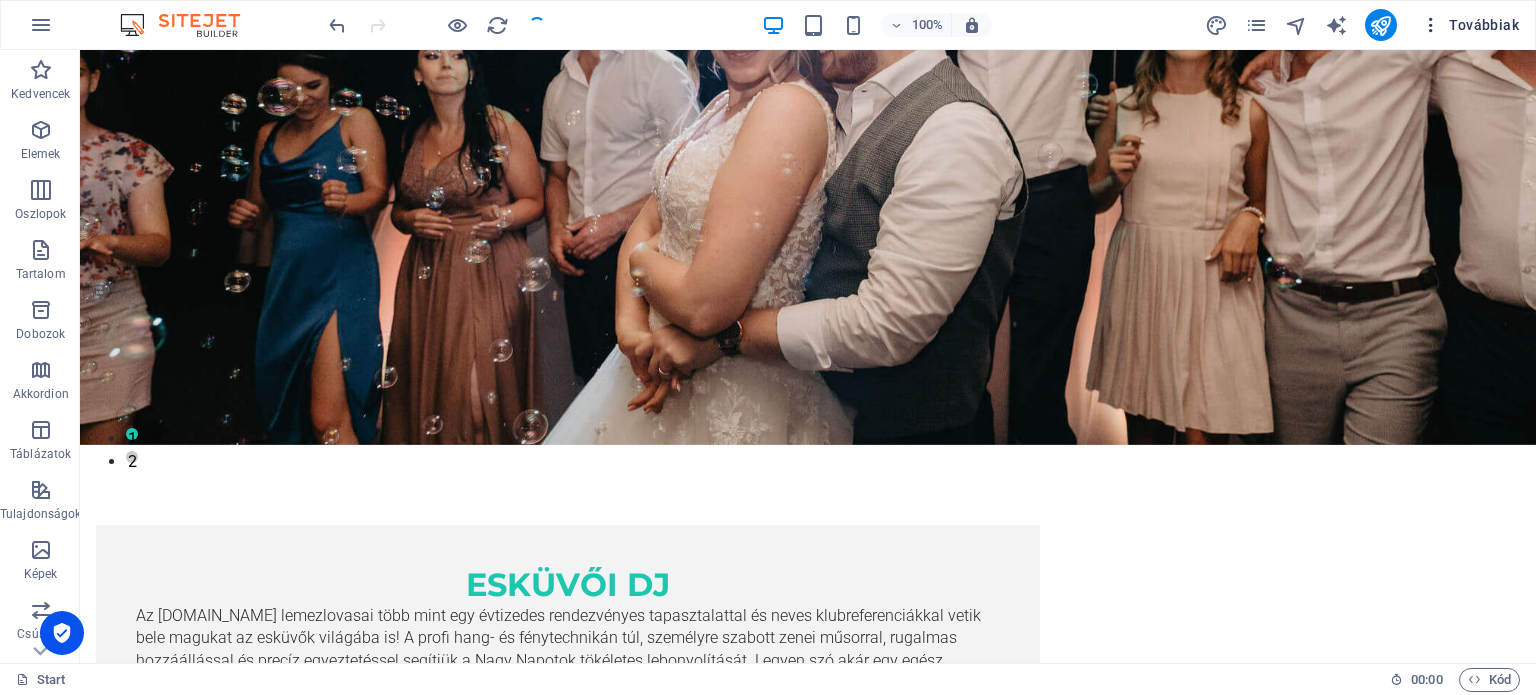 click on "Továbbiak" at bounding box center [1470, 25] 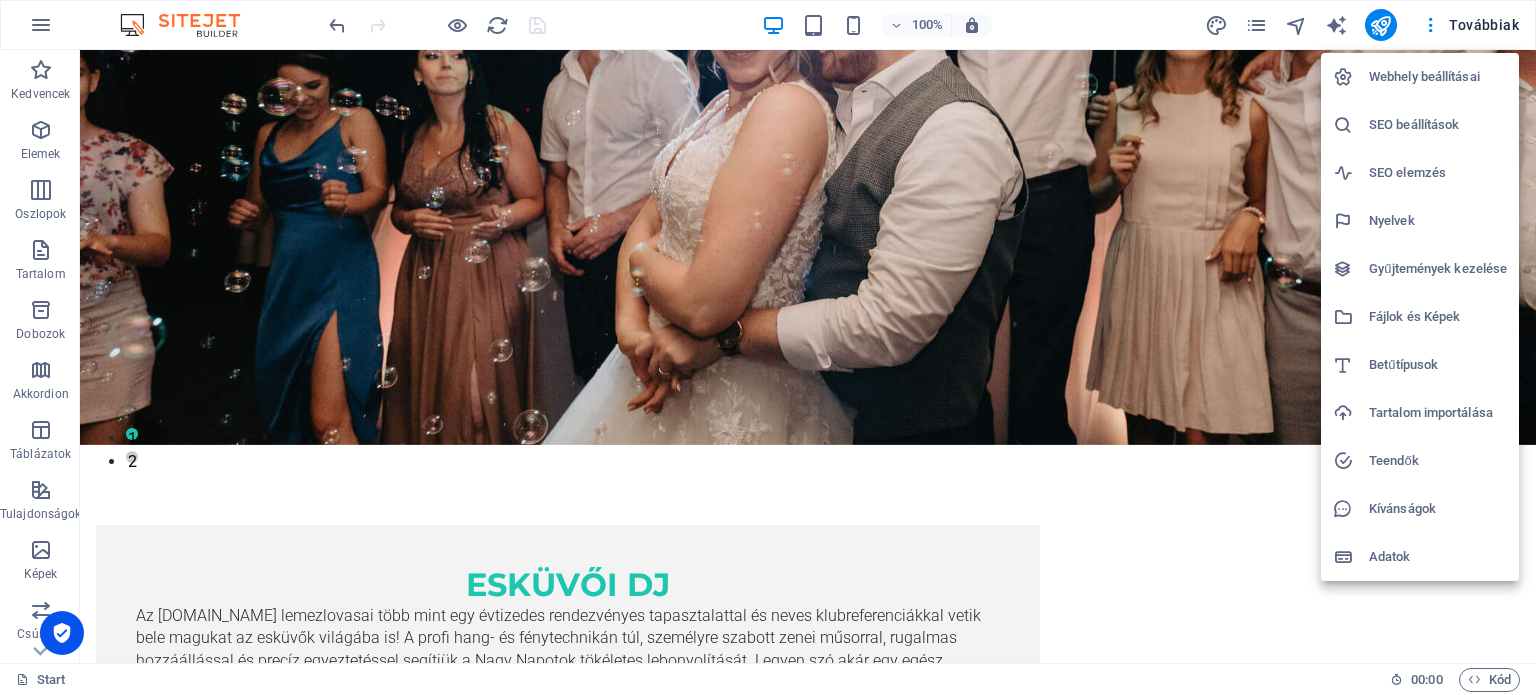 click on "SEO beállítások" at bounding box center (1438, 125) 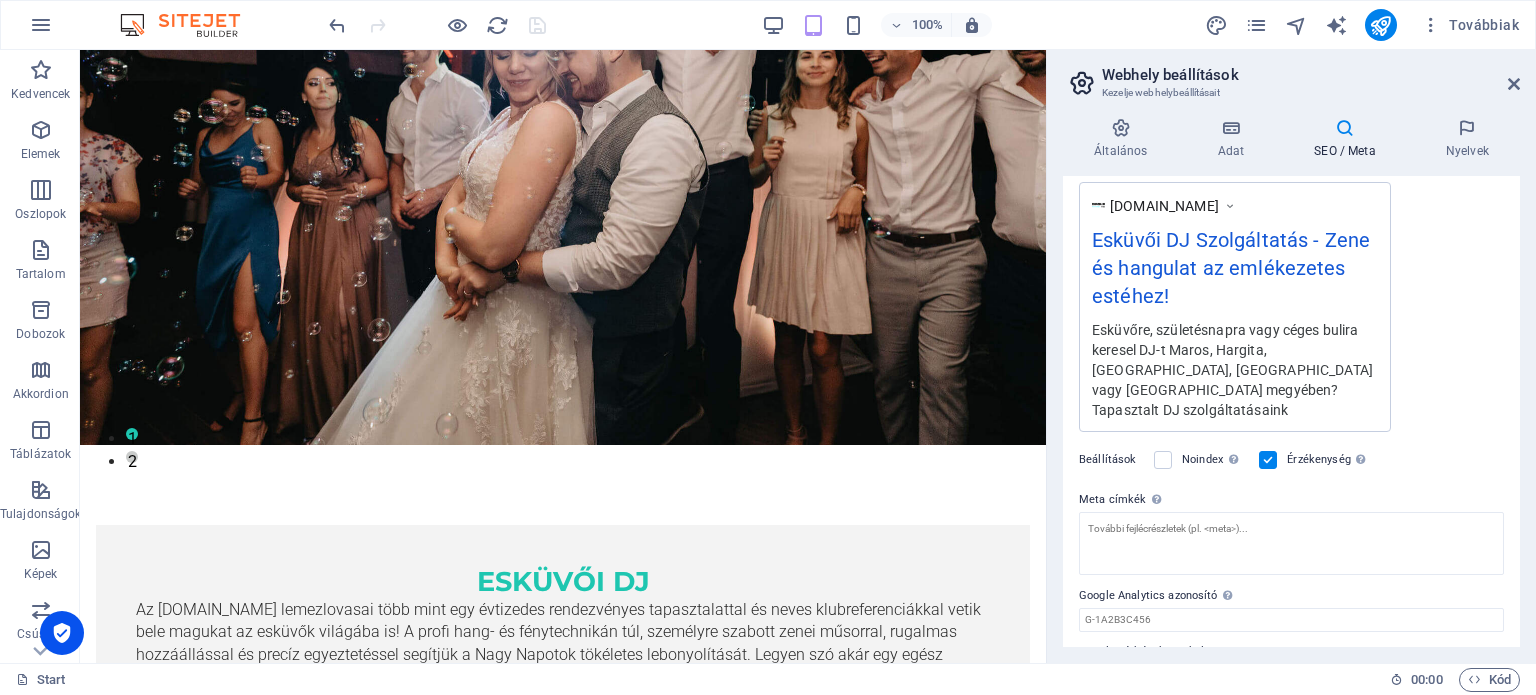 scroll, scrollTop: 379, scrollLeft: 0, axis: vertical 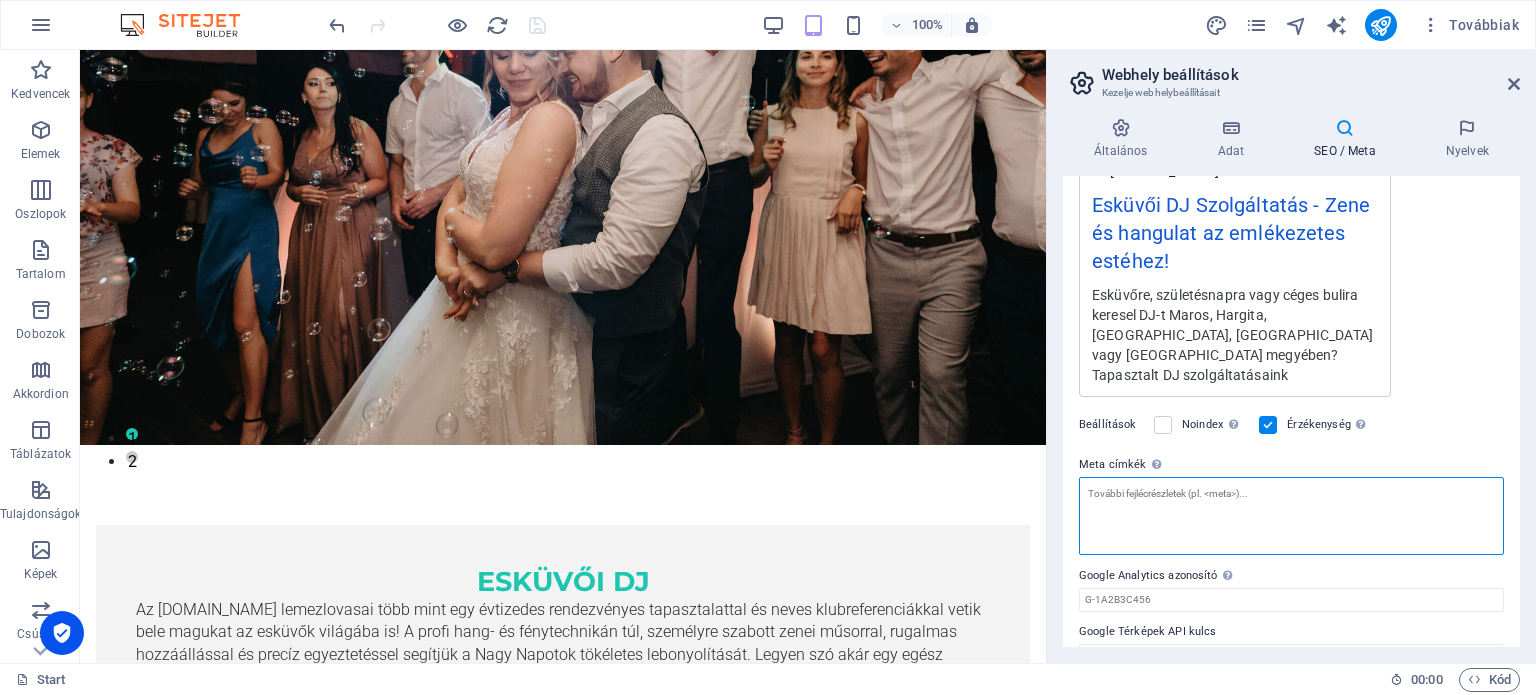 click on "Meta címkék Ide adja meg az HTML kódot, amelyet weboldala  címkéi közé helyezünk. Kérem, vegye figyelembe, hogy weboldala nem fog működni, ha hibás kódot tartalmaz." at bounding box center [1291, 516] 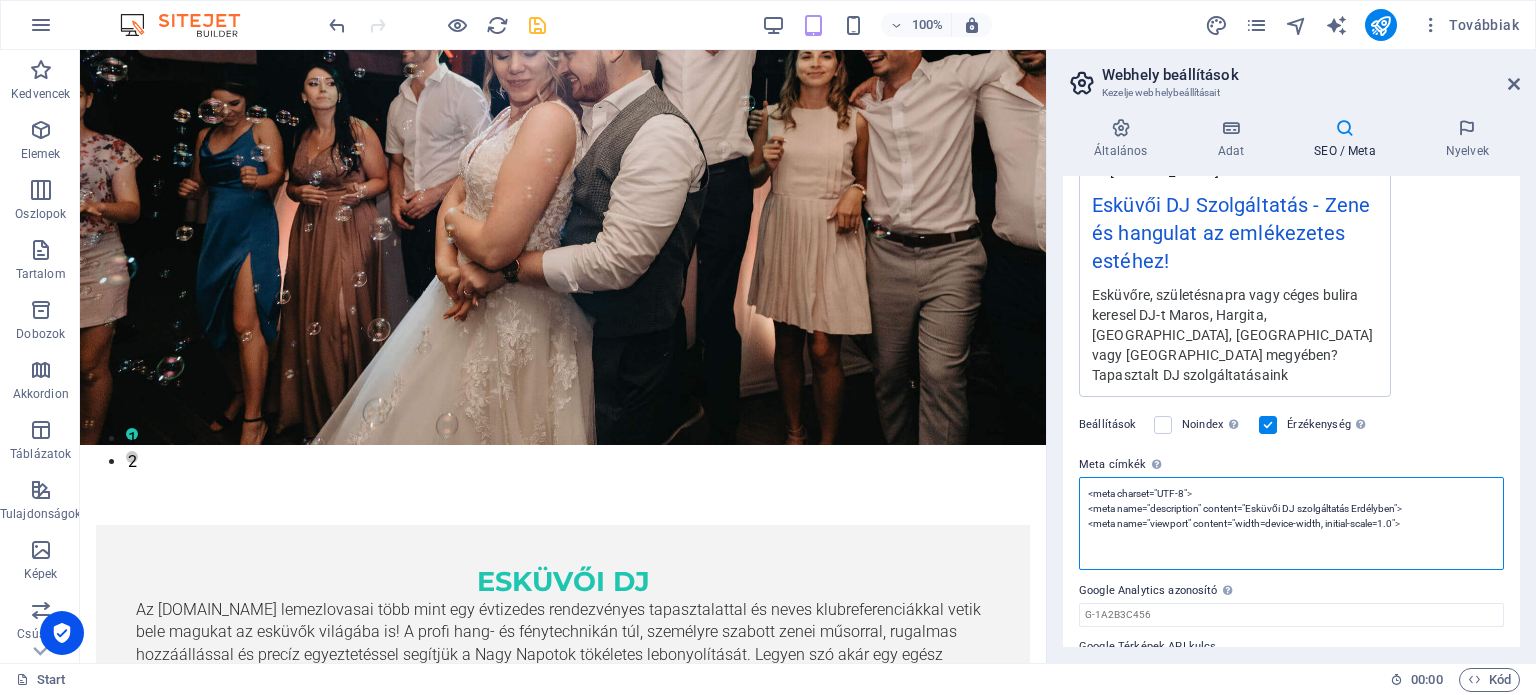 scroll, scrollTop: 408, scrollLeft: 0, axis: vertical 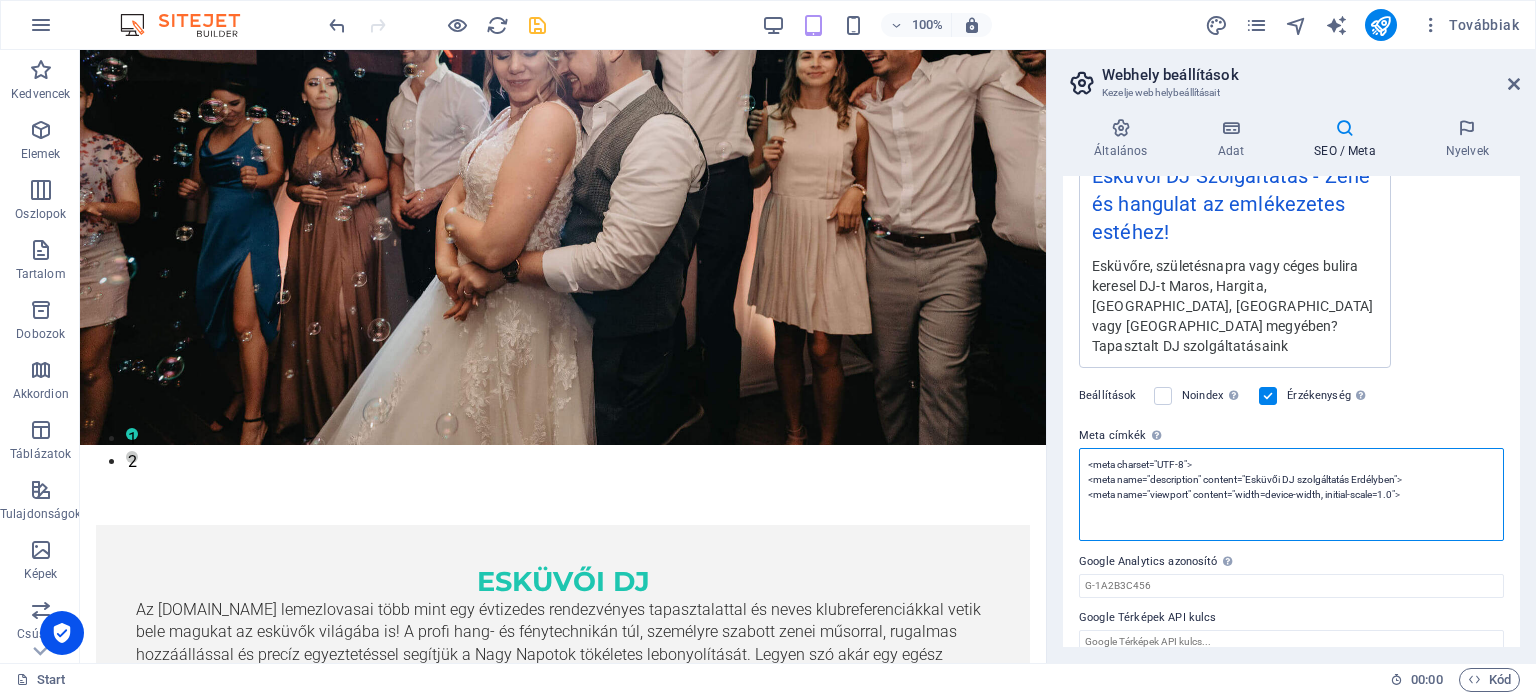 type on "<meta charset="UTF-8">
<meta name="description" content="Esküvői DJ szolgáltatás Erdélyben">
<meta name="viewport" content="width=device-width, initial-scale=1.0">" 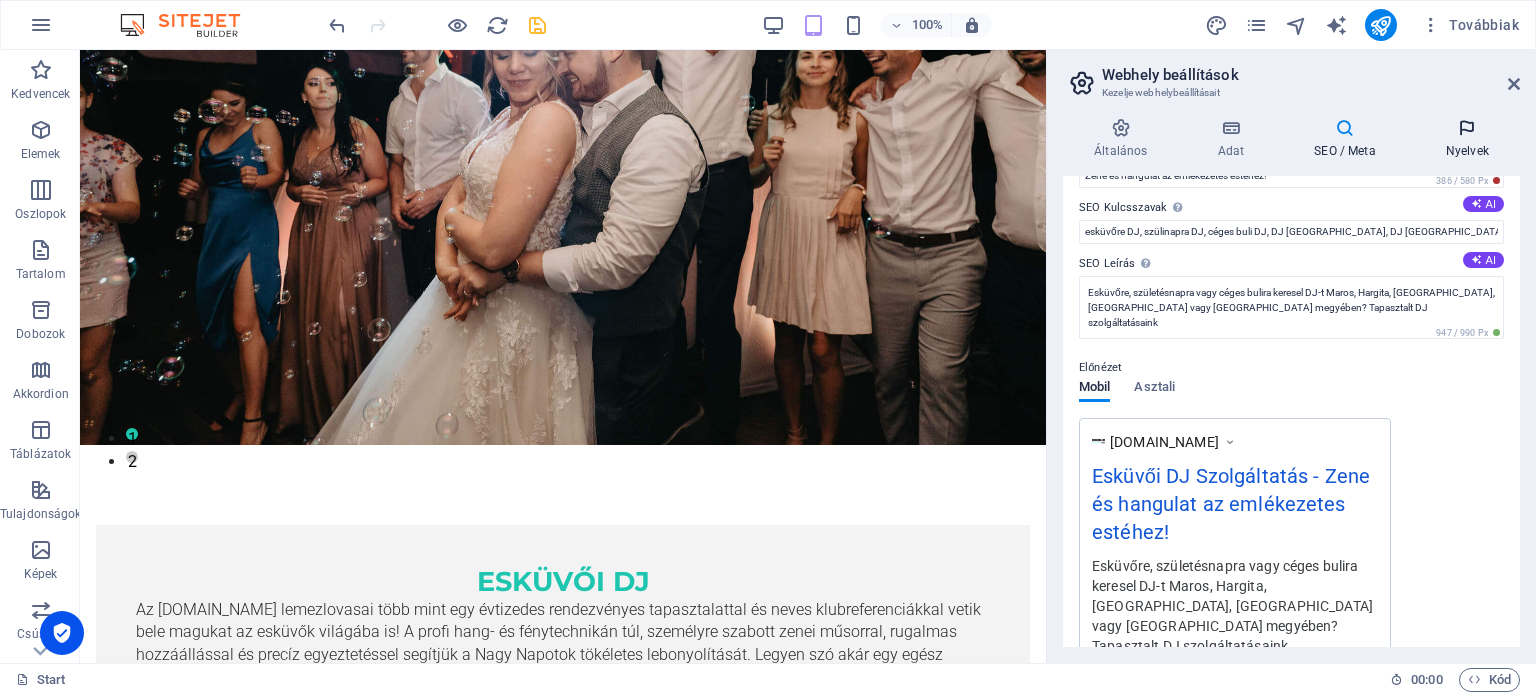 scroll, scrollTop: 0, scrollLeft: 0, axis: both 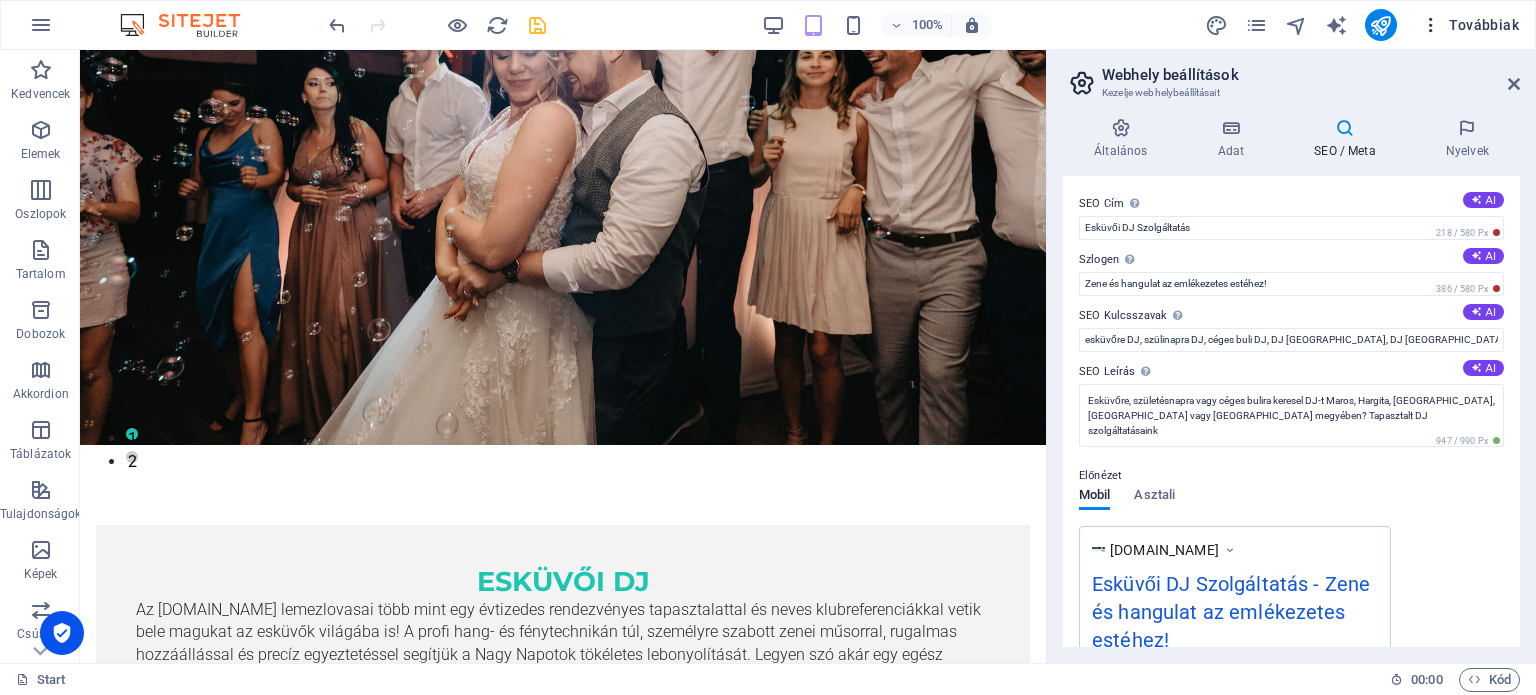 click on "Továbbiak" at bounding box center (1470, 25) 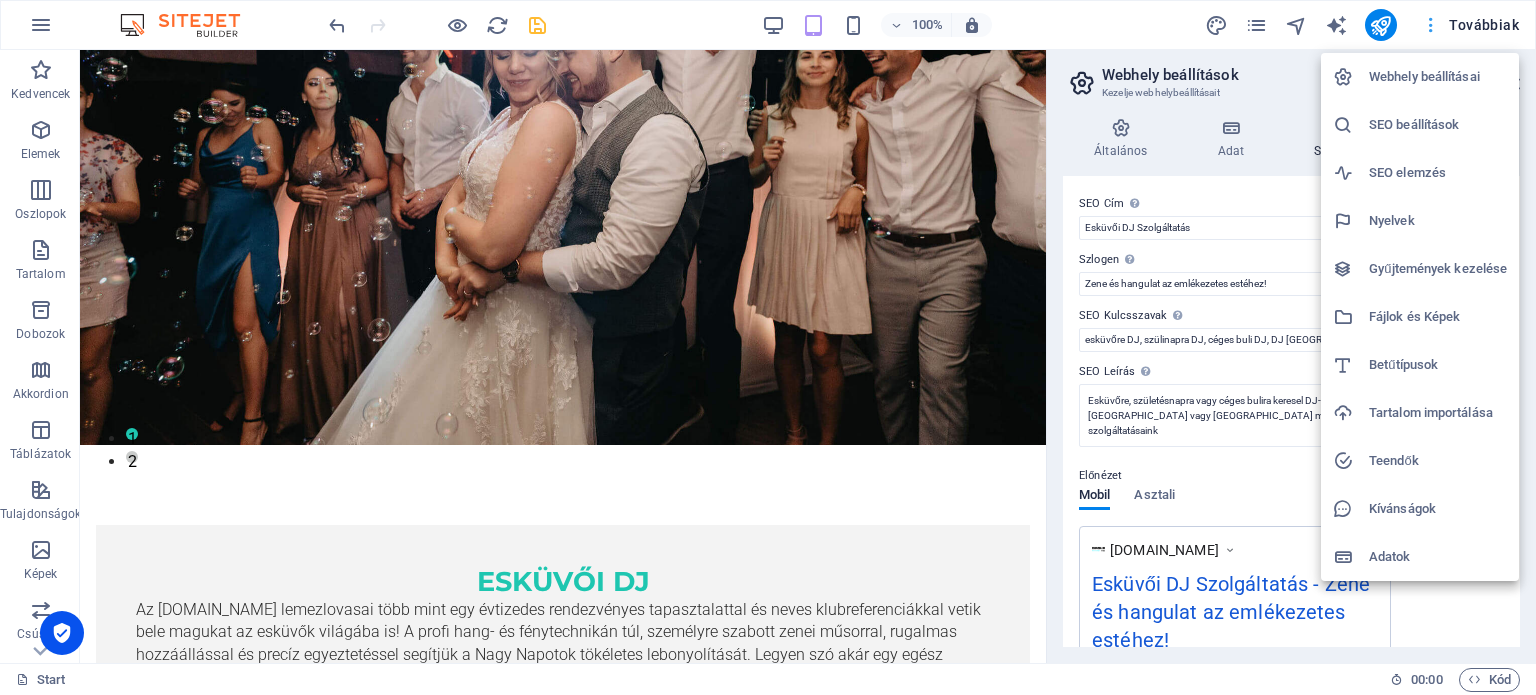 click at bounding box center [768, 347] 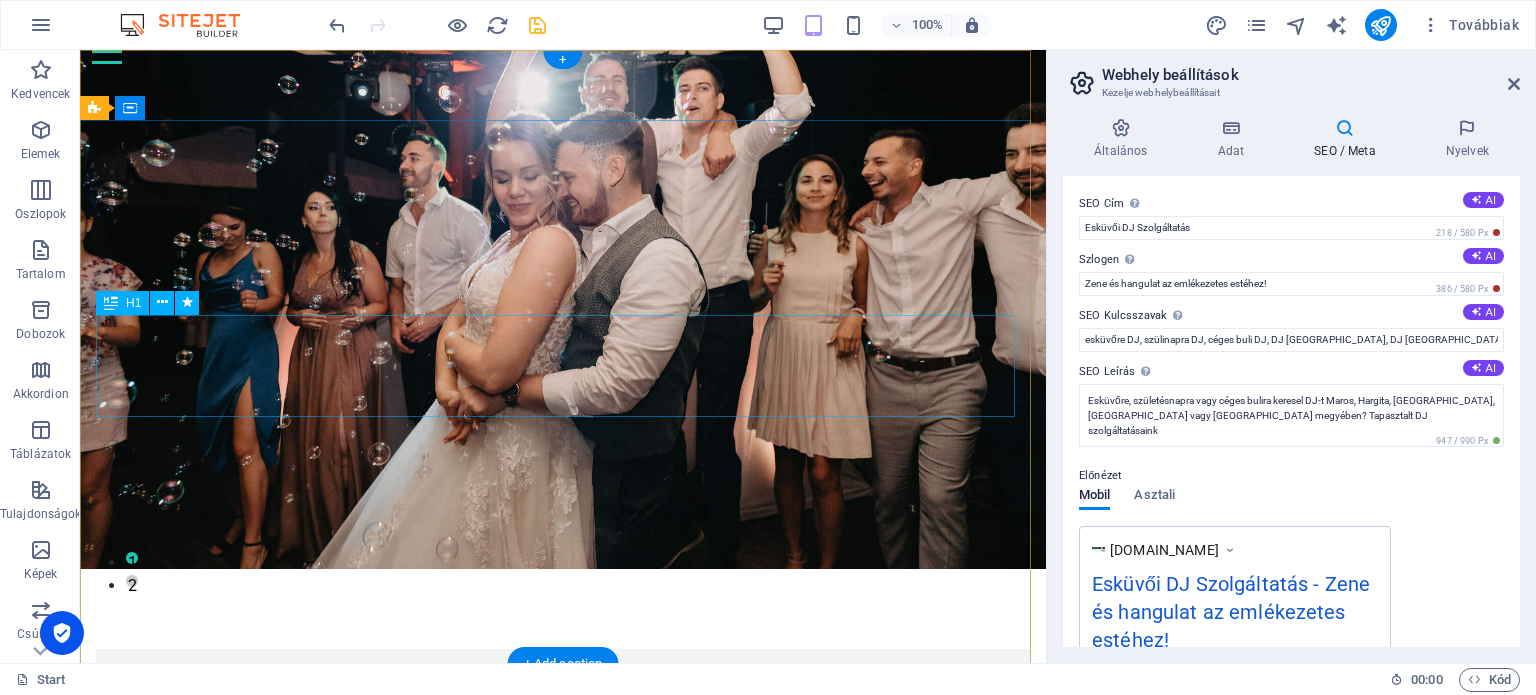 scroll, scrollTop: 0, scrollLeft: 0, axis: both 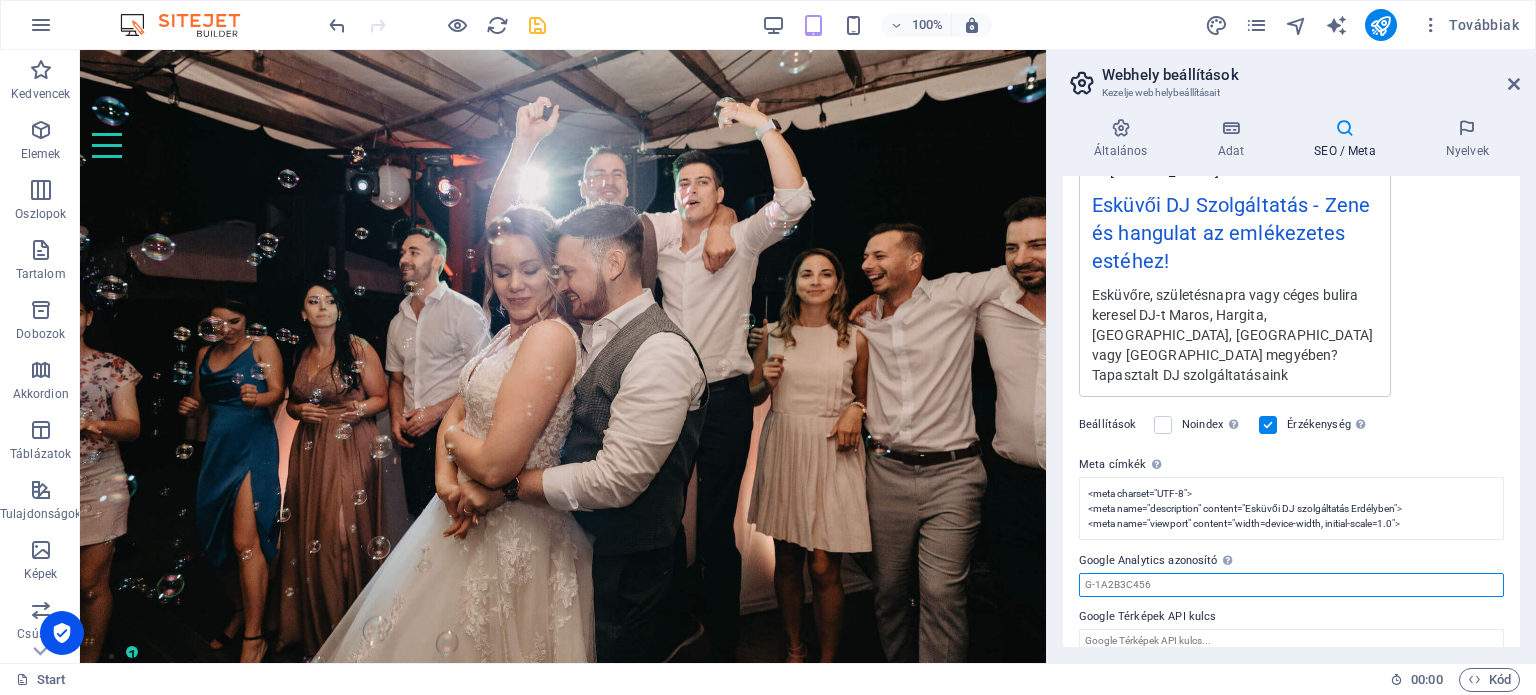 click on "Google Analytics azonosító Kérem, csak adja meg a Google Analytics azonosítót. Automatikusan hozzáadjuk az azonosítót a követési kódrészletbe. Az Analytics azonosító hasonló a következőhöz: pl. G-1A2B3C456" at bounding box center (1291, 585) 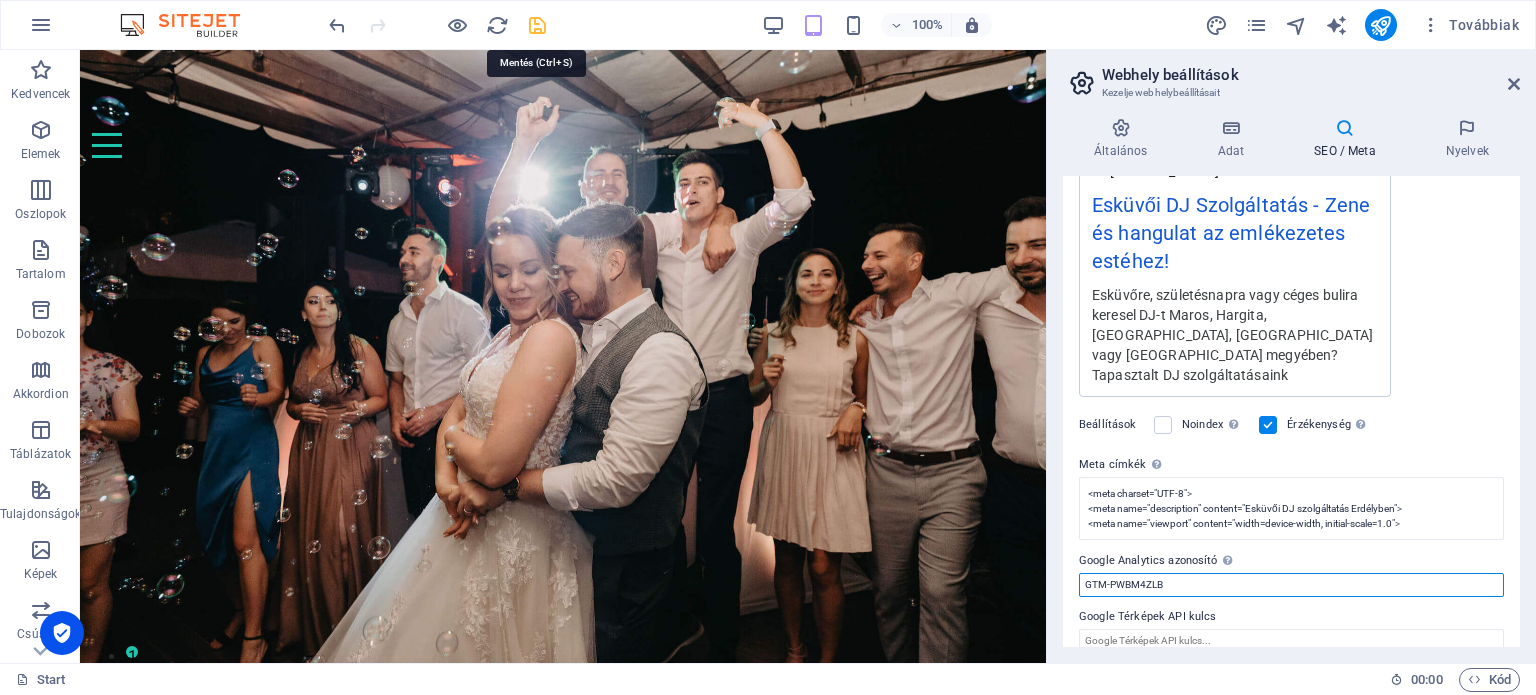 type on "GTM-PWBM4ZLB" 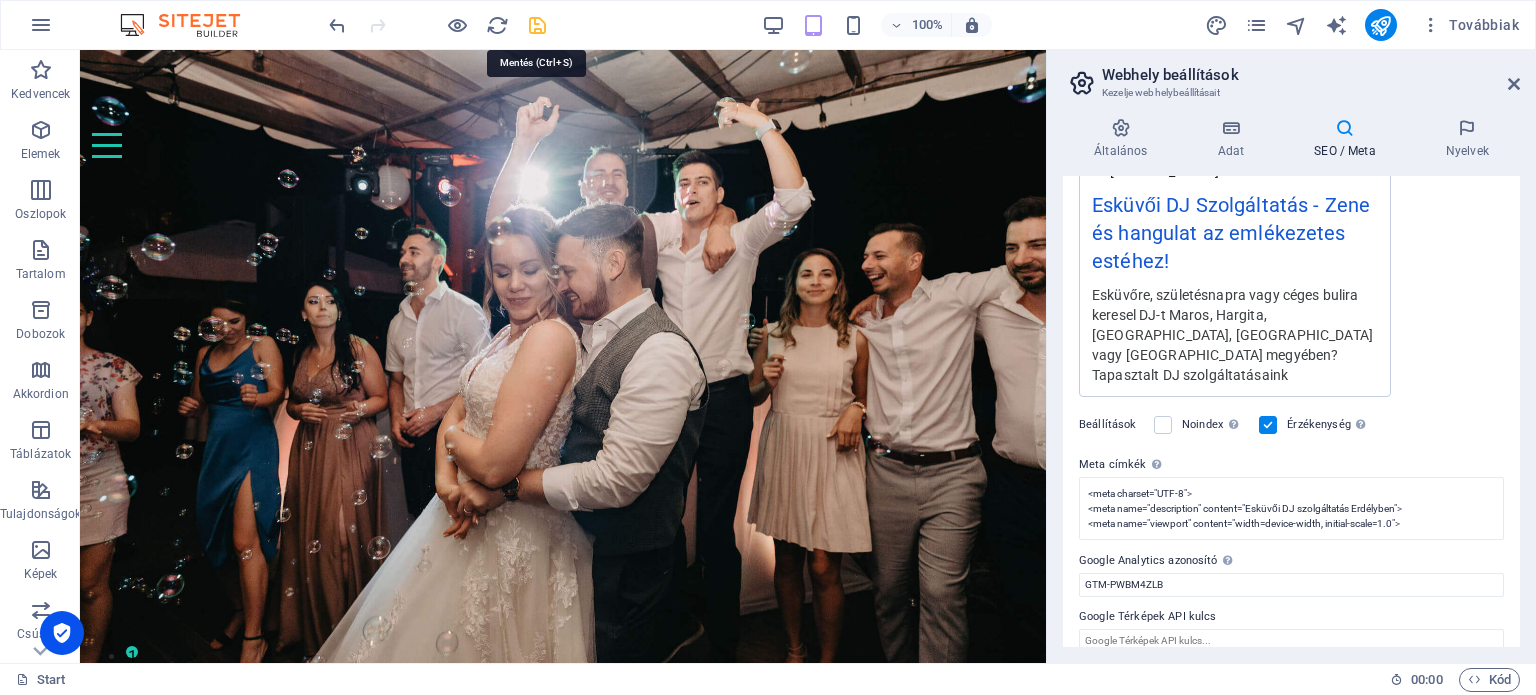 click at bounding box center [537, 25] 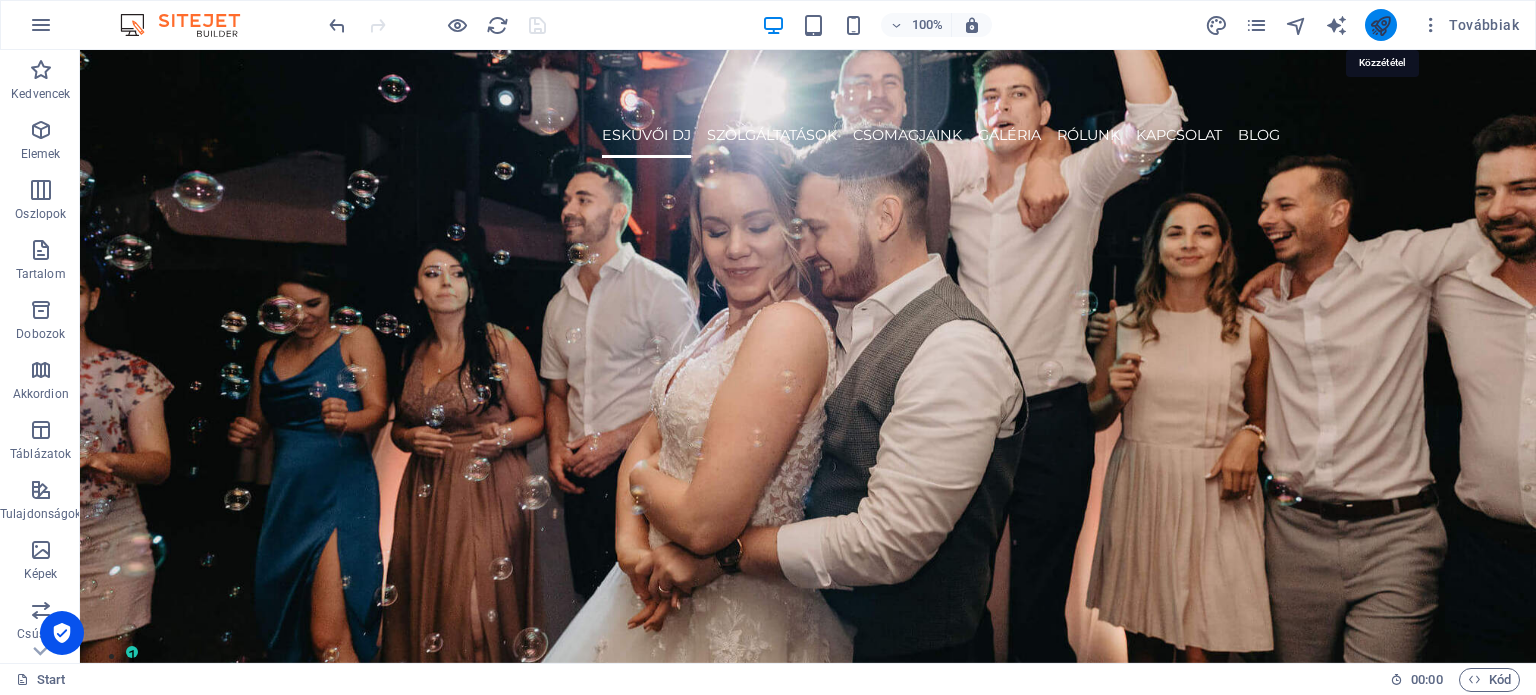 drag, startPoint x: 1381, startPoint y: 24, endPoint x: 1194, endPoint y: 1, distance: 188.40913 